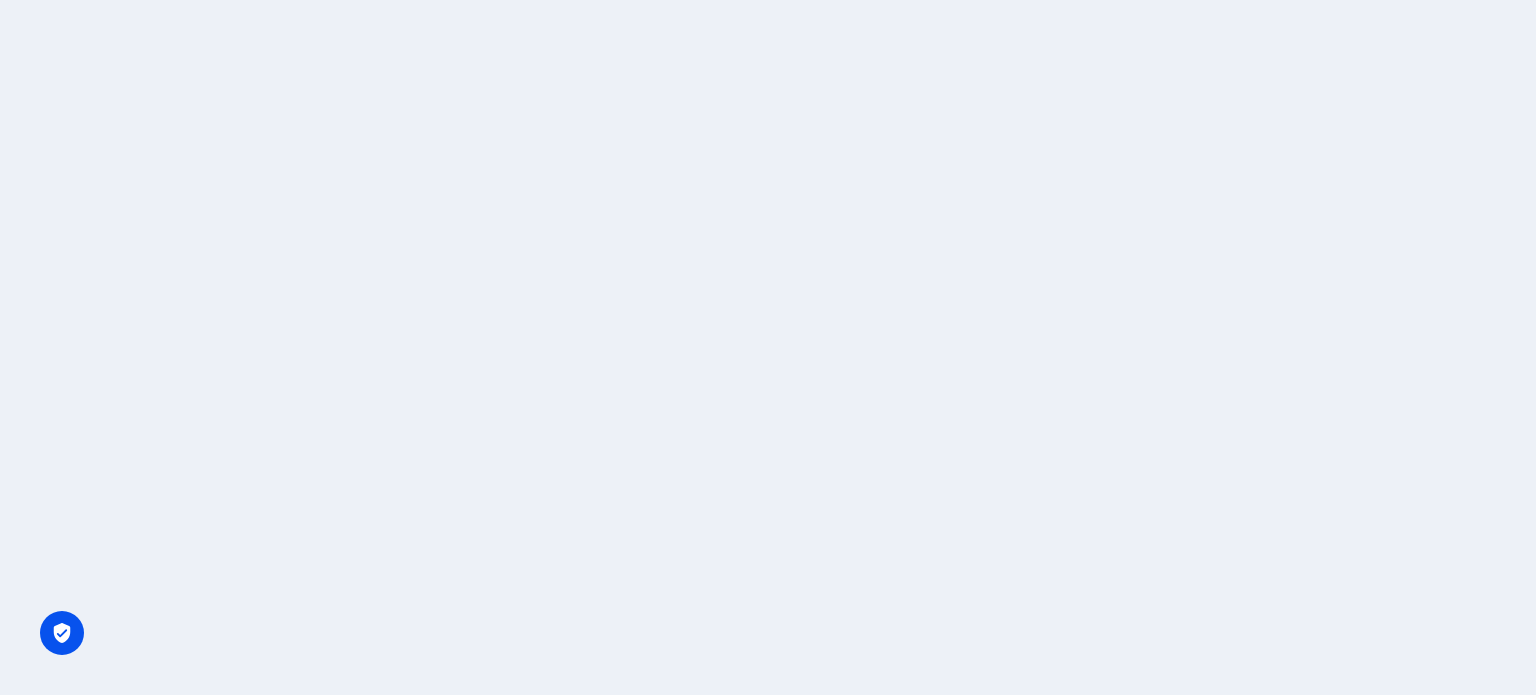 scroll, scrollTop: 0, scrollLeft: 0, axis: both 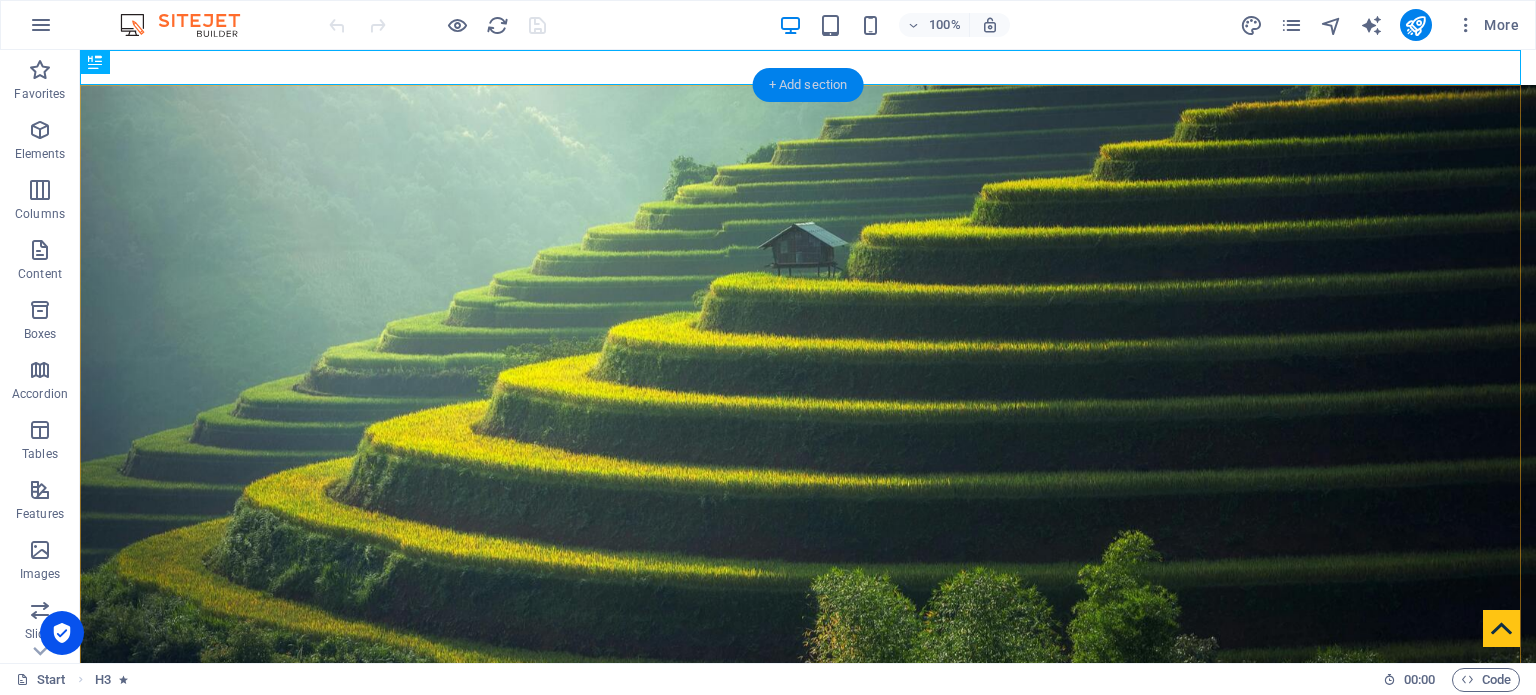 click on "+ Add section" at bounding box center [808, 85] 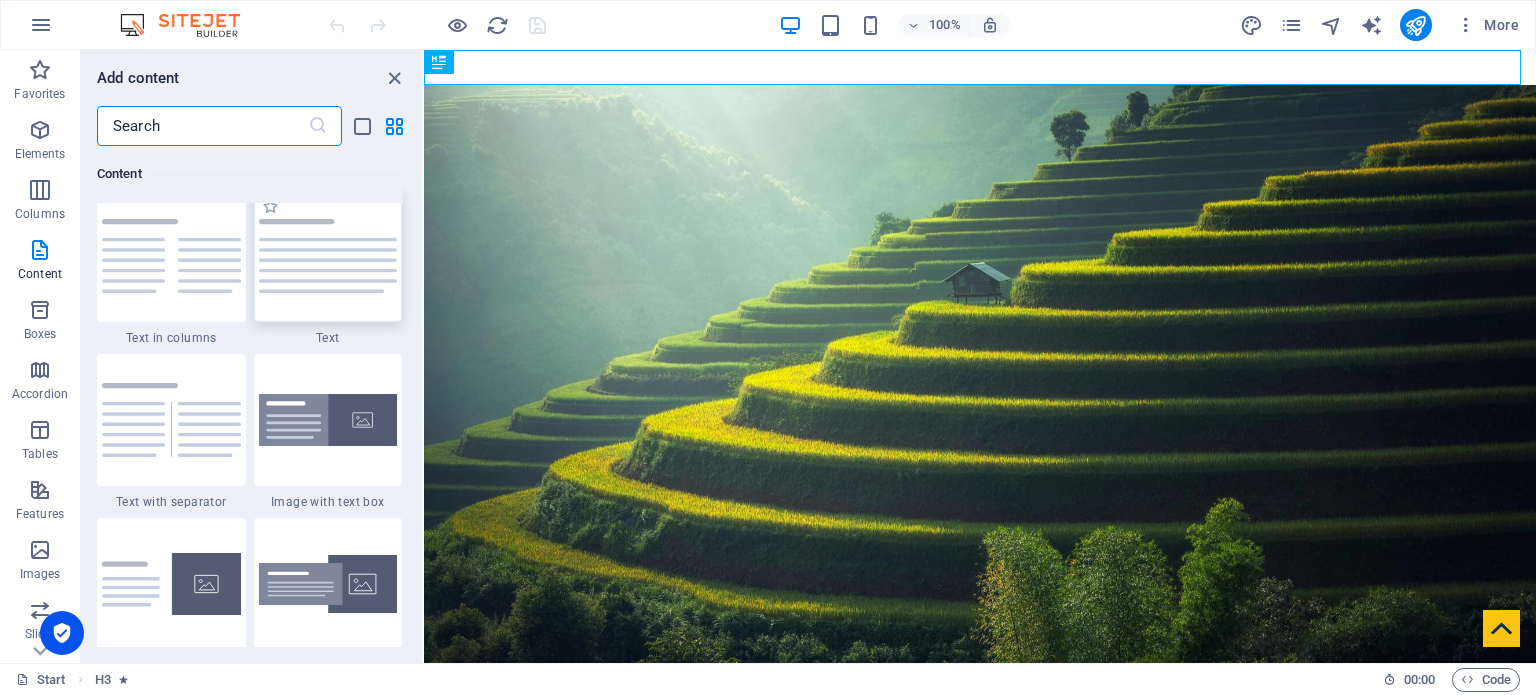 scroll, scrollTop: 3495, scrollLeft: 0, axis: vertical 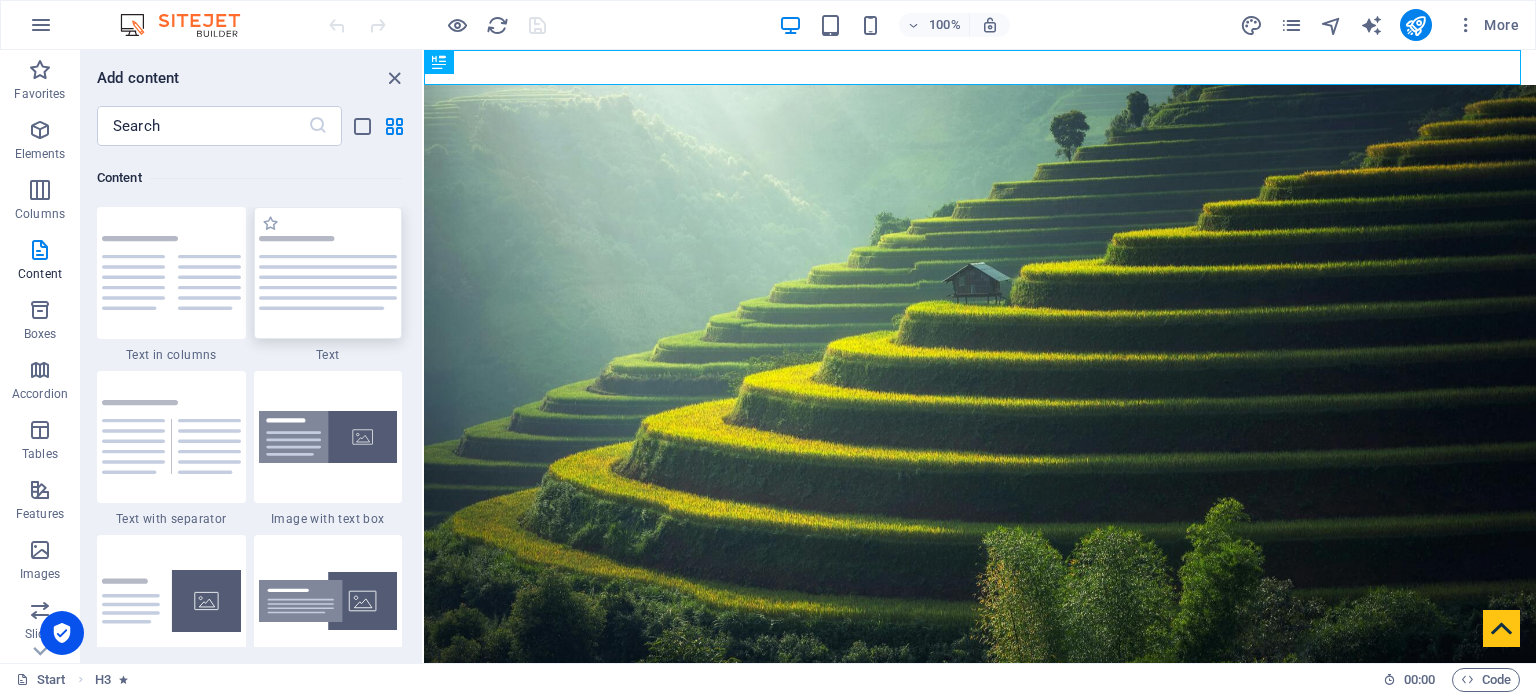 click at bounding box center [328, 273] 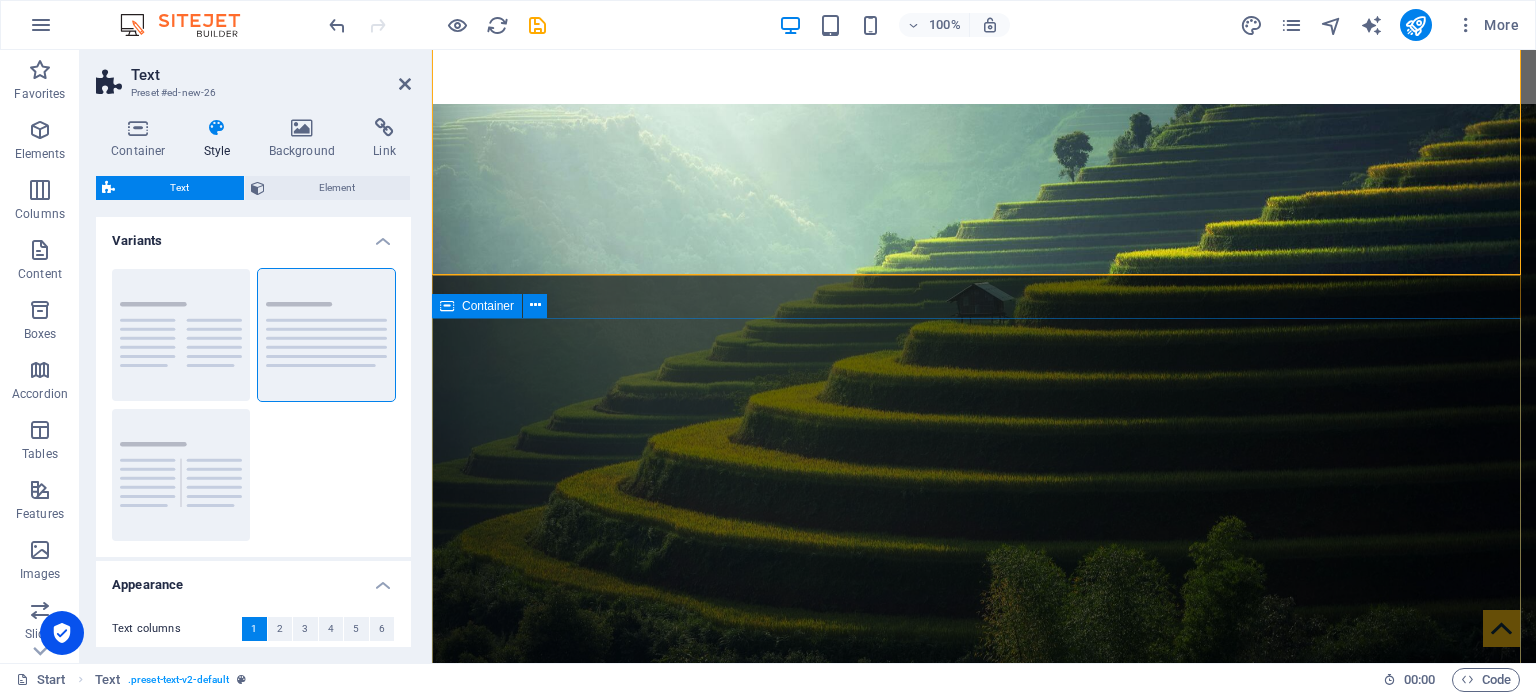 scroll, scrollTop: 0, scrollLeft: 0, axis: both 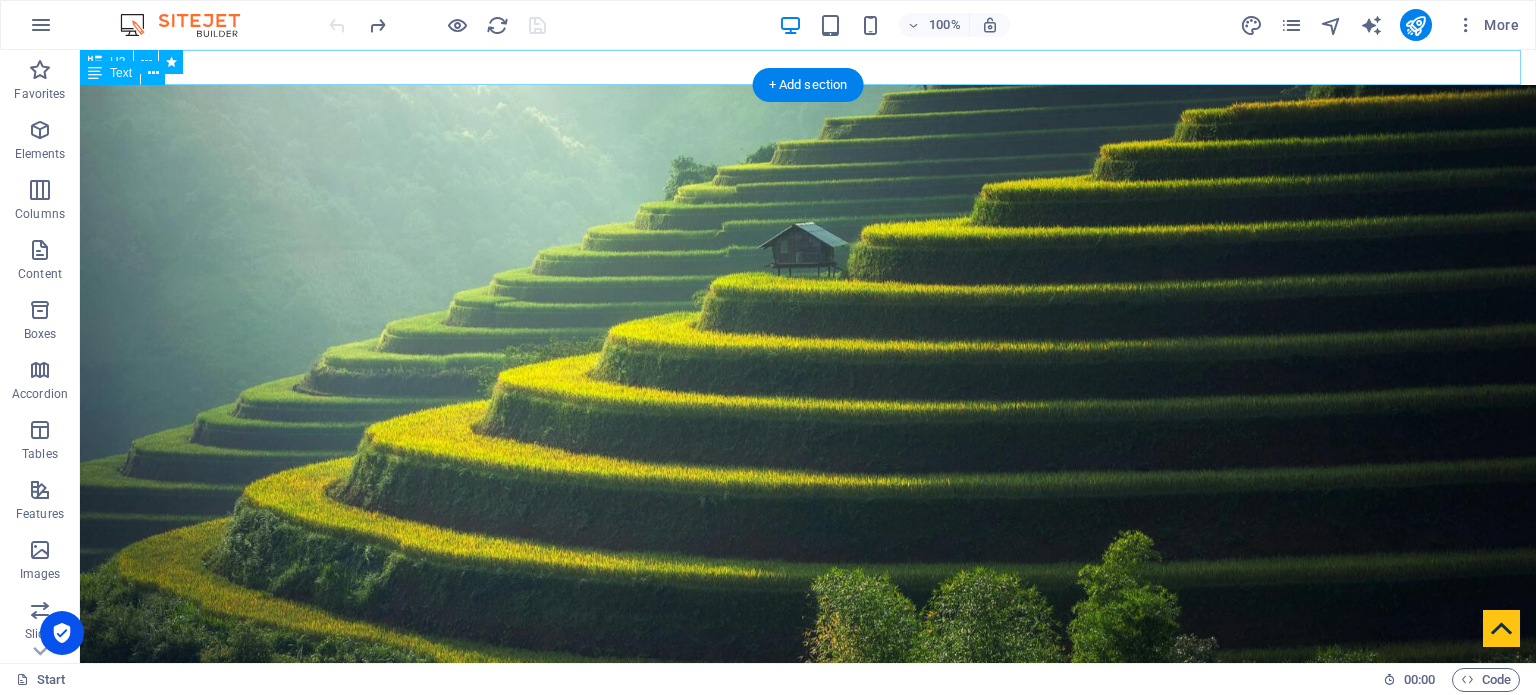 click on "audit . tax . advisory" at bounding box center (808, 67) 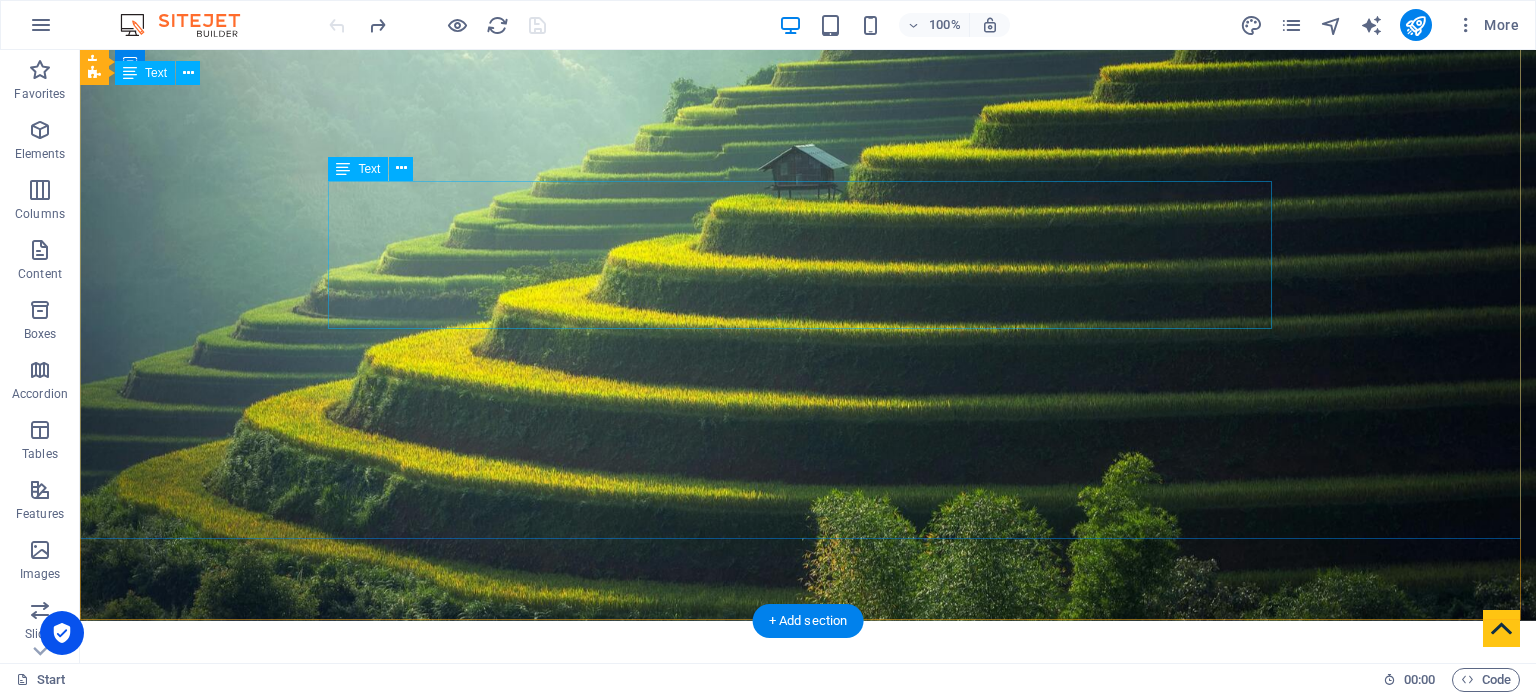 scroll, scrollTop: 79, scrollLeft: 0, axis: vertical 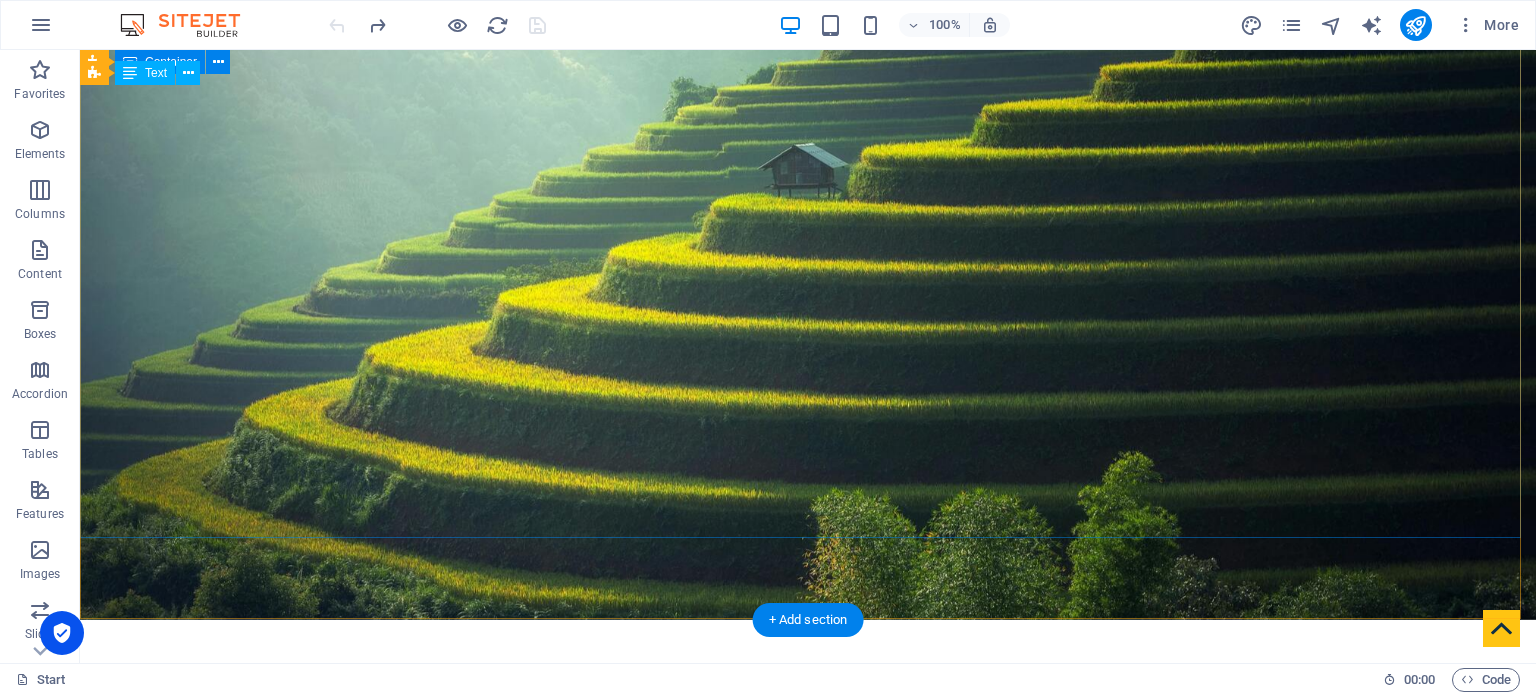 click on "P. P UDASAINI  A SSOCIATES C HARTERED  A CCOUNTANTS audit . tax . advisory" at bounding box center [808, 910] 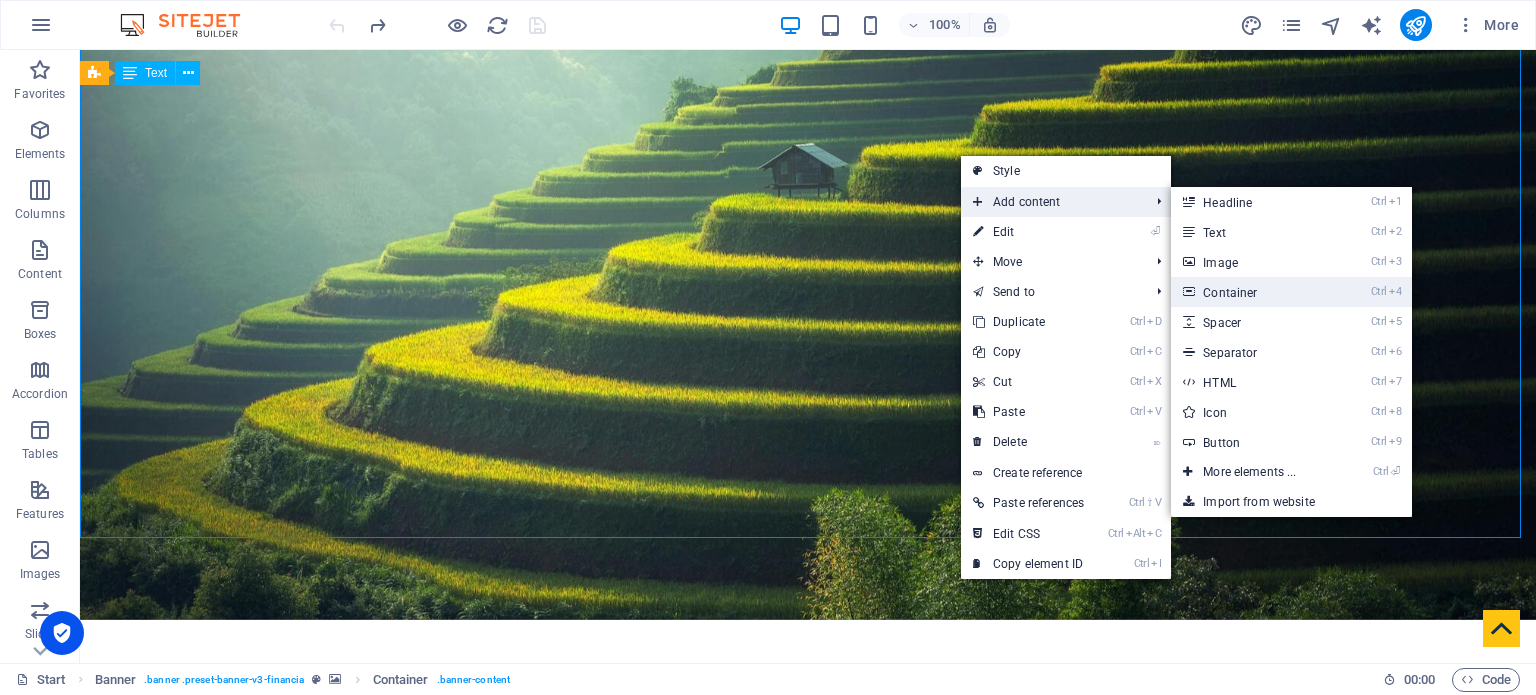 click on "Ctrl 4  Container" at bounding box center [1253, 292] 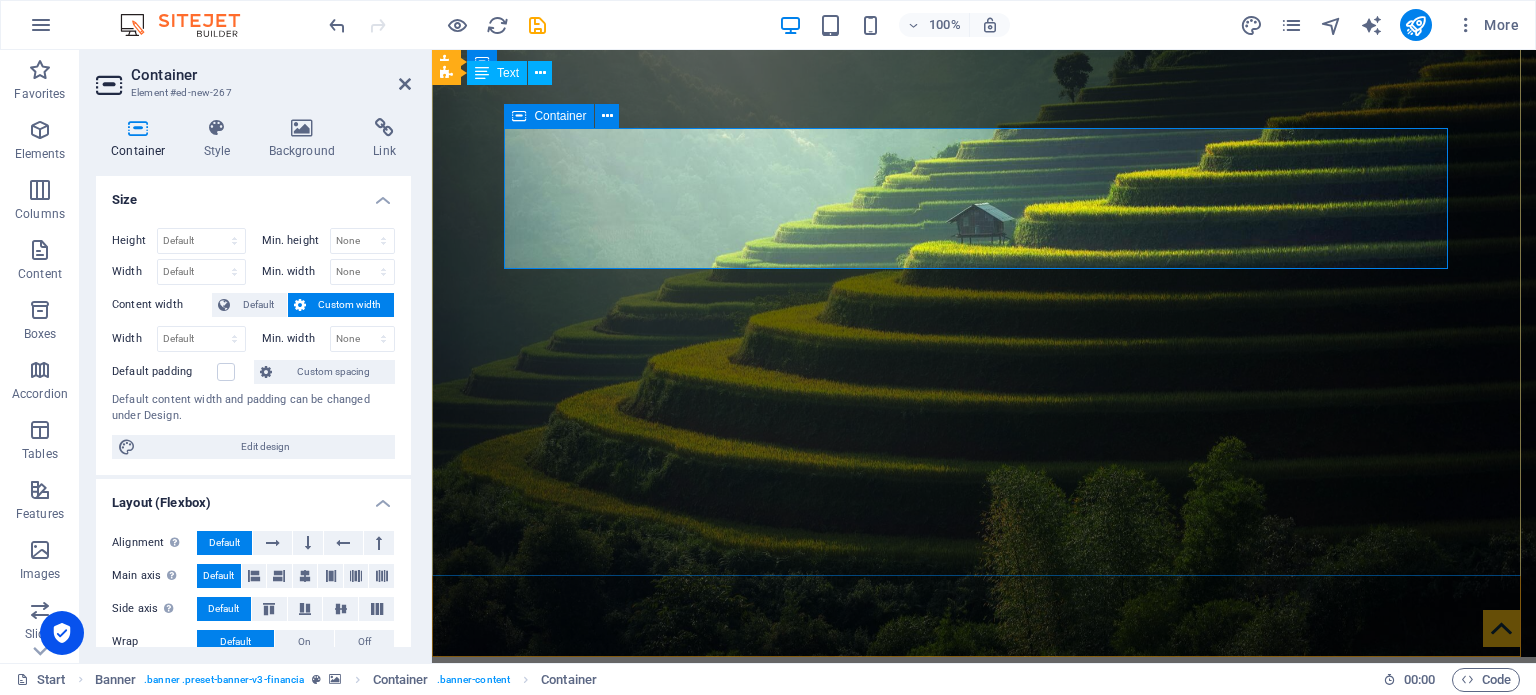 click on "Add elements" at bounding box center [925, 935] 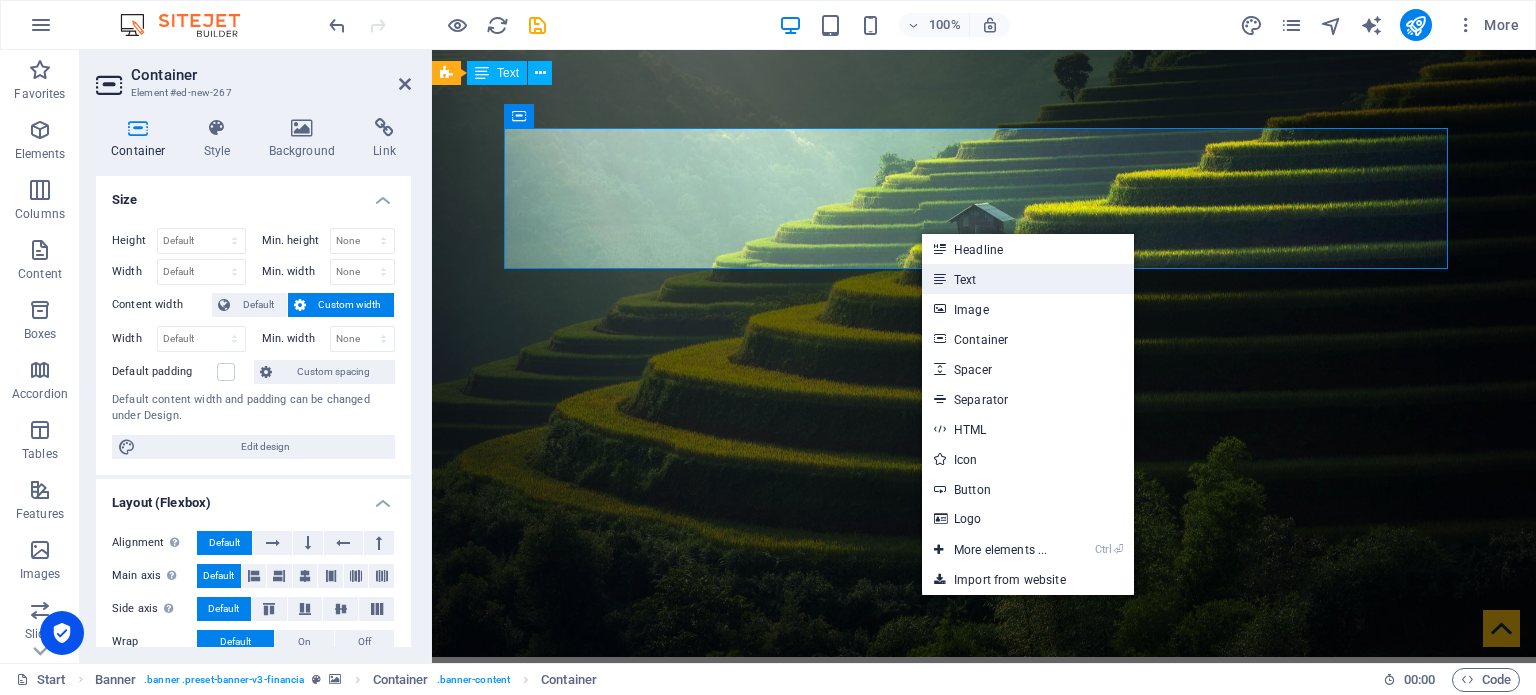 click on "Text" at bounding box center (1028, 279) 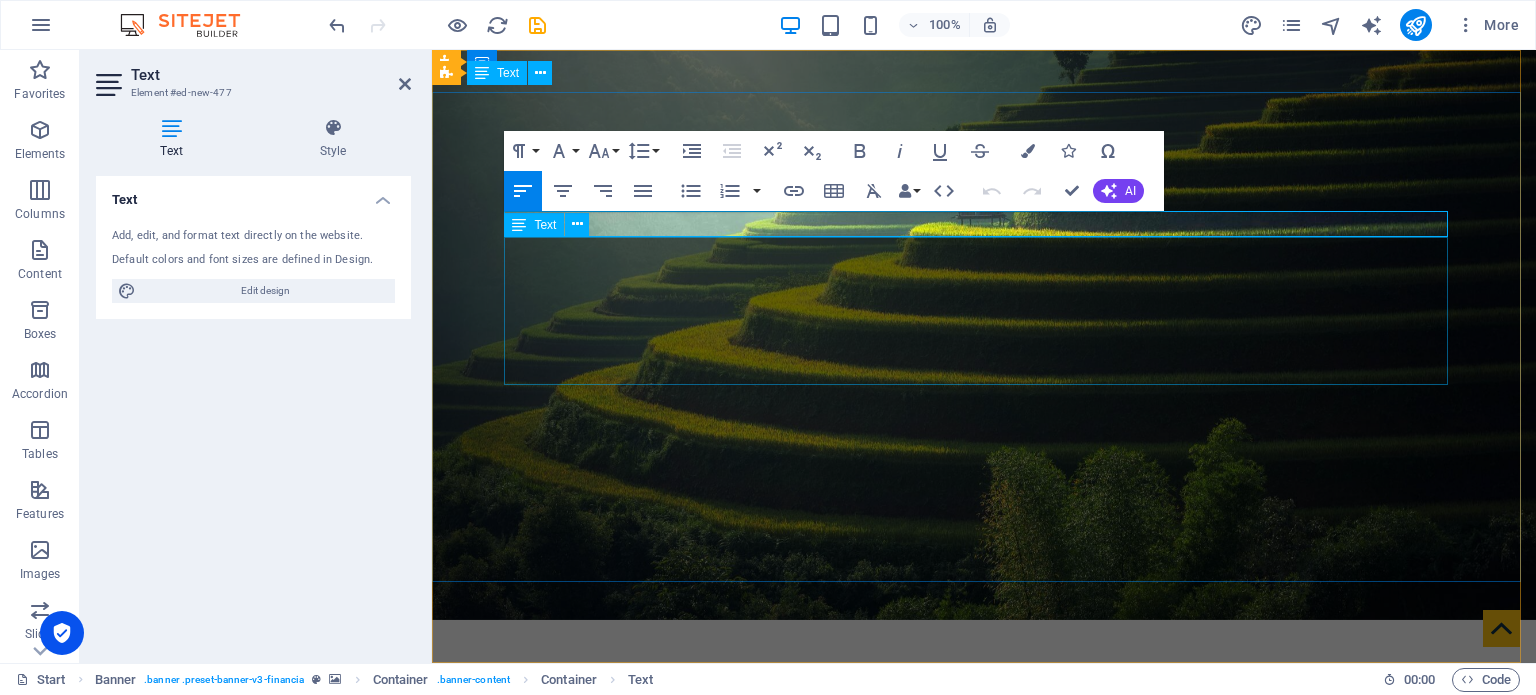 scroll, scrollTop: 0, scrollLeft: 0, axis: both 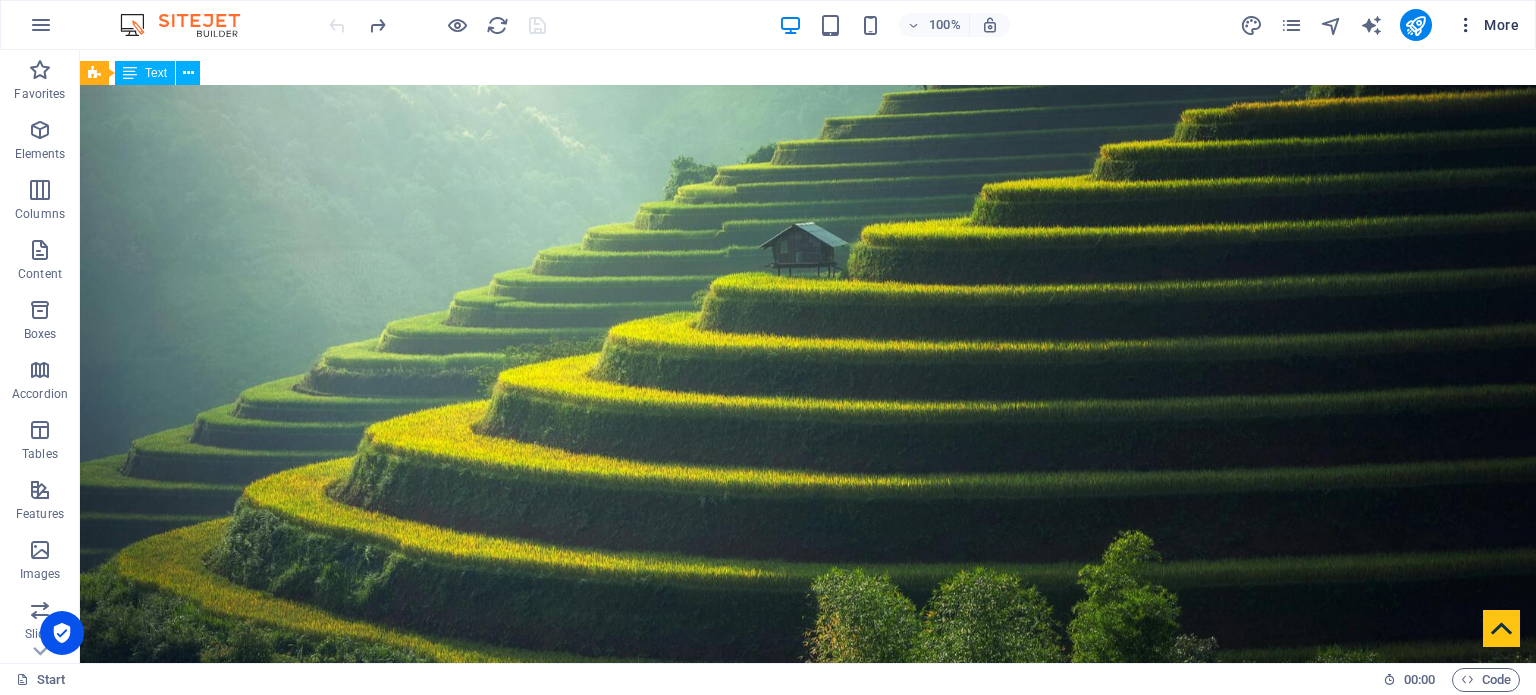 click on "More" at bounding box center (1487, 25) 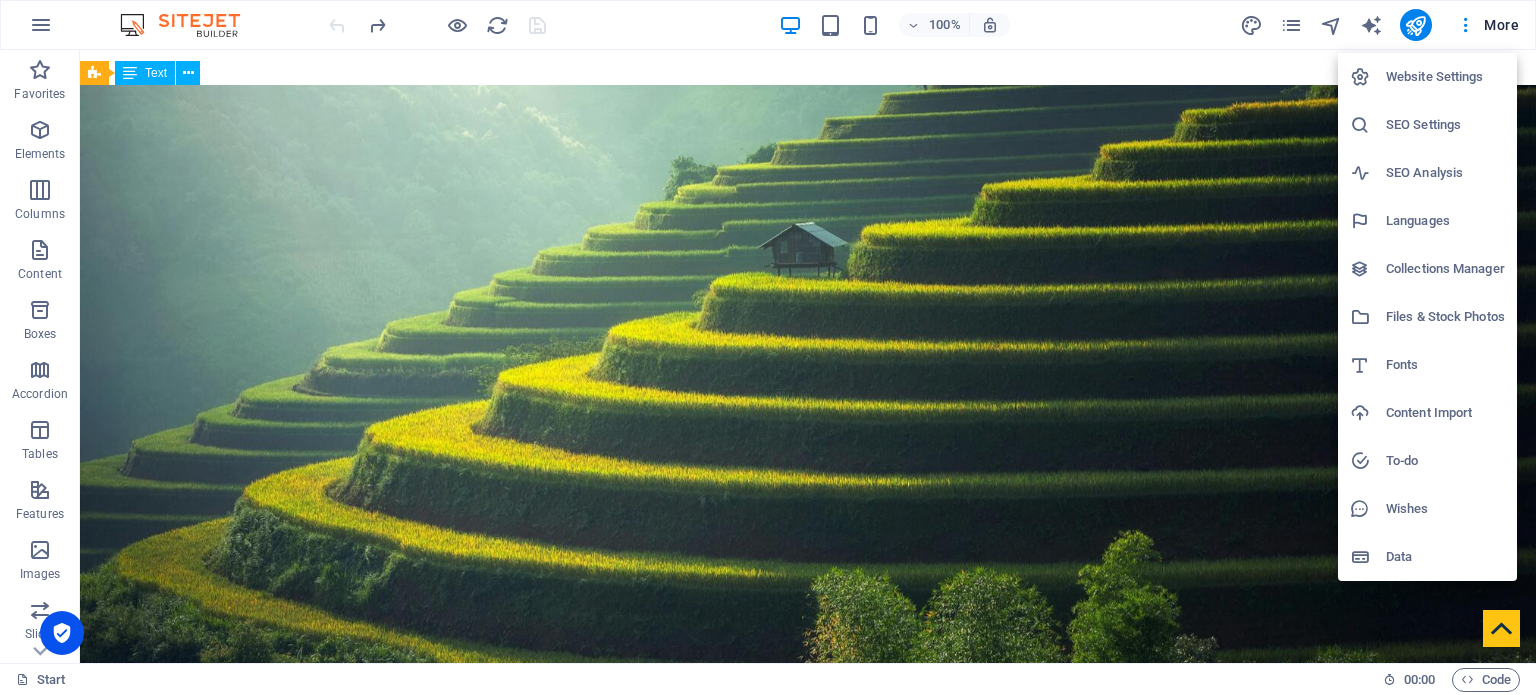 click on "SEO Analysis" at bounding box center (1445, 173) 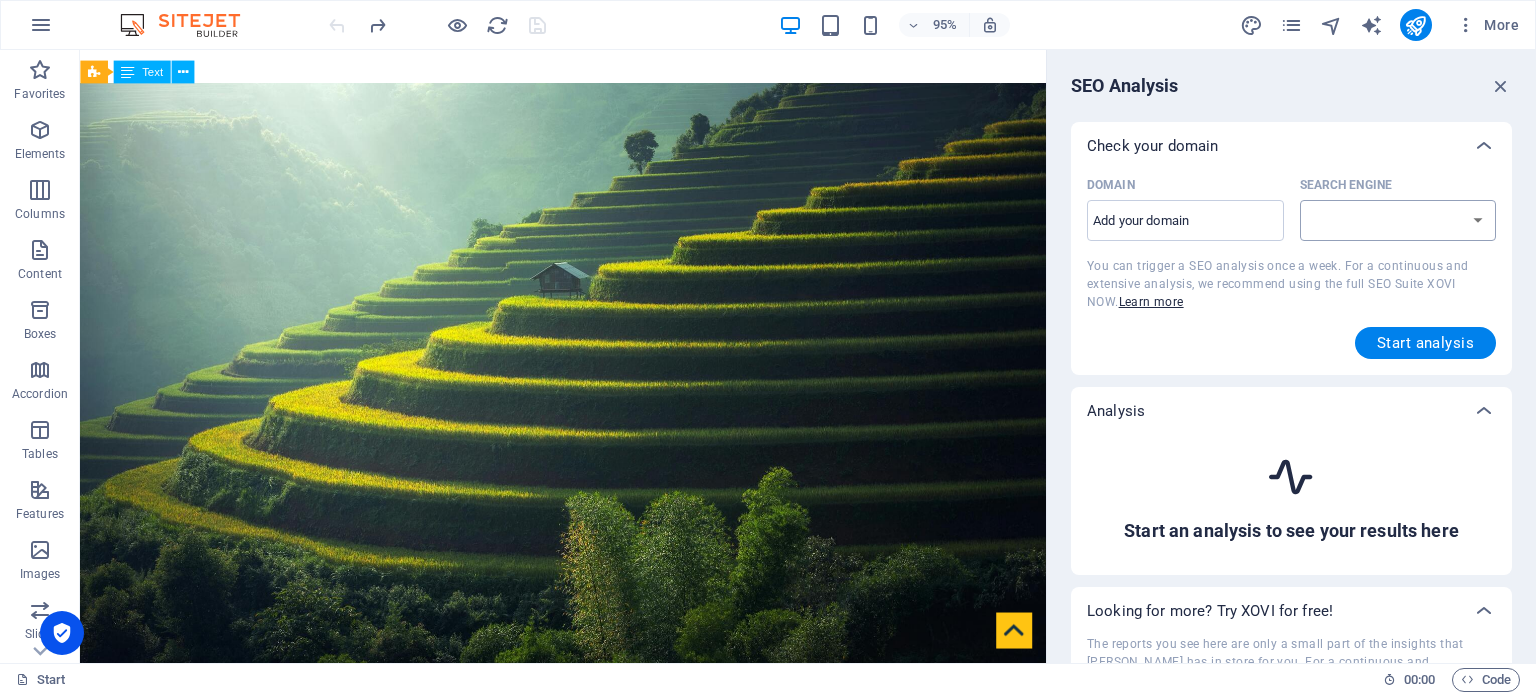 select on "[DOMAIN_NAME]" 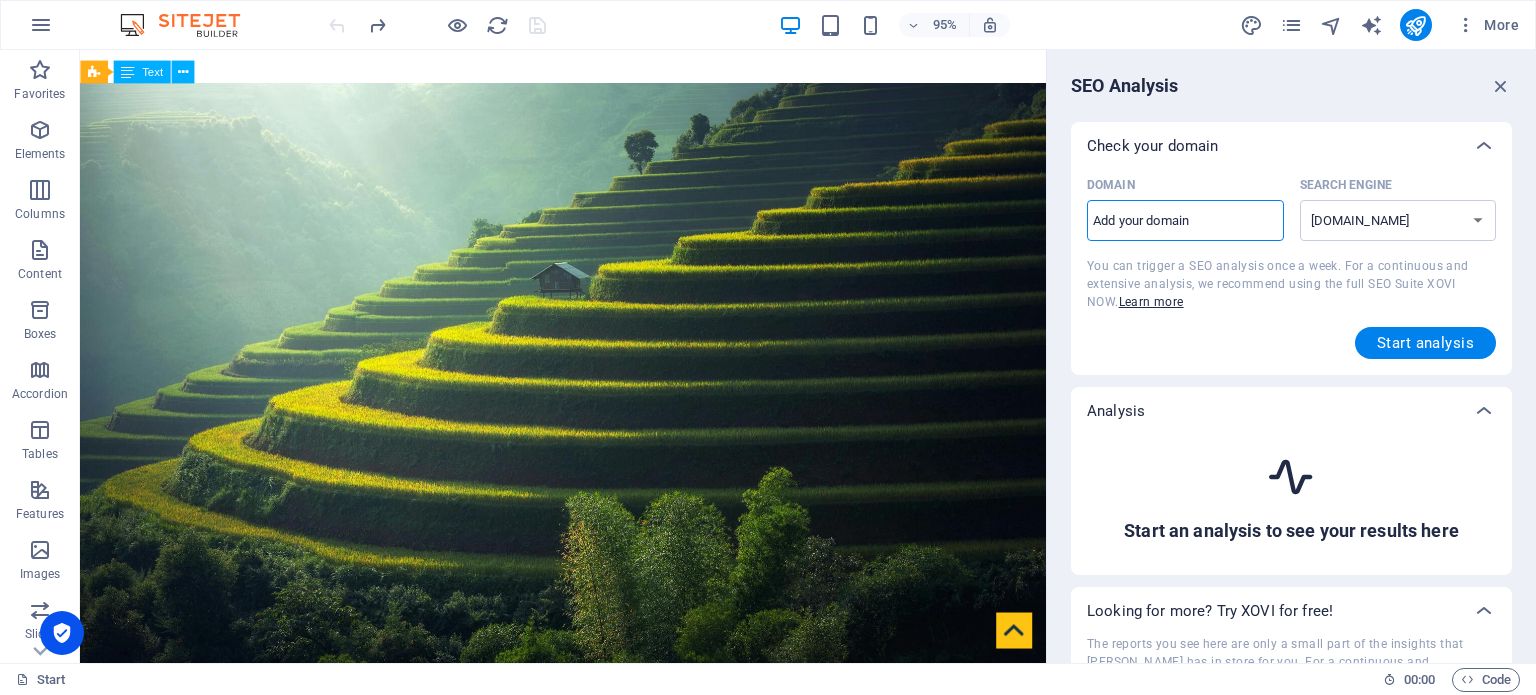 click on "Domain ​" at bounding box center (1185, 221) 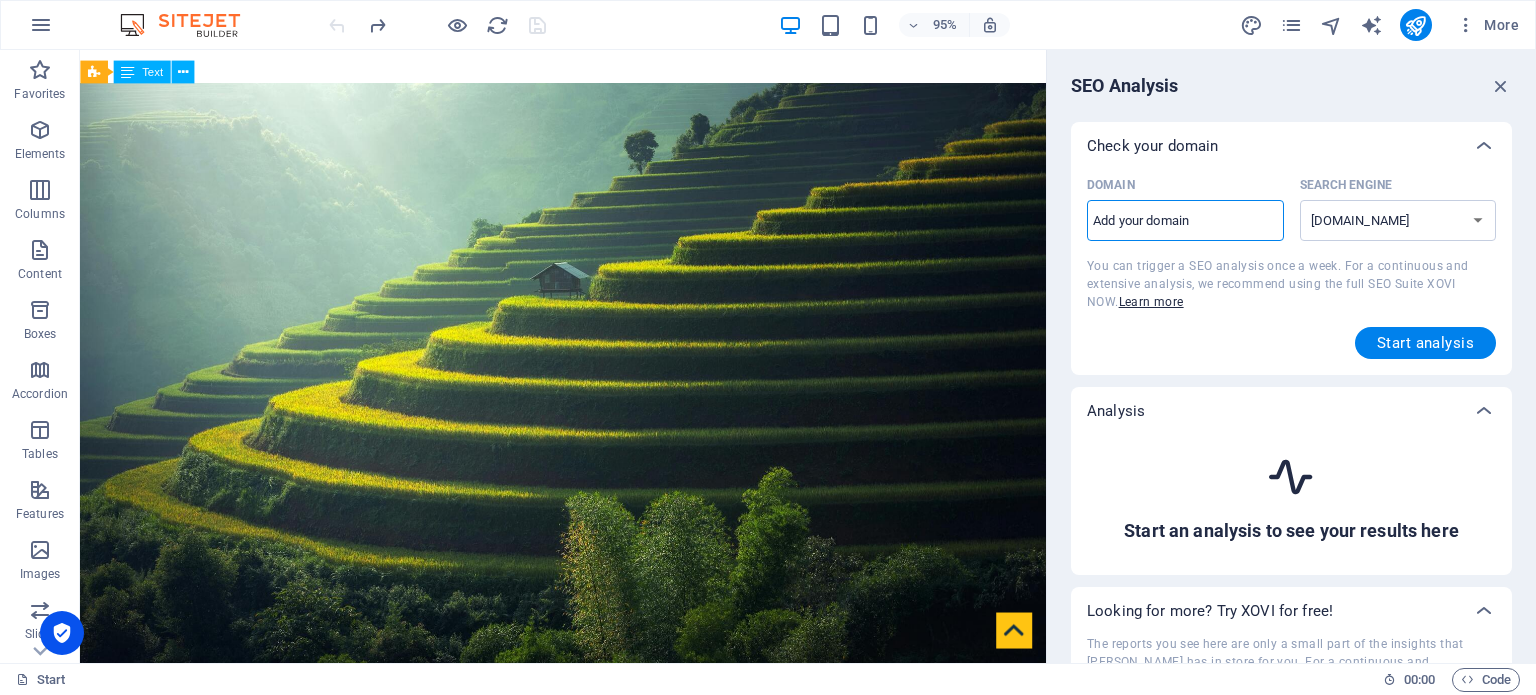 type on "[DOMAIN_NAME]" 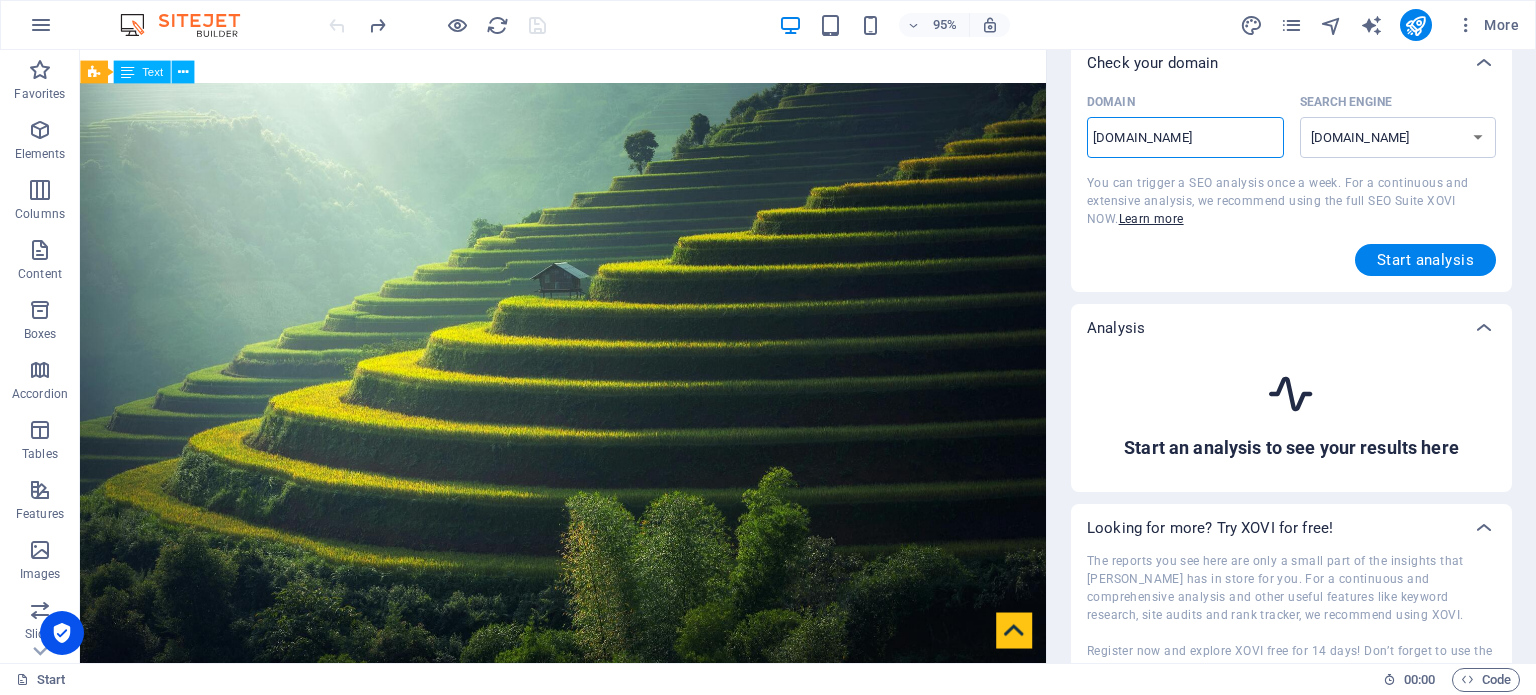 scroll, scrollTop: 161, scrollLeft: 0, axis: vertical 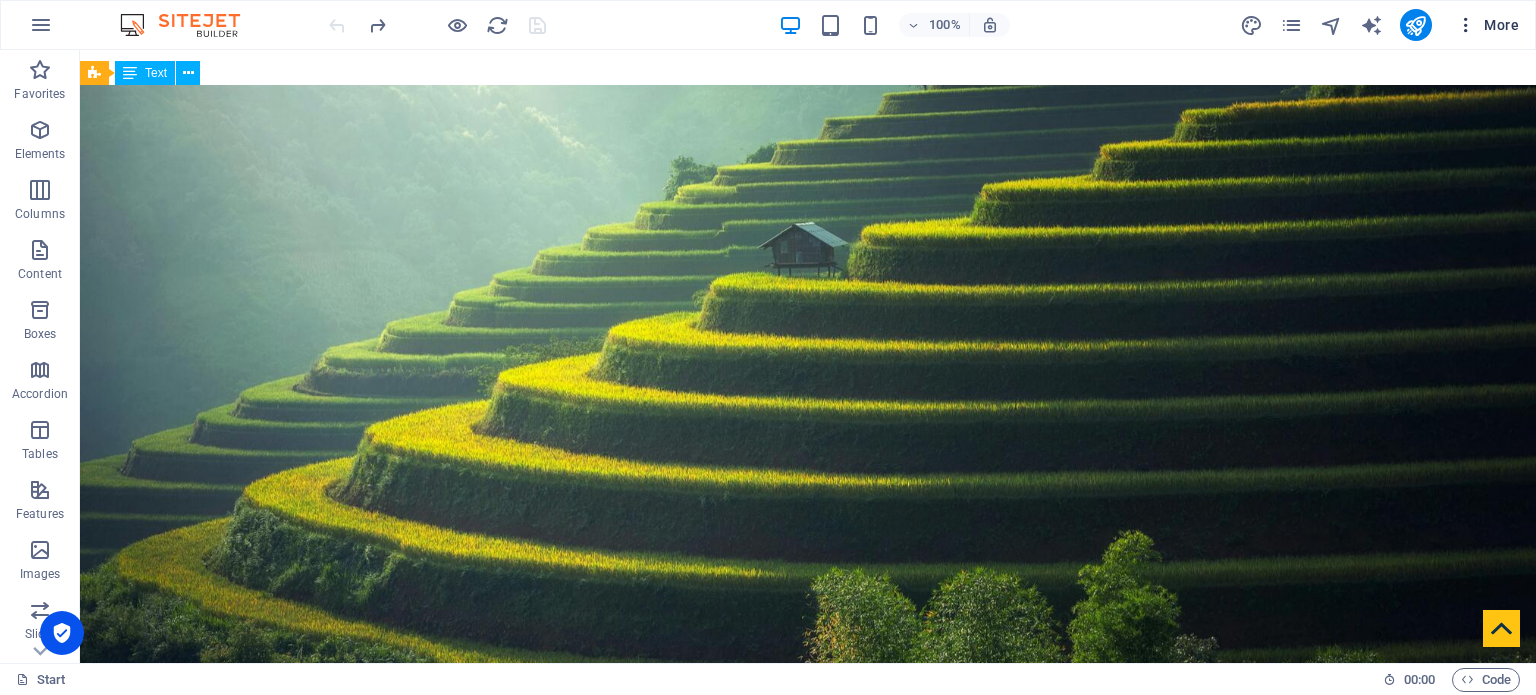 click on "More" at bounding box center [1487, 25] 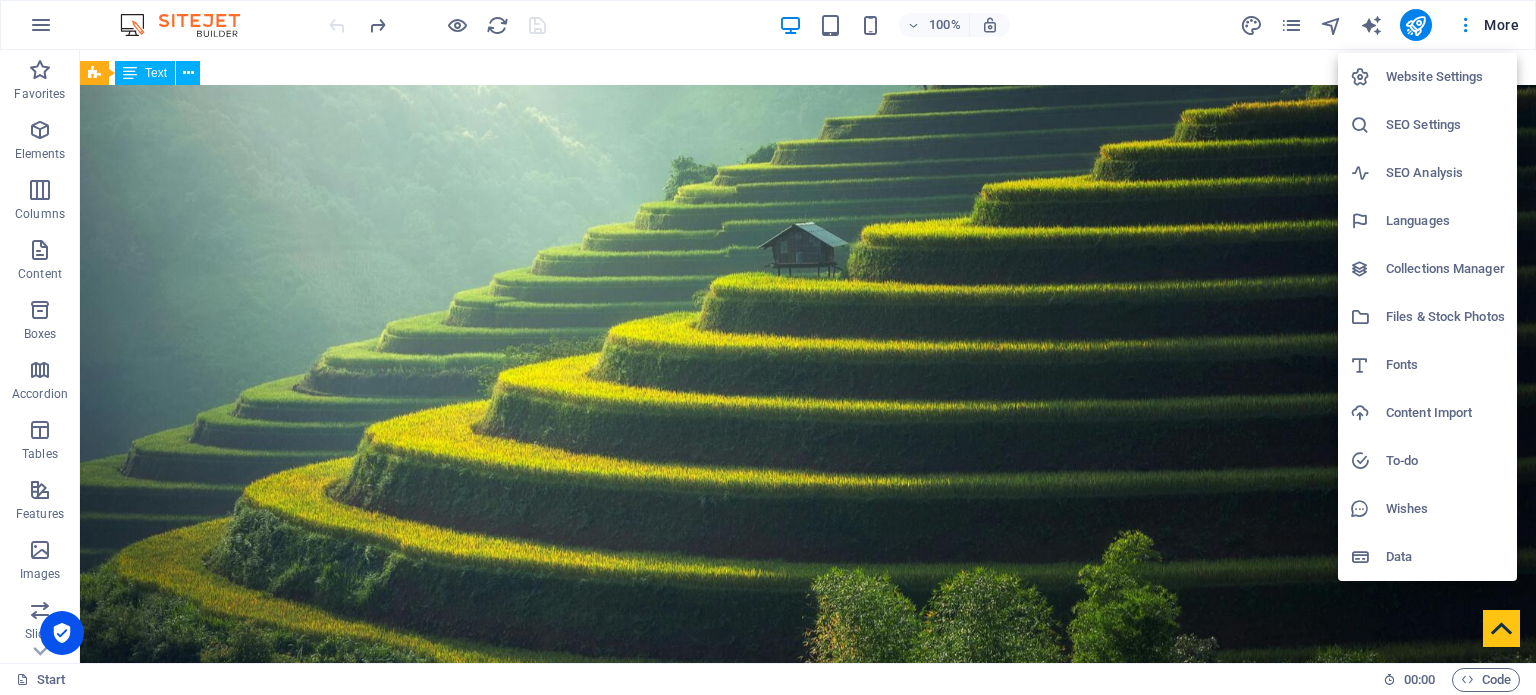 click on "Fonts" at bounding box center [1445, 365] 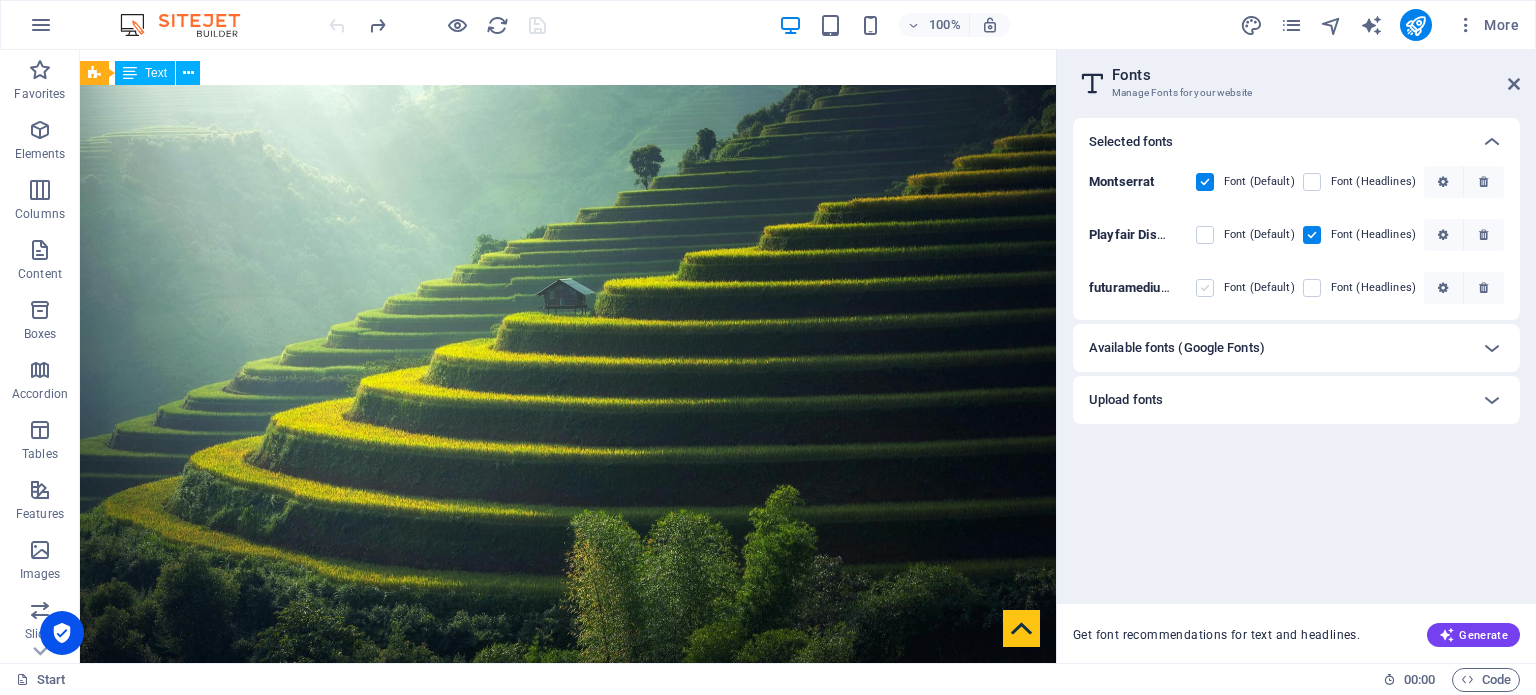 click at bounding box center [1205, 288] 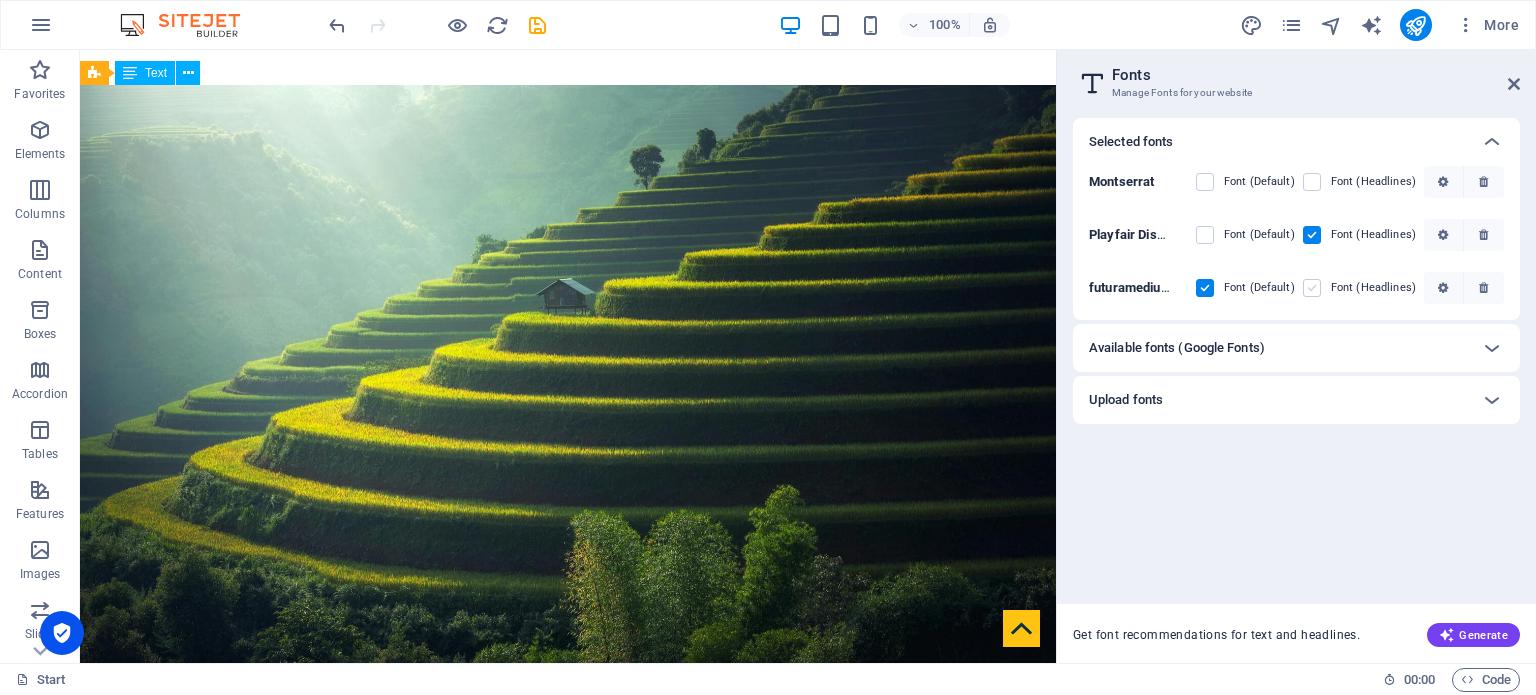 click at bounding box center [1312, 288] 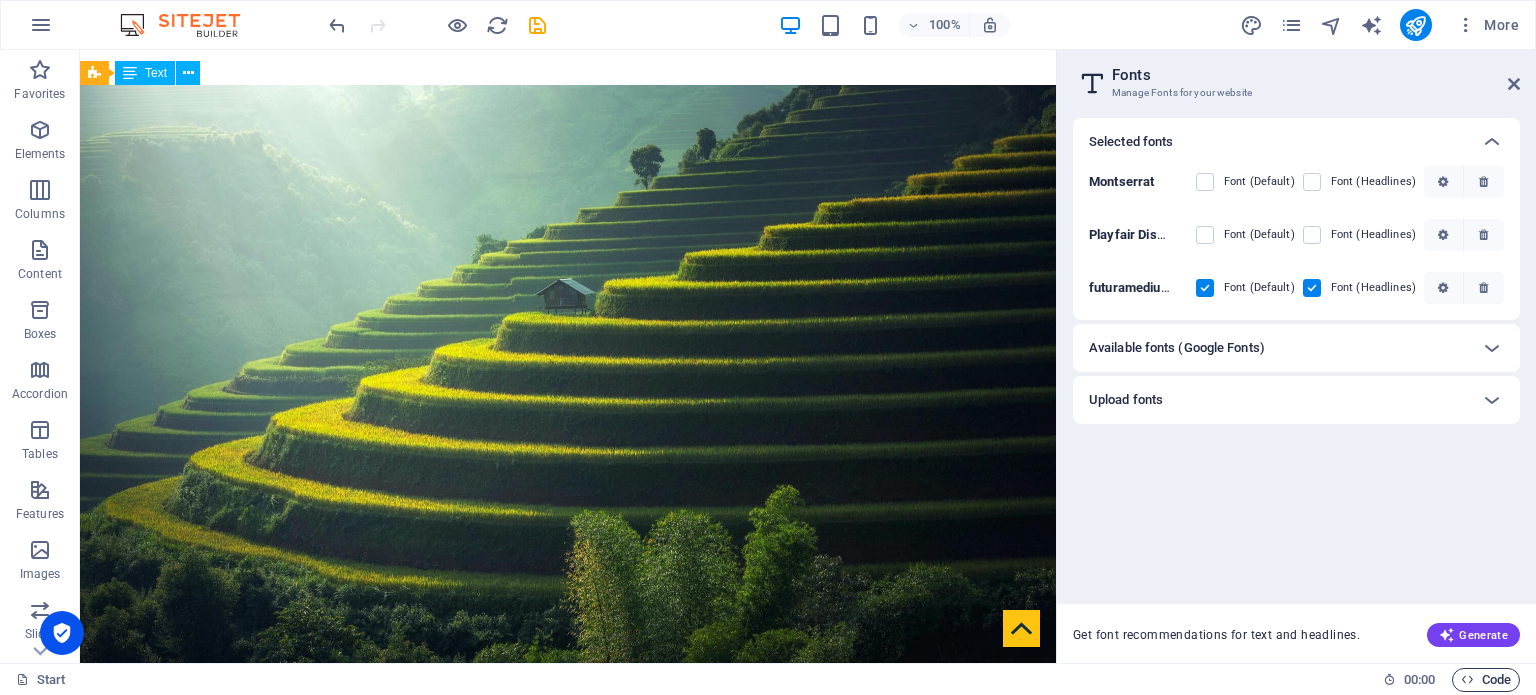 click on "Code" at bounding box center (1486, 680) 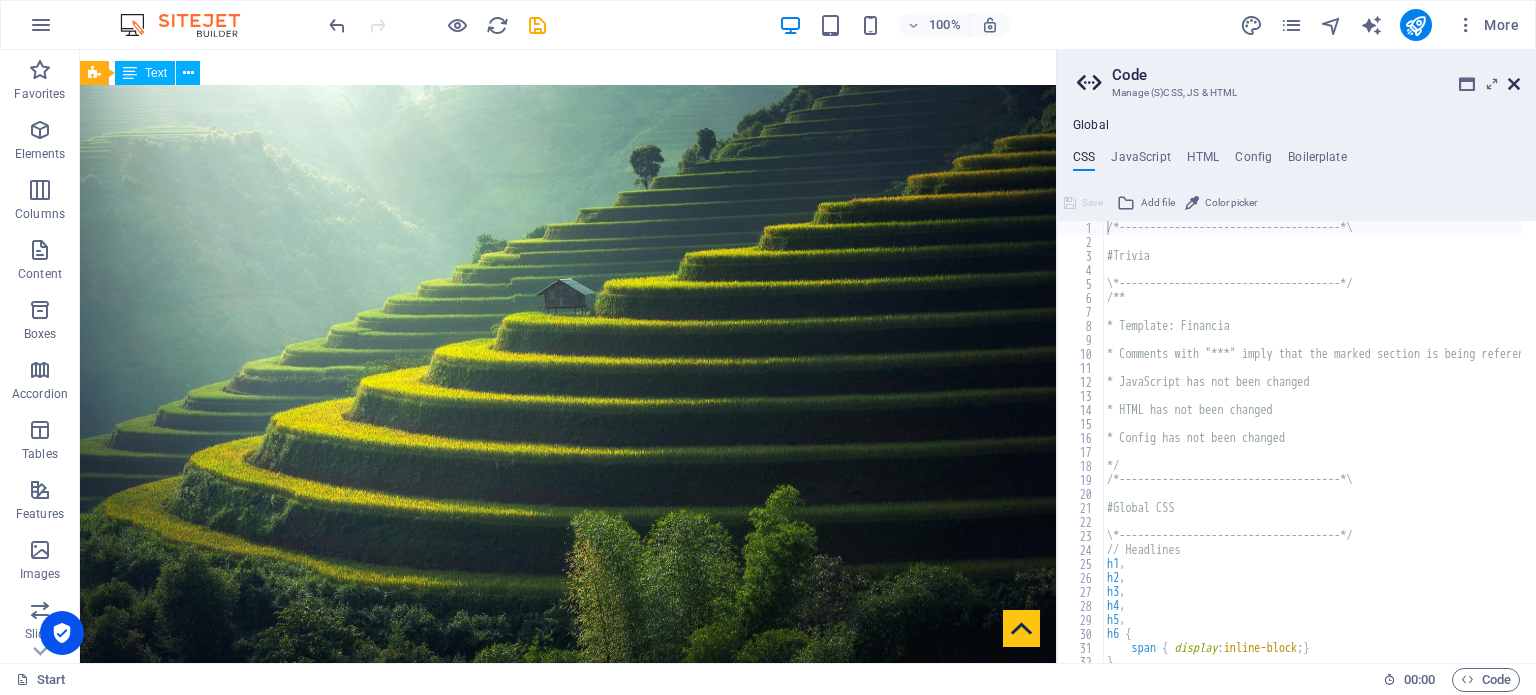 click at bounding box center [1514, 84] 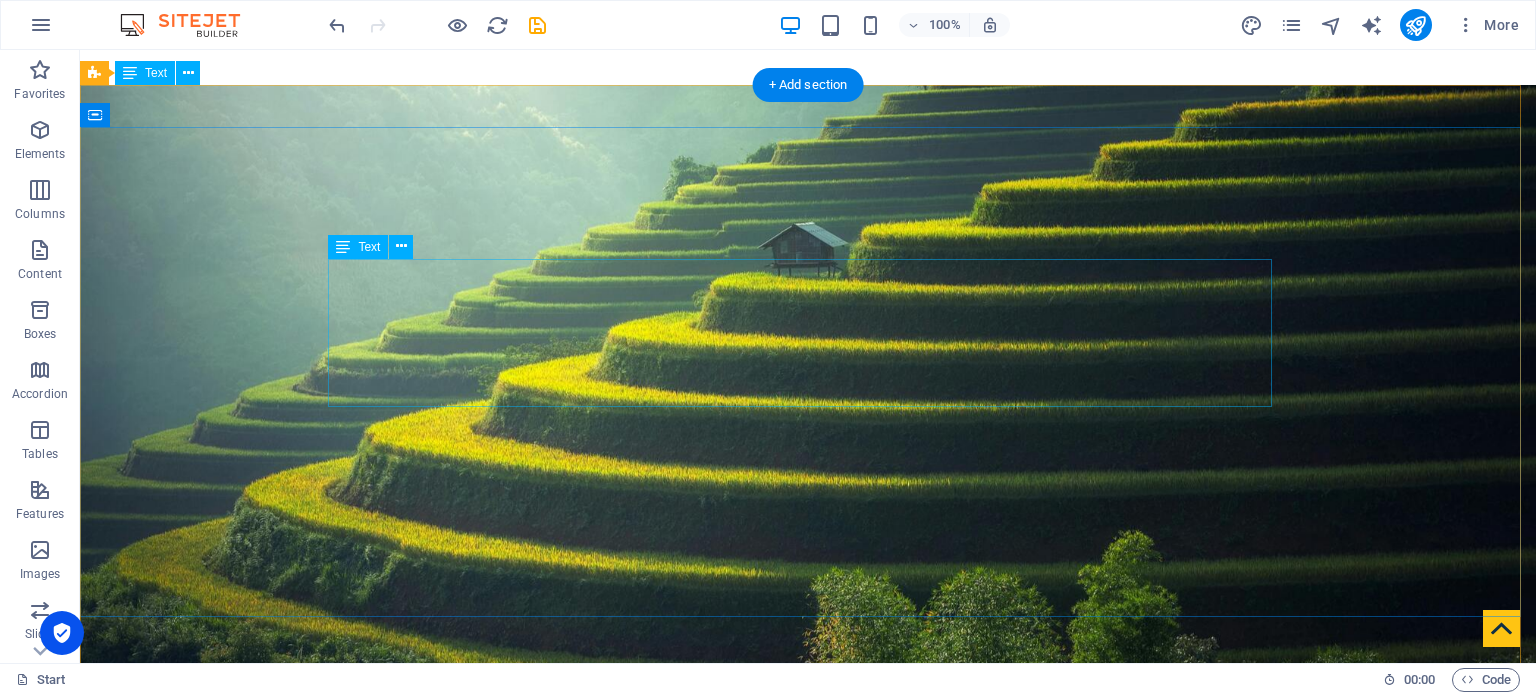 click on "P. P UDASAINI  A SSOCIATES C HARTERED  A CCOUNTANTS" at bounding box center (808, 950) 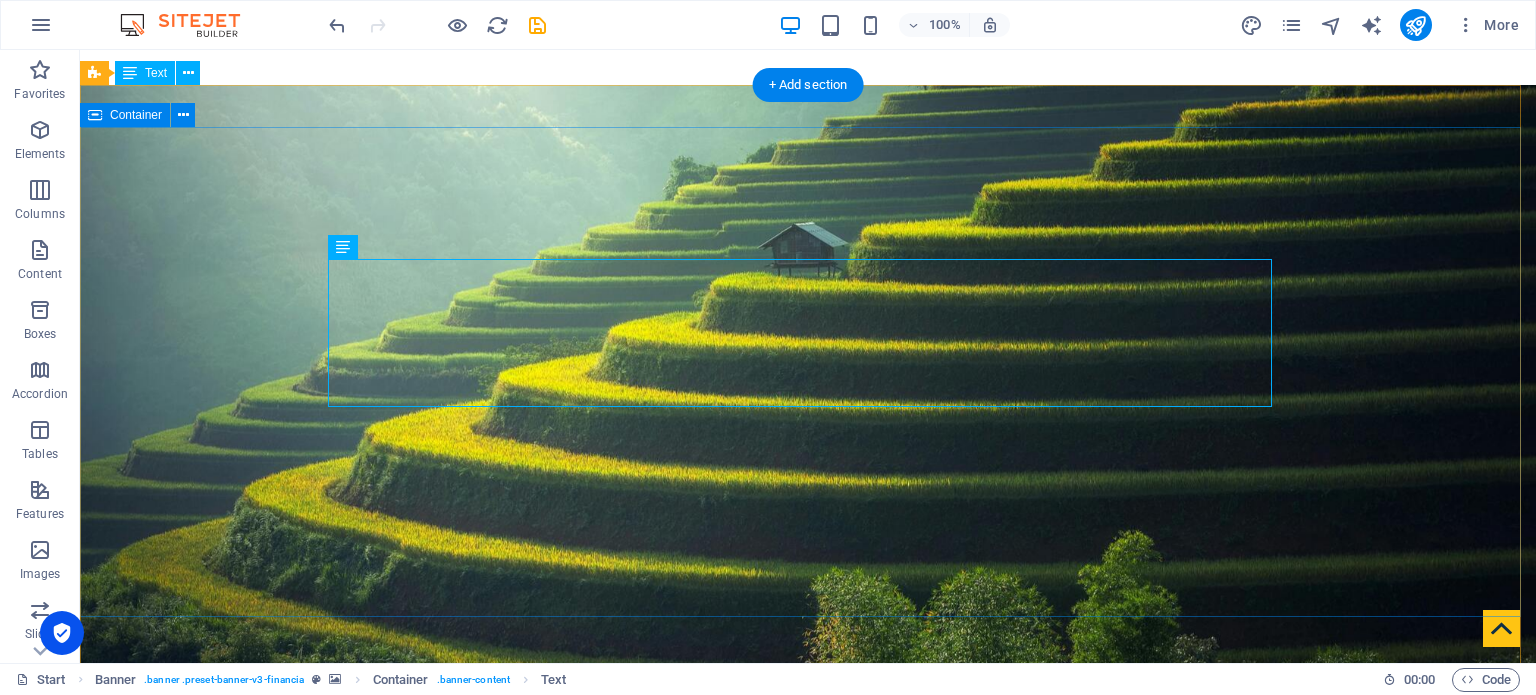 click on "P. P UDASAINI  A SSOCIATES C HARTERED  A CCOUNTANTS audit . tax . advisory" at bounding box center (808, 989) 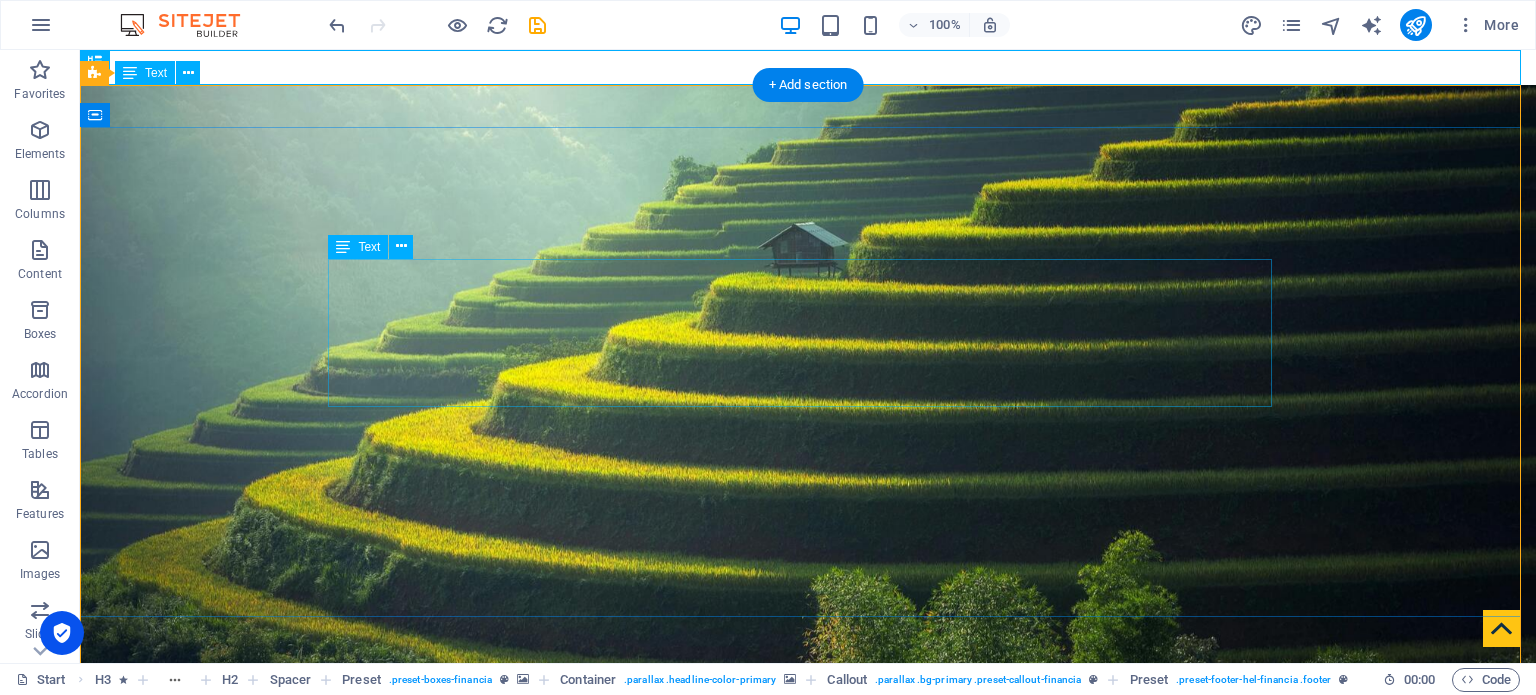 click on "P. P UDASAINI  A SSOCIATES C HARTERED  A CCOUNTANTS" at bounding box center [808, 950] 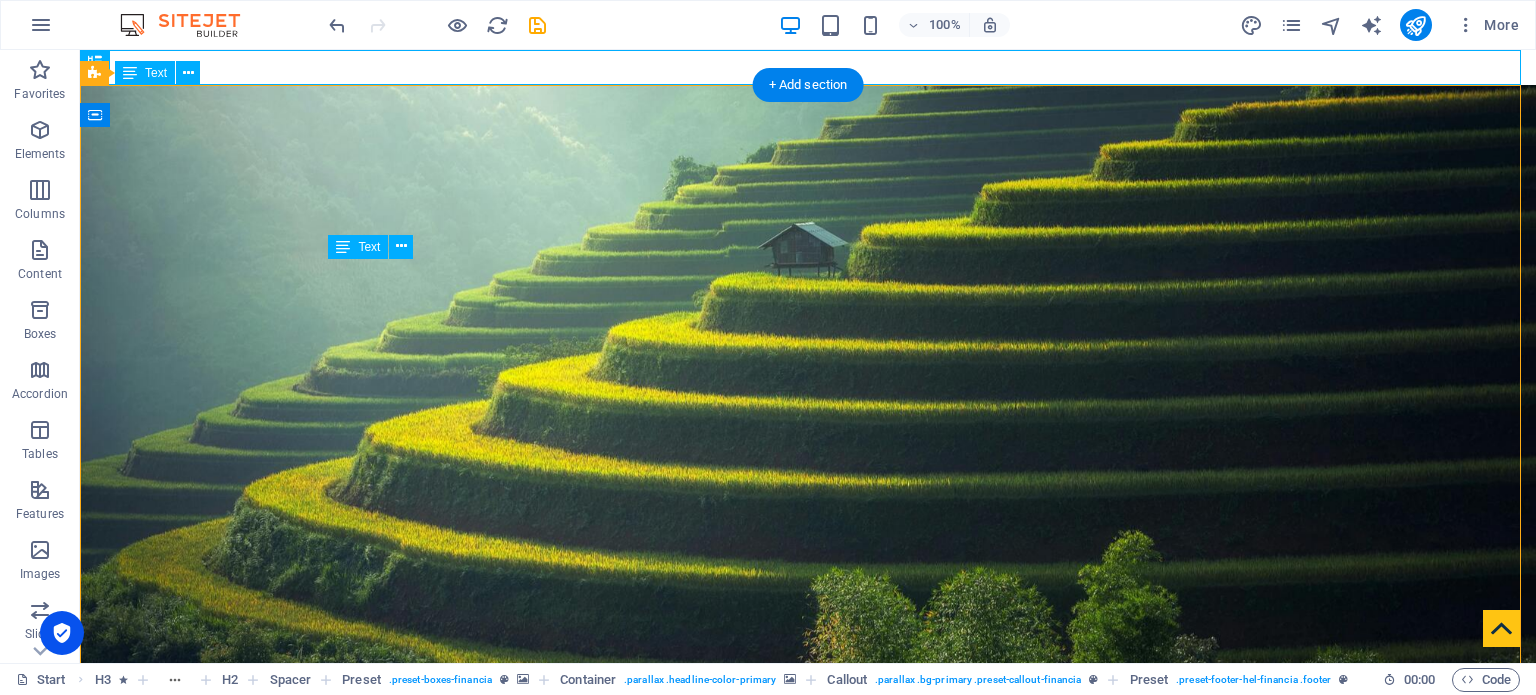 click on "P. P UDASAINI  A SSOCIATES C HARTERED  A CCOUNTANTS" at bounding box center [808, 950] 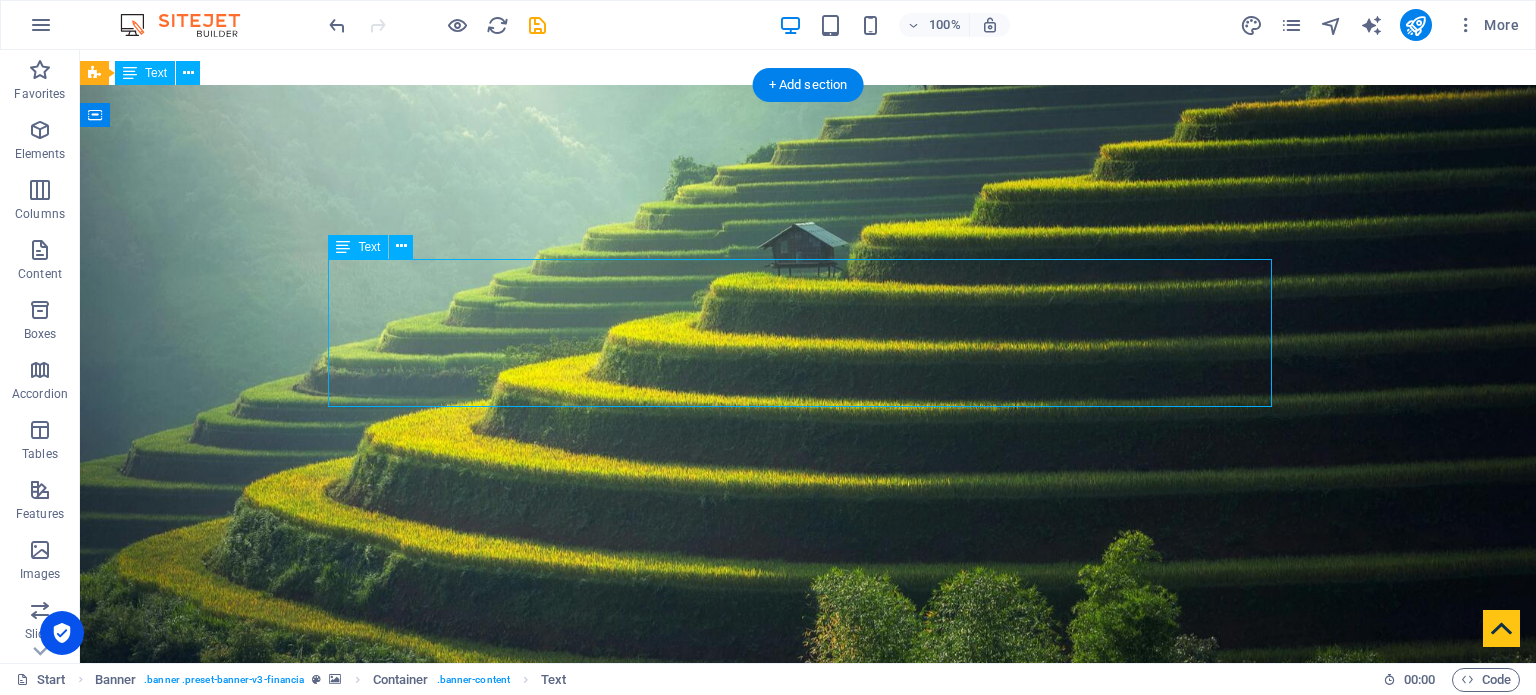 click on "P. P UDASAINI  A SSOCIATES C HARTERED  A CCOUNTANTS" at bounding box center (808, 950) 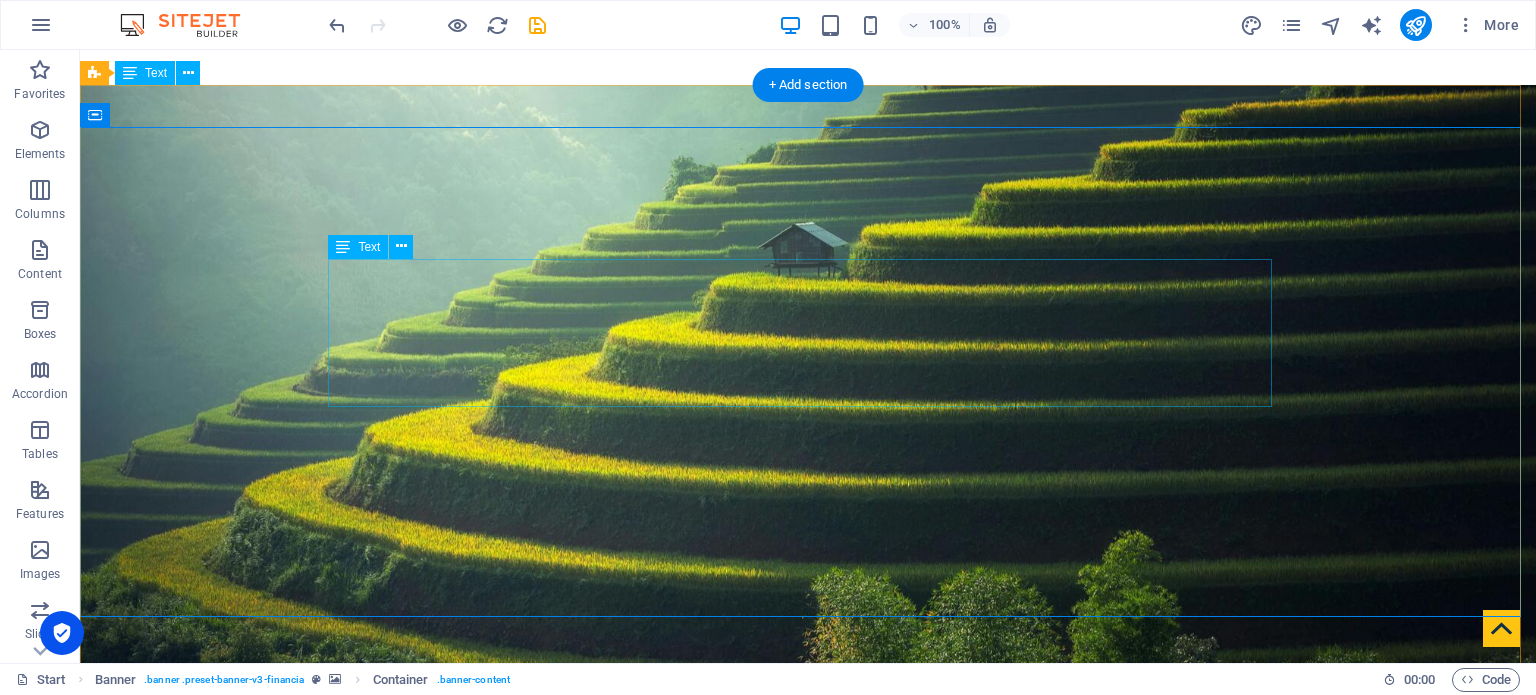 click on "P. P UDASAINI  A SSOCIATES C HARTERED  A CCOUNTANTS" at bounding box center [808, 950] 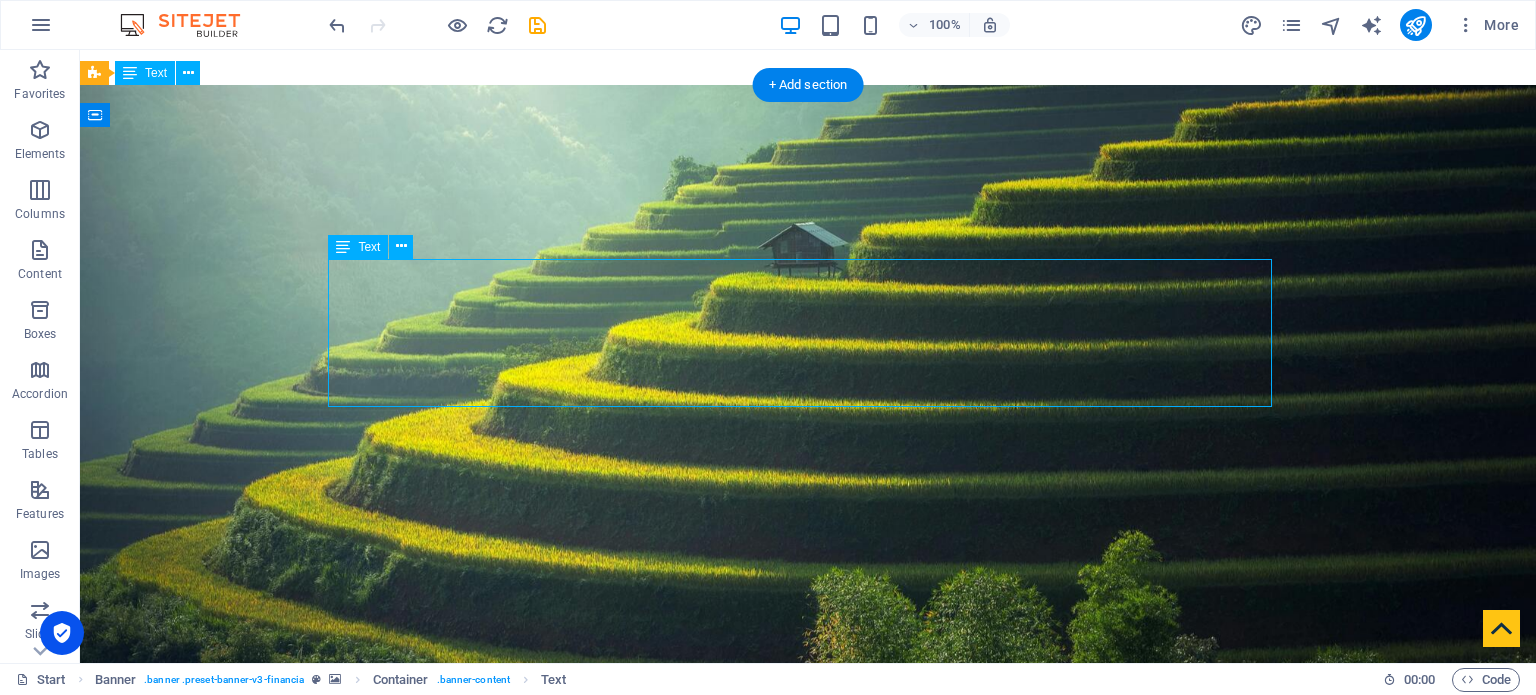 click on "P. P UDASAINI  A SSOCIATES C HARTERED  A CCOUNTANTS" at bounding box center [808, 950] 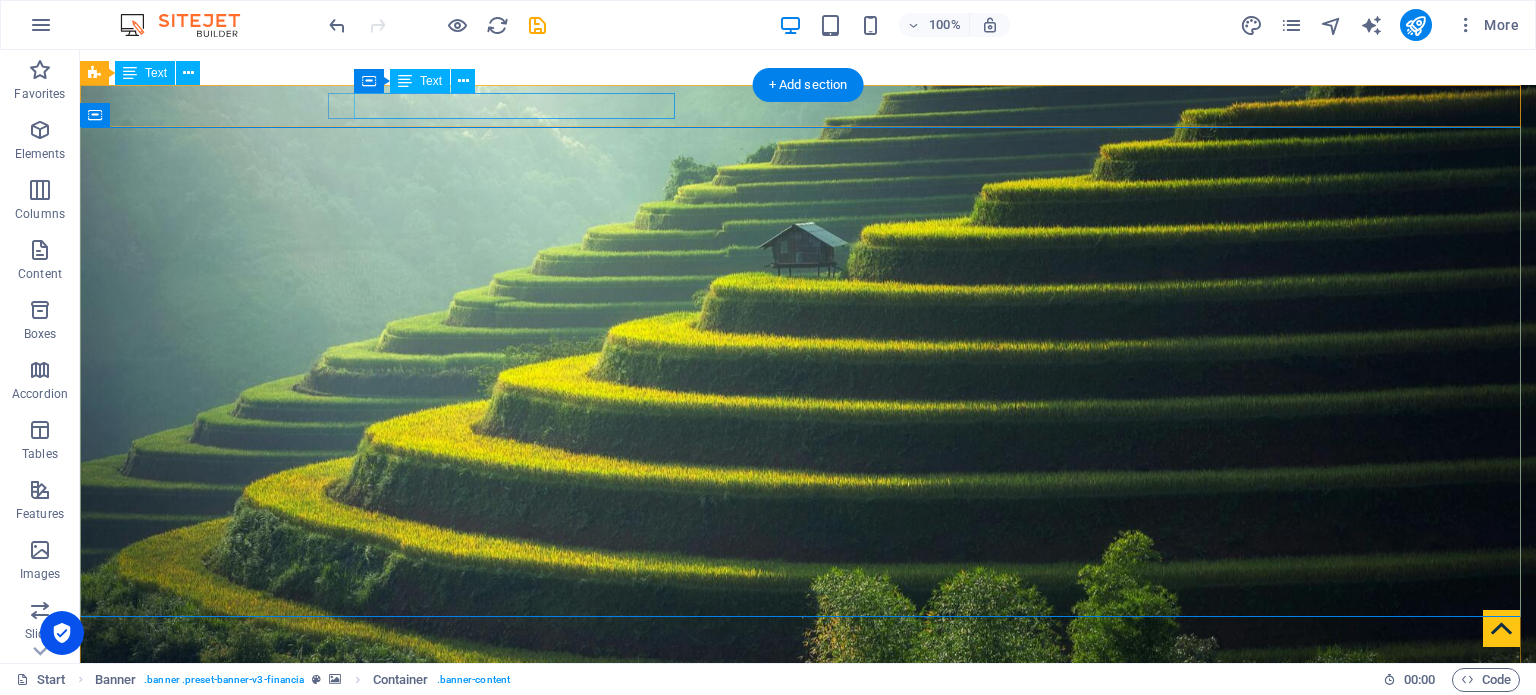 click on "New-Baneshwor ,  [GEOGRAPHIC_DATA], [GEOGRAPHIC_DATA]   44600" at bounding box center (800, 736) 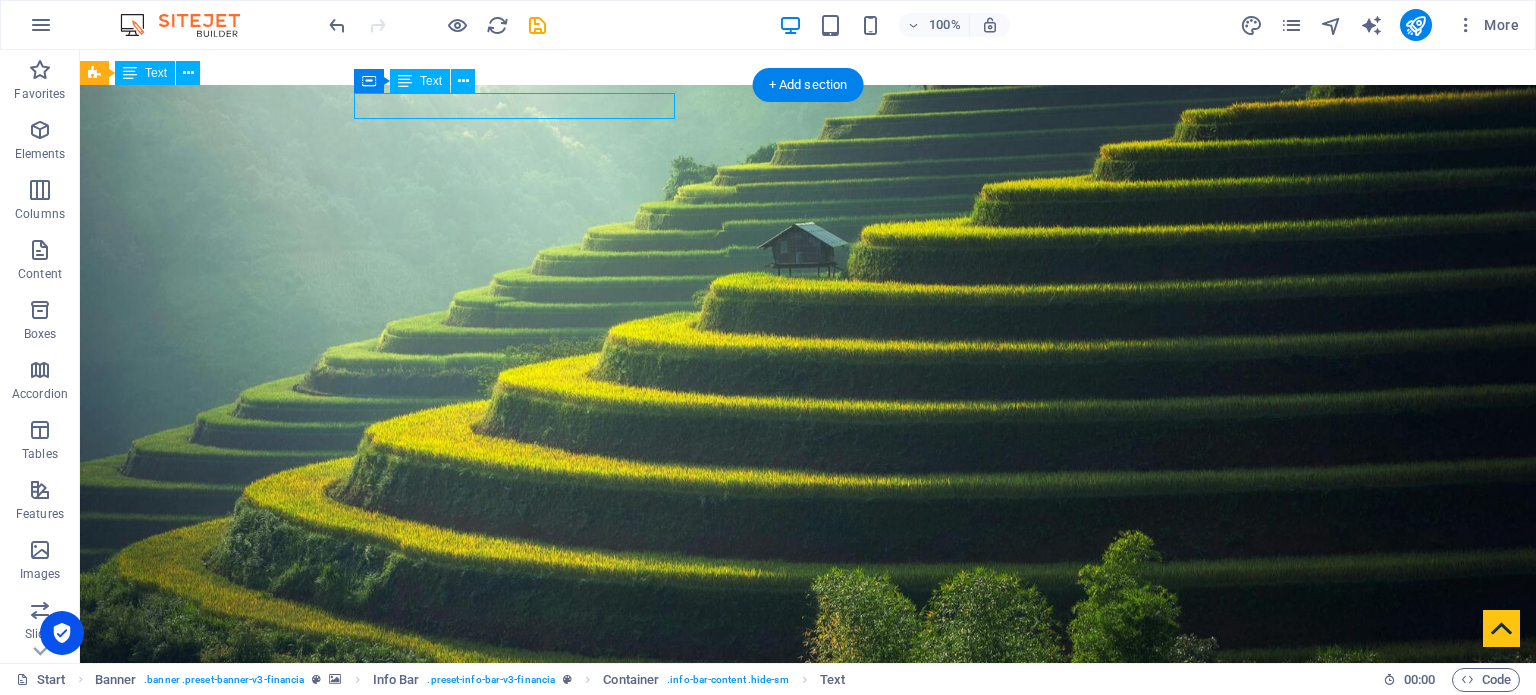 click on "New-Baneshwor ,  [GEOGRAPHIC_DATA], [GEOGRAPHIC_DATA]   44600" at bounding box center (800, 736) 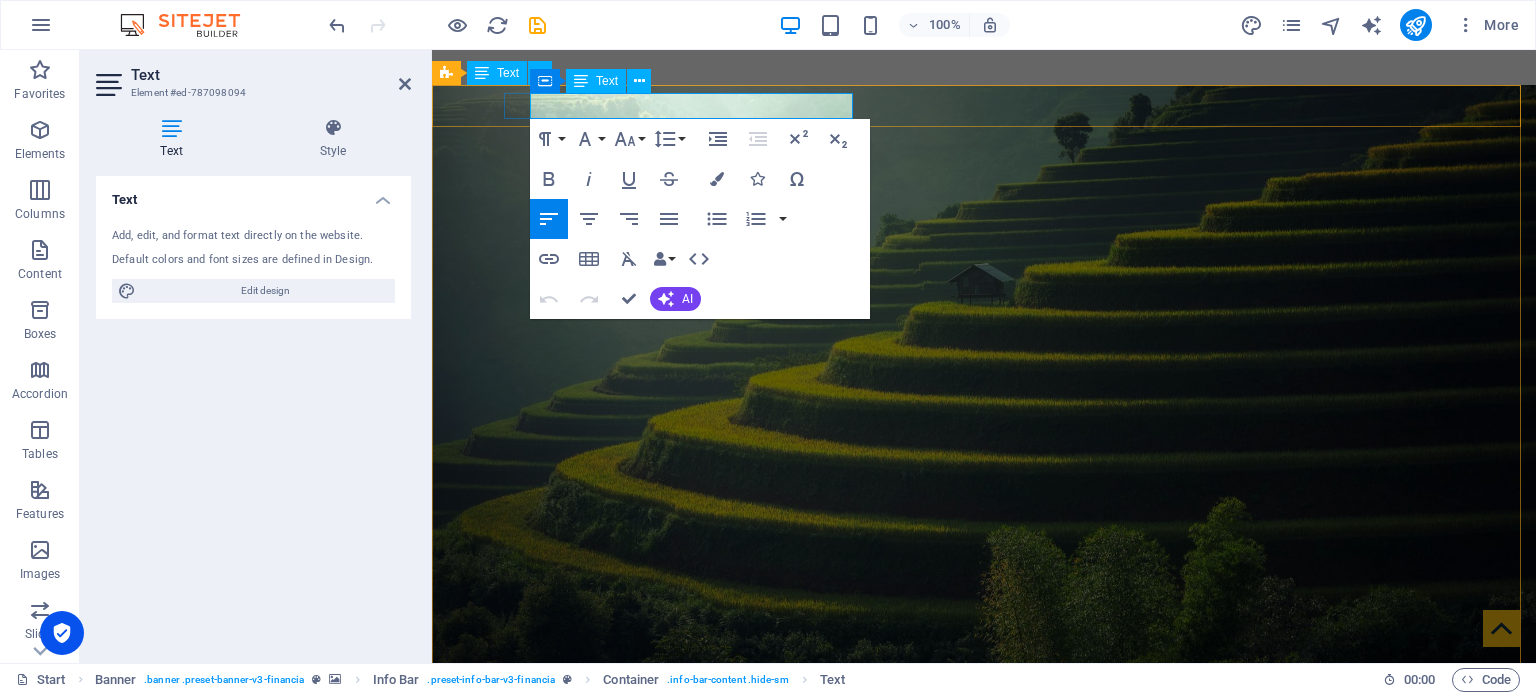 click on "New-Baneshwor" at bounding box center (571, 735) 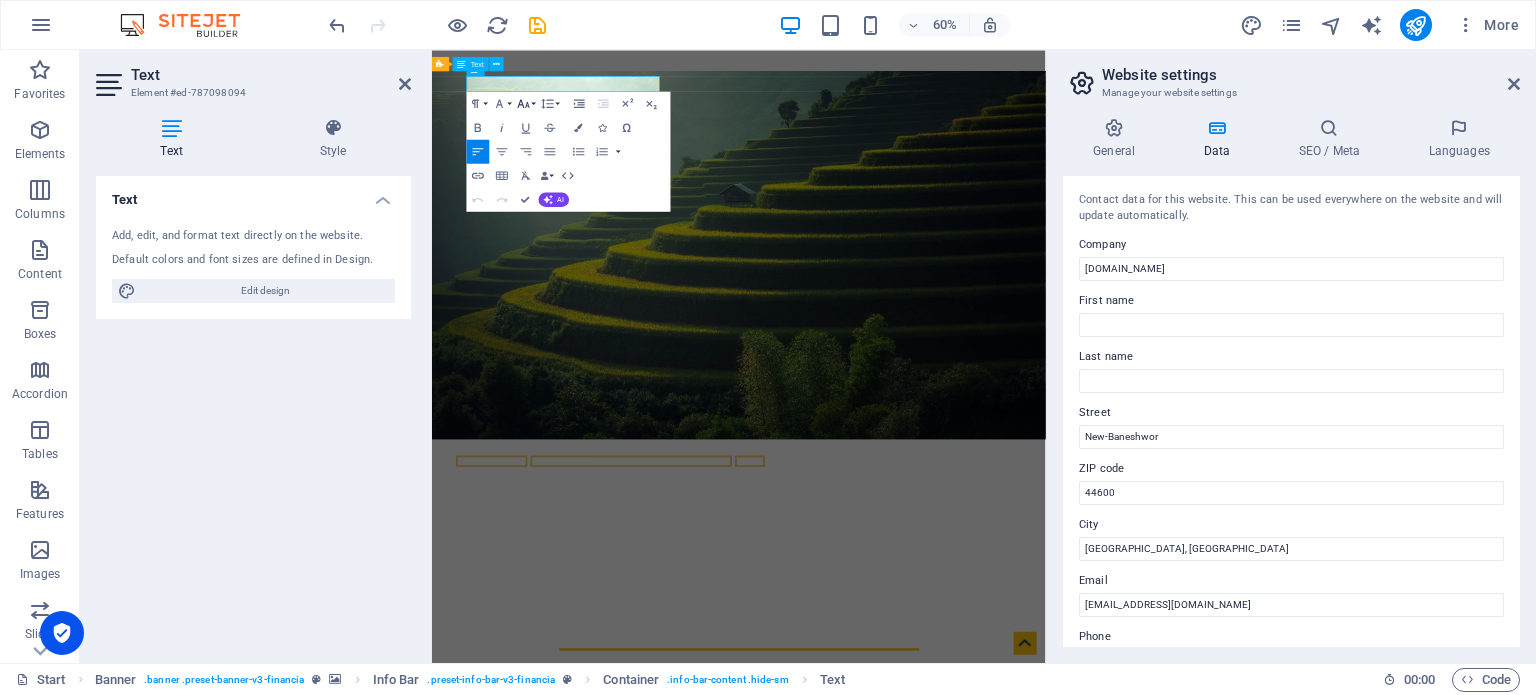drag, startPoint x: 155, startPoint y: 59, endPoint x: 529, endPoint y: 104, distance: 376.69748 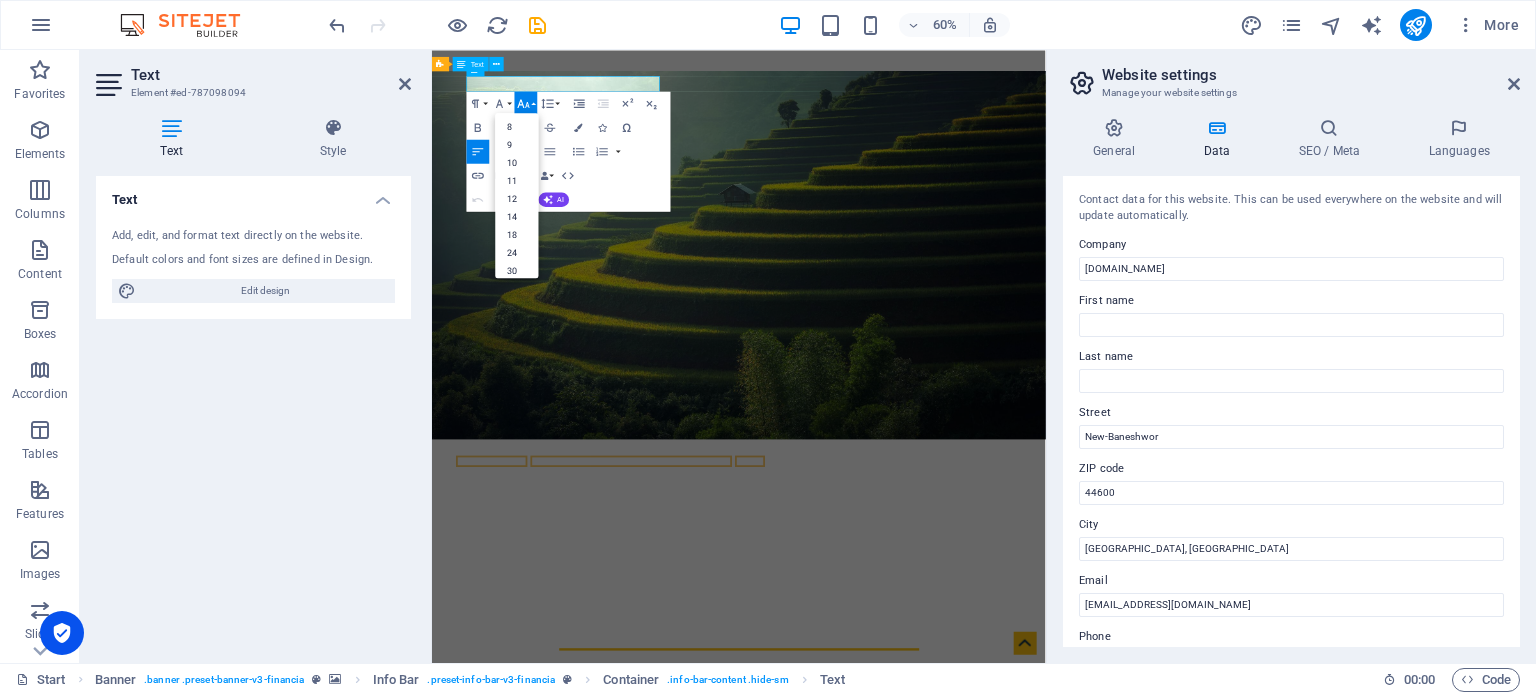 click 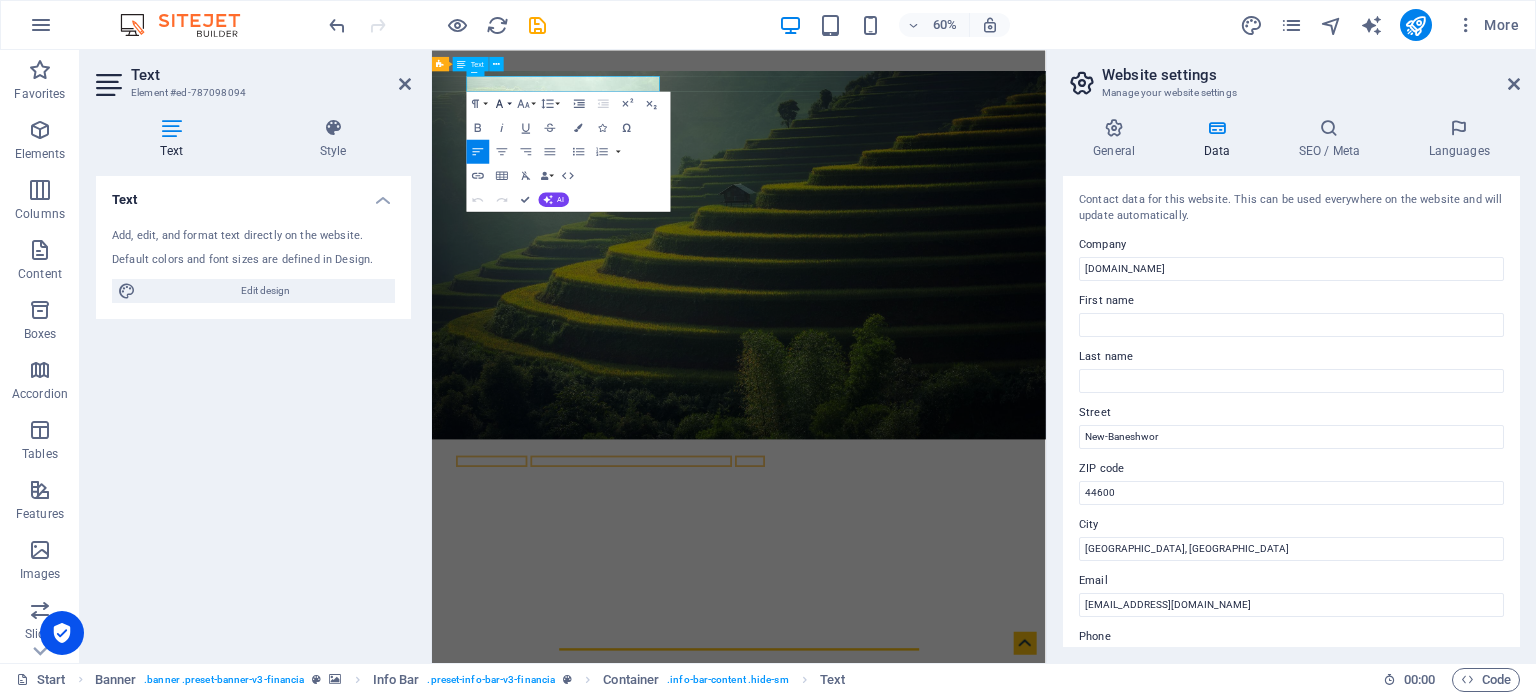 click 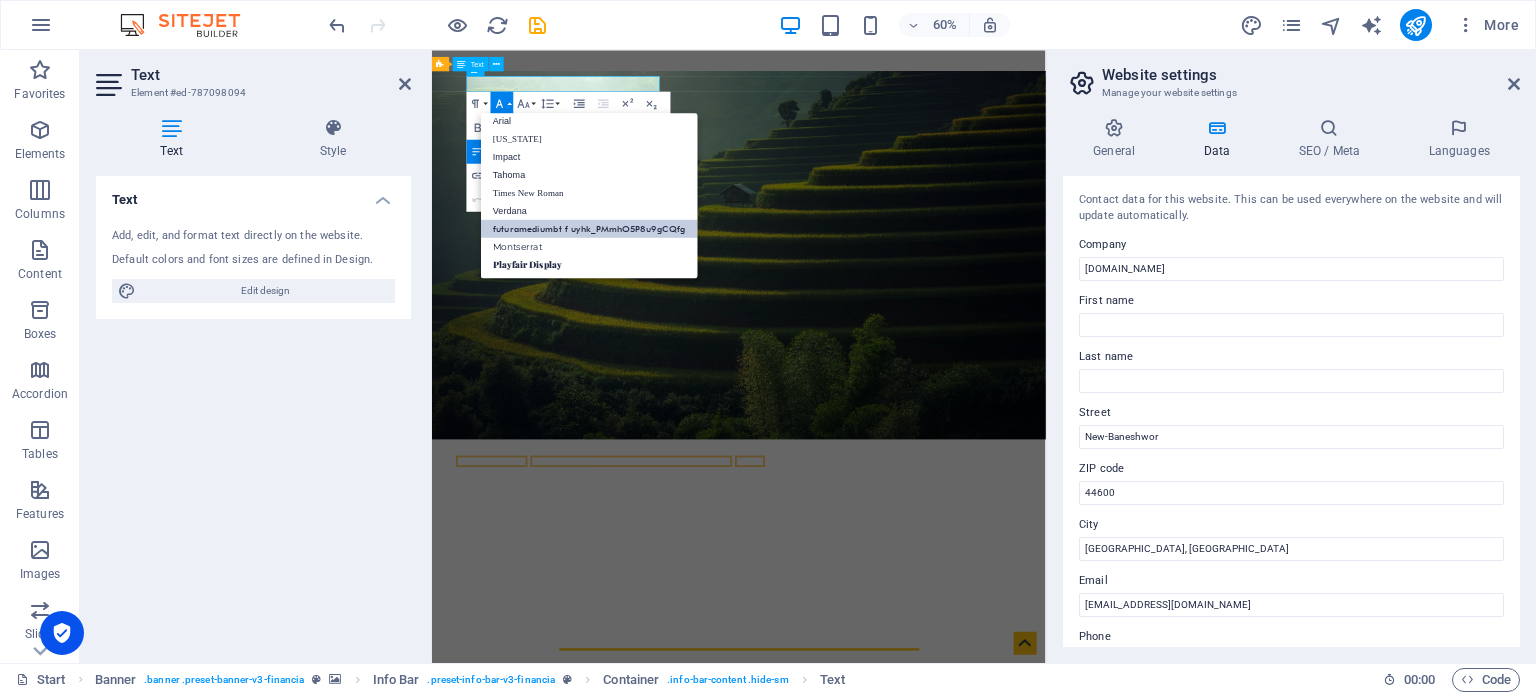 scroll, scrollTop: 11, scrollLeft: 0, axis: vertical 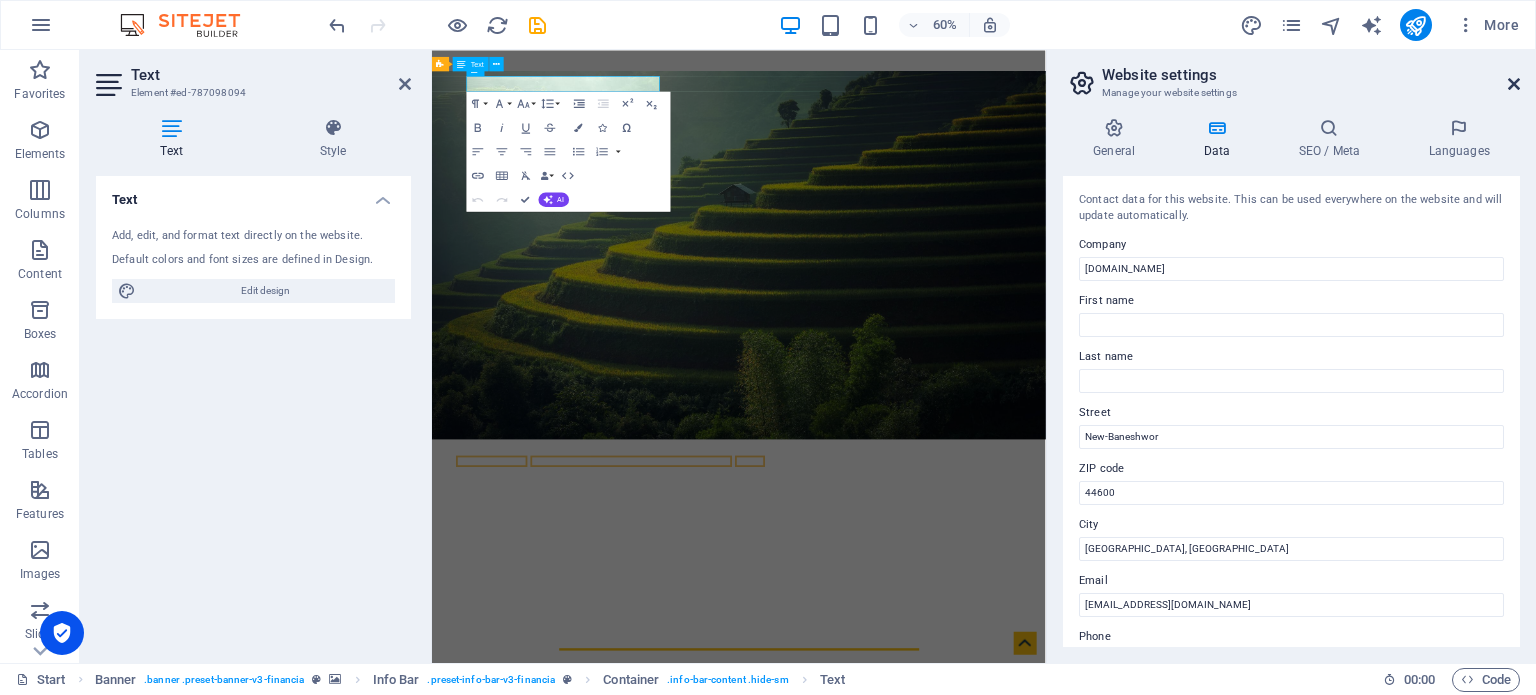 click at bounding box center (1514, 84) 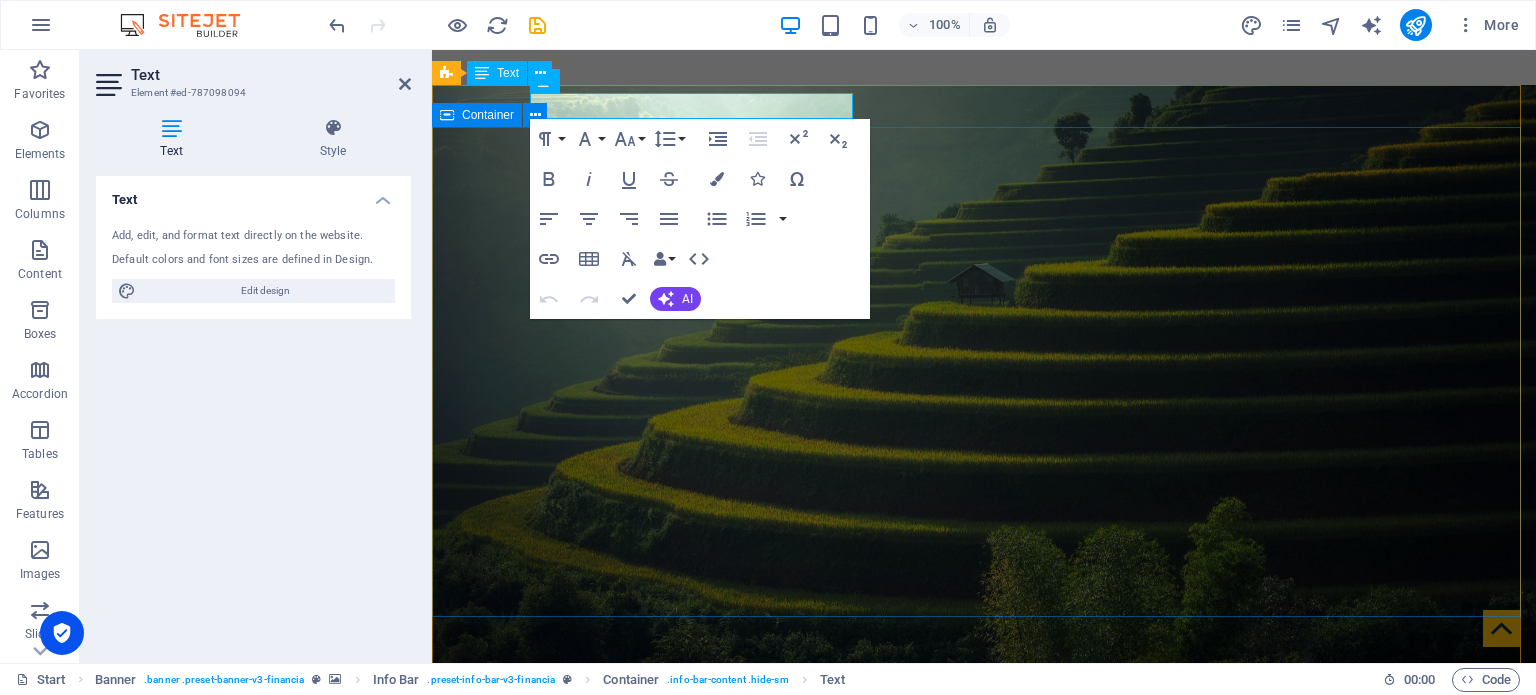 click on "P. P UDASAINI  A SSOCIATES C HARTERED  A CCOUNTANTS audit . tax . advisory" at bounding box center (984, 989) 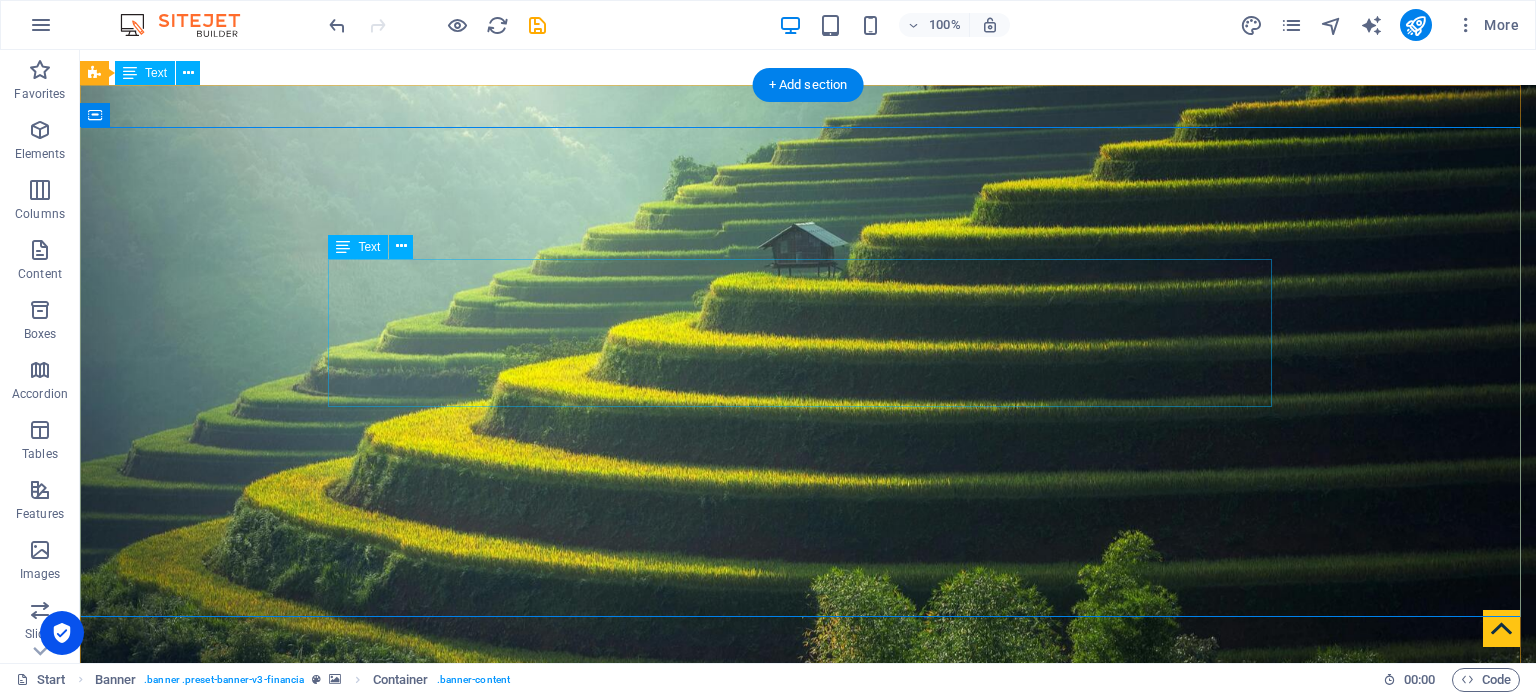 click on "P. P UDASAINI  A SSOCIATES C HARTERED  A CCOUNTANTS" at bounding box center [808, 950] 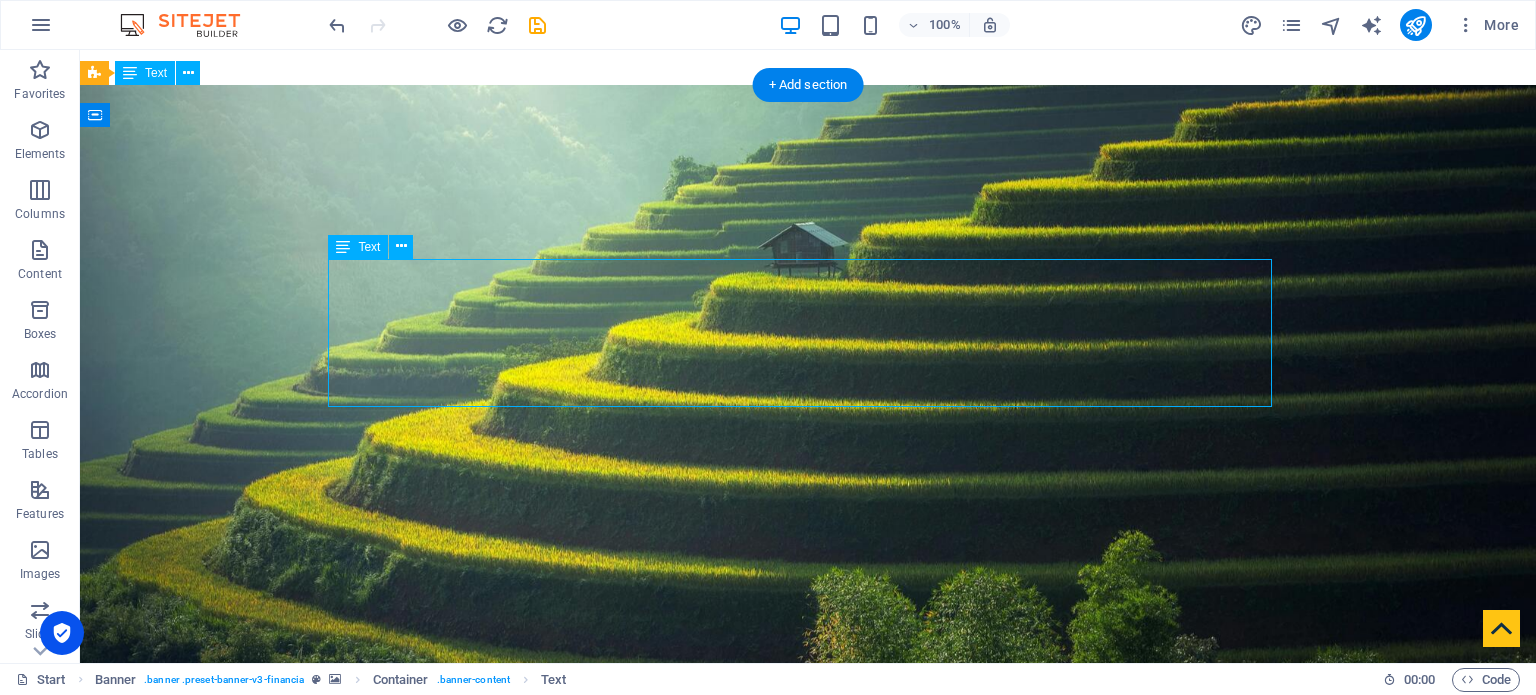 click on "P. P UDASAINI  A SSOCIATES C HARTERED  A CCOUNTANTS" at bounding box center (808, 950) 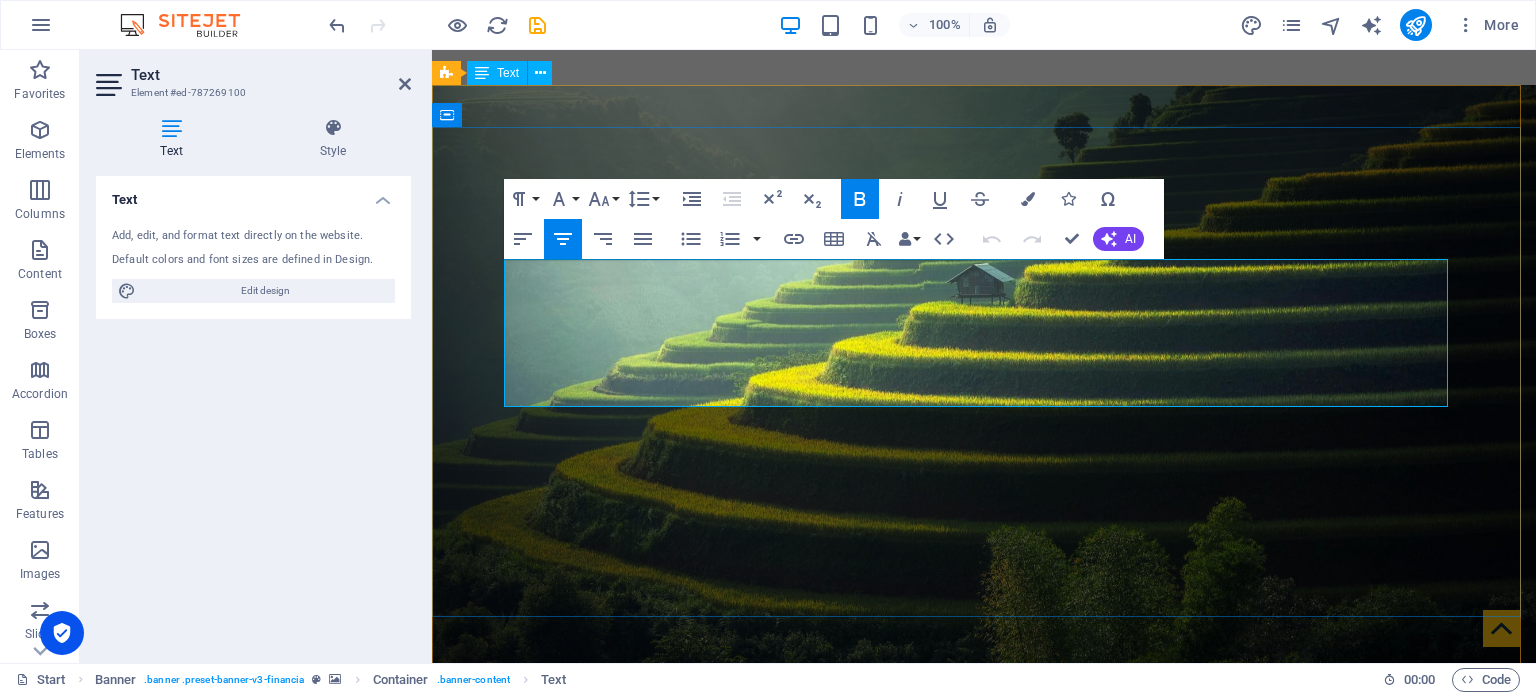 click on "UDASAINI" at bounding box center (880, 930) 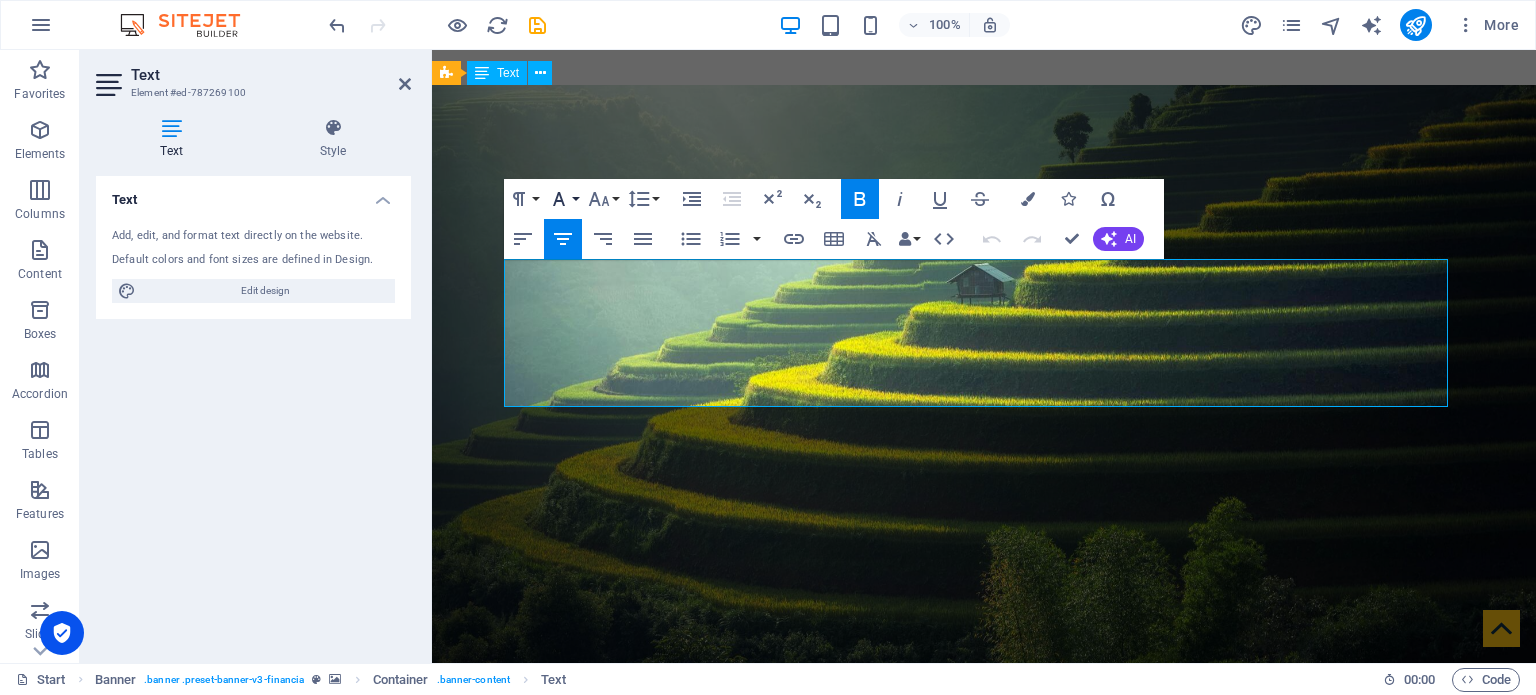 click on "Font Family" at bounding box center [563, 199] 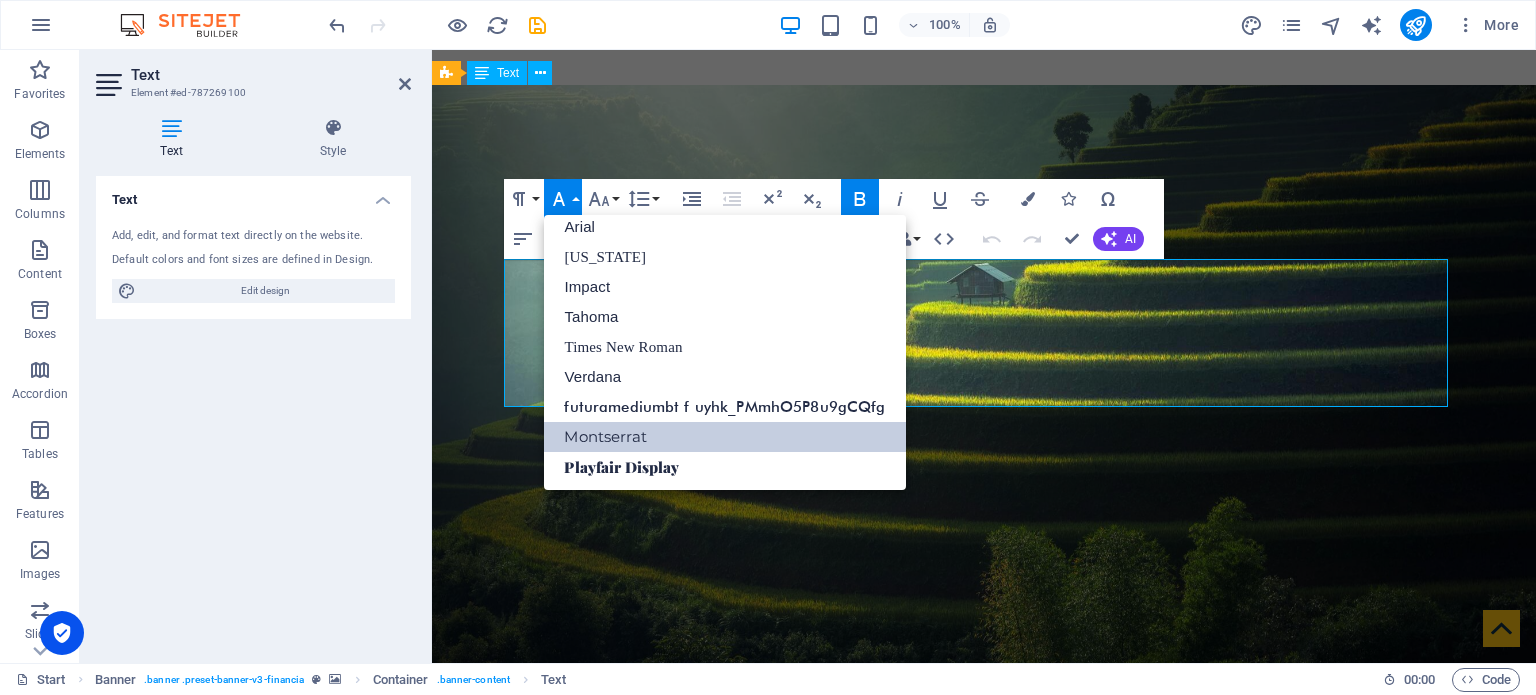 scroll, scrollTop: 11, scrollLeft: 0, axis: vertical 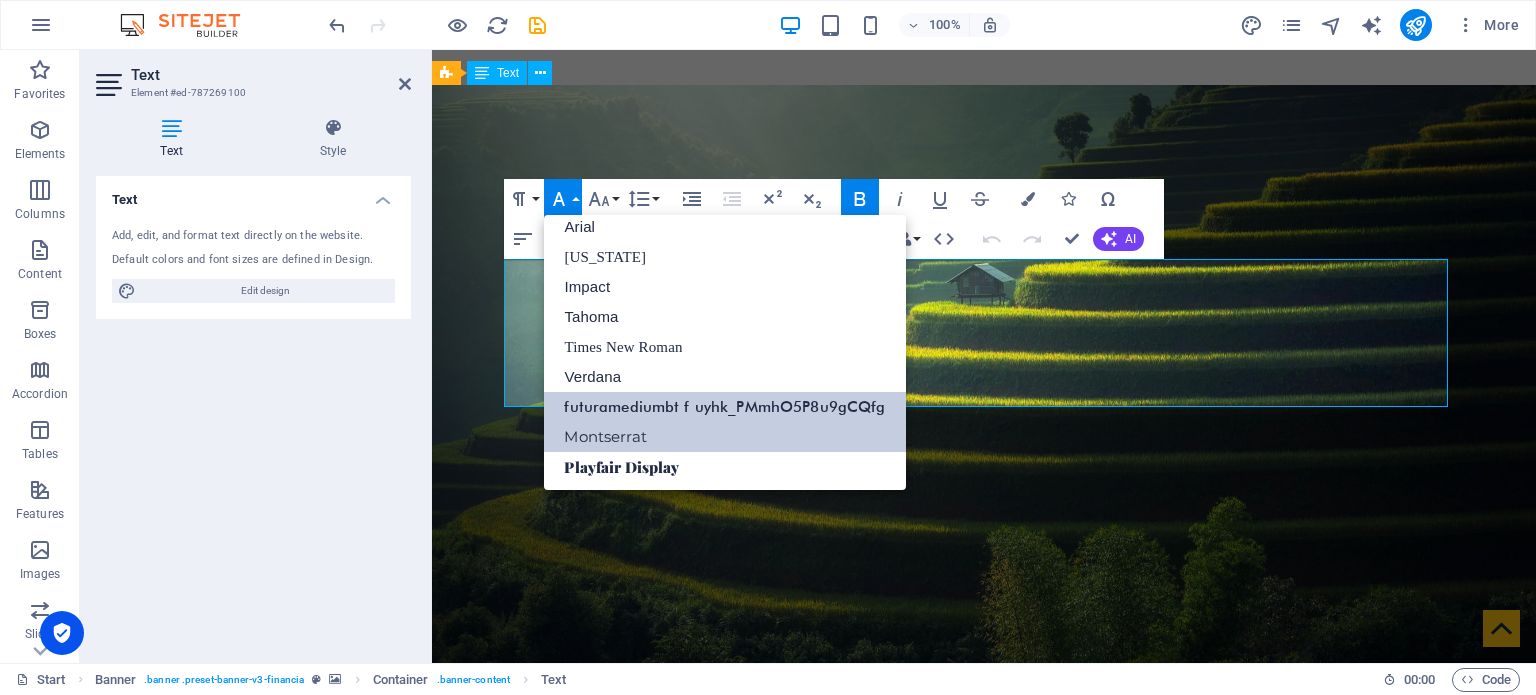 click on "futuramediumbt f uyhk_PMmhO5P8u9gCQfg" at bounding box center (724, 407) 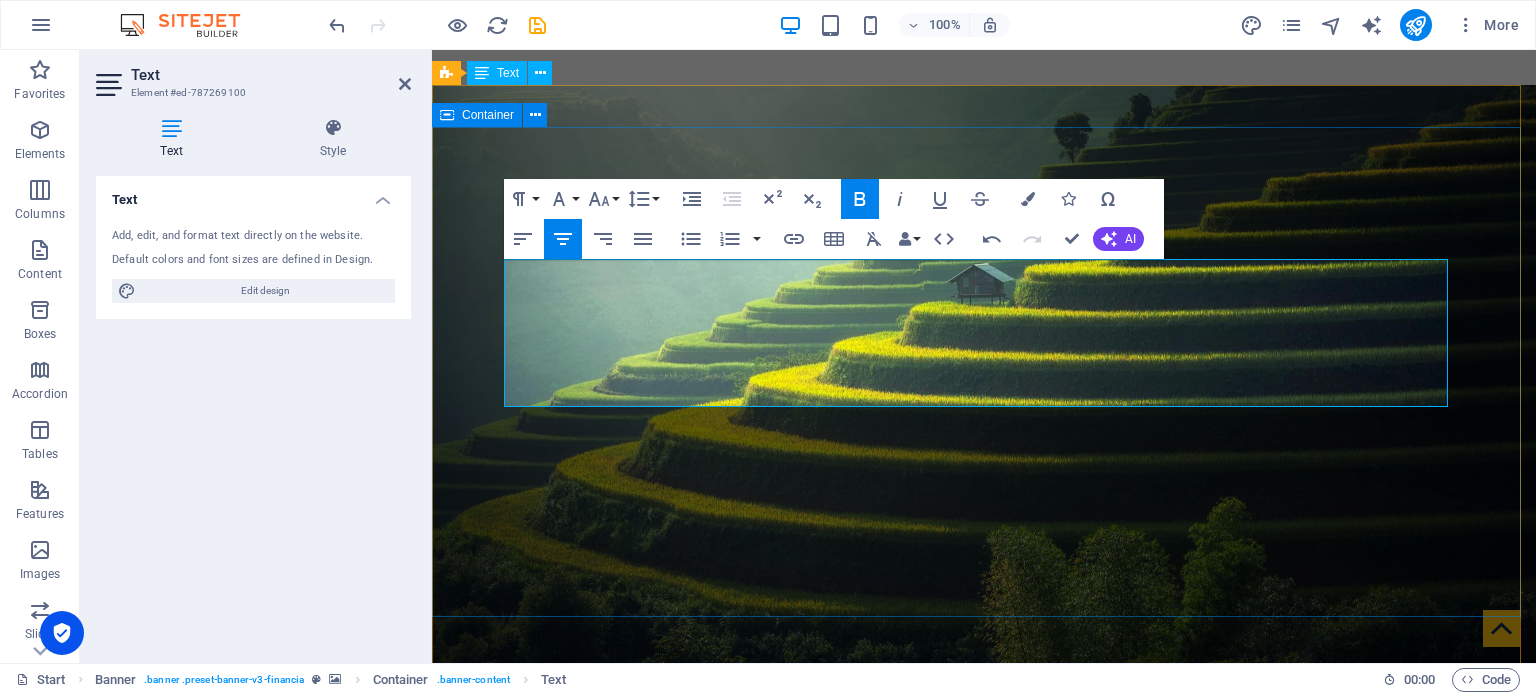 click on "P. P UDASAINI  A SSOCIATES C HARTERED  A CCOUNTANTS audit . tax . advisory" at bounding box center [984, 989] 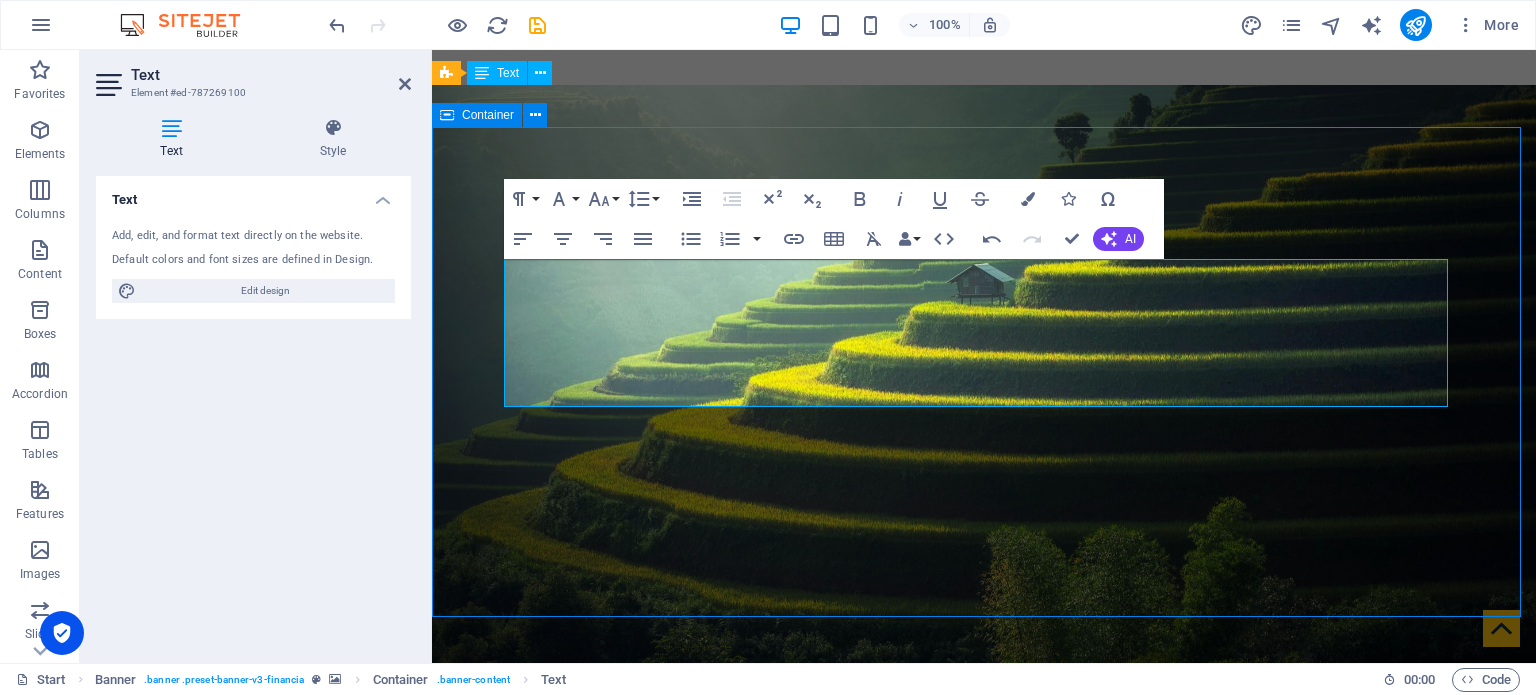 click on "P. P UDASAINI  A SSOCIATES C HARTERED  A CCOUNTANTS audit . tax . advisory" at bounding box center (984, 989) 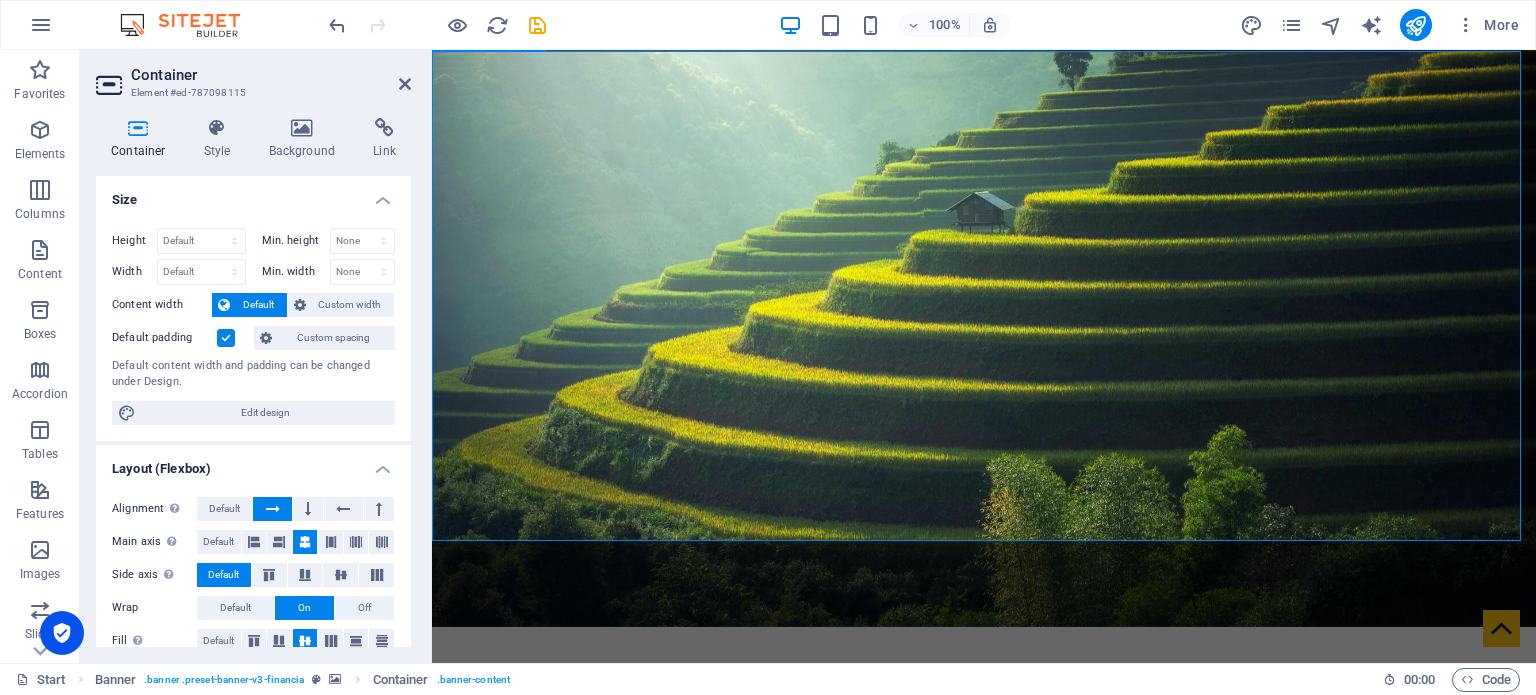 scroll, scrollTop: 80, scrollLeft: 0, axis: vertical 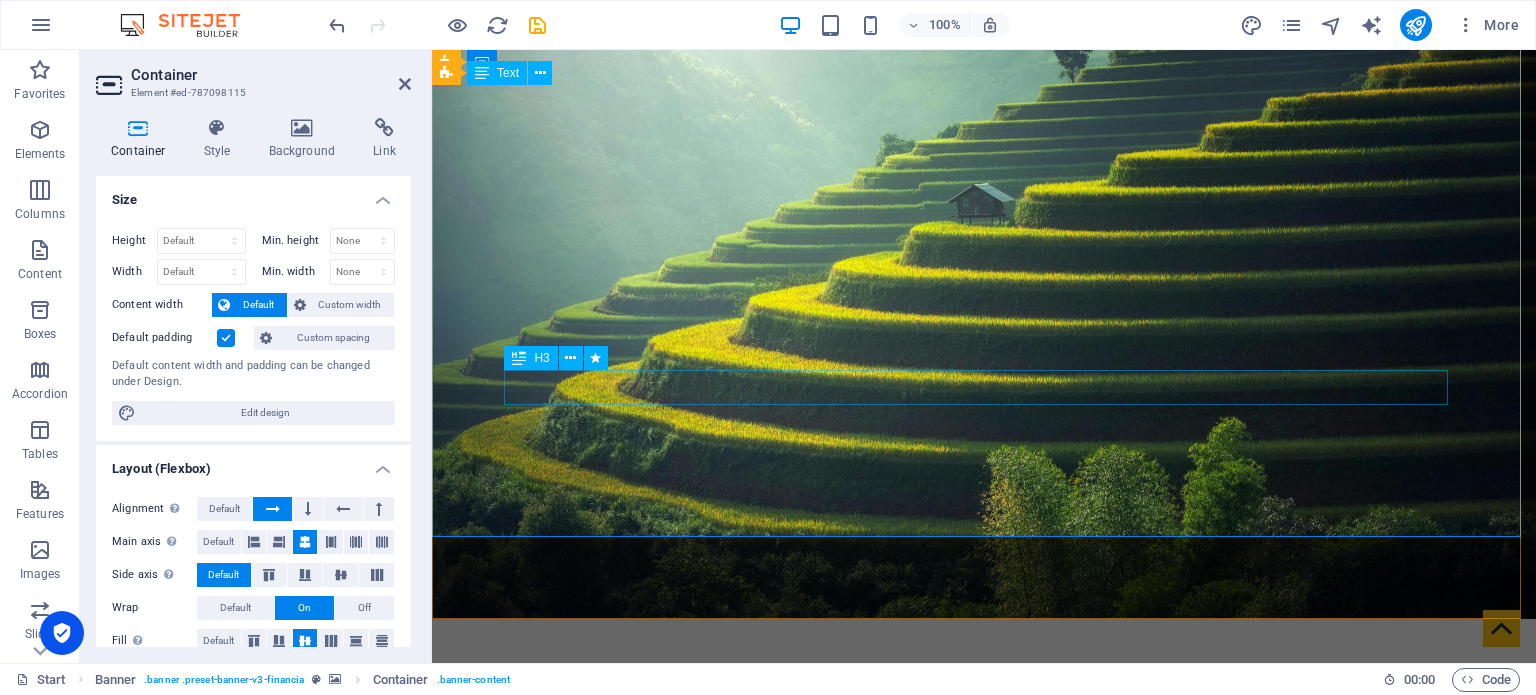 click on "audit . tax . advisory" at bounding box center (984, 1004) 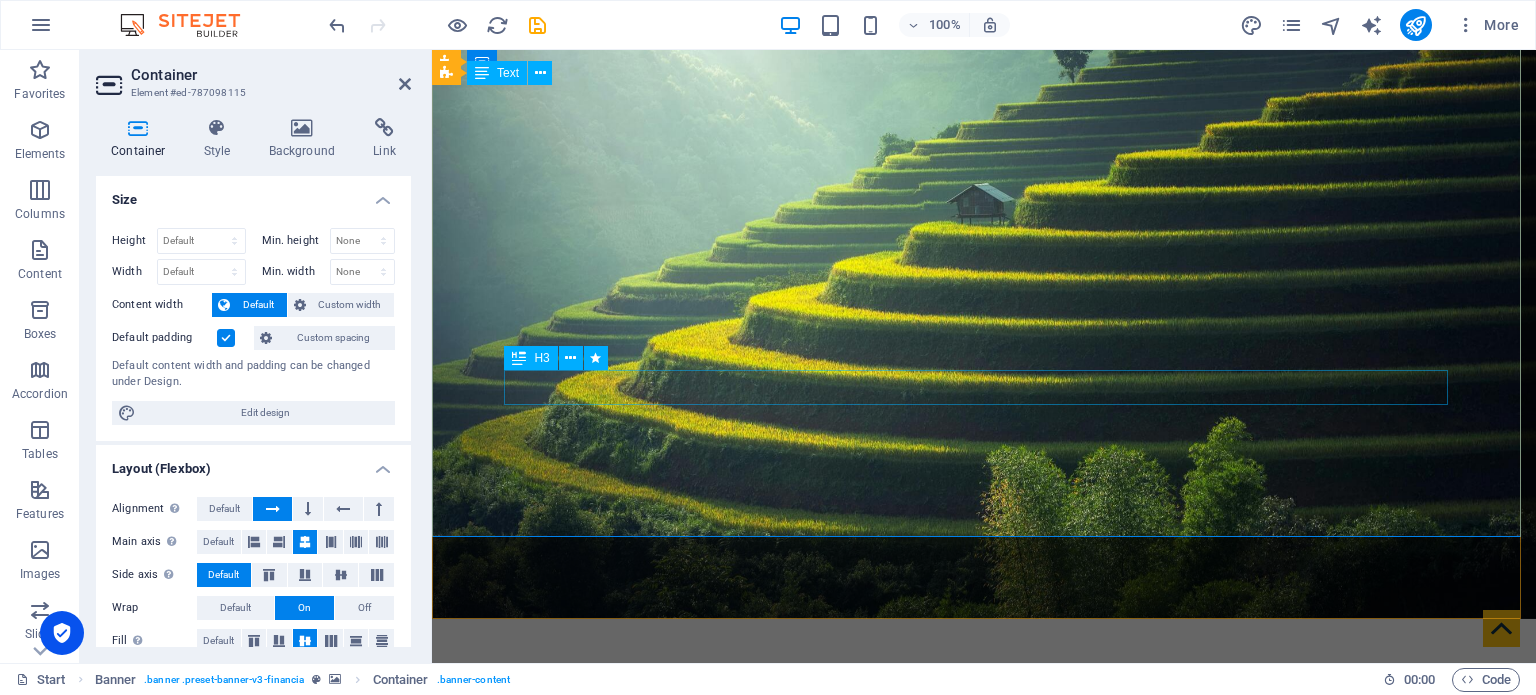 click on "audit . tax . advisory" at bounding box center (984, 1004) 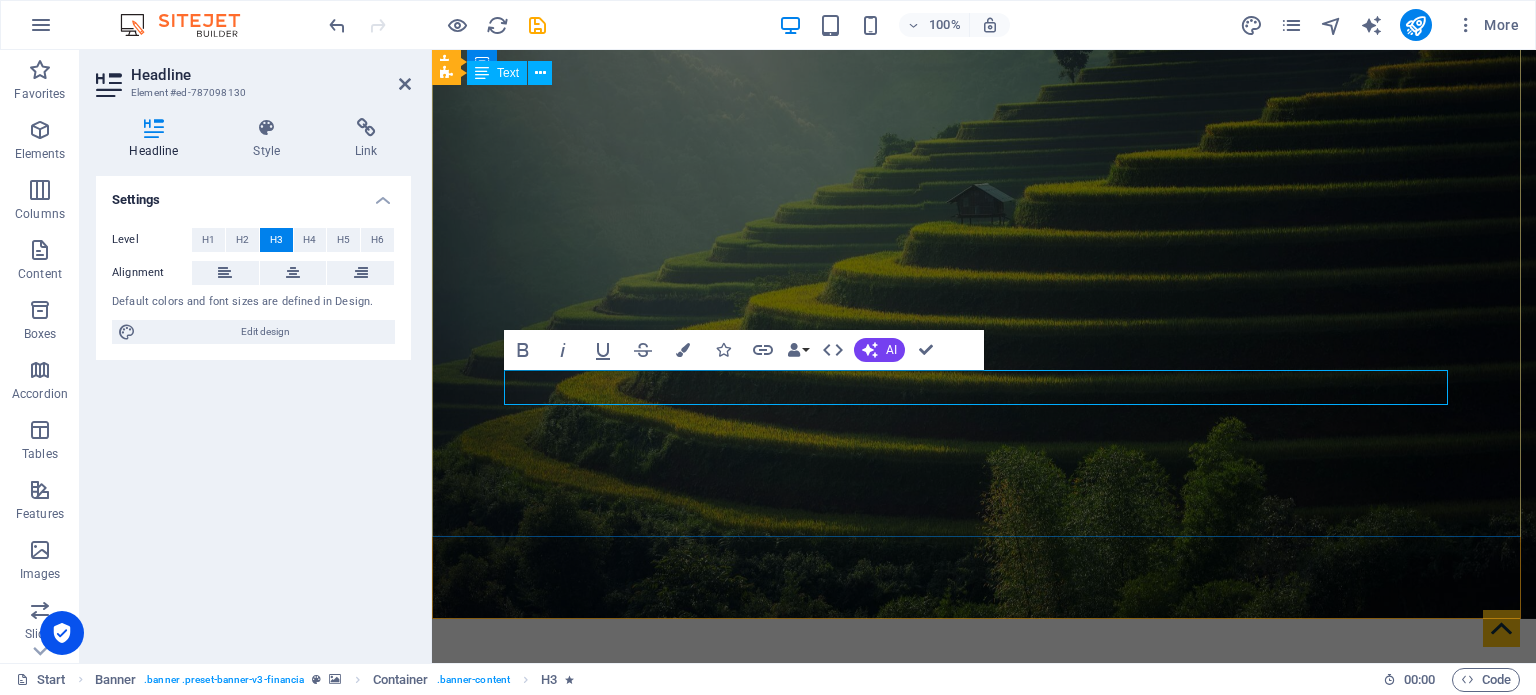 click on "audit . tax . advisory" at bounding box center (984, 1004) 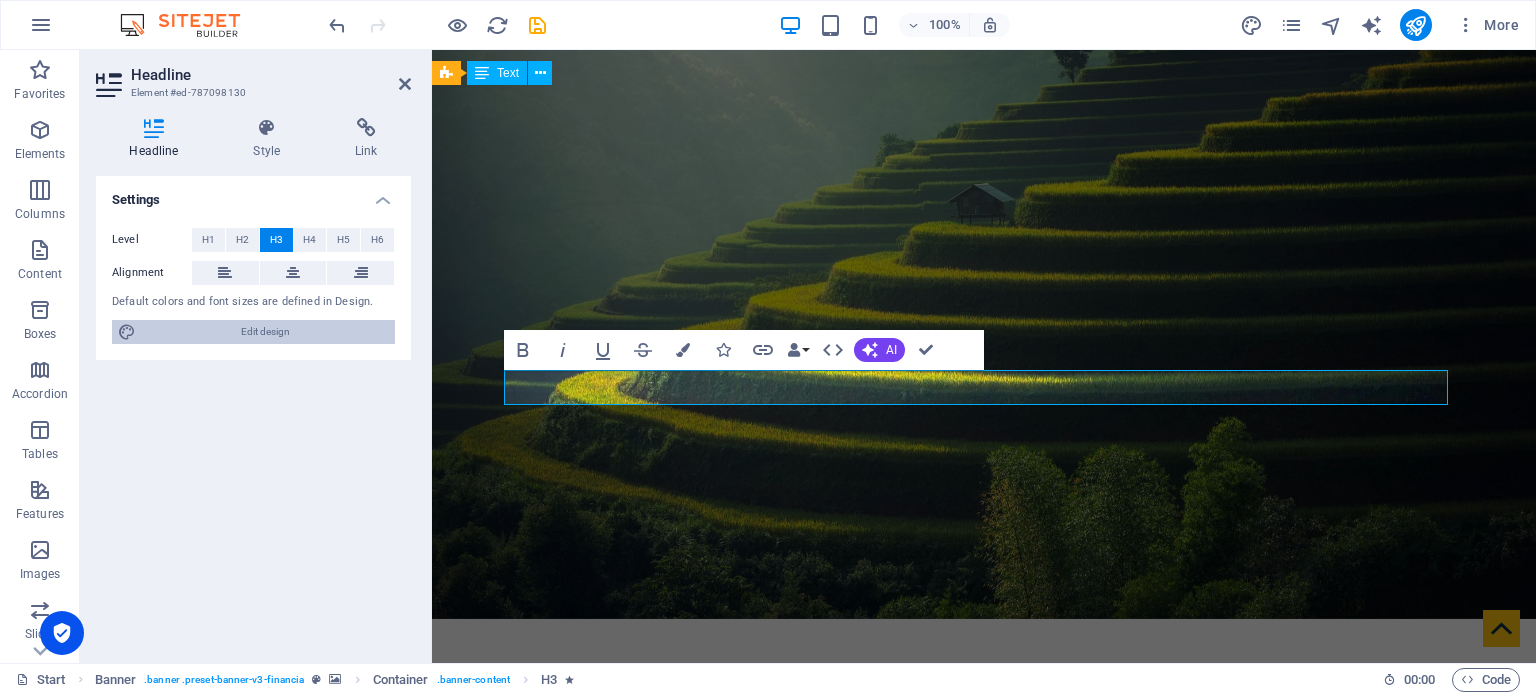 click on "Edit design" at bounding box center (265, 332) 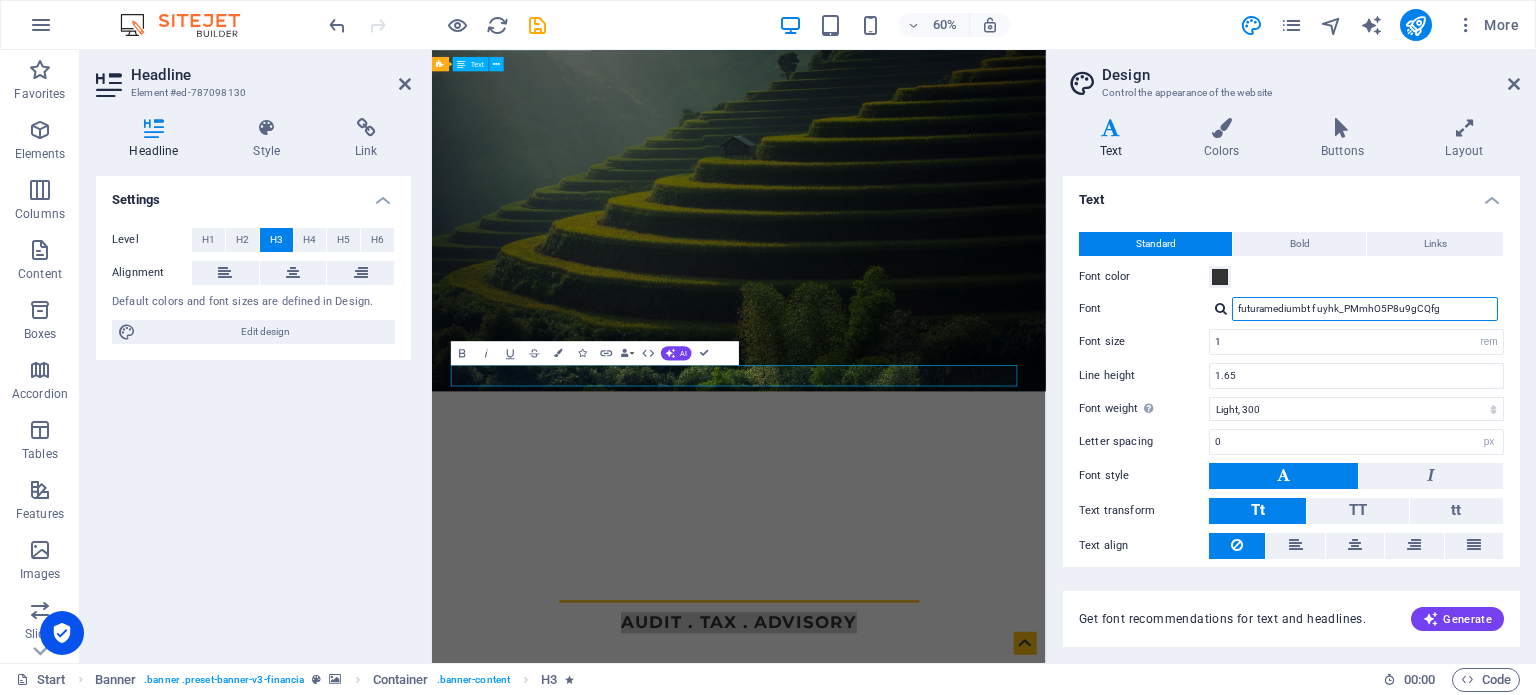 click on "futuramediumbt f uyhk_PMmhO5P8u9gCQfg" at bounding box center (1365, 309) 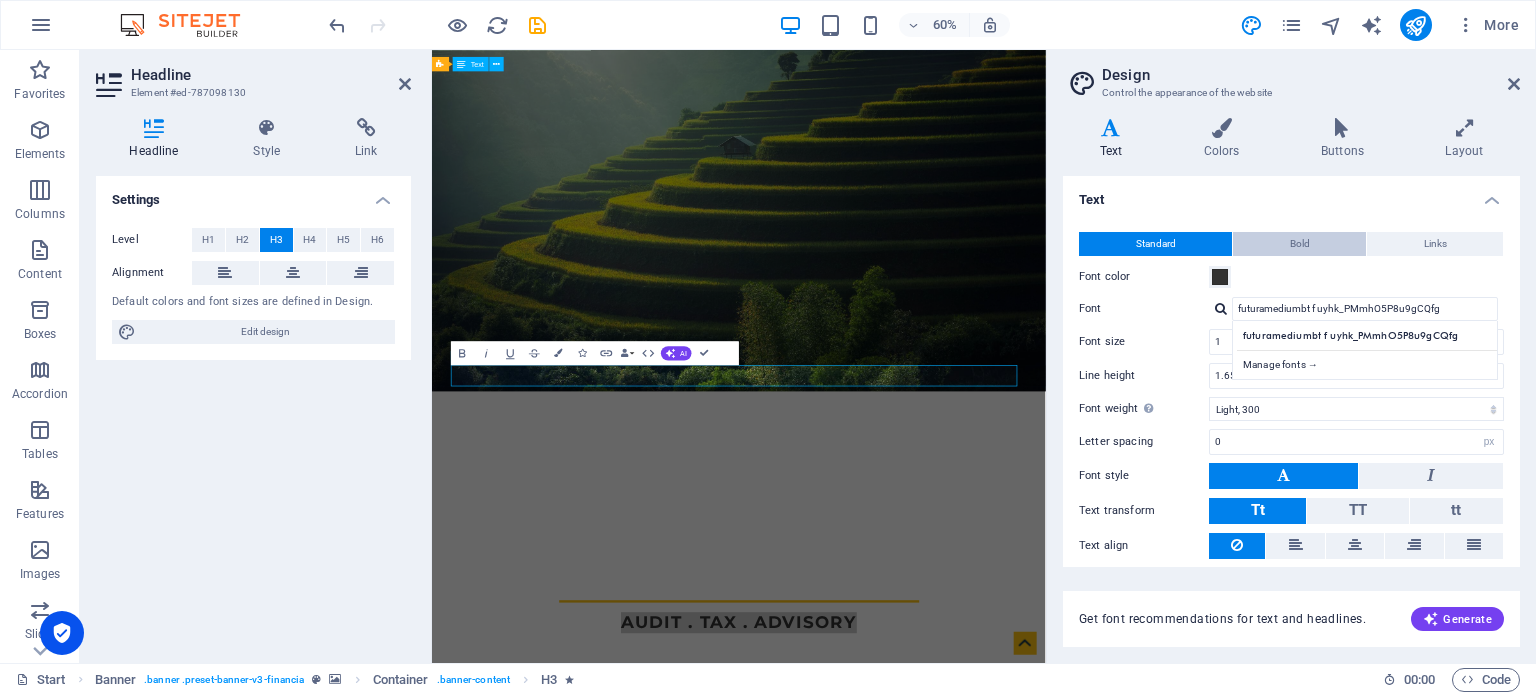 click on "Bold" at bounding box center [1299, 244] 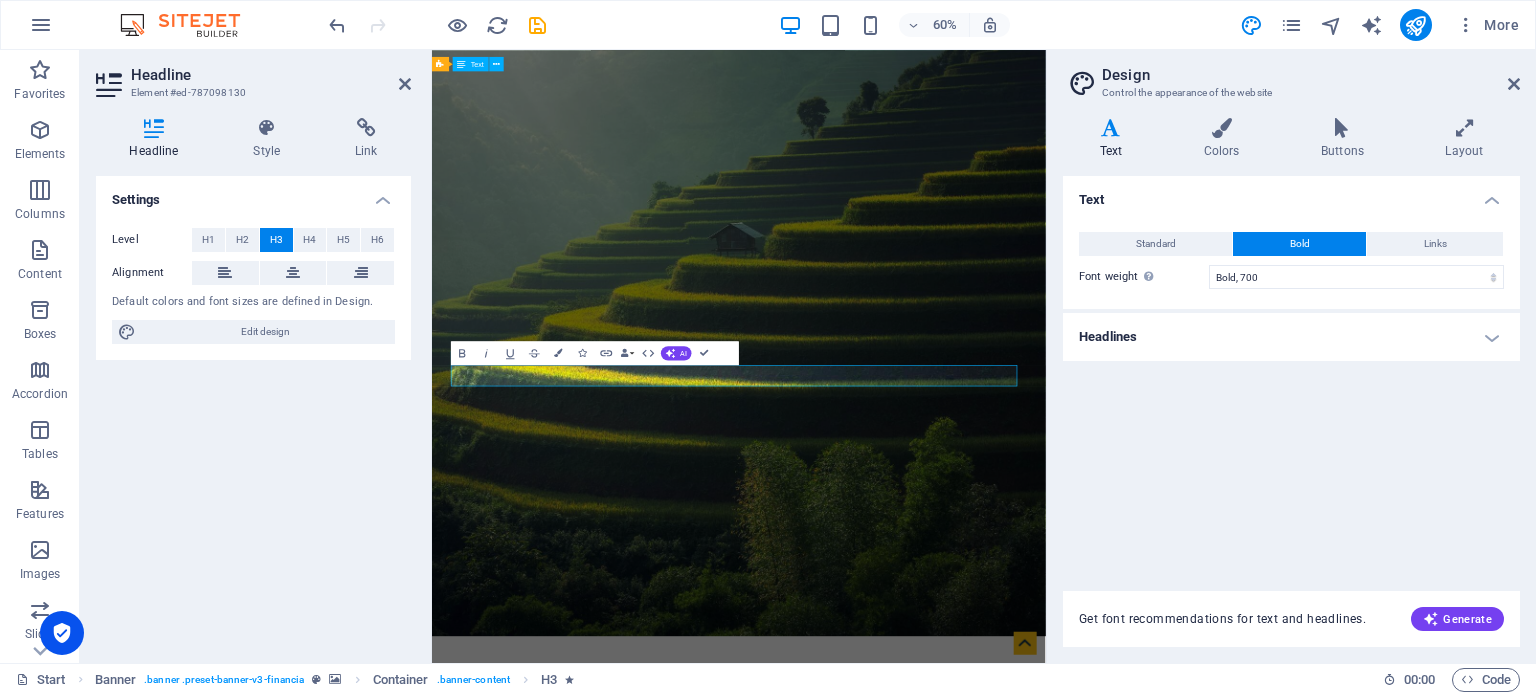 click on "Bold" at bounding box center [1299, 244] 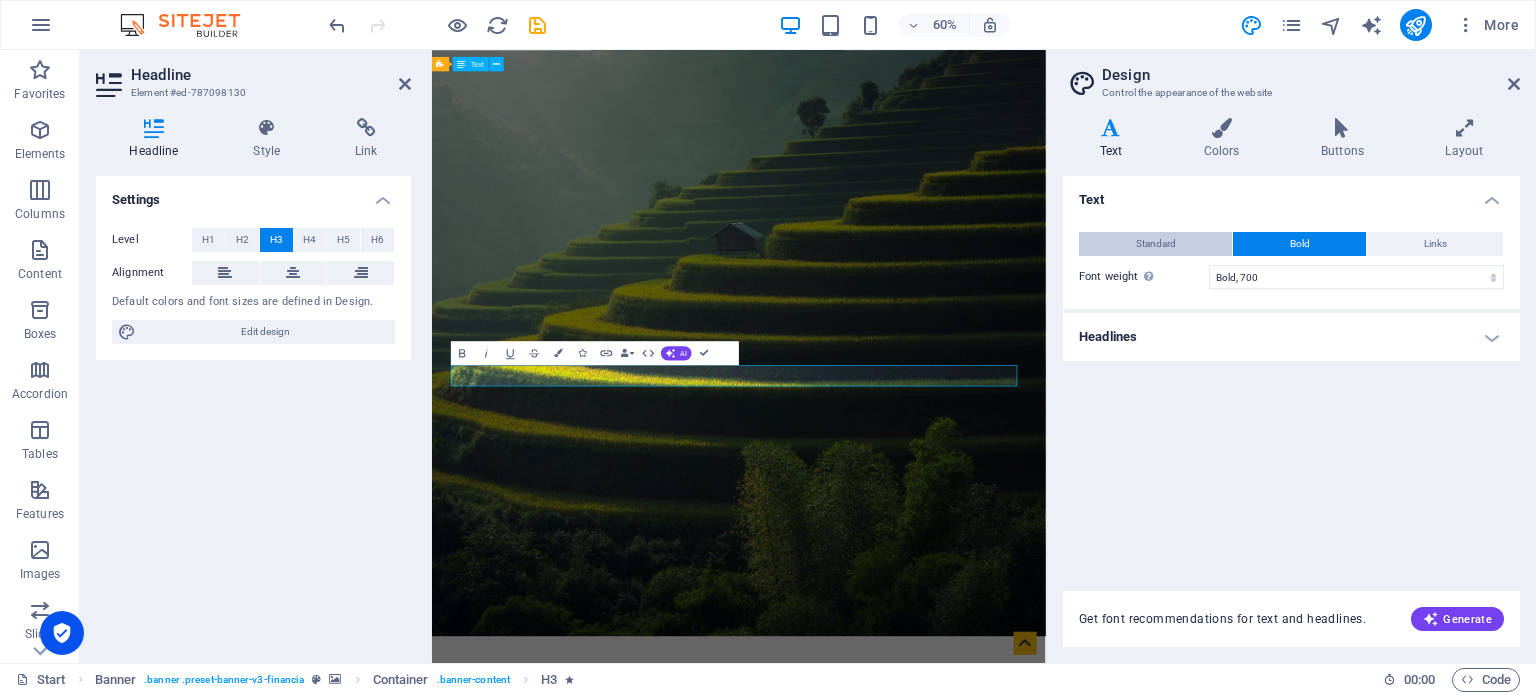 click on "Standard" at bounding box center (1156, 244) 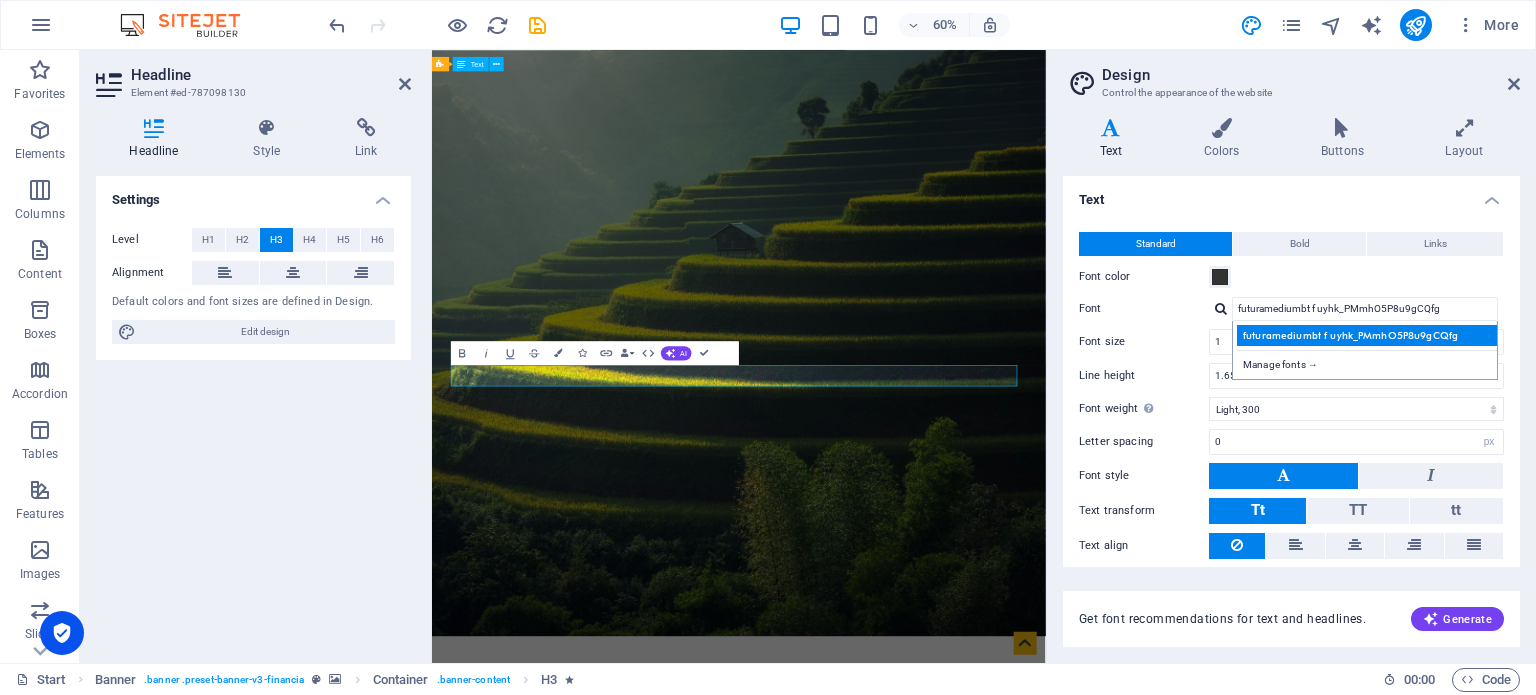 click on "futuramediumbt f uyhk_PMmhO5P8u9gCQfg" at bounding box center [1369, 335] 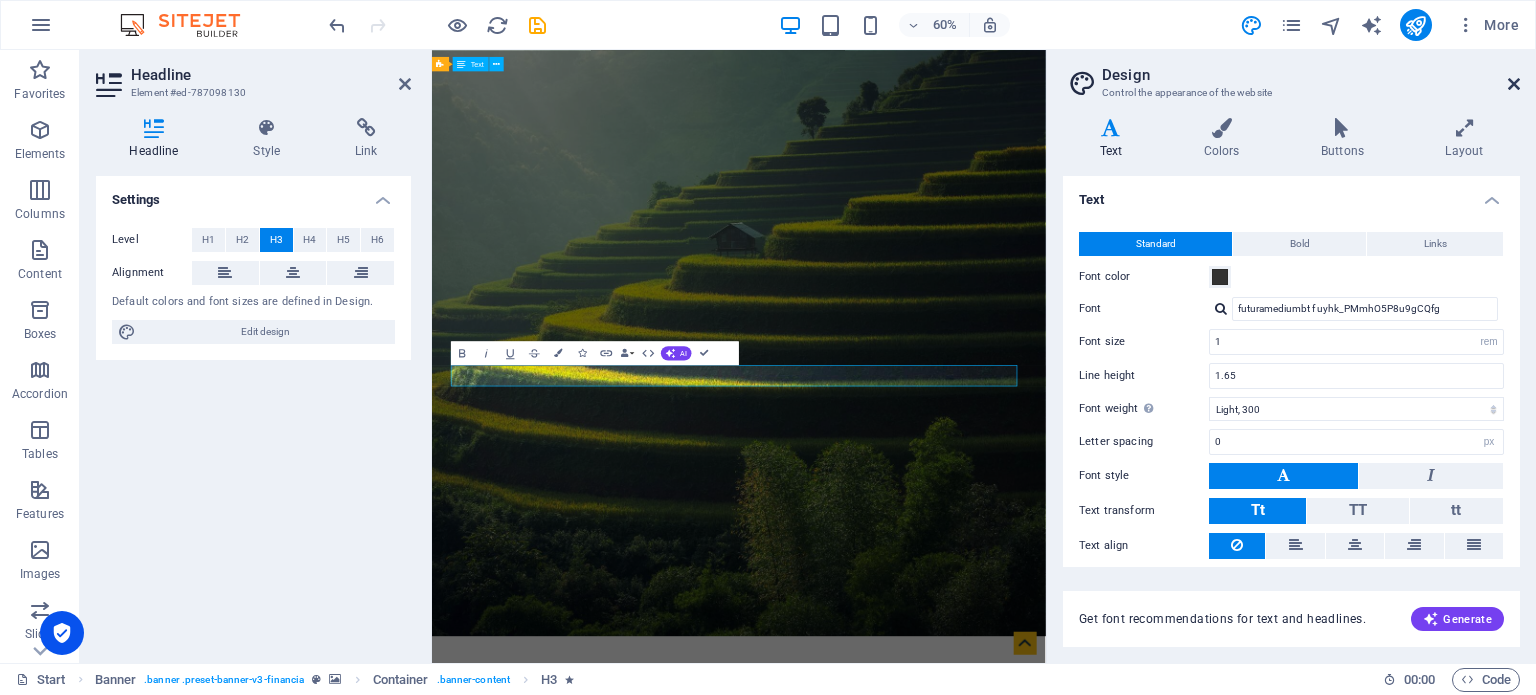click at bounding box center [1514, 84] 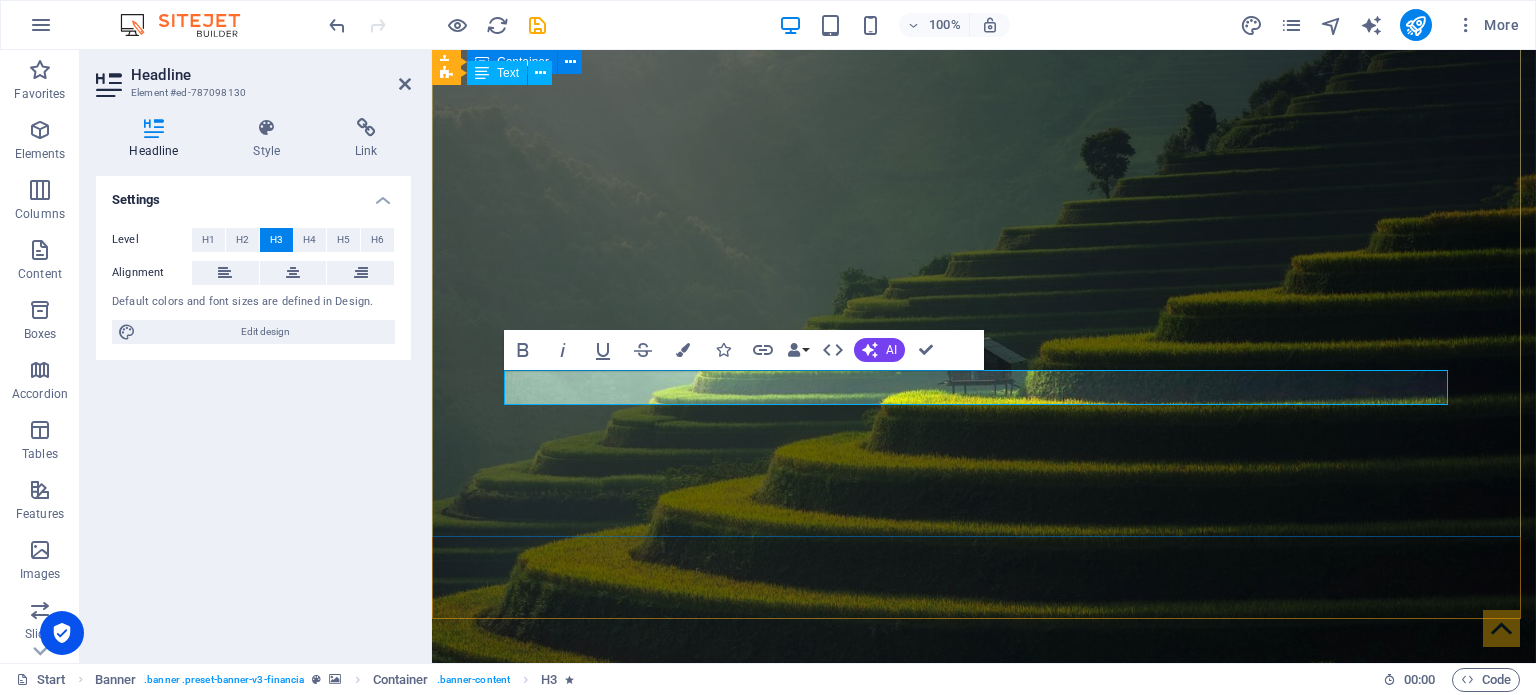 click on "P. P UDASAINI  A SSOCIATES C HARTERED  A CCOUNTANTS audit . tax . advisory" at bounding box center (984, 1317) 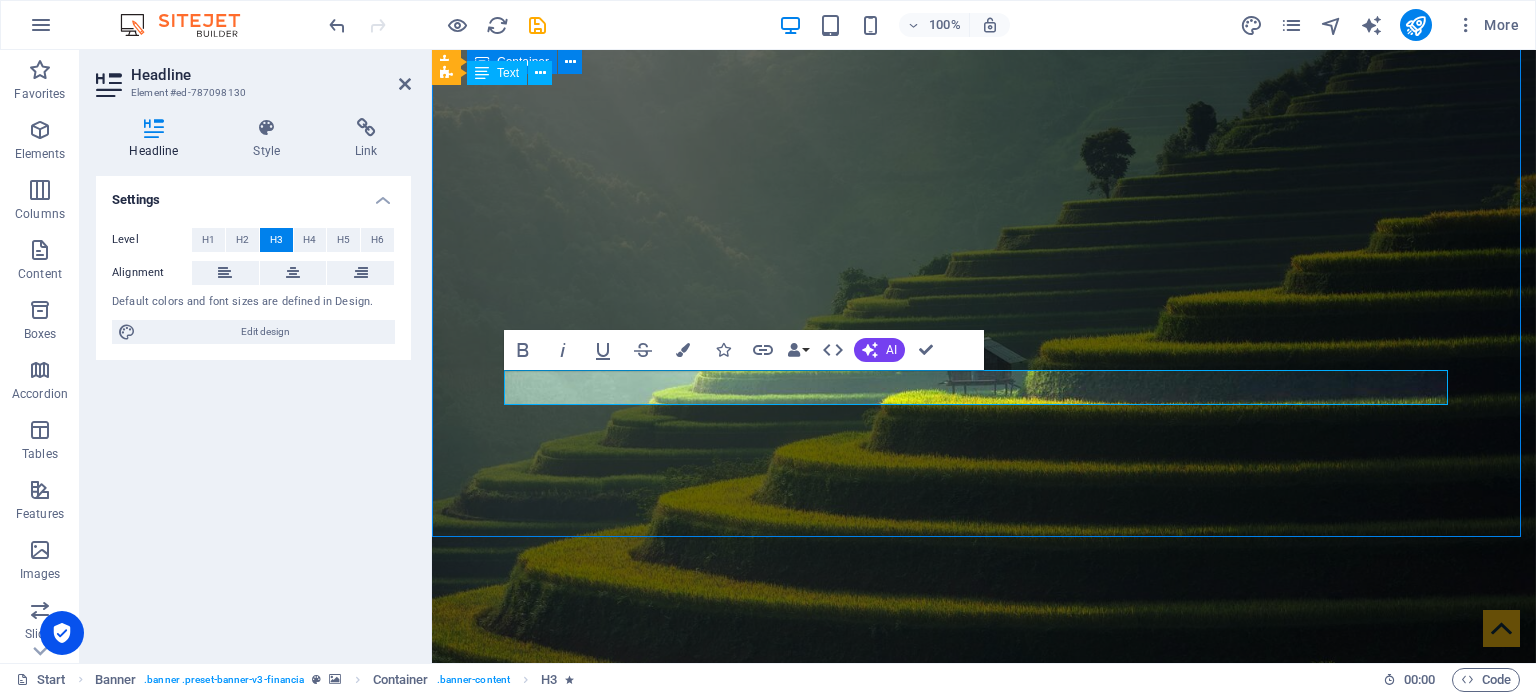 click on "P. P UDASAINI  A SSOCIATES C HARTERED  A CCOUNTANTS audit . tax . advisory" at bounding box center [984, 1317] 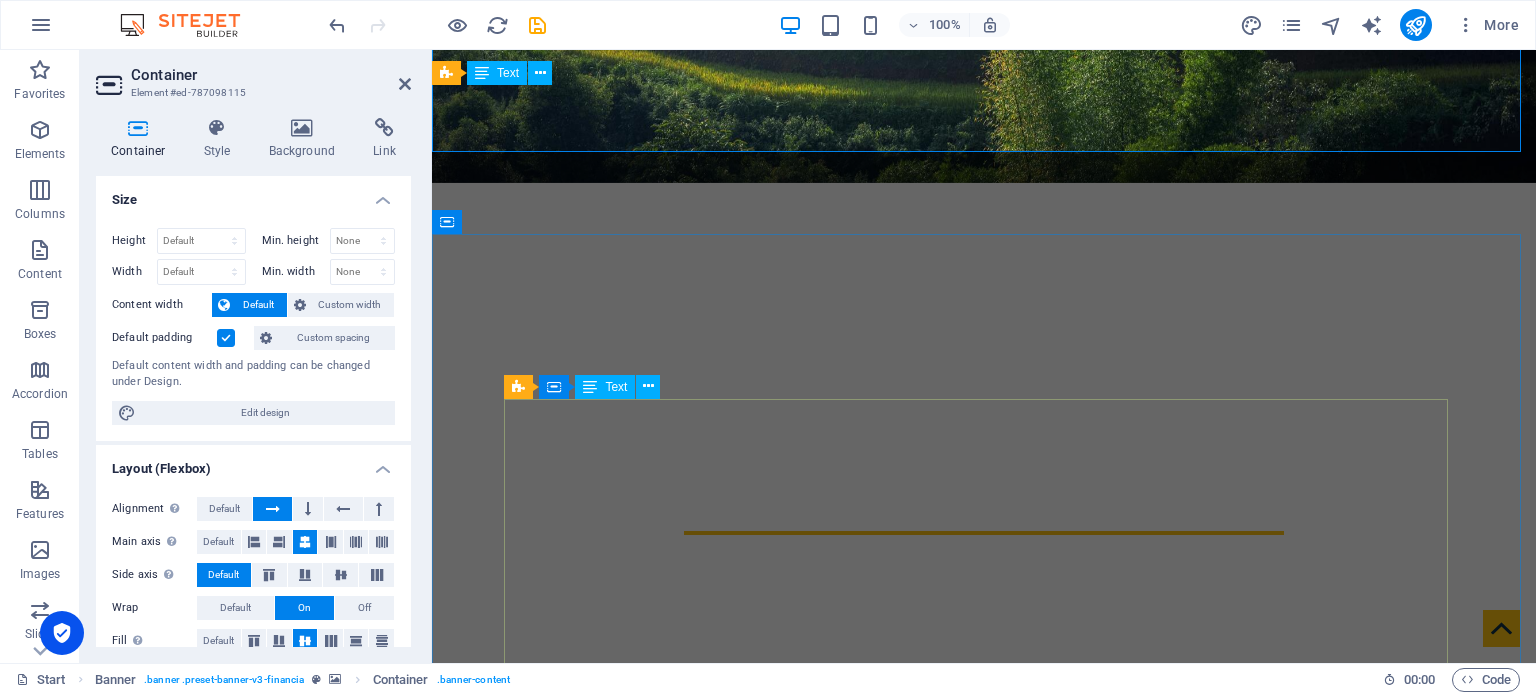 scroll, scrollTop: 520, scrollLeft: 0, axis: vertical 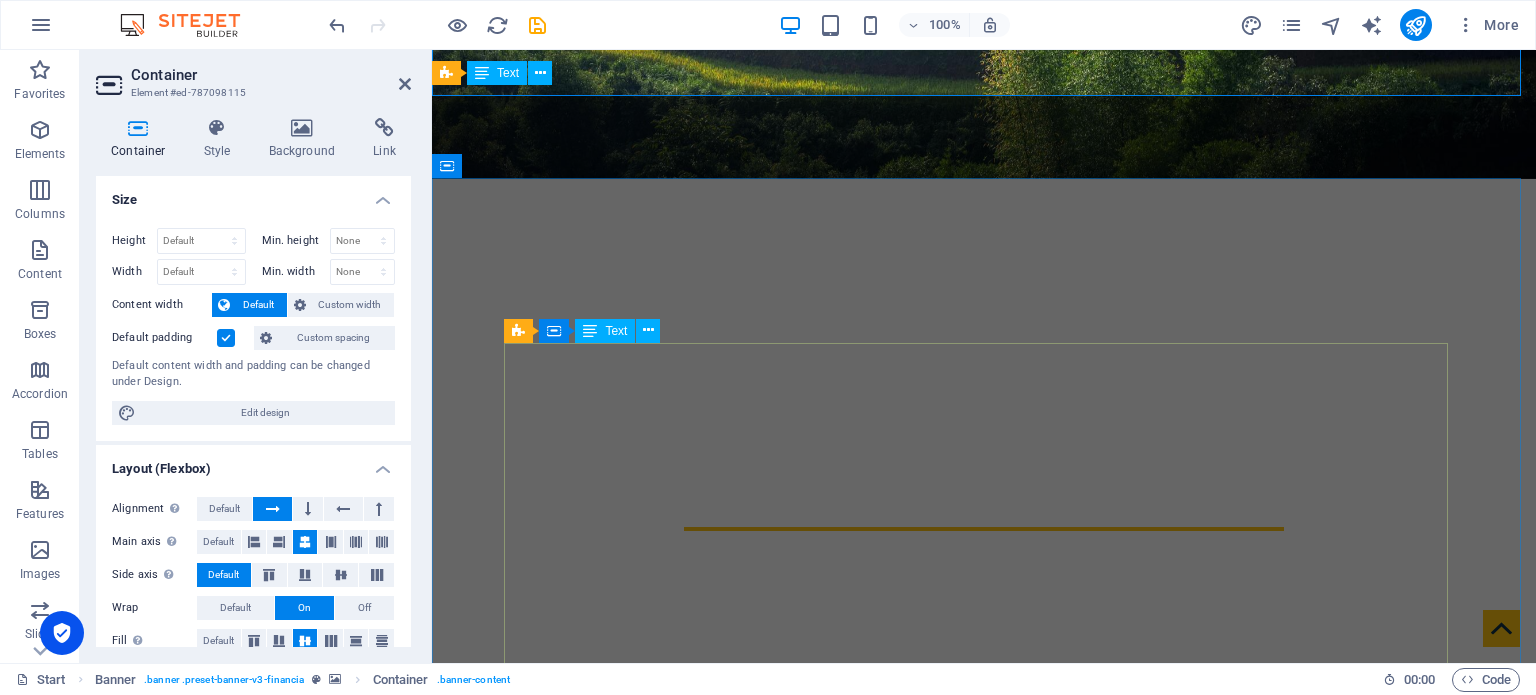 click on "[PERSON_NAME] Associates, Chartered Accountants is a professional services firm with a clear mission to provide high-quality, reliable, and value-driven financial, audit, and advisory services that empower businesses to thrive. With a foundation built on professionalism, integrity, and insight, we have established ourselves as a trusted advisor for businesses, entrepreneurs, and institutions seeking expert guidance in [DATE] complex regulatory and economic environment. Our firm is led by experienced Chartered Accountants who combine technical excellence with practical experience. We aim to go beyond compliance by providing strategic advice that contributes to sustainable growth and operational efficiency. Whether you are a startup navigating early challenges, a growing company preparing for scale, or an established organization looking for innovative financial solutions, [PERSON_NAME] Associates offers personalized support to help you make informed decisions and stay ahead of change." at bounding box center [984, 1072] 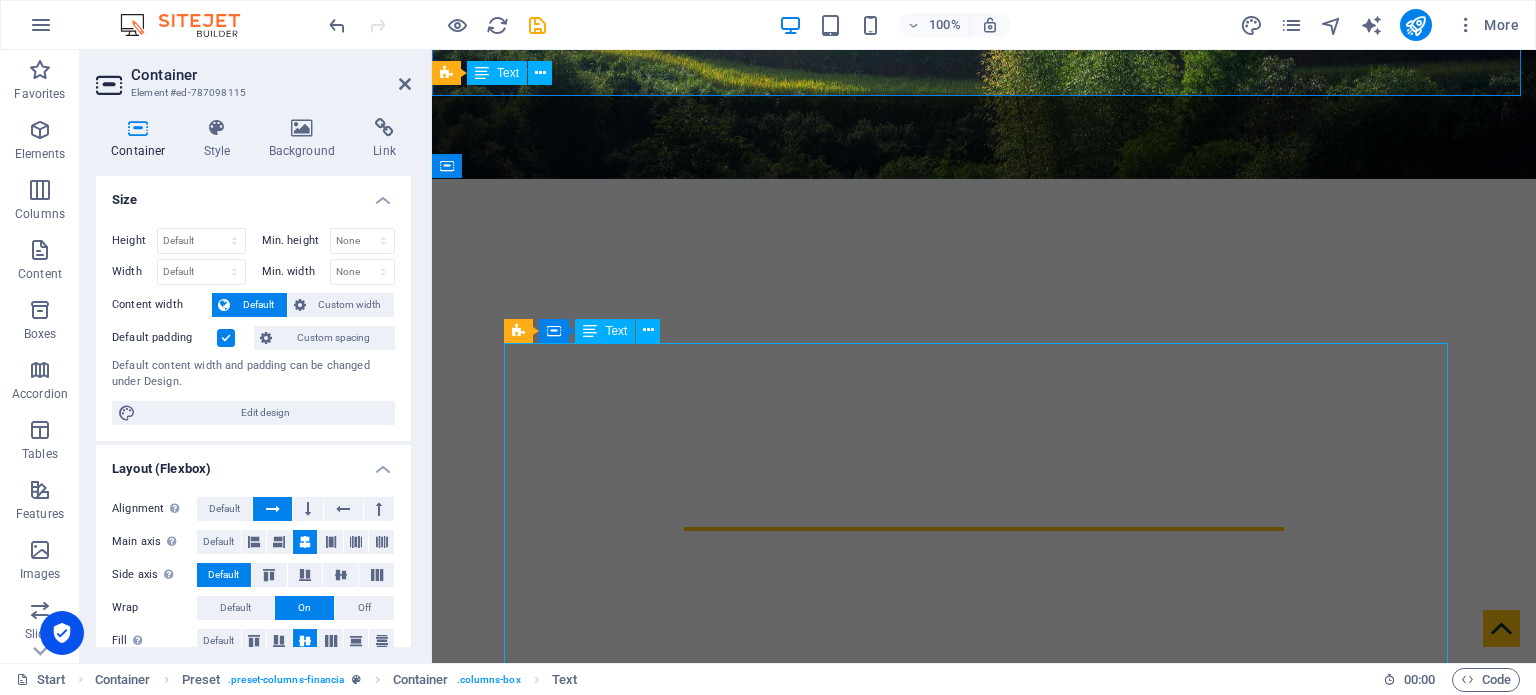 click on "[PERSON_NAME] Associates, Chartered Accountants is a professional services firm with a clear mission to provide high-quality, reliable, and value-driven financial, audit, and advisory services that empower businesses to thrive. With a foundation built on professionalism, integrity, and insight, we have established ourselves as a trusted advisor for businesses, entrepreneurs, and institutions seeking expert guidance in [DATE] complex regulatory and economic environment. Our firm is led by experienced Chartered Accountants who combine technical excellence with practical experience. We aim to go beyond compliance by providing strategic advice that contributes to sustainable growth and operational efficiency. Whether you are a startup navigating early challenges, a growing company preparing for scale, or an established organization looking for innovative financial solutions, [PERSON_NAME] Associates offers personalized support to help you make informed decisions and stay ahead of change." at bounding box center [984, 1072] 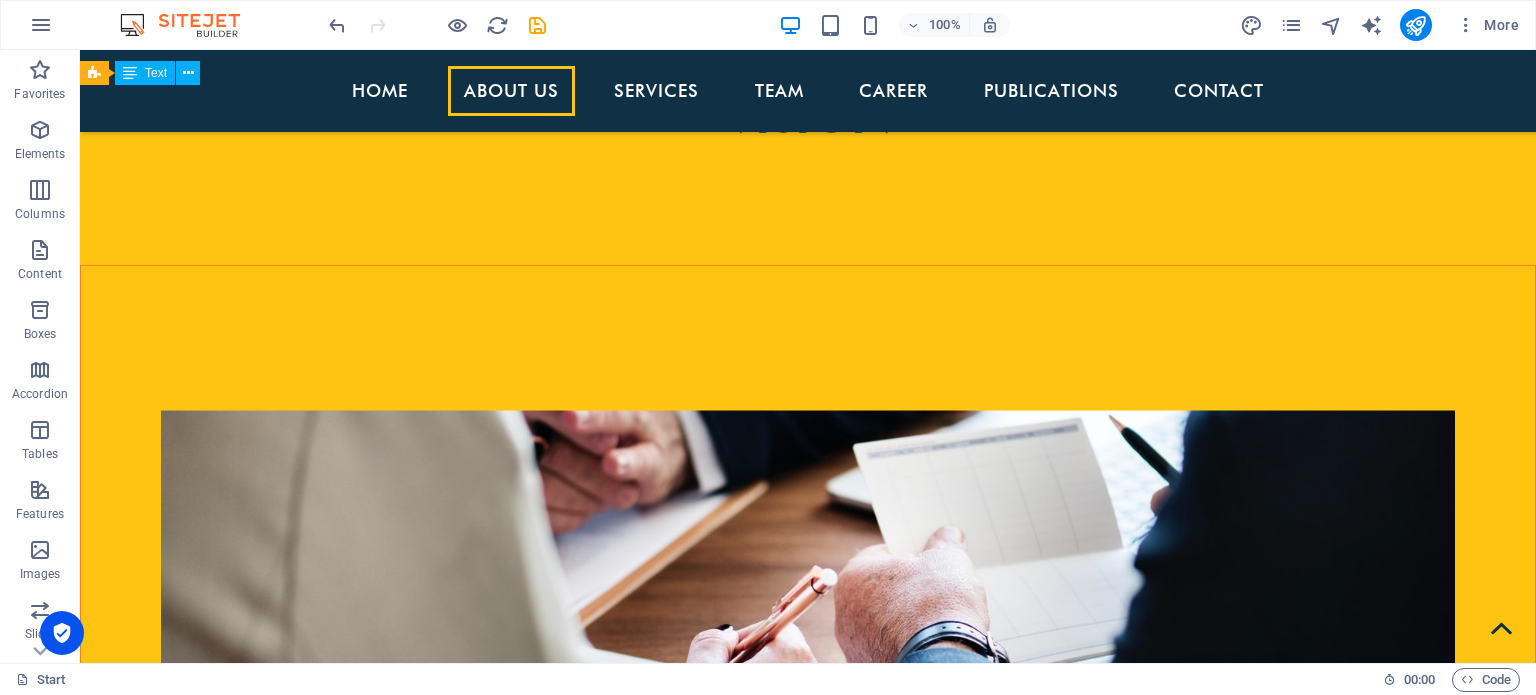 scroll, scrollTop: 1815, scrollLeft: 0, axis: vertical 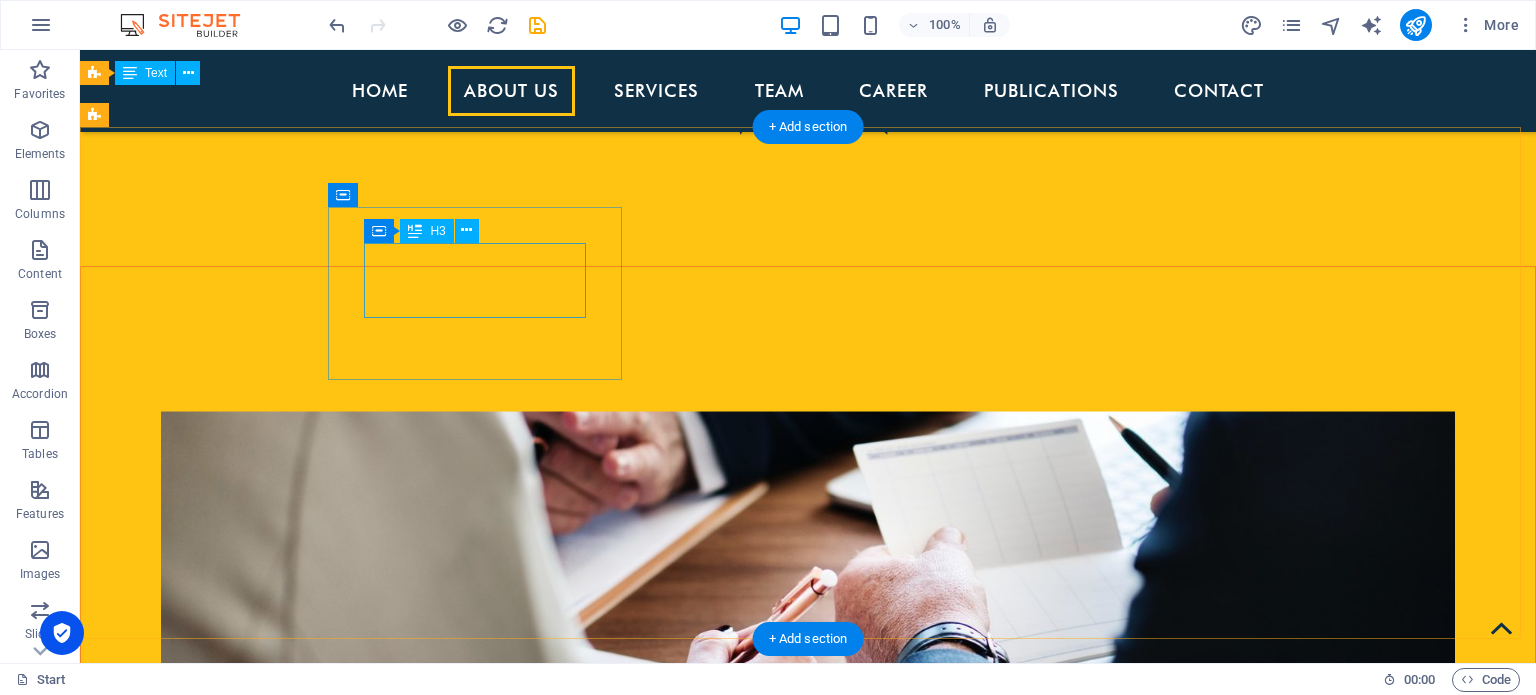 click on "AUDIT AND ASSURANCE" at bounding box center [568, 2584] 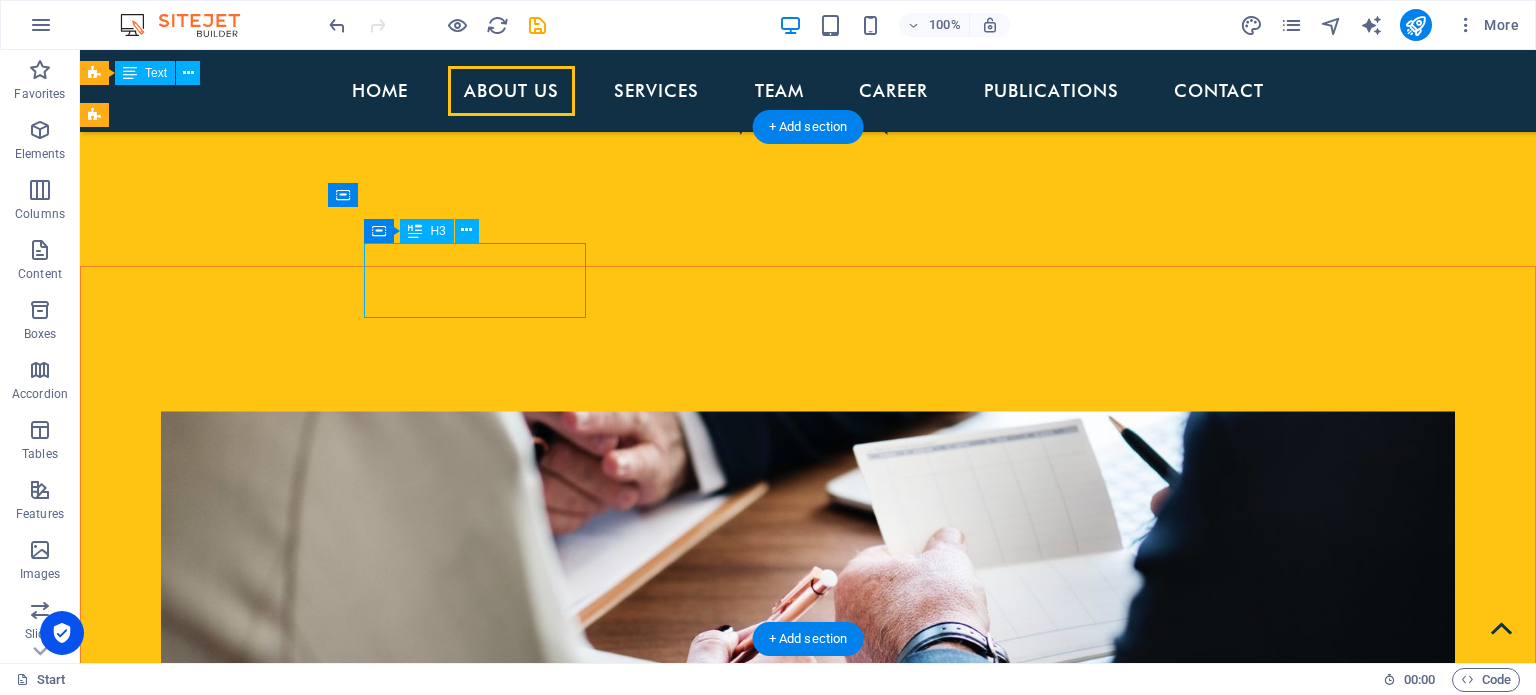 click on "AUDIT AND ASSURANCE" at bounding box center [568, 2584] 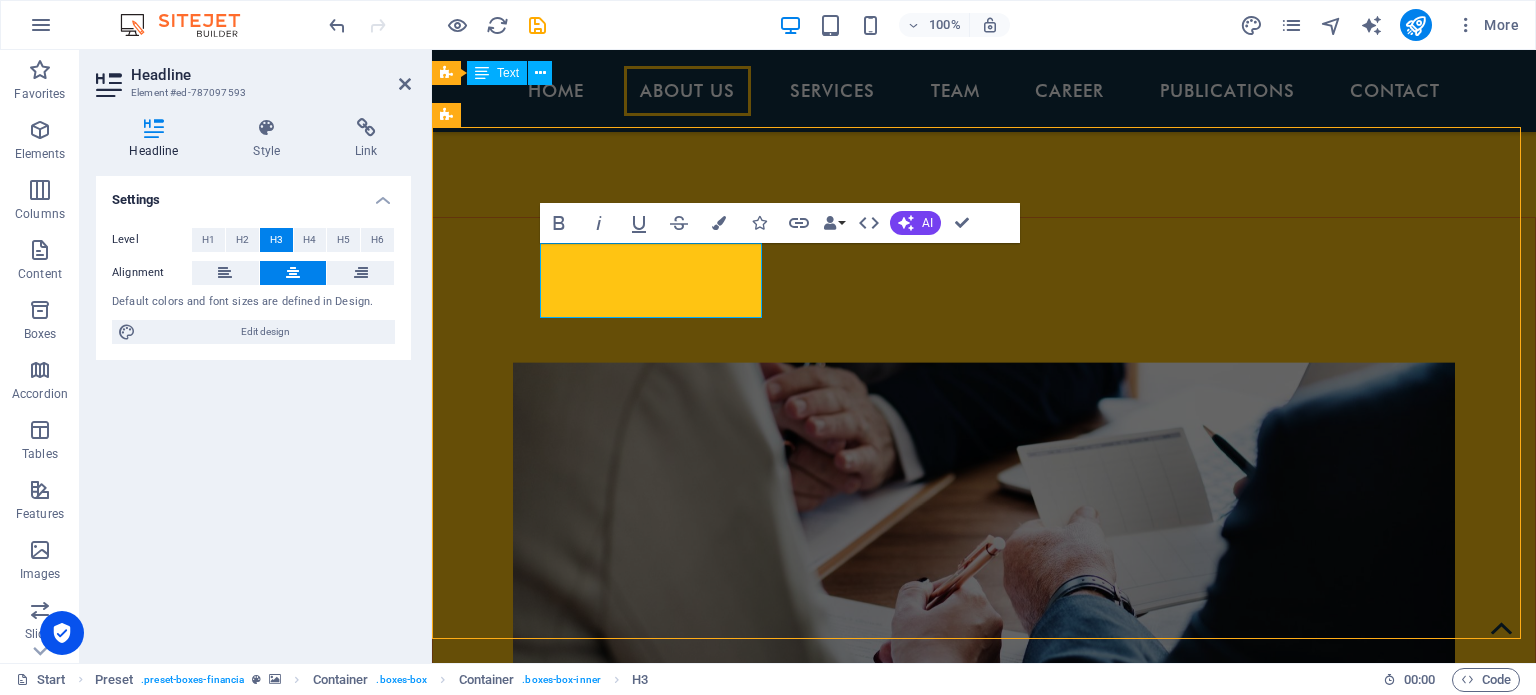 click at bounding box center [984, 2164] 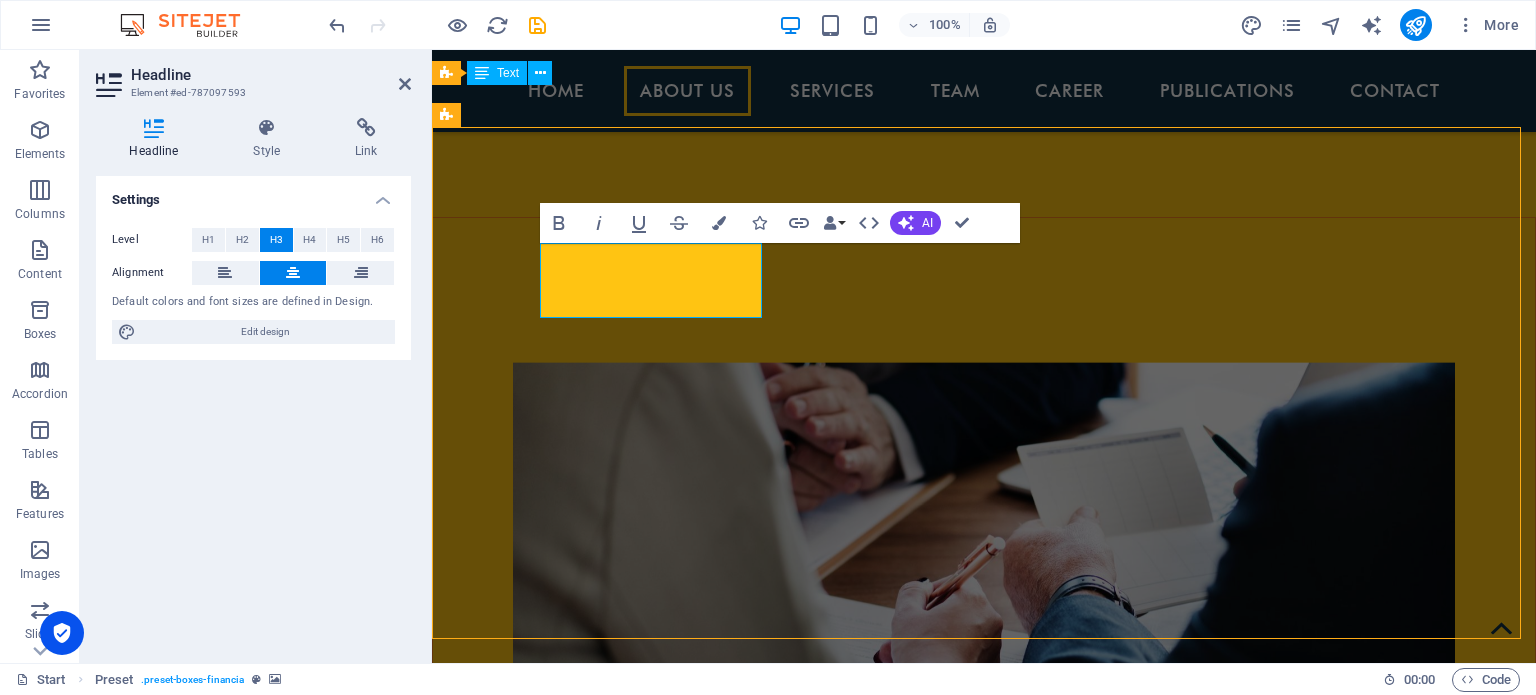 scroll, scrollTop: 1815, scrollLeft: 0, axis: vertical 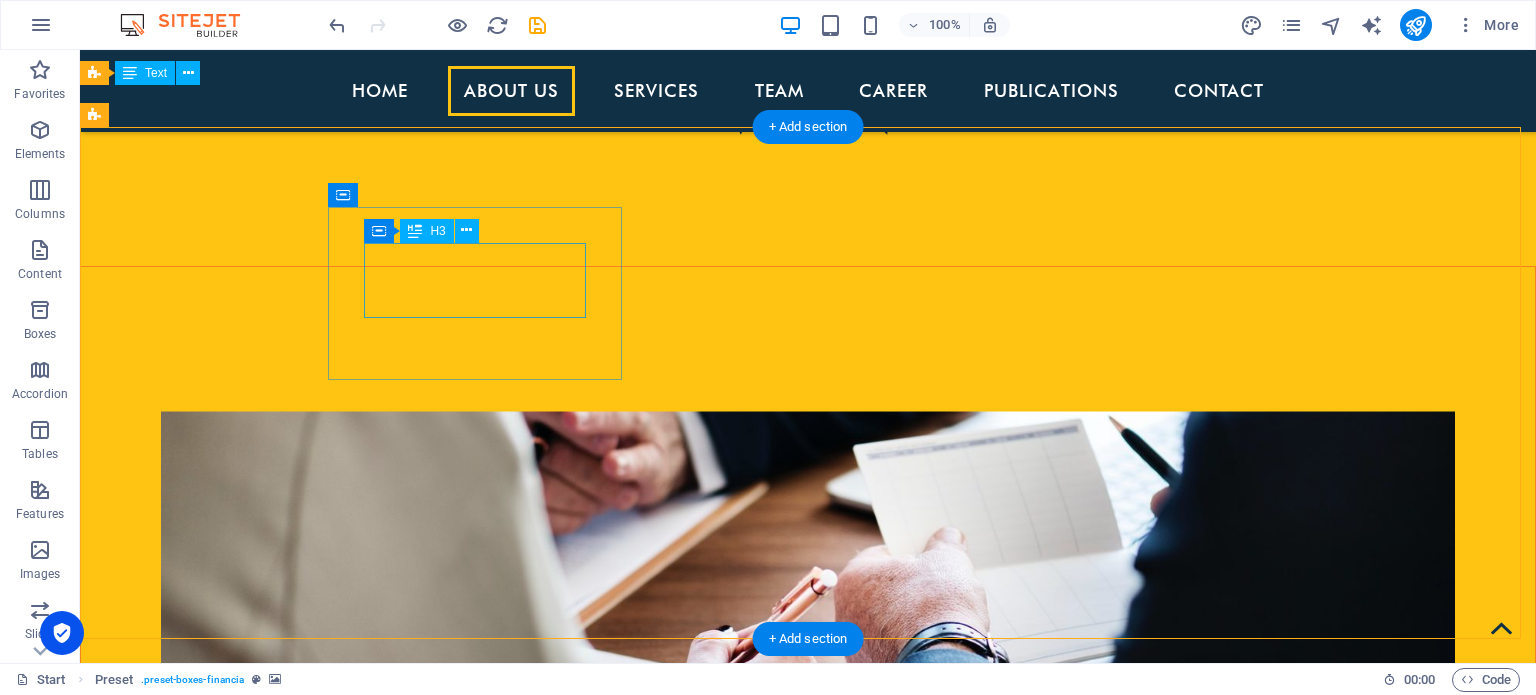 click on "AUDIT AND ASSURANCE" at bounding box center [568, 2584] 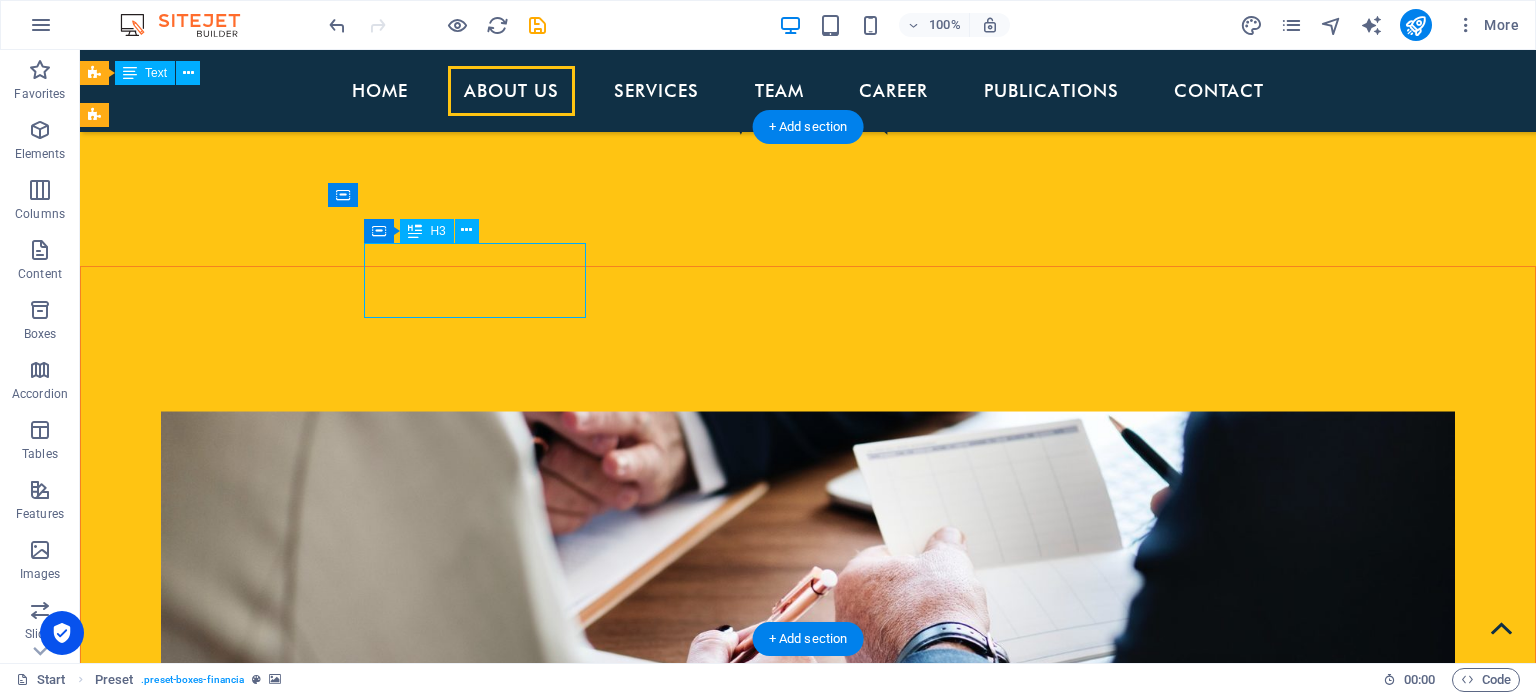 click on "AUDIT AND ASSURANCE" at bounding box center [568, 2584] 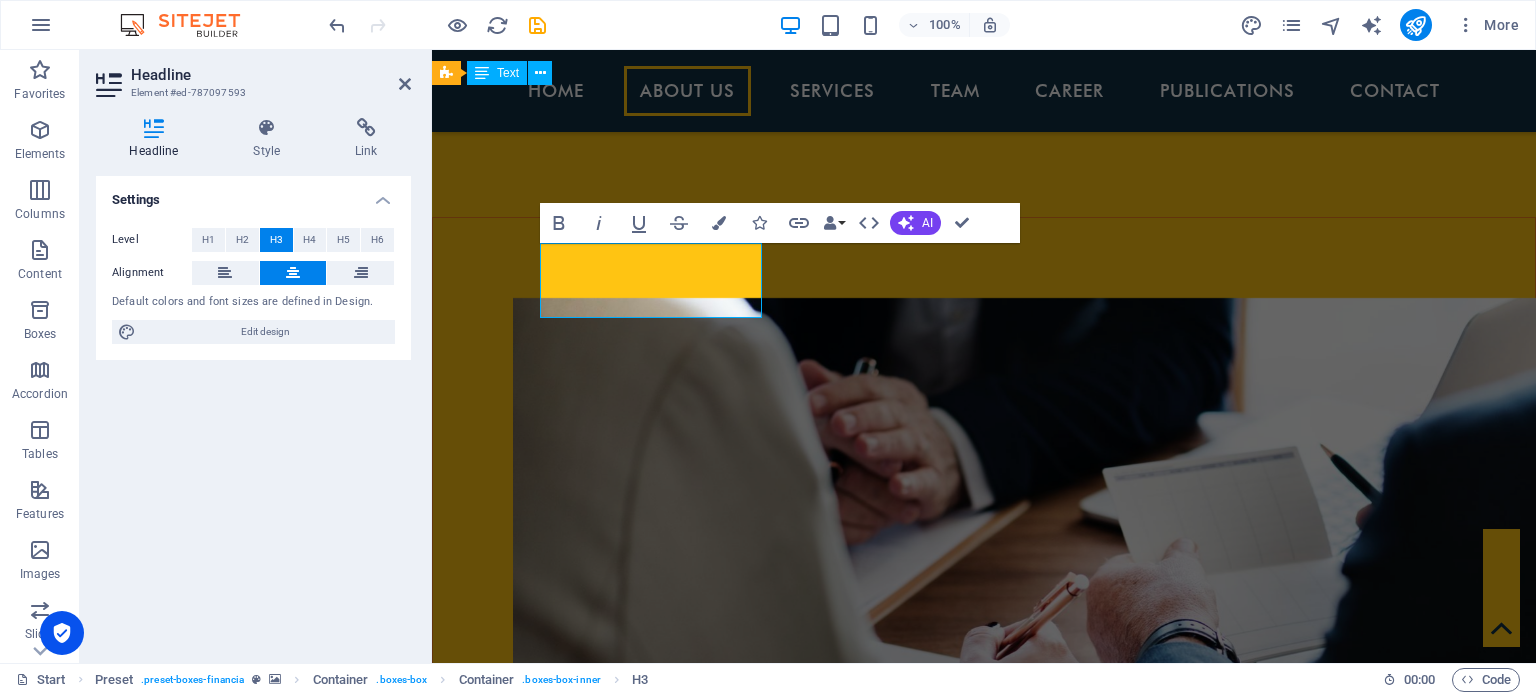 click at bounding box center [984, 2189] 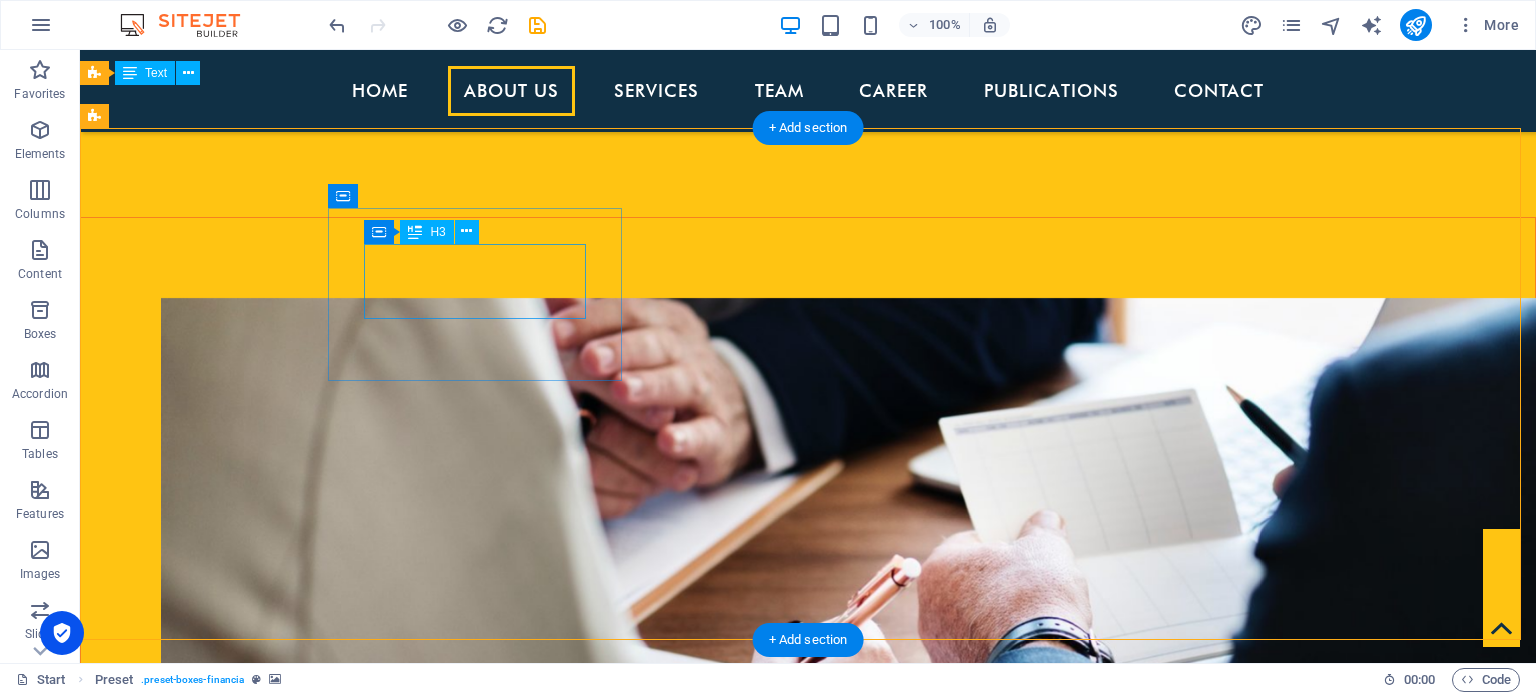 scroll, scrollTop: 1814, scrollLeft: 0, axis: vertical 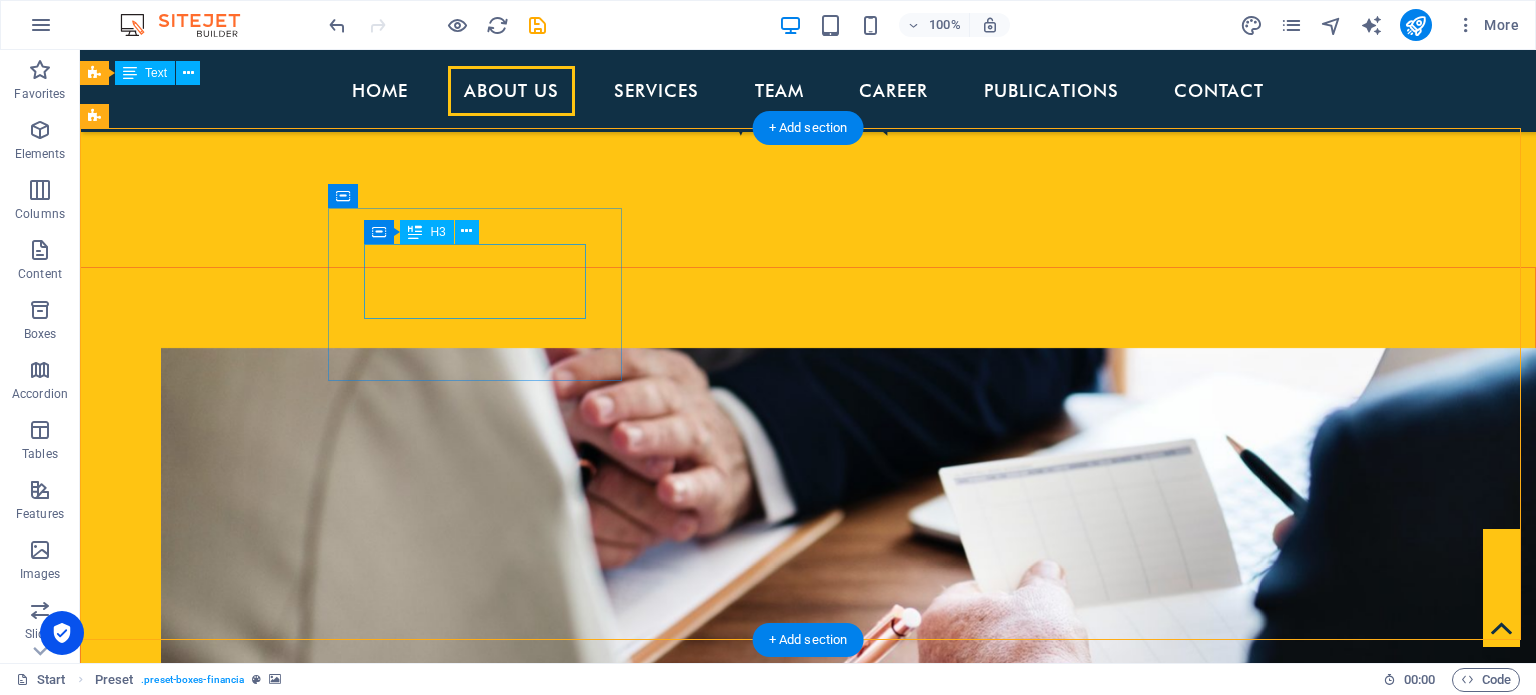 click on "AUDIT AND ASSURANCE" at bounding box center [568, 2610] 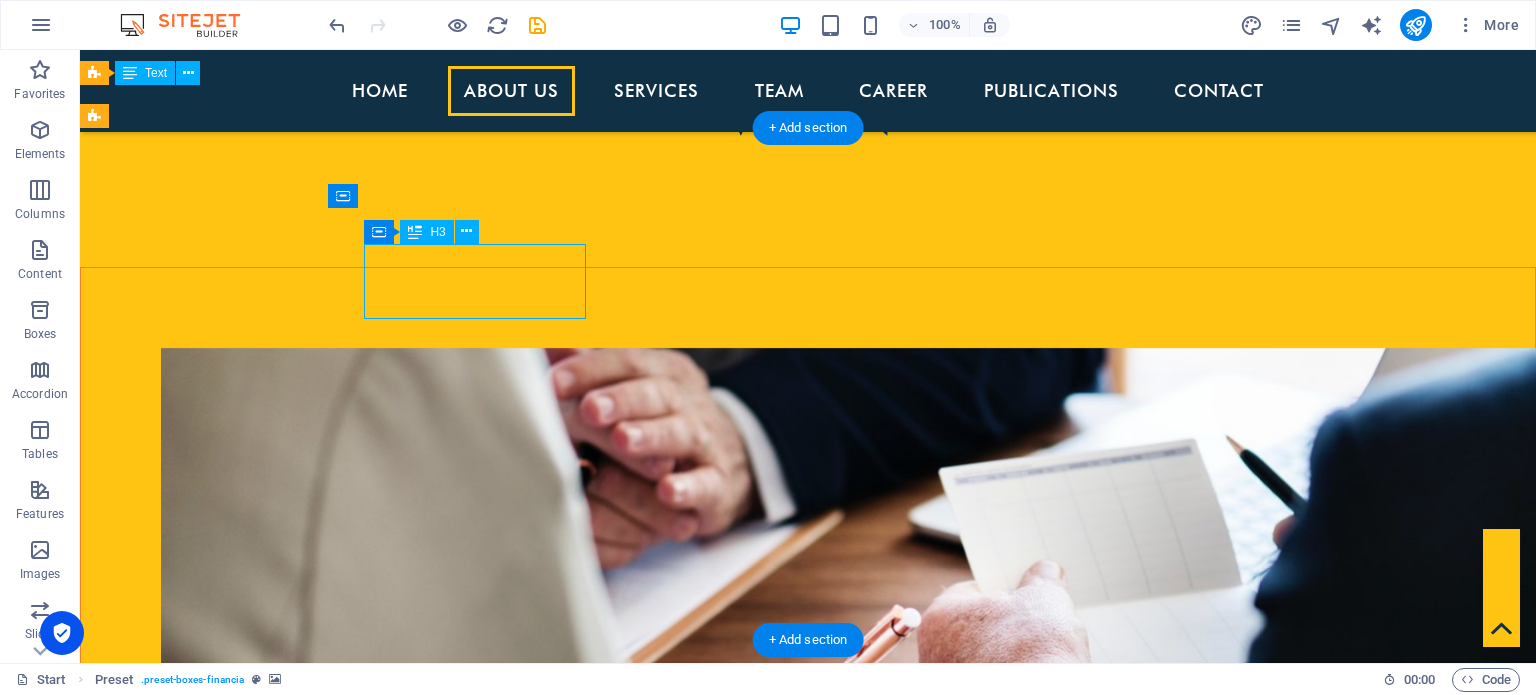 click on "AUDIT AND ASSURANCE" at bounding box center (568, 2610) 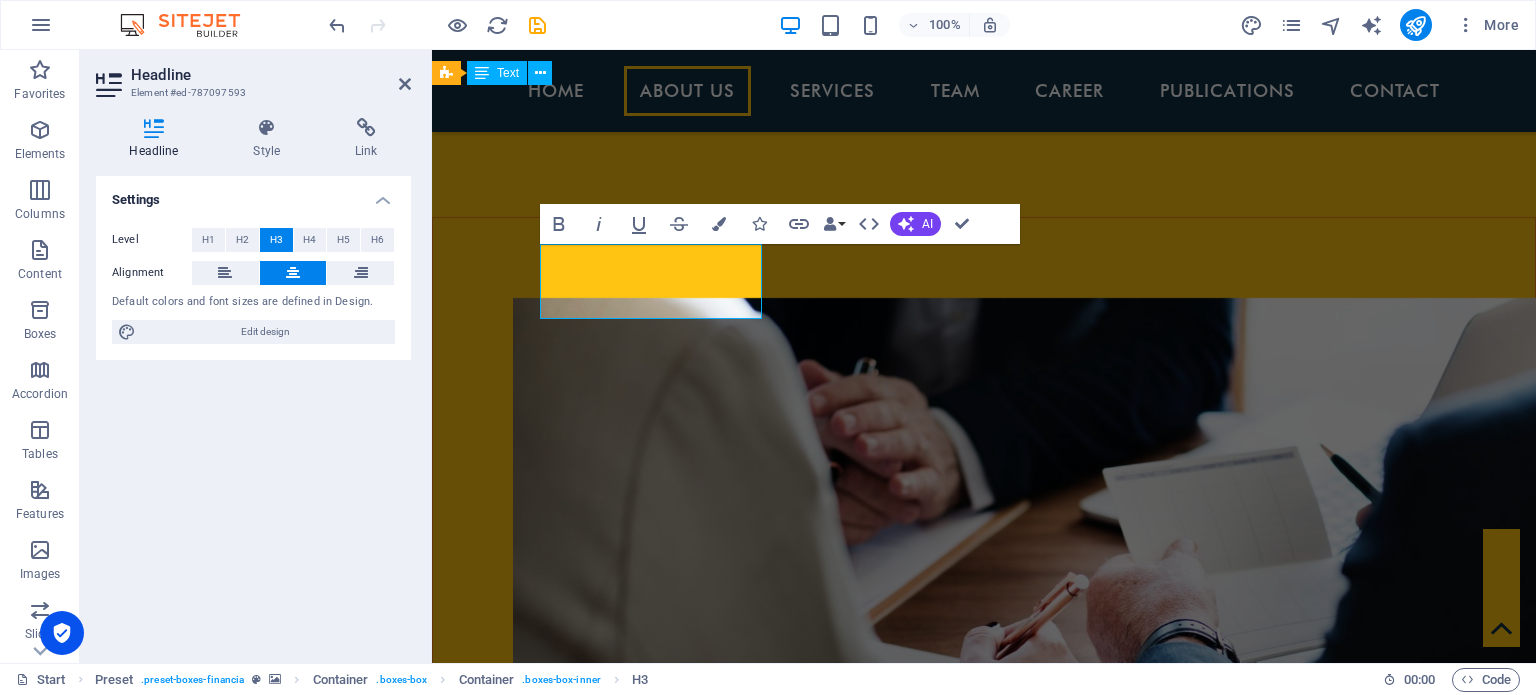 click at bounding box center [984, 2189] 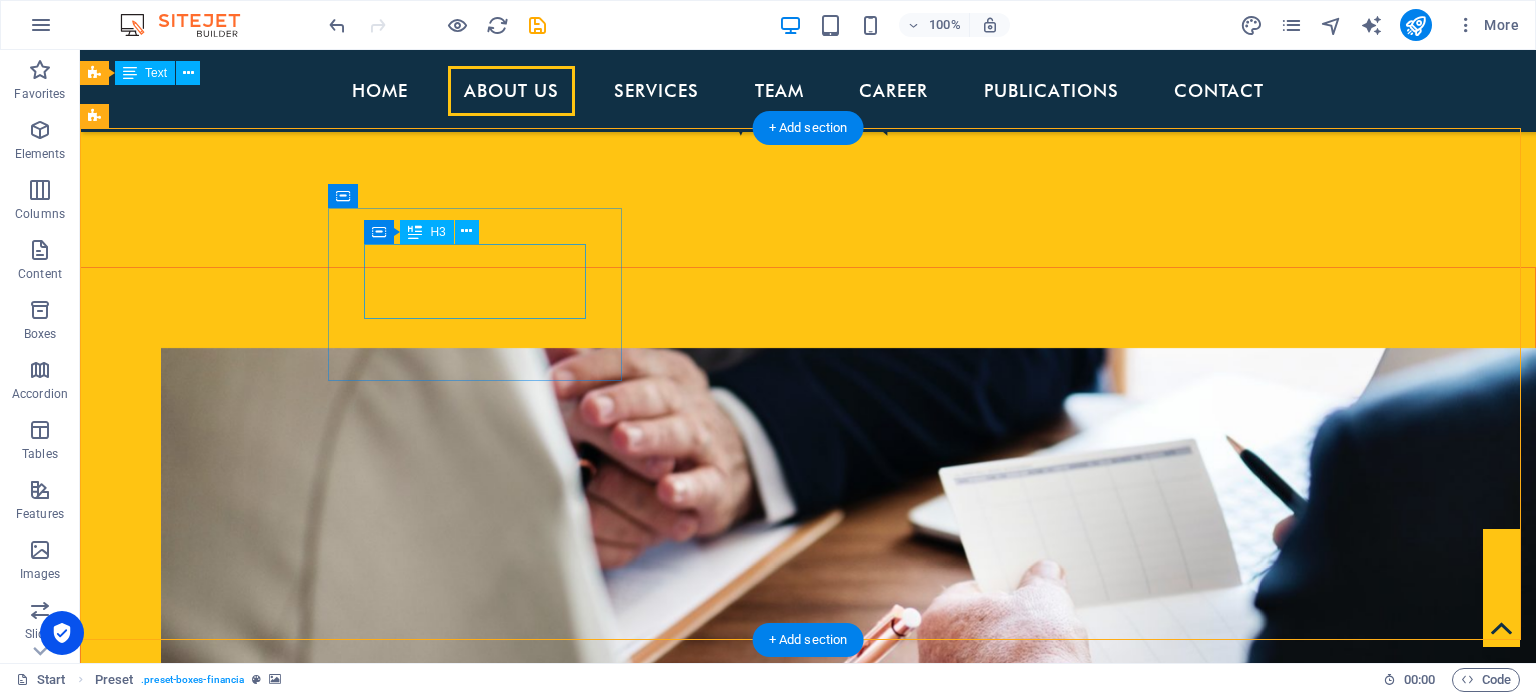 scroll, scrollTop: 1785, scrollLeft: 0, axis: vertical 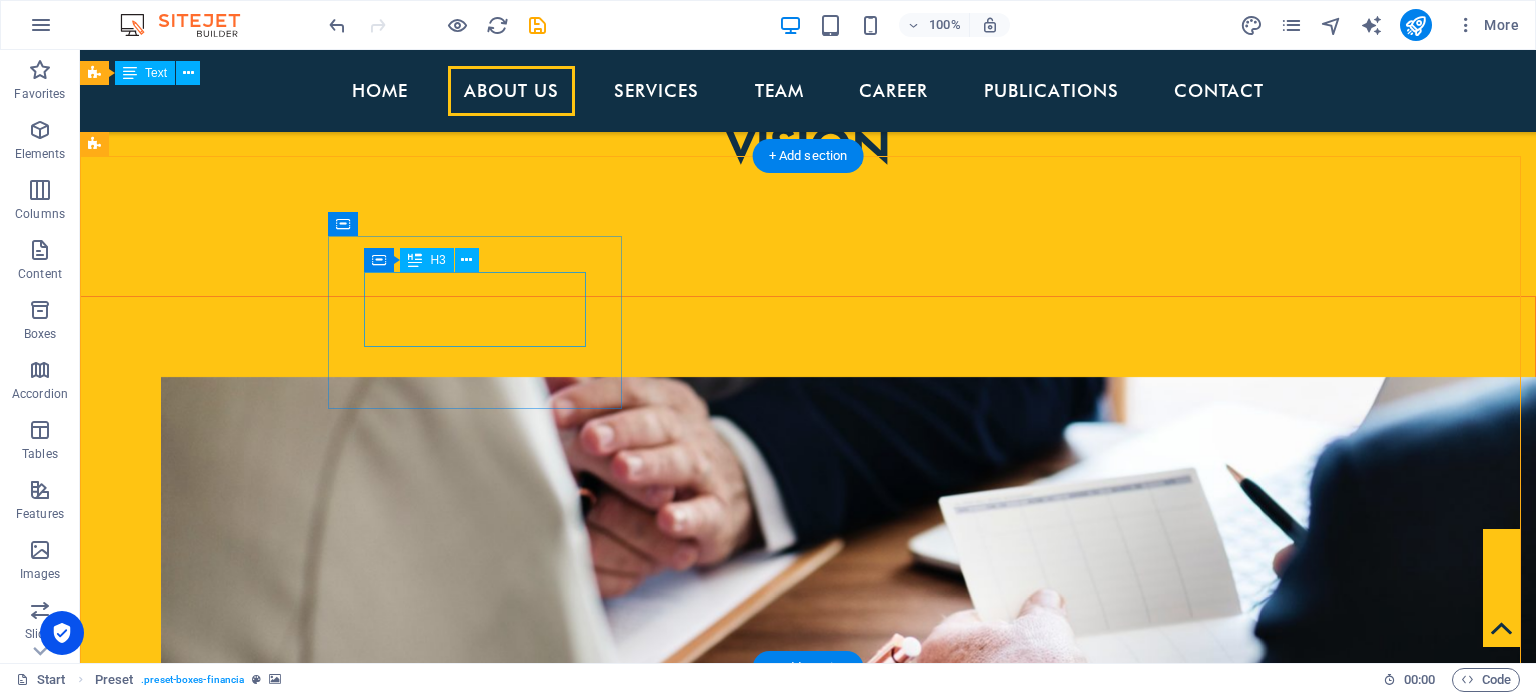 click on "AUDIT AND ASSURANCE" at bounding box center (568, 2639) 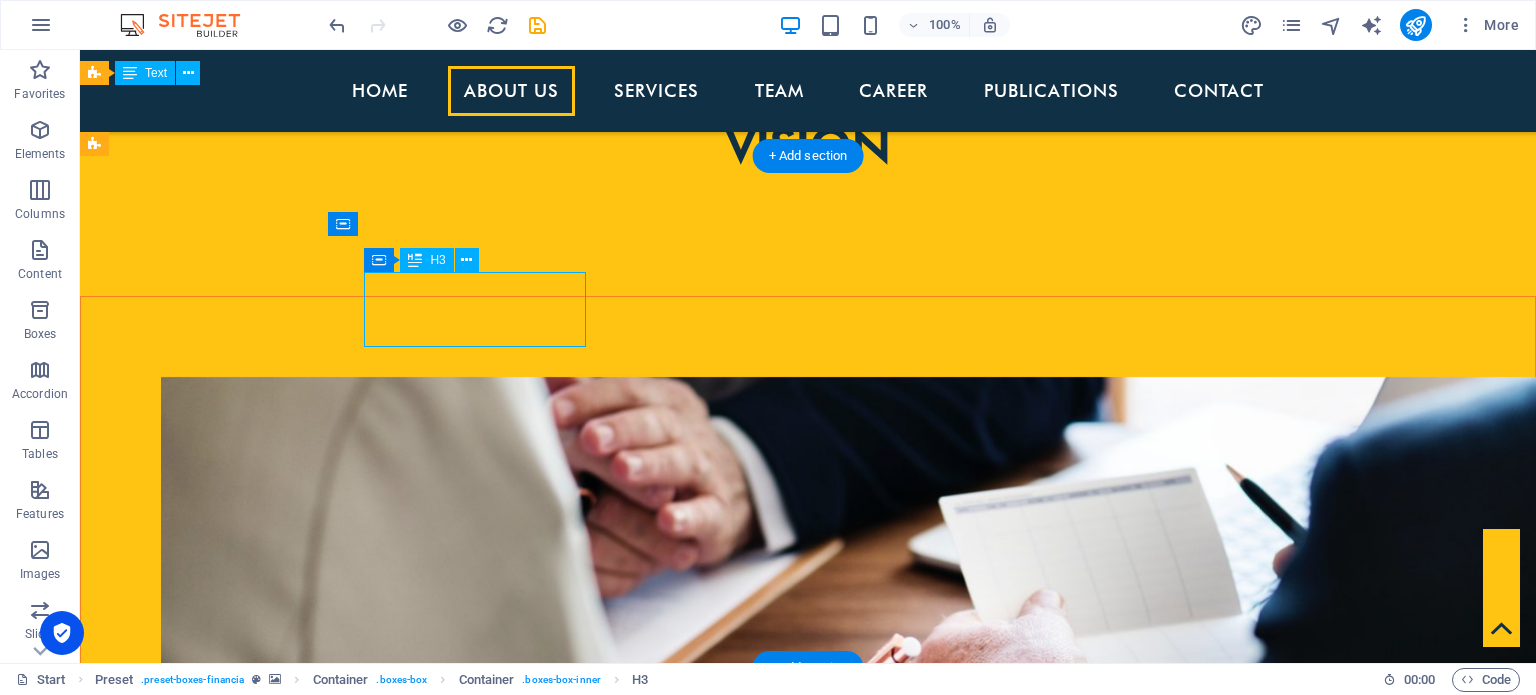 click on "AUDIT AND ASSURANCE" at bounding box center (568, 2639) 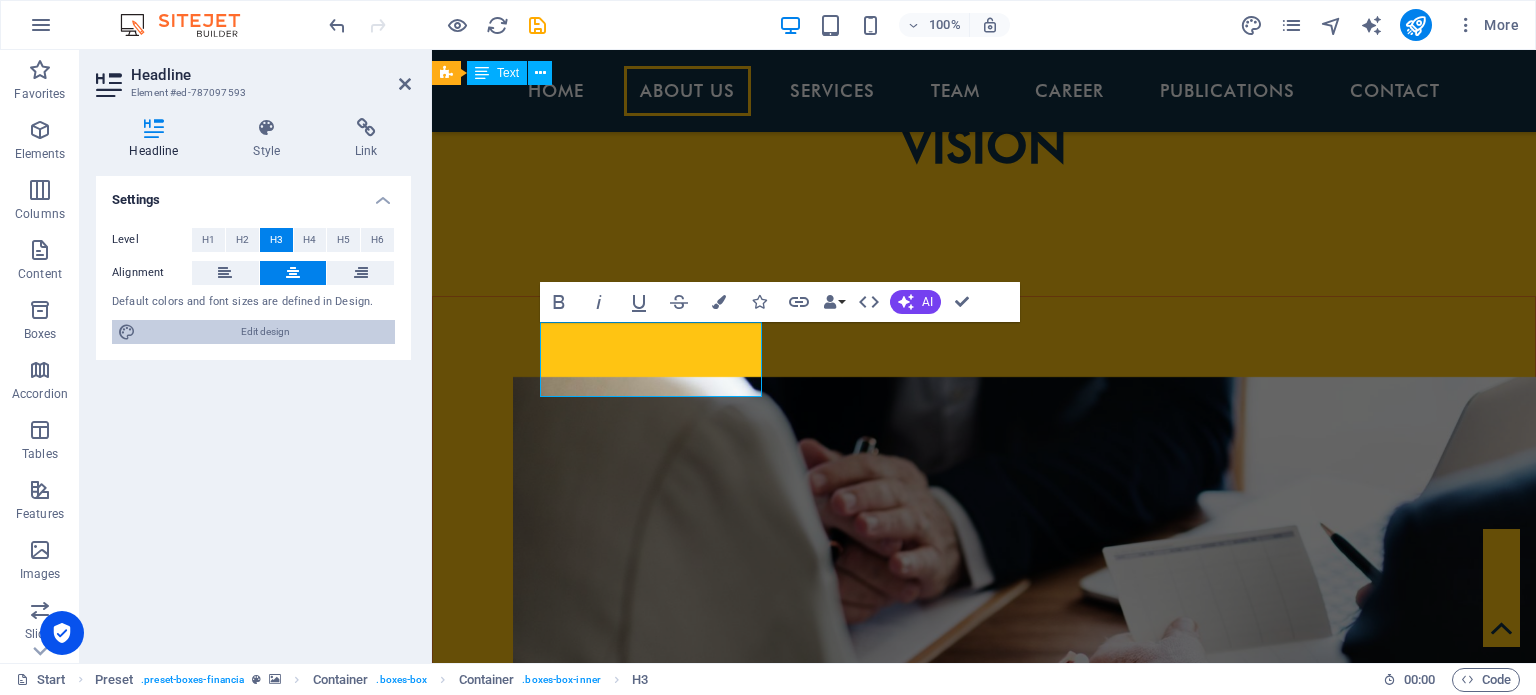 click on "Edit design" at bounding box center (265, 332) 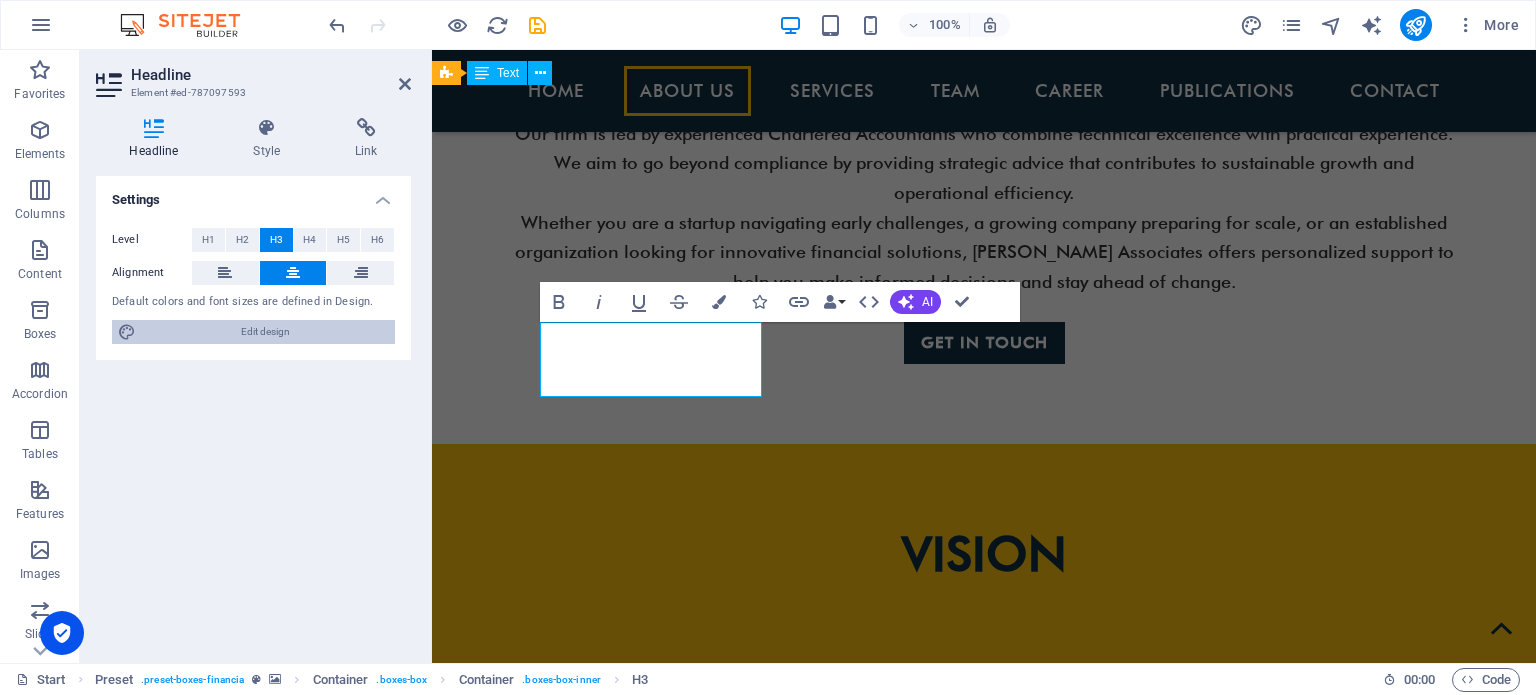 select on "rem" 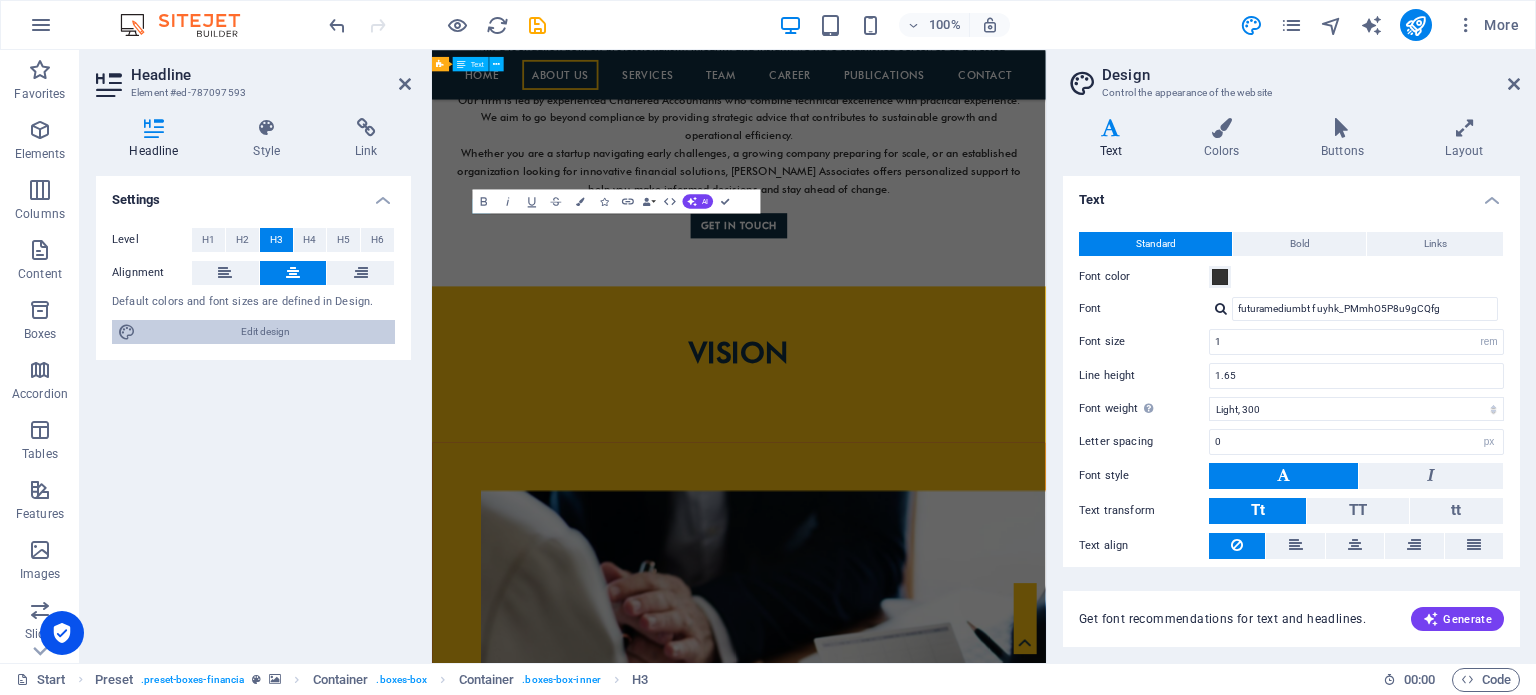 scroll, scrollTop: 2194, scrollLeft: 0, axis: vertical 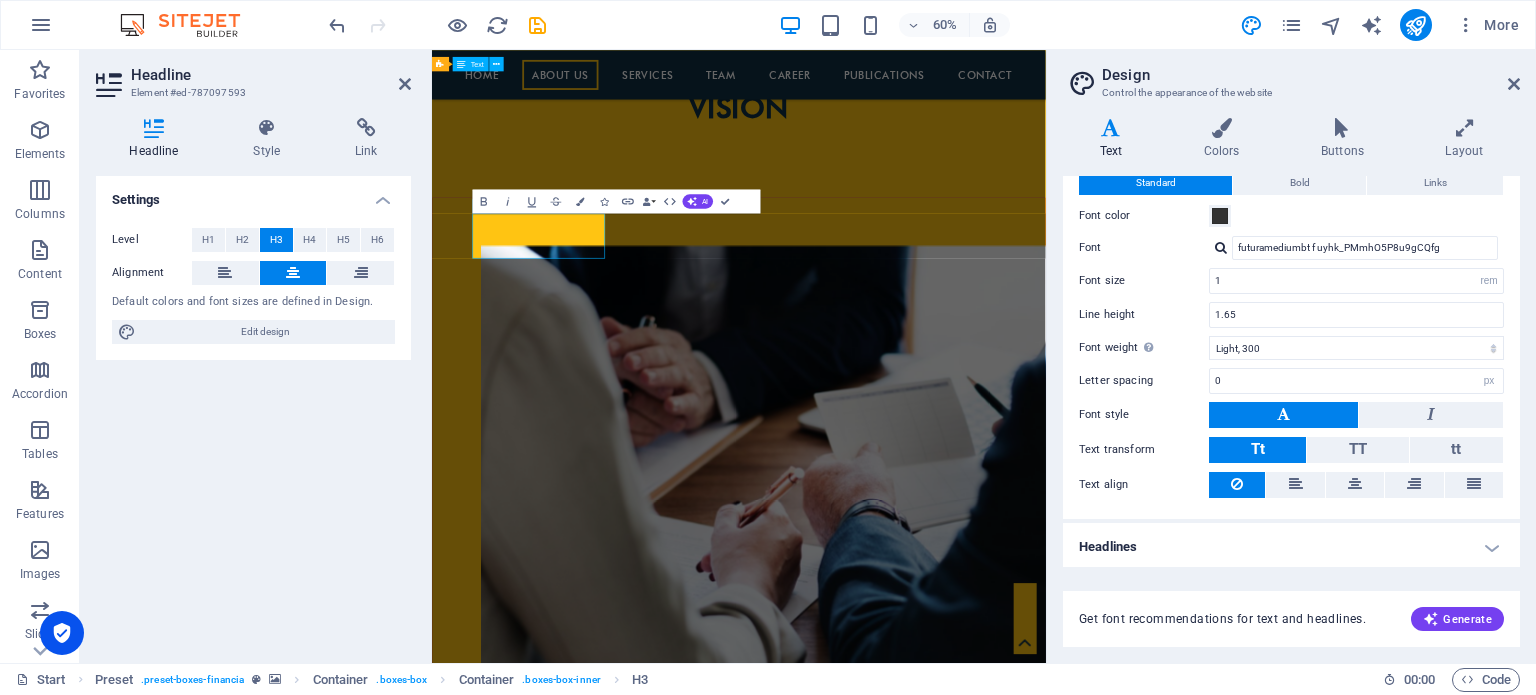 click on "Headlines" at bounding box center (1291, 547) 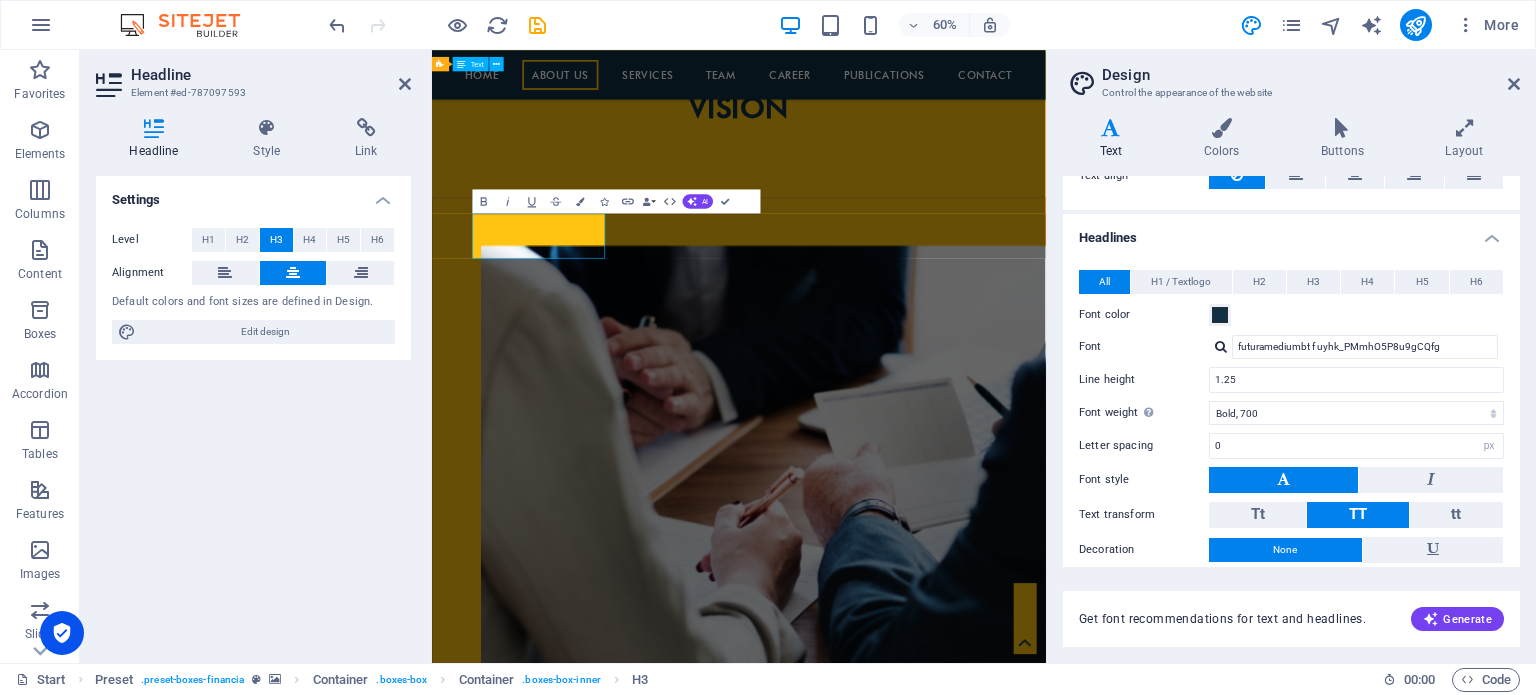 scroll, scrollTop: 449, scrollLeft: 0, axis: vertical 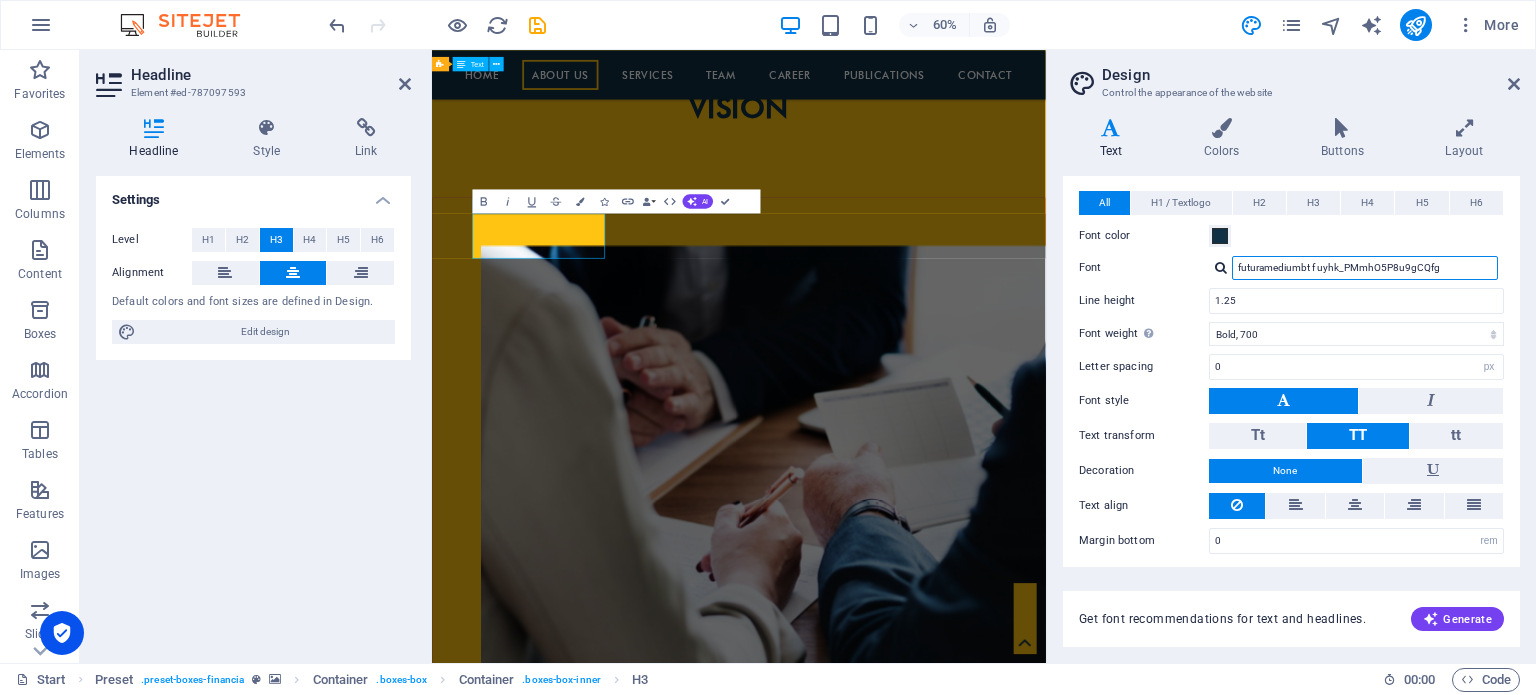 click on "futuramediumbt f uyhk_PMmhO5P8u9gCQfg" at bounding box center [1365, 268] 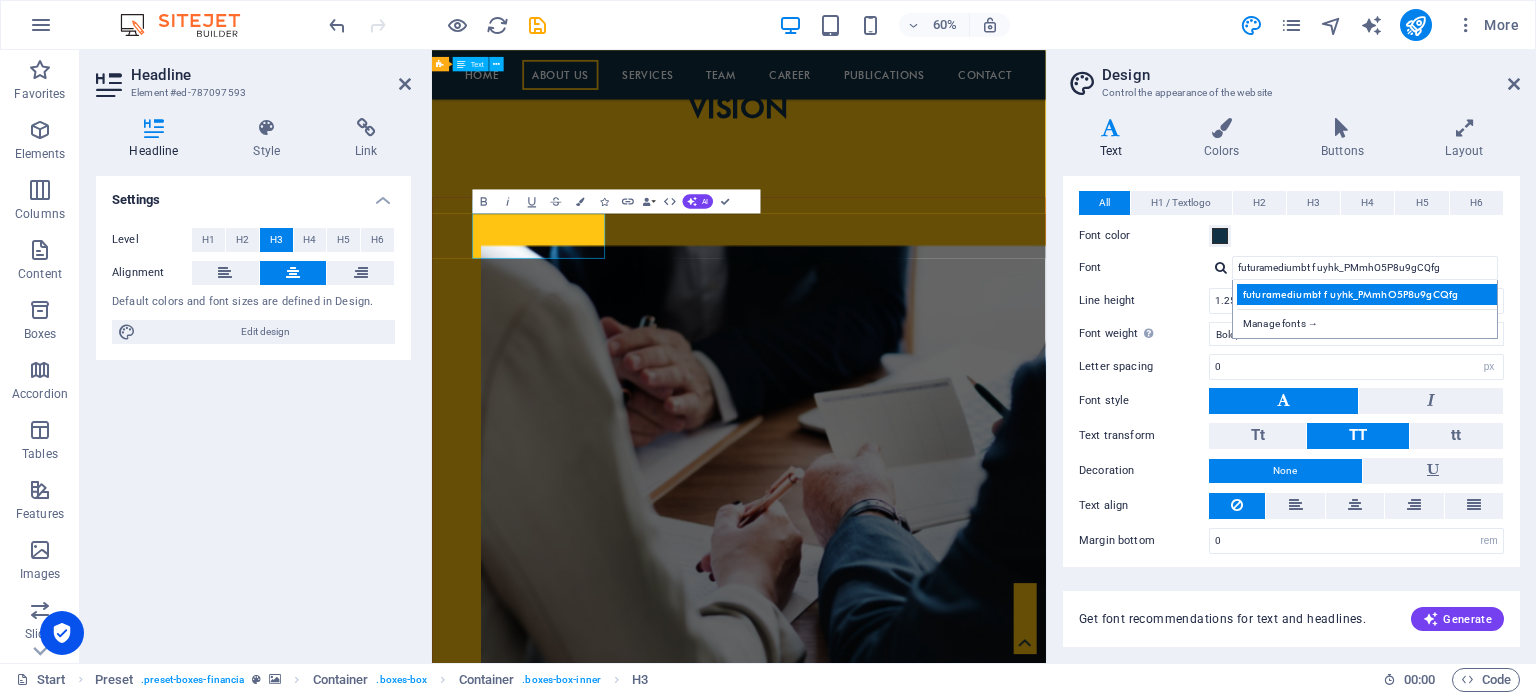 click on "futuramediumbt f uyhk_PMmhO5P8u9gCQfg" at bounding box center [1369, 294] 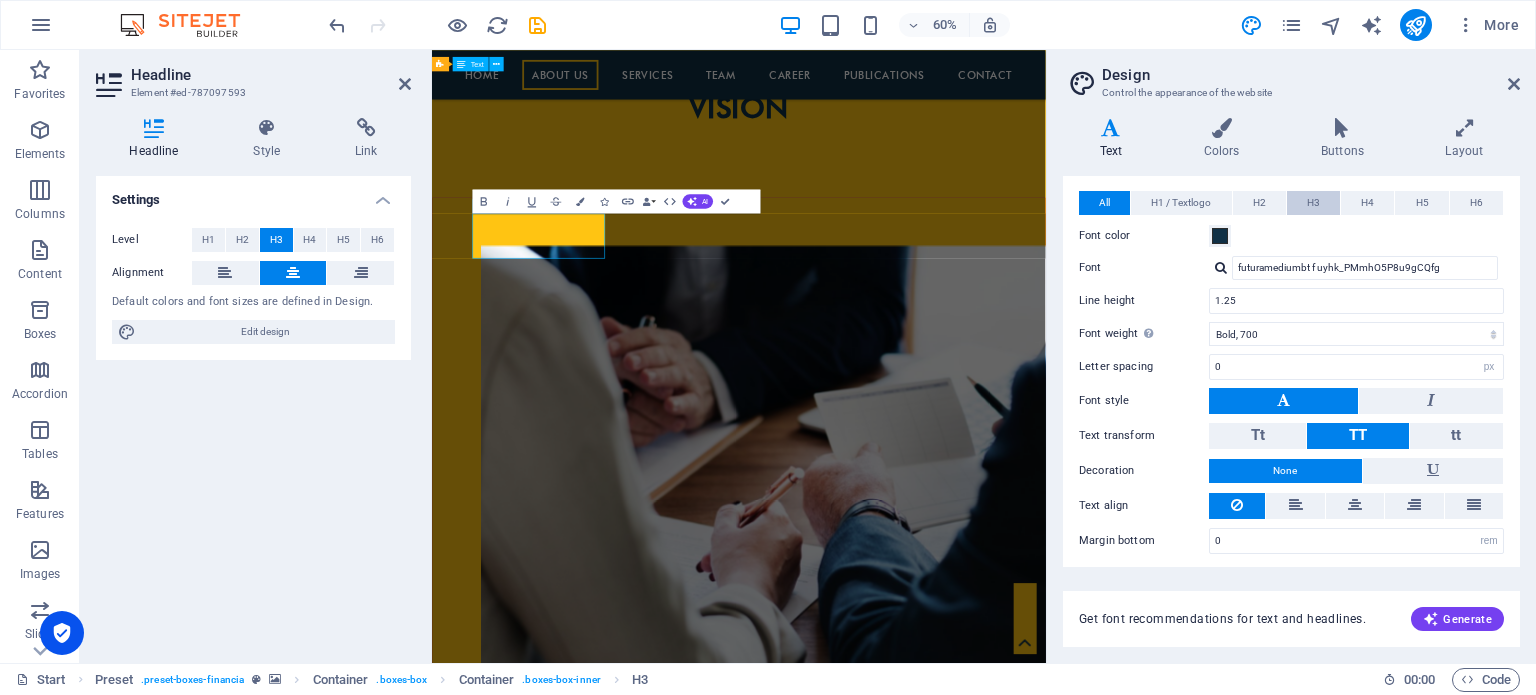 click on "H3" at bounding box center (1313, 203) 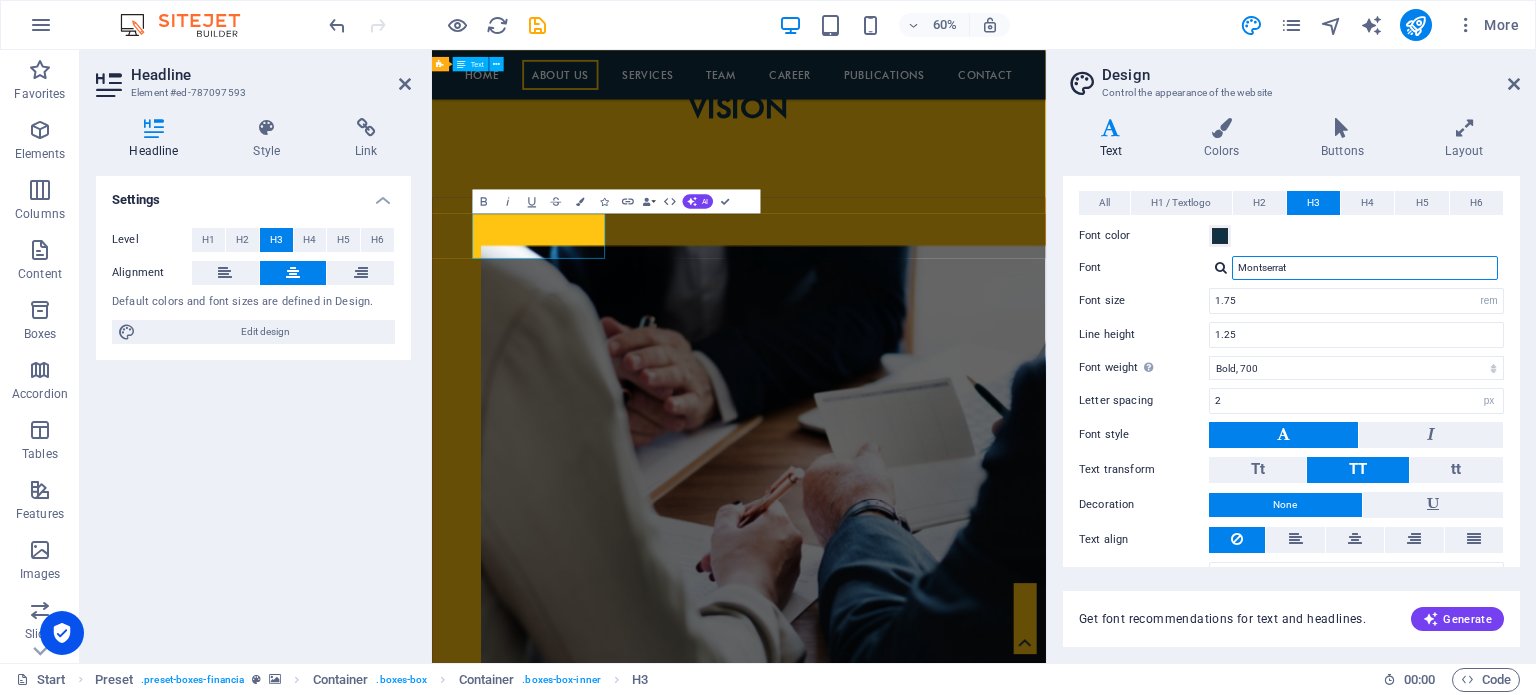 click on "Montserrat" at bounding box center (1365, 268) 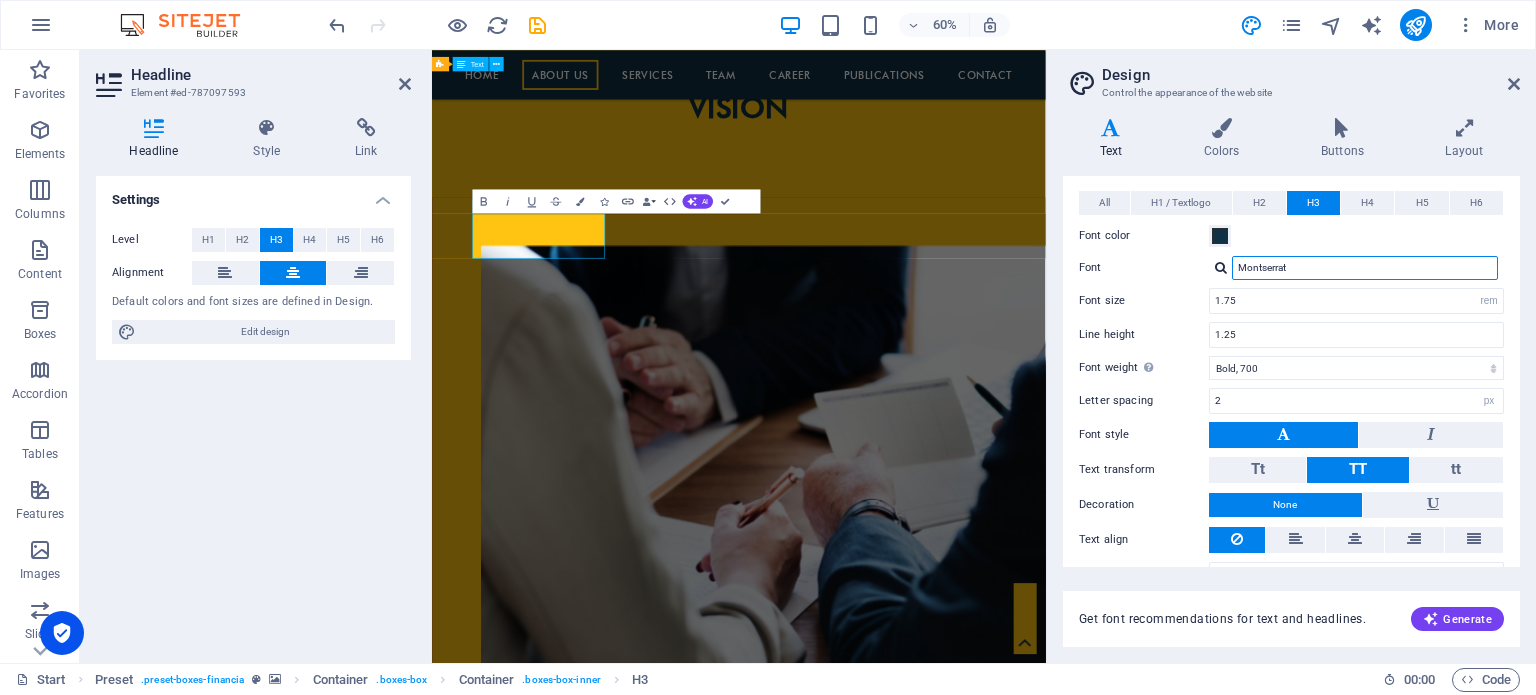 click on "Montserrat" at bounding box center [1365, 268] 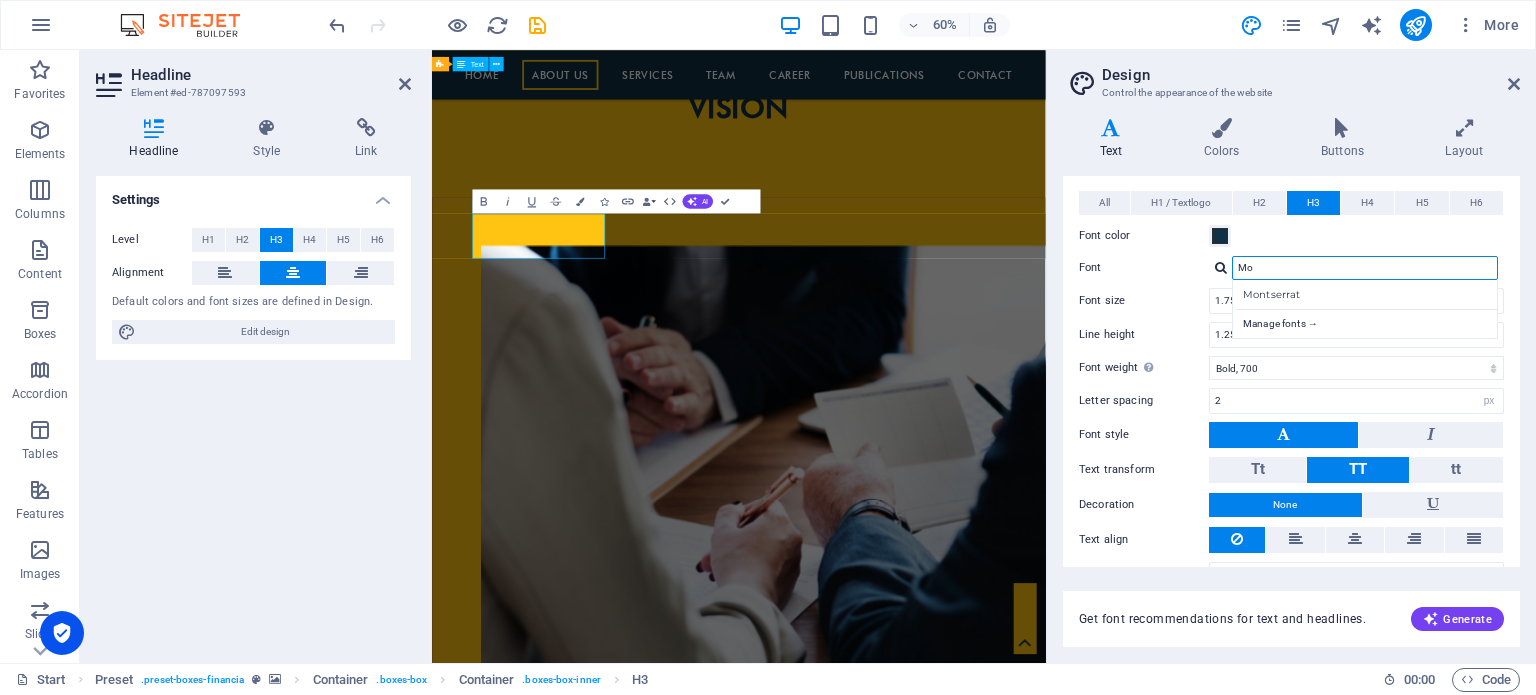 type on "M" 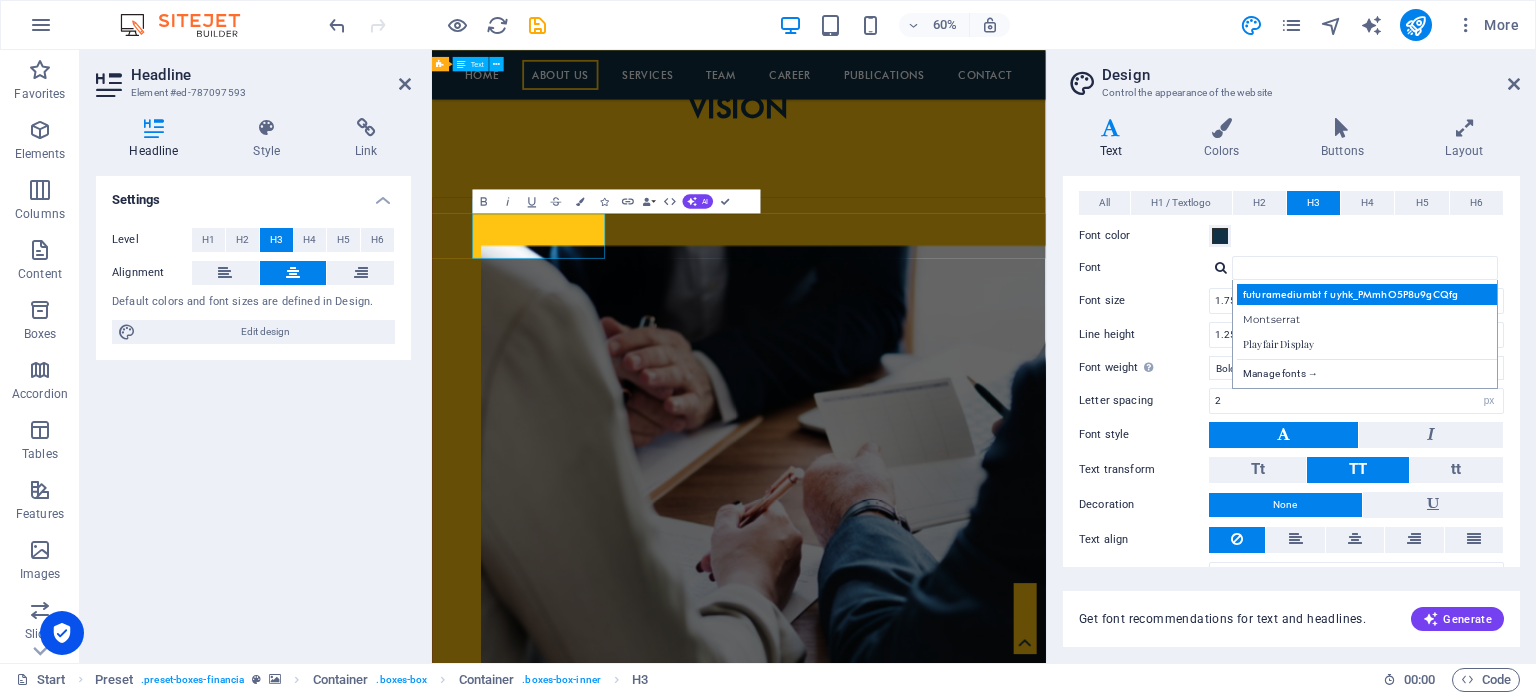 click on "futuramediumbt f uyhk_PMmhO5P8u9gCQfg" at bounding box center (1369, 294) 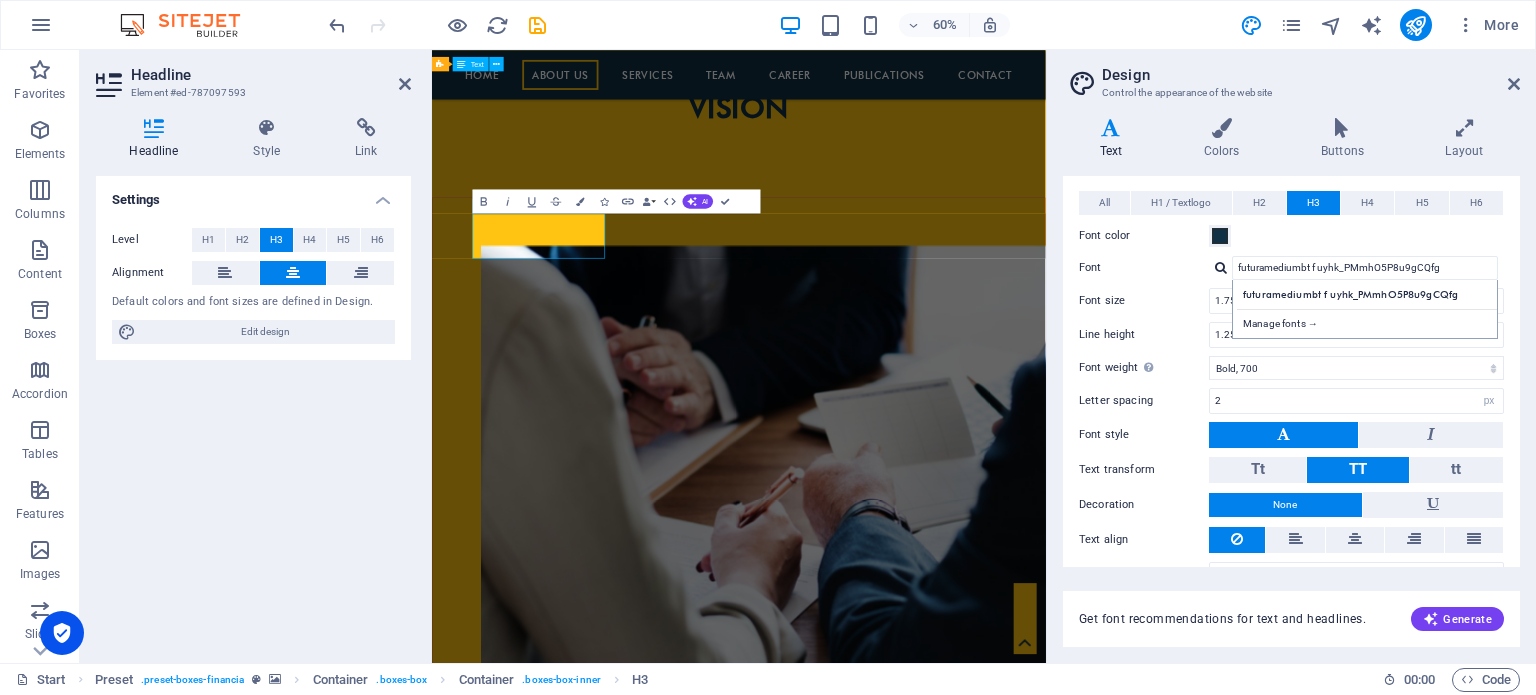 click on "All H1 / Textlogo H2 H3 H4 H5 H6 Font color Font futuramediumbt f uyhk_PMmhO5P8u9gCQfg Manage fonts → Line height 1.25 Font weight To display the font weight correctly, it may need to be enabled.  Manage Fonts Thin, 100 Extra-light, 200 Light, 300 Regular, 400 Medium, 500 Semi-bold, 600 Bold, 700 Extra-bold, 800 Black, 900 Letter spacing 0 rem px Font style Text transform Tt TT tt Decoration None Text align Margin bottom 0 rem px vh Font color Font futuramediumbt f uyhk_PMmhO5P8u9gCQfg Font size 4 rem px em % Line height 1.25 Font weight To display the font weight correctly, it may need to be enabled.  Manage Fonts Thin, 100 Extra-light, 200 Light, 300 Regular, 400 Medium, 500 Semi-bold, 600 Bold, 700 Extra-bold, 800 Black, 900 Letter spacing 0 rem px Font style Text transform Tt TT tt Decoration None Text align Margin bottom 0 rem px vh Font color Font futuramediumbt f uyhk_PMmhO5P8u9gCQfg Font size 3 rem px em % Line height 1.25 Font weight To display the font weight correctly, it may need to be enabled." at bounding box center (1291, 389) 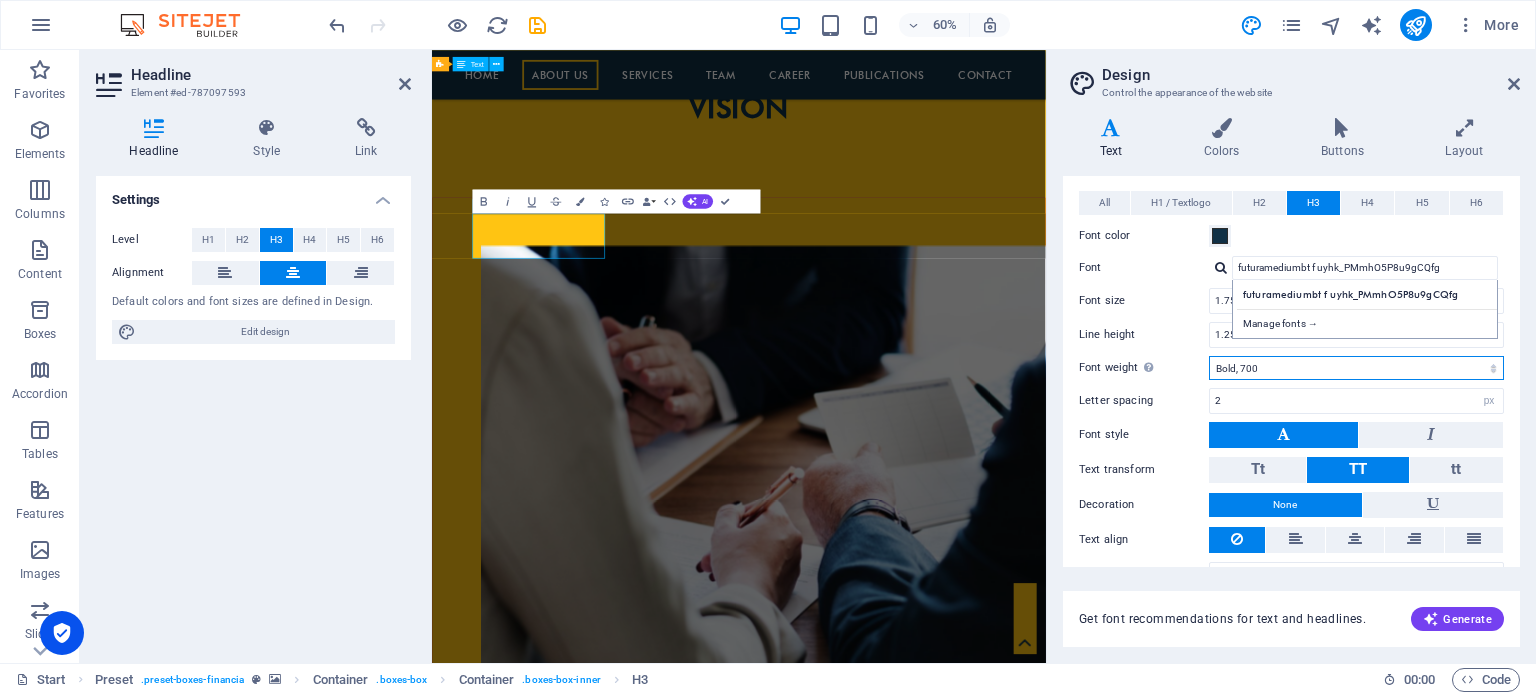 click on "Thin, 100 Extra-light, 200 Light, 300 Regular, 400 Medium, 500 Semi-bold, 600 Bold, 700 Extra-bold, 800 Black, 900" at bounding box center [1356, 368] 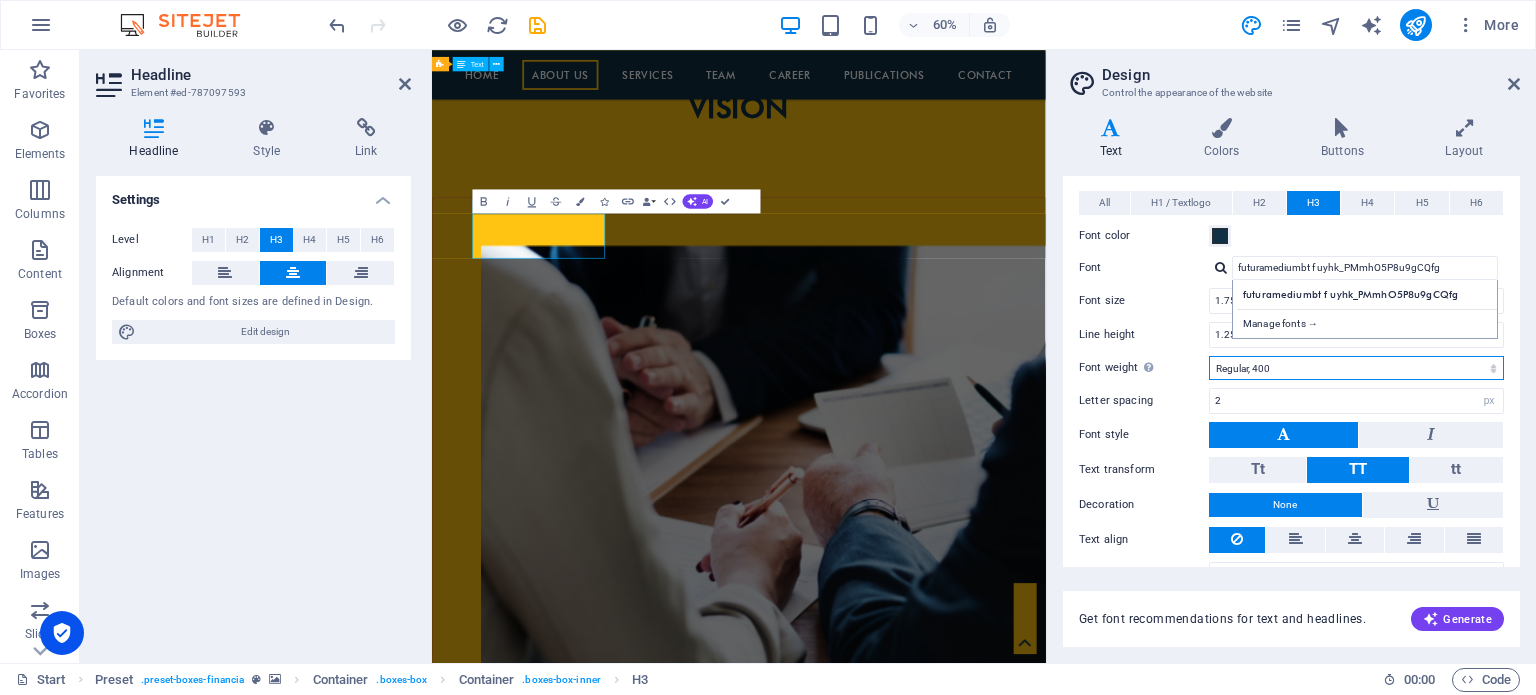 click on "Thin, 100 Extra-light, 200 Light, 300 Regular, 400 Medium, 500 Semi-bold, 600 Bold, 700 Extra-bold, 800 Black, 900" at bounding box center [1356, 368] 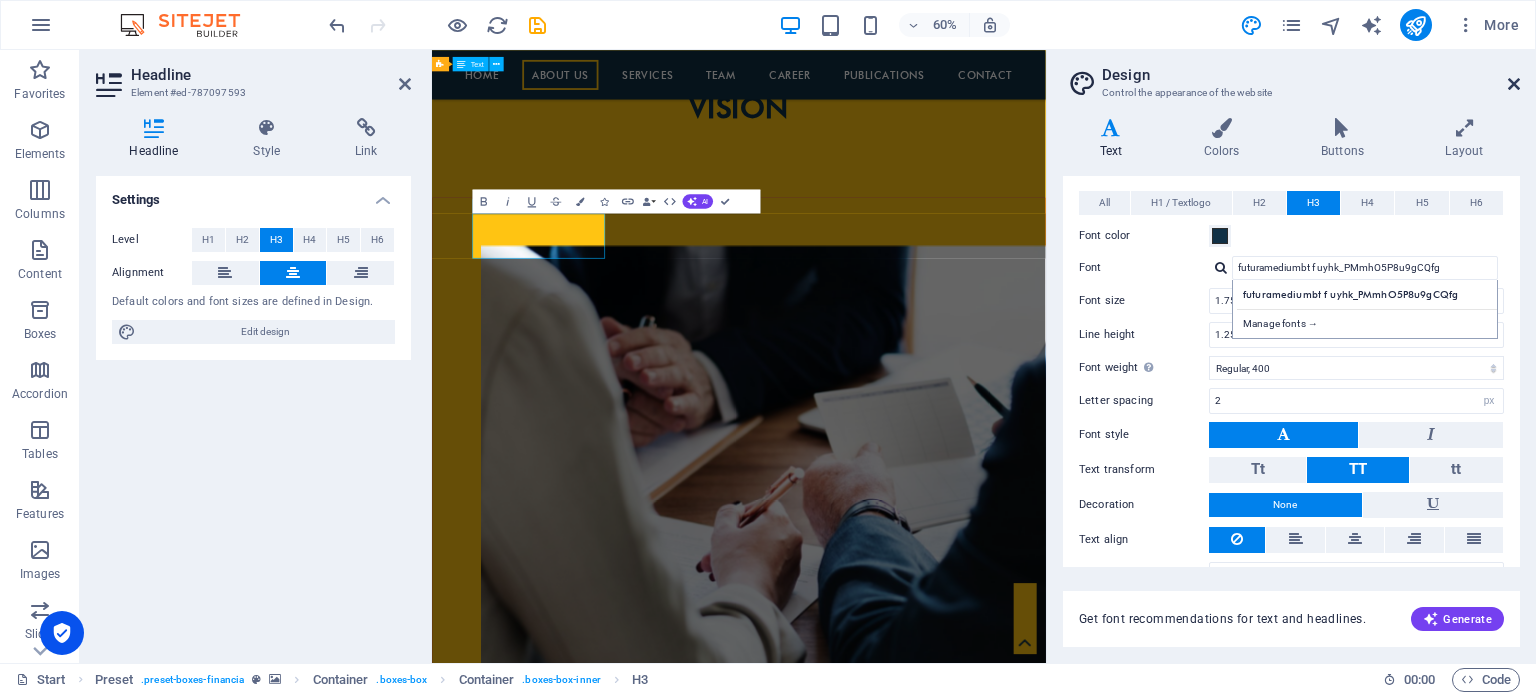 click at bounding box center [1514, 84] 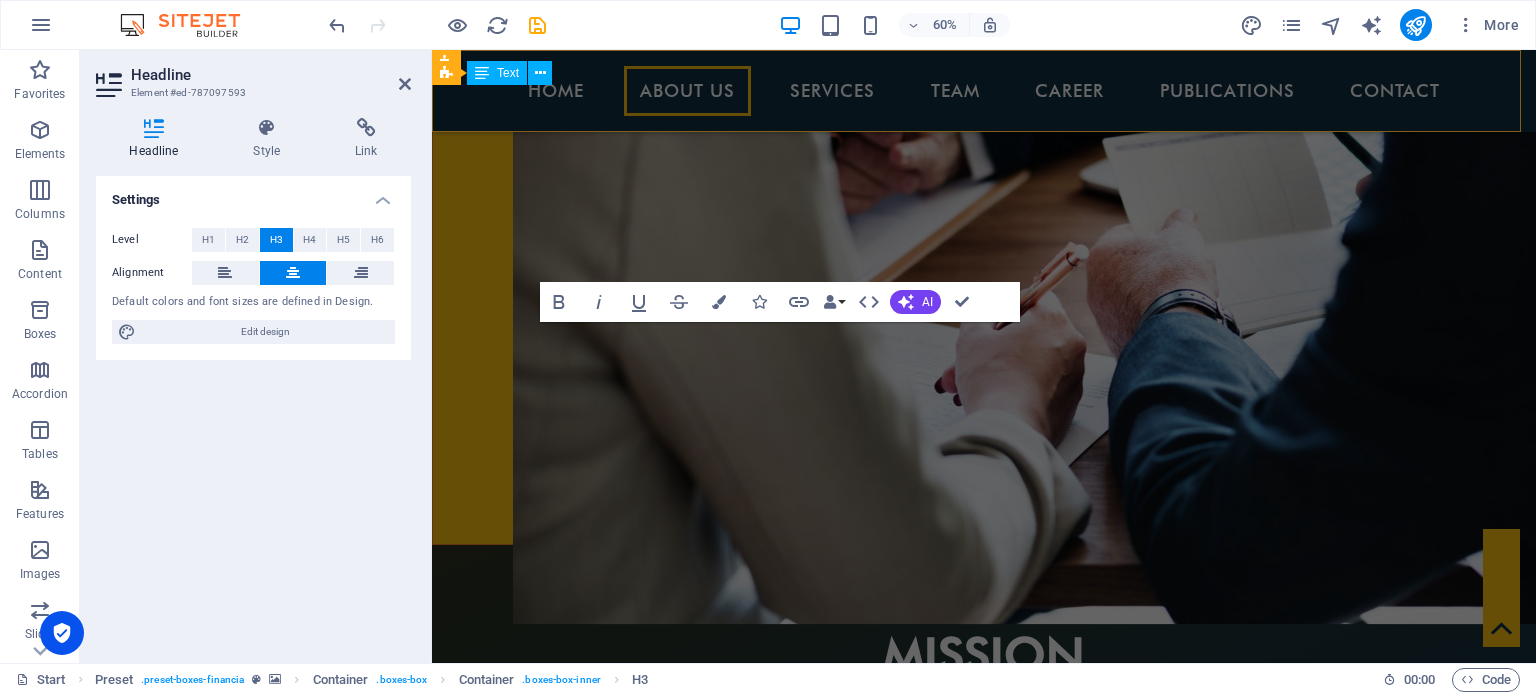 scroll, scrollTop: 1785, scrollLeft: 0, axis: vertical 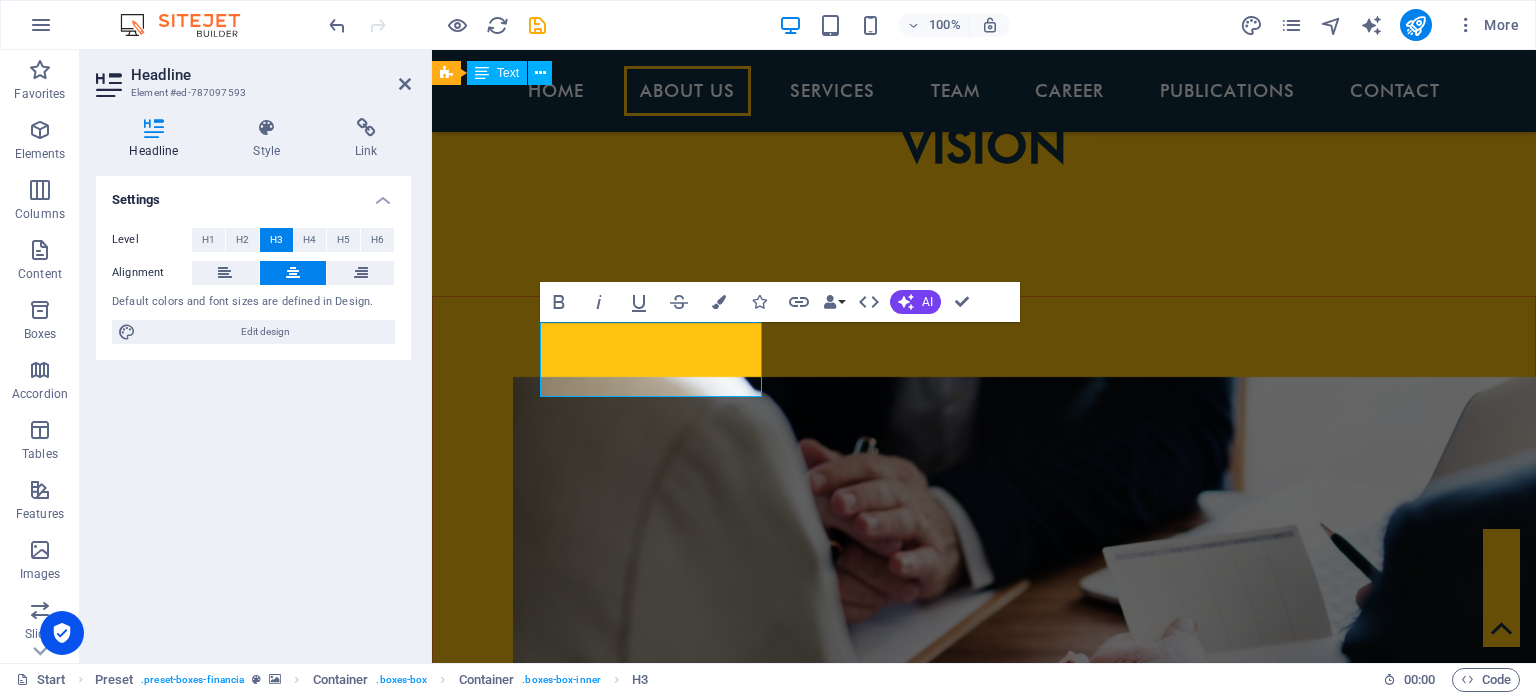 click at bounding box center (984, 2268) 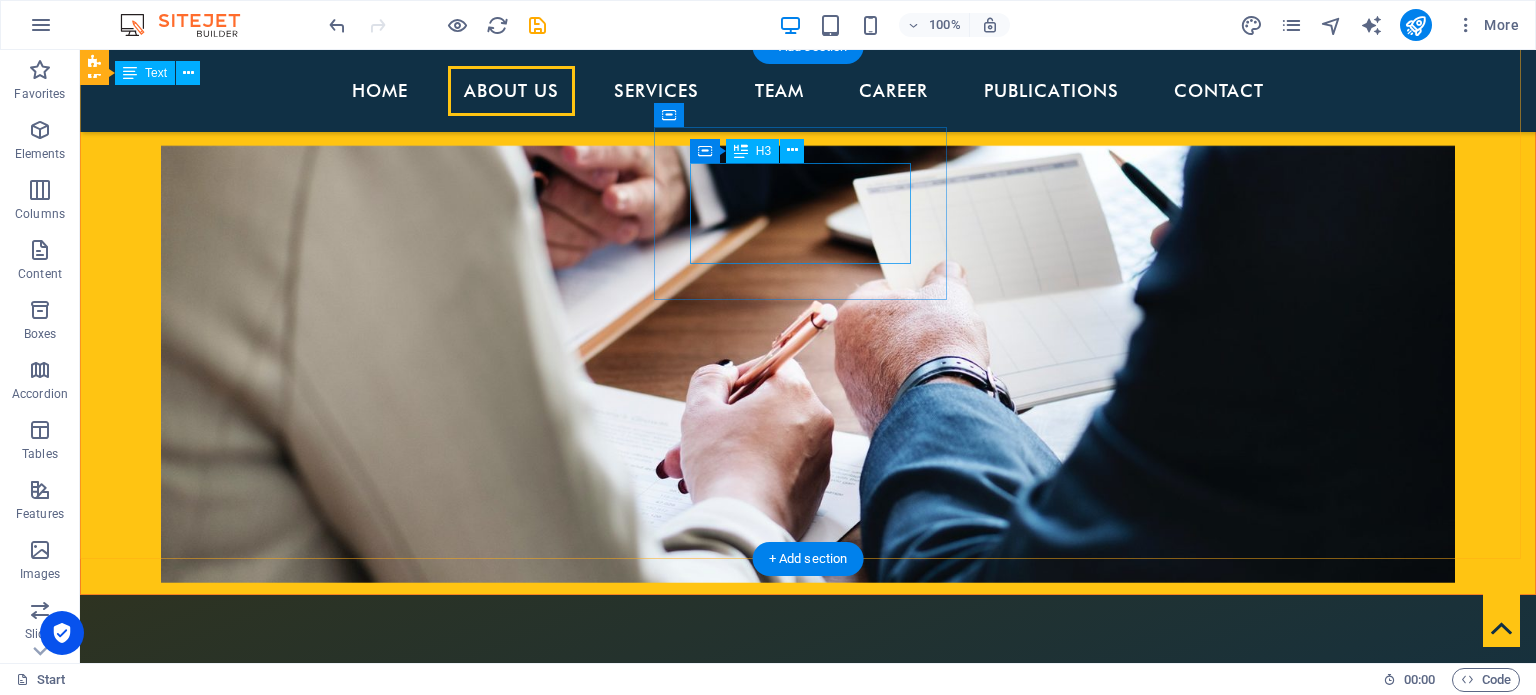 scroll, scrollTop: 1888, scrollLeft: 0, axis: vertical 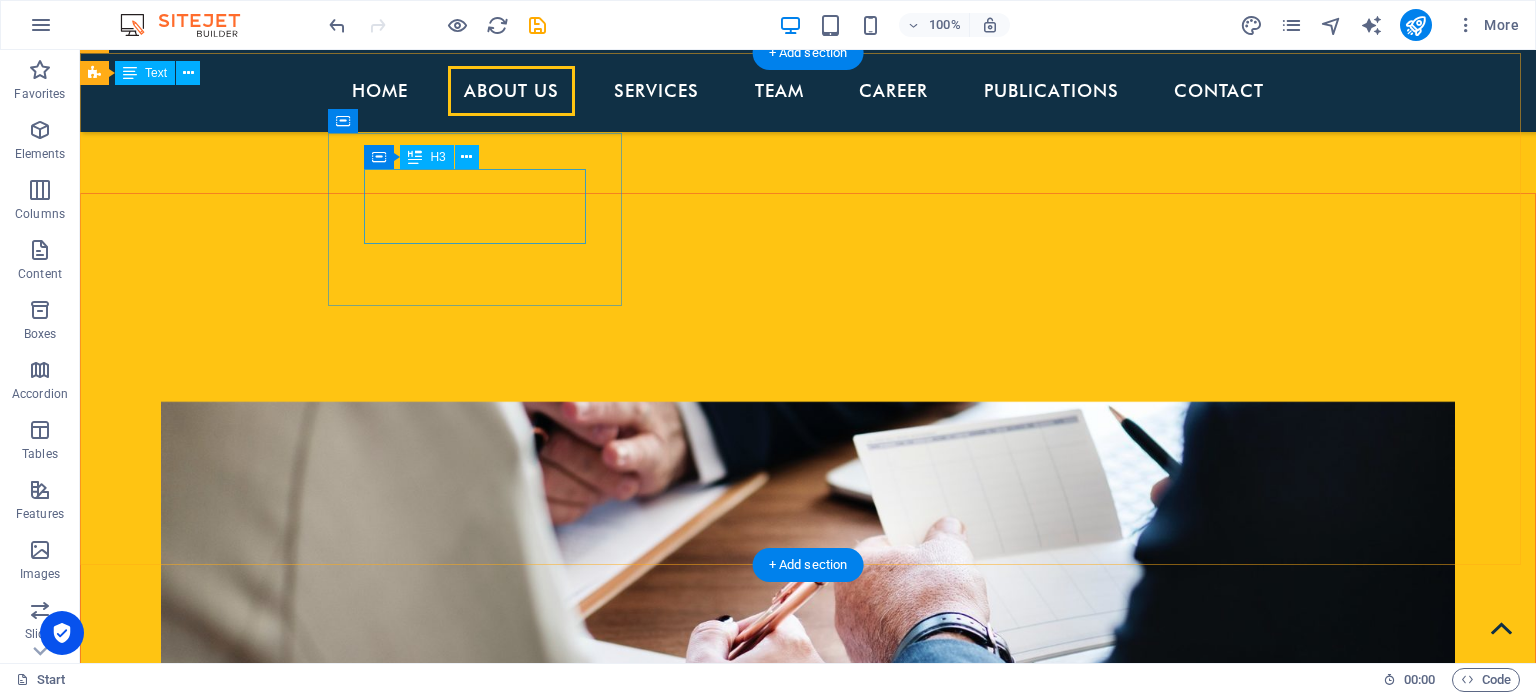 click on "AUDIT AND ASSURANCE" at bounding box center [568, 2511] 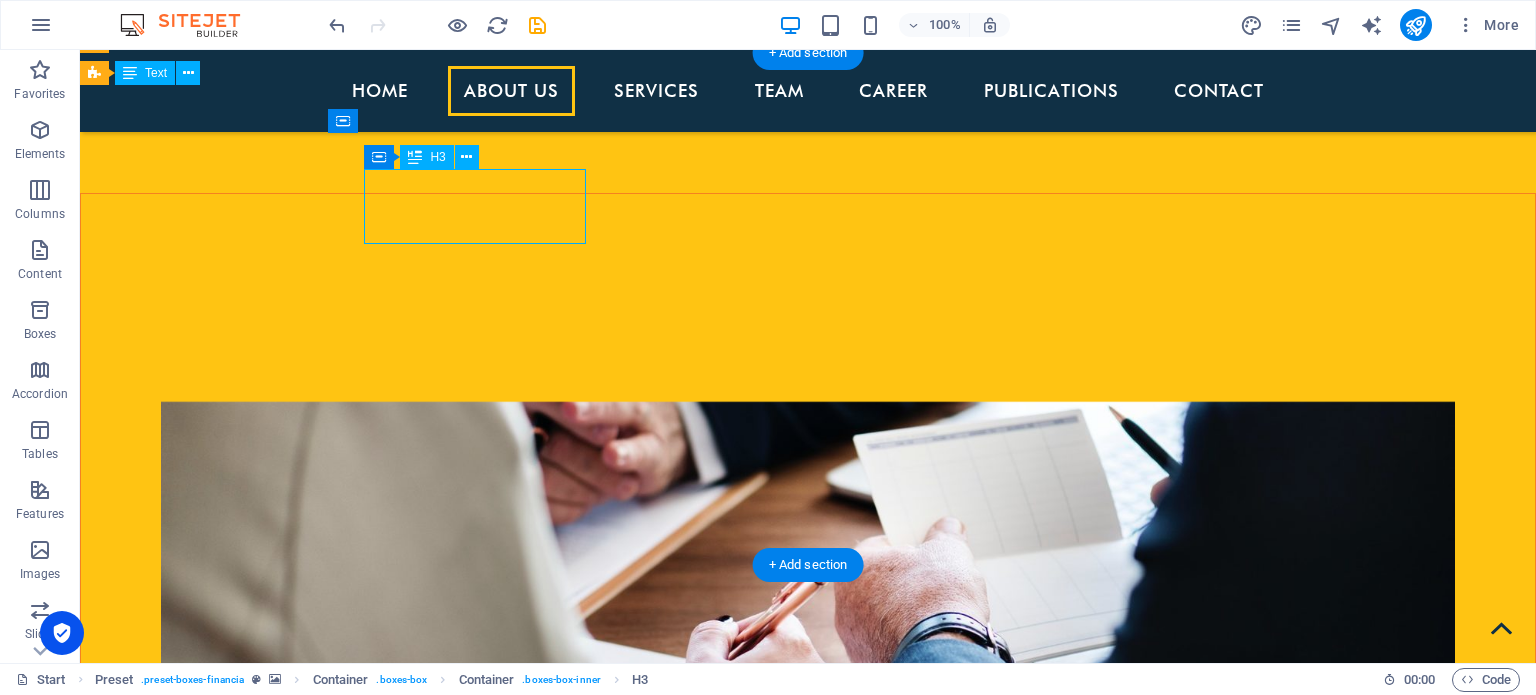 click on "AUDIT AND ASSURANCE" at bounding box center (568, 2511) 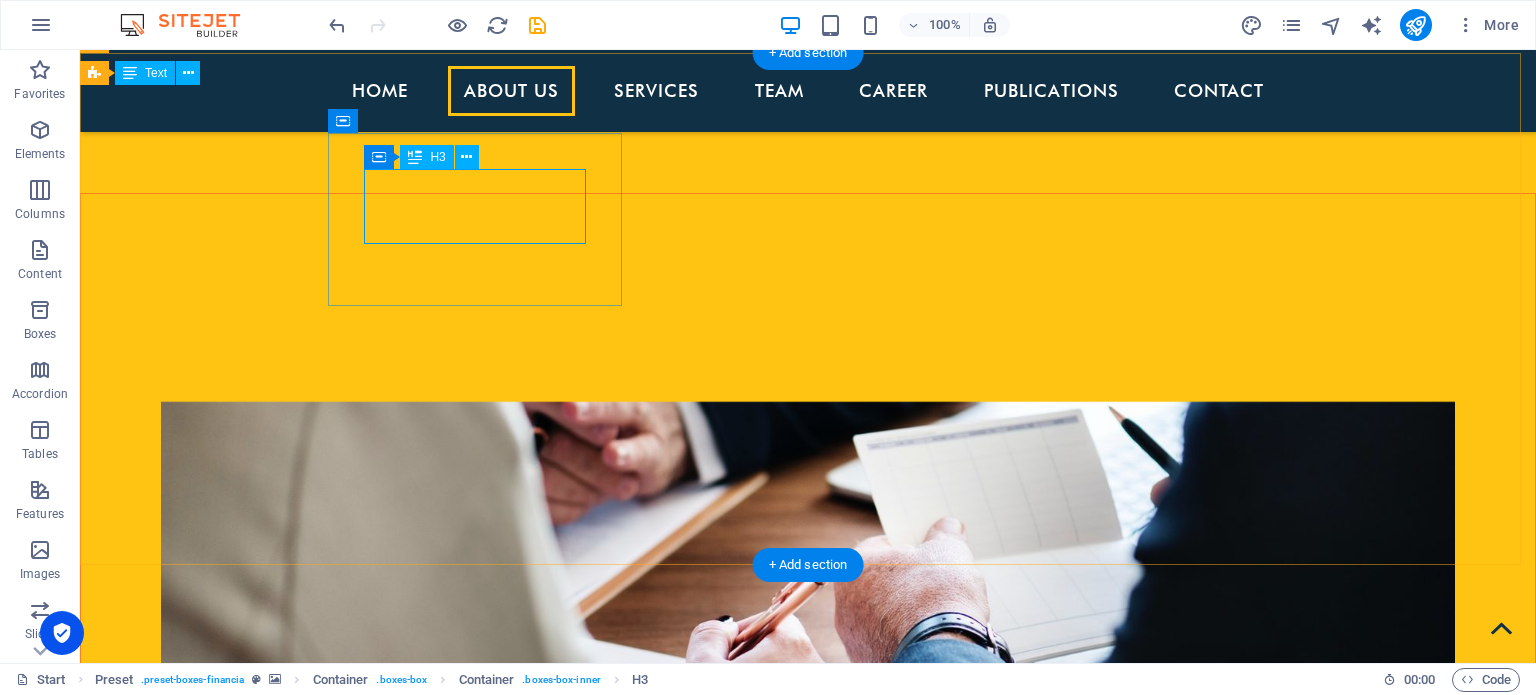click on "AUDIT AND ASSURANCE" at bounding box center (568, 2511) 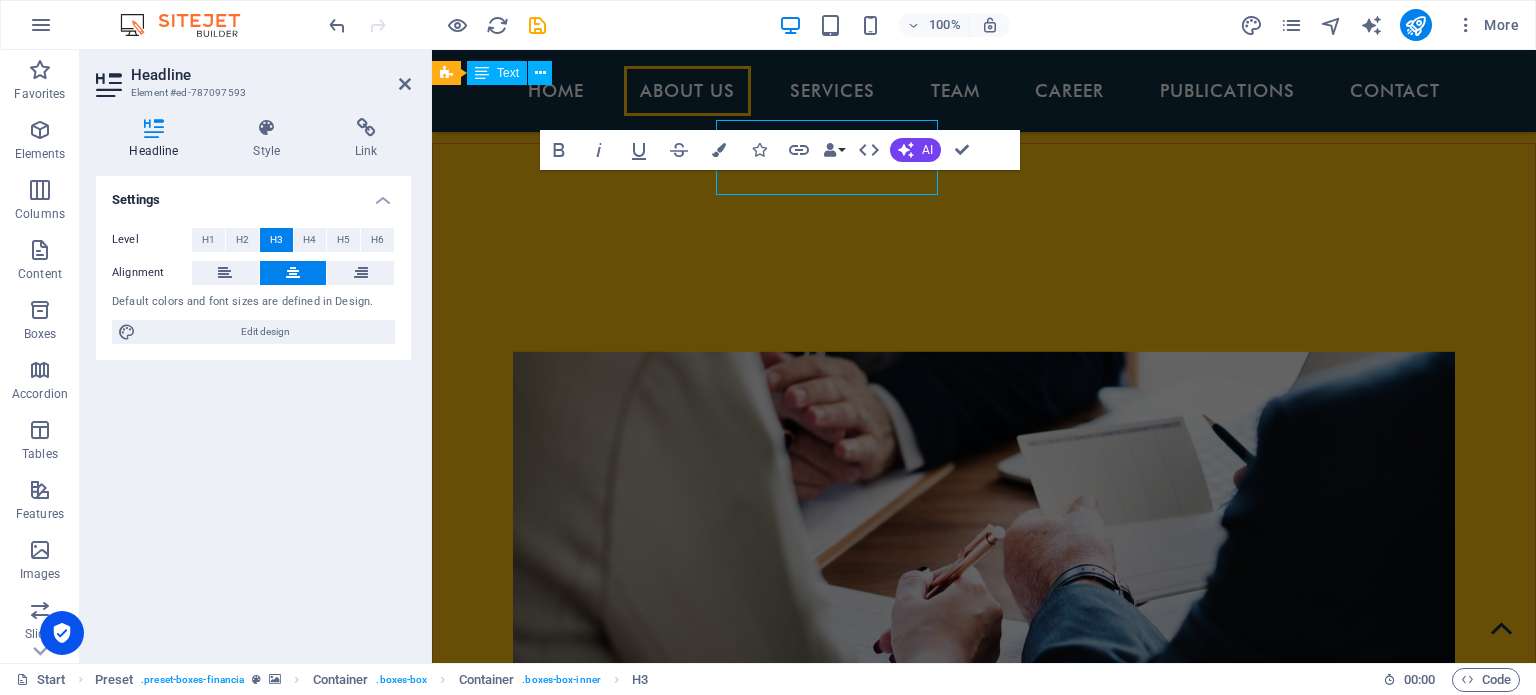 click at bounding box center [984, 2090] 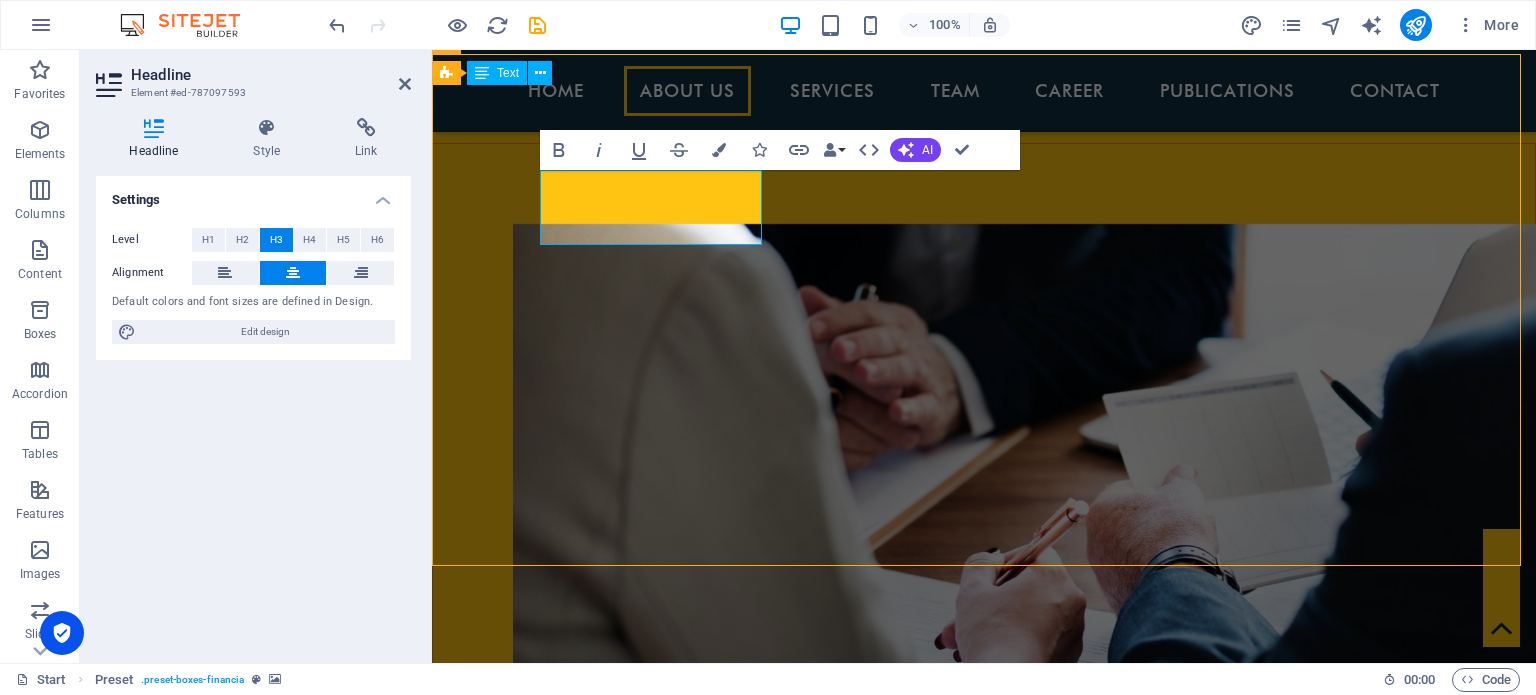 scroll, scrollTop: 1888, scrollLeft: 0, axis: vertical 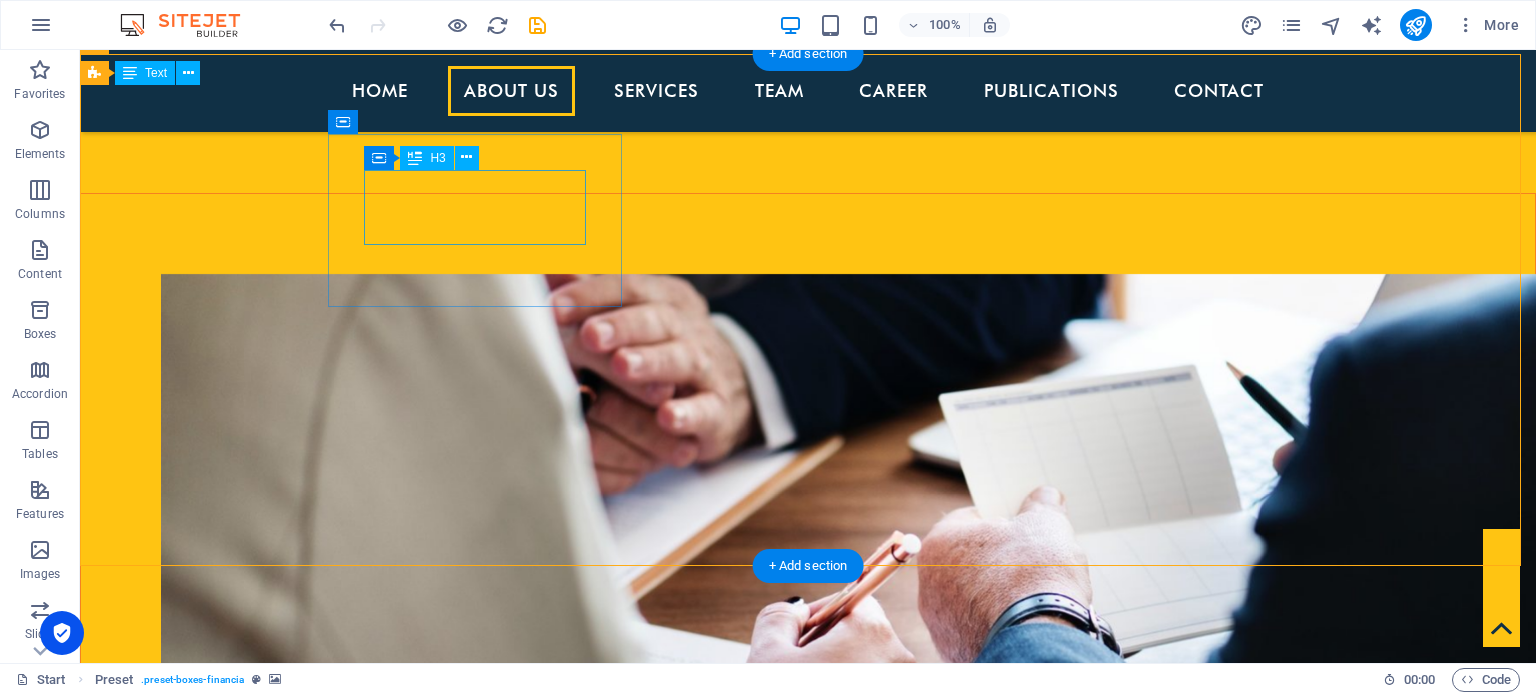 click on "AUDIT AND ASSURANCE" at bounding box center [568, 2536] 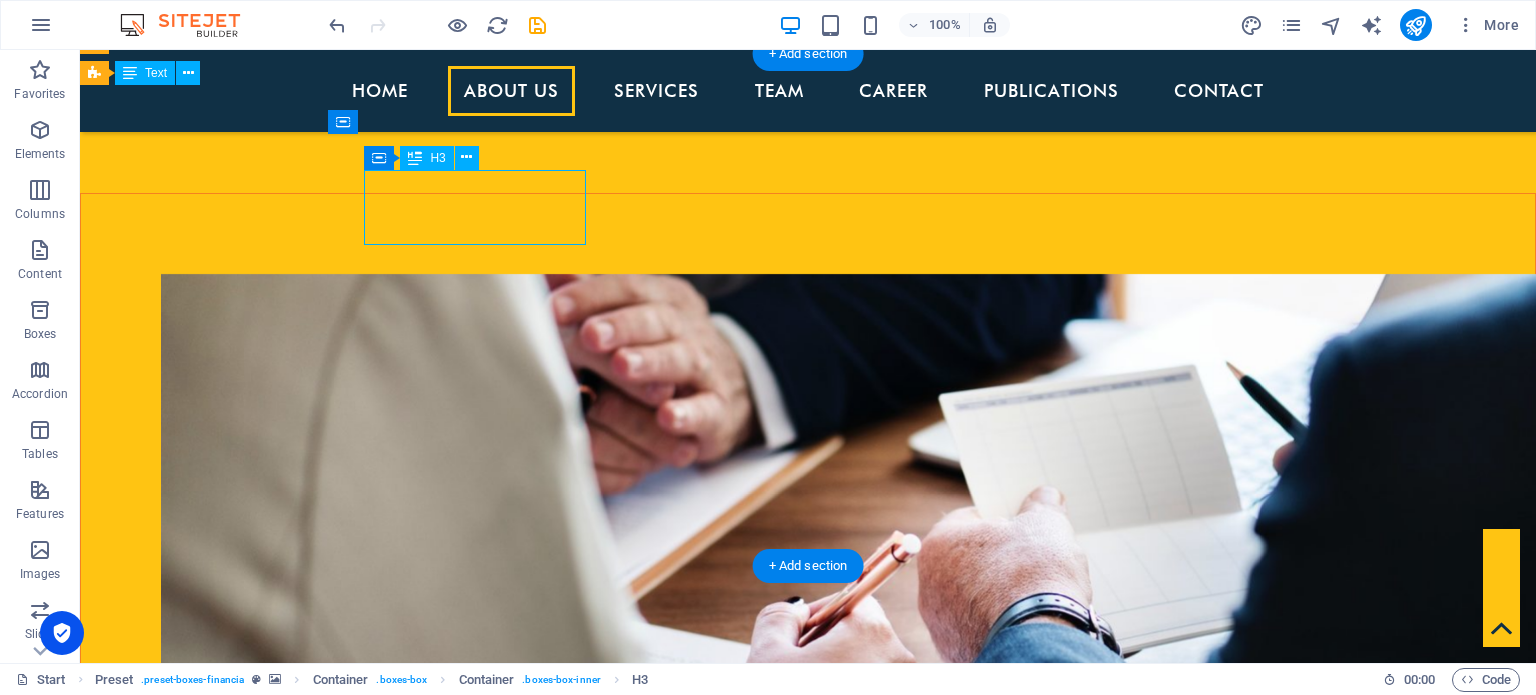 click on "AUDIT AND ASSURANCE" at bounding box center (568, 2536) 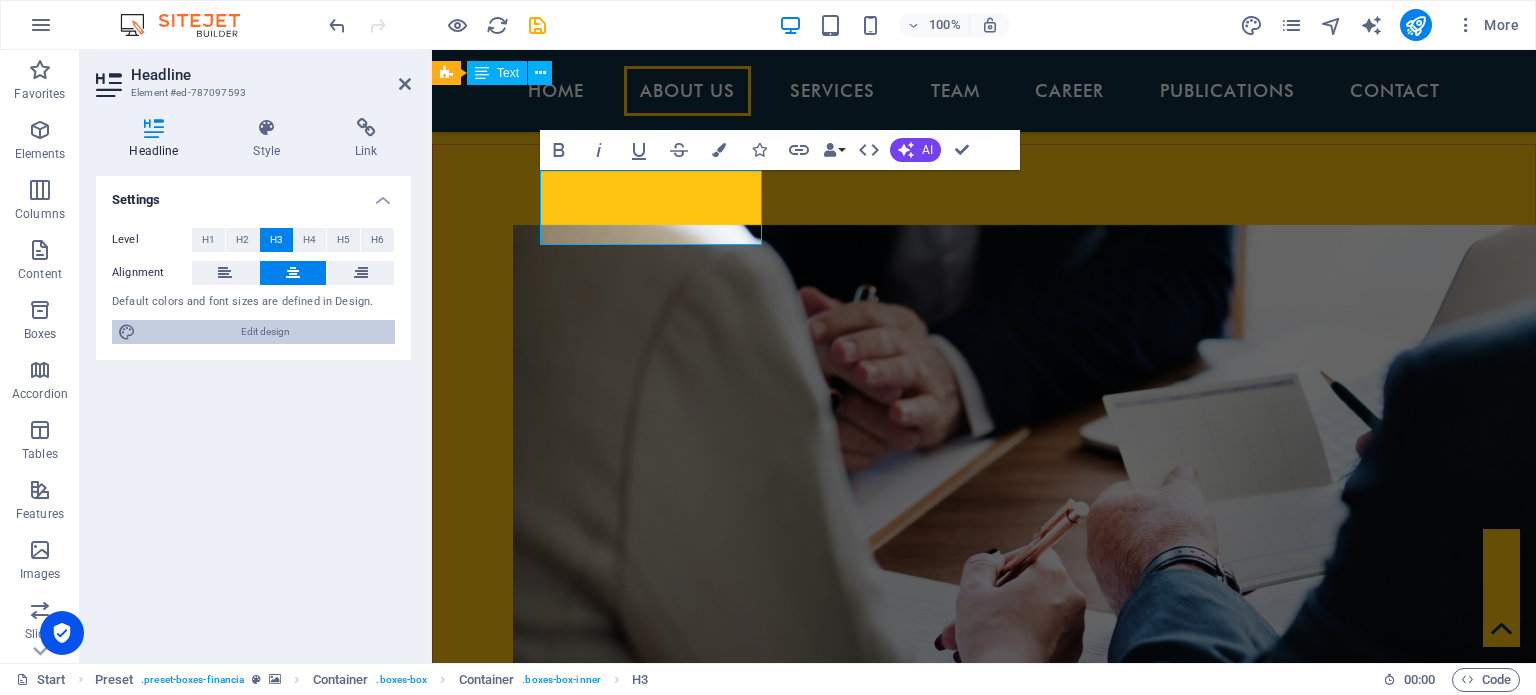 click on "Edit design" at bounding box center (265, 332) 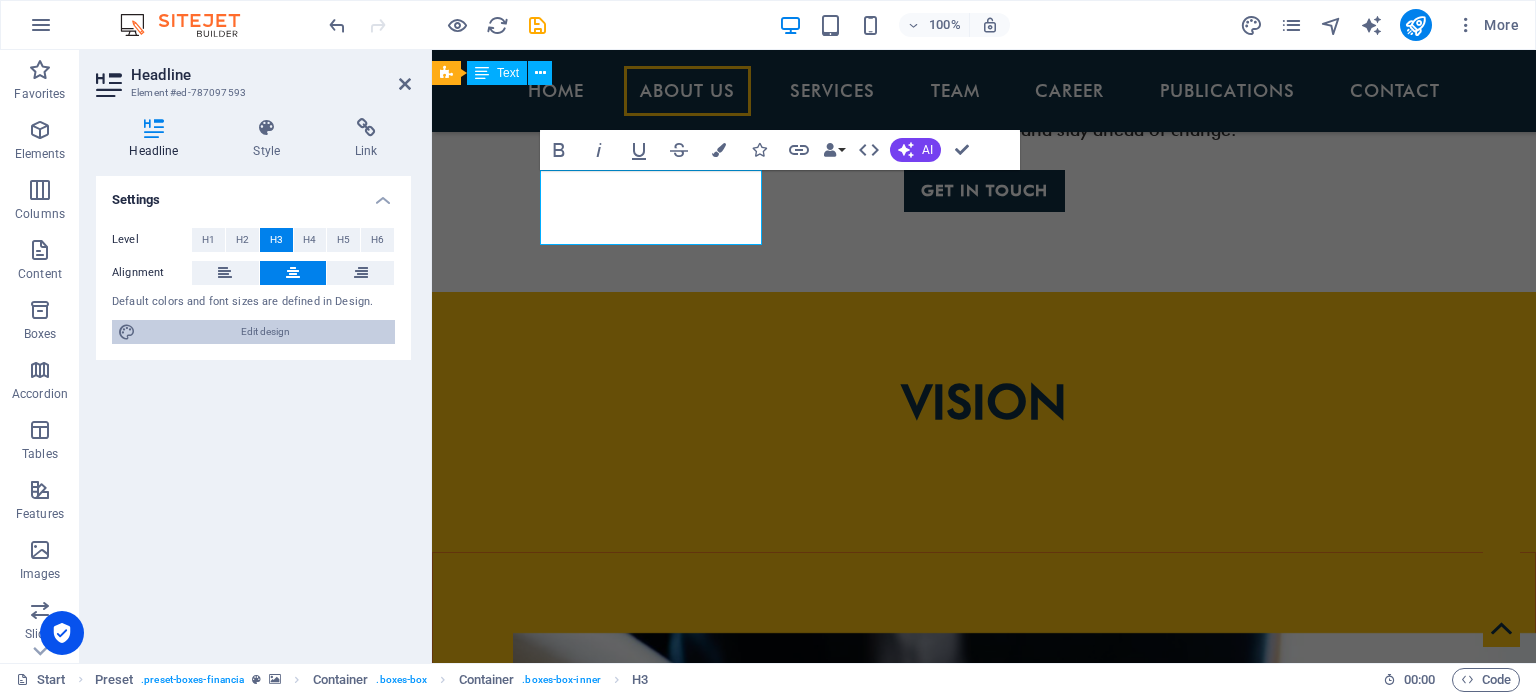 select on "rem" 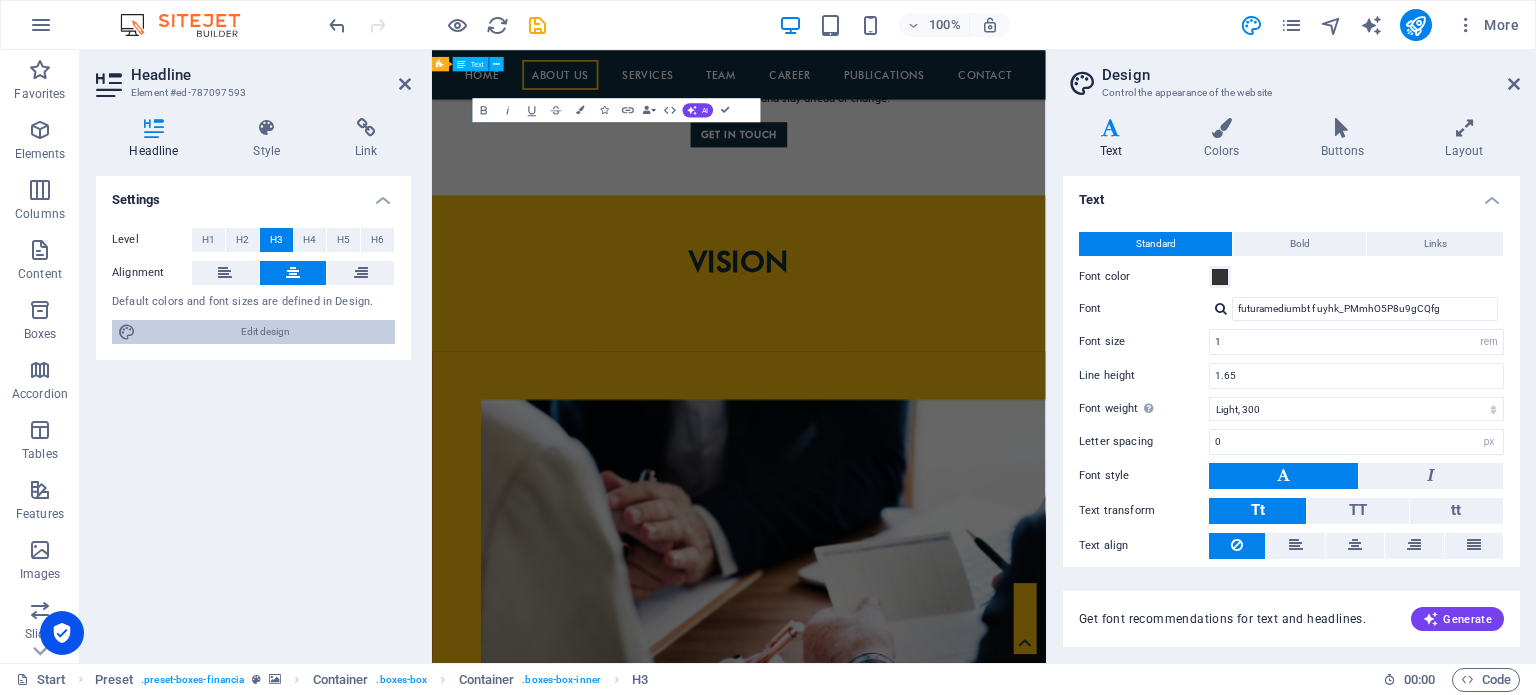 scroll, scrollTop: 2346, scrollLeft: 0, axis: vertical 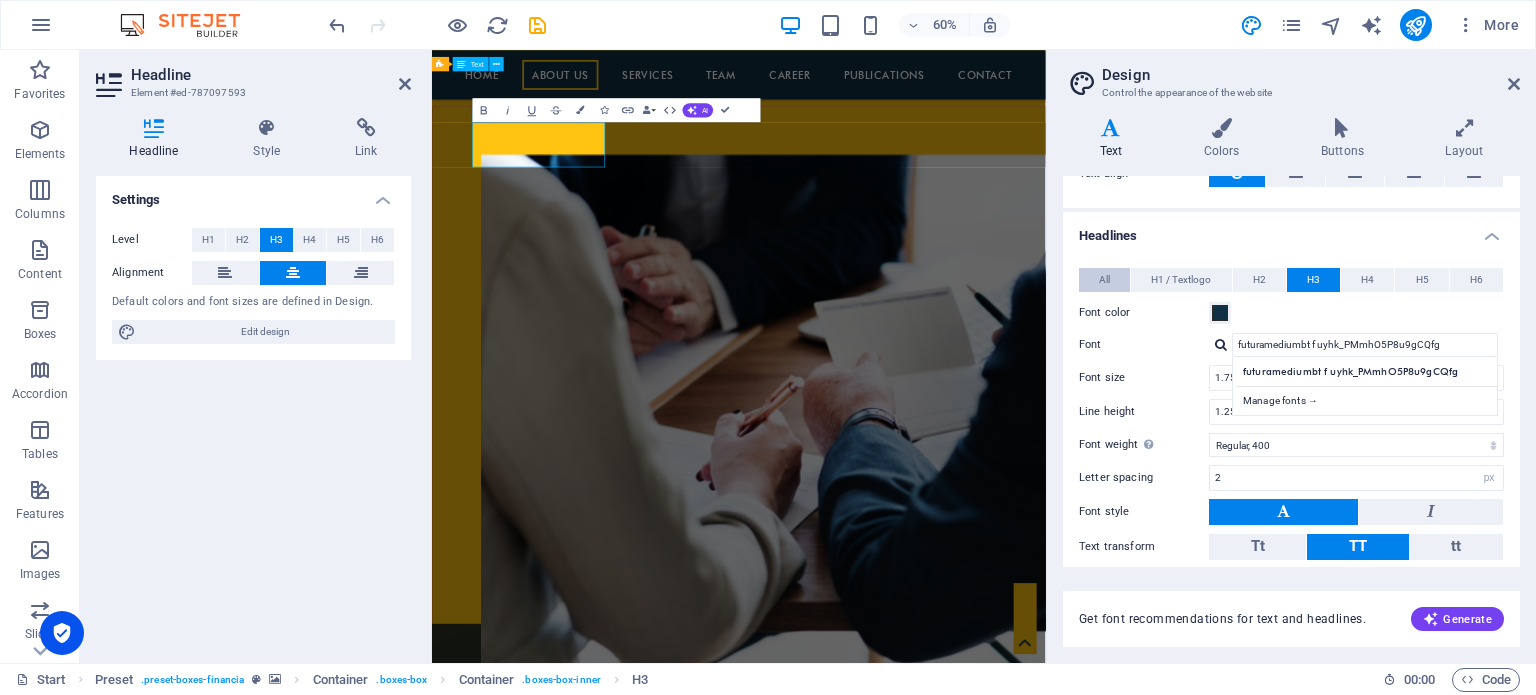 click on "All" at bounding box center [1104, 280] 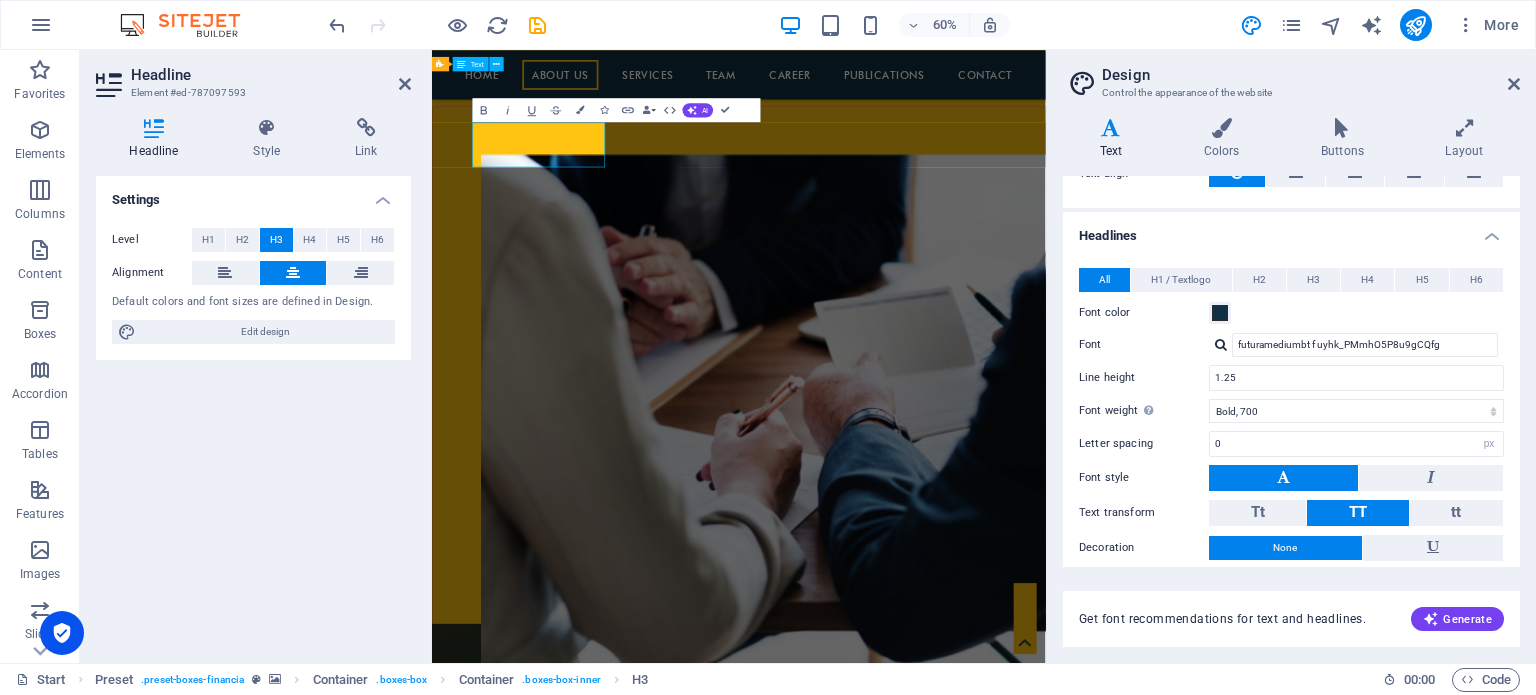 scroll, scrollTop: 449, scrollLeft: 0, axis: vertical 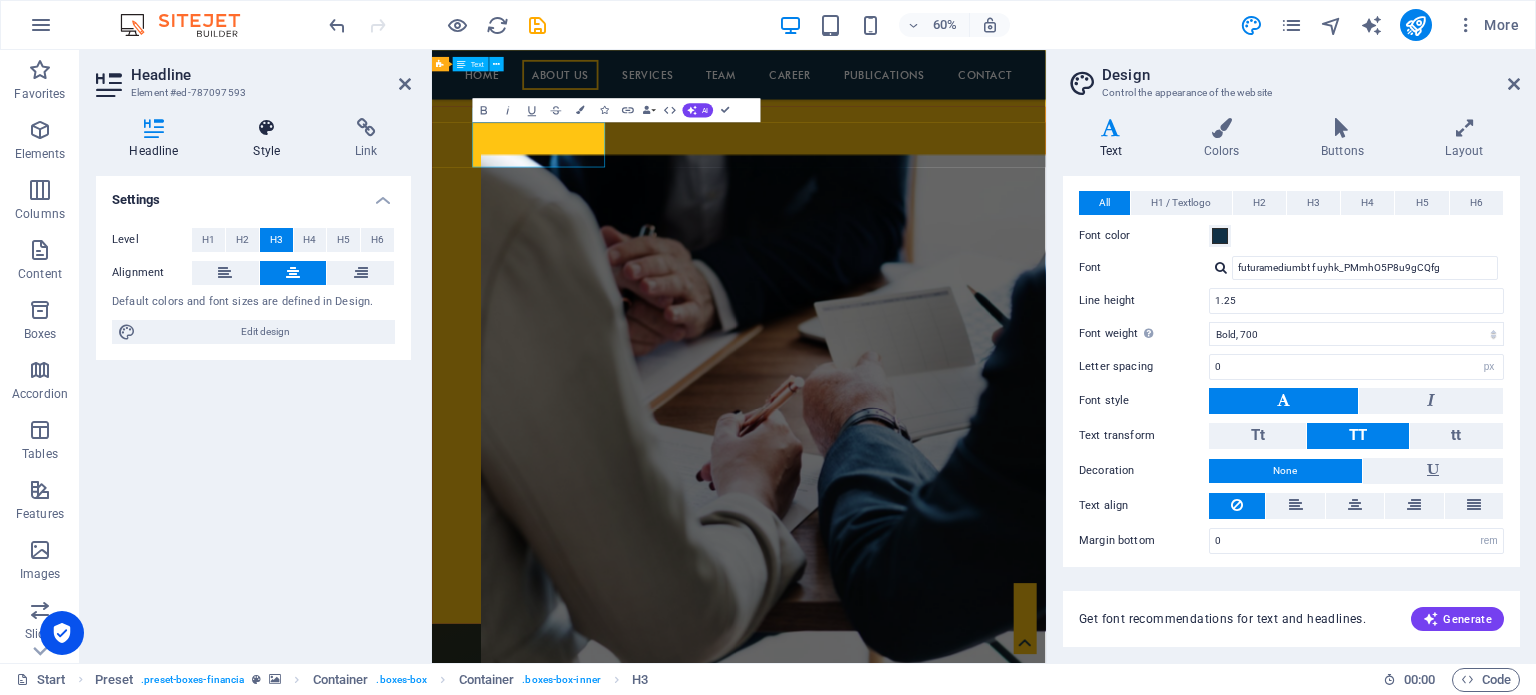 click on "Style" at bounding box center (271, 139) 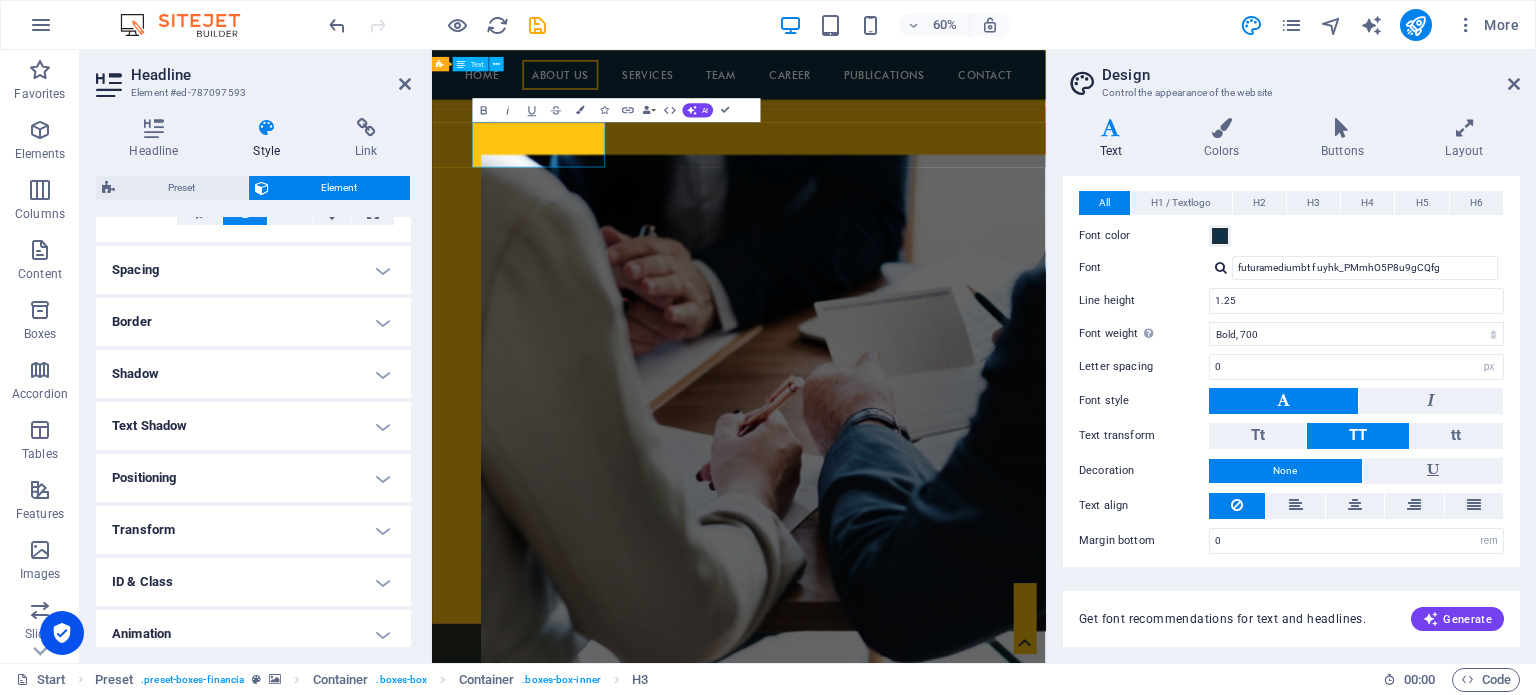 scroll, scrollTop: 414, scrollLeft: 0, axis: vertical 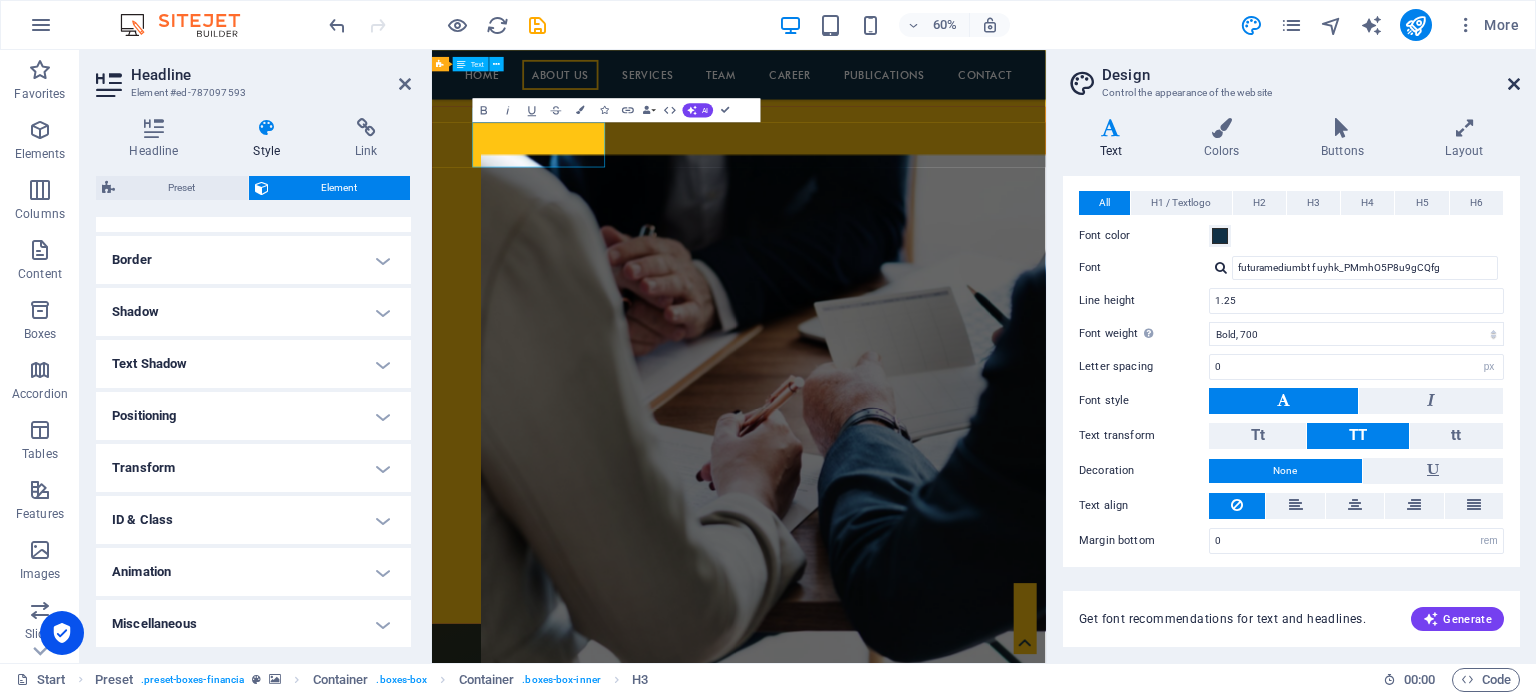 click at bounding box center (1514, 84) 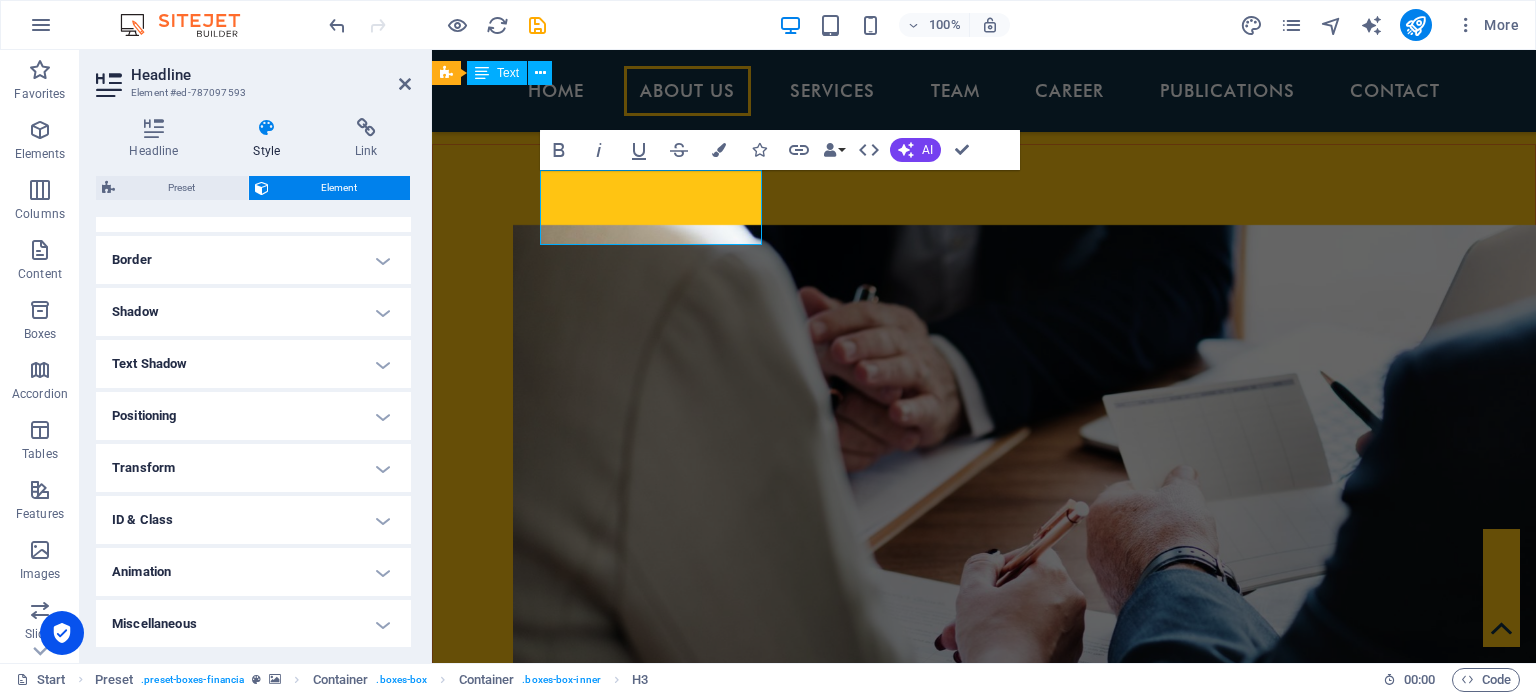 click at bounding box center [984, 2116] 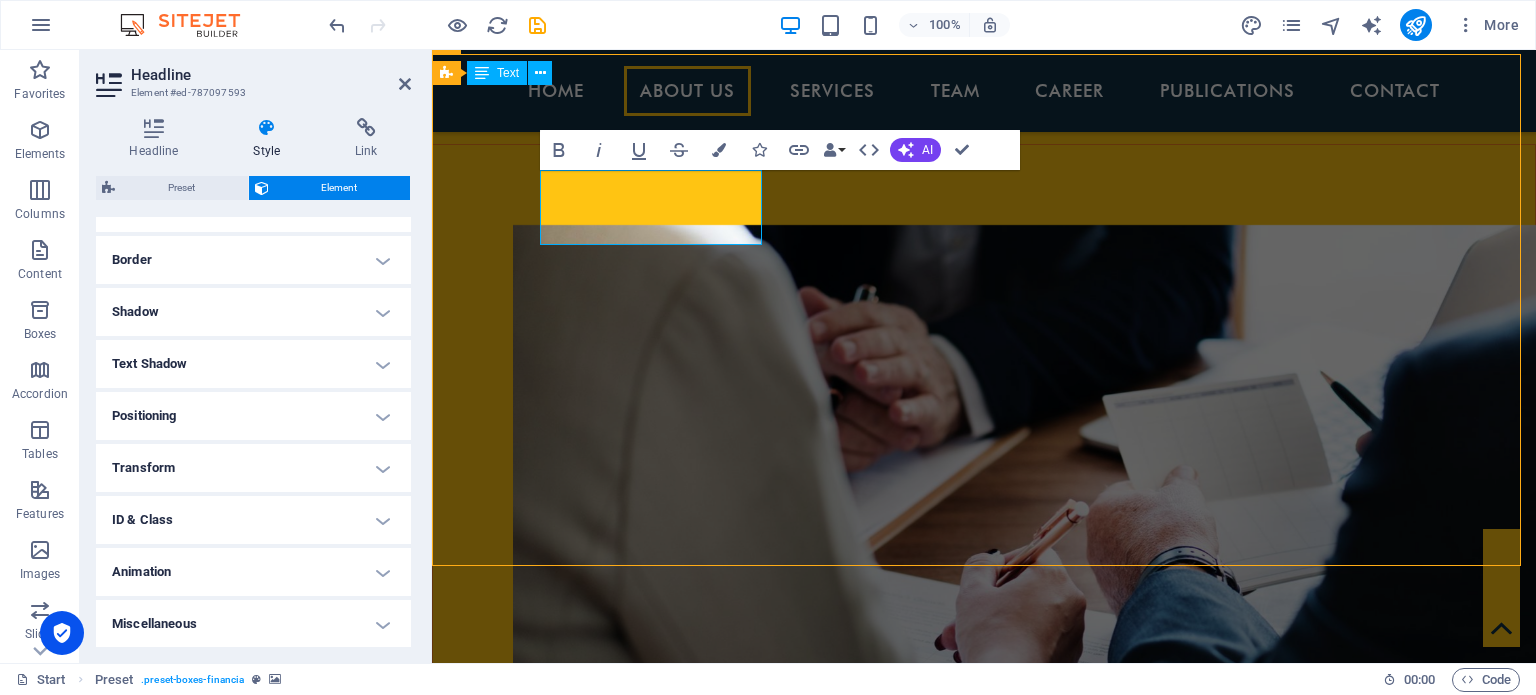 click at bounding box center (984, 2116) 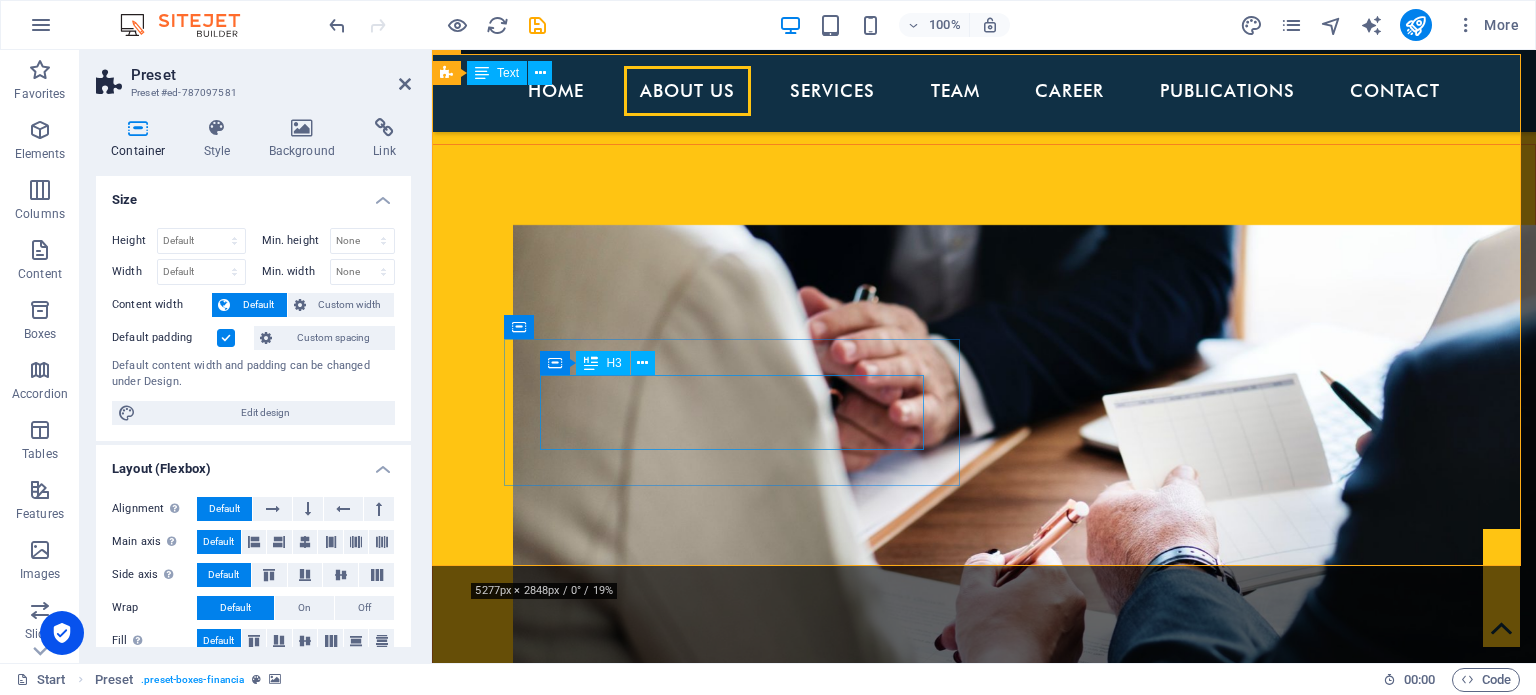 click on "ACCOUNTING & OUTSOURCING SERVICES" at bounding box center (920, 2927) 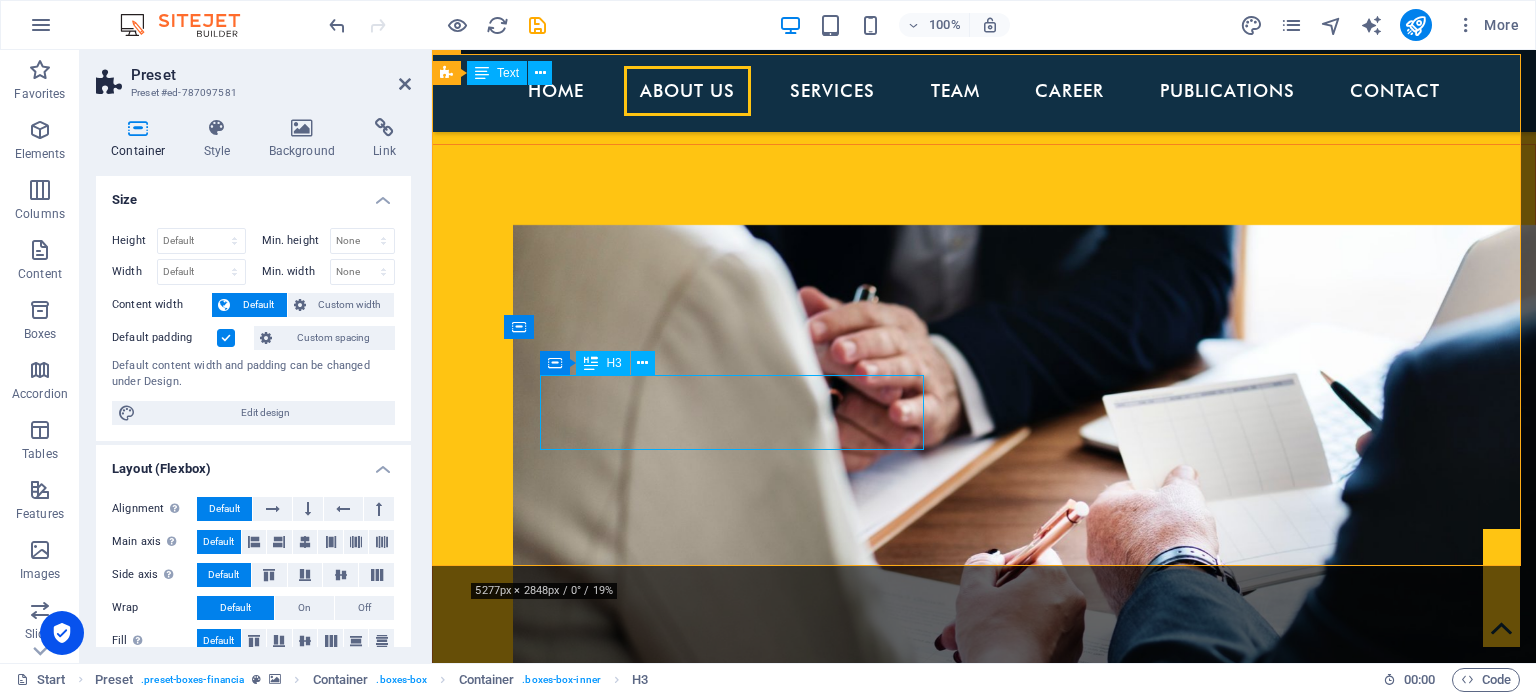 click on "ACCOUNTING & OUTSOURCING SERVICES" at bounding box center [920, 2927] 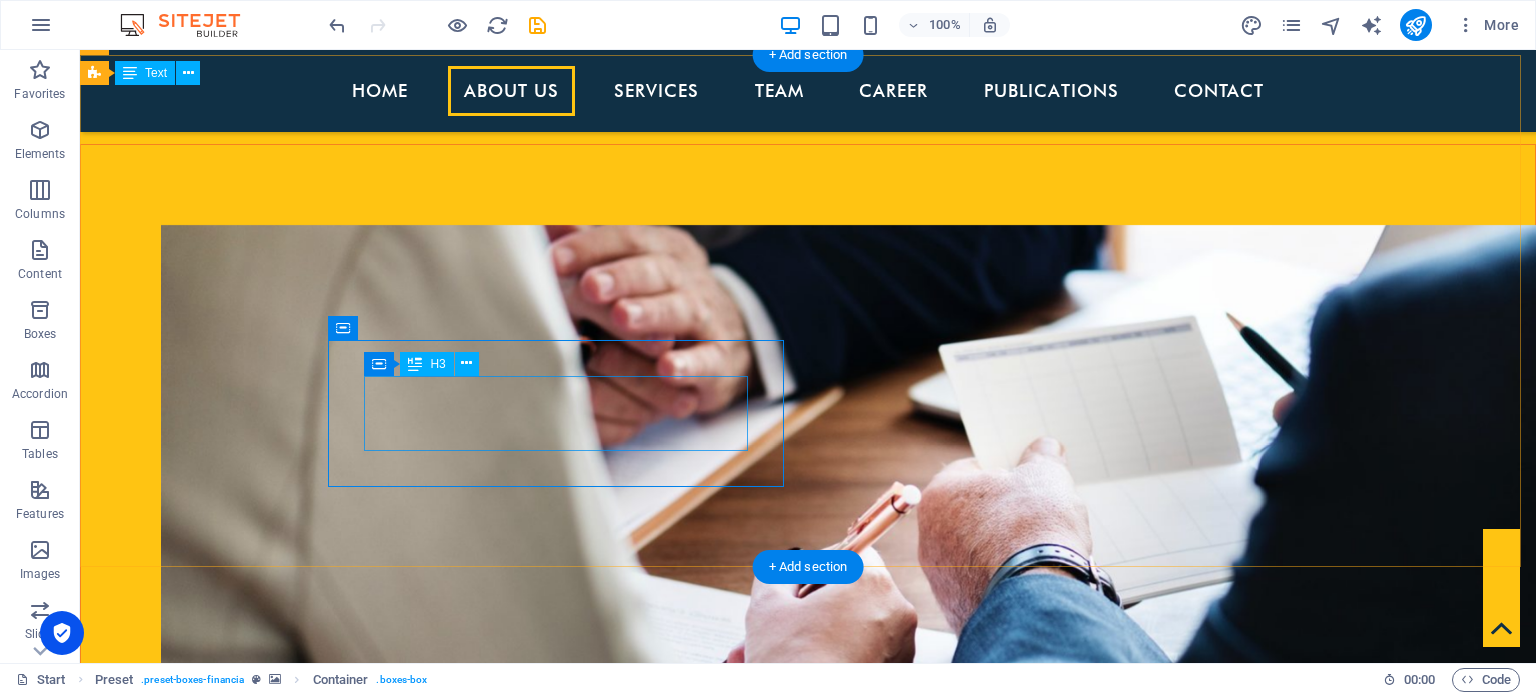 scroll, scrollTop: 1887, scrollLeft: 0, axis: vertical 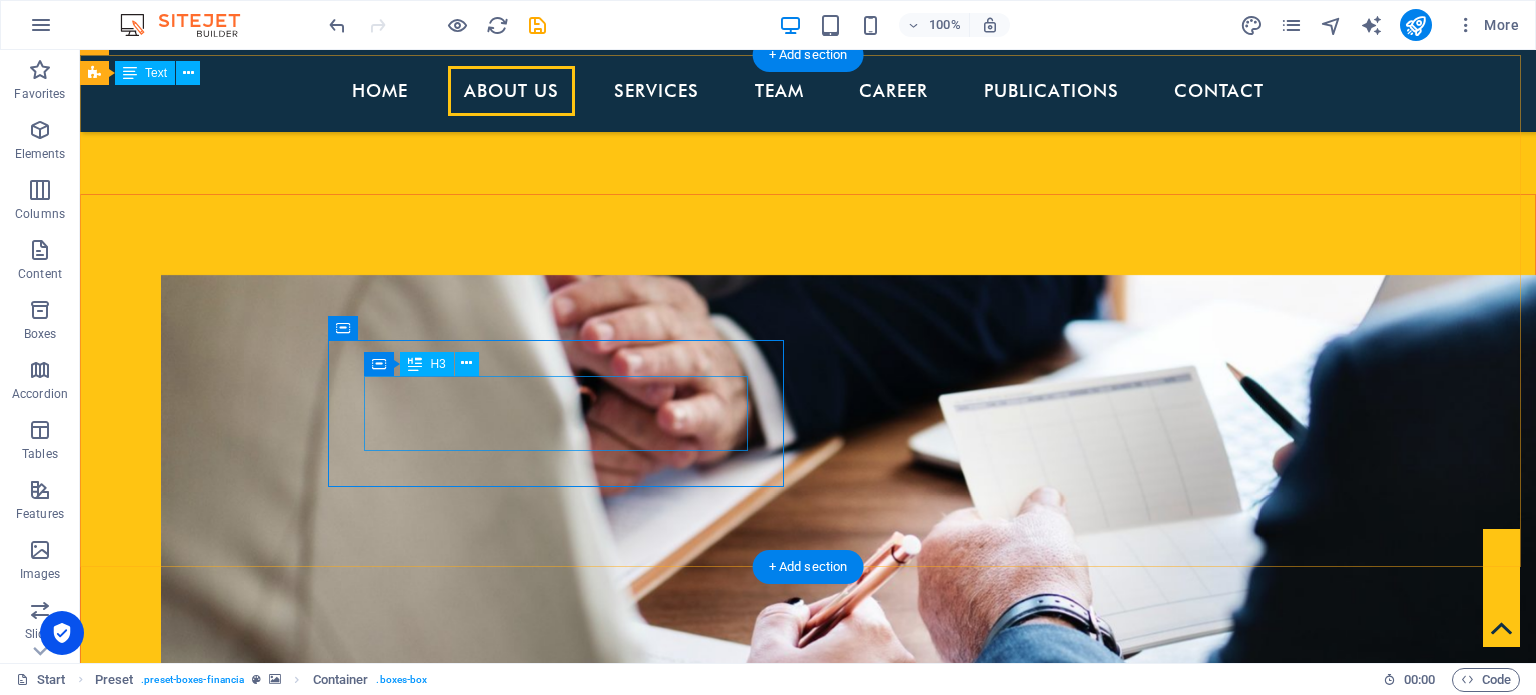 click on "ACCOUNTING & OUTSOURCING SERVICES" at bounding box center (568, 2923) 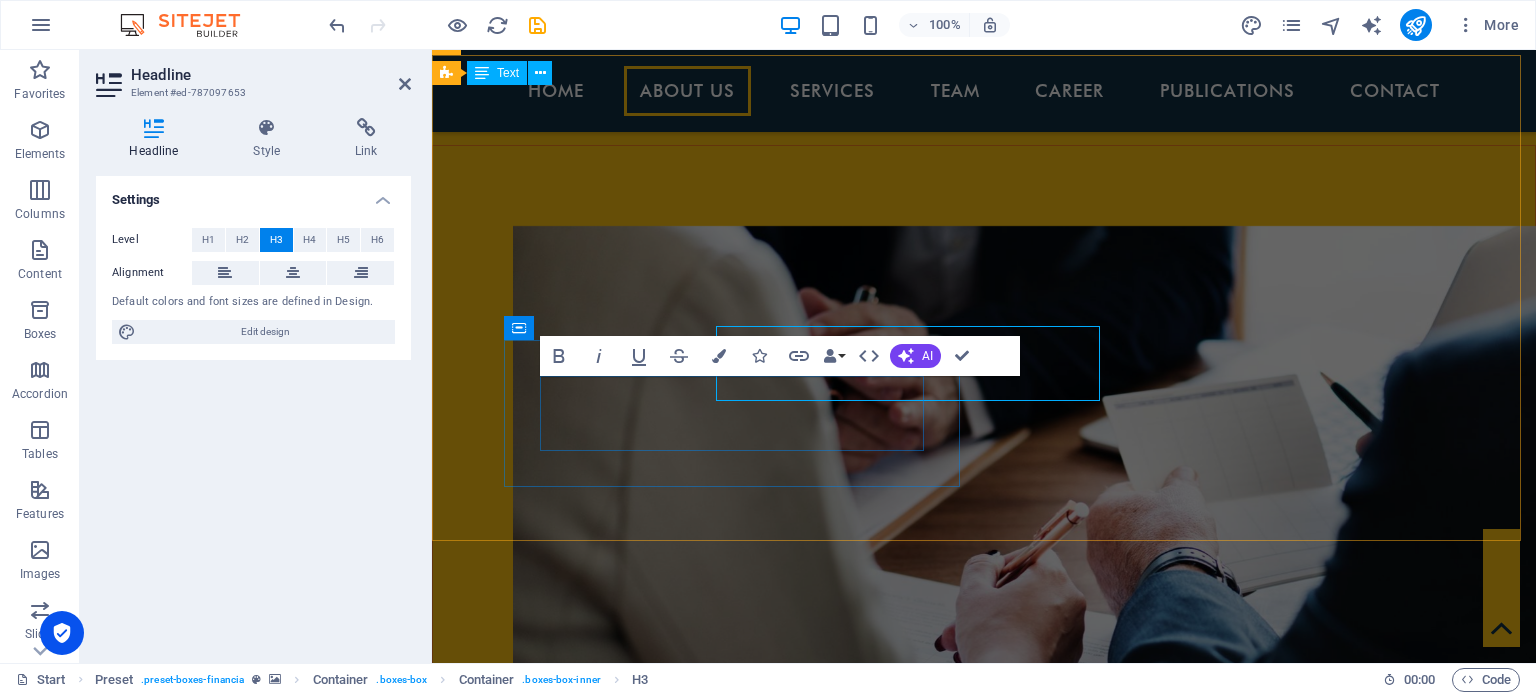 click on "ACCOUNTING & OUTSOURCING SERVICES" at bounding box center (920, 2898) 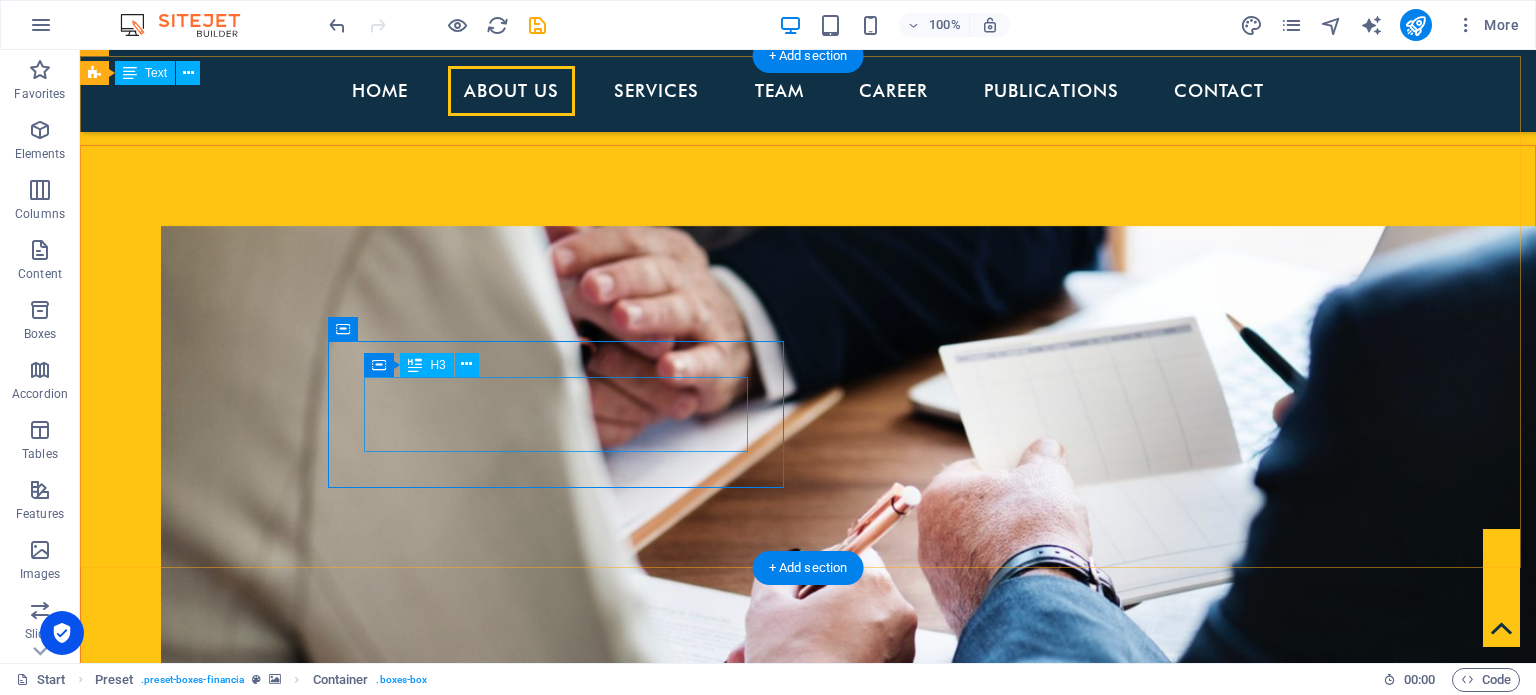 scroll, scrollTop: 1886, scrollLeft: 0, axis: vertical 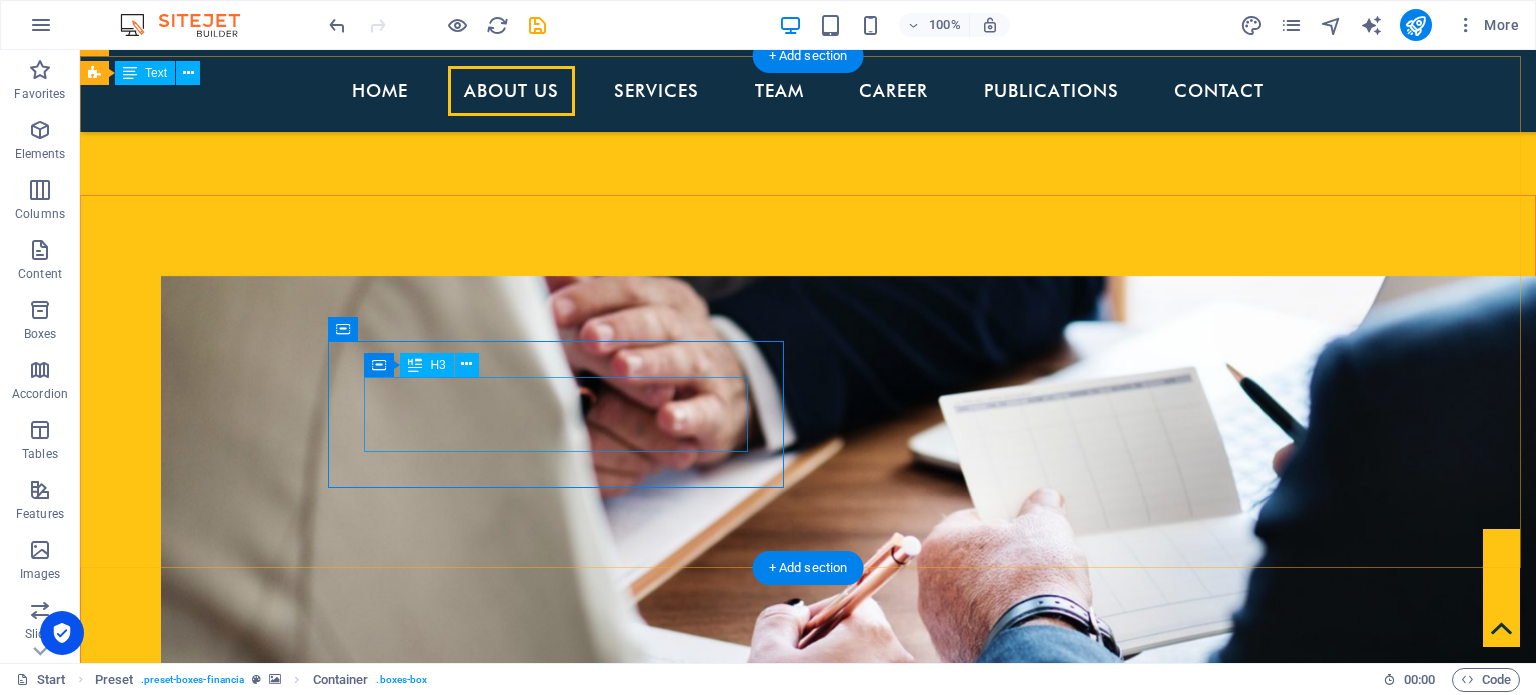click on "ACCOUNTING & OUTSOURCING SERVICES" at bounding box center (568, 2923) 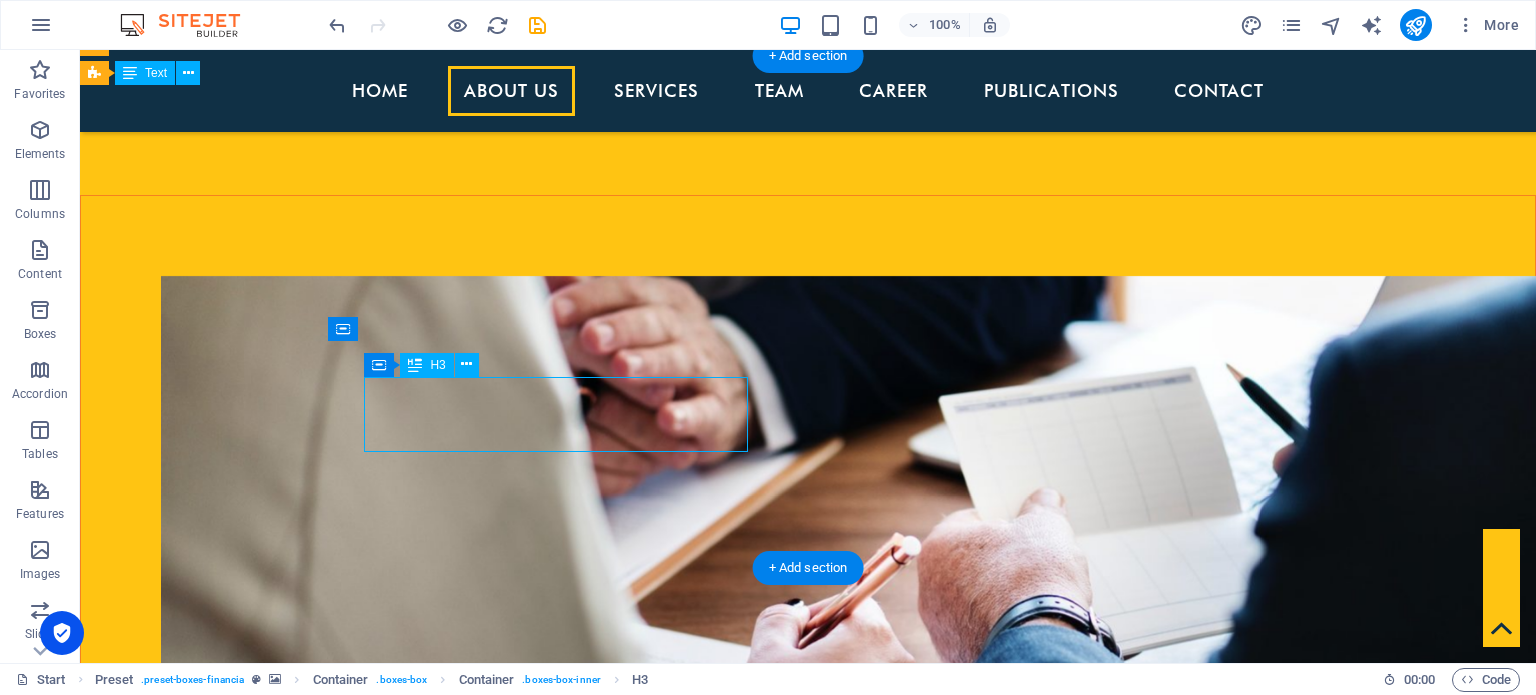 click on "ACCOUNTING & OUTSOURCING SERVICES" at bounding box center [568, 2923] 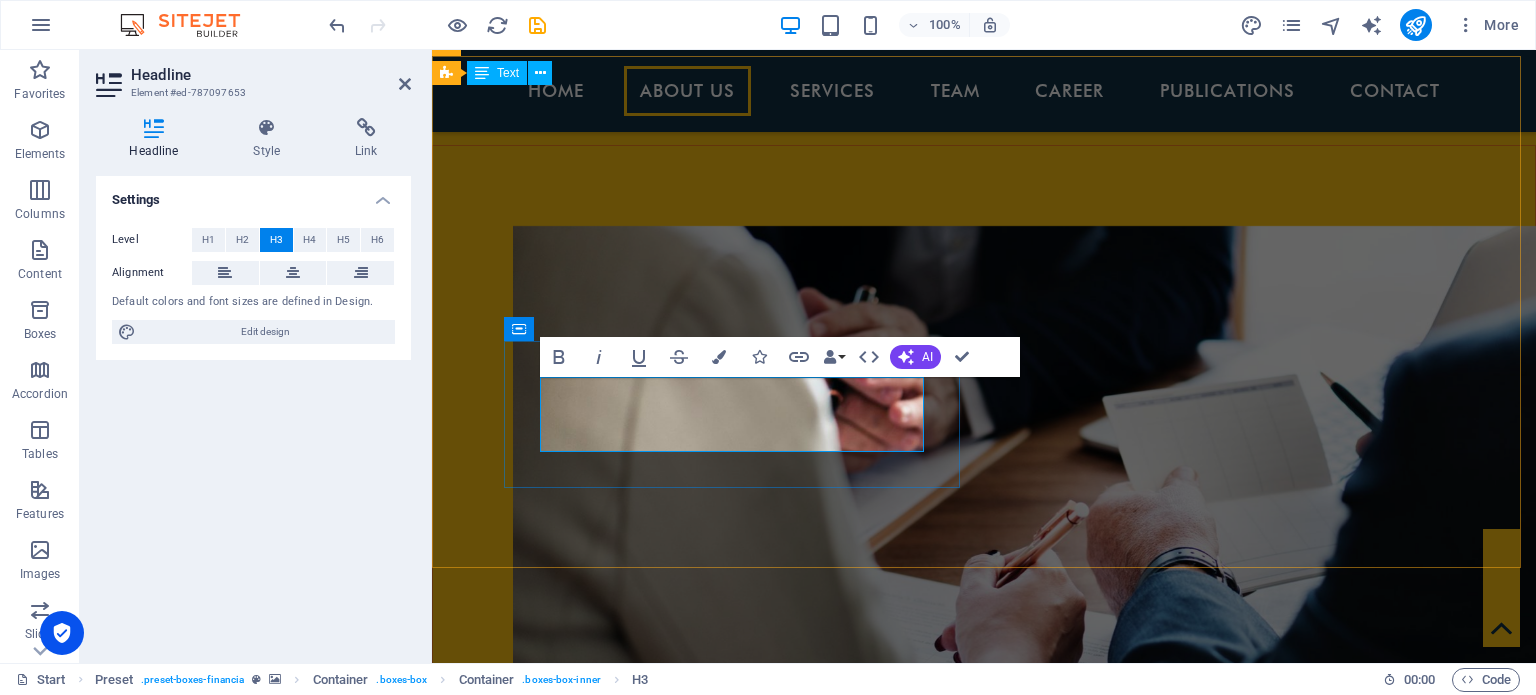 drag, startPoint x: 588, startPoint y: 388, endPoint x: 601, endPoint y: 399, distance: 17.029387 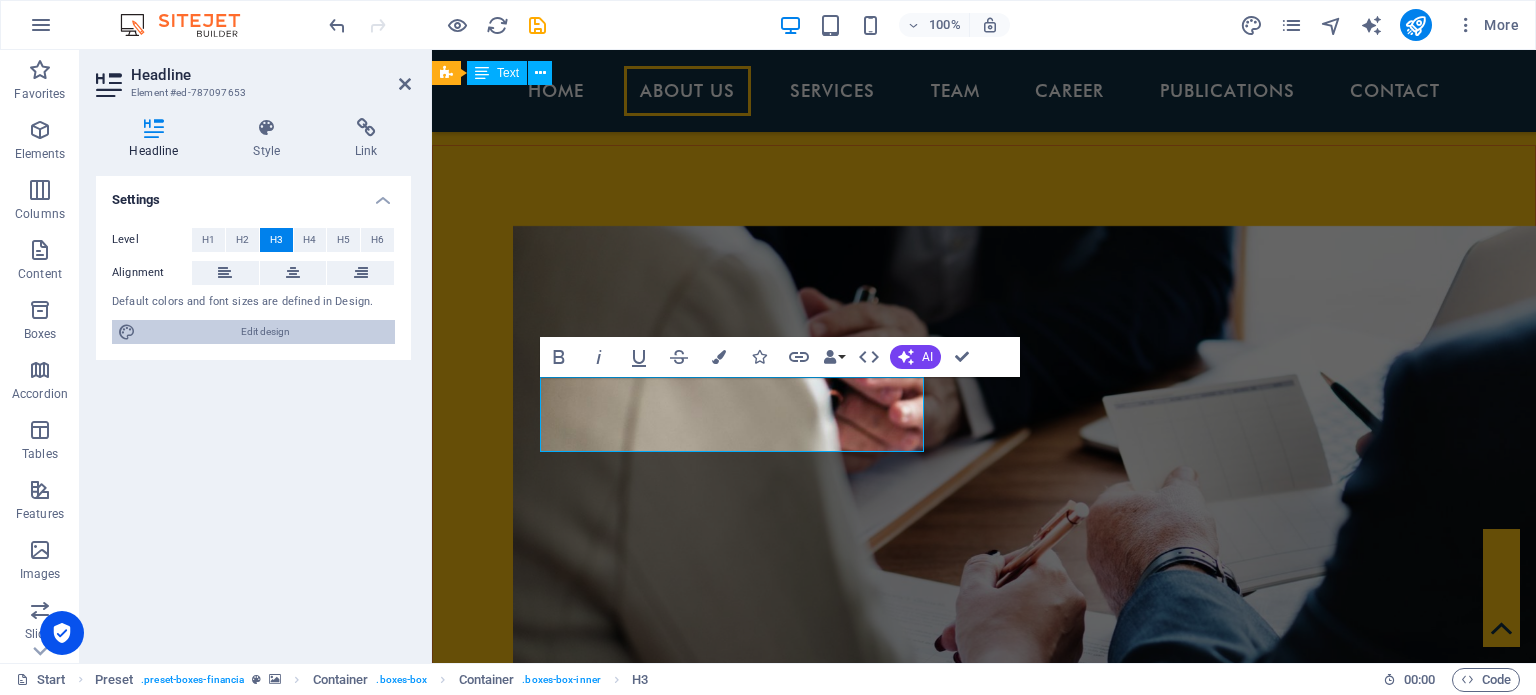 click on "Edit design" at bounding box center (265, 332) 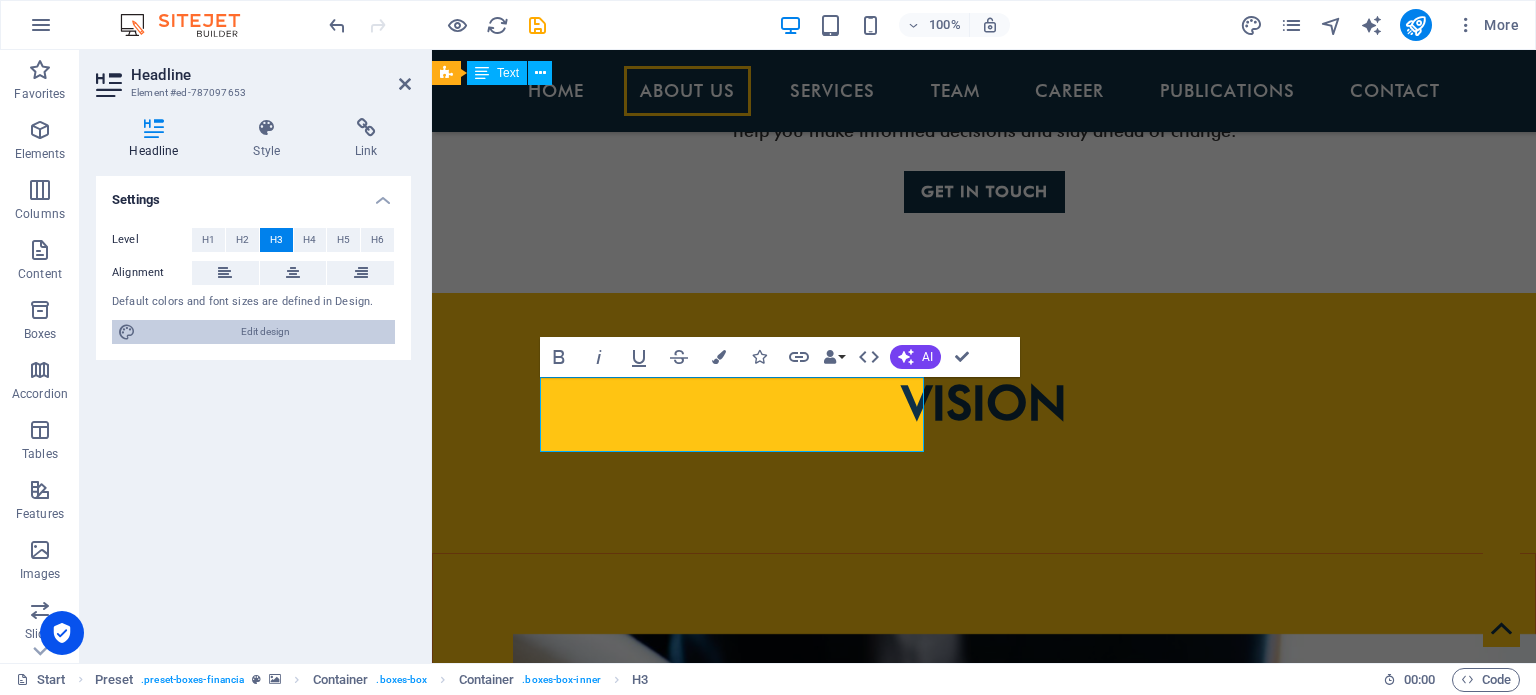 select on "rem" 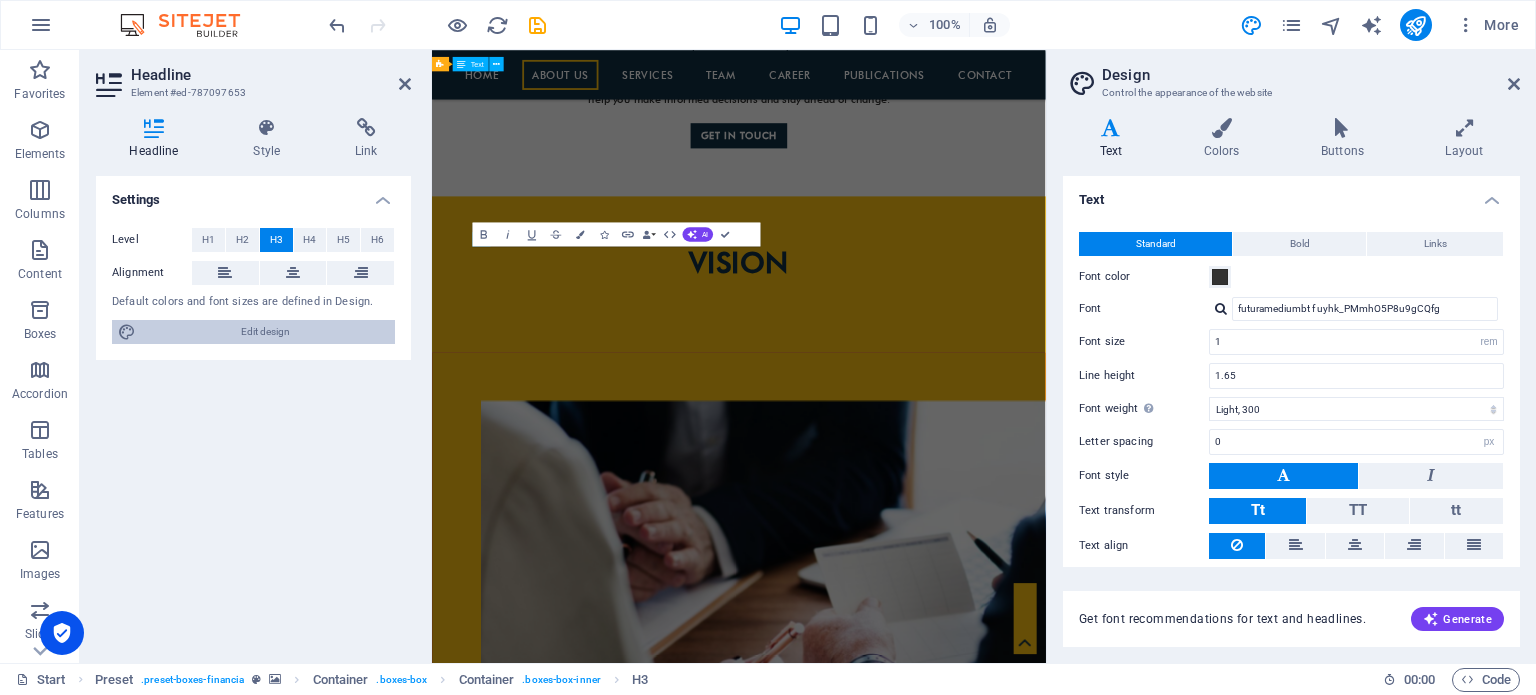scroll, scrollTop: 2344, scrollLeft: 0, axis: vertical 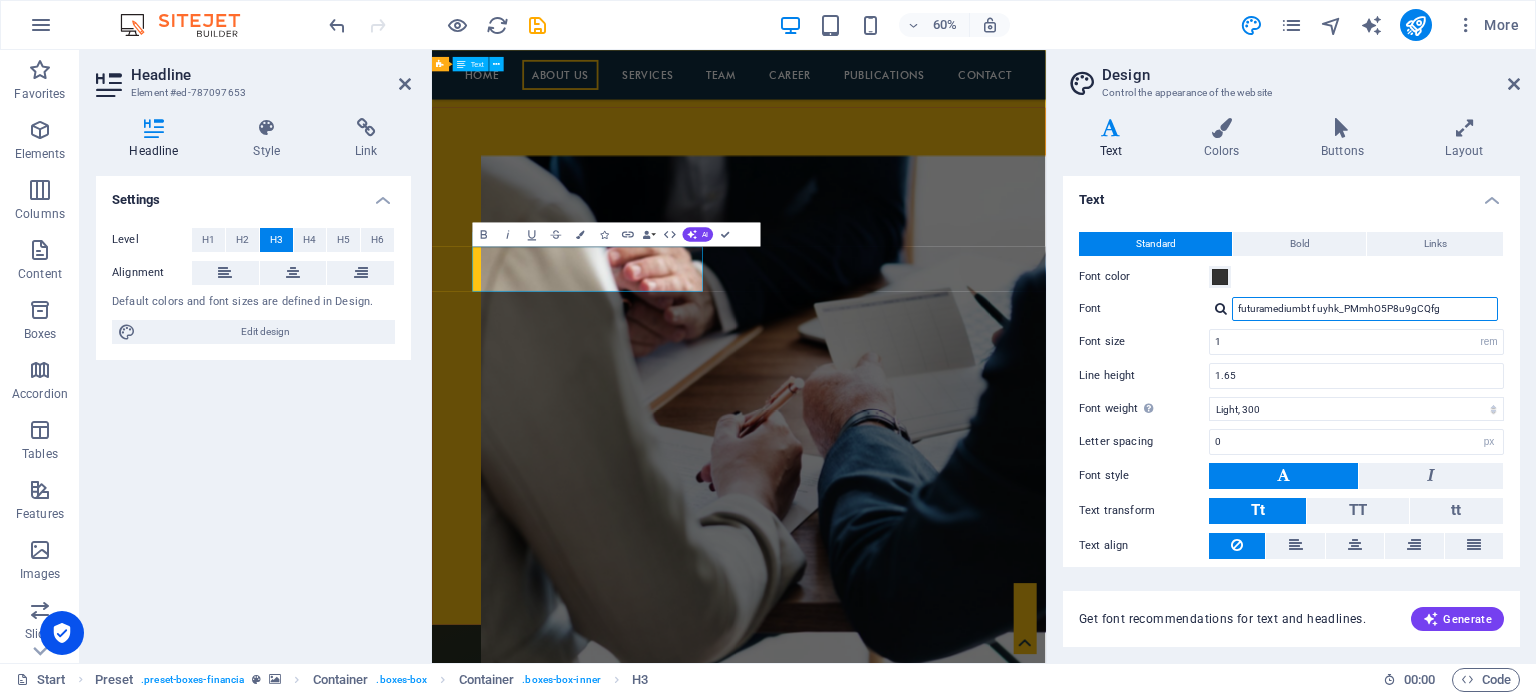 click on "futuramediumbt f uyhk_PMmhO5P8u9gCQfg" at bounding box center (1365, 309) 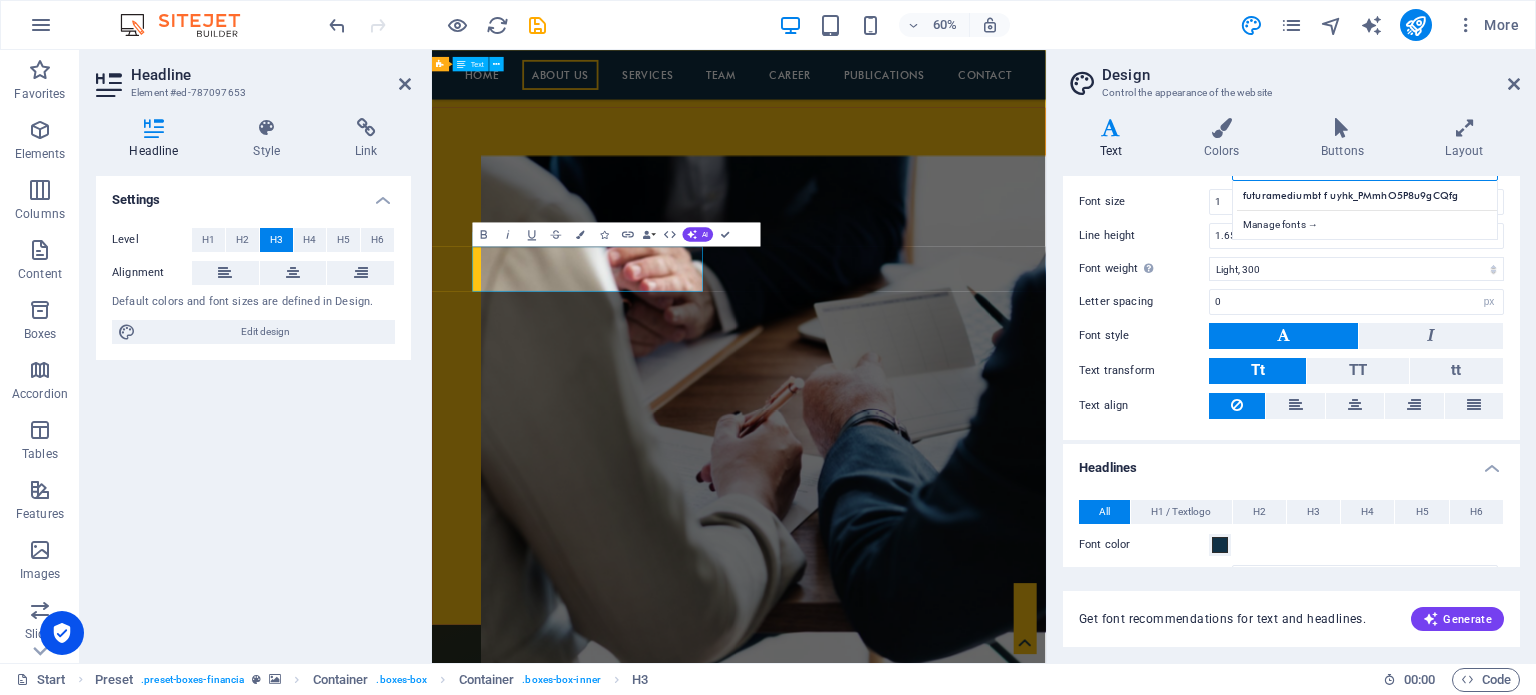 scroll, scrollTop: 150, scrollLeft: 0, axis: vertical 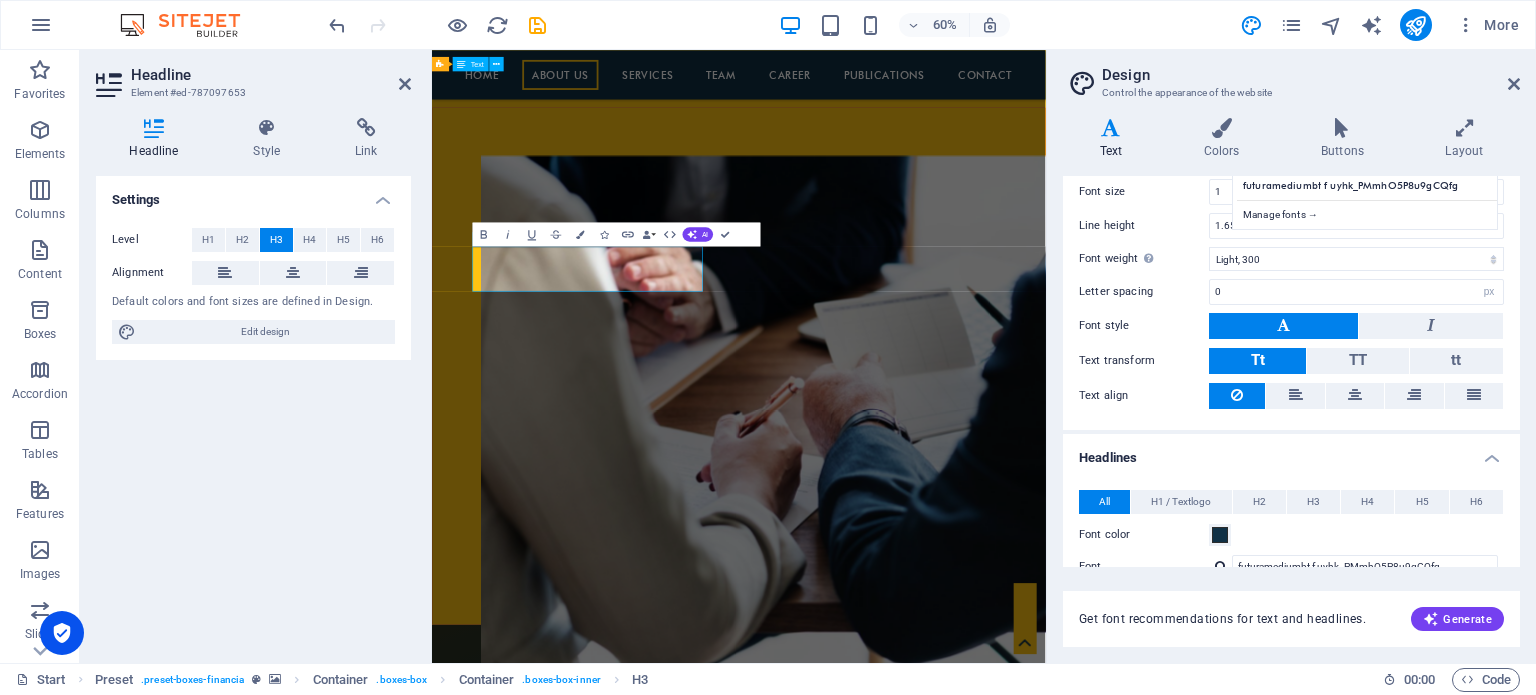 click on "Text transform" at bounding box center (1144, 361) 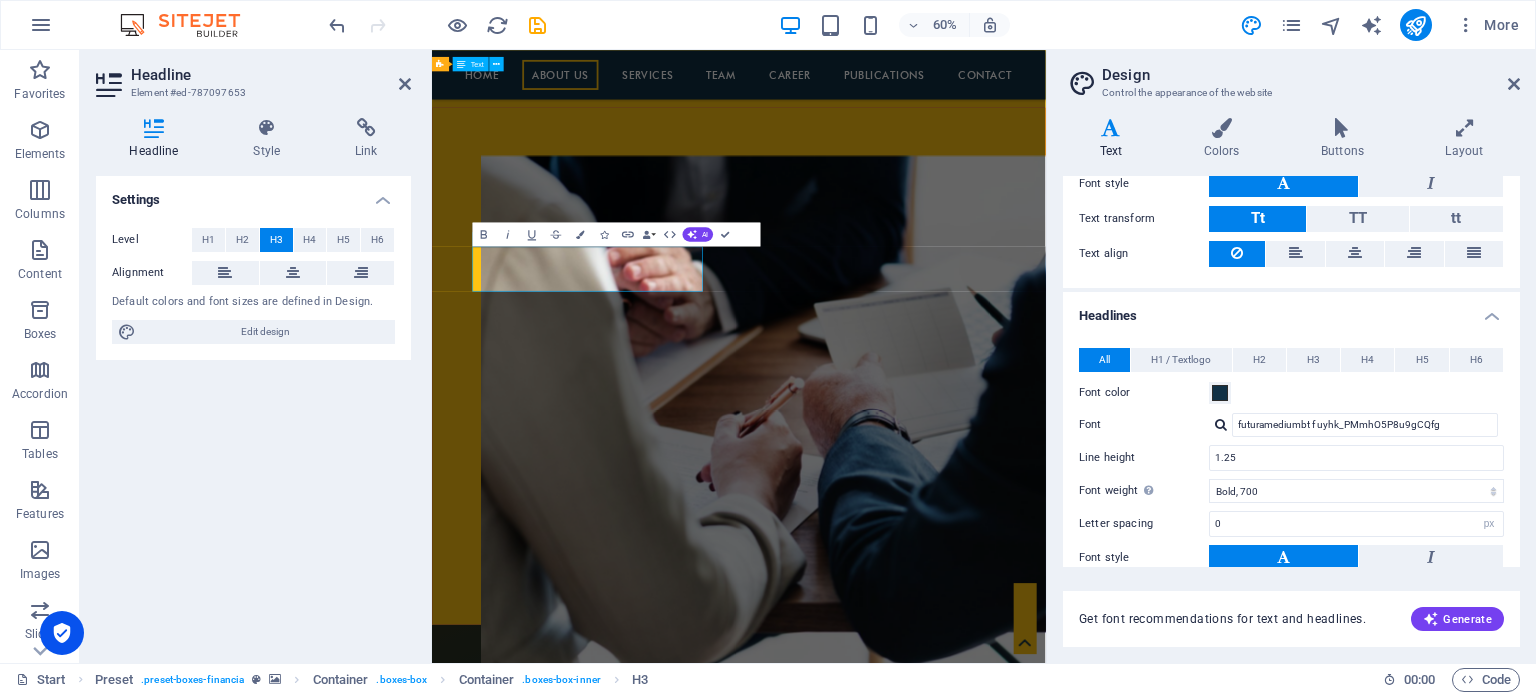 scroll, scrollTop: 300, scrollLeft: 0, axis: vertical 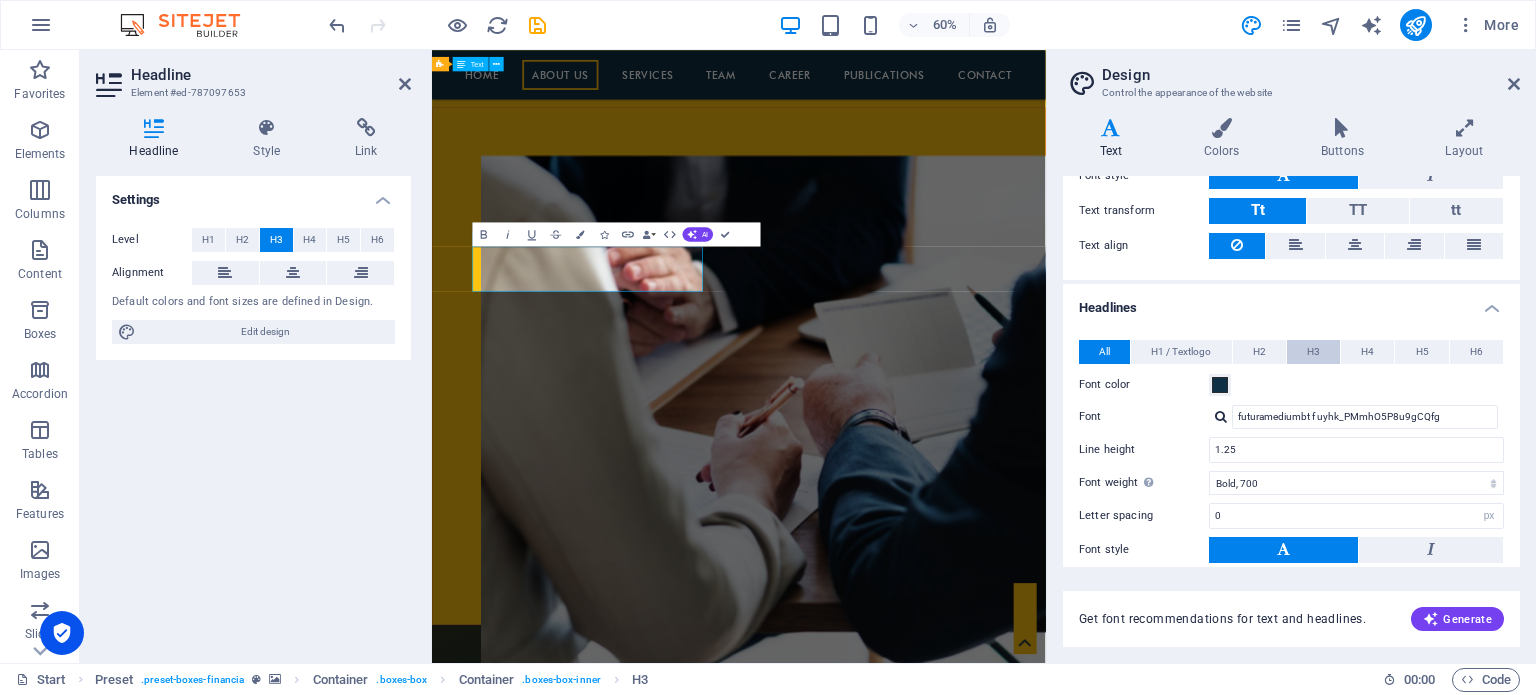 click on "H3" at bounding box center [1313, 352] 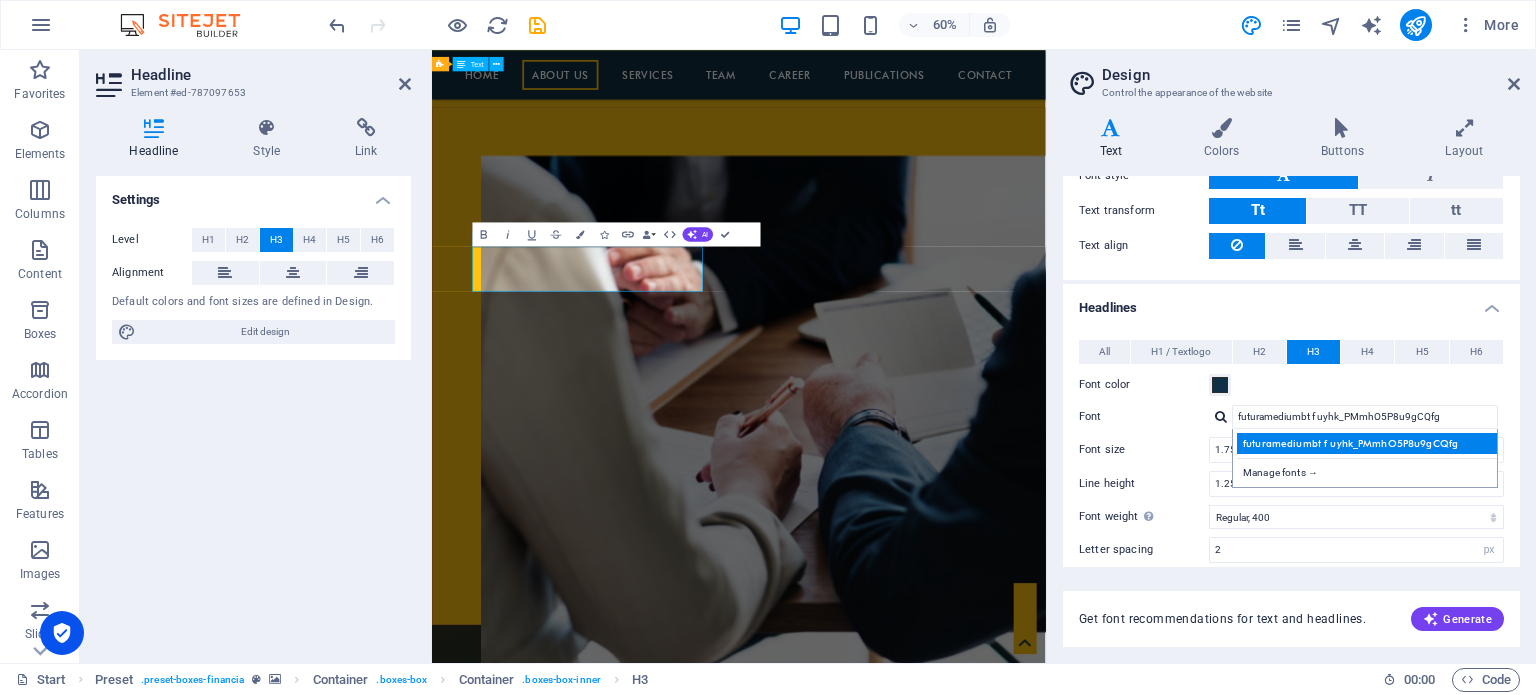 click on "futuramediumbt f uyhk_PMmhO5P8u9gCQfg" at bounding box center (1369, 443) 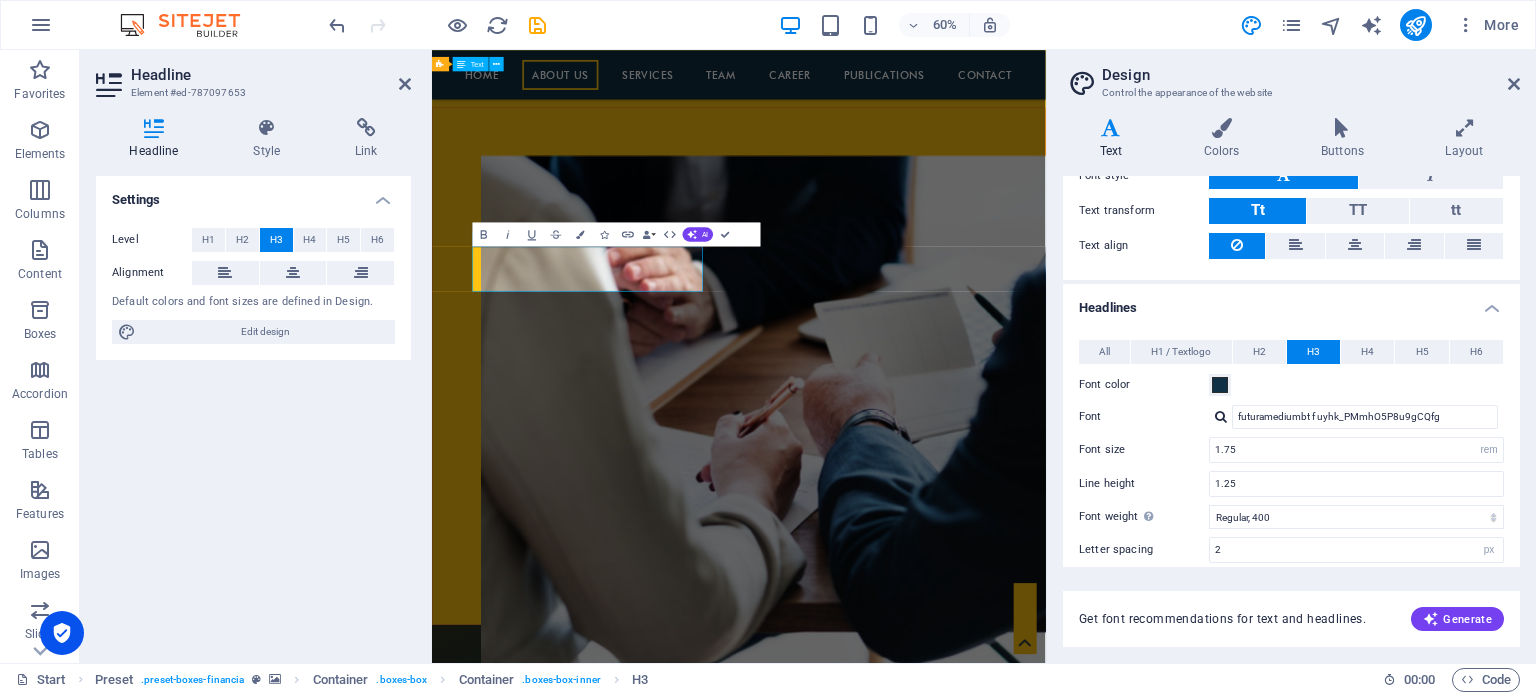 scroll, scrollTop: 483, scrollLeft: 0, axis: vertical 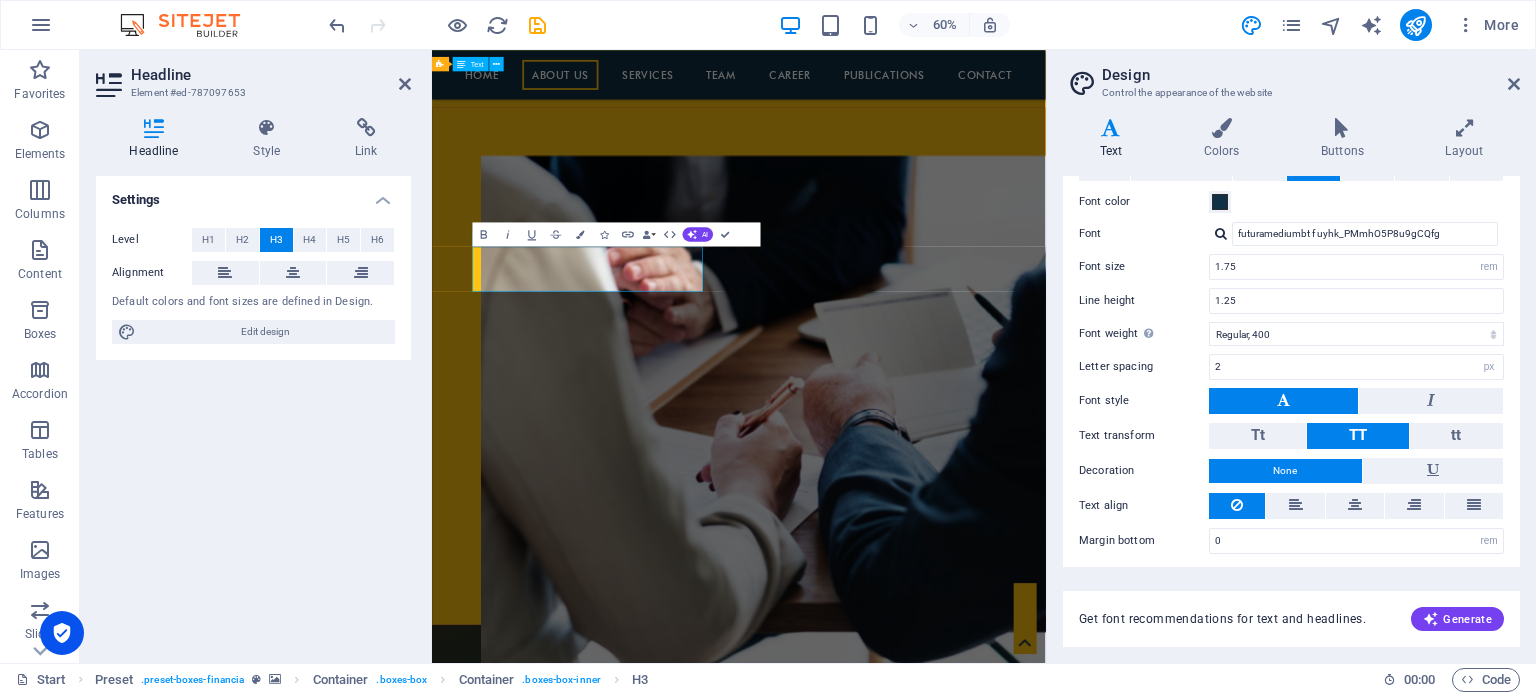 click at bounding box center (943, 3726) 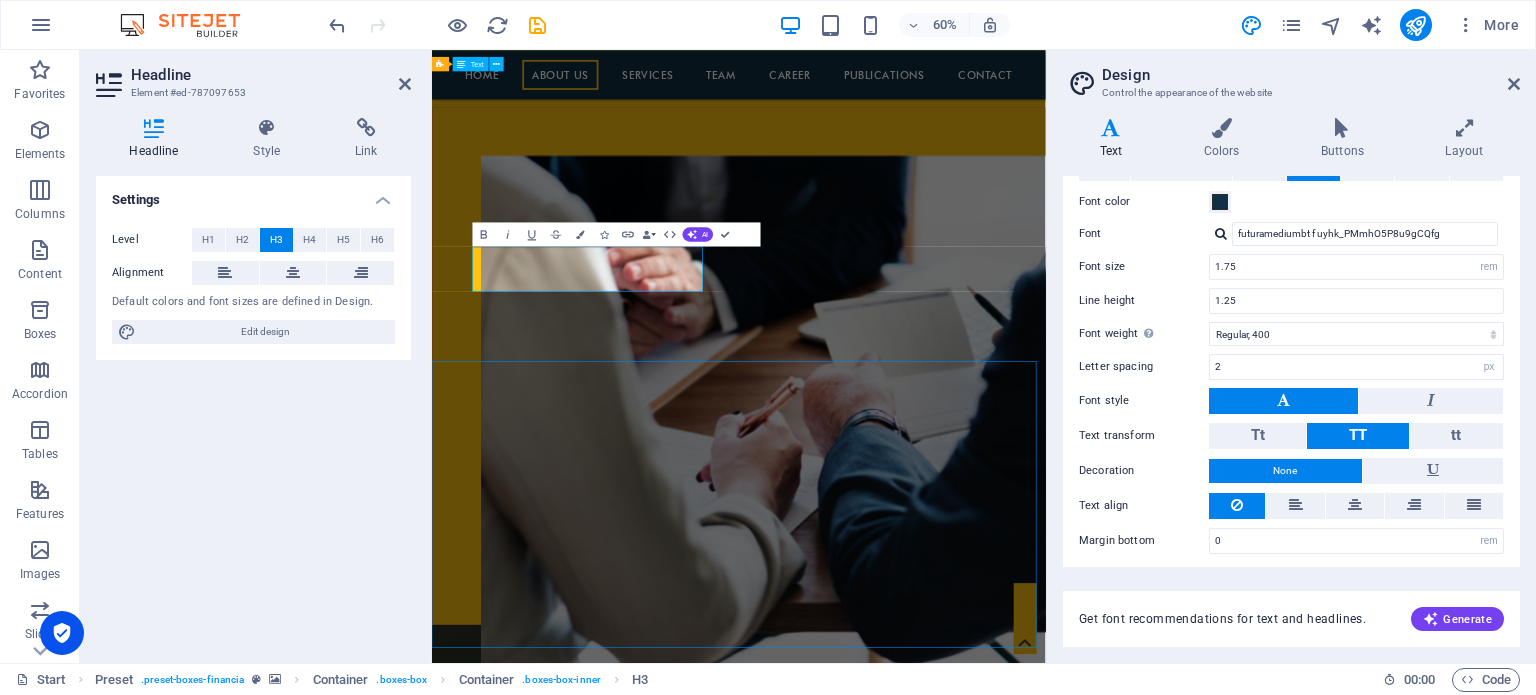 click at bounding box center (943, 3726) 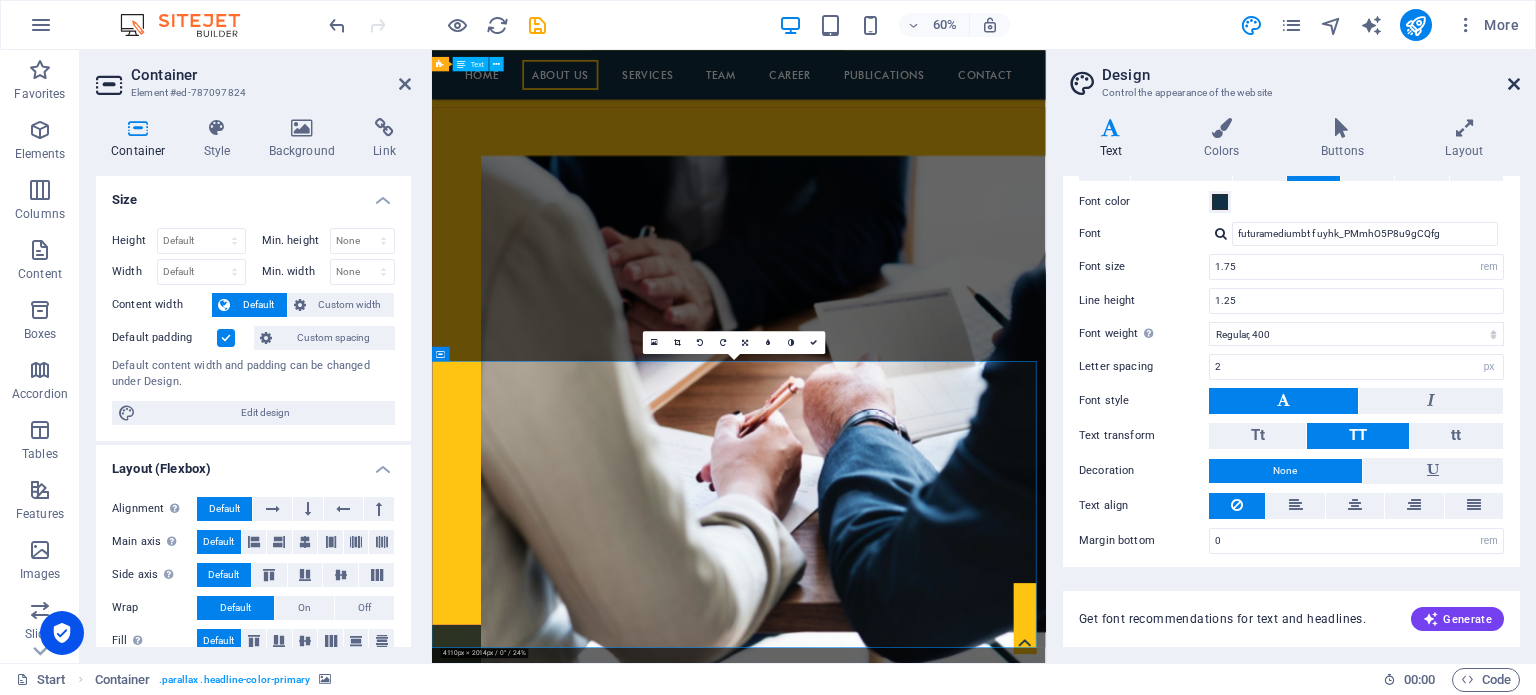 click at bounding box center (1514, 84) 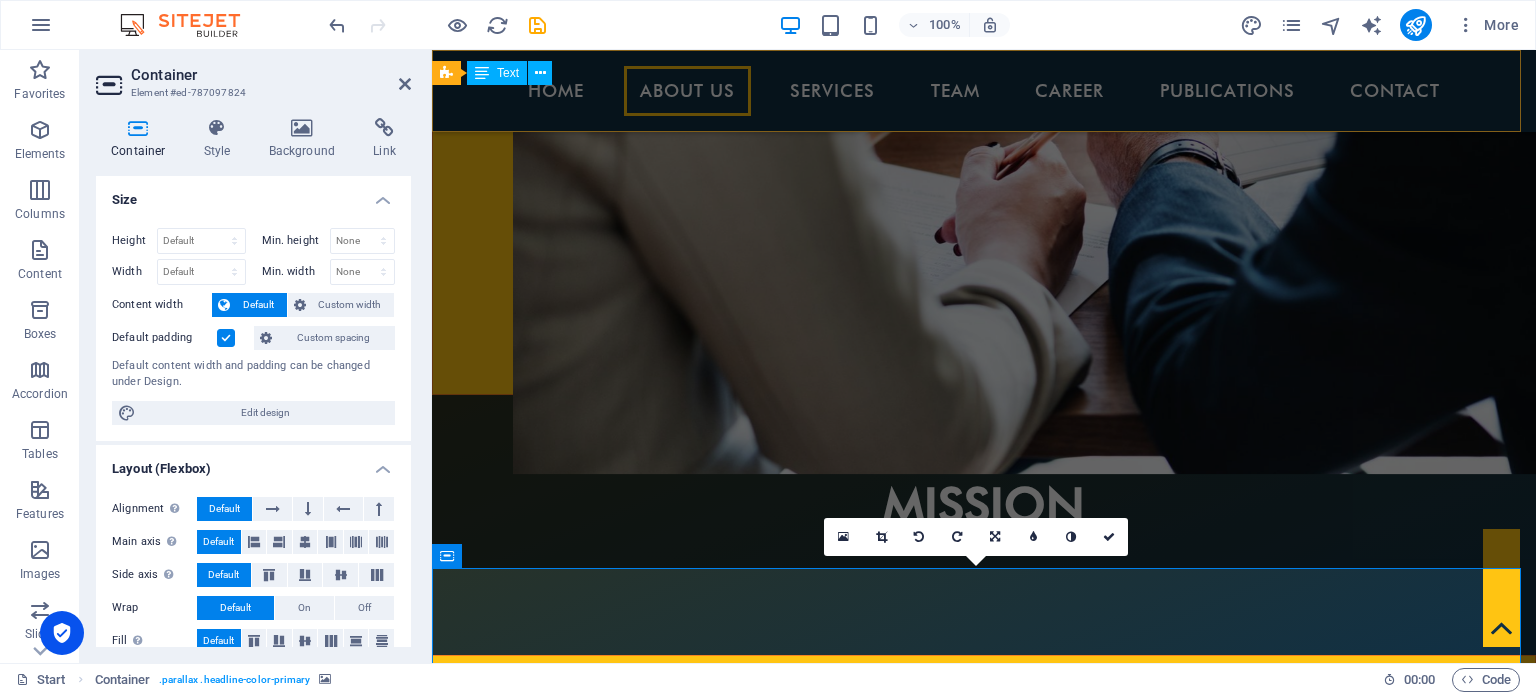 scroll, scrollTop: 1936, scrollLeft: 0, axis: vertical 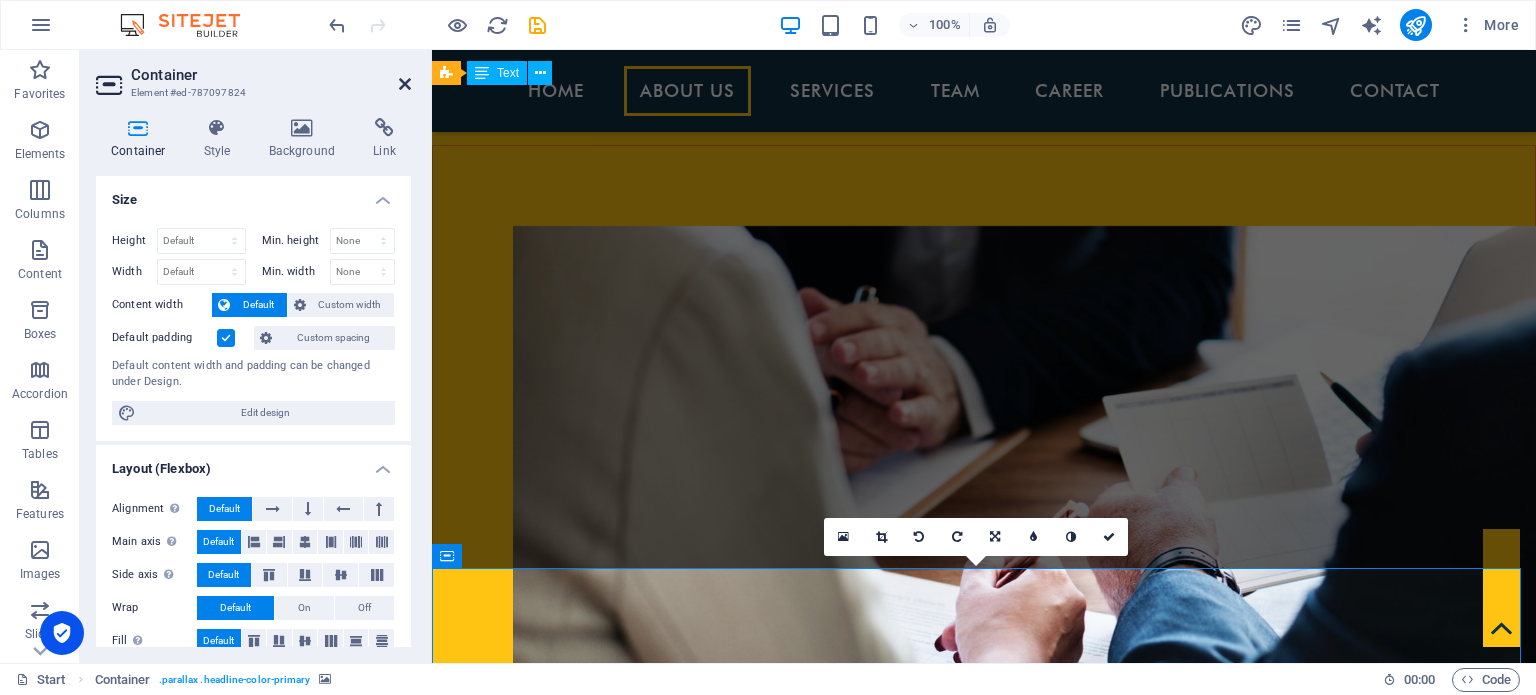 click at bounding box center [405, 84] 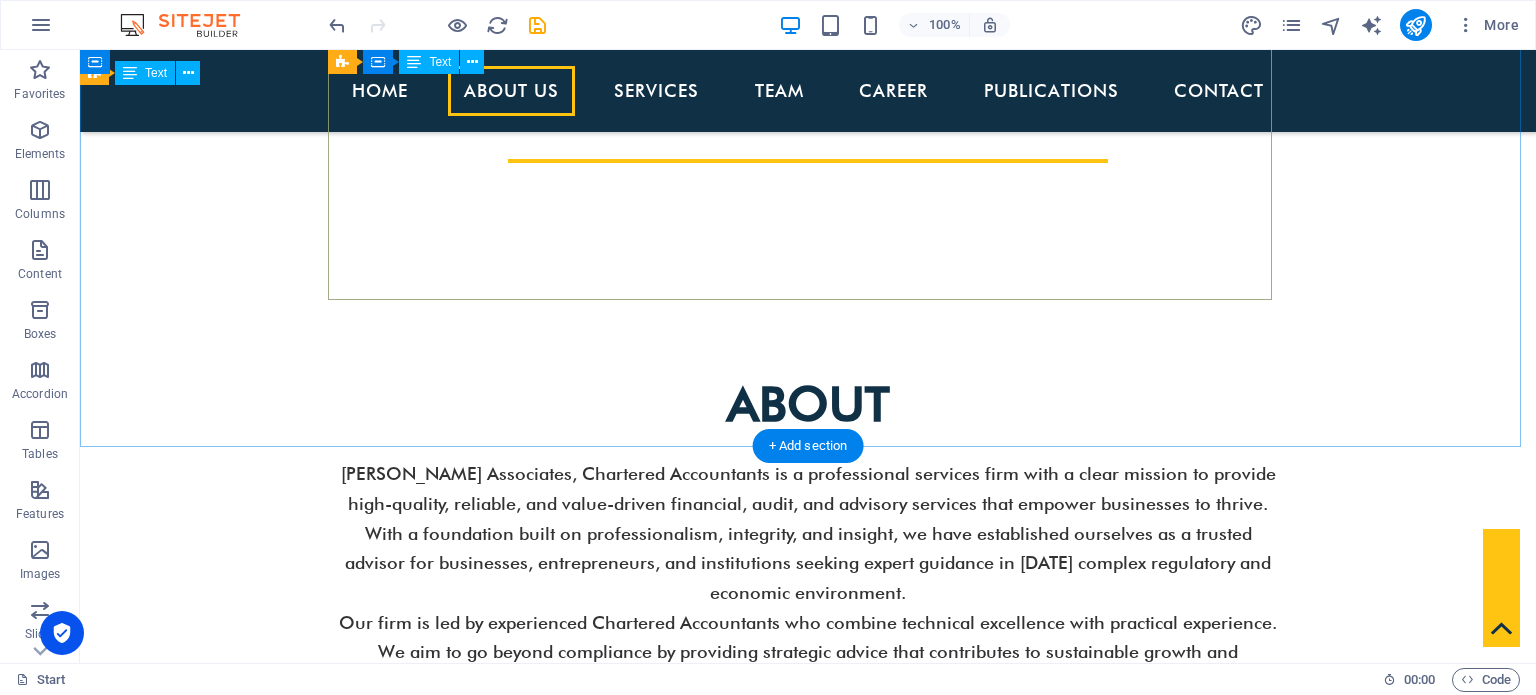 scroll, scrollTop: 890, scrollLeft: 0, axis: vertical 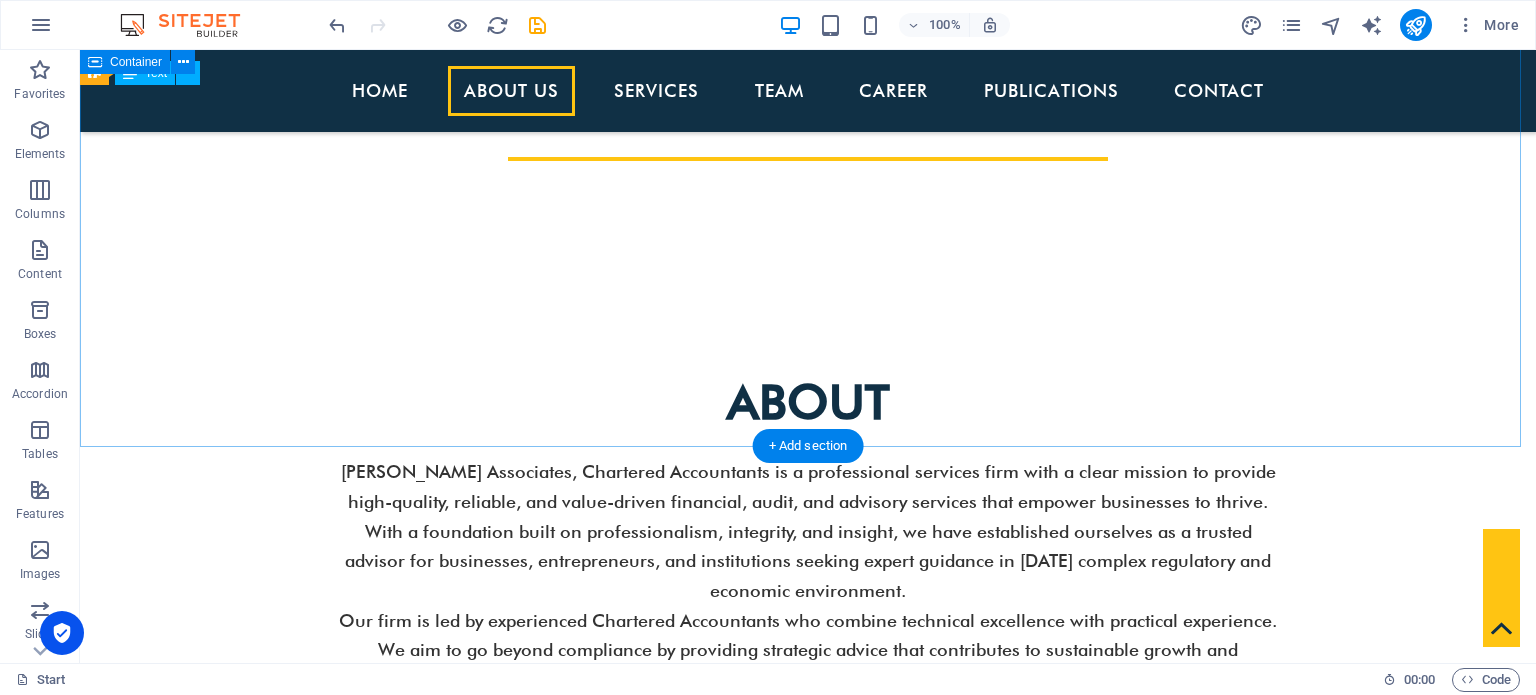 click on "About [PERSON_NAME] Associates, Chartered Accountants is a professional services firm with a clear mission to provide high-quality, reliable, and value-driven financial, audit, and advisory services that empower businesses to thrive. With a foundation built on professionalism, integrity, and insight, we have established ourselves as a trusted advisor for businesses, entrepreneurs, and institutions seeking expert guidance in [DATE] complex regulatory and economic environment. Our firm is led by experienced Chartered Accountants who combine technical excellence with practical experience. We aim to go beyond compliance by providing strategic advice that contributes to sustainable growth and operational efficiency. Whether you are a startup navigating early challenges, a growing company preparing for scale, or an established organization looking for innovative financial solutions, [PERSON_NAME] Associates offers personalized support to help you make informed decisions and stay ahead of change. Get in touch" at bounding box center [808, 611] 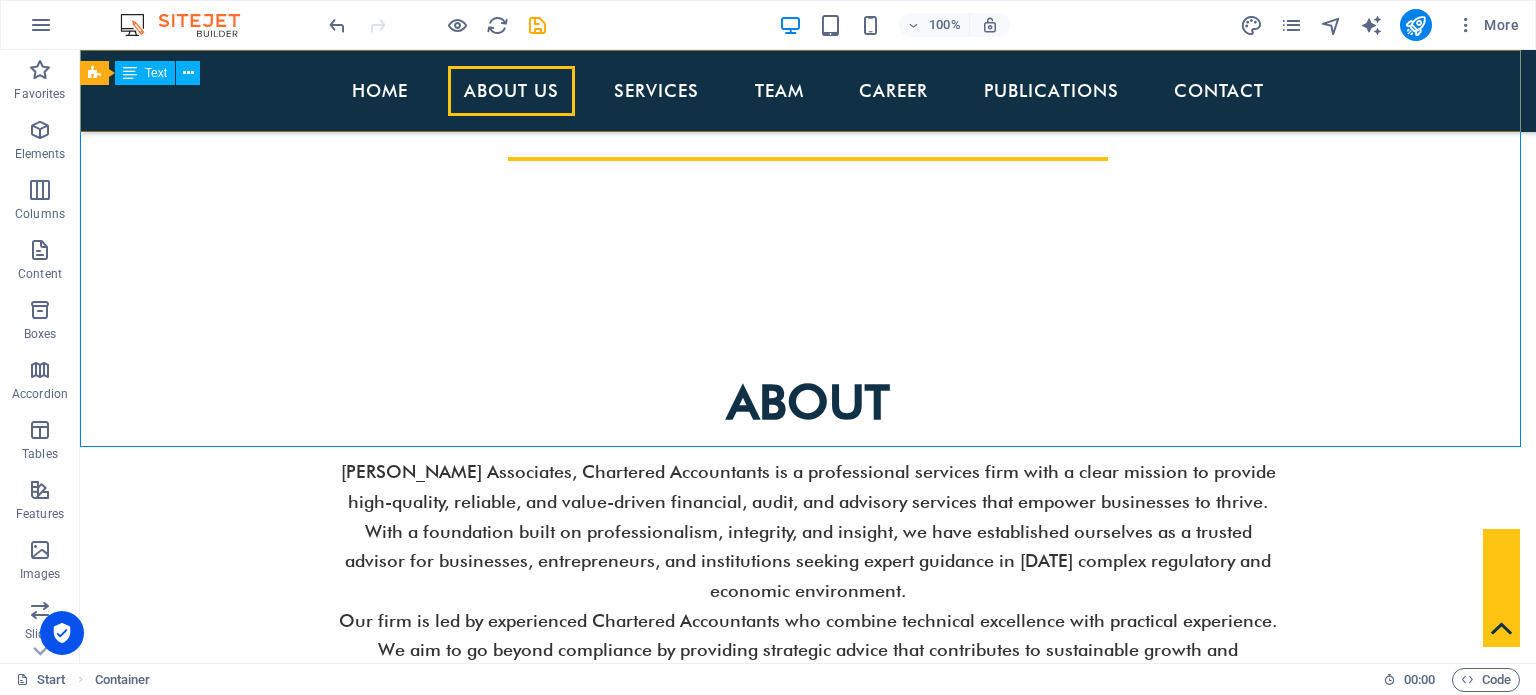 click on "Home About us Services Team Career Publications Contact" at bounding box center (808, 91) 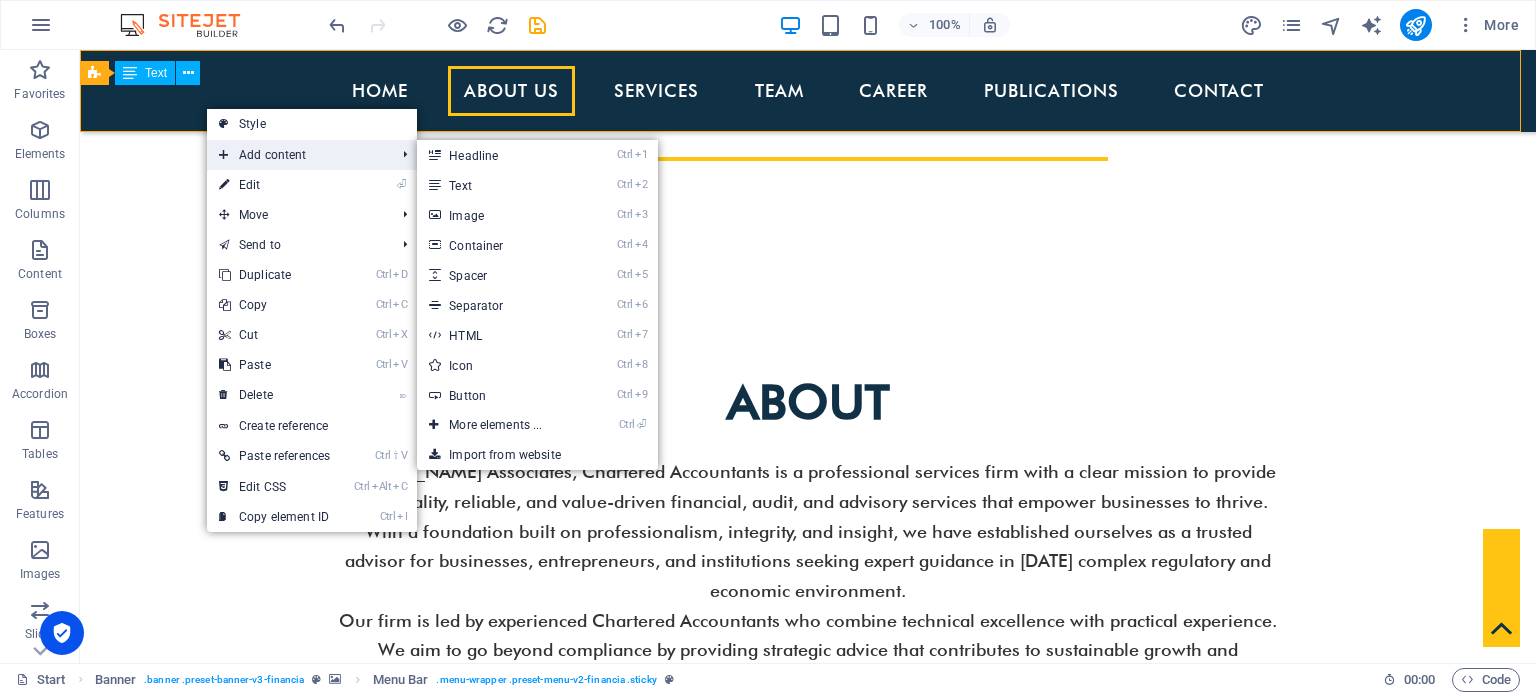 click on "Add content" at bounding box center [297, 155] 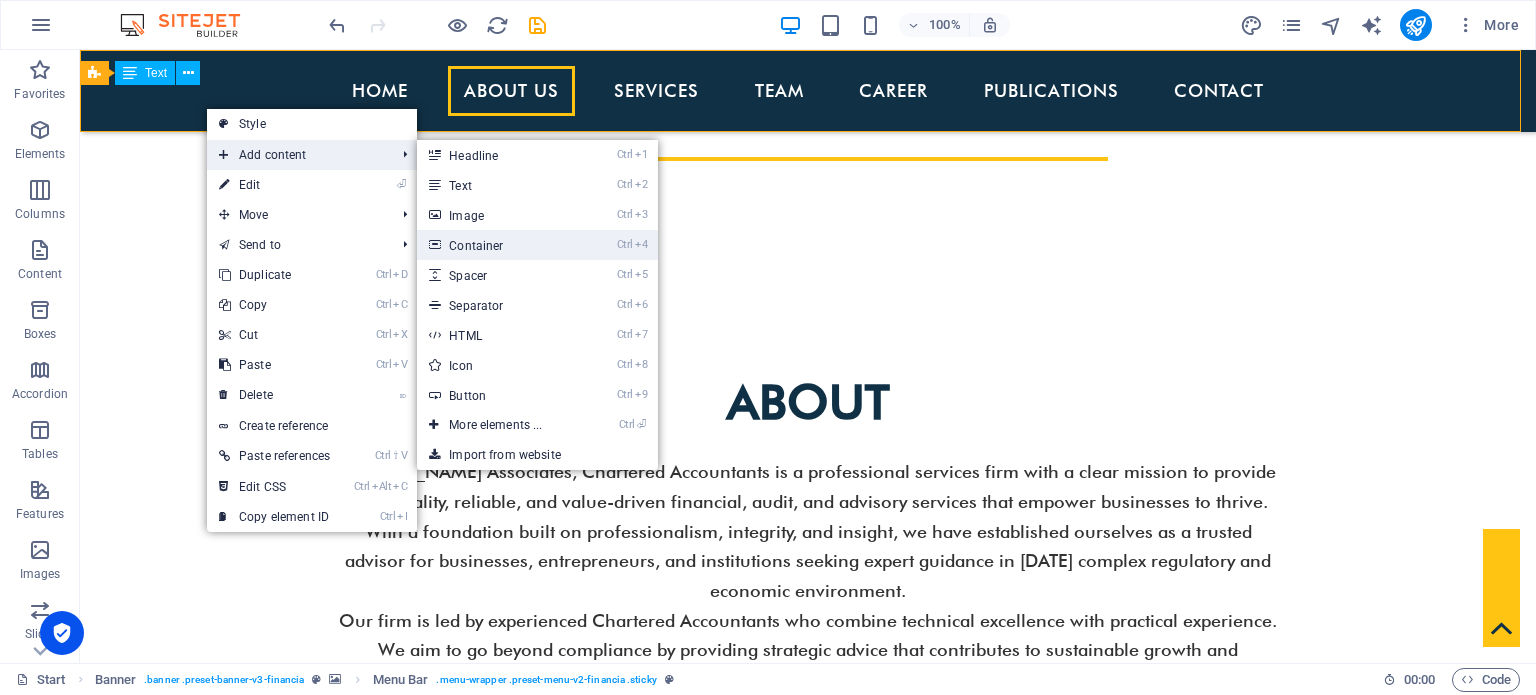 click on "Ctrl 4  Container" at bounding box center [499, 245] 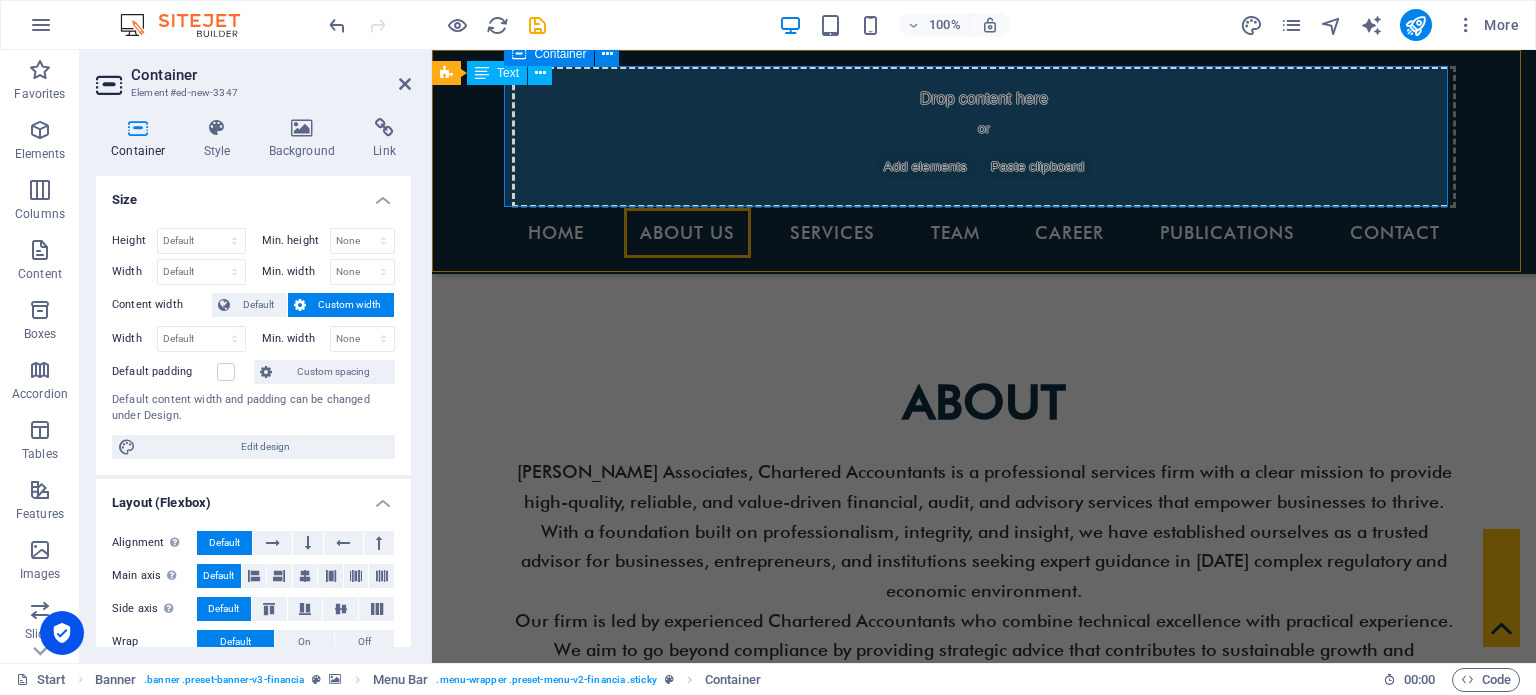 click on "Add elements" at bounding box center (925, 167) 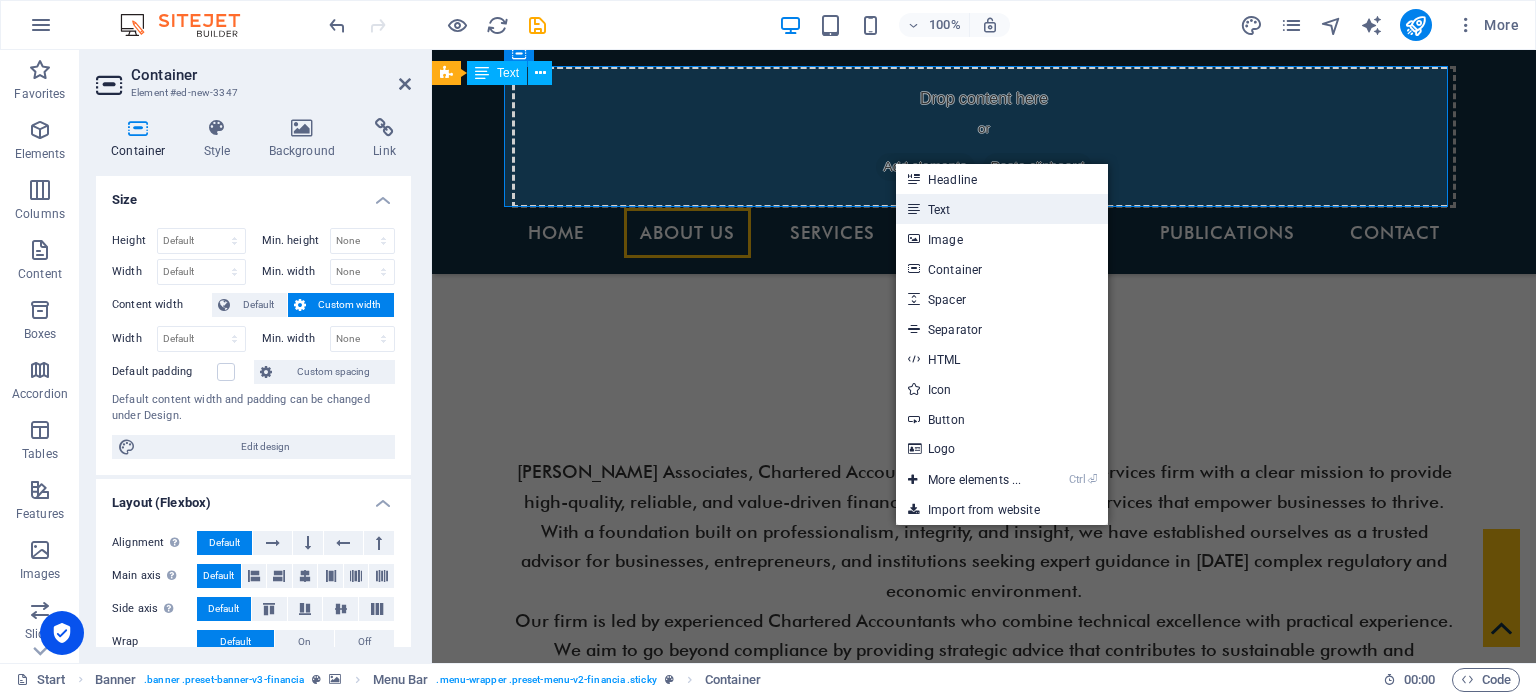 click on "Text" at bounding box center [1002, 209] 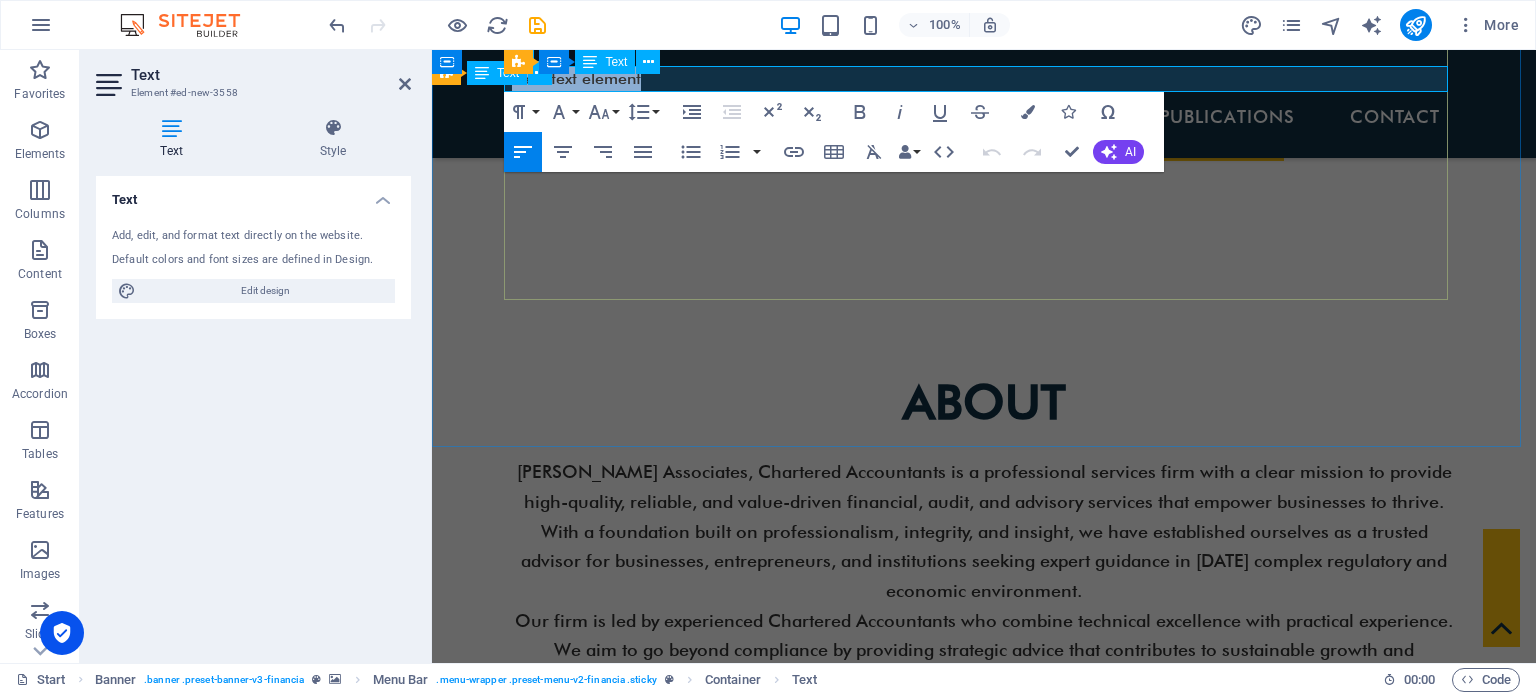 type 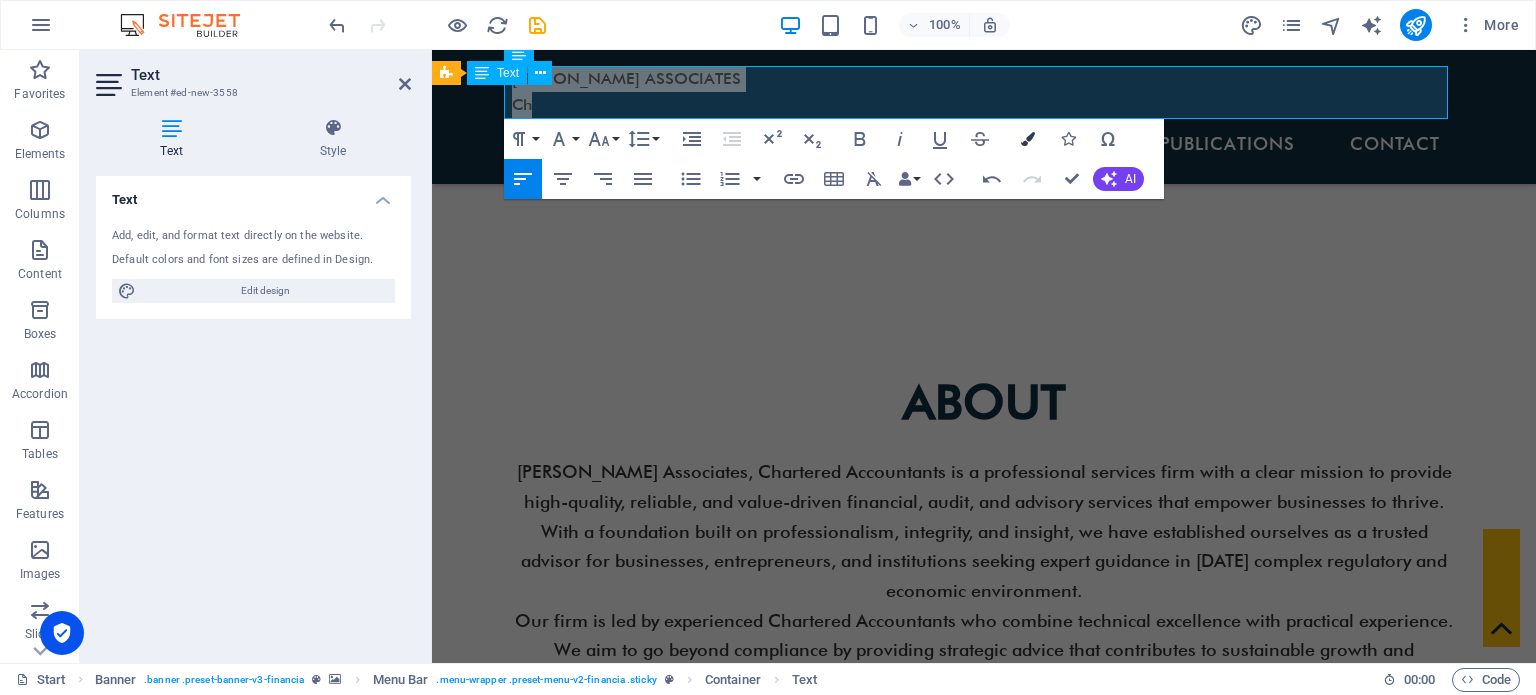 click at bounding box center [1028, 139] 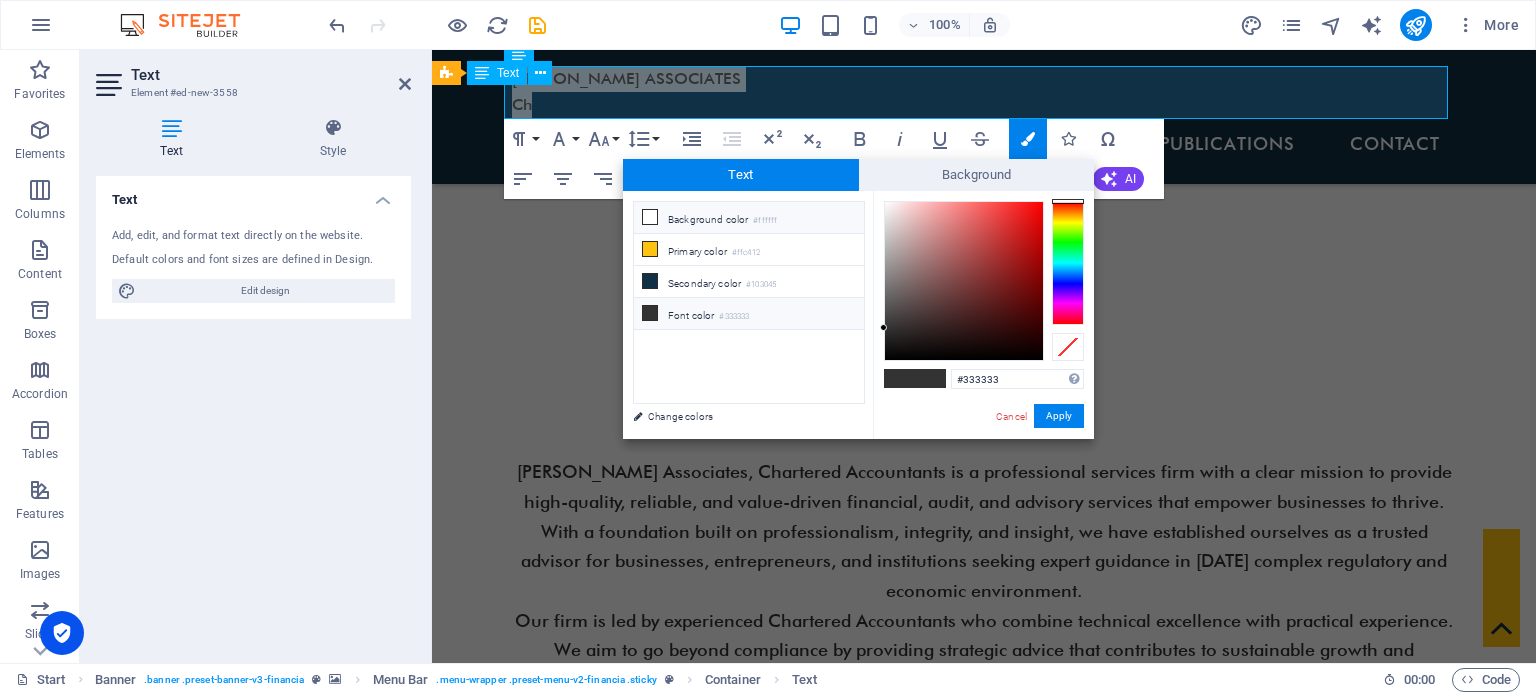click at bounding box center (650, 217) 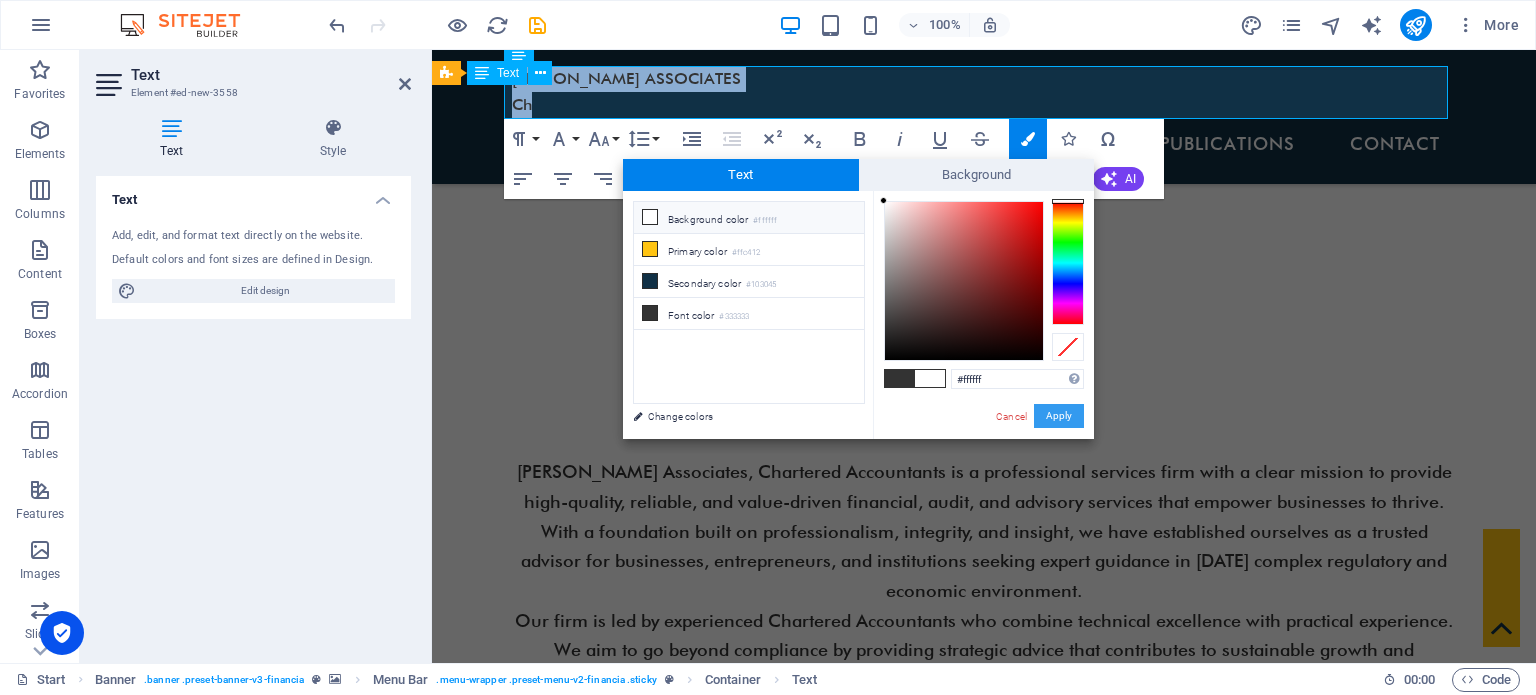 click on "Apply" at bounding box center [1059, 416] 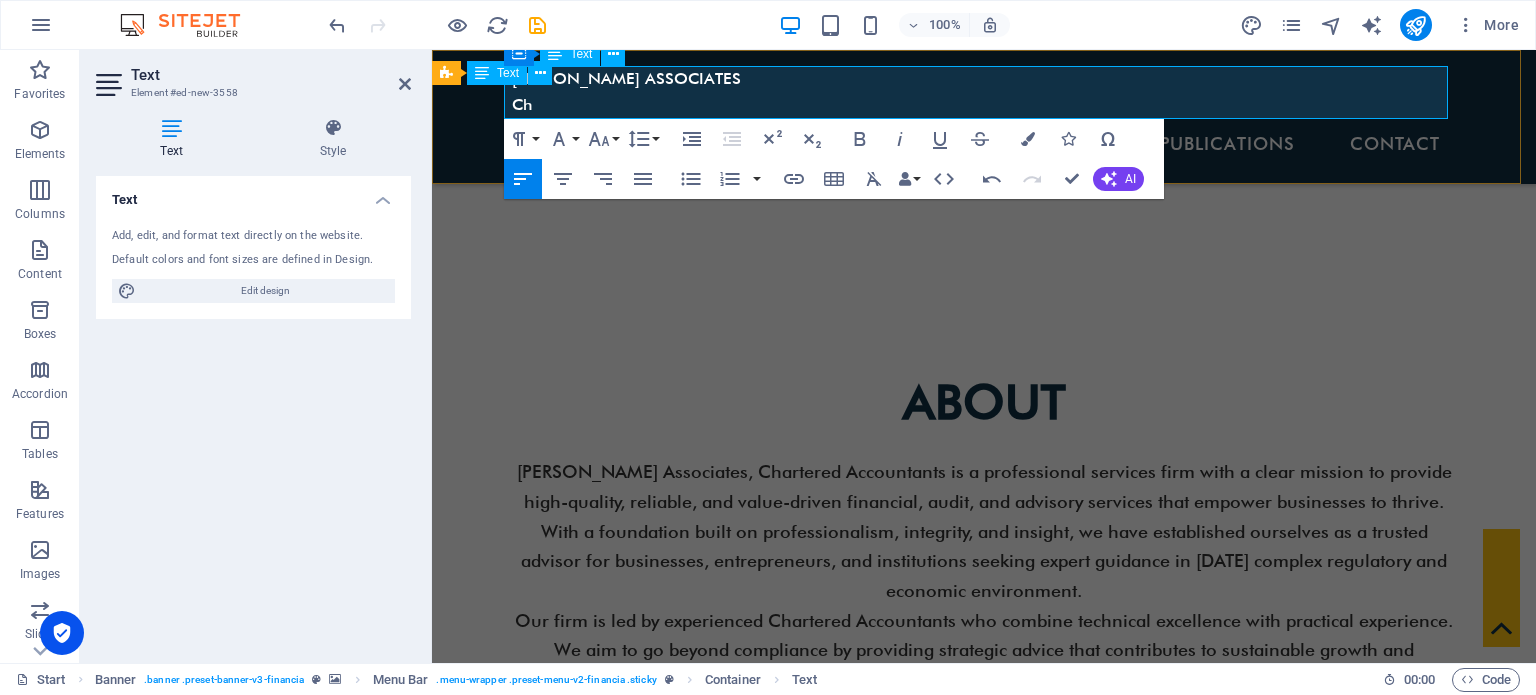 click on "[PERSON_NAME] ASSOCIATES Ch" at bounding box center (984, 92) 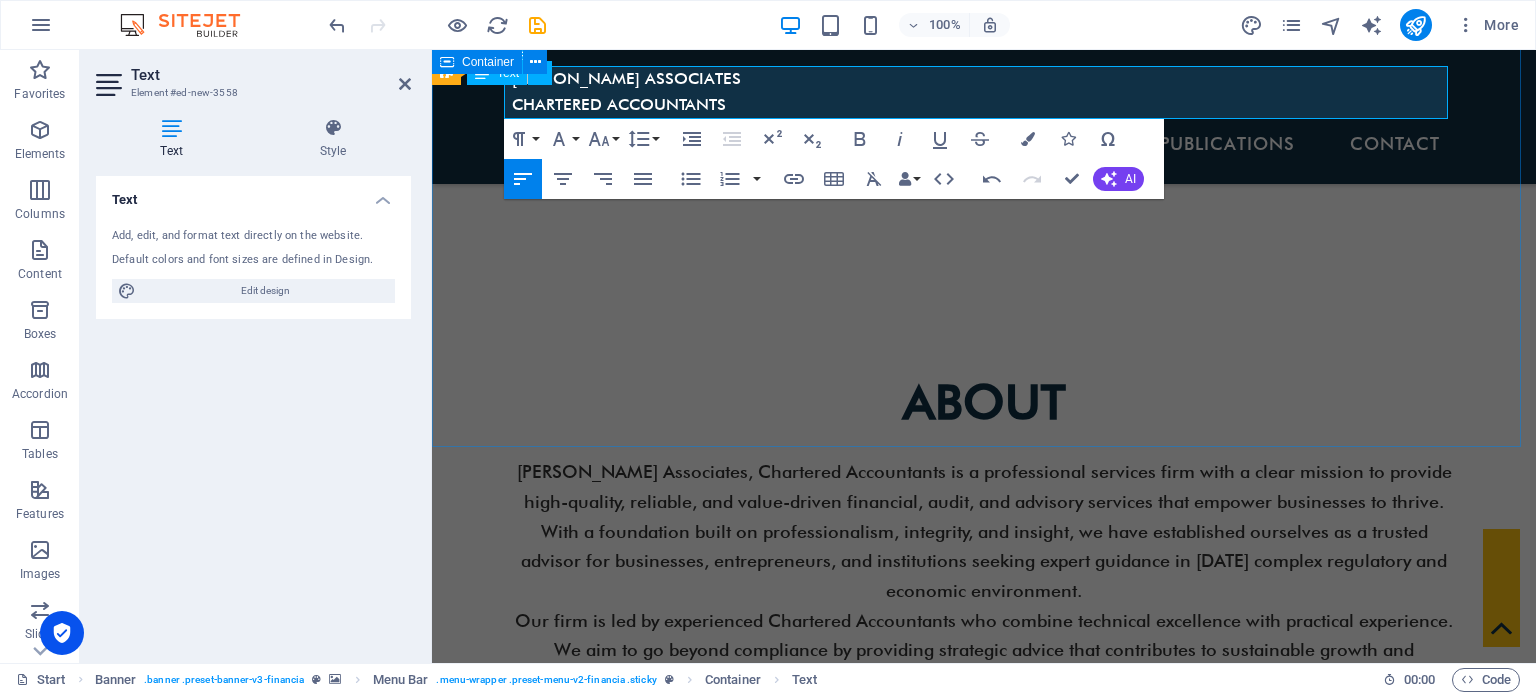 click on "About [PERSON_NAME] Associates, Chartered Accountants is a professional services firm with a clear mission to provide high-quality, reliable, and value-driven financial, audit, and advisory services that empower businesses to thrive. With a foundation built on professionalism, integrity, and insight, we have established ourselves as a trusted advisor for businesses, entrepreneurs, and institutions seeking expert guidance in [DATE] complex regulatory and economic environment. Our firm is led by experienced Chartered Accountants who combine technical excellence with practical experience. We aim to go beyond compliance by providing strategic advice that contributes to sustainable growth and operational efficiency. Whether you are a startup navigating early challenges, a growing company preparing for scale, or an established organization looking for innovative financial solutions, [PERSON_NAME] Associates offers personalized support to help you make informed decisions and stay ahead of change. Get in touch" at bounding box center (984, 611) 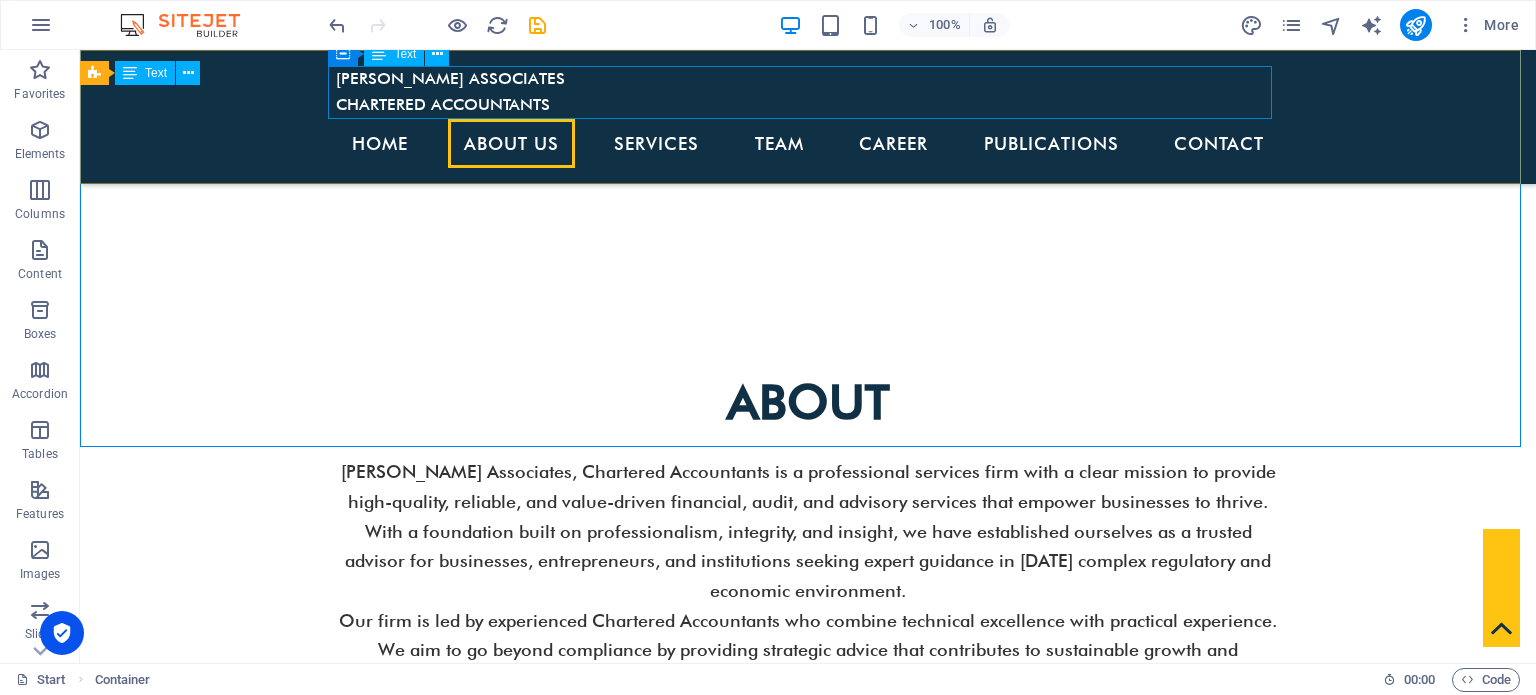 click on "[PERSON_NAME] ASSOCIATES CHARTERED ACCOUNTANTS" at bounding box center [808, 92] 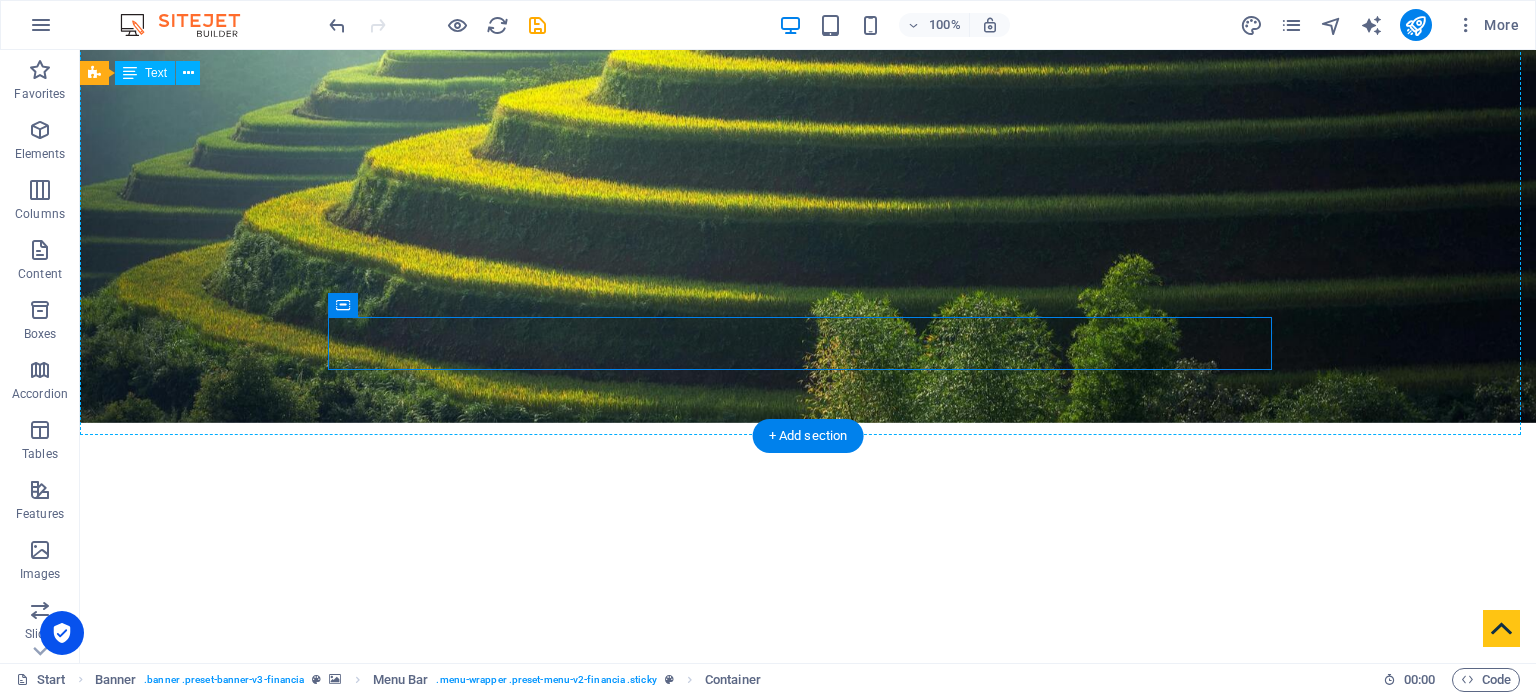 scroll, scrollTop: 263, scrollLeft: 0, axis: vertical 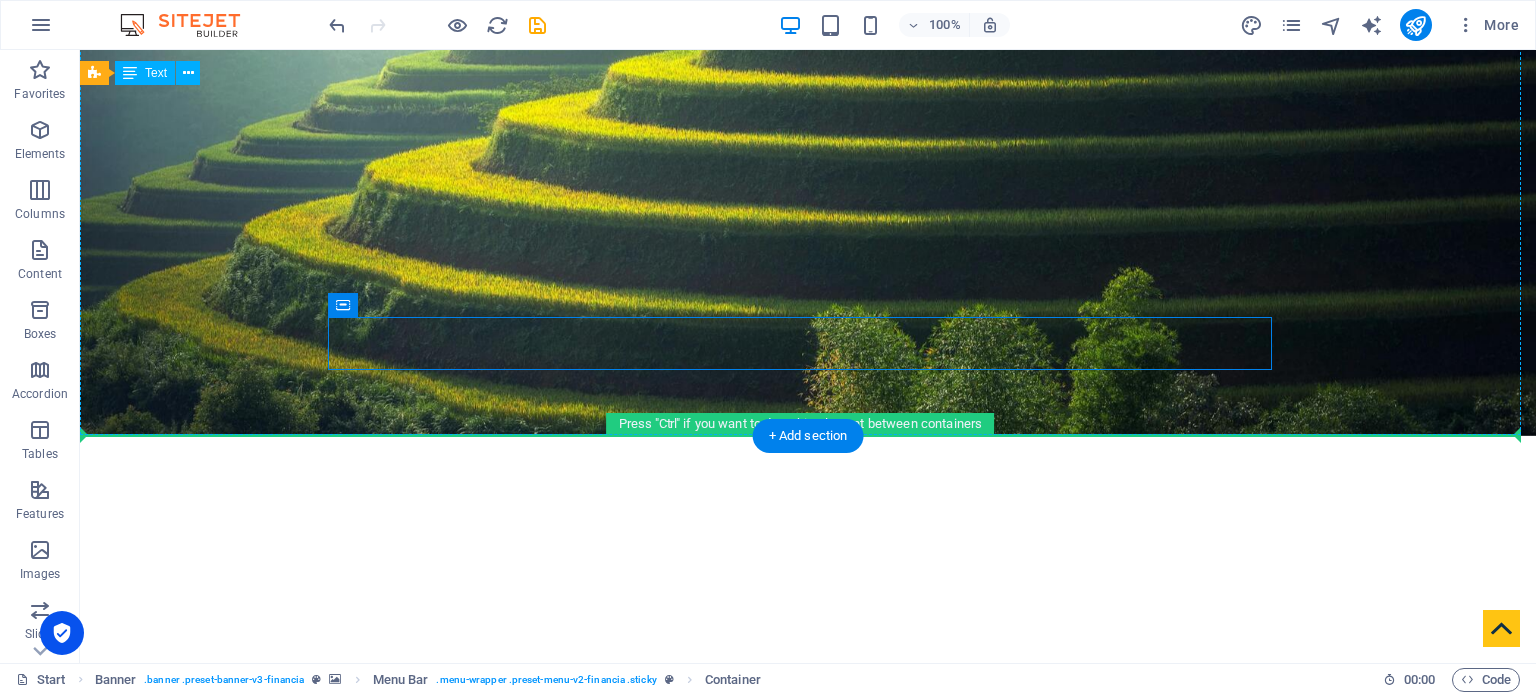 drag, startPoint x: 425, startPoint y: 112, endPoint x: 289, endPoint y: 148, distance: 140.68404 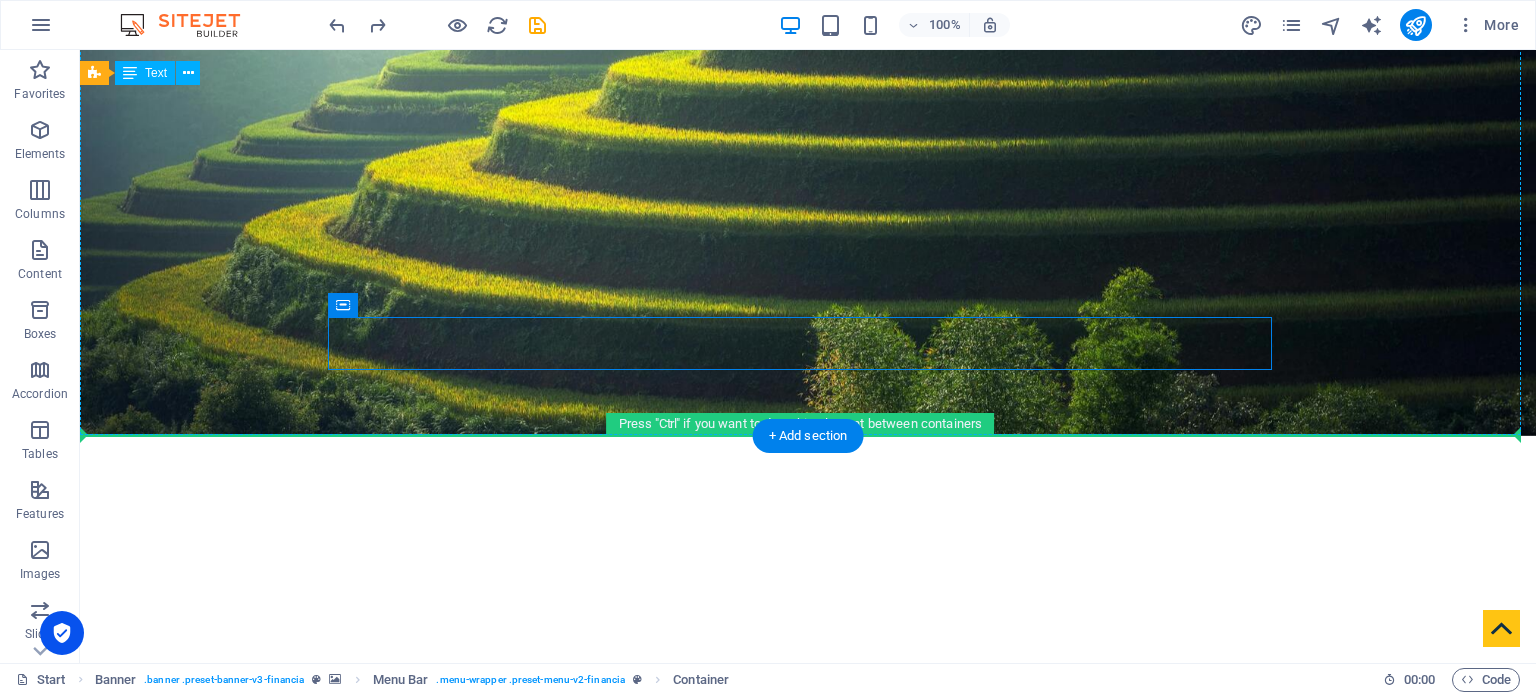 drag, startPoint x: 419, startPoint y: 356, endPoint x: 208, endPoint y: 367, distance: 211.28653 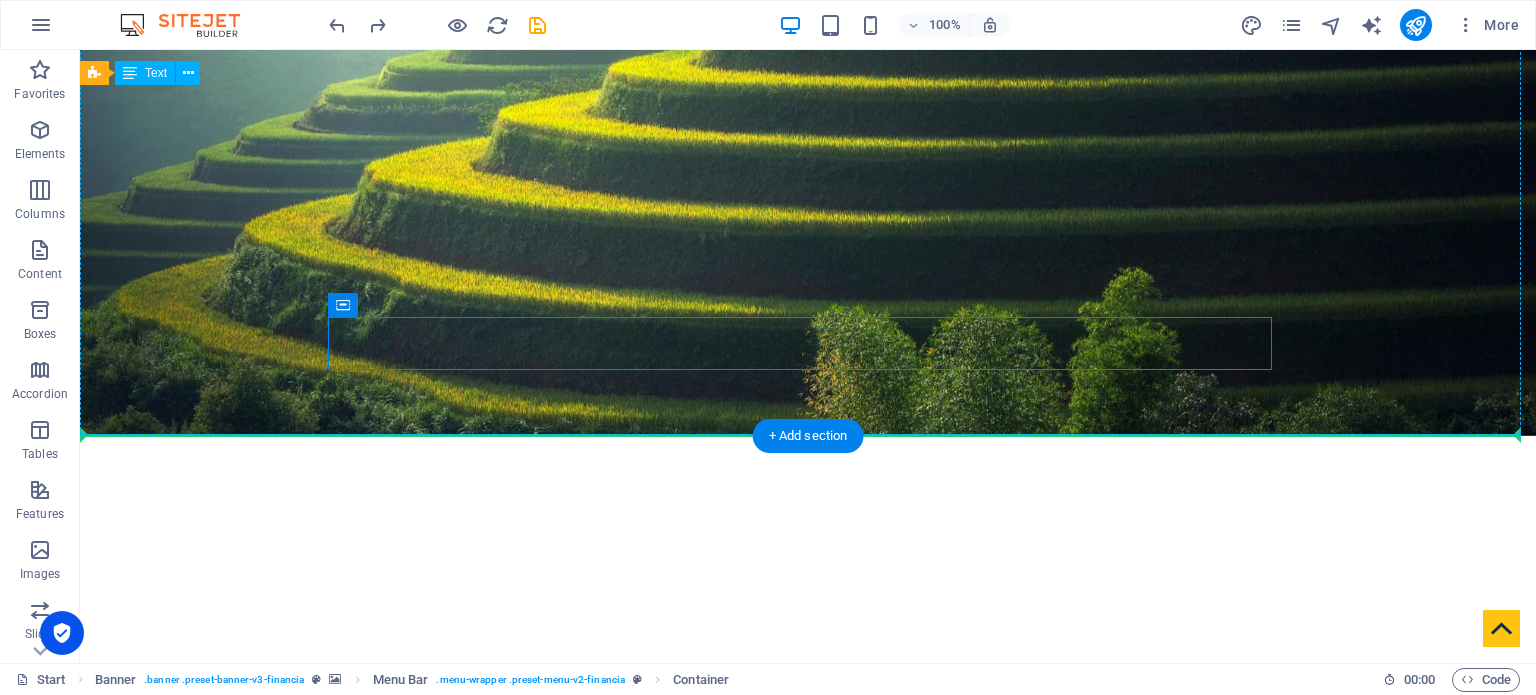 drag, startPoint x: 281, startPoint y: 339, endPoint x: 224, endPoint y: 381, distance: 70.80254 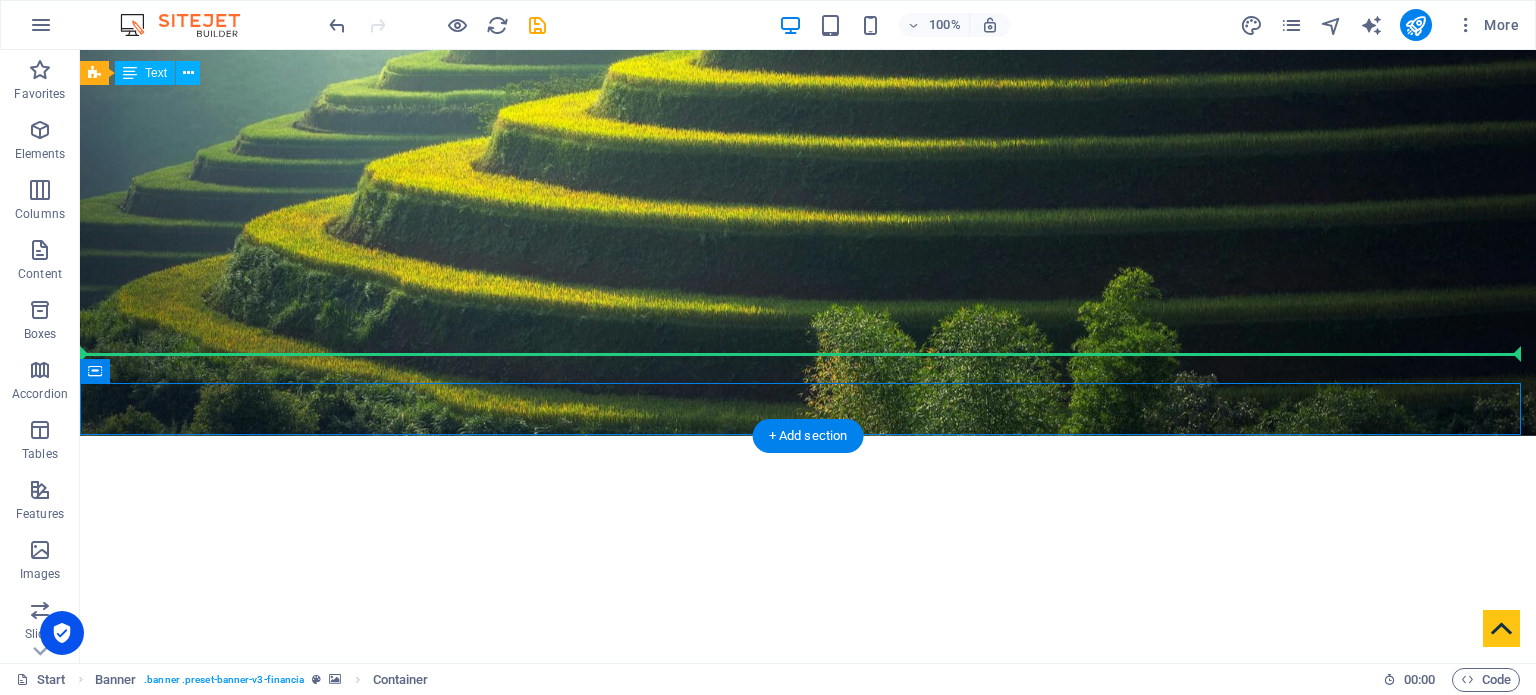 drag, startPoint x: 177, startPoint y: 424, endPoint x: 103, endPoint y: 333, distance: 117.29024 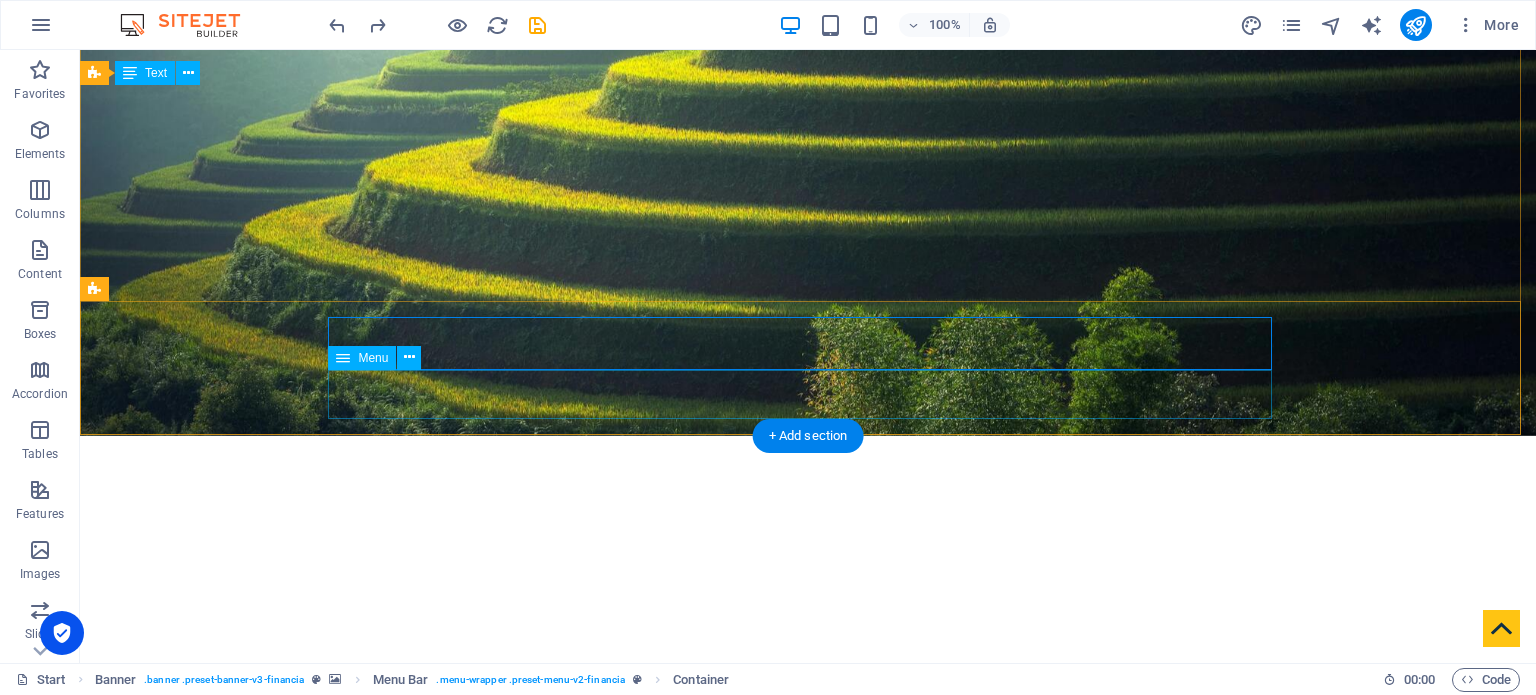 click on "Home About us Services Team Career Publications Contact" at bounding box center [808, 1013] 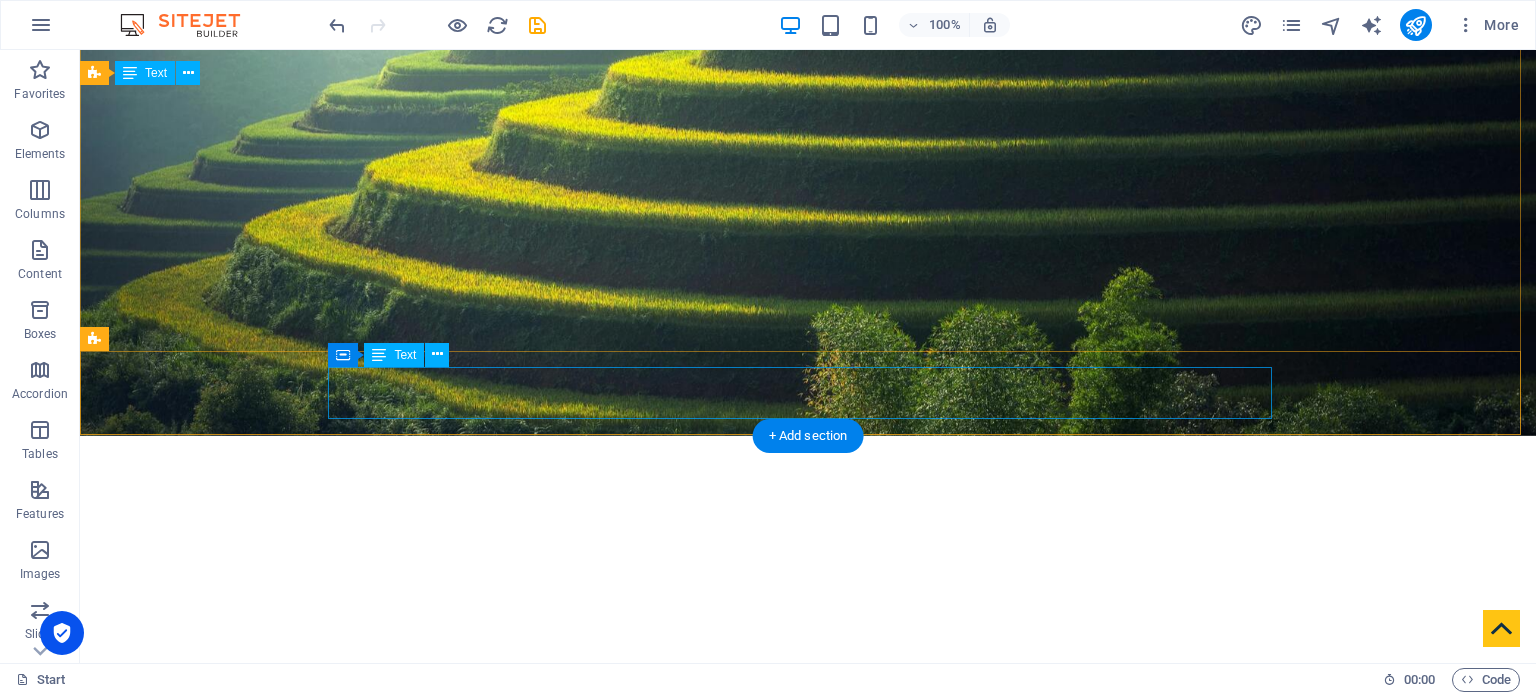 click on "[PERSON_NAME] ASSOCIATES CHARTERED ACCOUNTANTS" at bounding box center [808, 961] 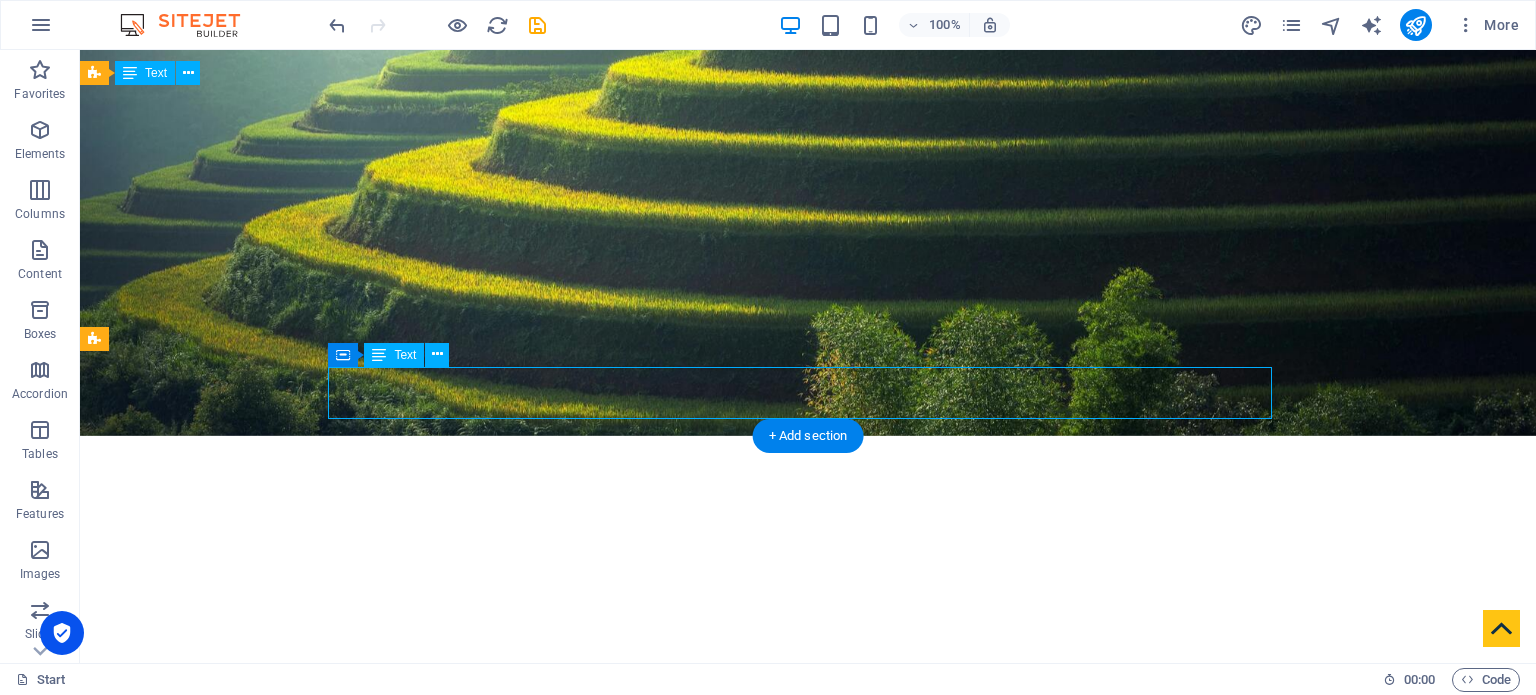 click on "[PERSON_NAME] ASSOCIATES CHARTERED ACCOUNTANTS" at bounding box center [808, 961] 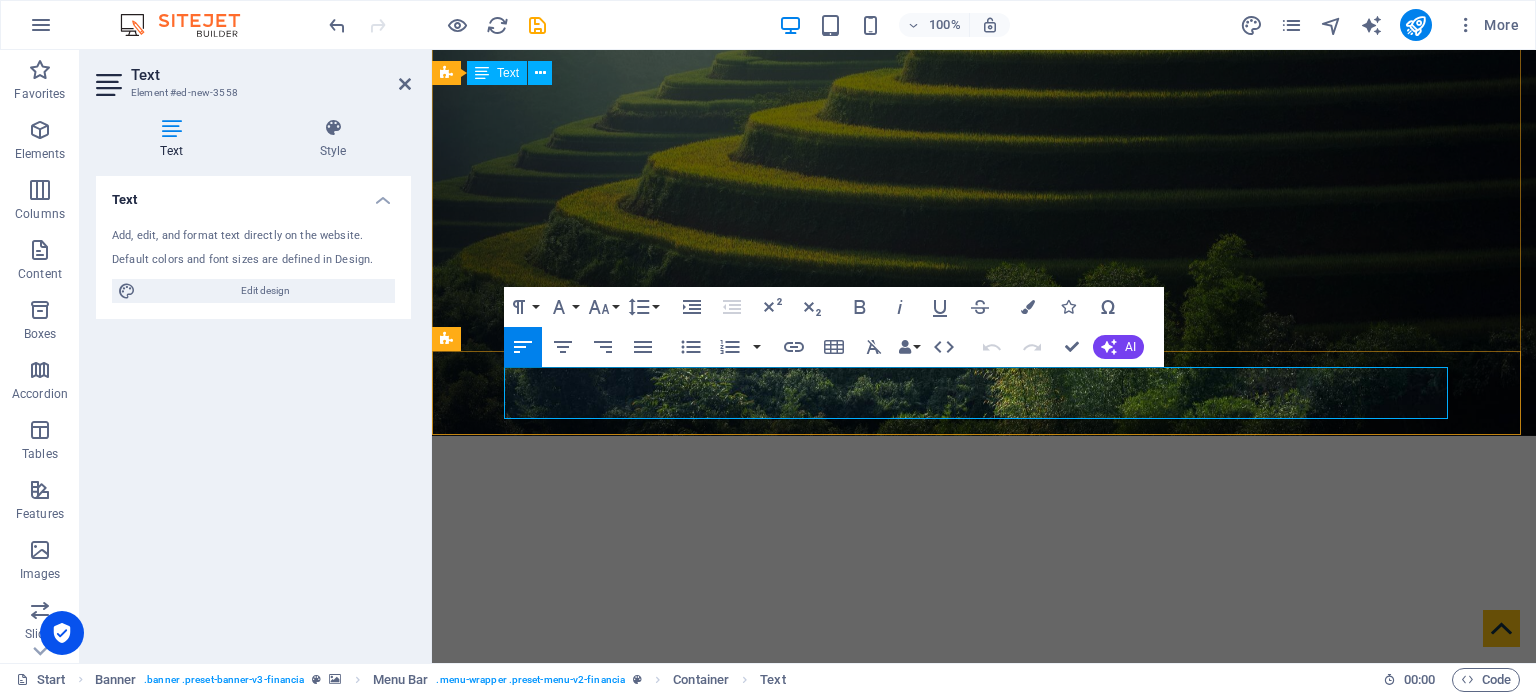 click on "[PERSON_NAME] ASSOCIATES CHARTERED ACCOUNTANTS" at bounding box center [984, 961] 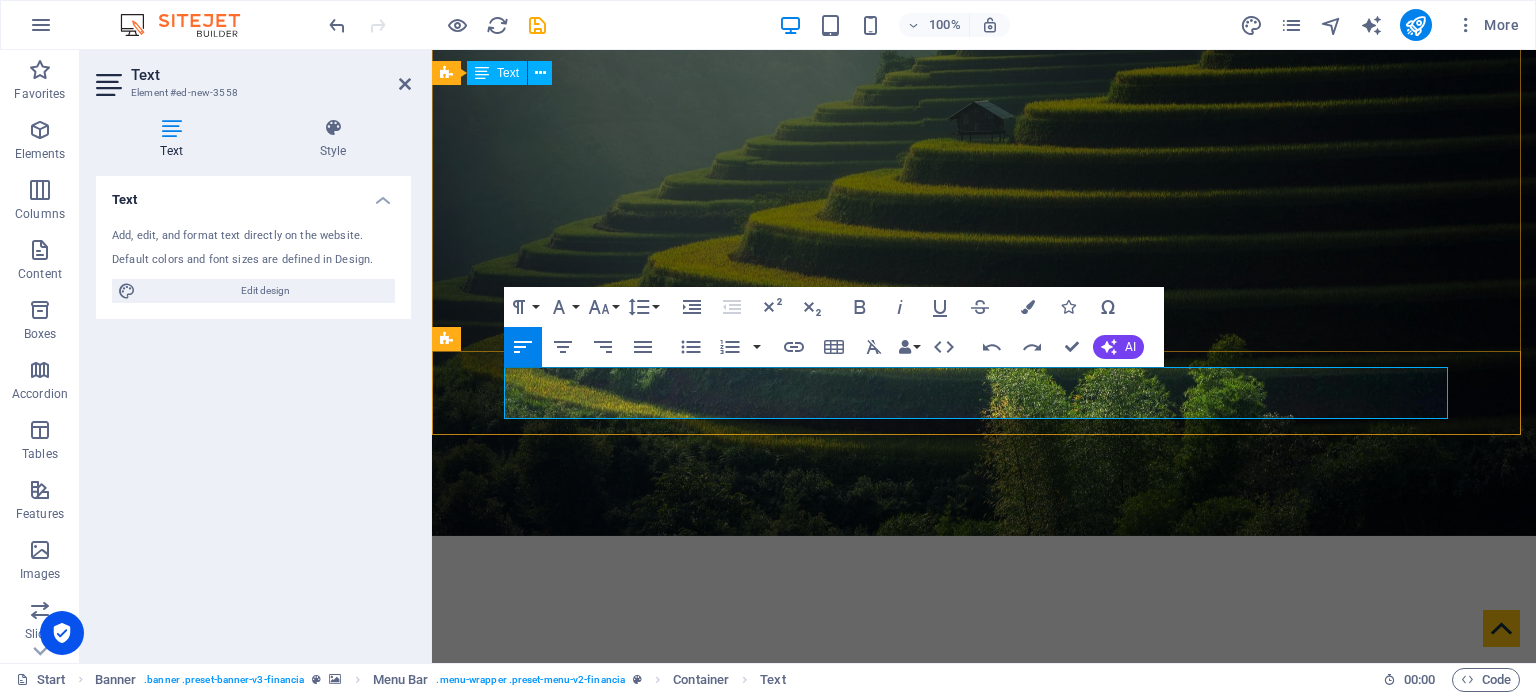 scroll, scrollTop: 263, scrollLeft: 0, axis: vertical 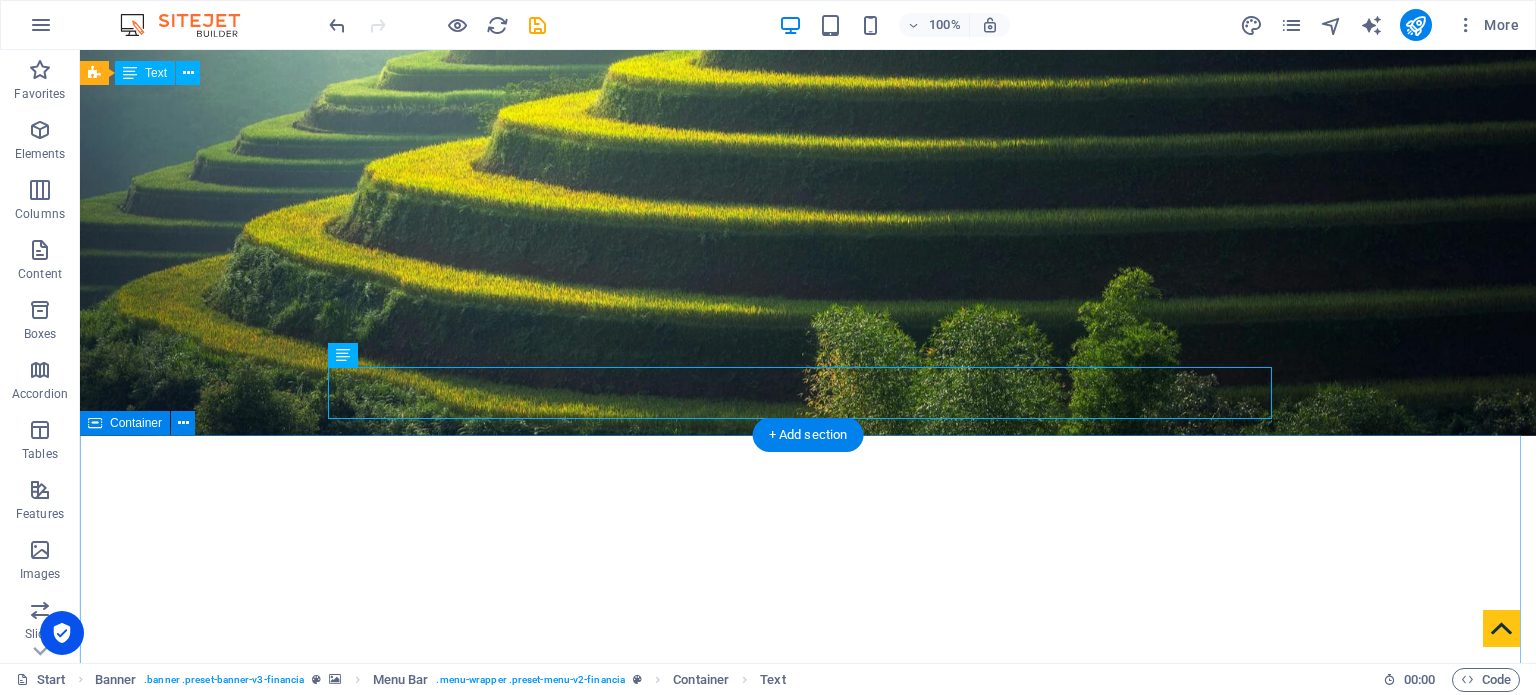 click on "About [PERSON_NAME] Associates, Chartered Accountants is a professional services firm with a clear mission to provide high-quality, reliable, and value-driven financial, audit, and advisory services that empower businesses to thrive. With a foundation built on professionalism, integrity, and insight, we have established ourselves as a trusted advisor for businesses, entrepreneurs, and institutions seeking expert guidance in [DATE] complex regulatory and economic environment. Our firm is led by experienced Chartered Accountants who combine technical excellence with practical experience. We aim to go beyond compliance by providing strategic advice that contributes to sustainable growth and operational efficiency. Whether you are a startup navigating early challenges, a growing company preparing for scale, or an established organization looking for innovative financial solutions, [PERSON_NAME] Associates offers personalized support to help you make informed decisions and stay ahead of change. Get in touch" at bounding box center (808, 1323) 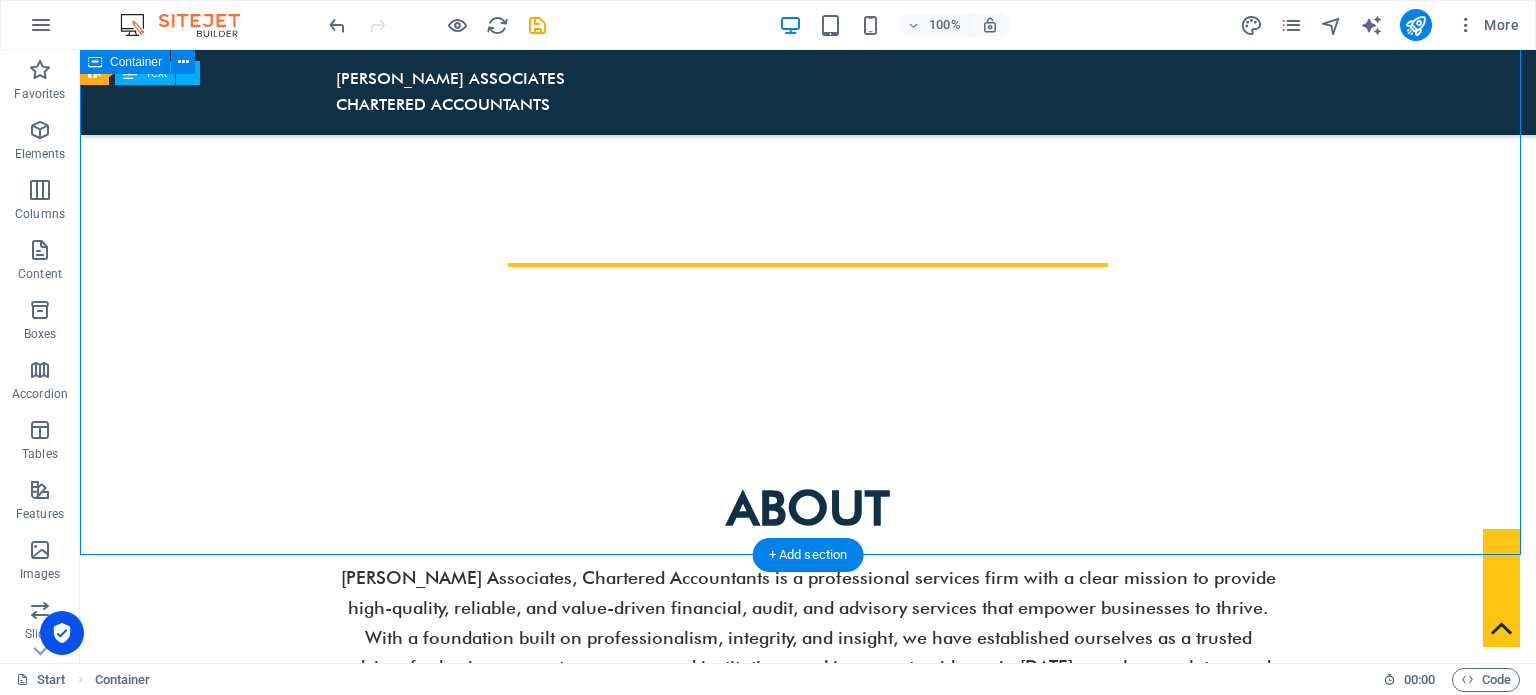 scroll, scrollTop: 855, scrollLeft: 0, axis: vertical 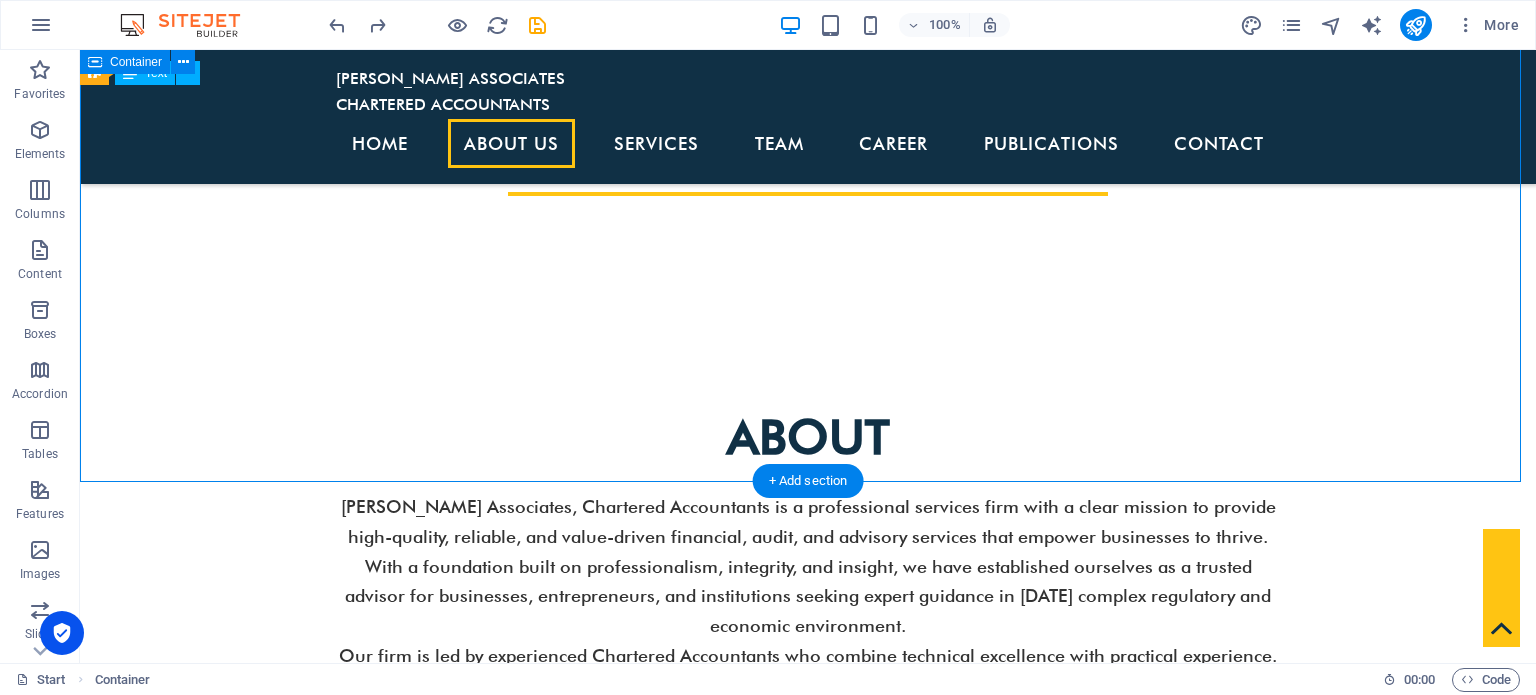 click on "About [PERSON_NAME] Associates, Chartered Accountants is a professional services firm with a clear mission to provide high-quality, reliable, and value-driven financial, audit, and advisory services that empower businesses to thrive. With a foundation built on professionalism, integrity, and insight, we have established ourselves as a trusted advisor for businesses, entrepreneurs, and institutions seeking expert guidance in [DATE] complex regulatory and economic environment. Our firm is led by experienced Chartered Accountants who combine technical excellence with practical experience. We aim to go beyond compliance by providing strategic advice that contributes to sustainable growth and operational efficiency. Whether you are a startup navigating early challenges, a growing company preparing for scale, or an established organization looking for innovative financial solutions, [PERSON_NAME] Associates offers personalized support to help you make informed decisions and stay ahead of change. Get in touch" at bounding box center (808, 646) 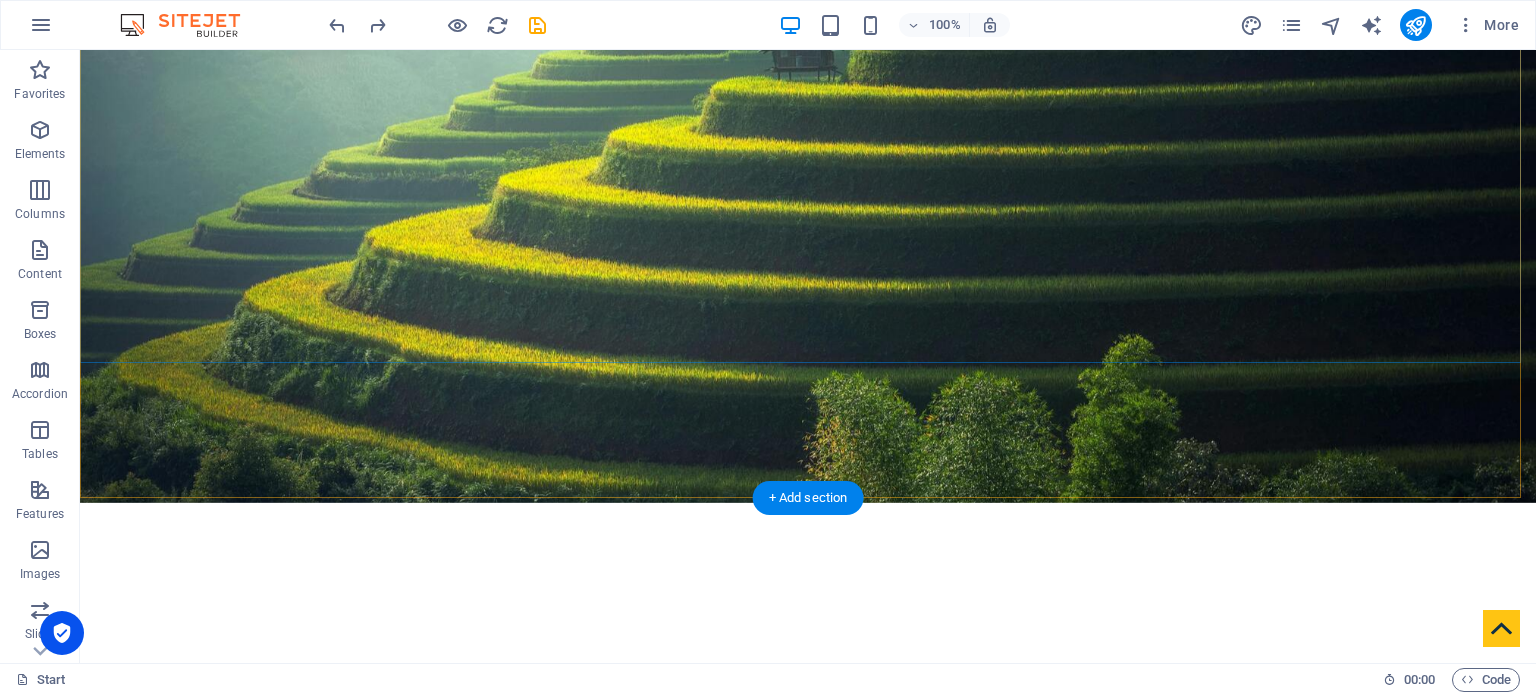 scroll, scrollTop: 203, scrollLeft: 0, axis: vertical 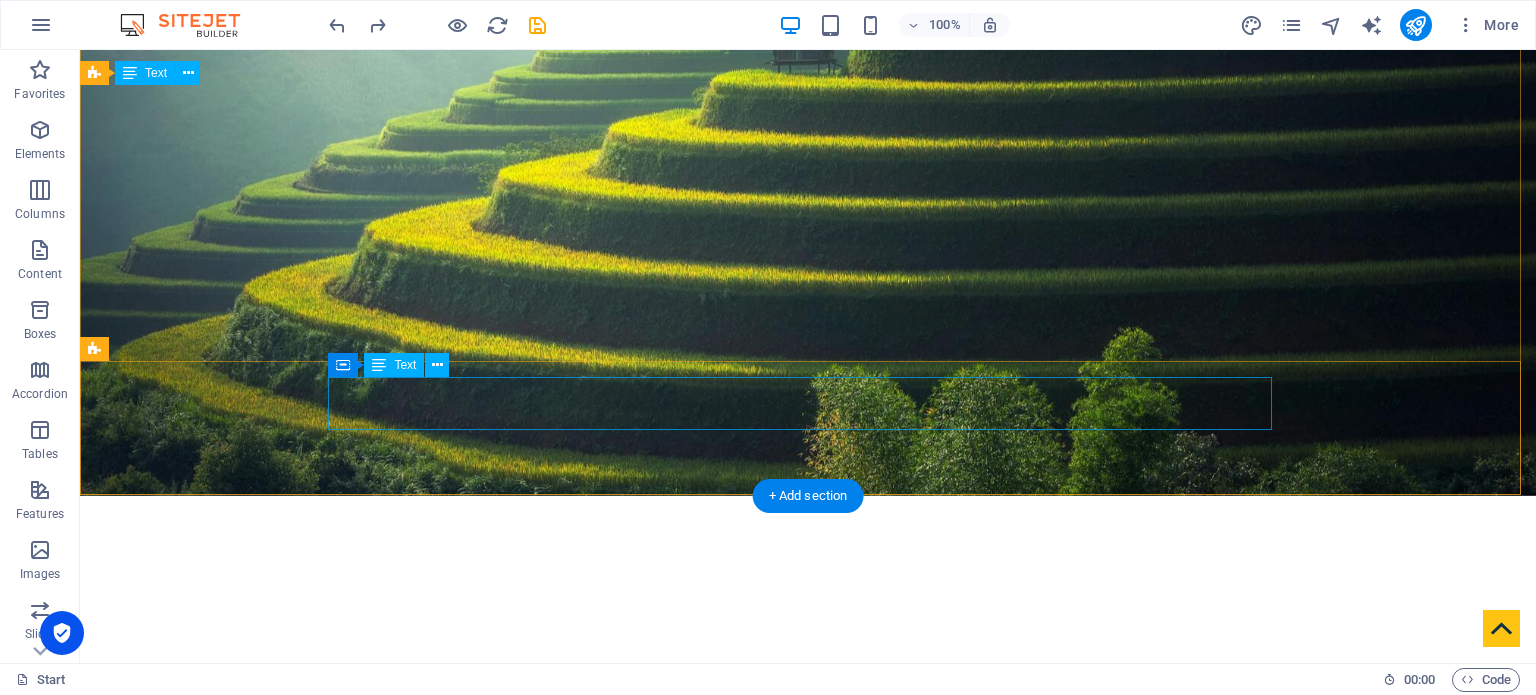 click on "[PERSON_NAME] ASSOCIATES CHARTERED ACCOUNTANTS" at bounding box center [808, 1021] 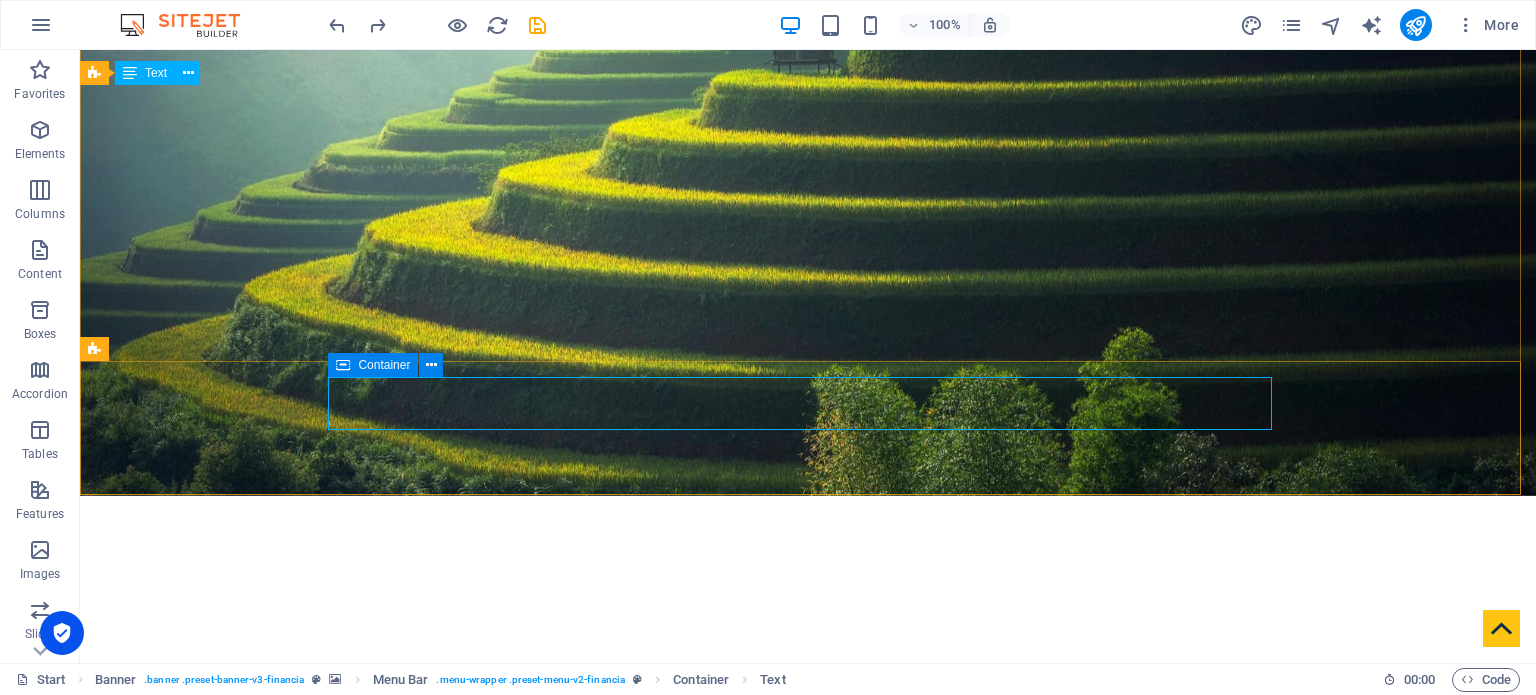 click at bounding box center (343, 365) 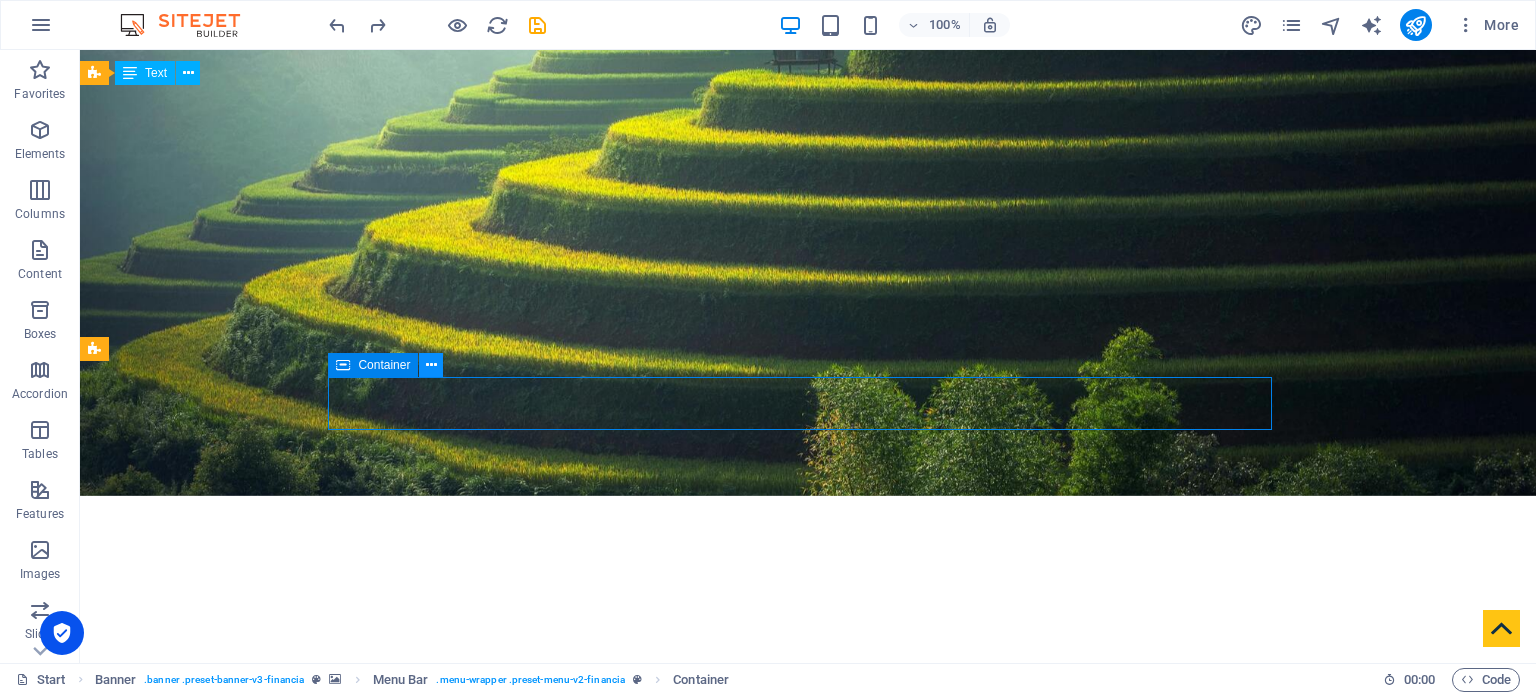 click at bounding box center (431, 365) 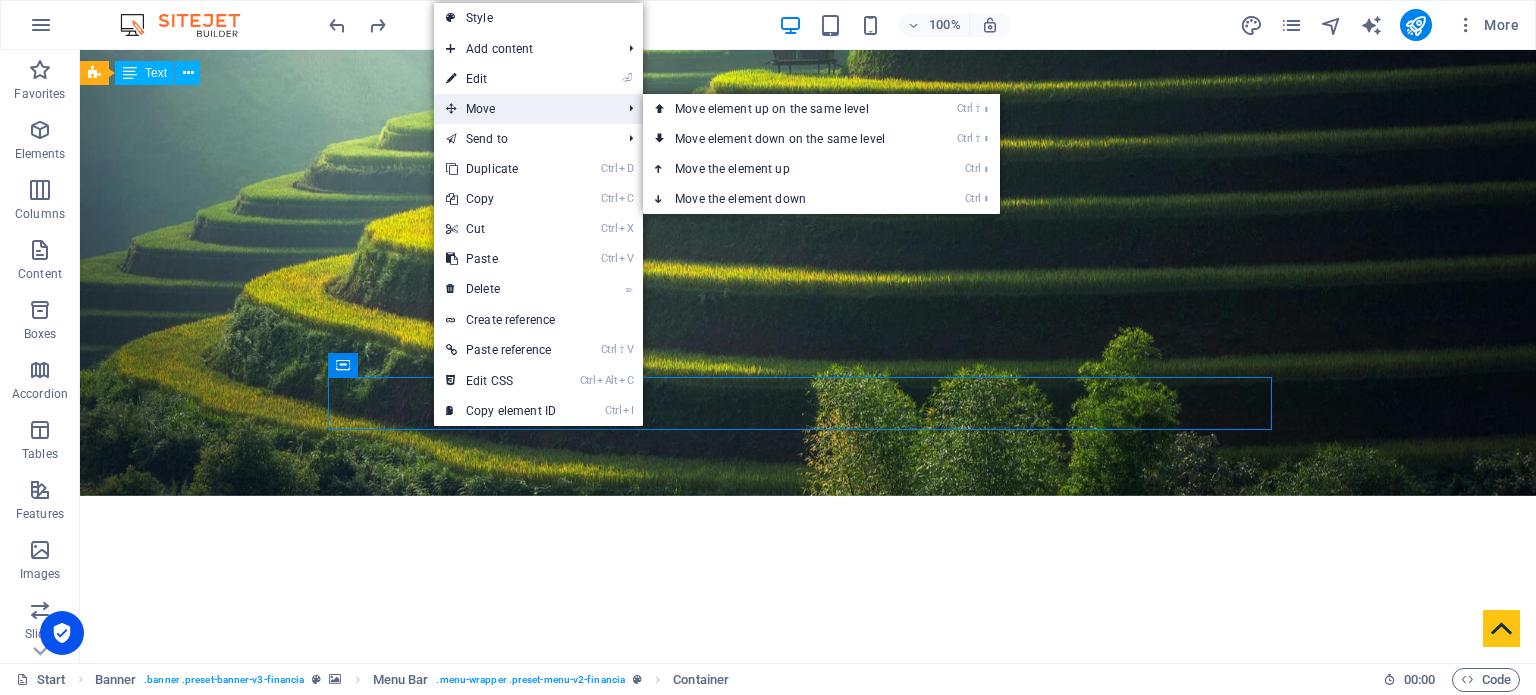 click on "Move" at bounding box center [523, 109] 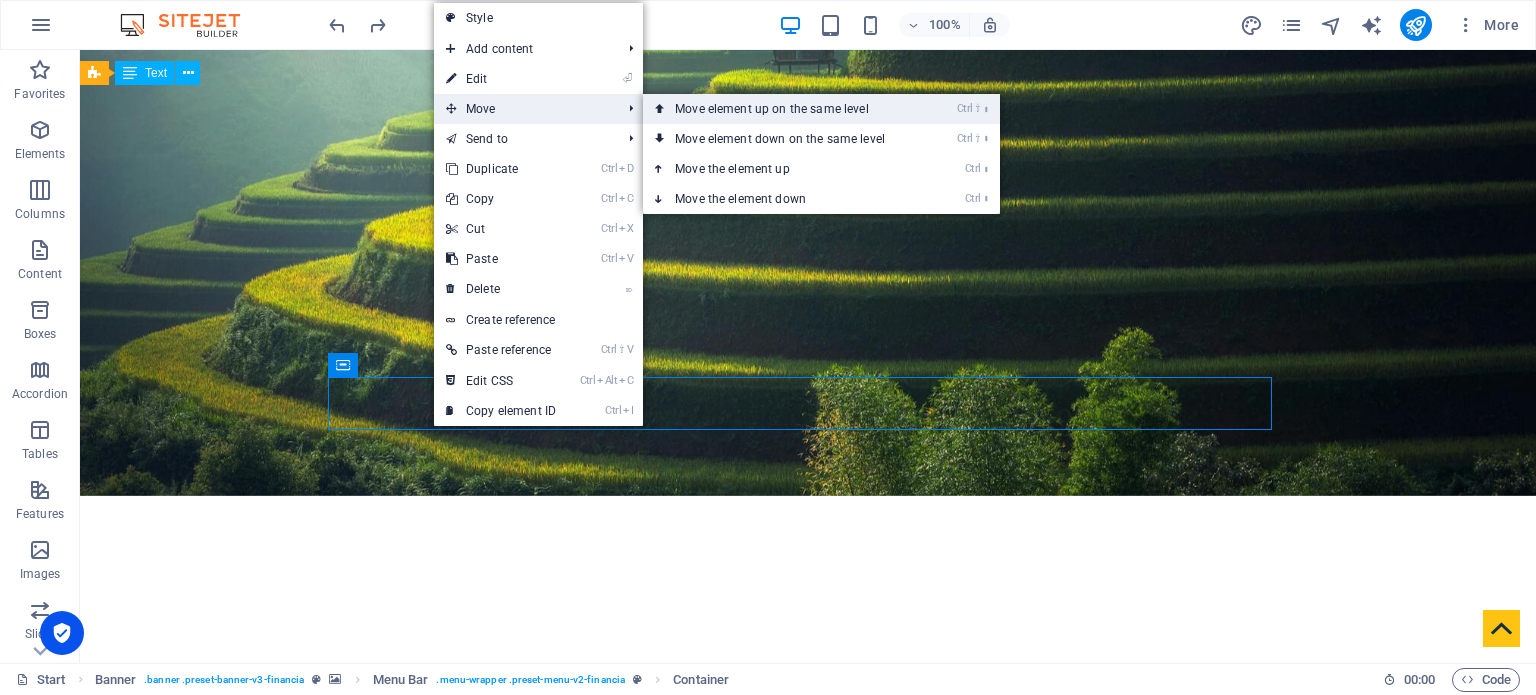 click on "Ctrl ⇧ ⬆  Move element up on the same level" at bounding box center [784, 109] 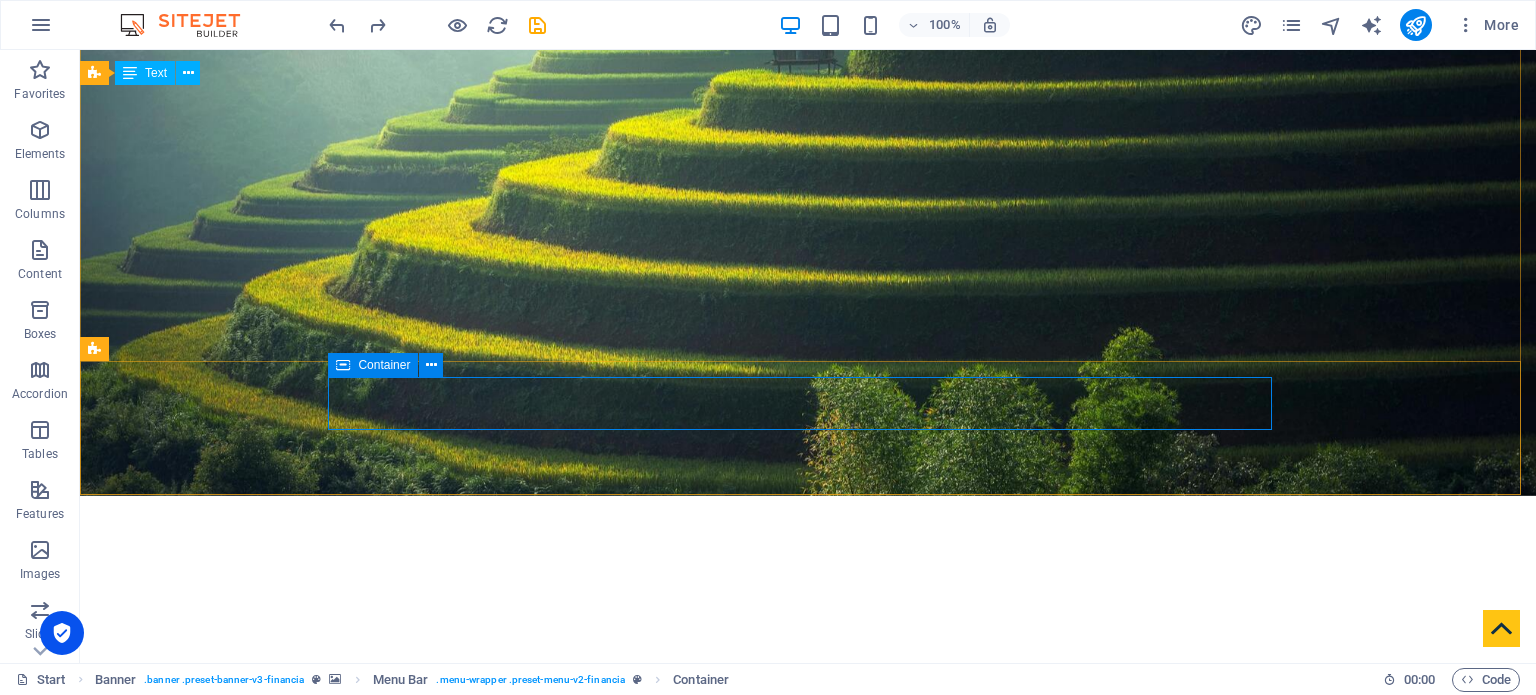 click at bounding box center (343, 365) 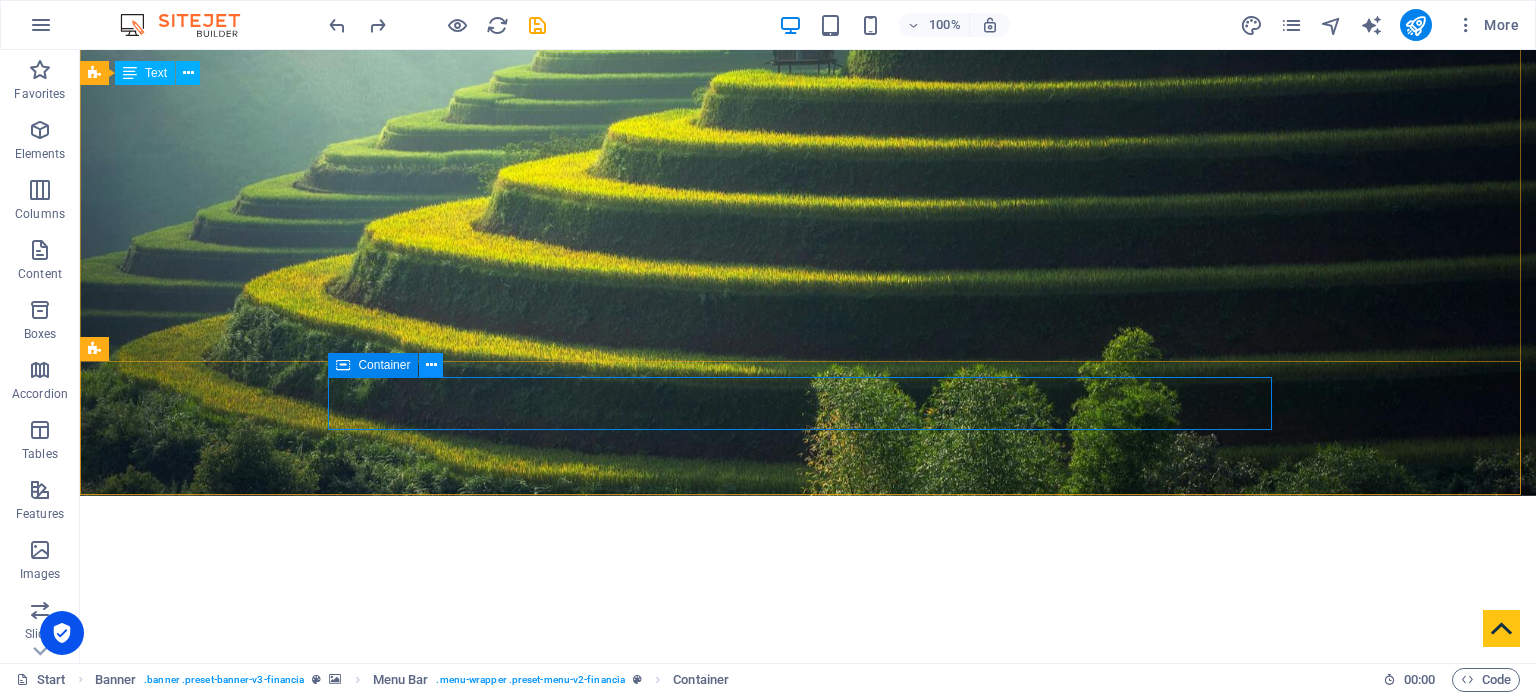 click at bounding box center [431, 365] 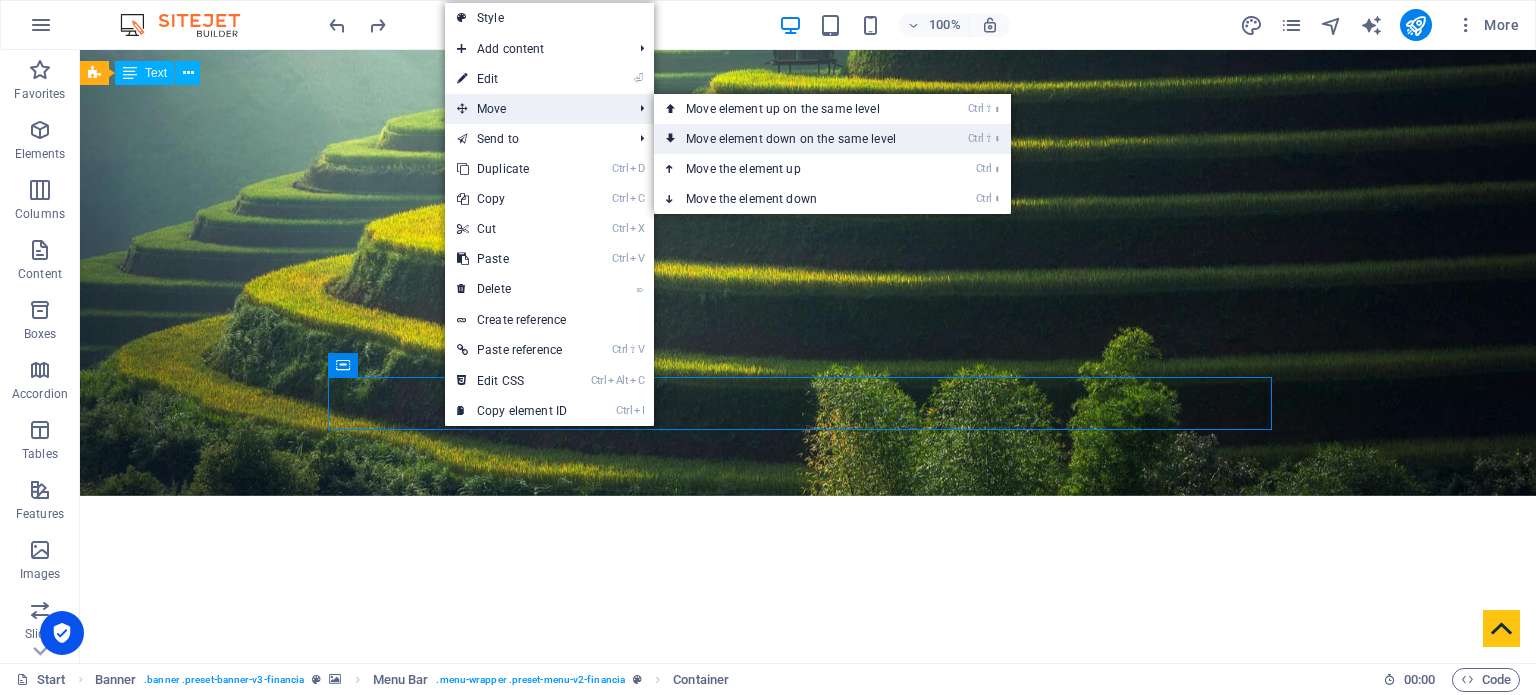 click on "Ctrl ⇧ ⬇  Move element down on the same level" at bounding box center [795, 139] 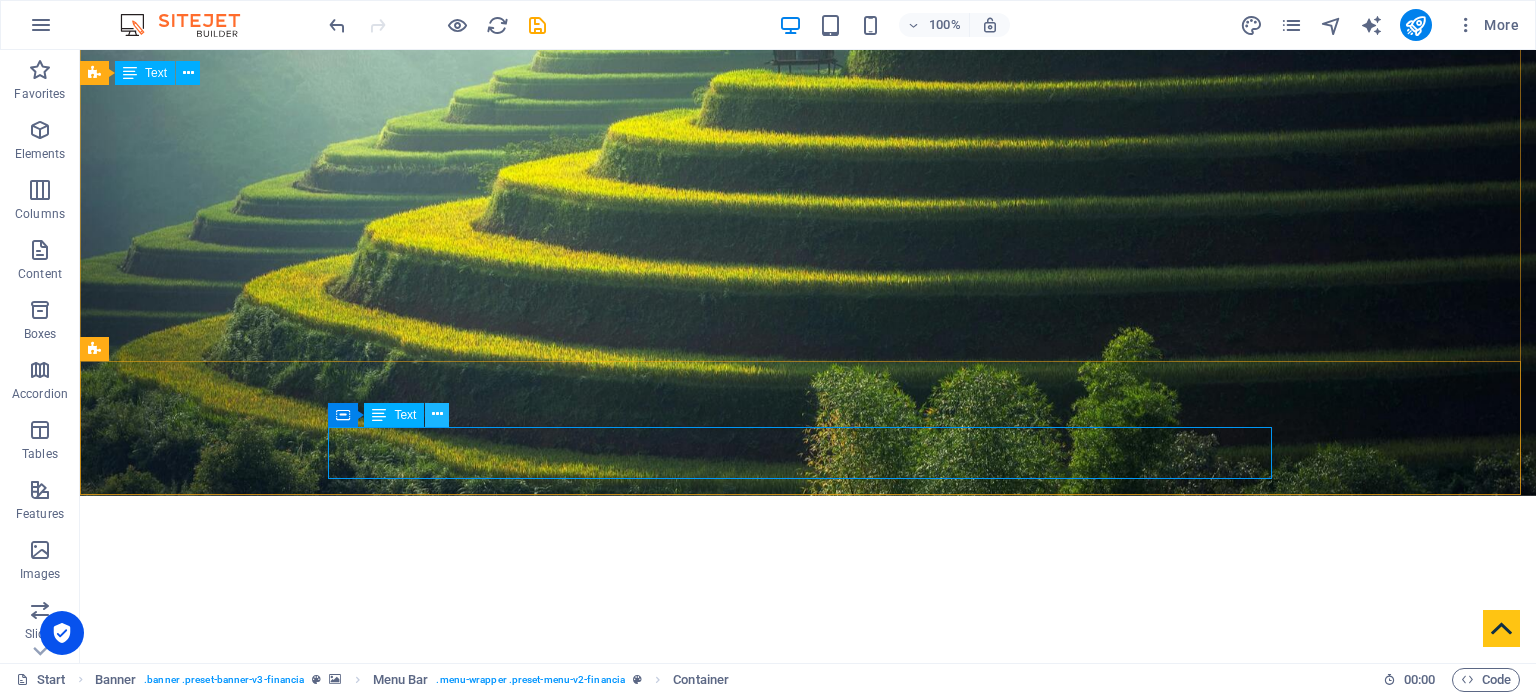 click at bounding box center (437, 414) 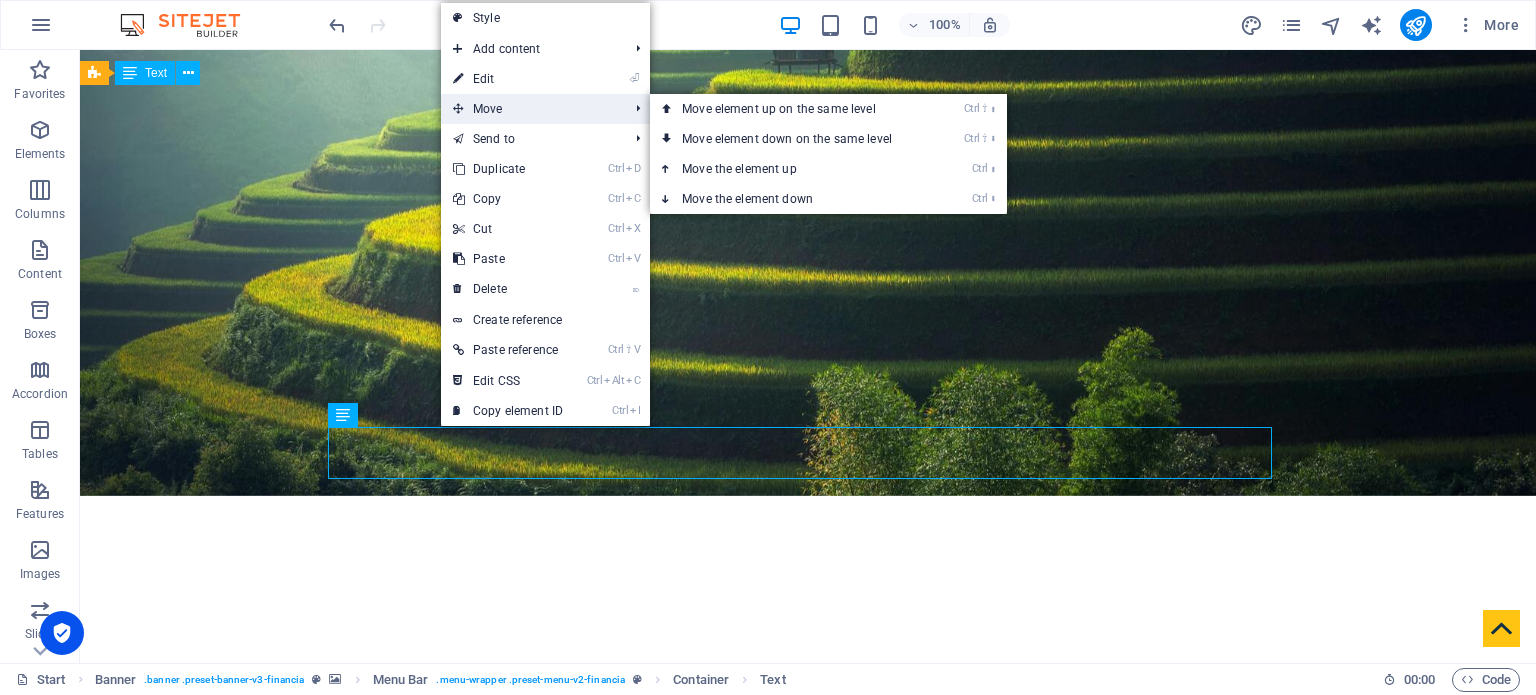 click on "Move" at bounding box center (530, 109) 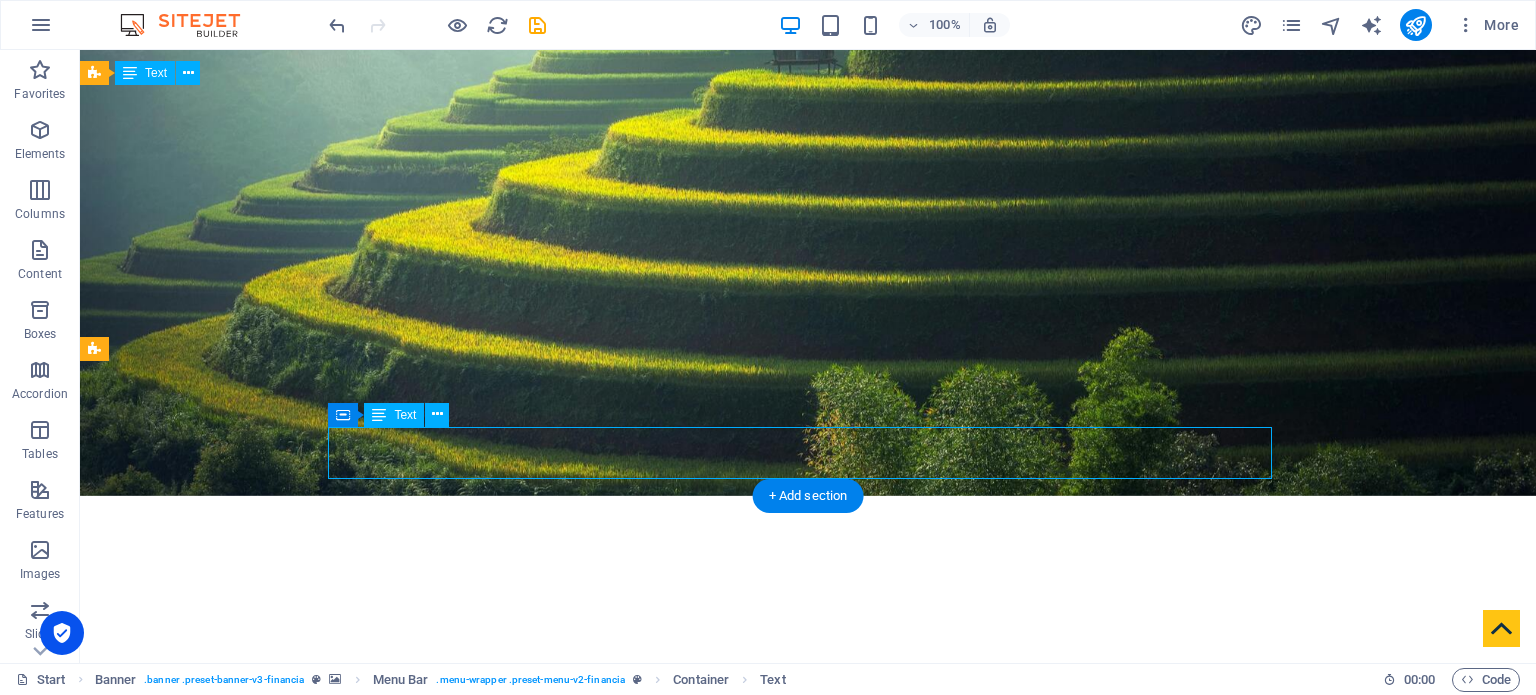 drag, startPoint x: 1267, startPoint y: 447, endPoint x: 1075, endPoint y: 444, distance: 192.02344 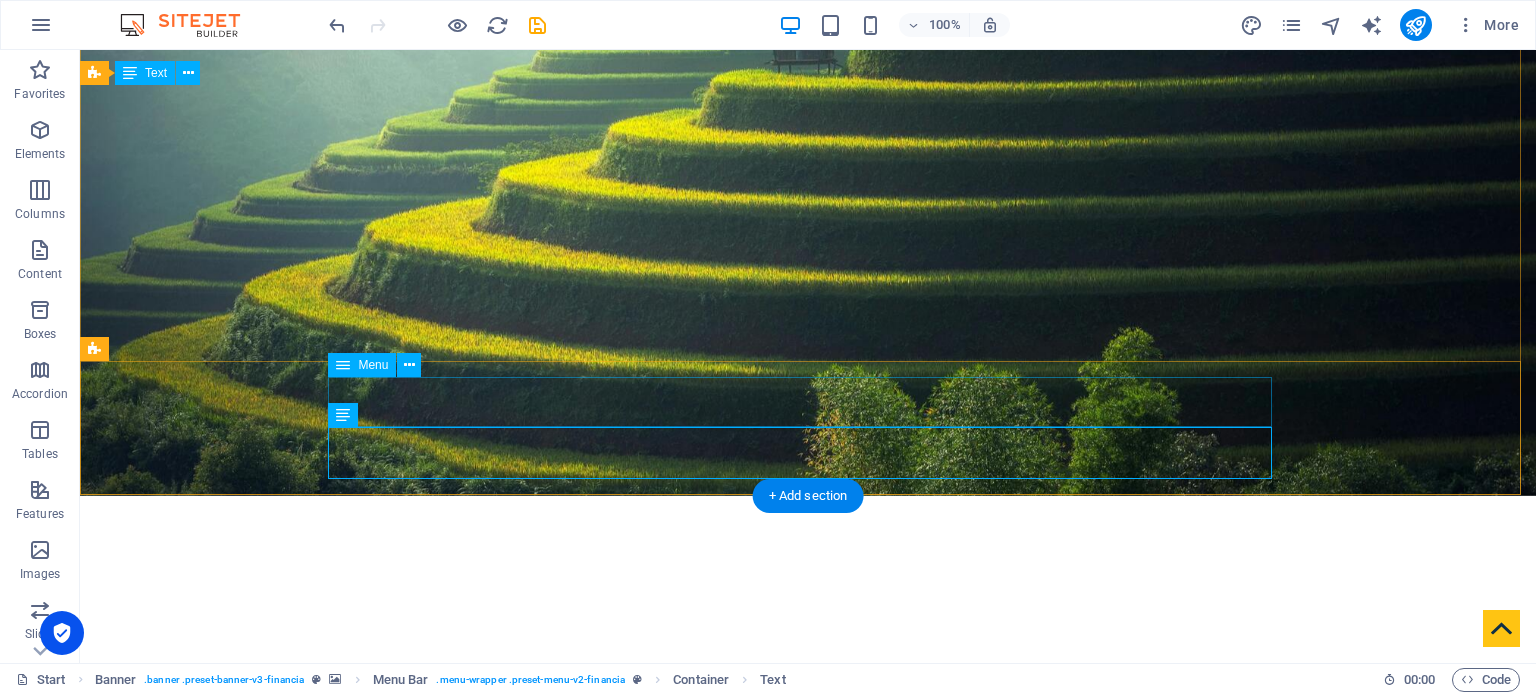 click on "Home About us Services Team Career Publications Contact" at bounding box center (808, 1020) 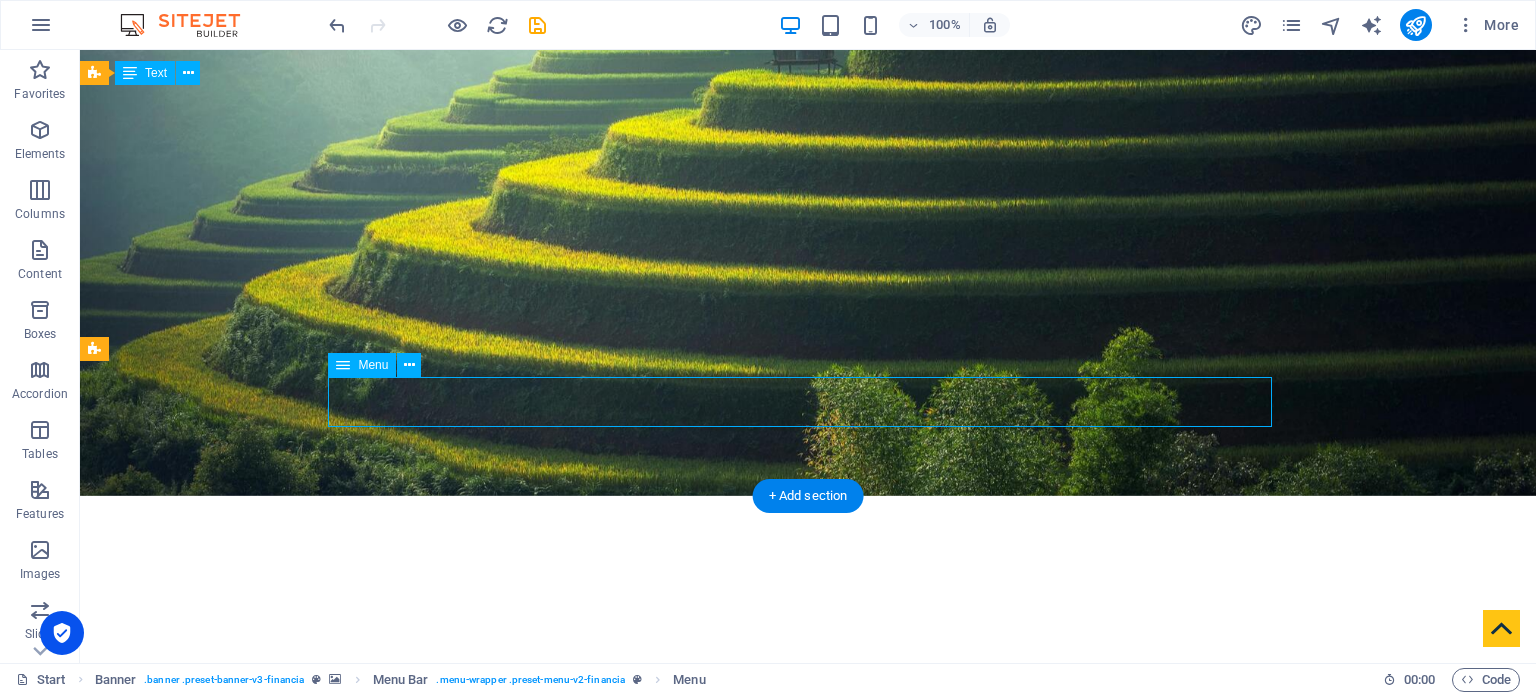 click on "Home About us Services Team Career Publications Contact" at bounding box center (808, 1020) 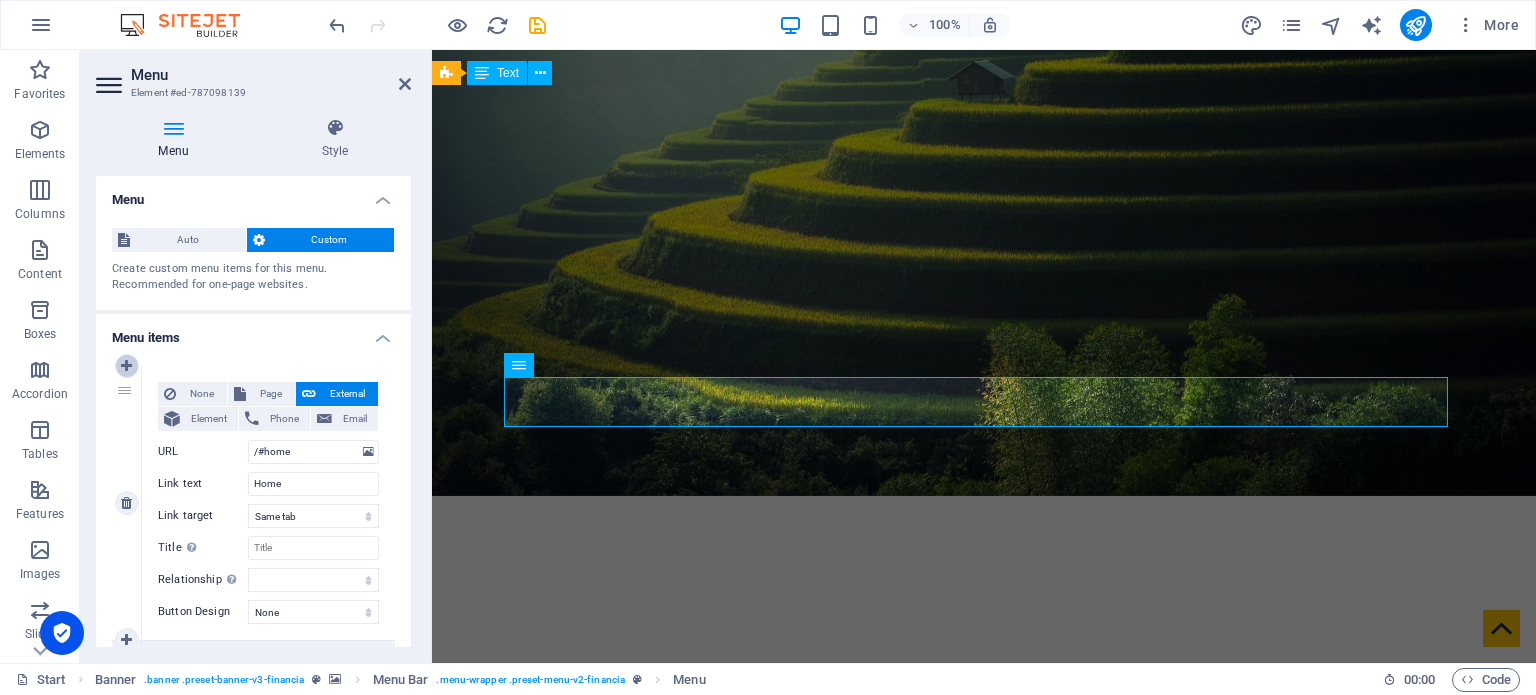 click at bounding box center [126, 366] 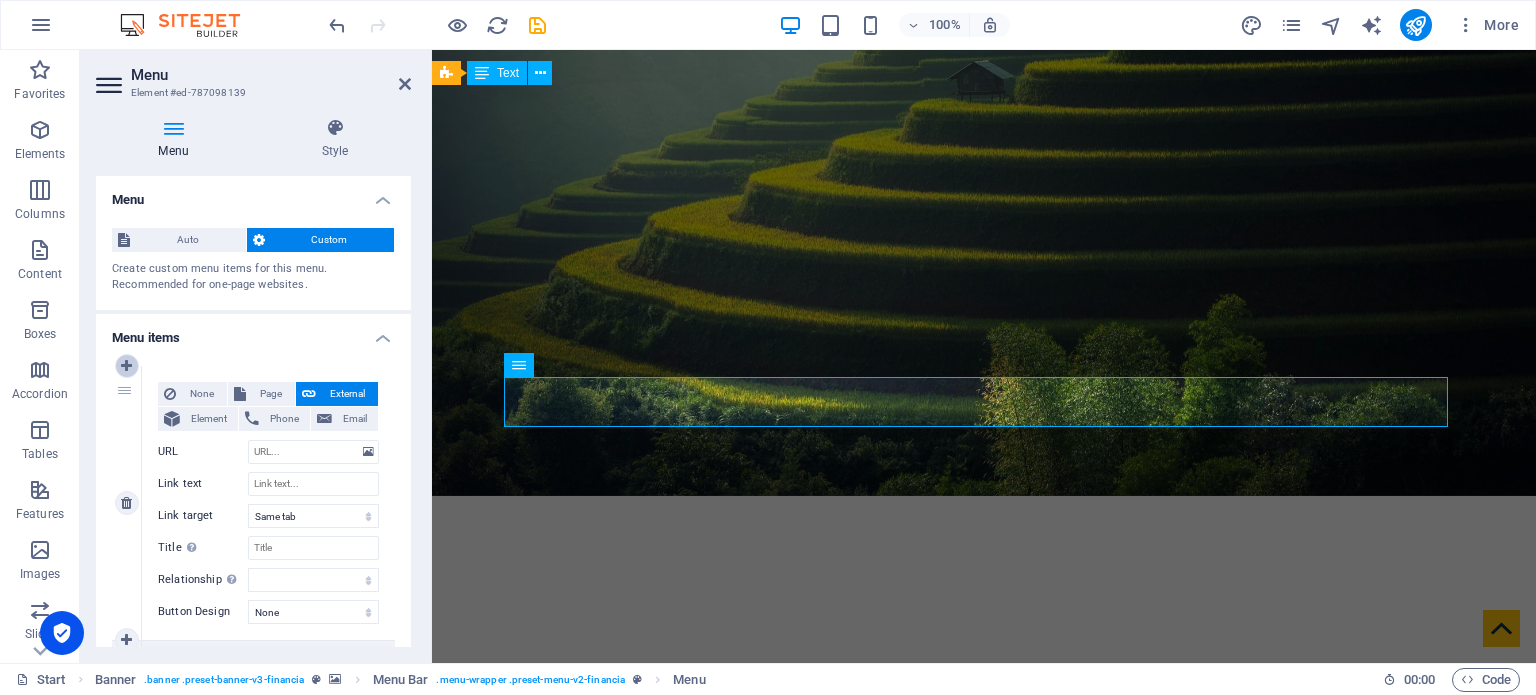 select 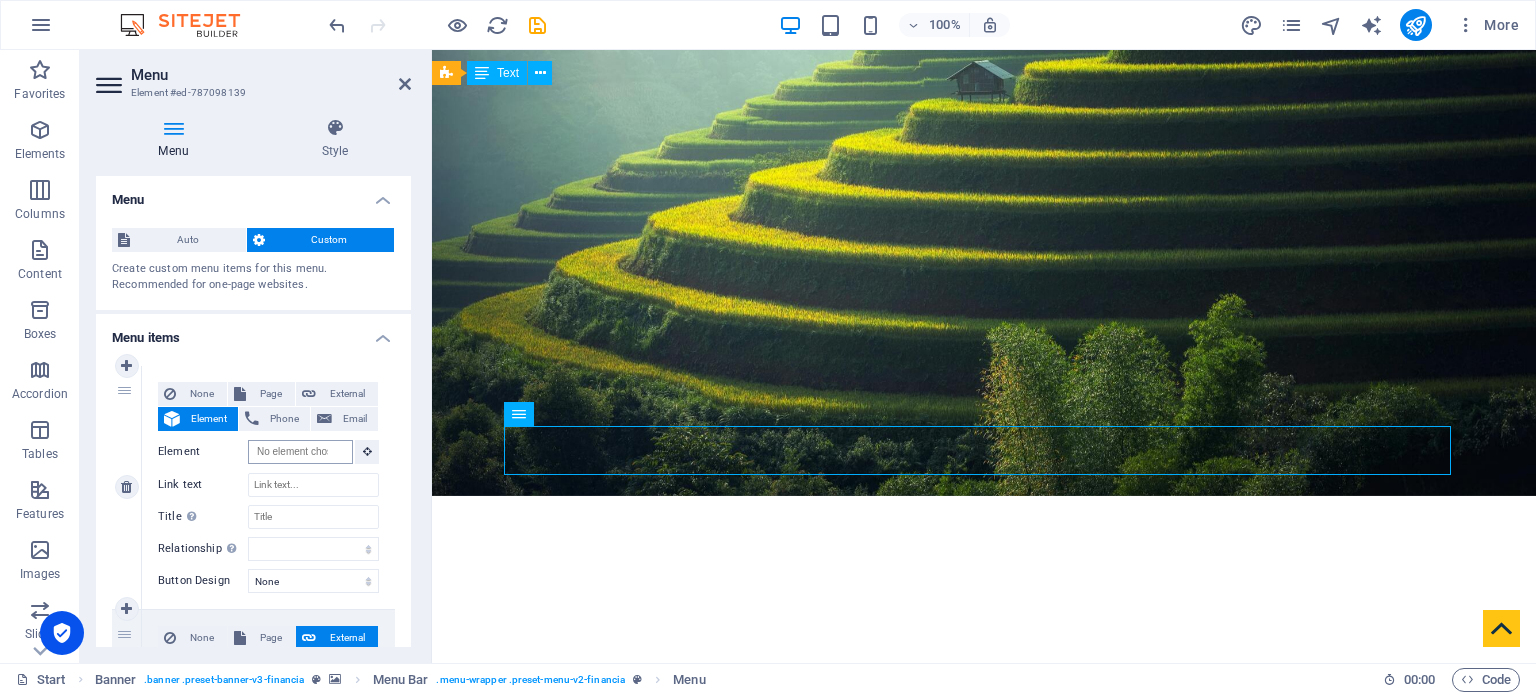scroll, scrollTop: 0, scrollLeft: 0, axis: both 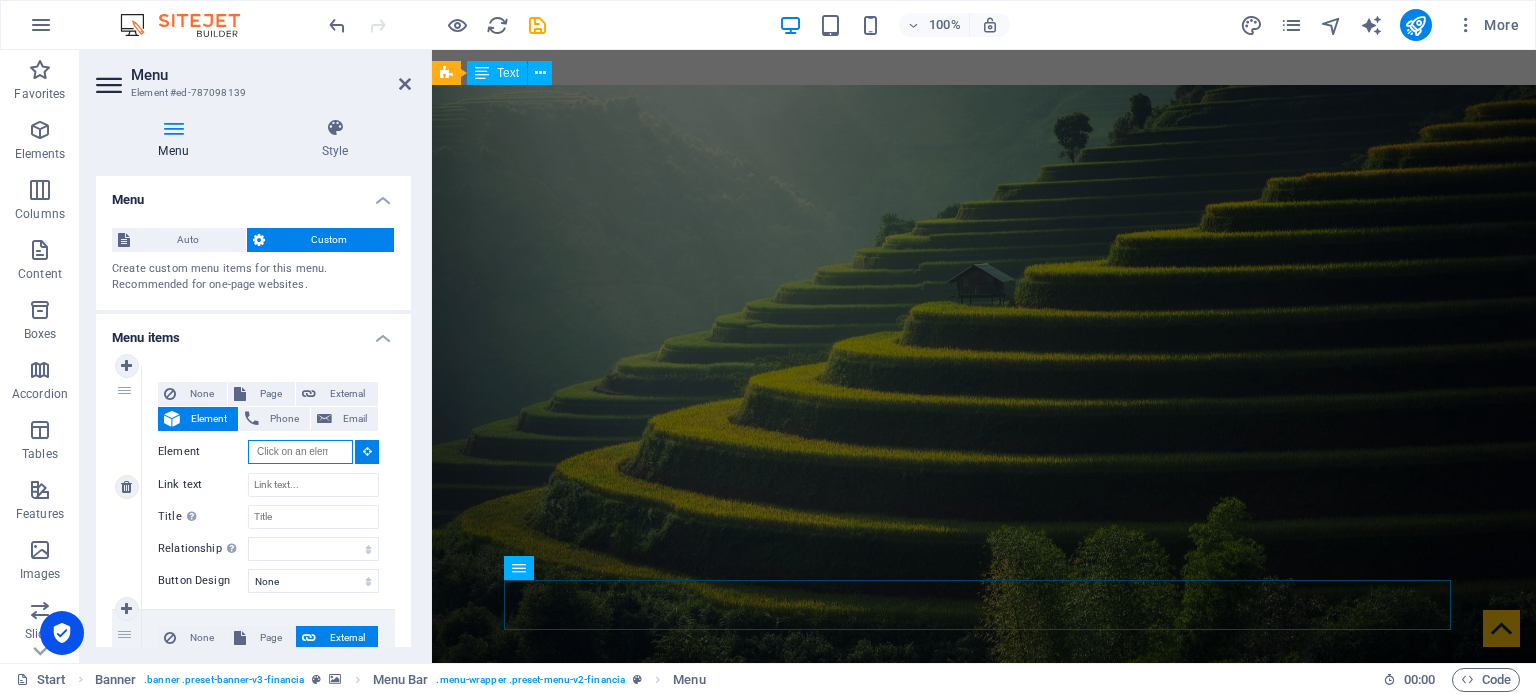 click on "Element" at bounding box center [300, 452] 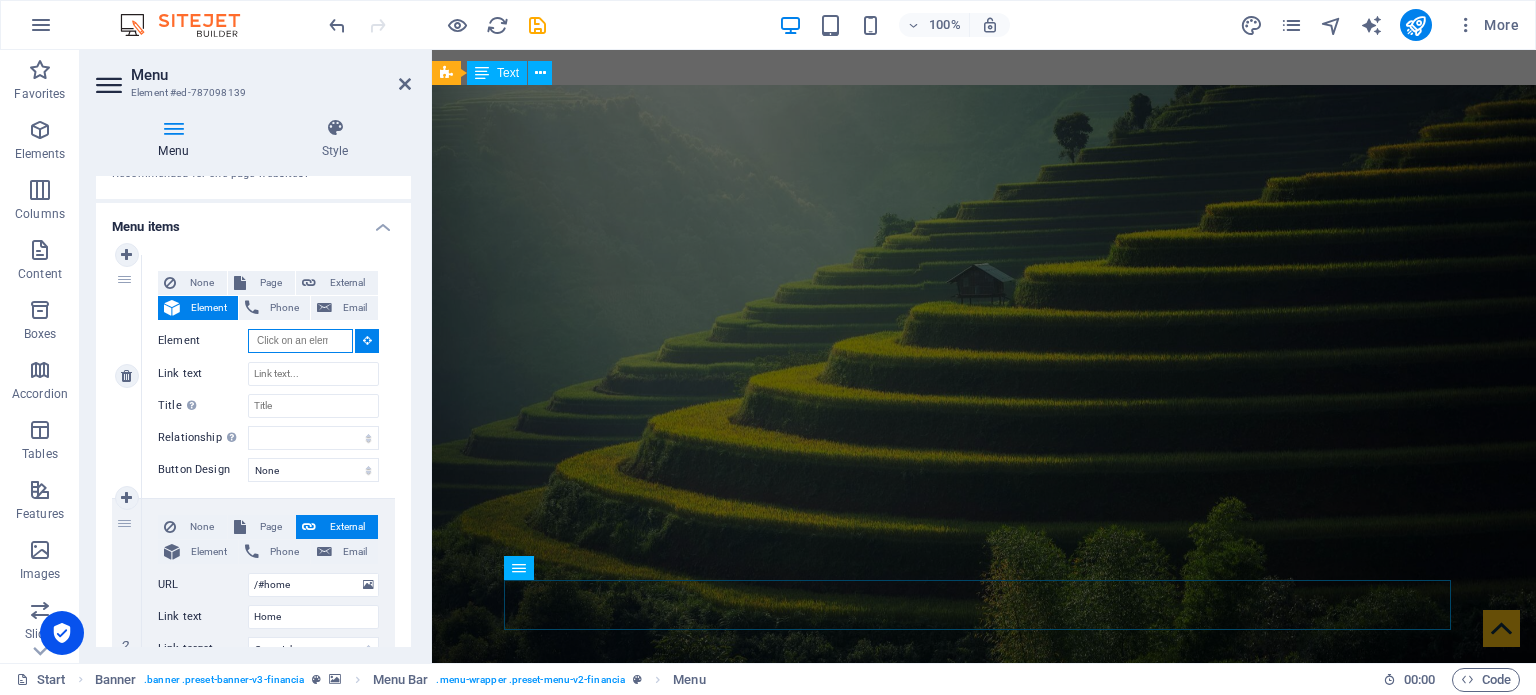 scroll, scrollTop: 119, scrollLeft: 0, axis: vertical 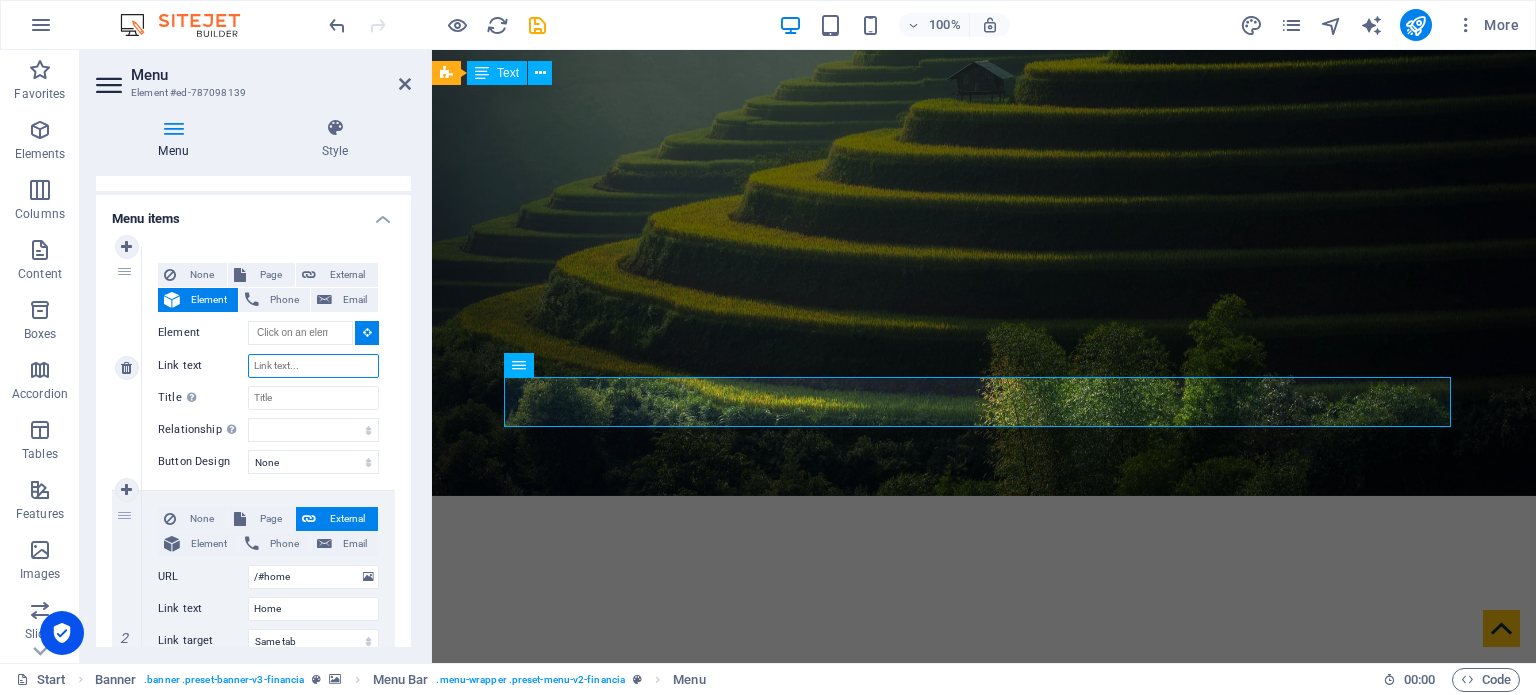 click on "Link text" at bounding box center [313, 366] 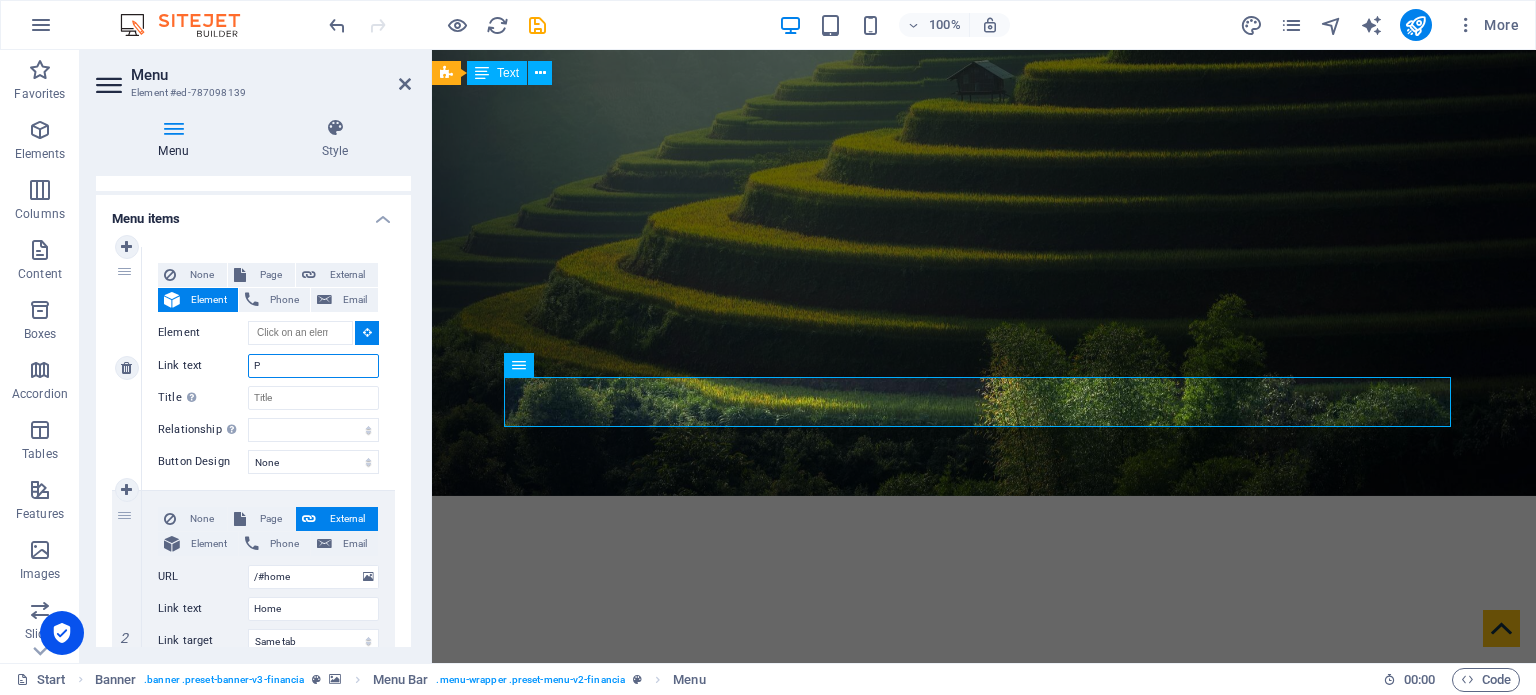 select 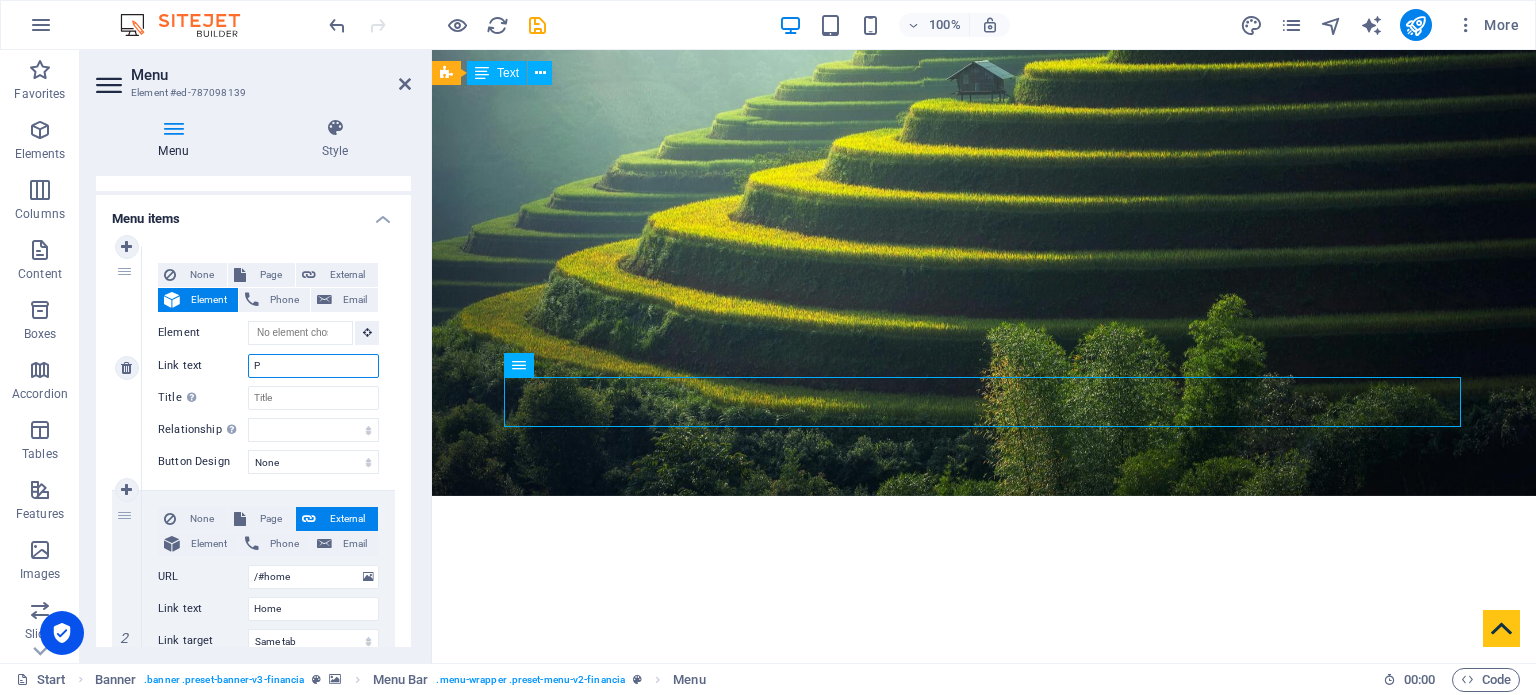 type on "P." 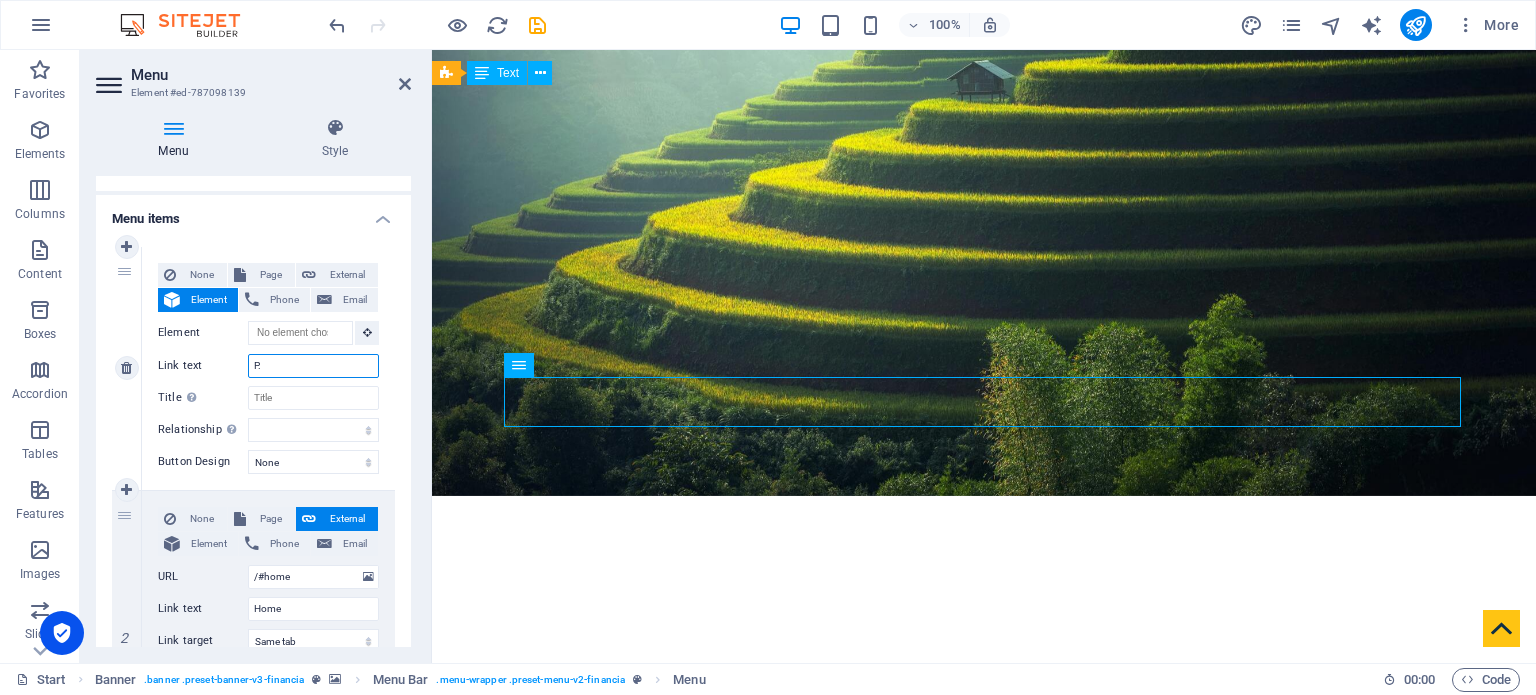 select 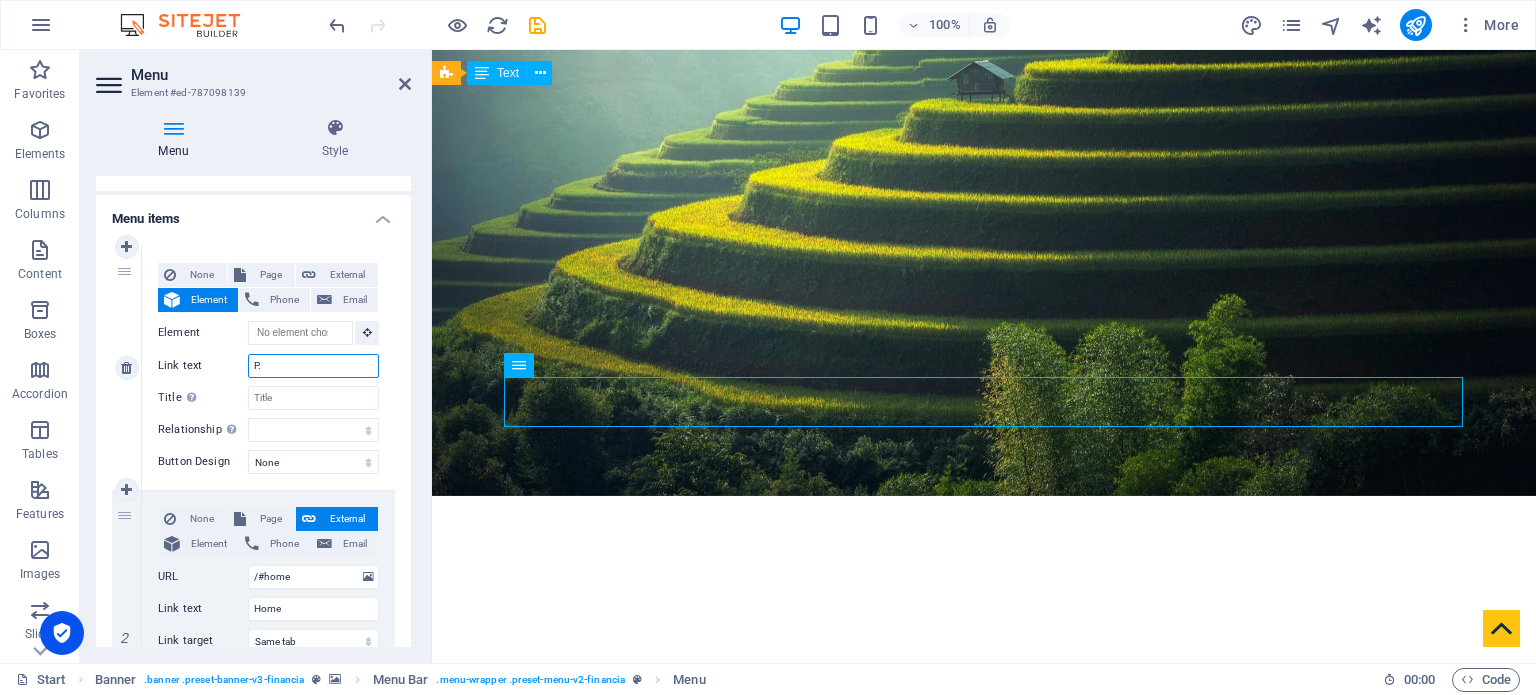 type on "P." 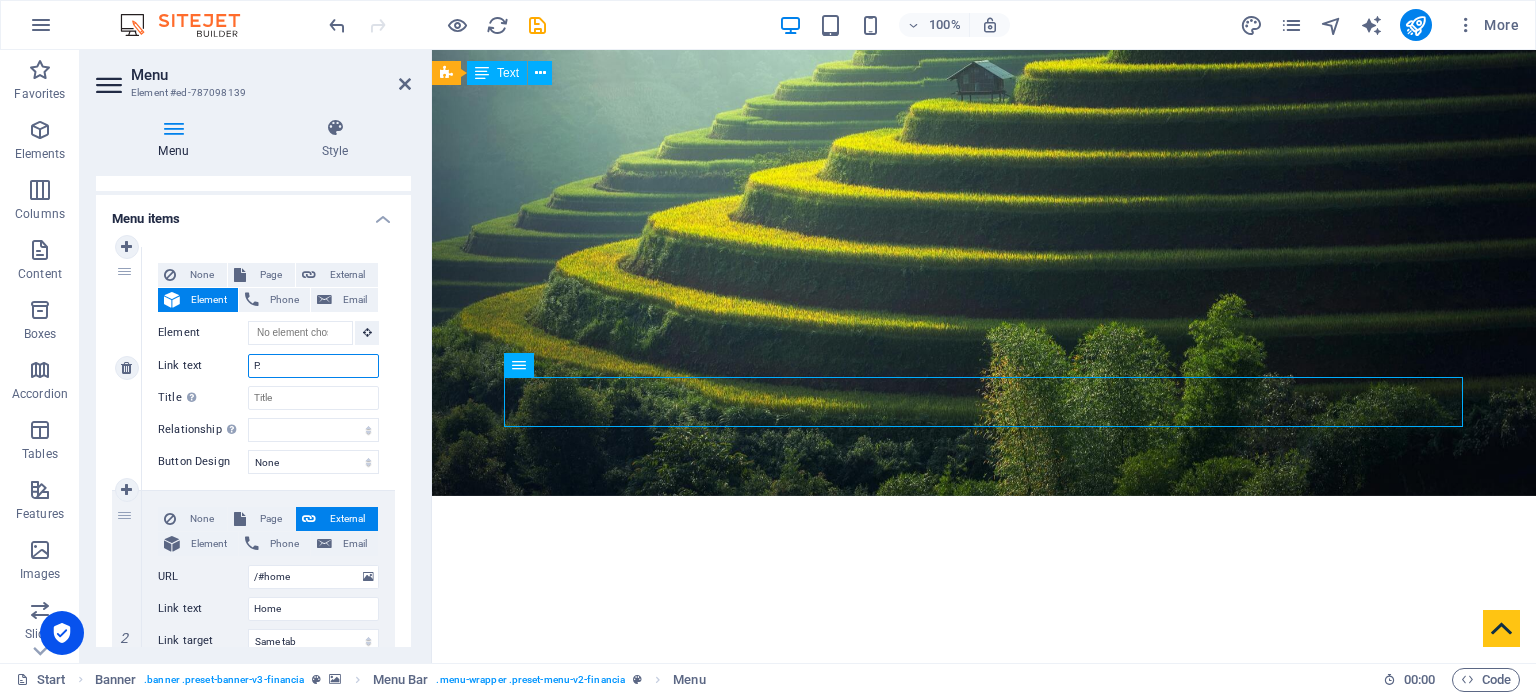 select 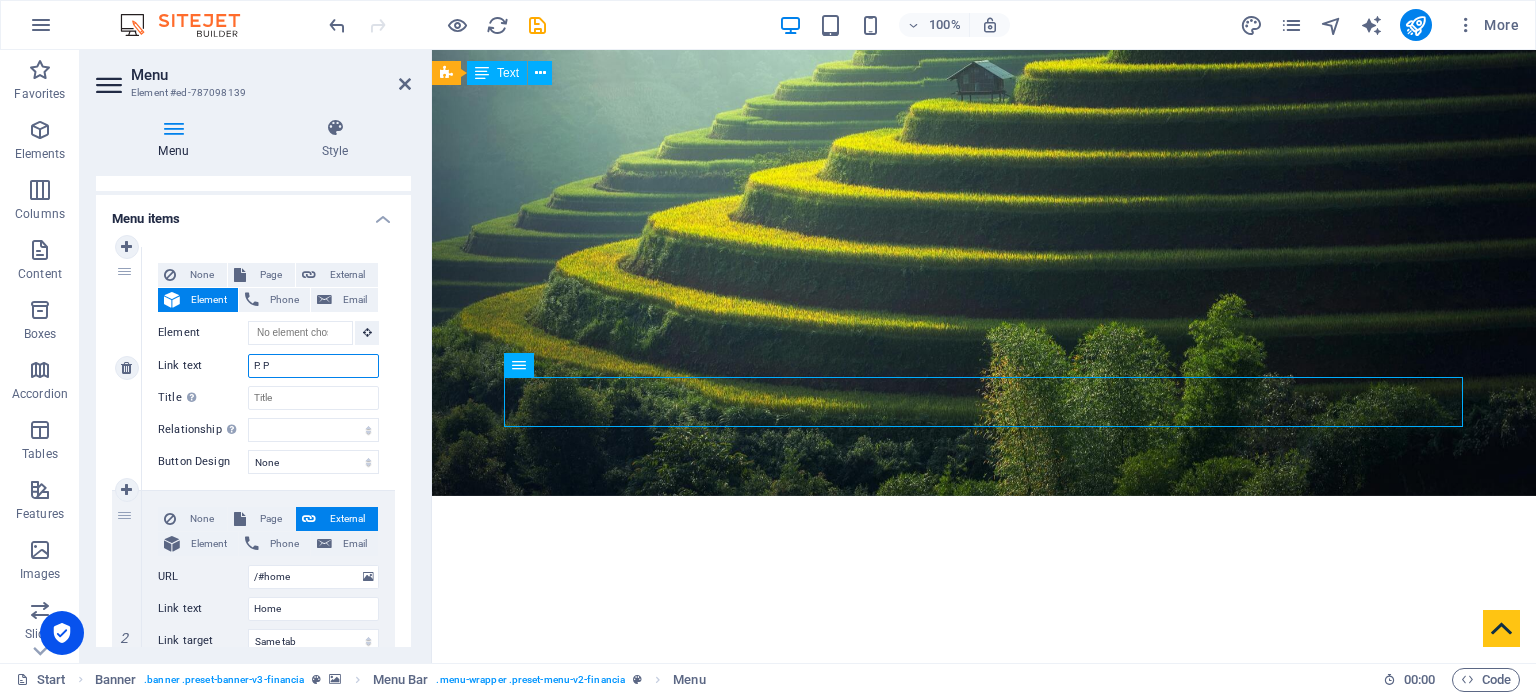 type on "P. PU" 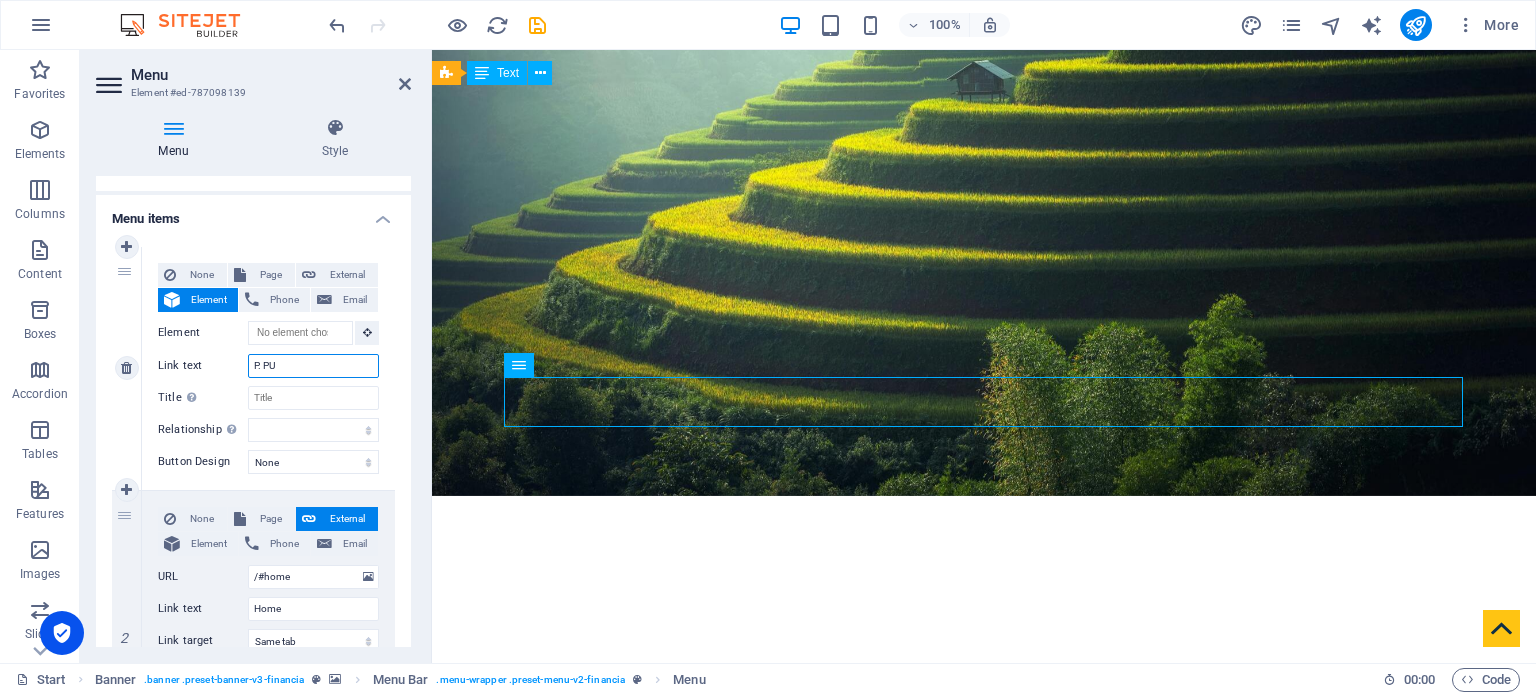 select 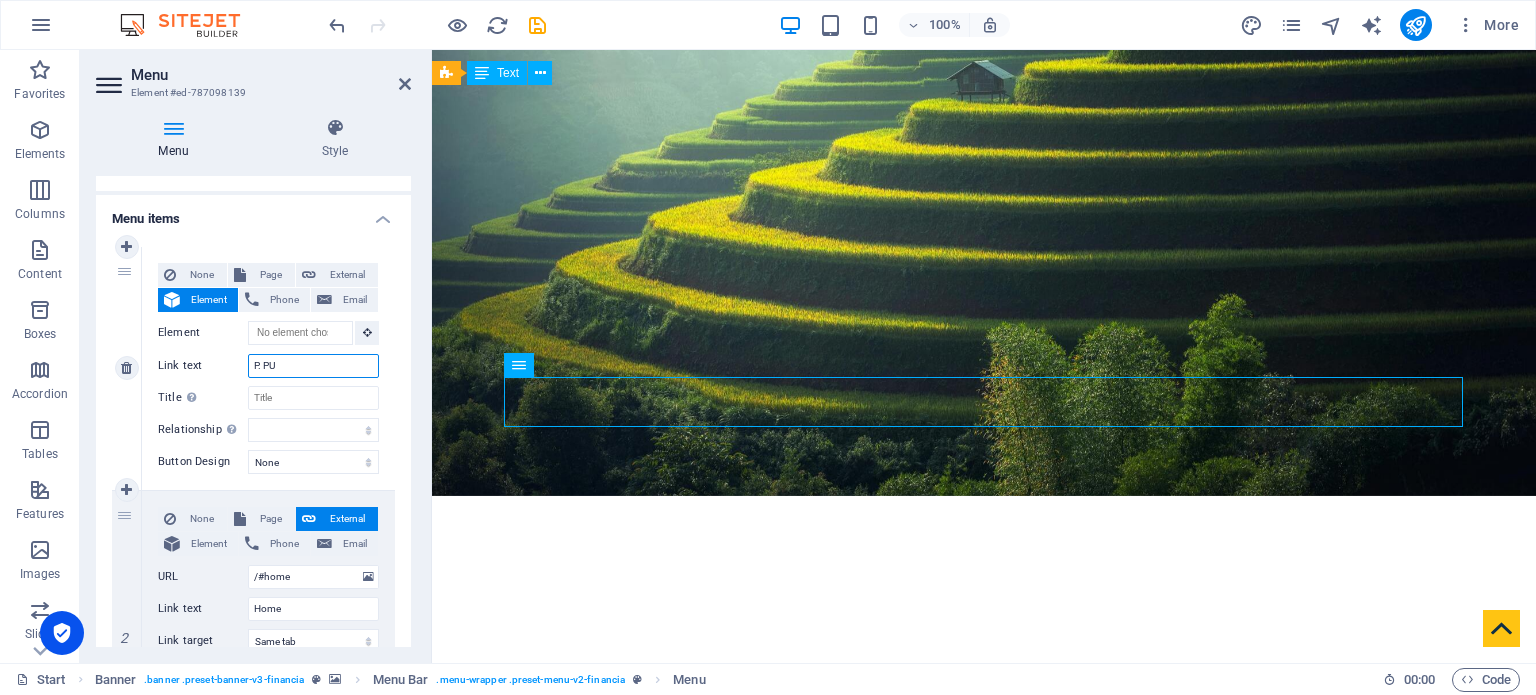 select 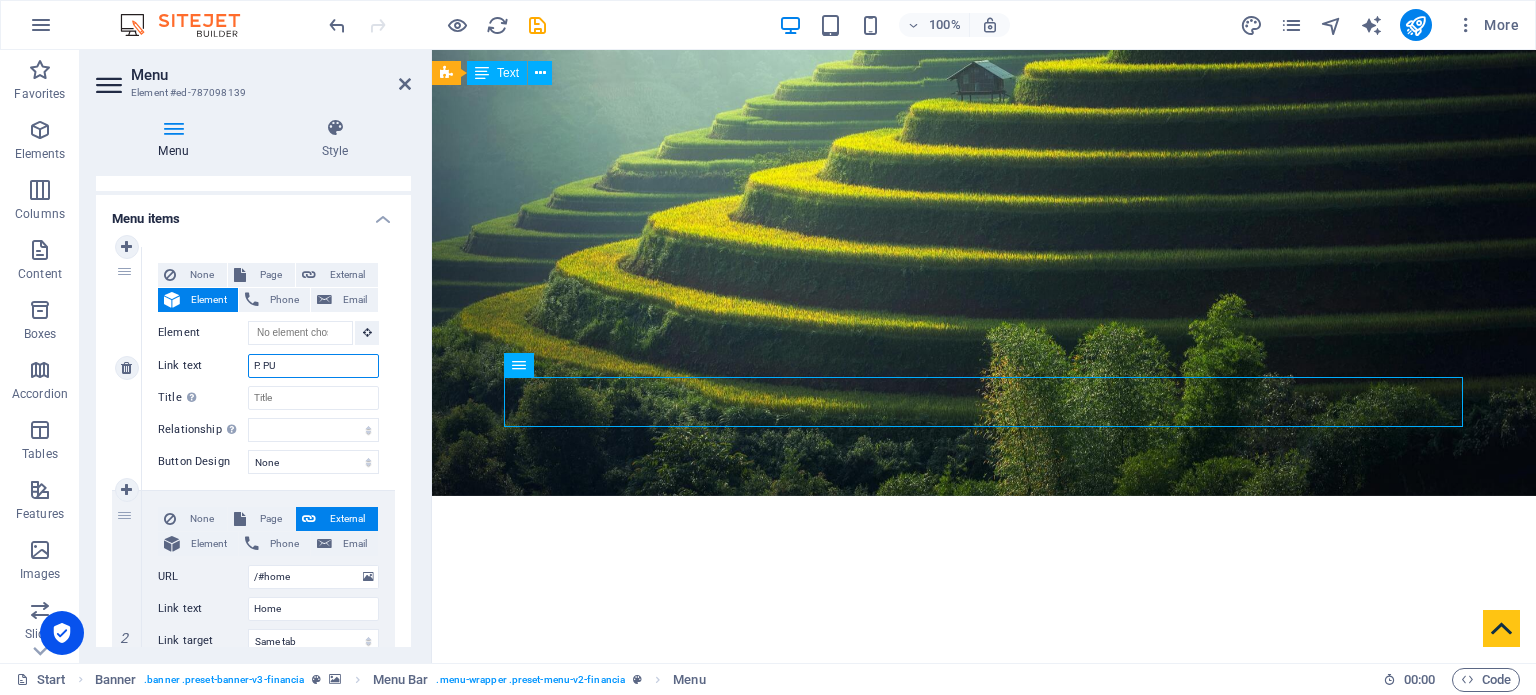 select 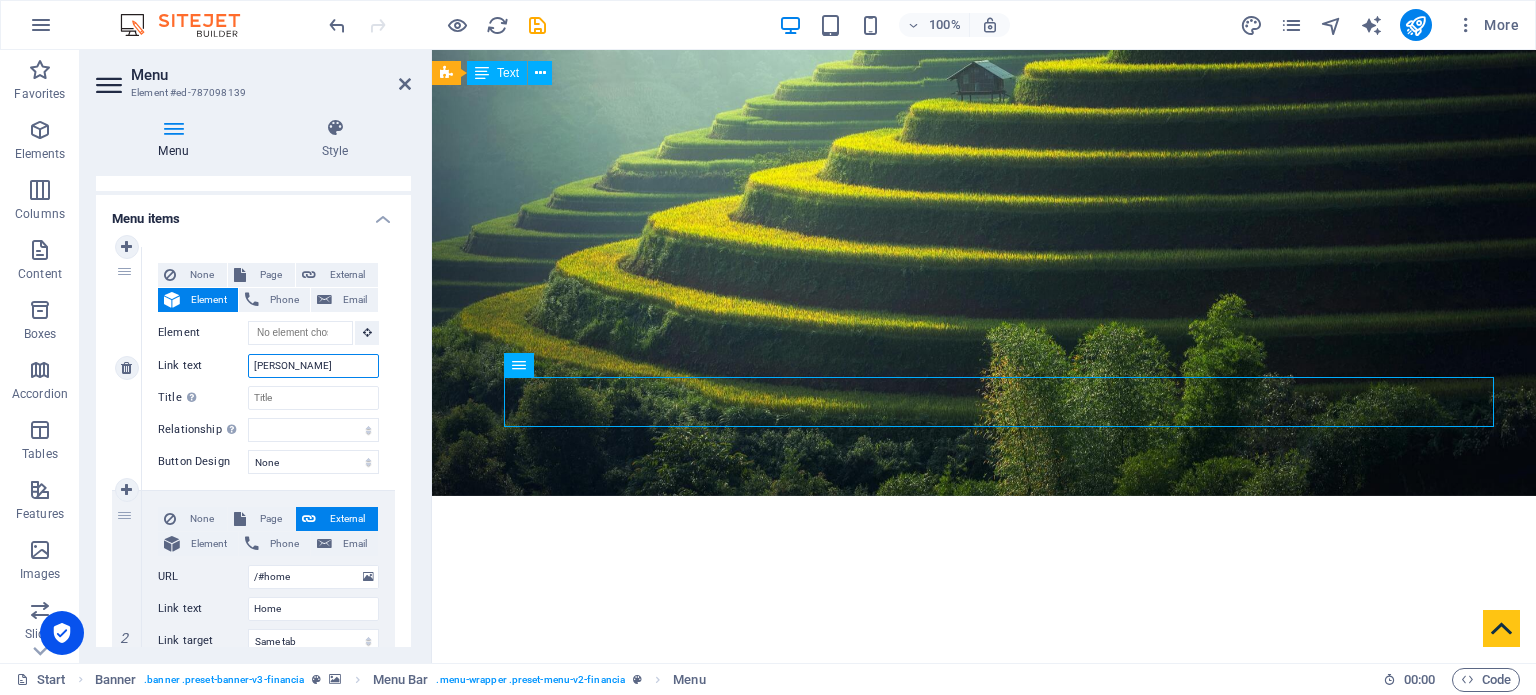type on "P. PUDASA" 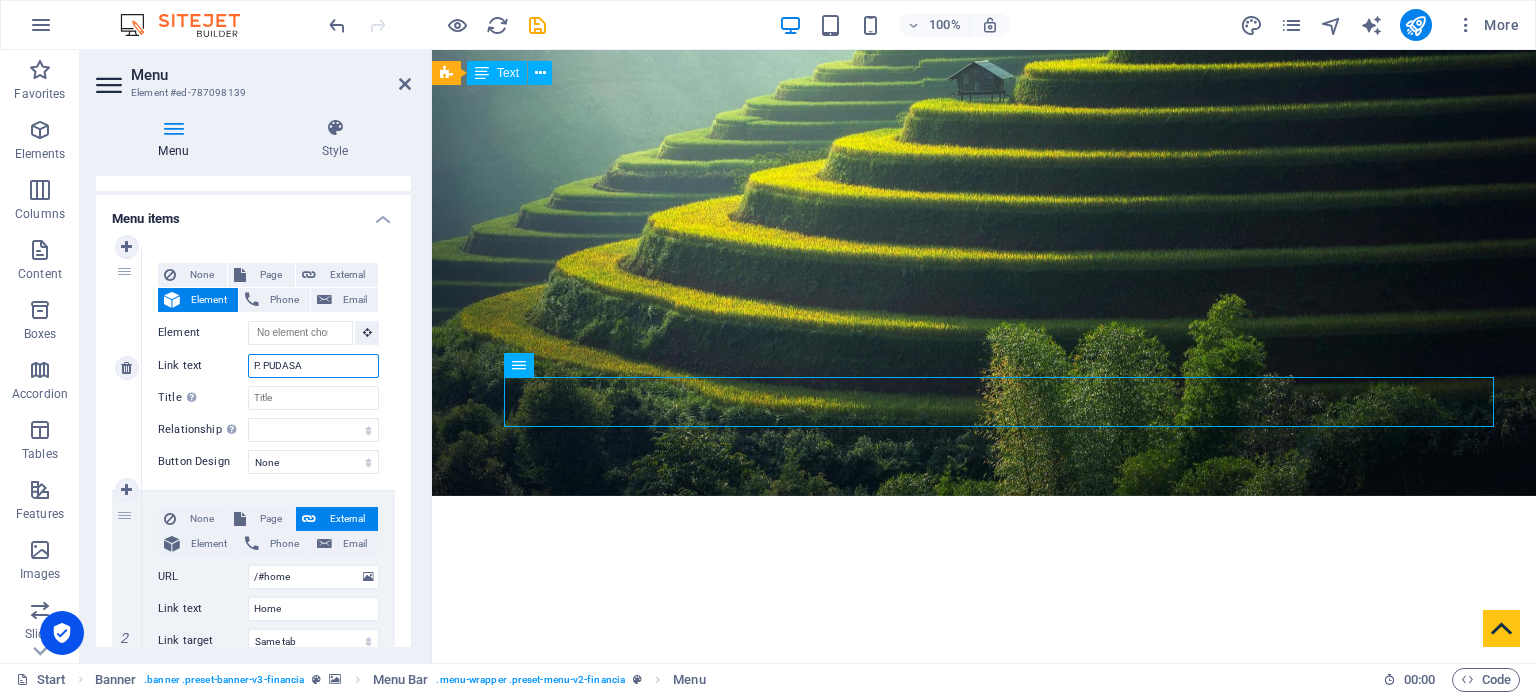 select 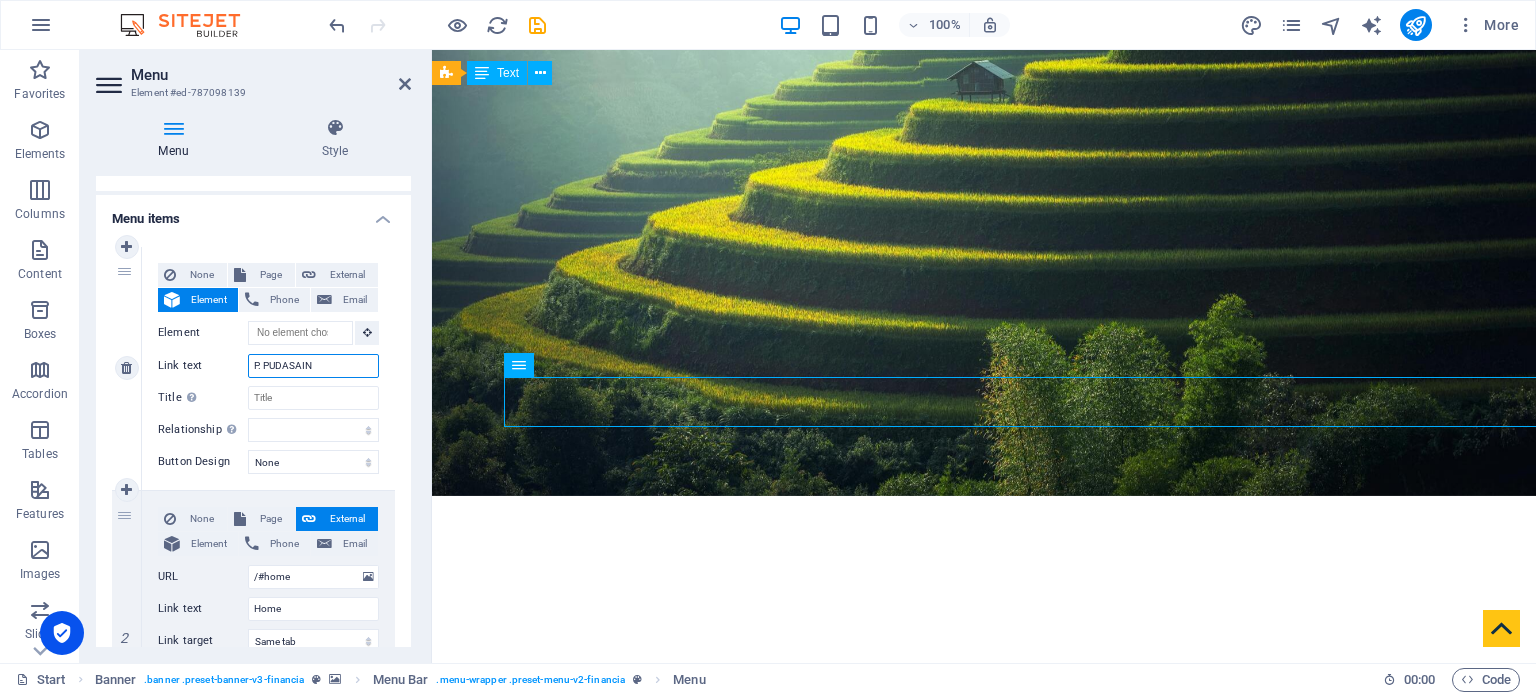 type on "[PERSON_NAME]" 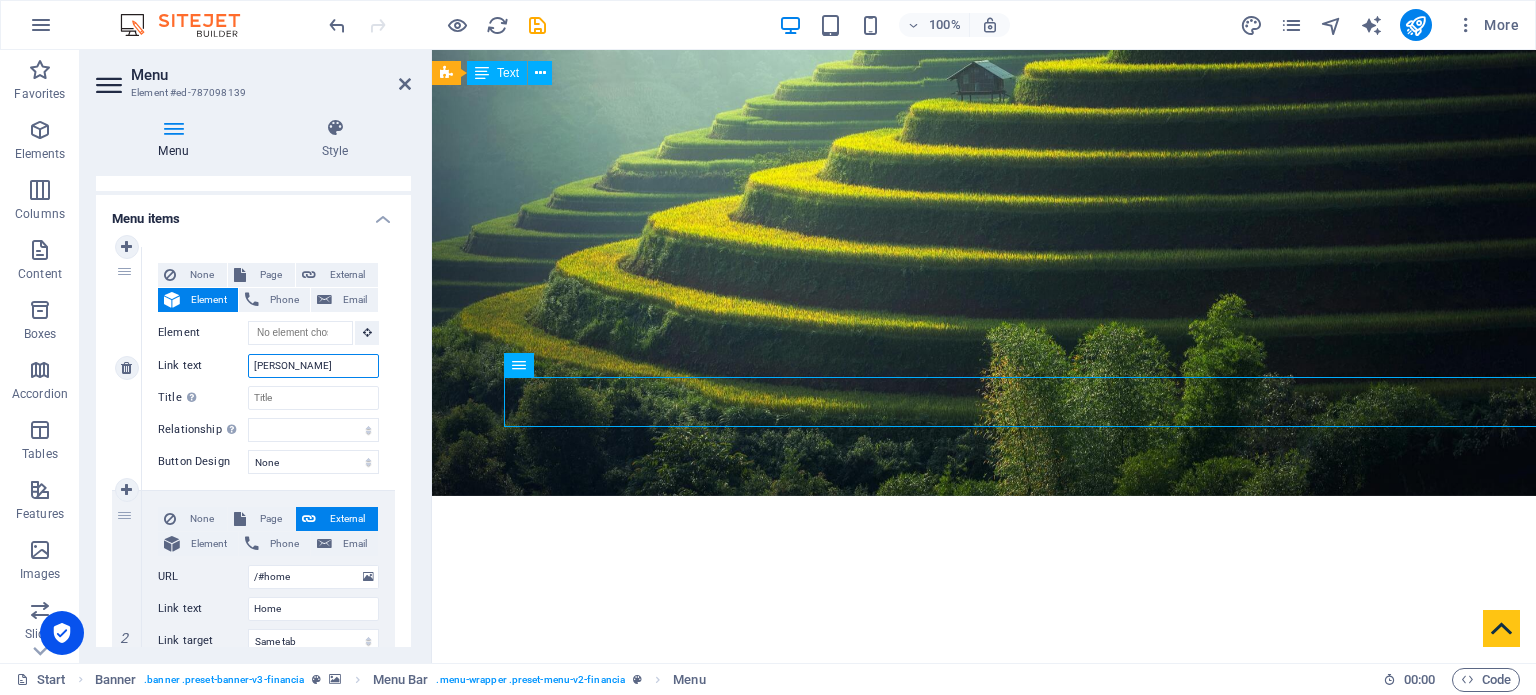 select 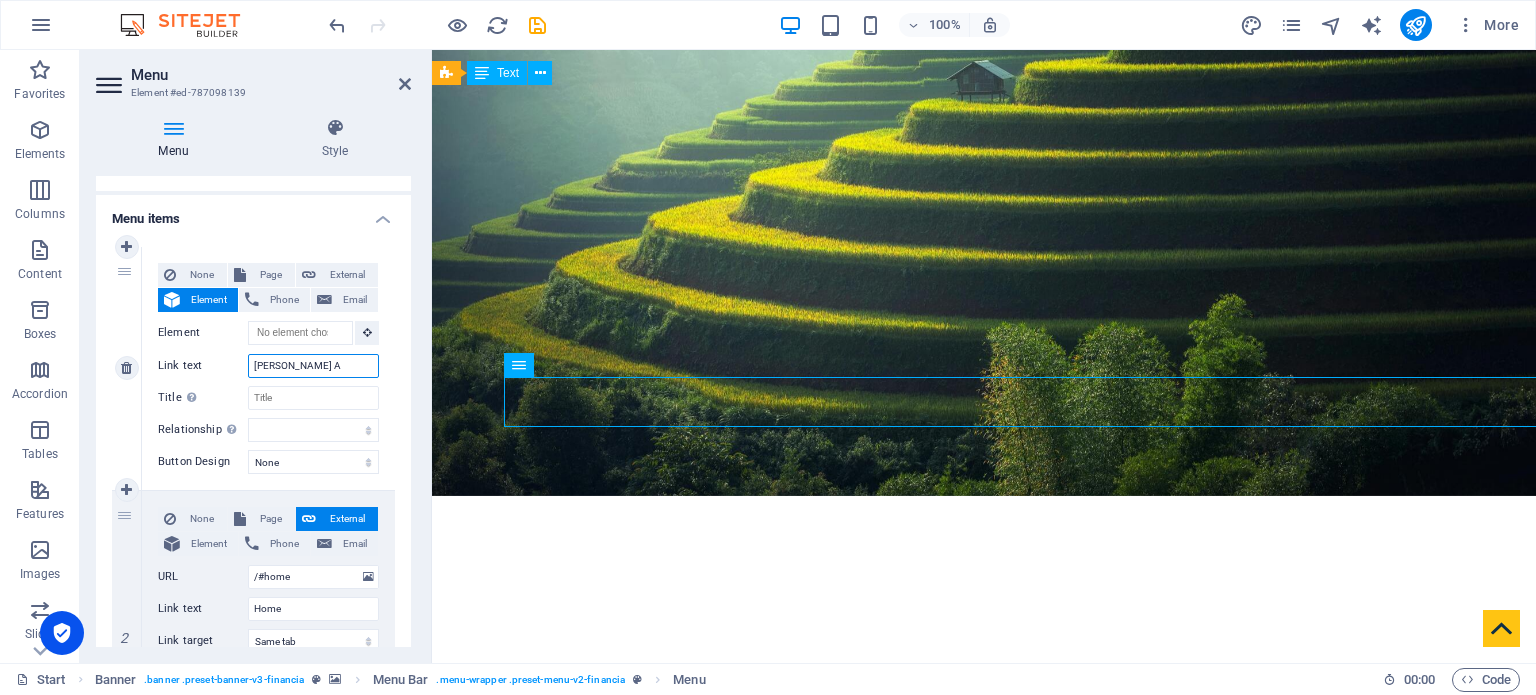 select 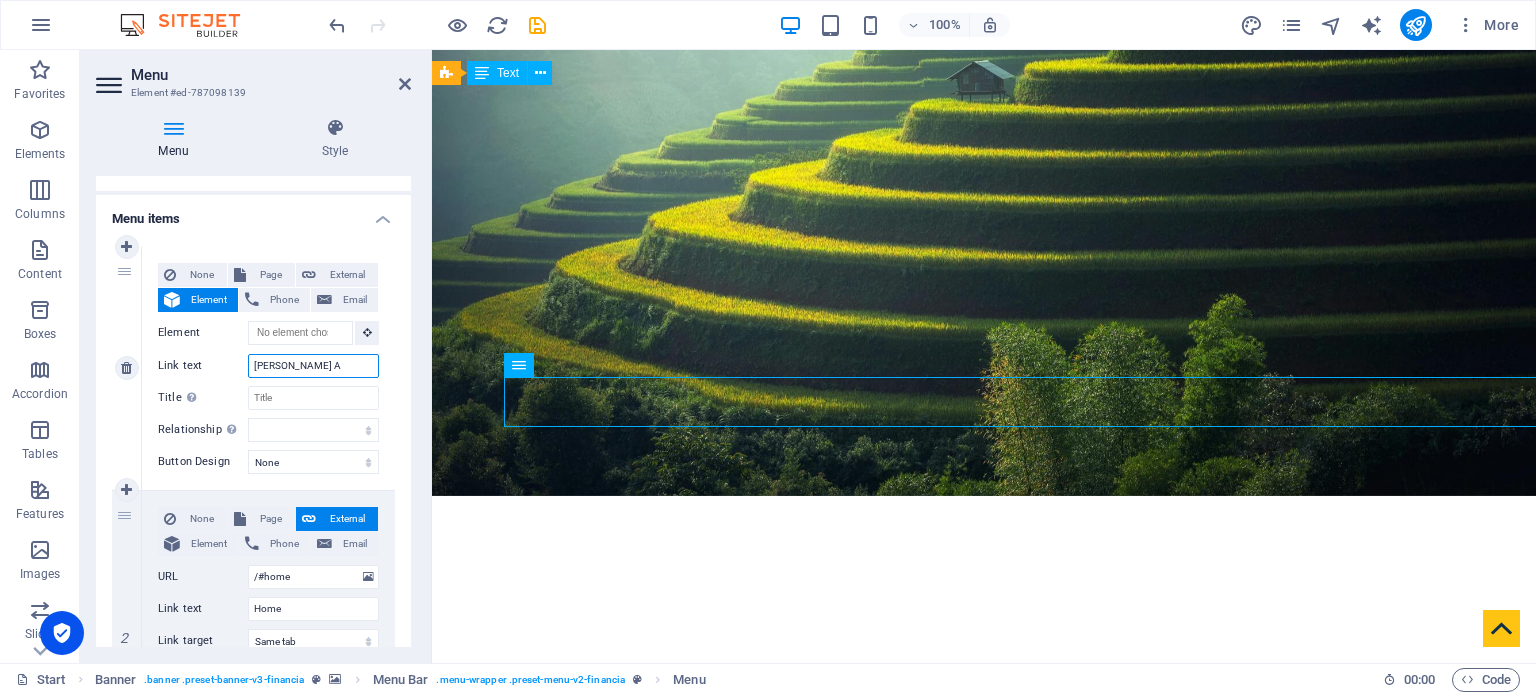 select 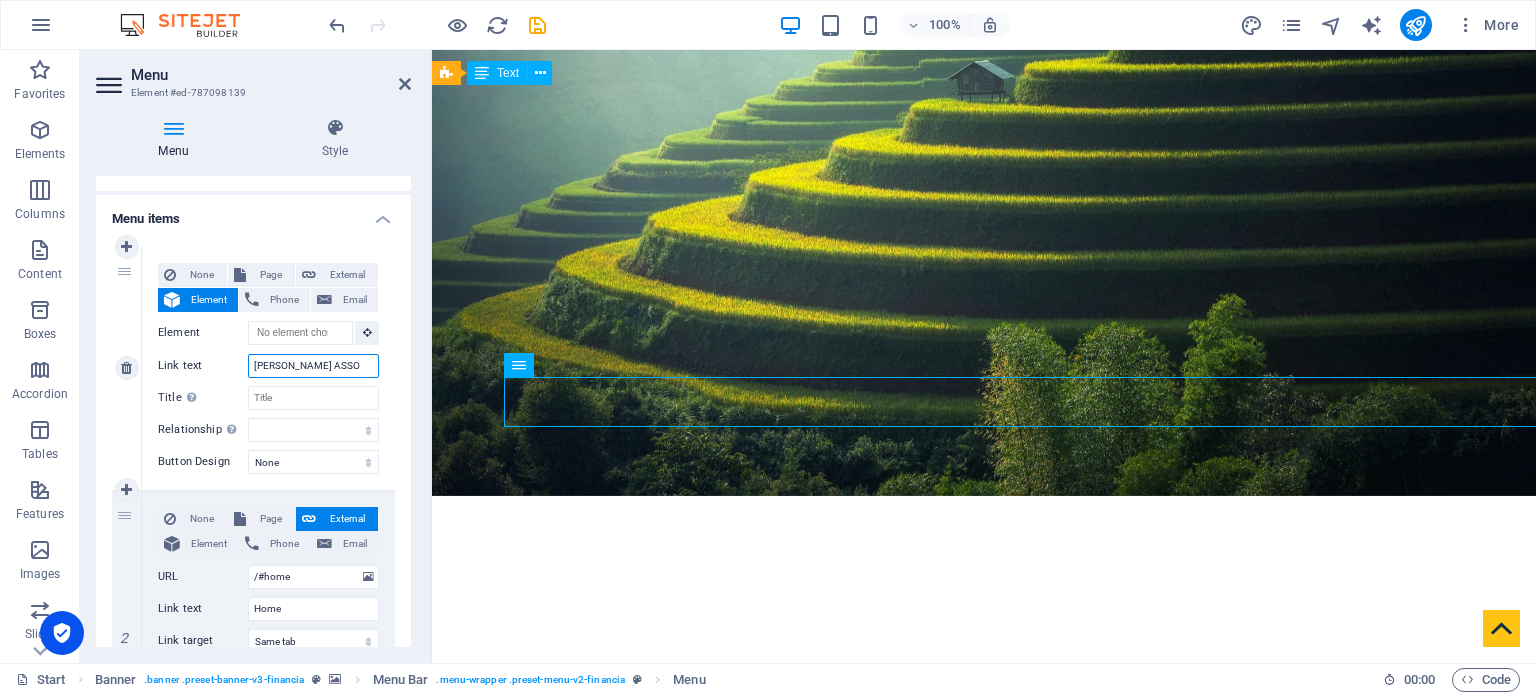 type on "[PERSON_NAME] ASSOC" 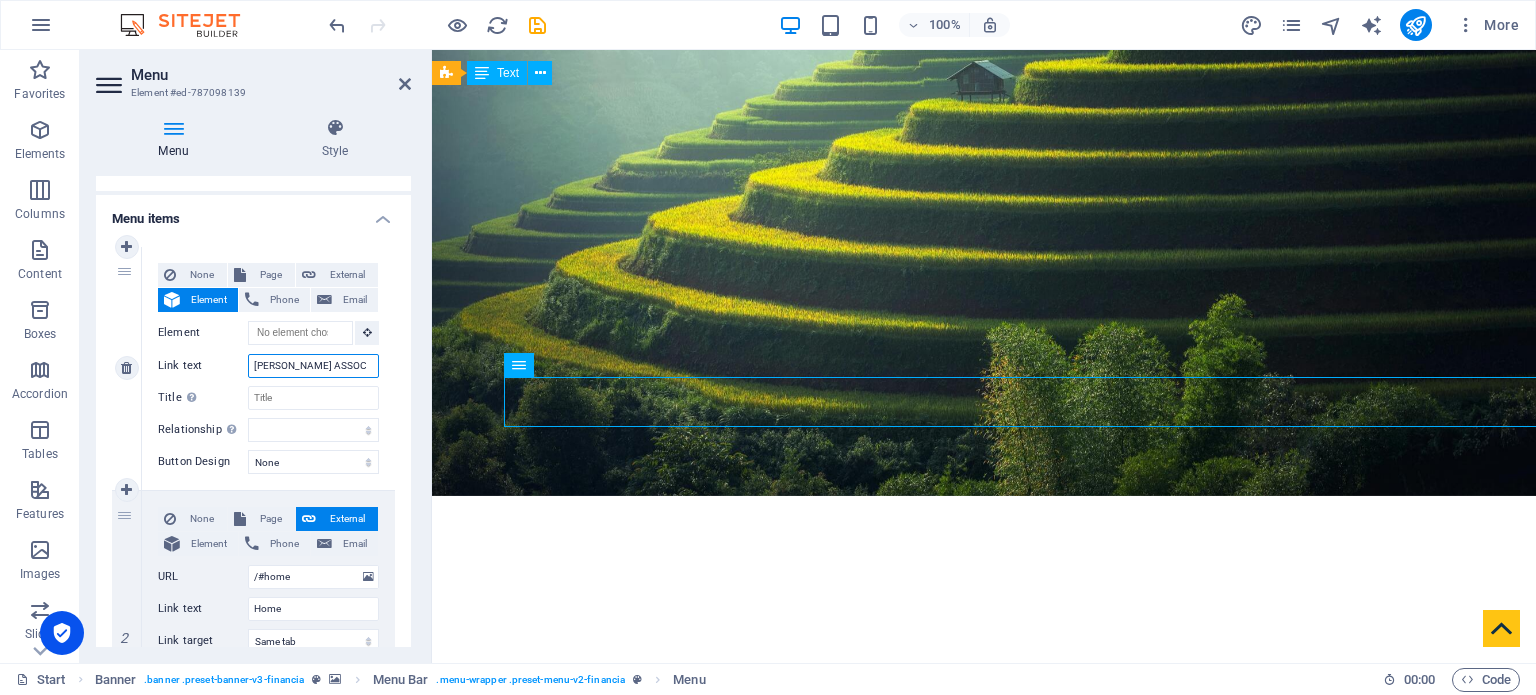 select 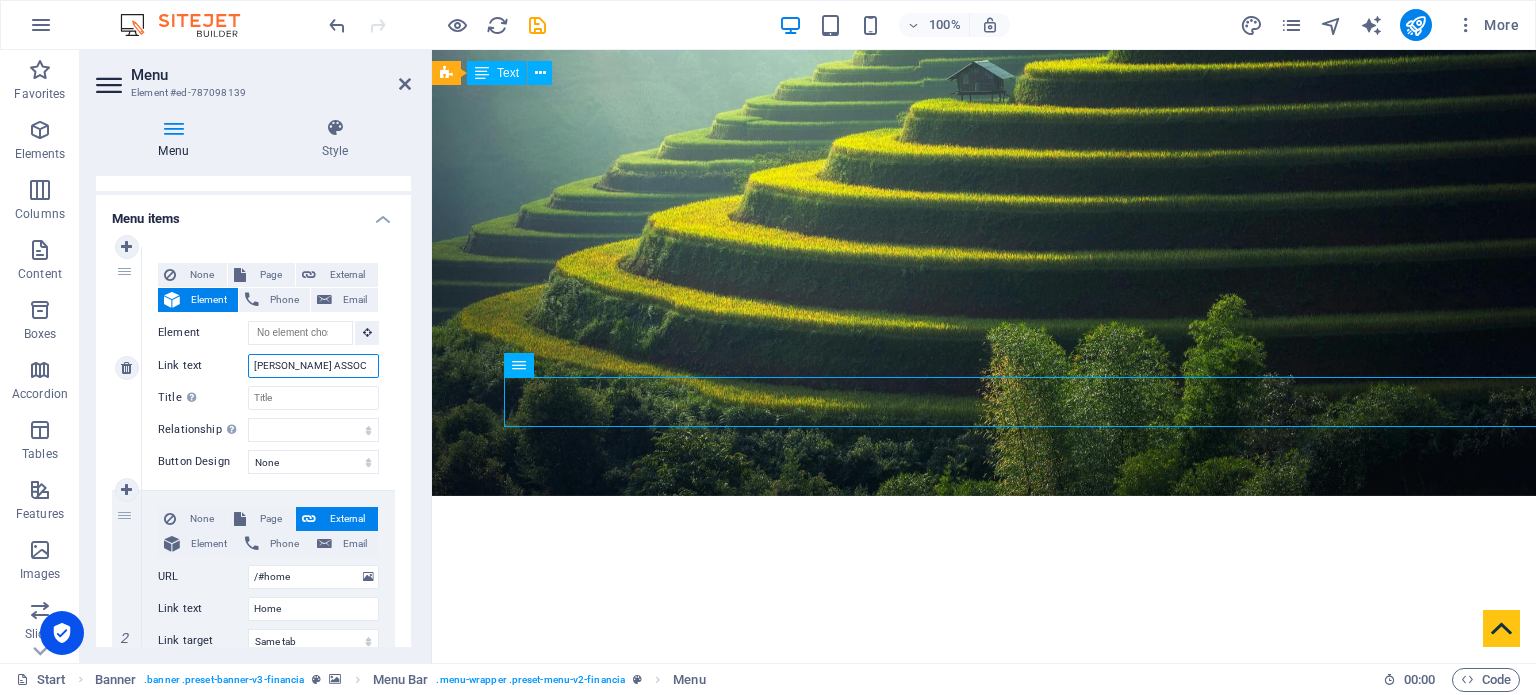select 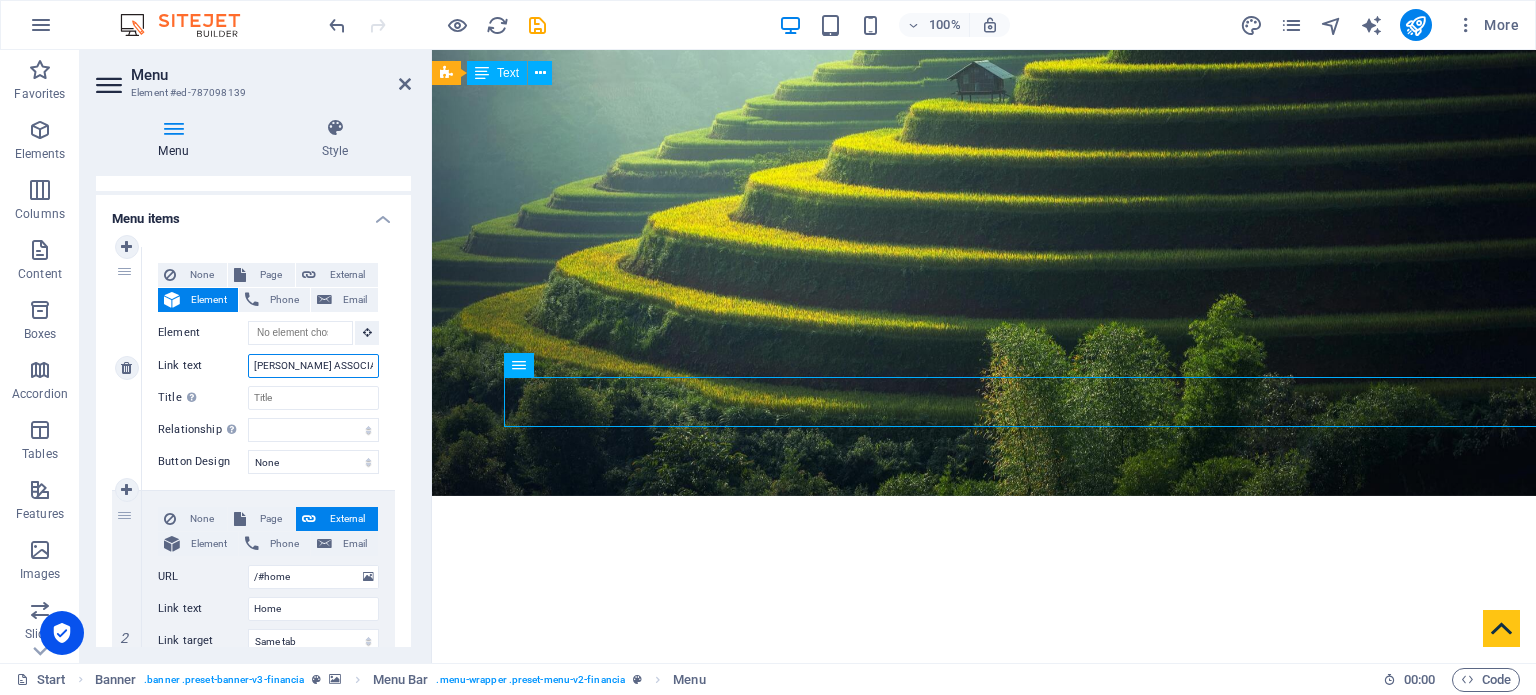 type on "[PERSON_NAME] ASSOCIATES" 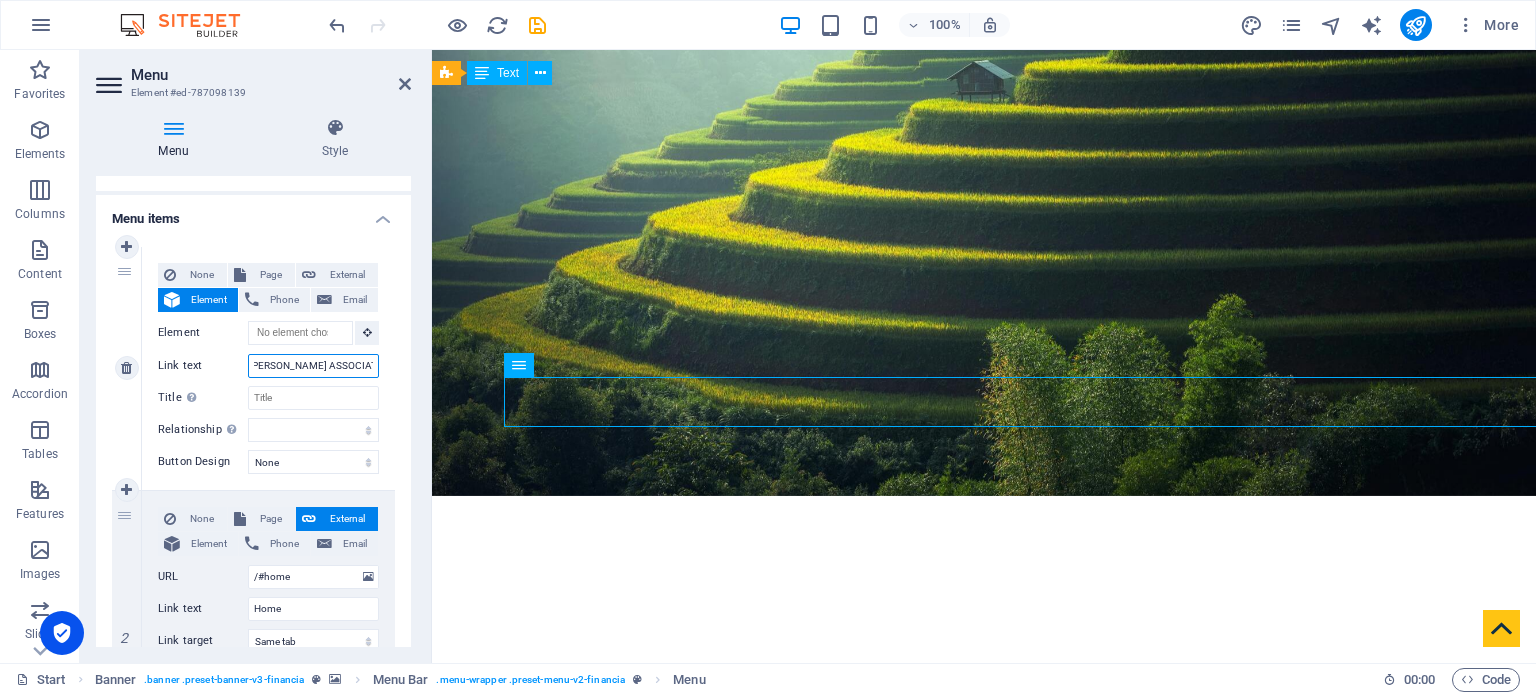 select 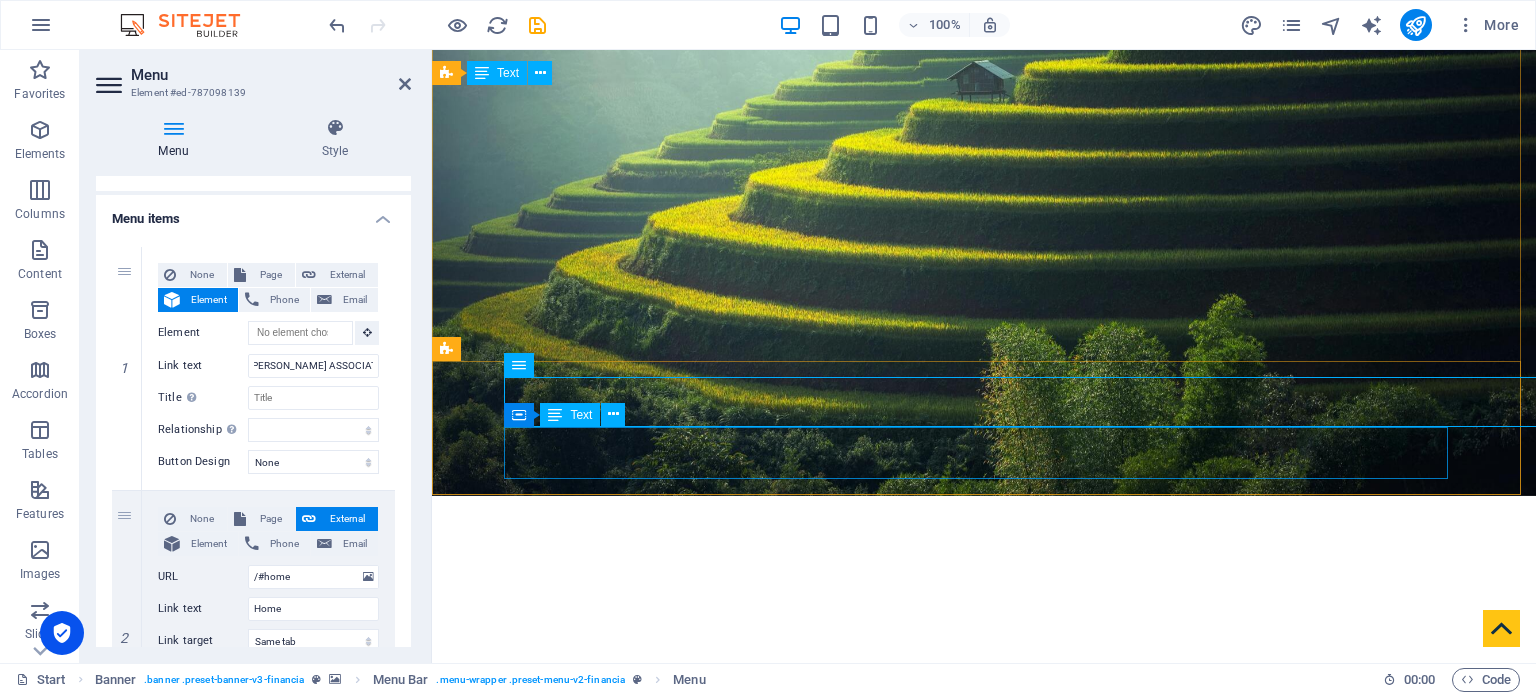 scroll, scrollTop: 0, scrollLeft: 0, axis: both 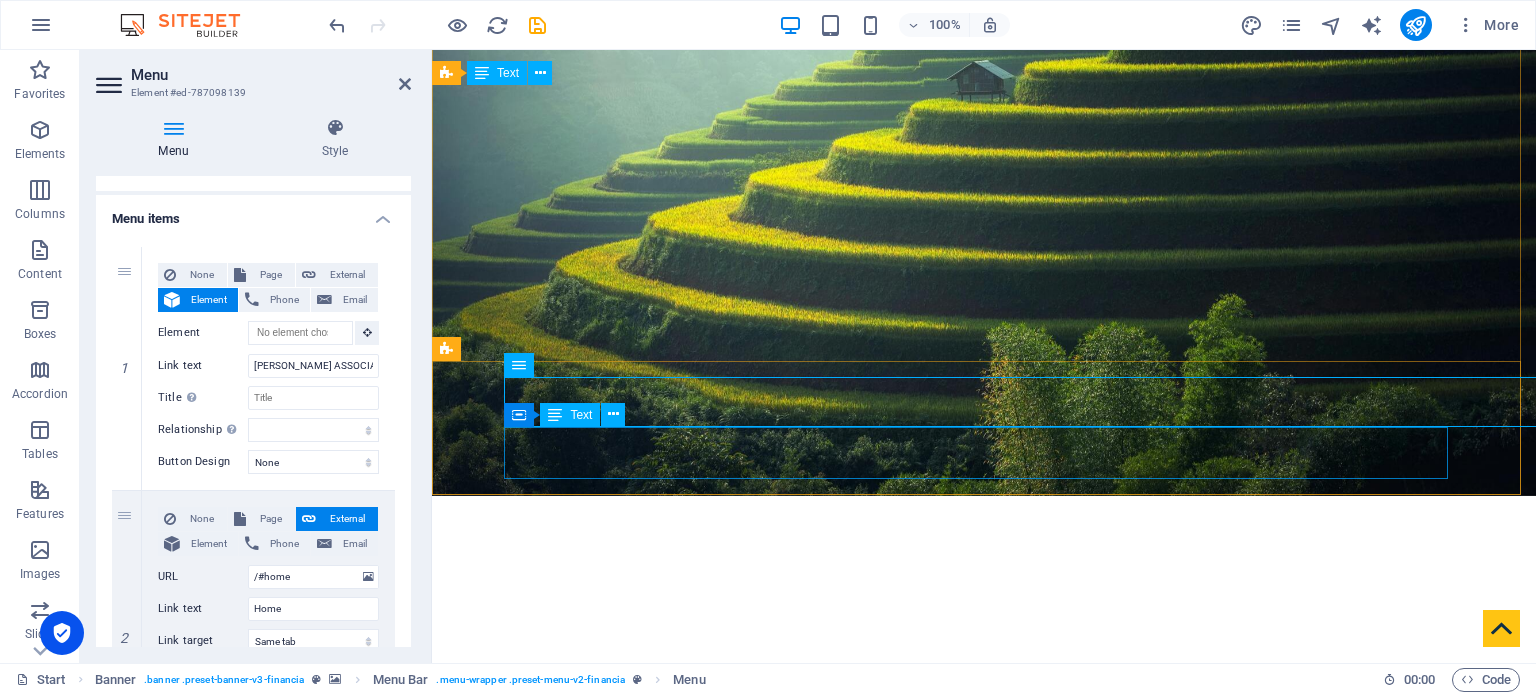 click on "[PERSON_NAME] ASSOCIATES CHARTERED ACCOUNTANTS" at bounding box center [984, 1088] 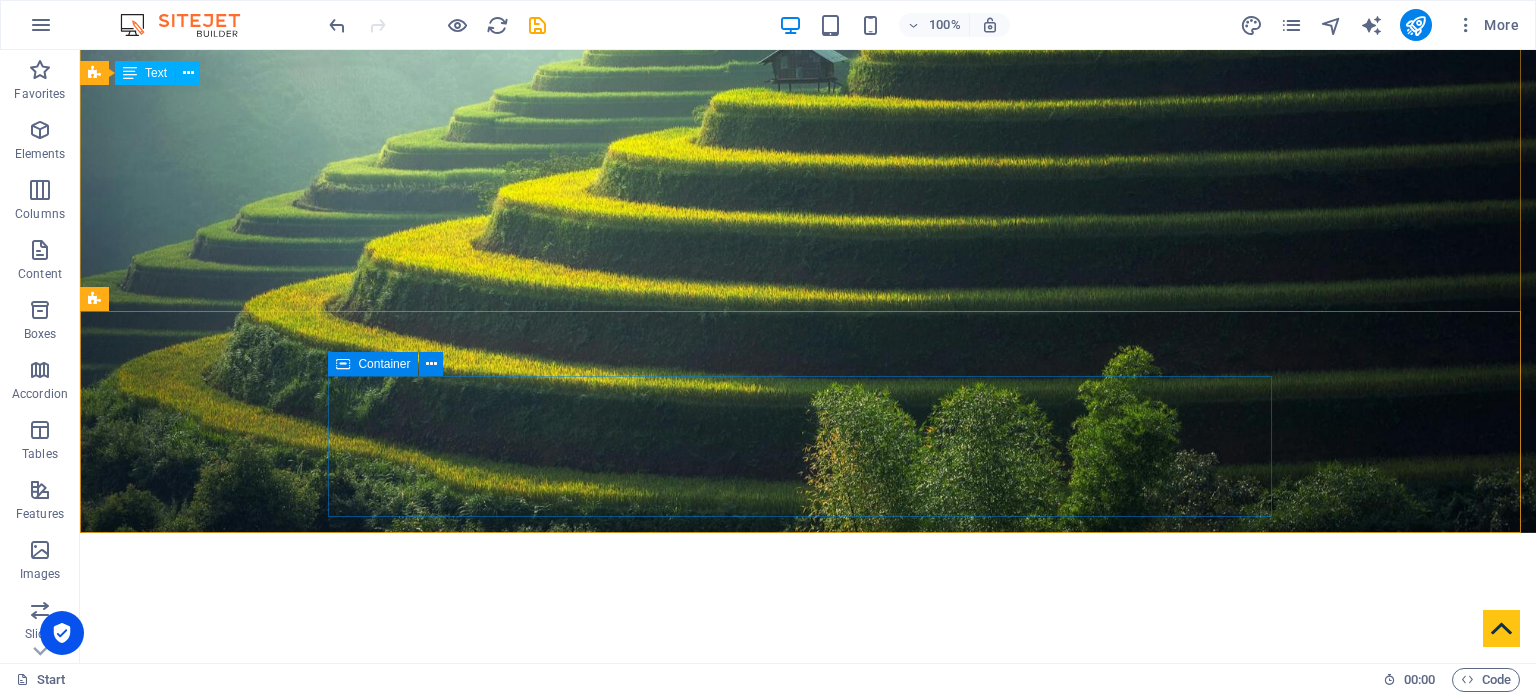click at bounding box center (343, 364) 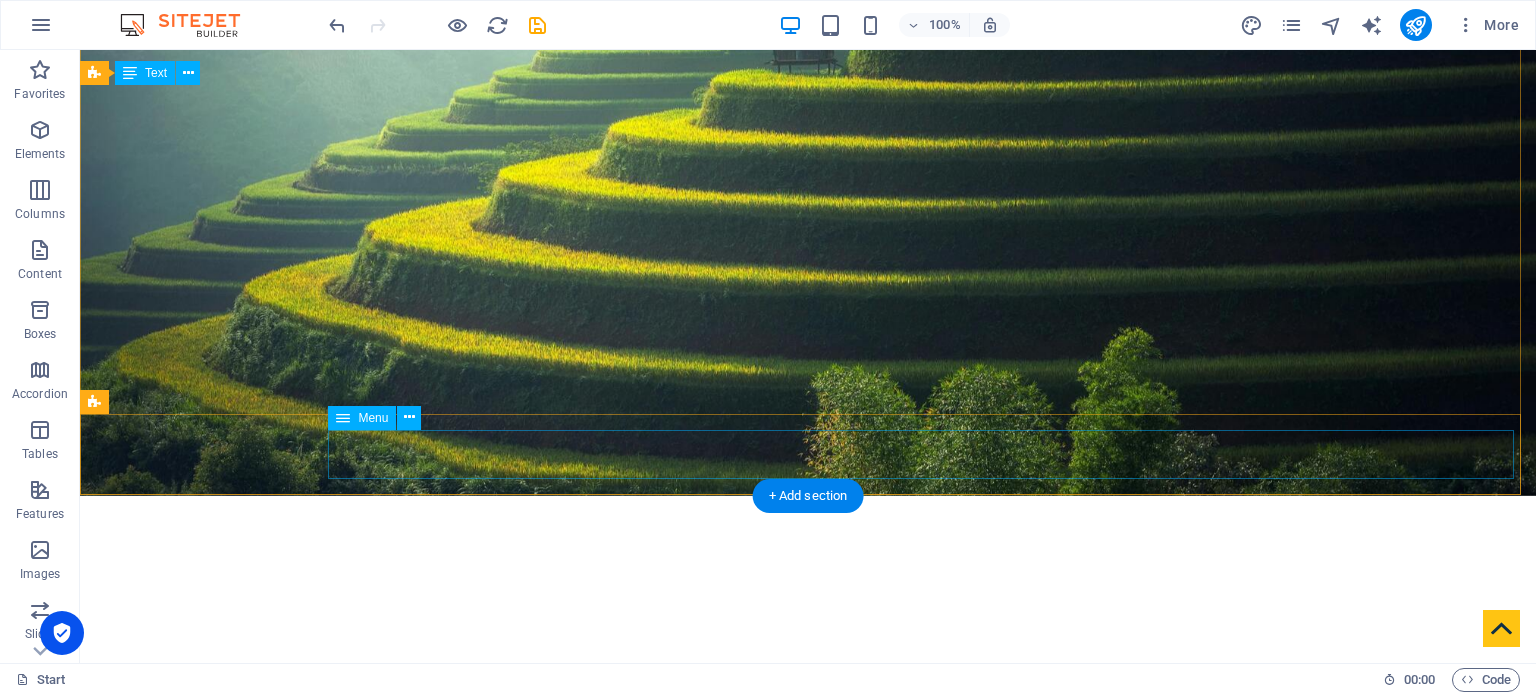 click on "[PERSON_NAME] ASSOCIATES Home About us Services Team Career Publications Contact" at bounding box center [808, 1028] 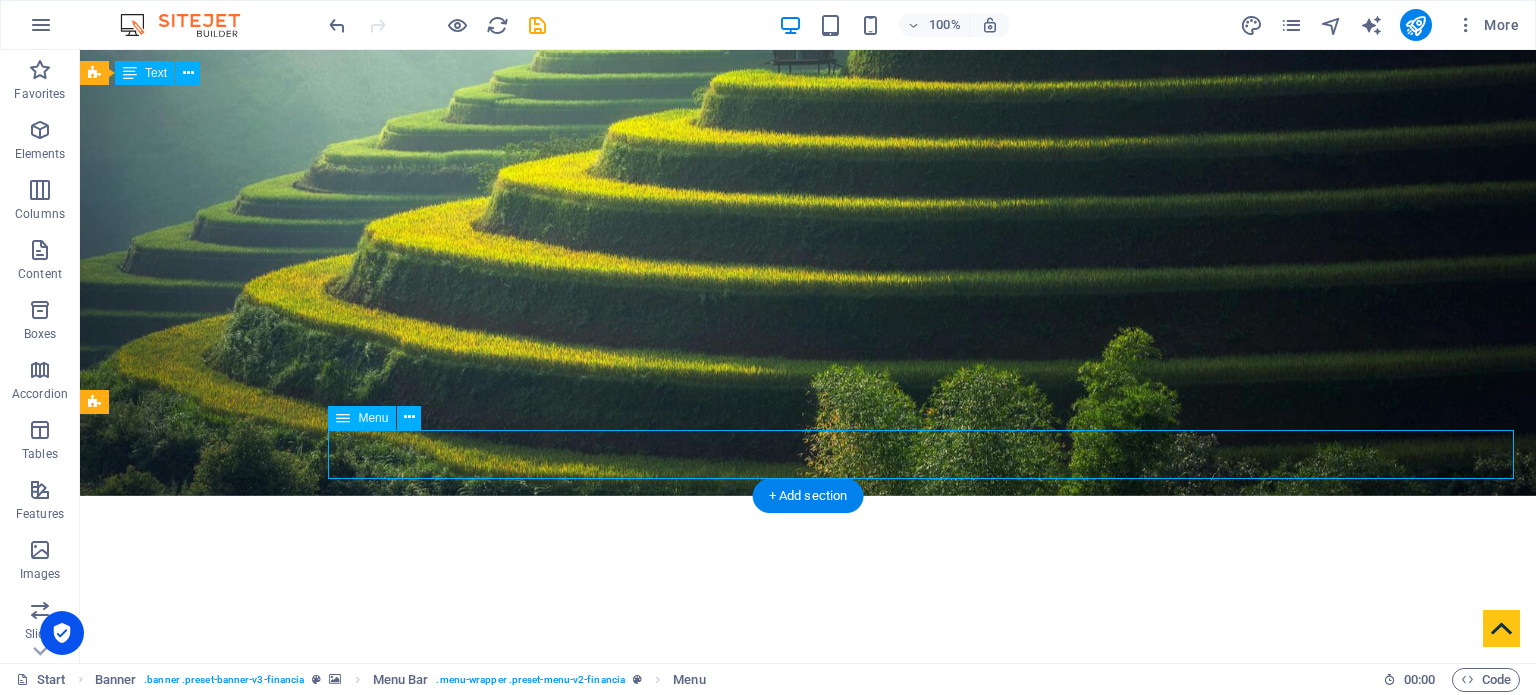 click on "[PERSON_NAME] ASSOCIATES Home About us Services Team Career Publications Contact" at bounding box center (808, 1028) 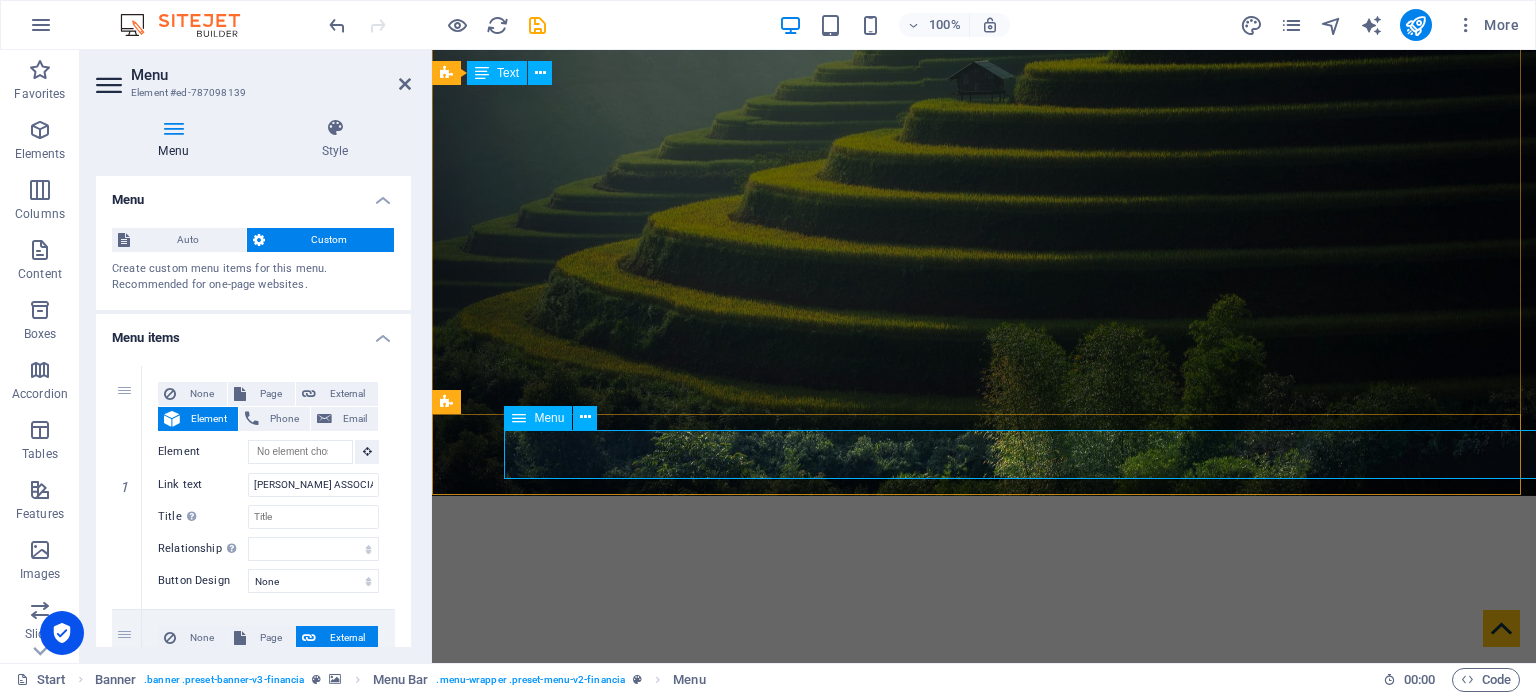 click on "[PERSON_NAME] ASSOCIATES Home About us Services Team Career Publications Contact" at bounding box center [984, 1028] 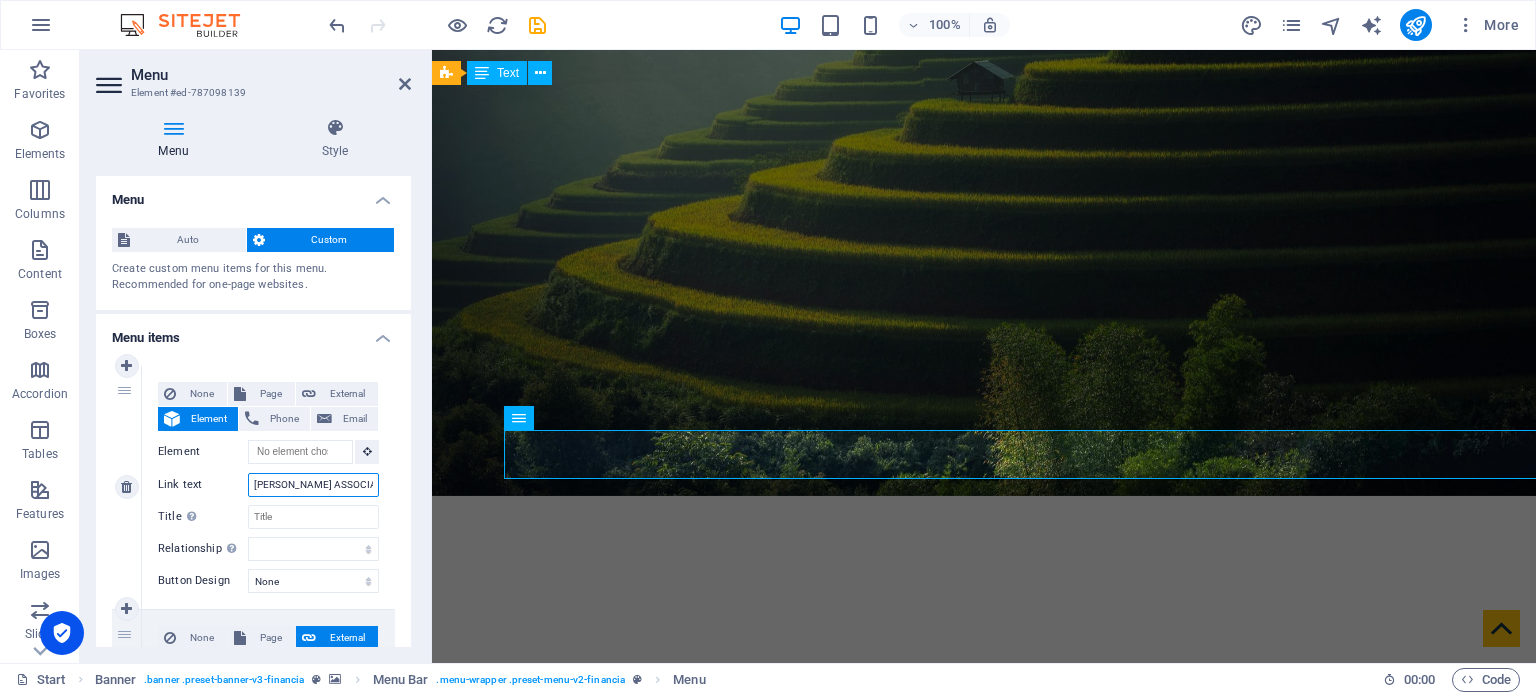 click on "[PERSON_NAME] ASSOCIATES" at bounding box center [313, 485] 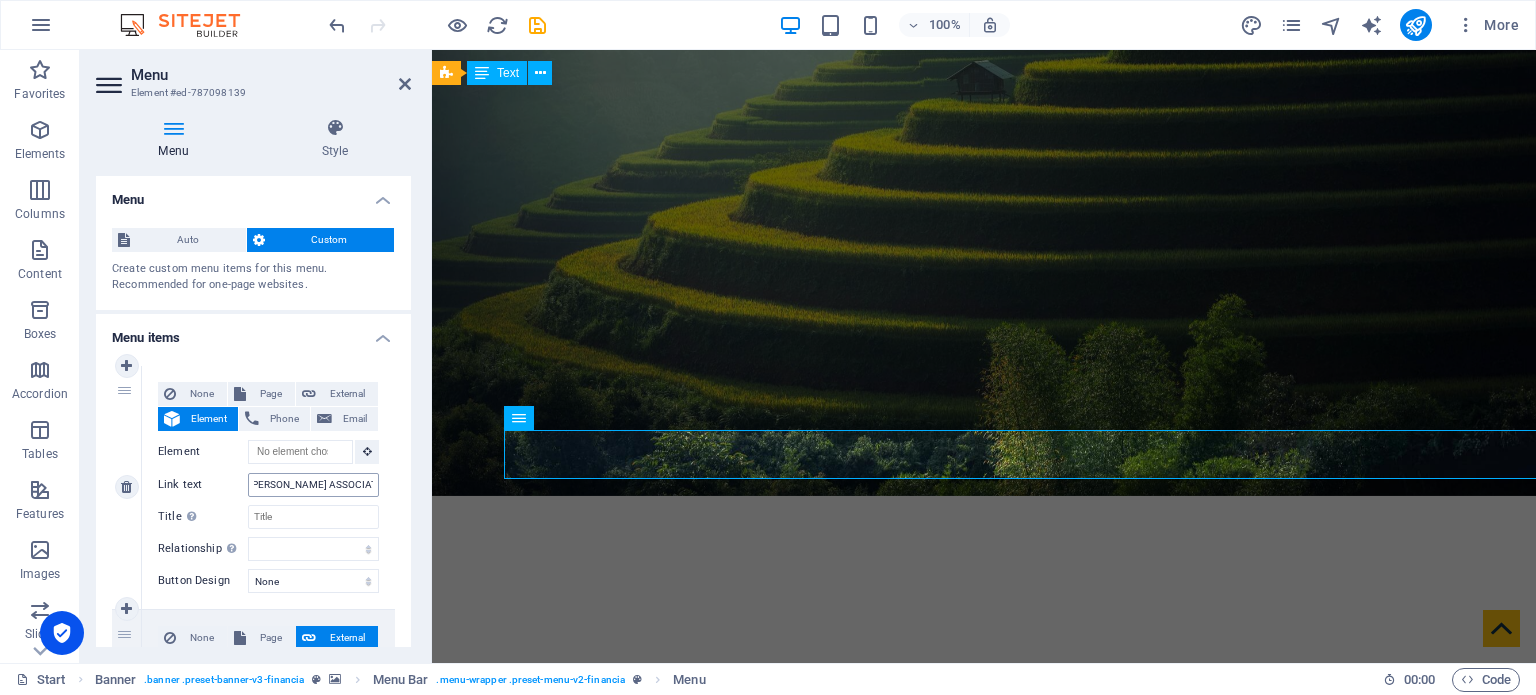 scroll, scrollTop: 0, scrollLeft: 0, axis: both 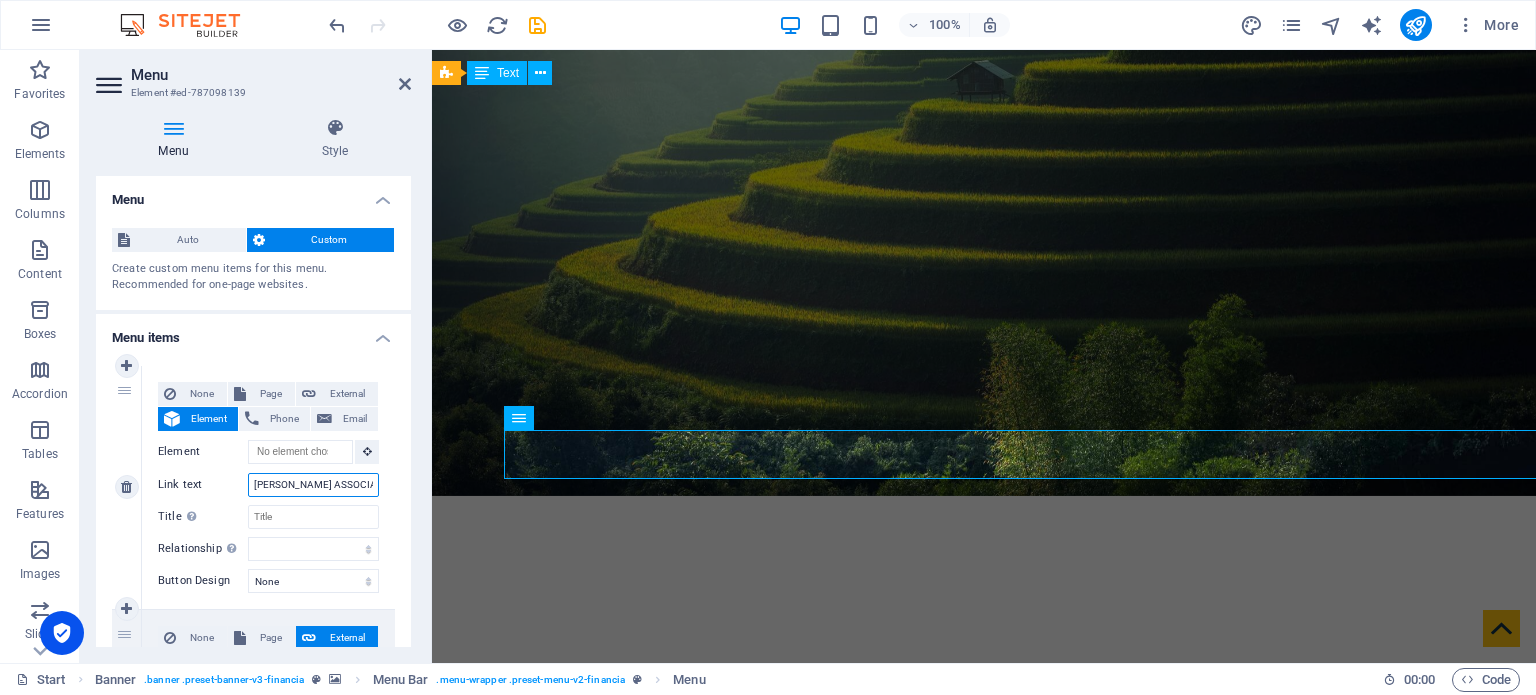 click on "[PERSON_NAME] ASSOCIATES" at bounding box center (313, 485) 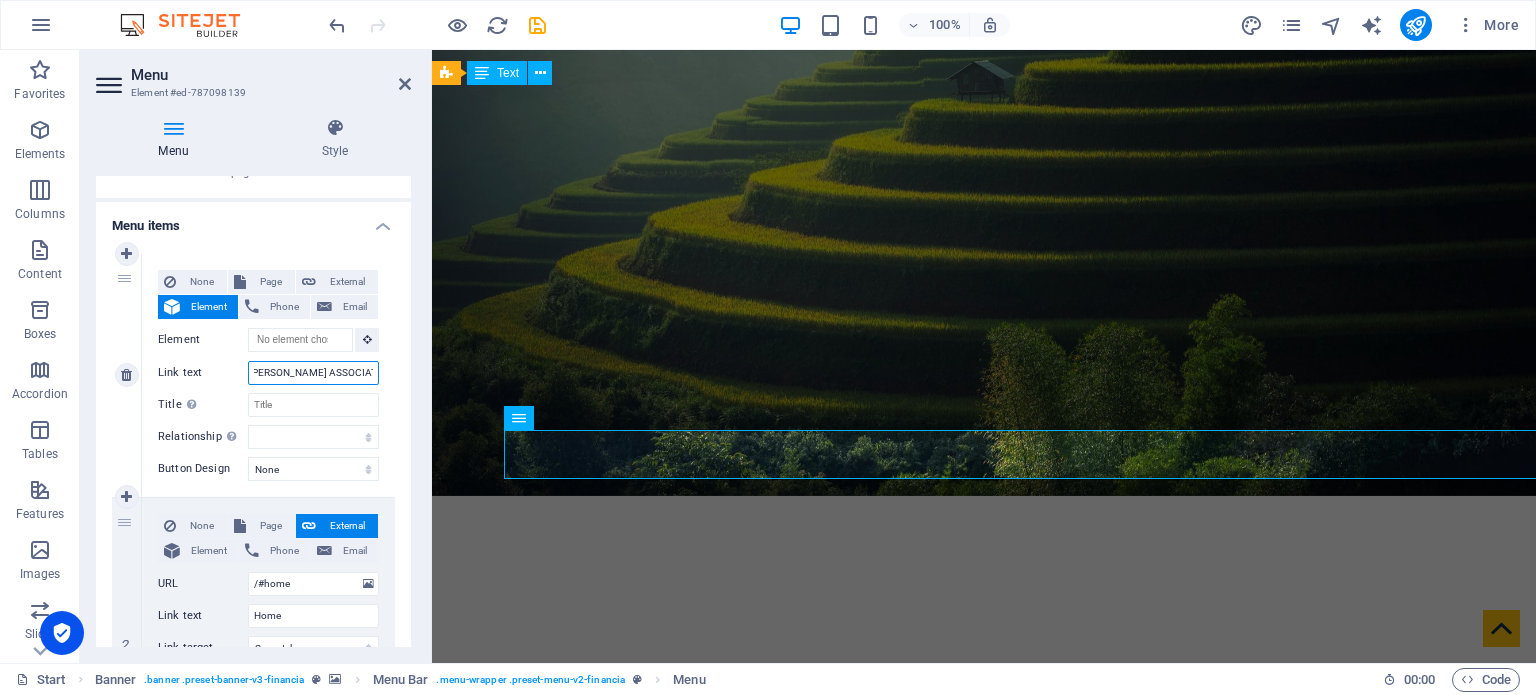 scroll, scrollTop: 119, scrollLeft: 0, axis: vertical 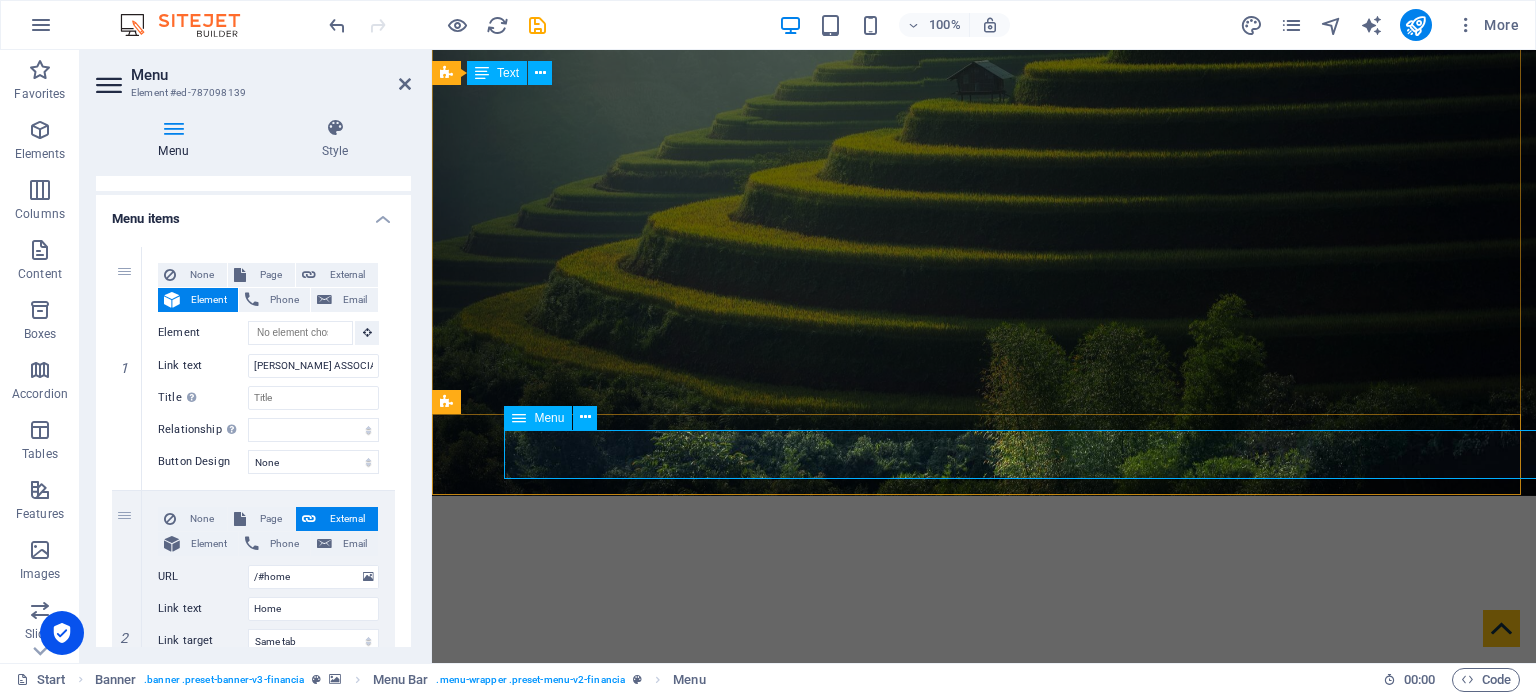 click on "[PERSON_NAME] ASSOCIATES Home About us Services Team Career Publications Contact" at bounding box center [984, 1028] 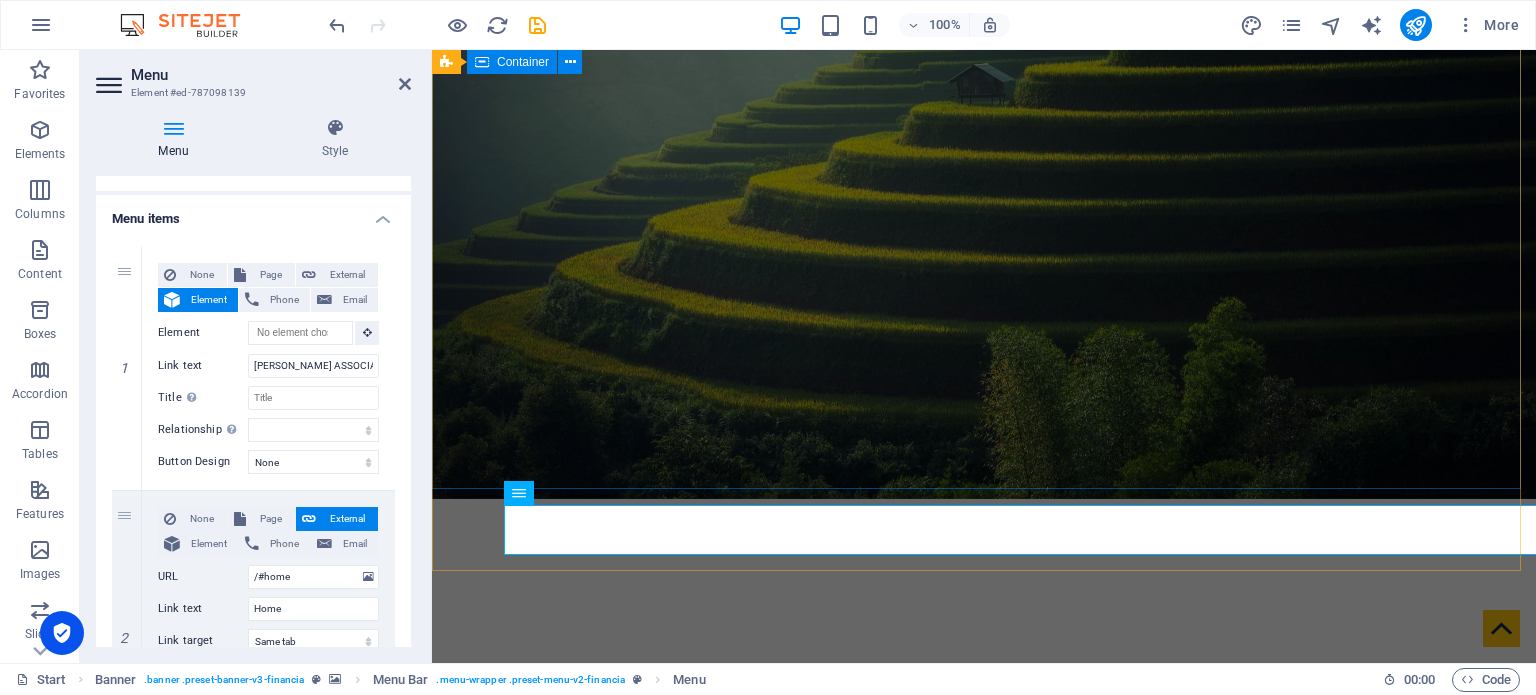 scroll, scrollTop: 203, scrollLeft: 0, axis: vertical 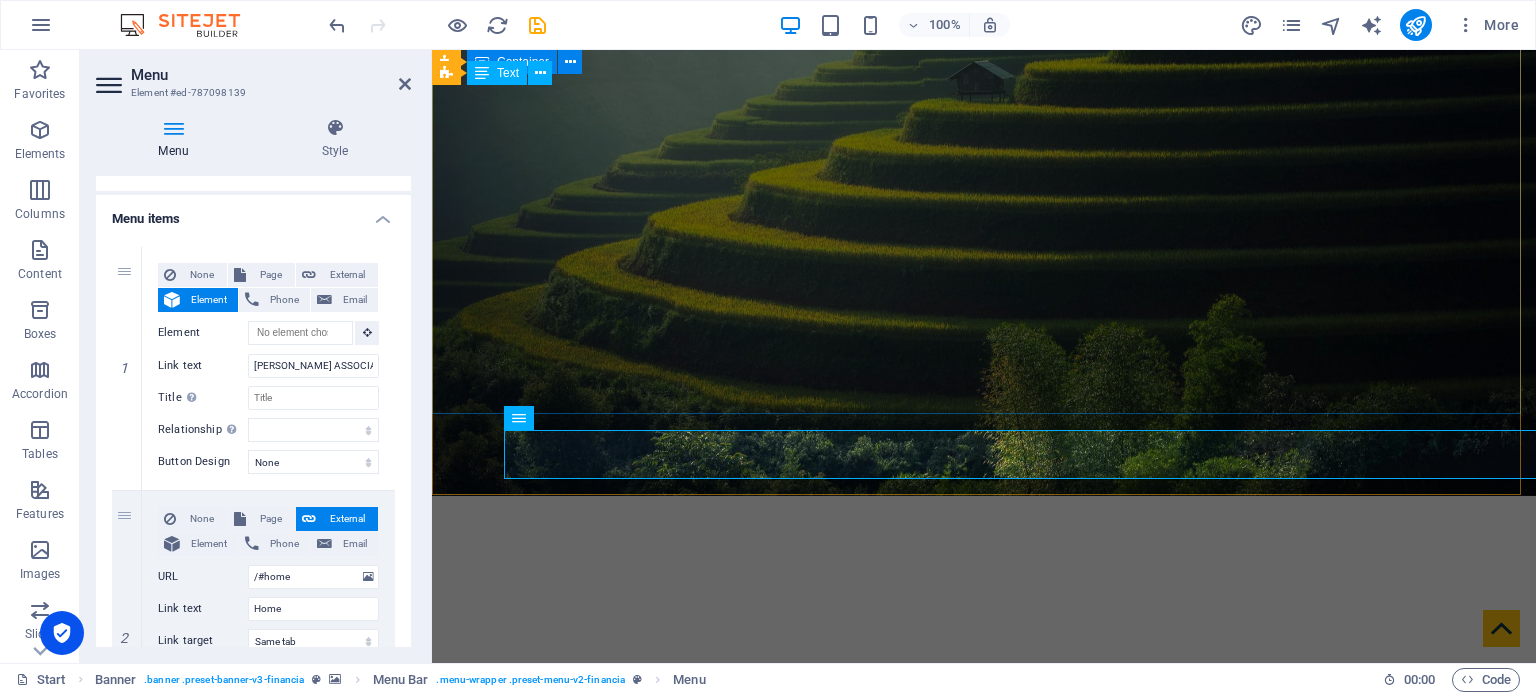 click on "P. P UDASAINI  A SSOCIATES C HARTERED  A CCOUNTANTS audit . tax . advisory" at bounding box center (984, 786) 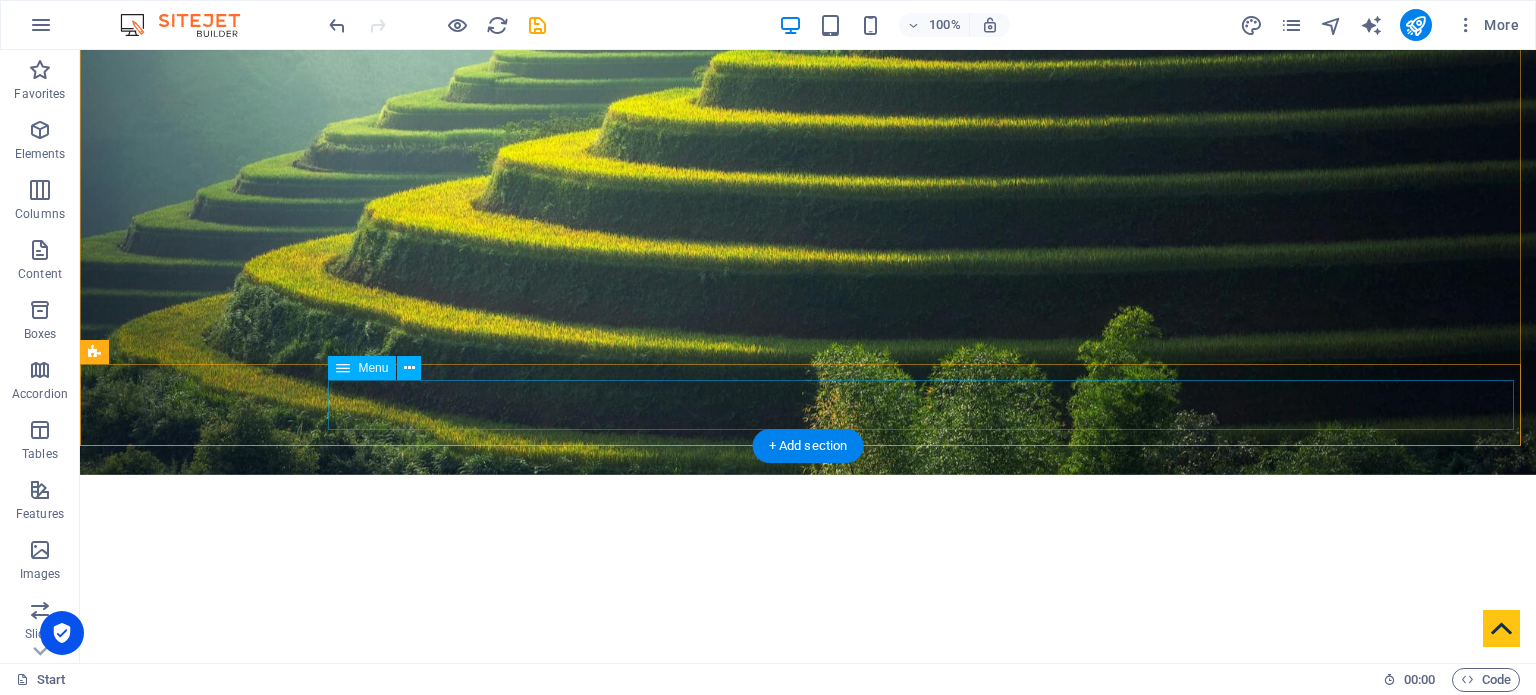 scroll, scrollTop: 254, scrollLeft: 0, axis: vertical 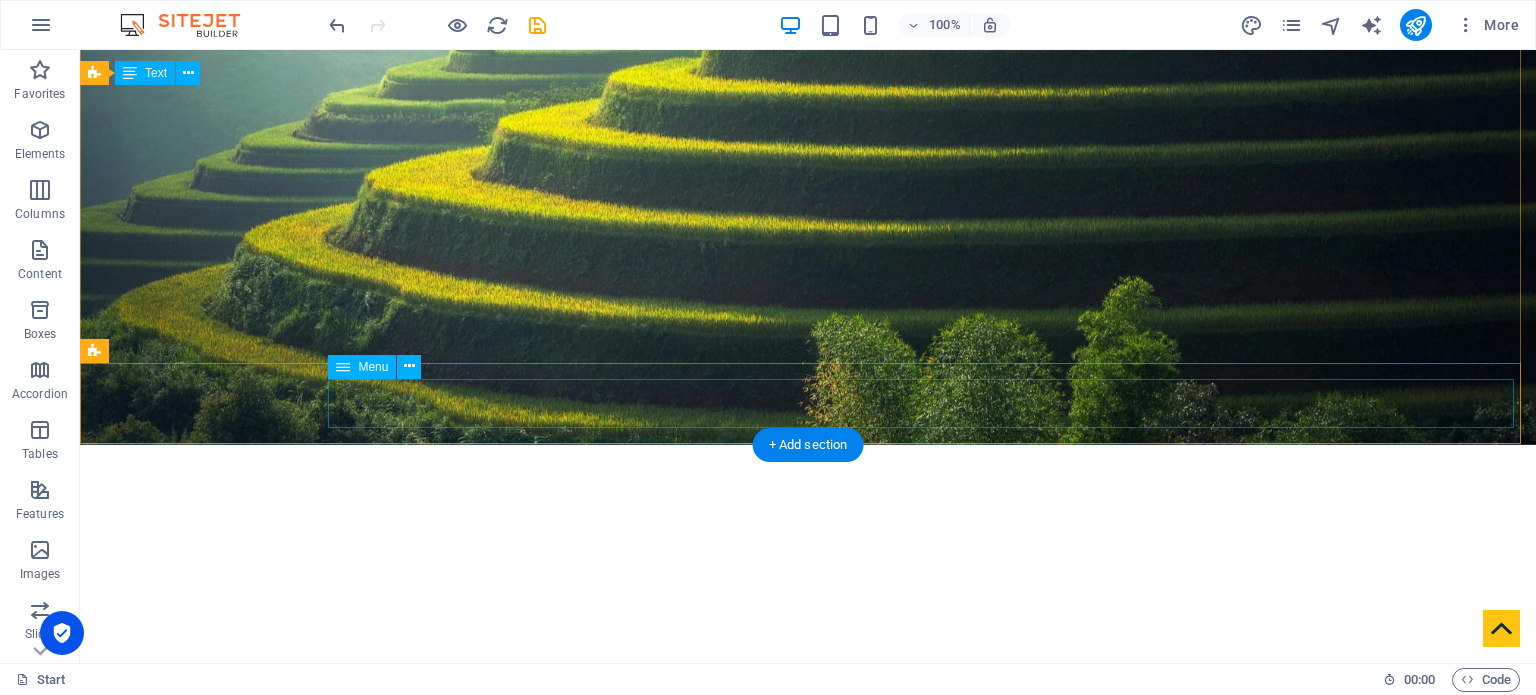 click on "[PERSON_NAME] ASSOCIATES Home About us Services Team Career Publications Contact" at bounding box center [808, 977] 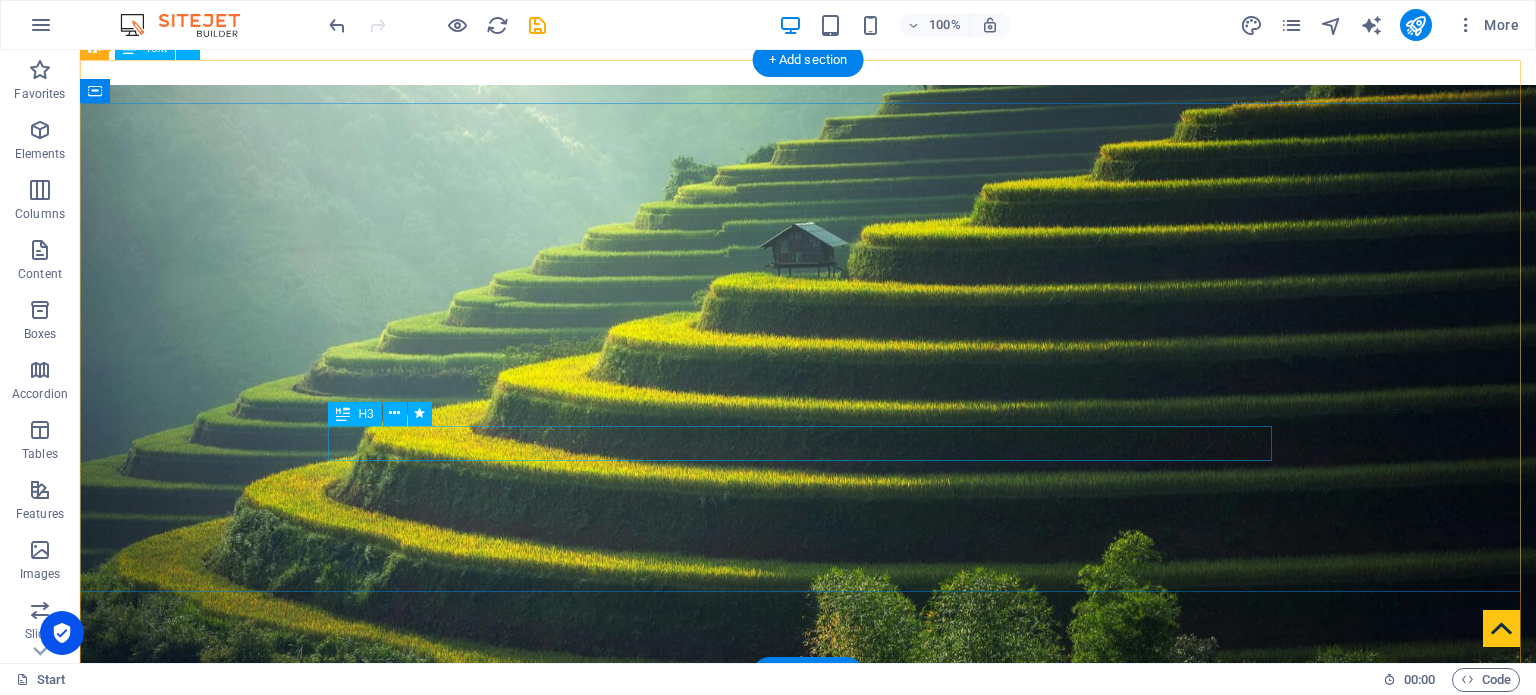 scroll, scrollTop: 78, scrollLeft: 0, axis: vertical 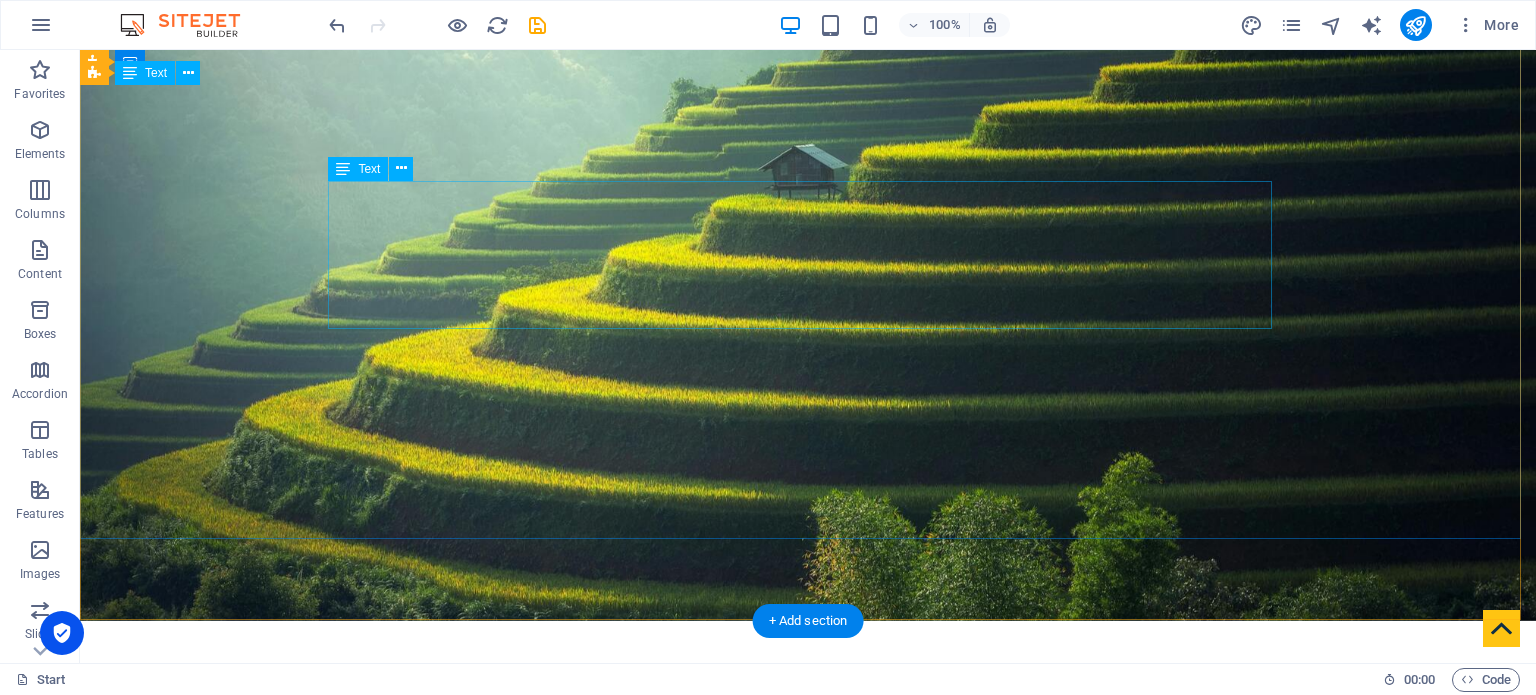 click on "P. P UDASAINI  A SSOCIATES C HARTERED  A CCOUNTANTS" at bounding box center (808, 872) 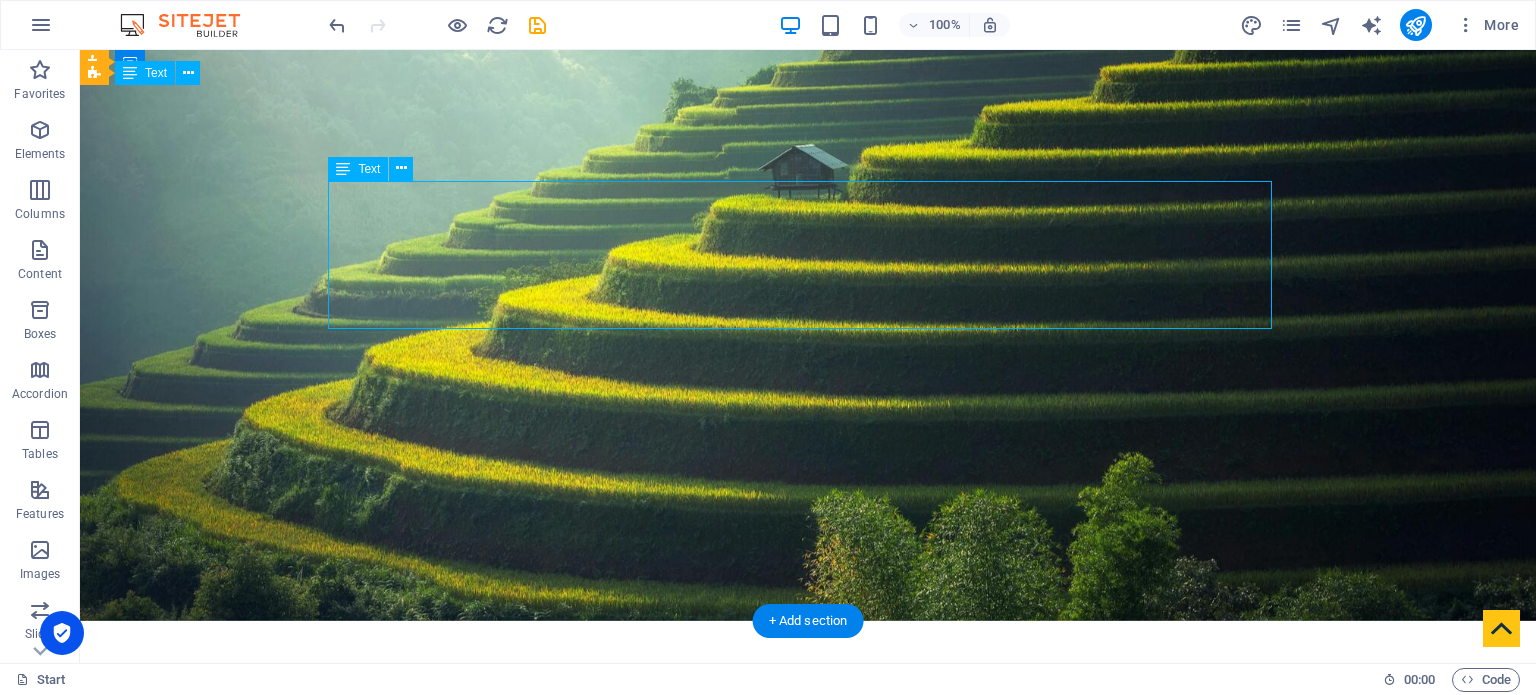 click on "P. P UDASAINI  A SSOCIATES C HARTERED  A CCOUNTANTS" at bounding box center (808, 872) 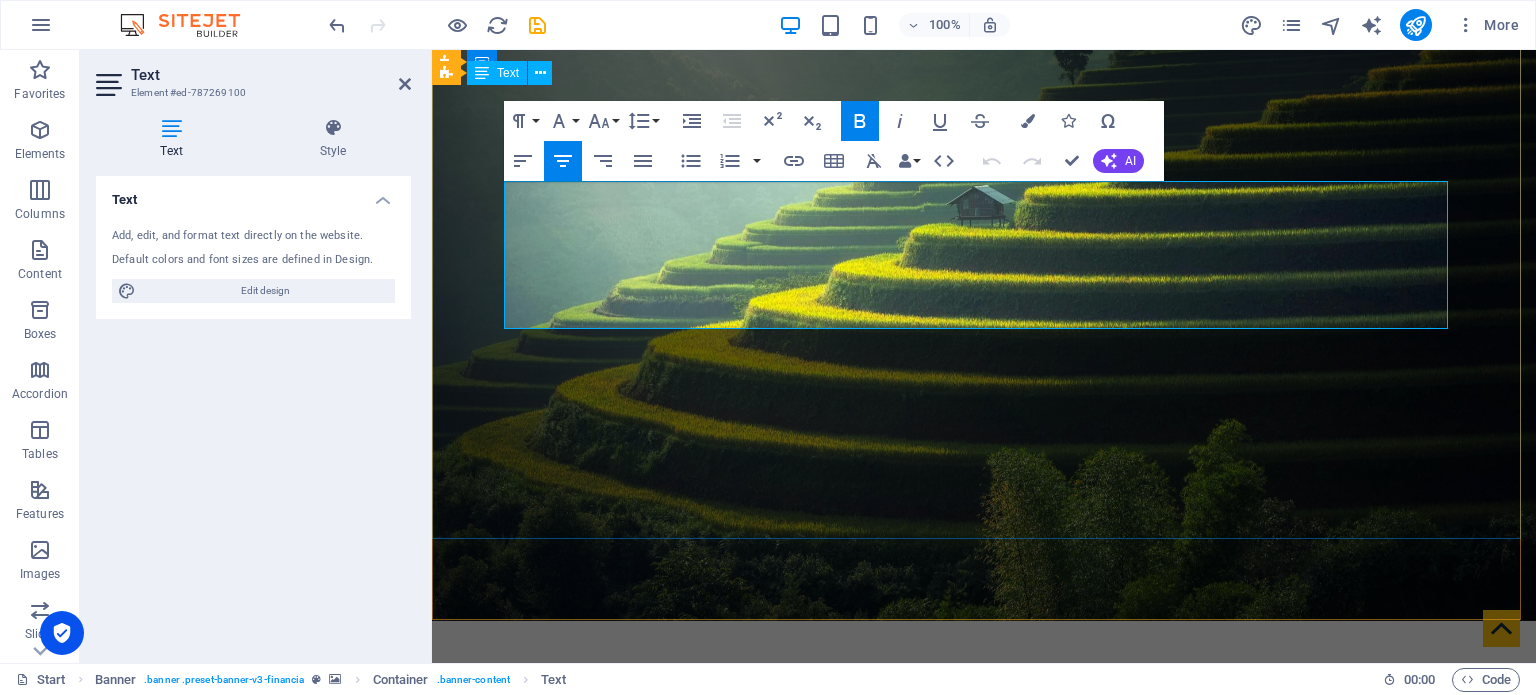 click on "P. P UDASAINI  A SSOCIATES" at bounding box center [984, 847] 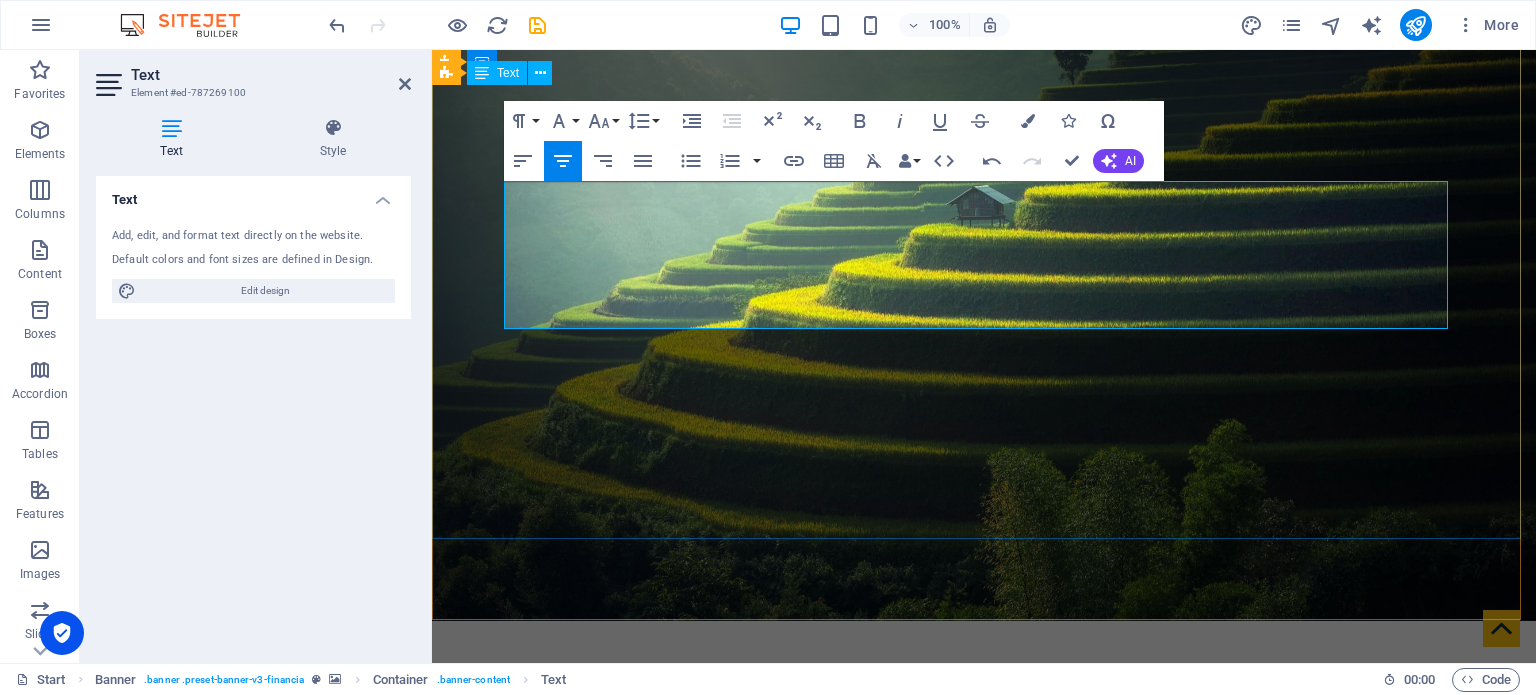click on "HARTERED" at bounding box center [904, 923] 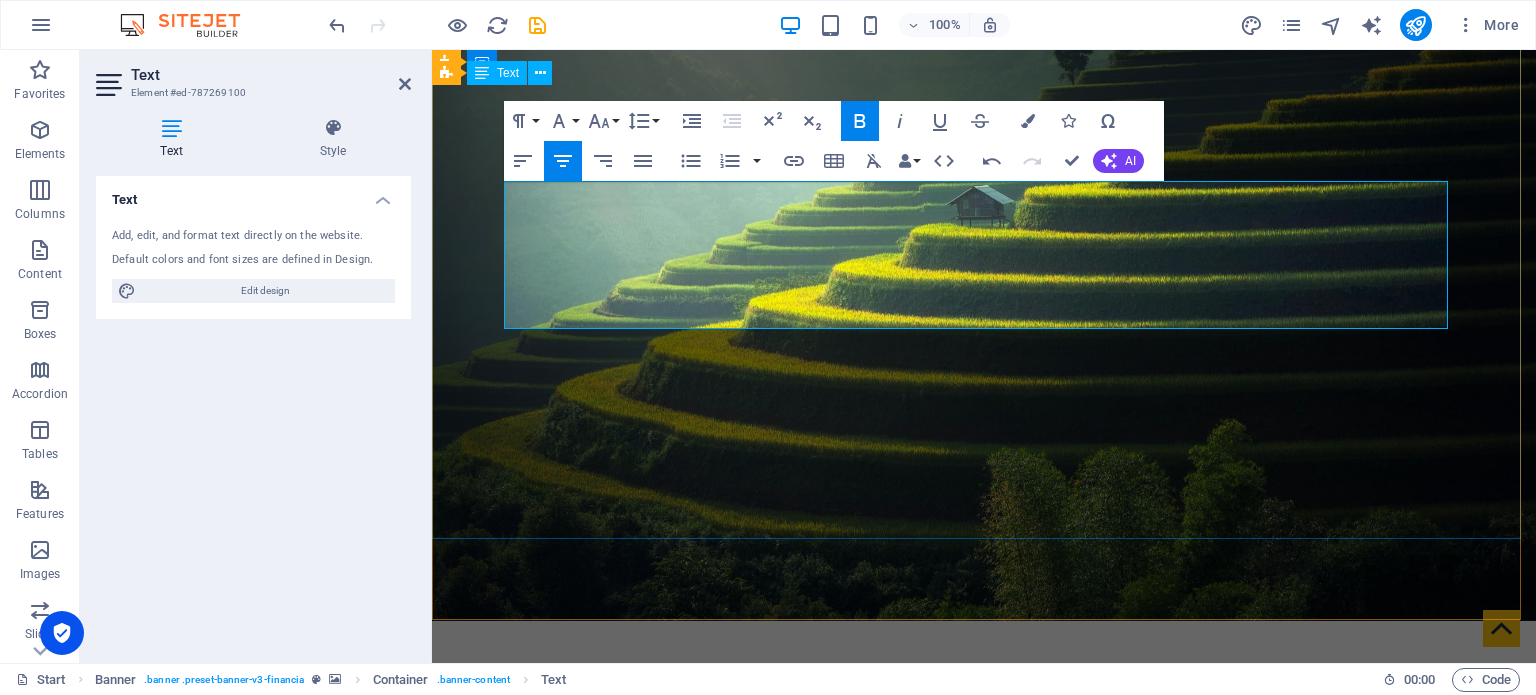 click on "HARTERED" at bounding box center (904, 923) 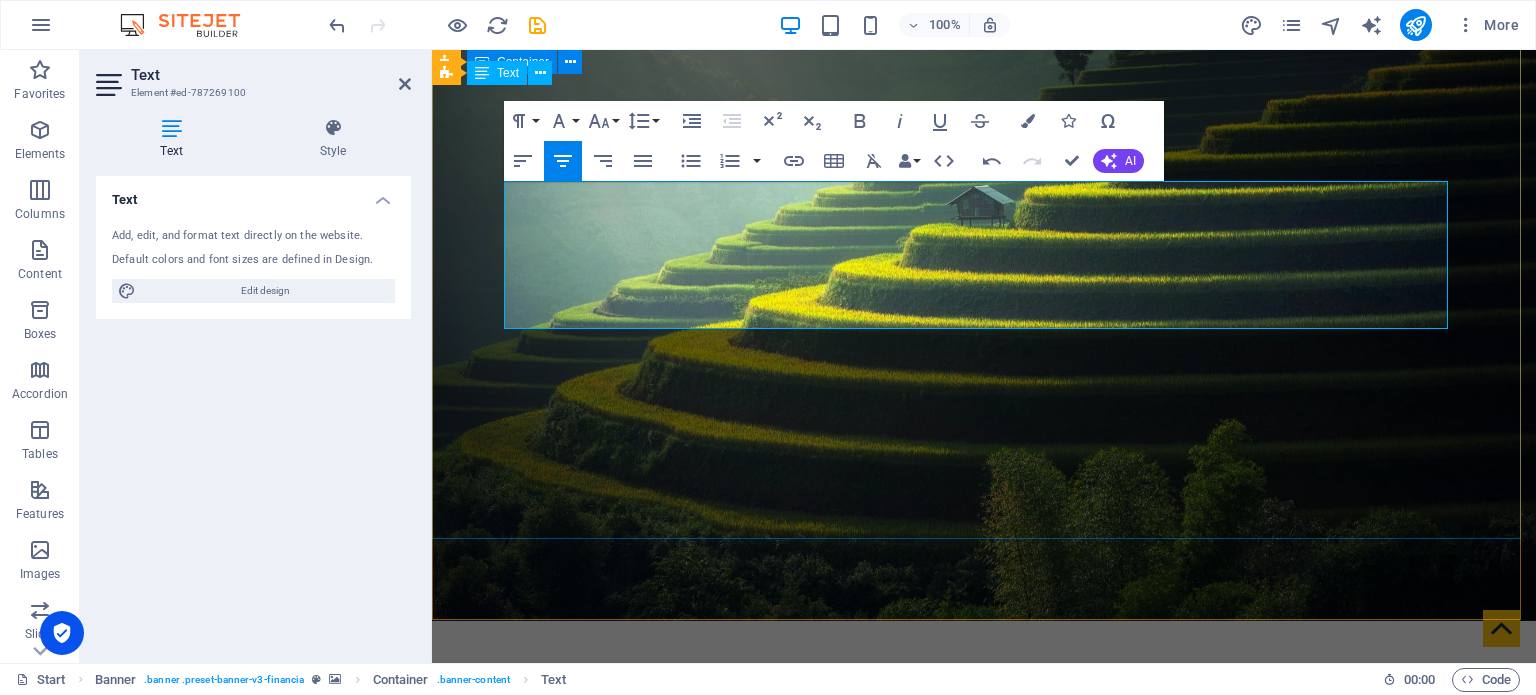click on "P. P UDASAINI  A SSOCIATES C HARTERED  A CCOUNTANTS audit . tax . advisory" at bounding box center [984, 911] 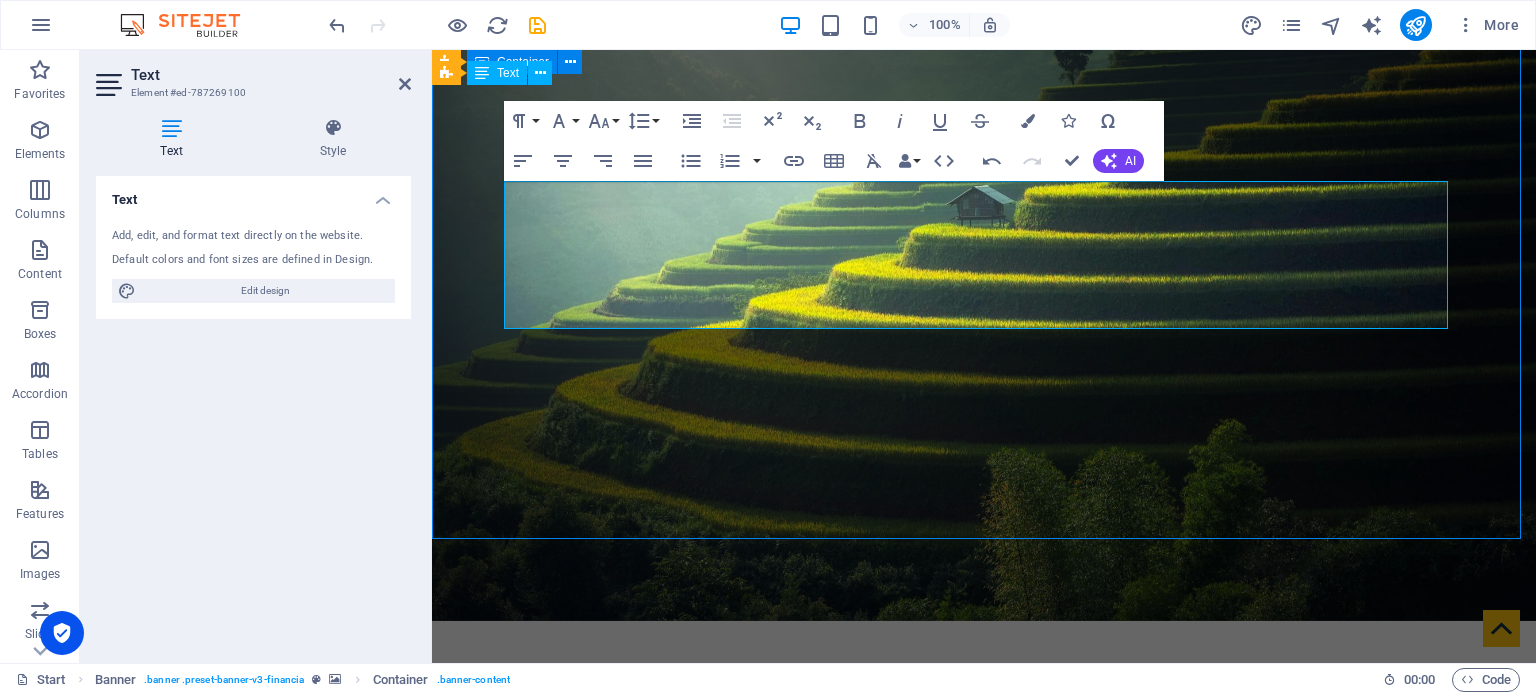 click on "P. P UDASAINI  A SSOCIATES C HARTERED  A CCOUNTANTS audit . tax . advisory" at bounding box center (984, 911) 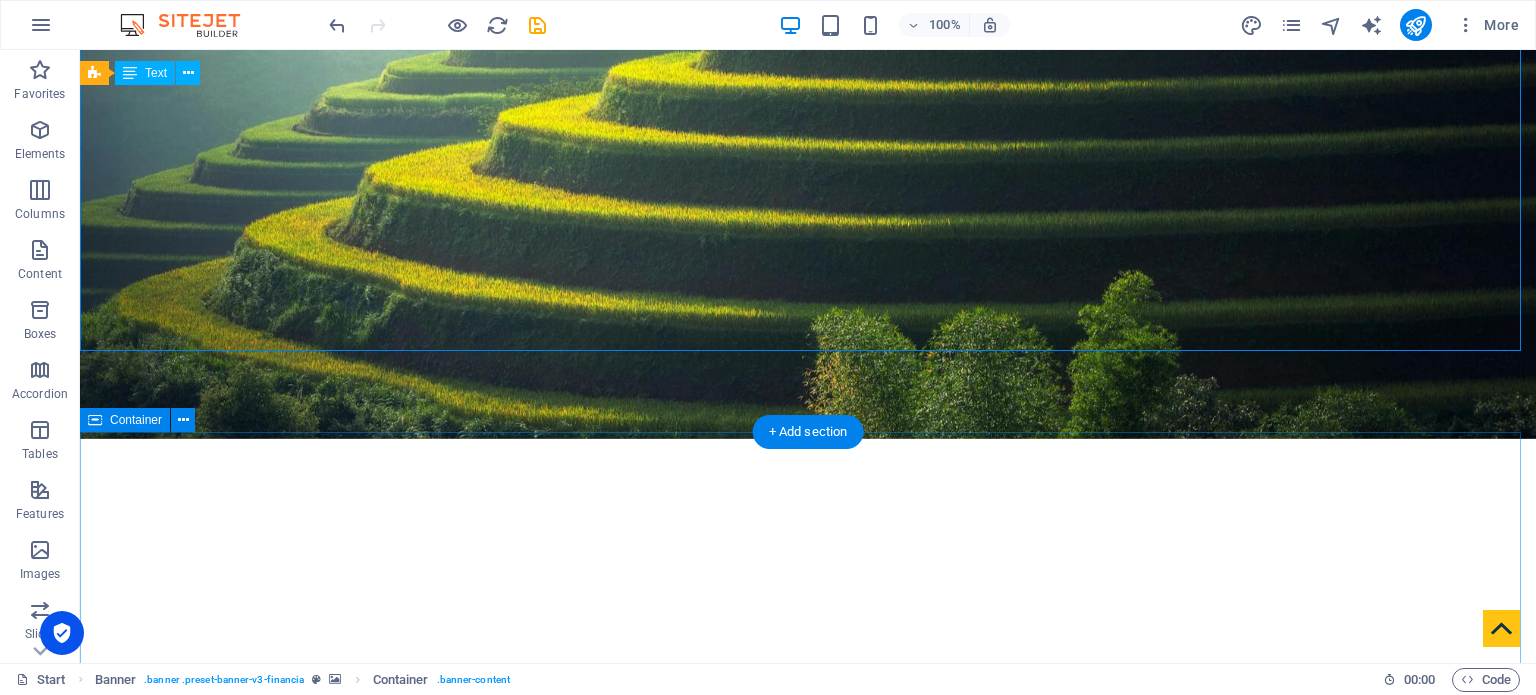 scroll, scrollTop: 272, scrollLeft: 0, axis: vertical 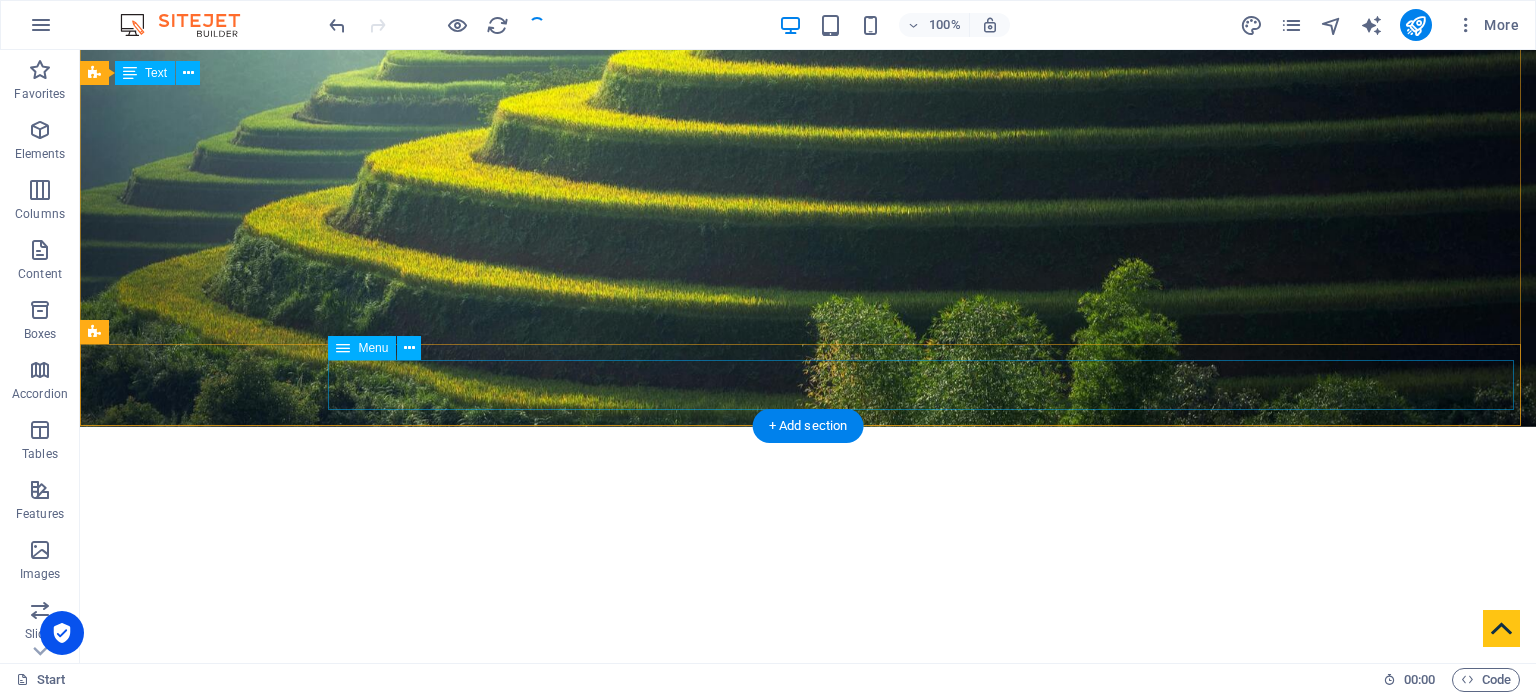 click on "[PERSON_NAME] ASSOCIATES Home About us Services Team Career Publications Contact" at bounding box center [808, 959] 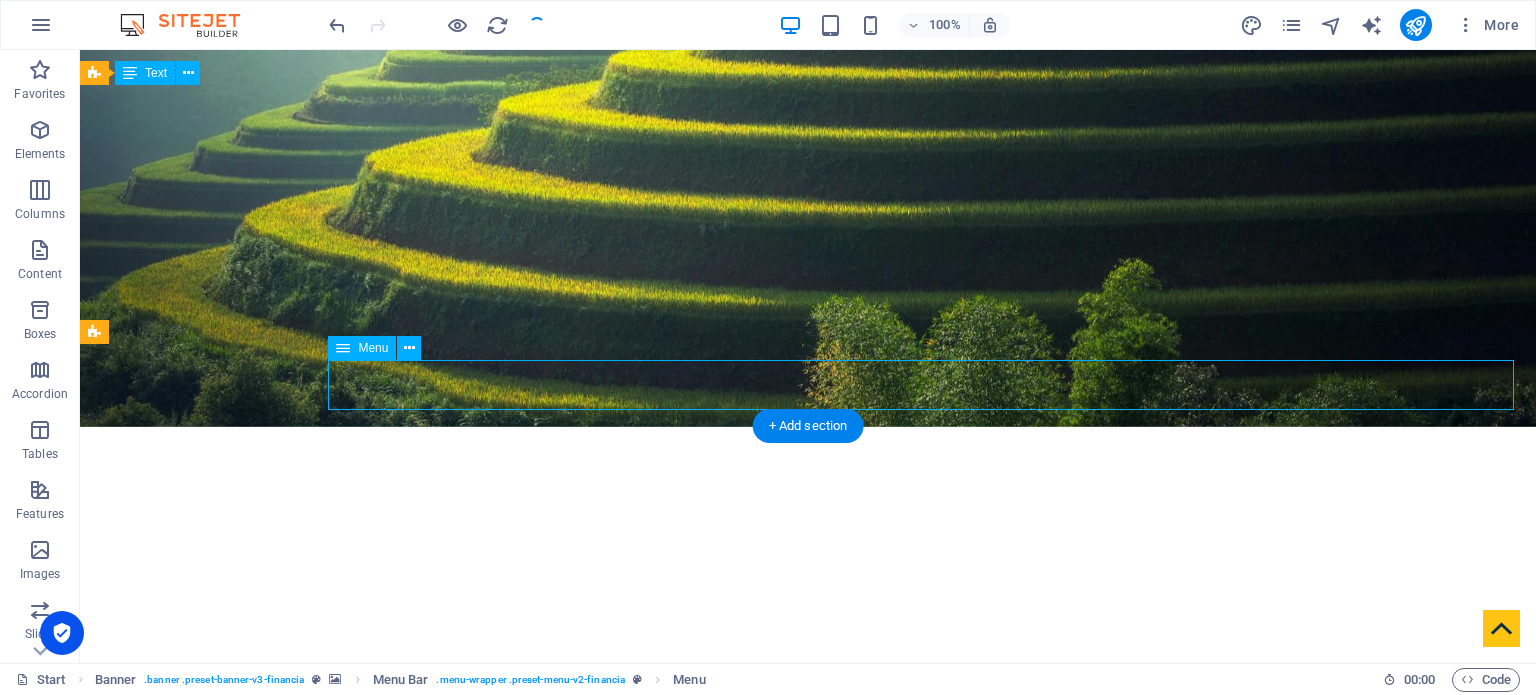click on "[PERSON_NAME] ASSOCIATES Home About us Services Team Career Publications Contact" at bounding box center (808, 959) 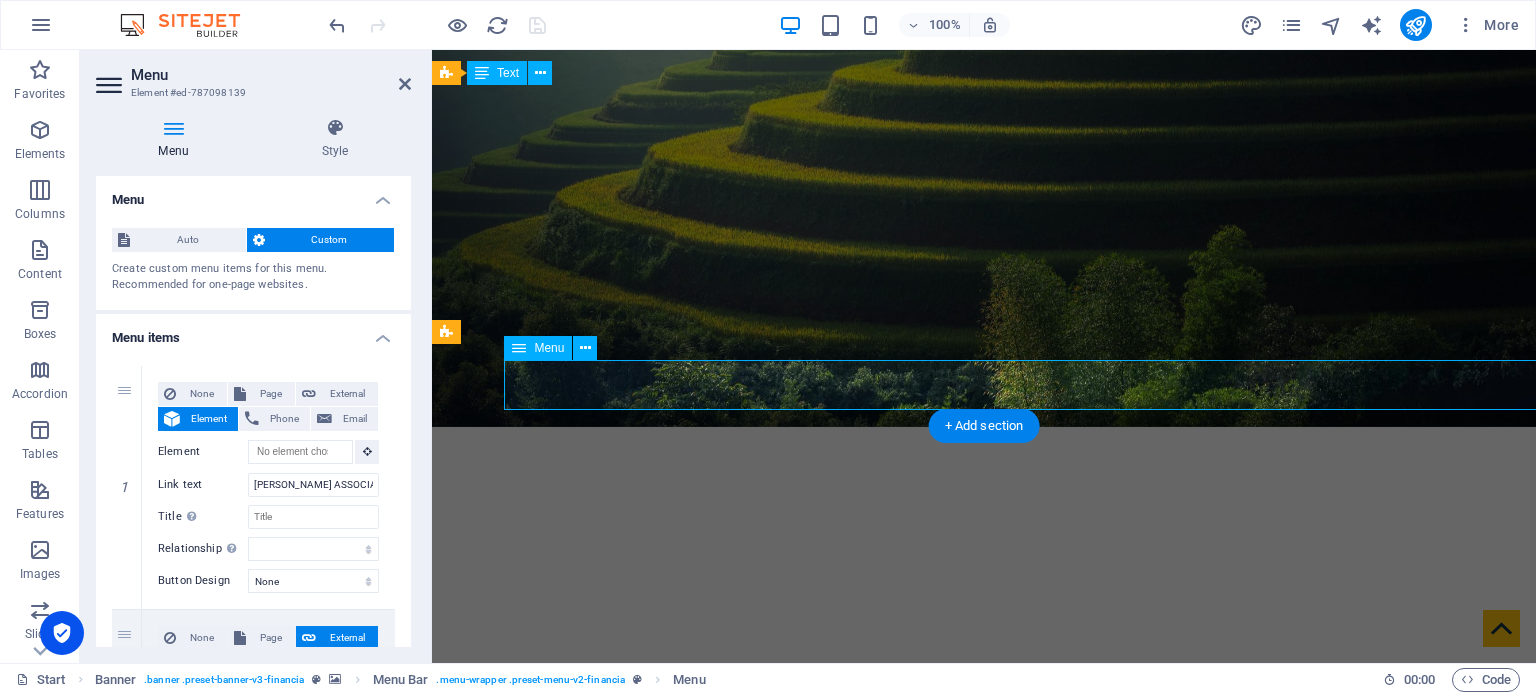 click on "[PERSON_NAME] ASSOCIATES Home About us Services Team Career Publications Contact" at bounding box center (984, 959) 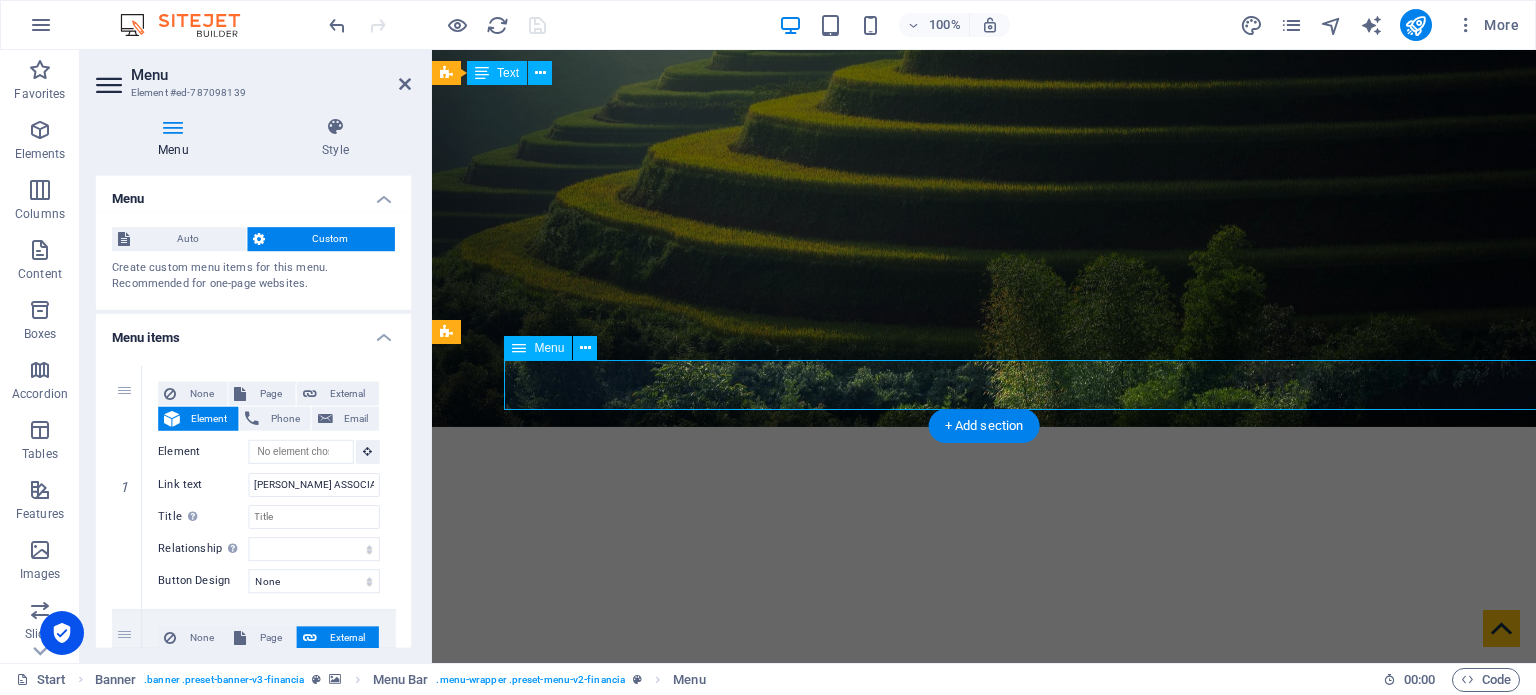 click on "[PERSON_NAME] ASSOCIATES Home About us Services Team Career Publications Contact" at bounding box center (984, 959) 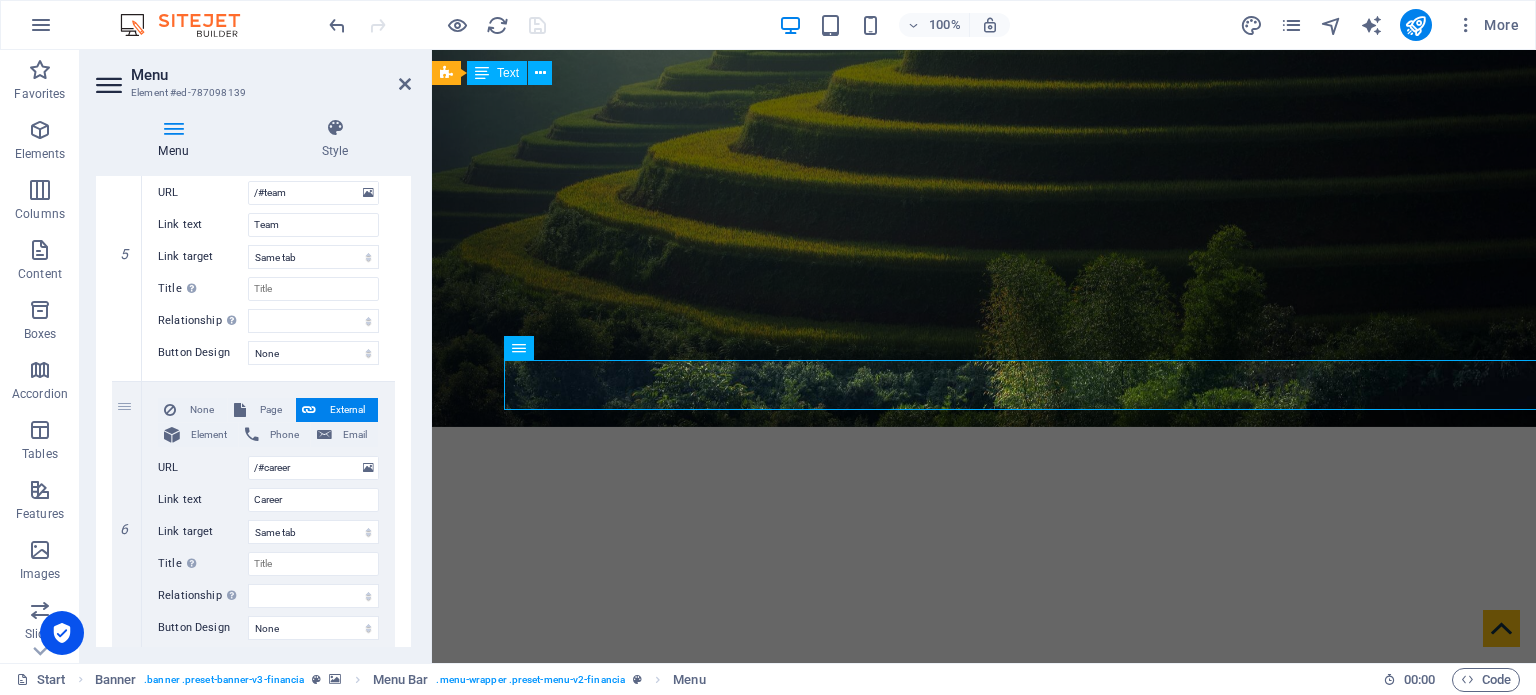 scroll, scrollTop: 1331, scrollLeft: 0, axis: vertical 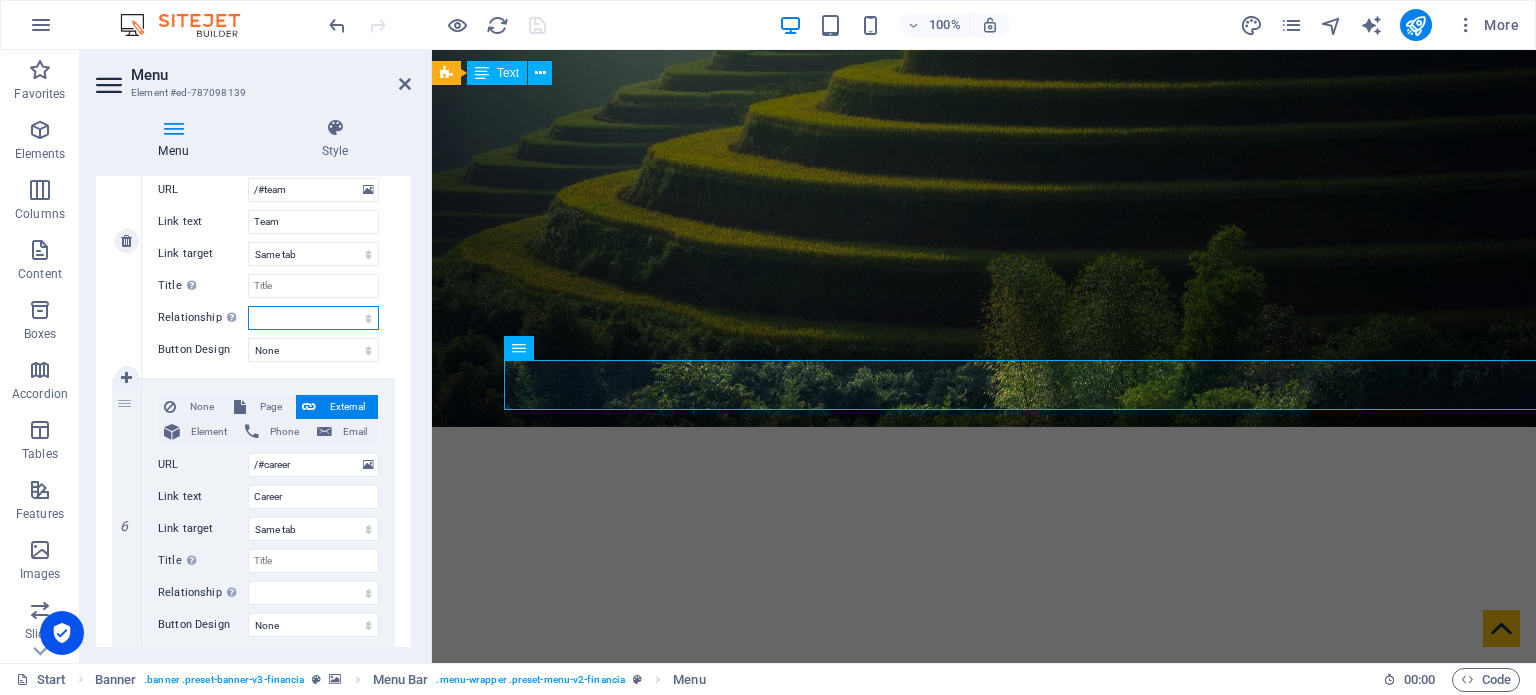 click on "alternate author bookmark external help license next nofollow noreferrer noopener prev search tag" at bounding box center (313, 318) 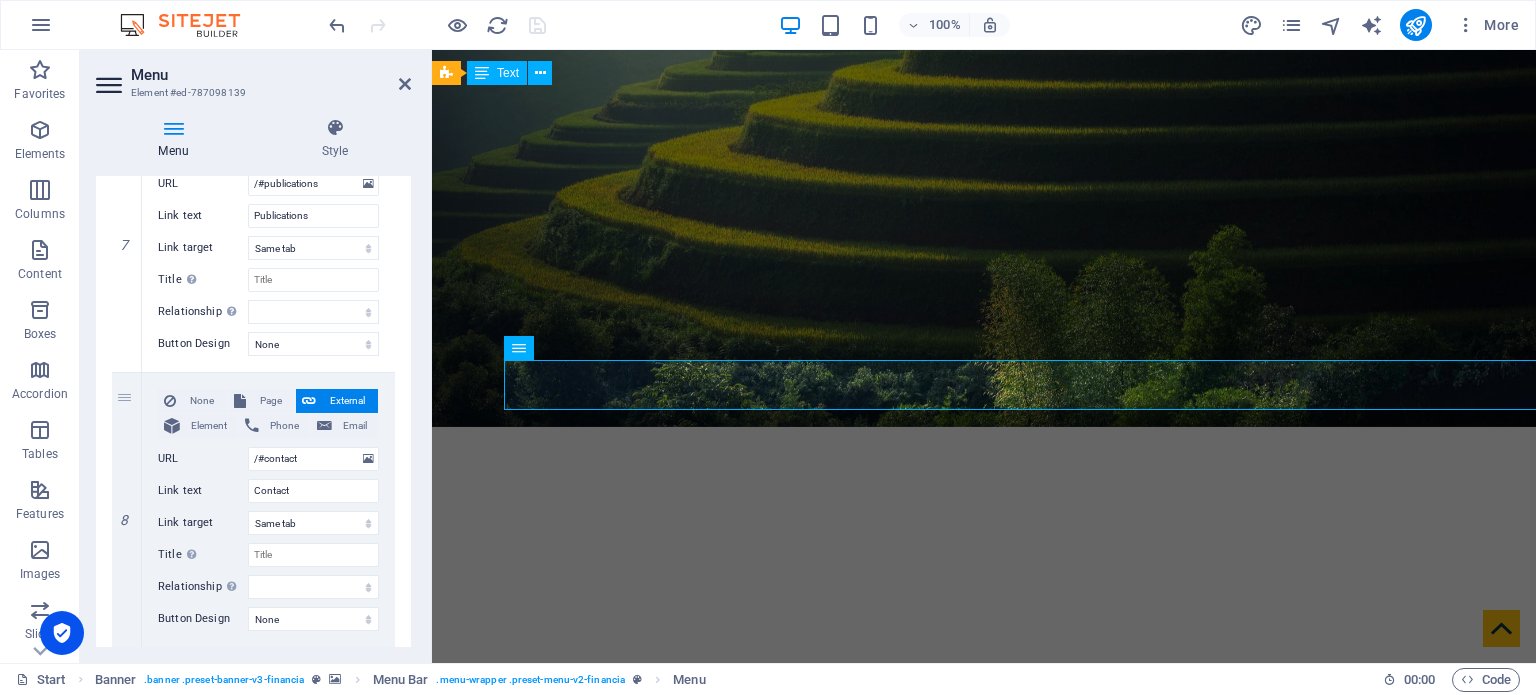 scroll, scrollTop: 1940, scrollLeft: 0, axis: vertical 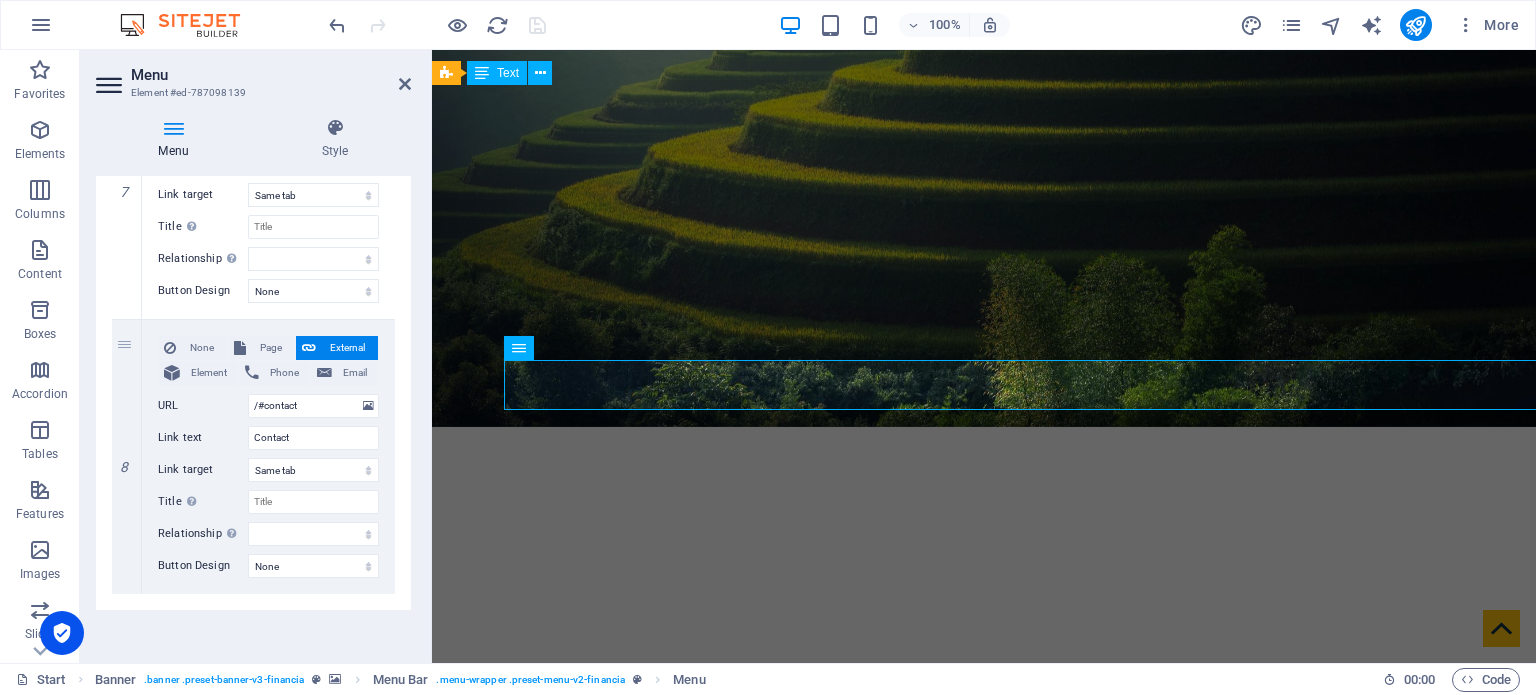 click on "Menu" at bounding box center (271, 75) 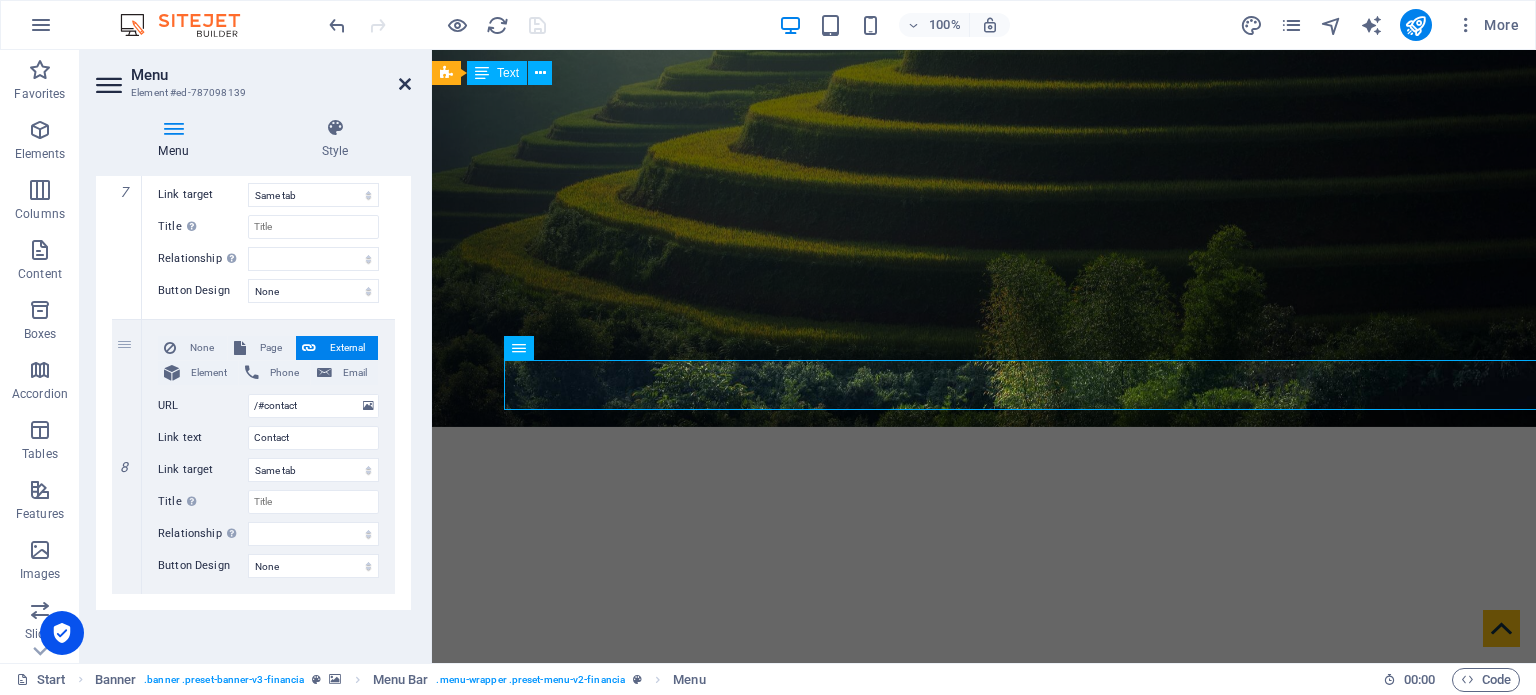 click at bounding box center (405, 84) 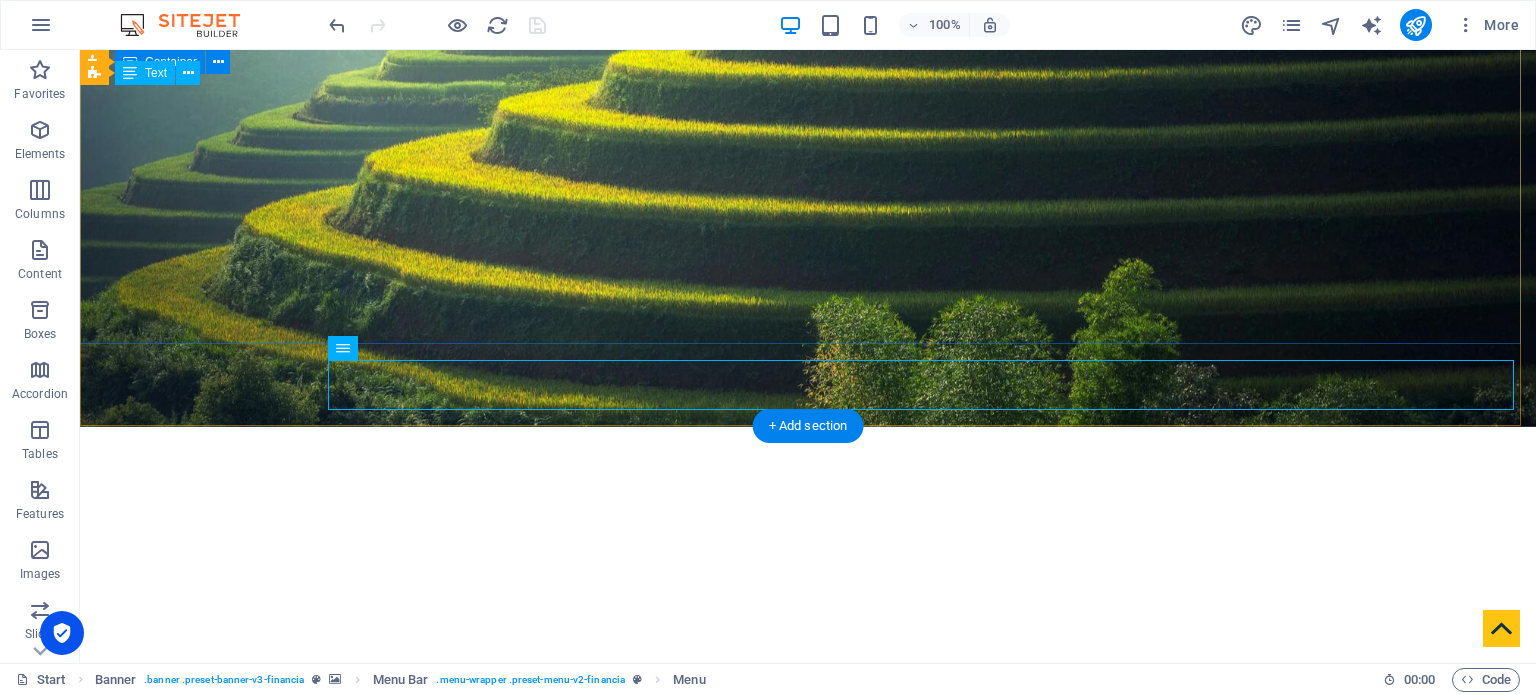 scroll, scrollTop: 0, scrollLeft: 0, axis: both 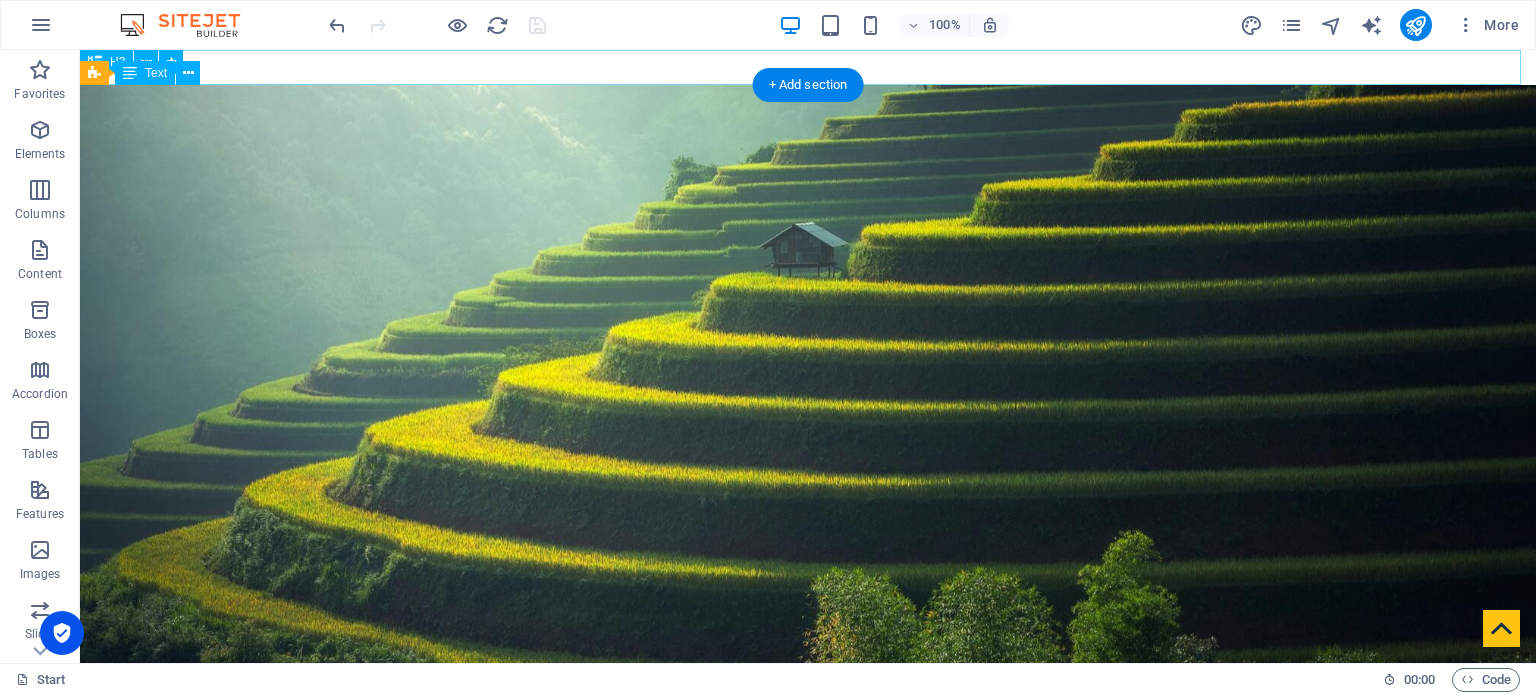 click on "audit . tax . advisory" at bounding box center [808, 67] 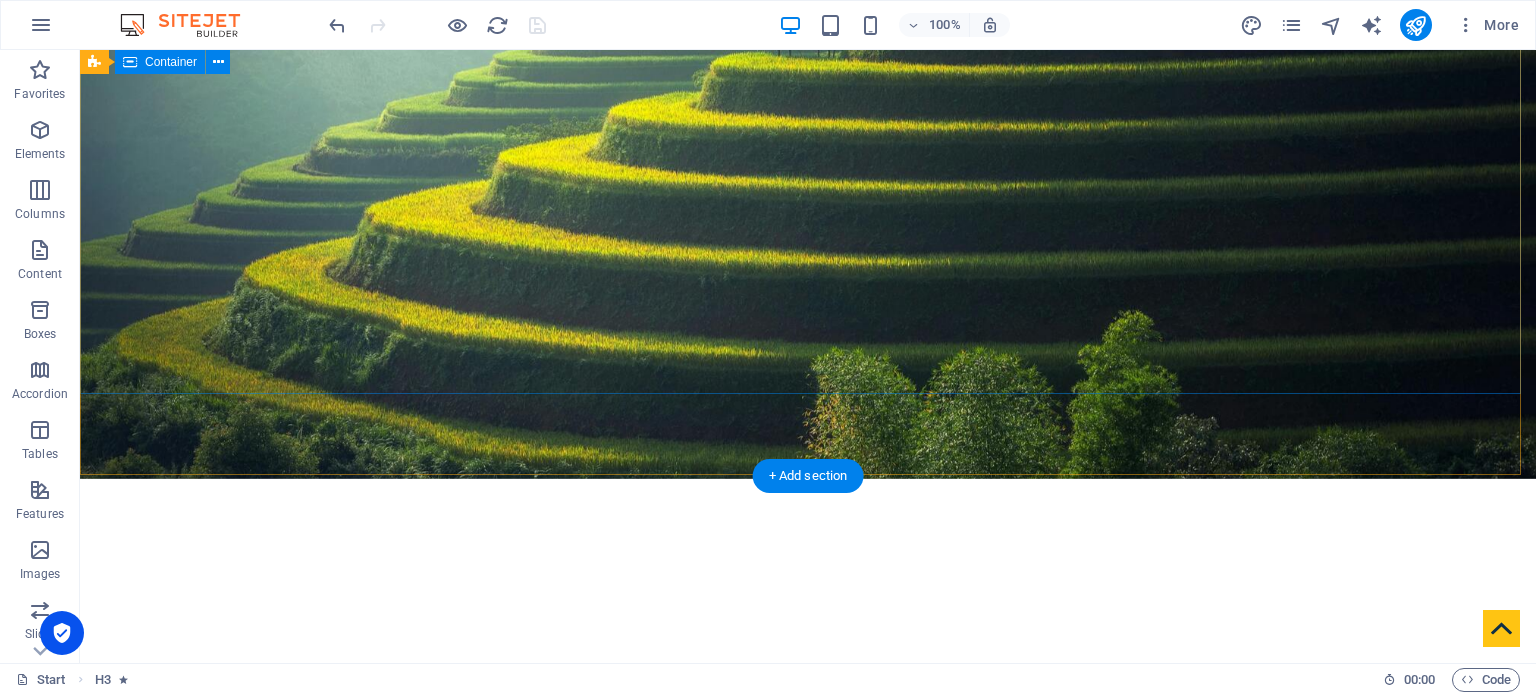 scroll, scrollTop: 223, scrollLeft: 0, axis: vertical 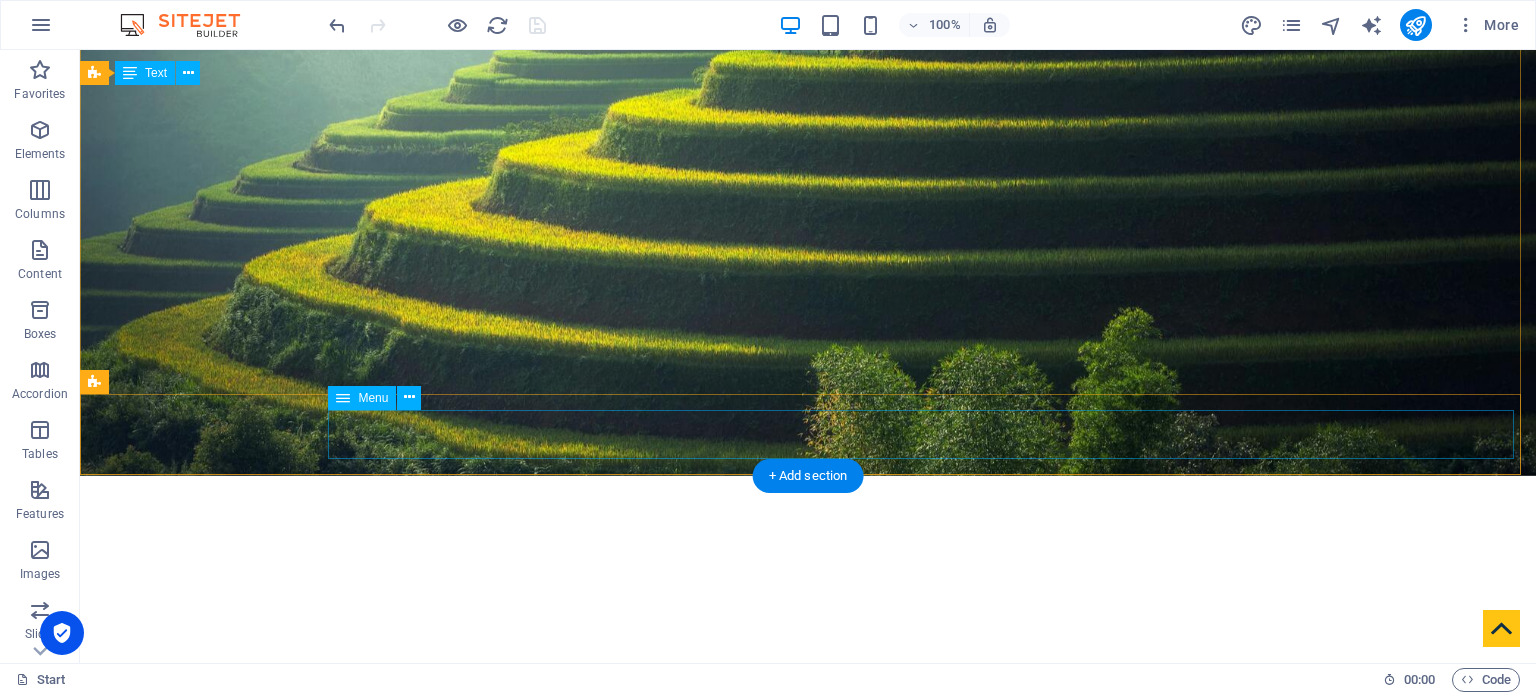 click on "[PERSON_NAME] ASSOCIATES Home About us Services Team Career Publications Contact" at bounding box center (808, 1008) 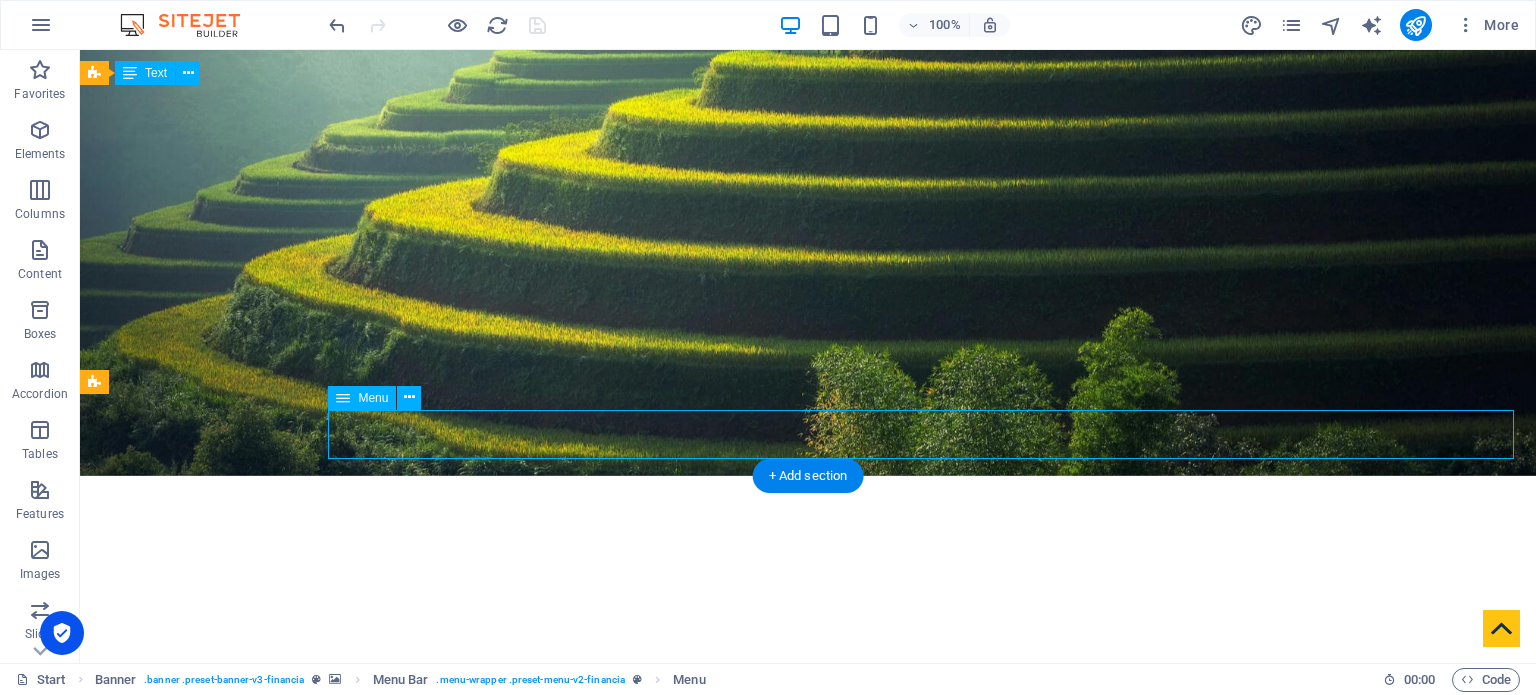 click on "[PERSON_NAME] ASSOCIATES Home About us Services Team Career Publications Contact" at bounding box center [808, 1008] 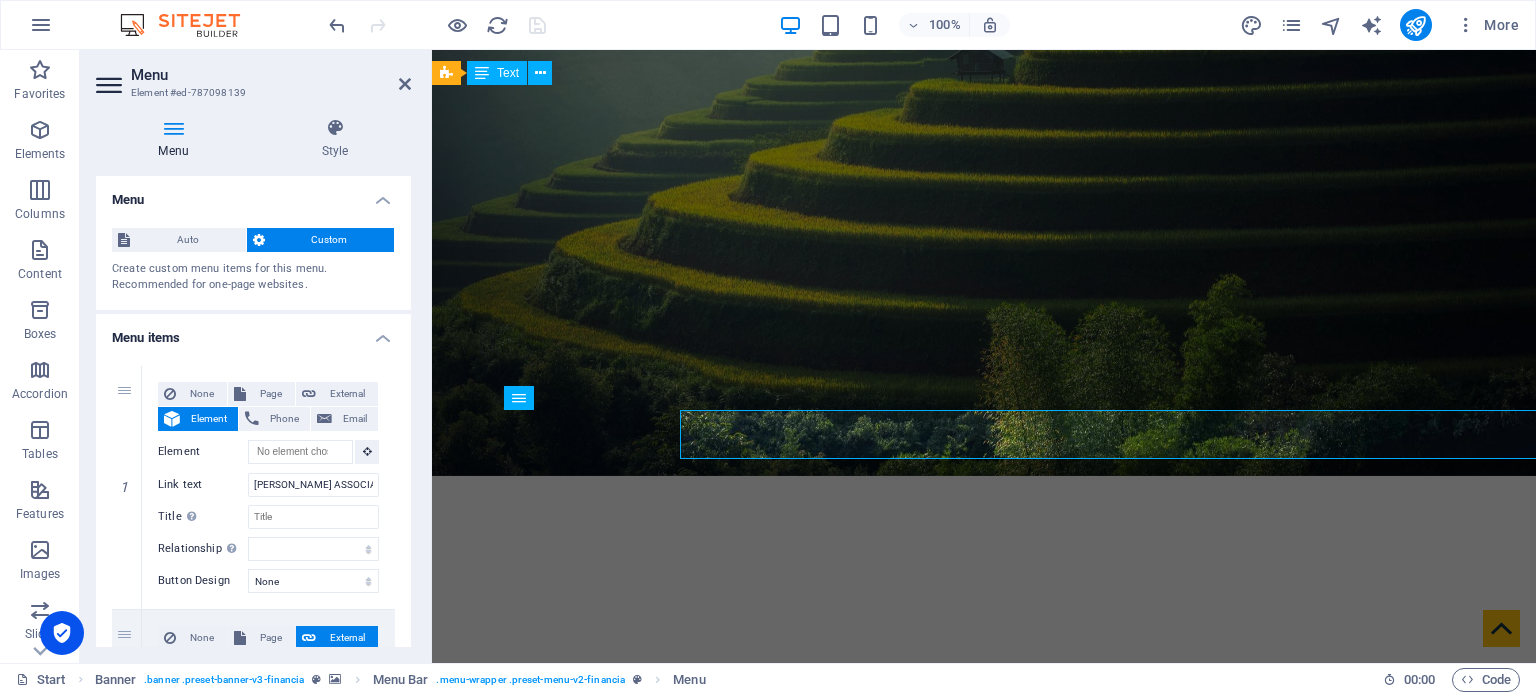 click on "Menu Style Menu Auto Custom Create custom menu items for this menu. Recommended for one-page websites. Manage pages Menu items 1 None Page External Element Phone Email Page Start Subpage Legal Notice Privacy Element
URL Phone Email Link text [PERSON_NAME] ASSOCIATES Link target New tab Same tab Overlay Title Additional link description, should not be the same as the link text. The title is most often shown as a tooltip text when the mouse moves over the element. Leave empty if uncertain. Relationship Sets the  relationship of this link to the link target . For example, the value "nofollow" instructs search engines not to follow the link. Can be left empty. alternate author bookmark external help license next nofollow noreferrer noopener prev search tag Button Design None Default Primary Secondary 2 None Page External Element Phone Email Page Start Subpage Legal Notice Privacy Element
URL /#home Phone Email Link text Home Link target New tab Same tab Overlay Title" at bounding box center [253, 382] 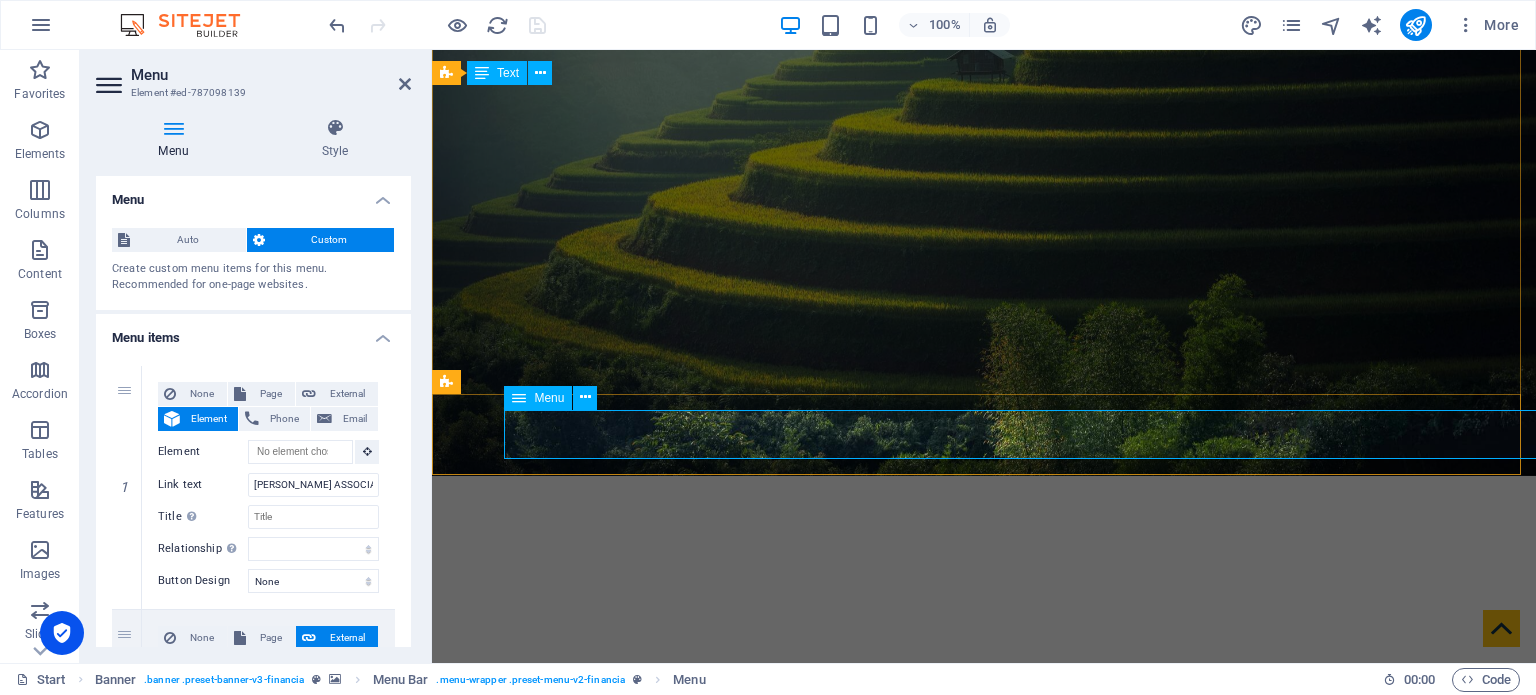click on "[PERSON_NAME] ASSOCIATES Home About us Services Team Career Publications Contact" at bounding box center [984, 1008] 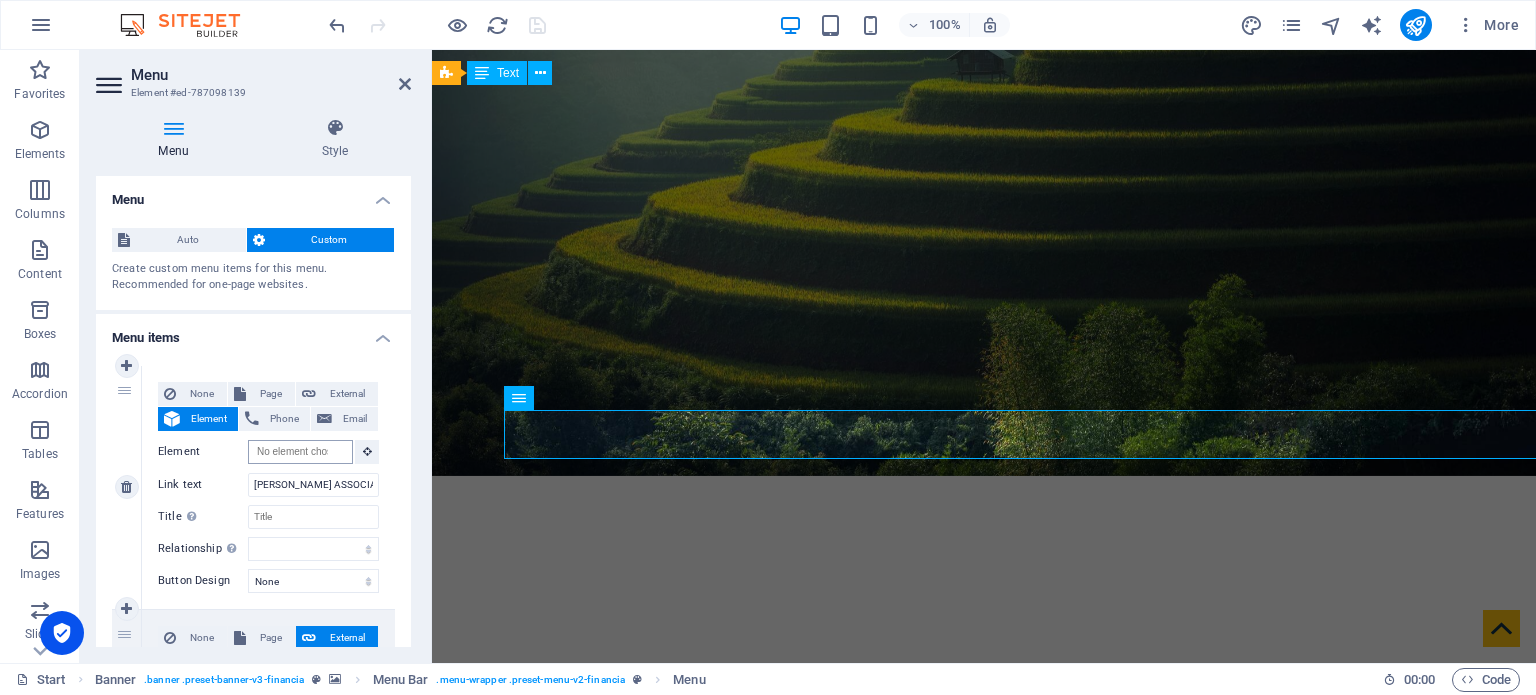 scroll, scrollTop: 0, scrollLeft: 0, axis: both 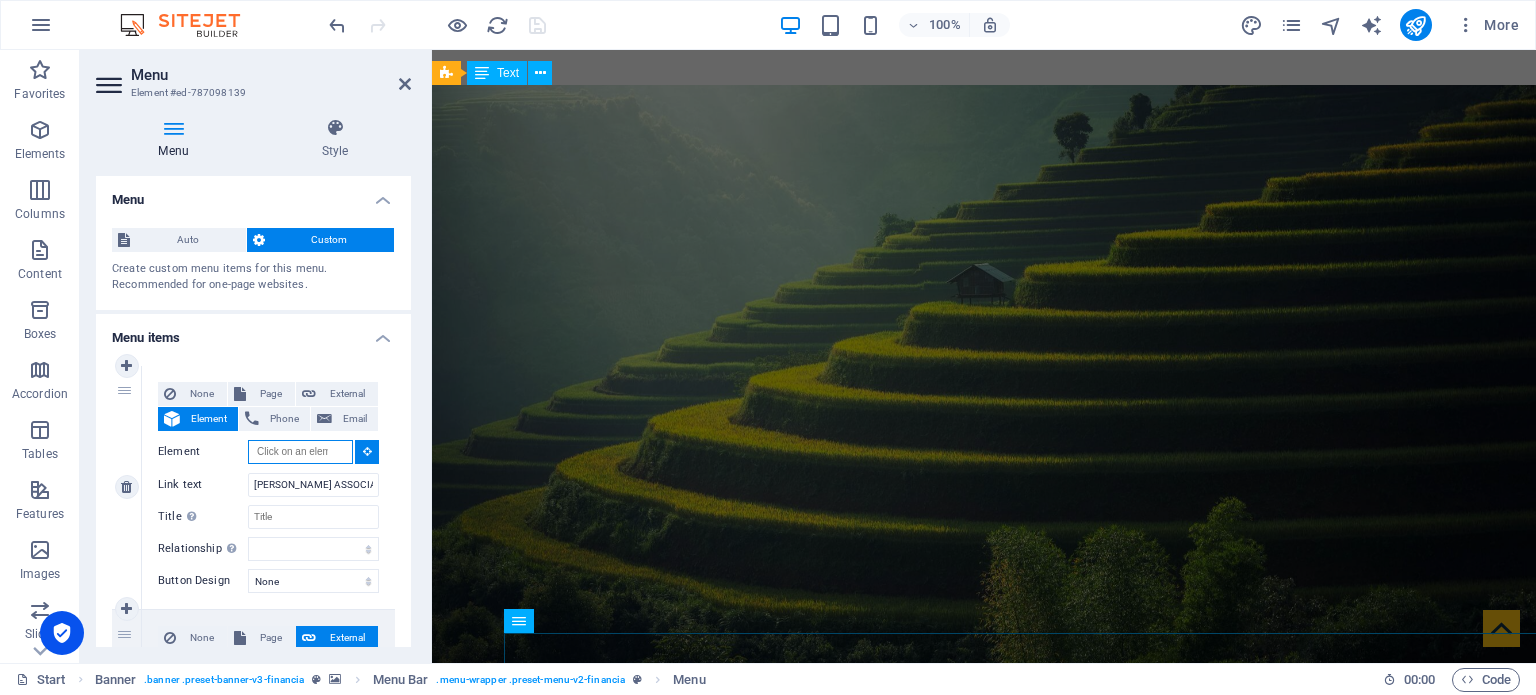 click on "Element" at bounding box center (300, 452) 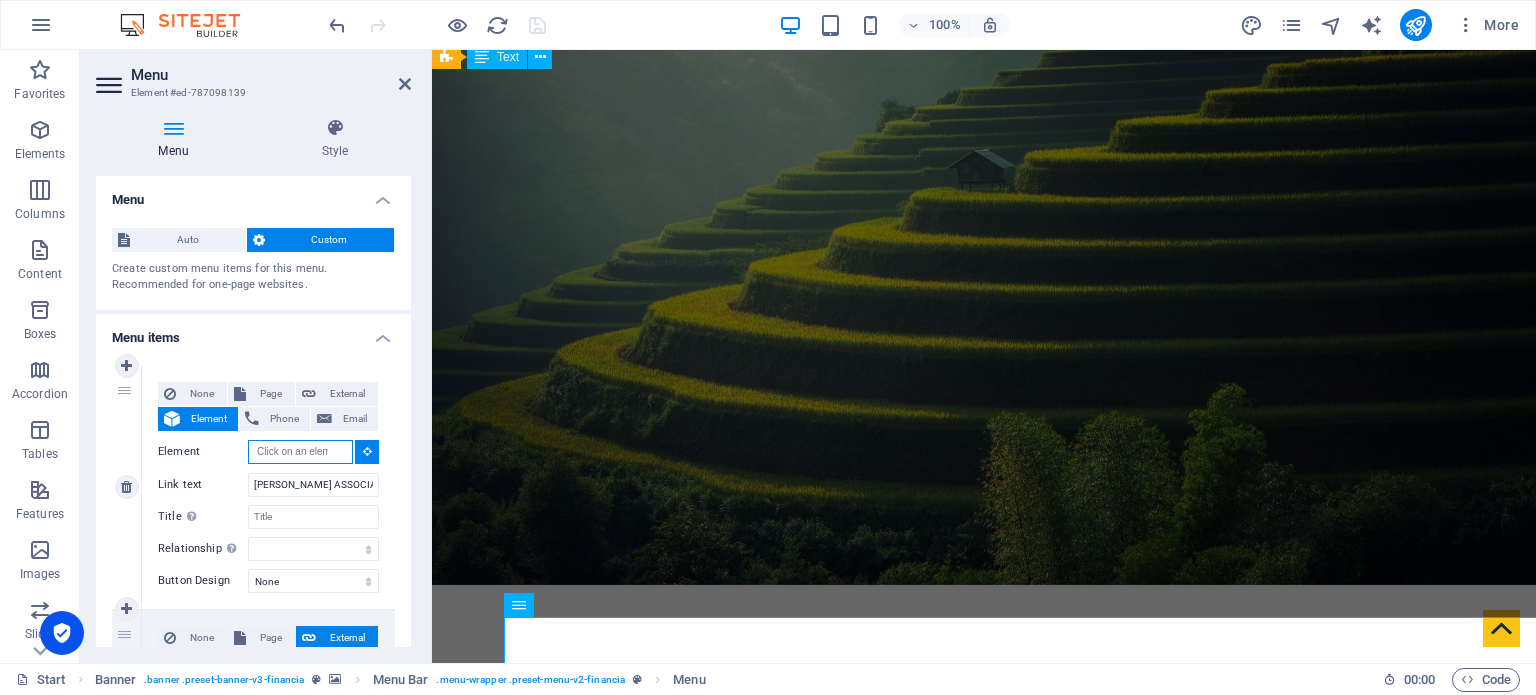 scroll, scrollTop: 223, scrollLeft: 0, axis: vertical 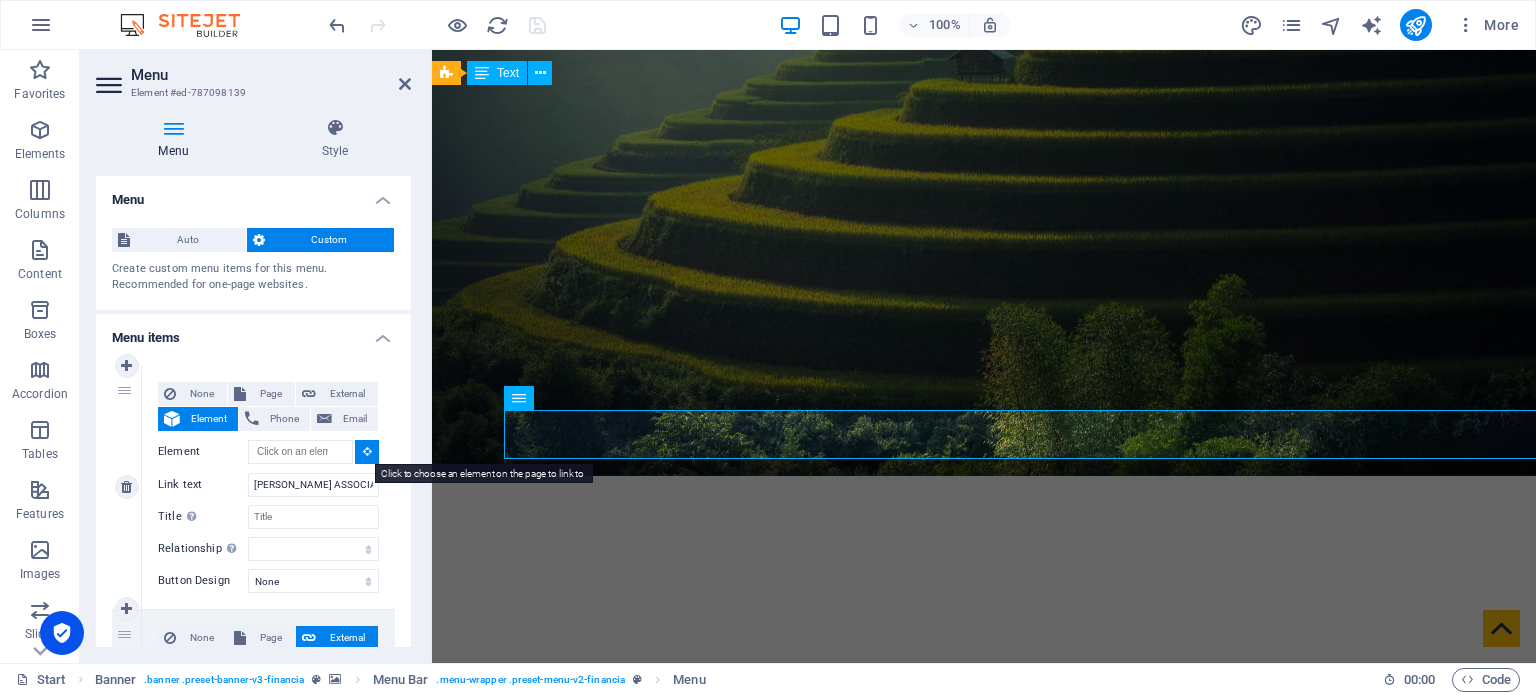 click at bounding box center (367, 451) 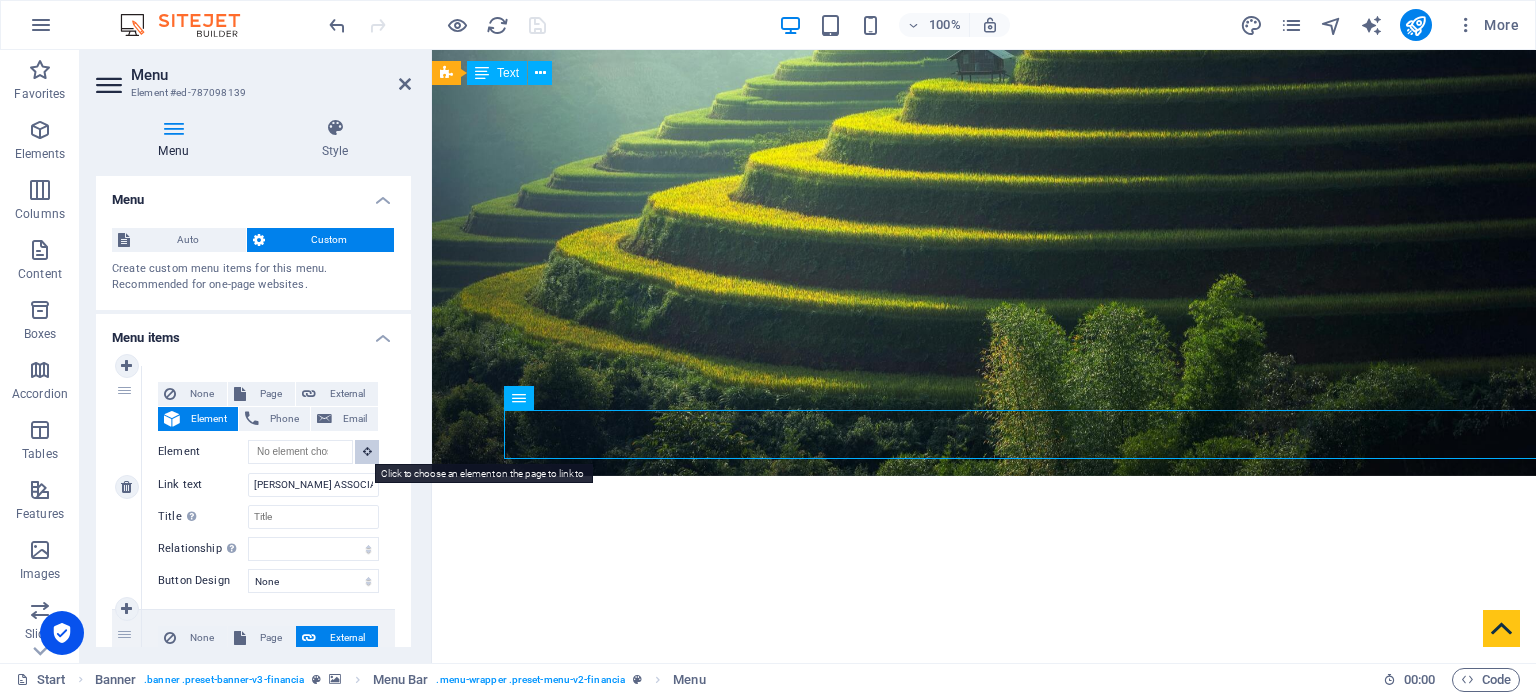 click at bounding box center (367, 451) 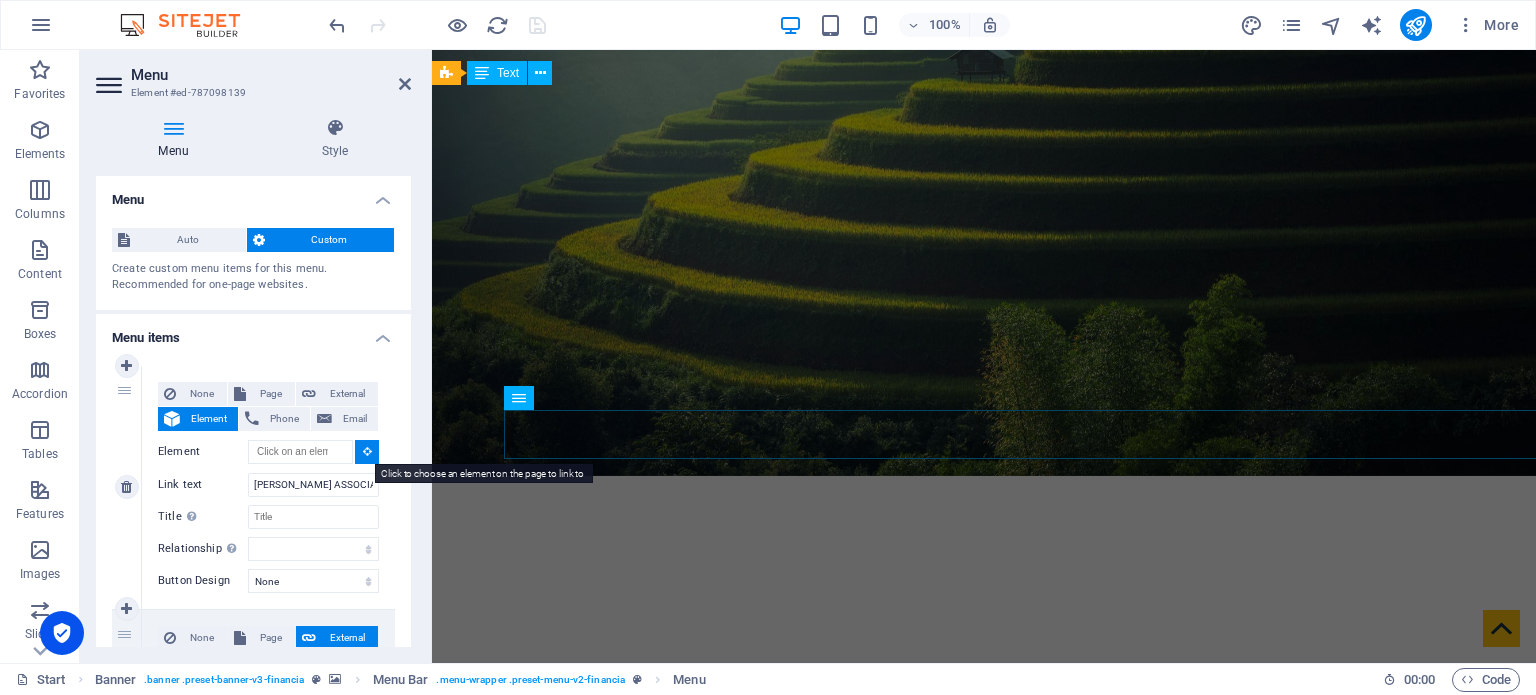 click at bounding box center [367, 451] 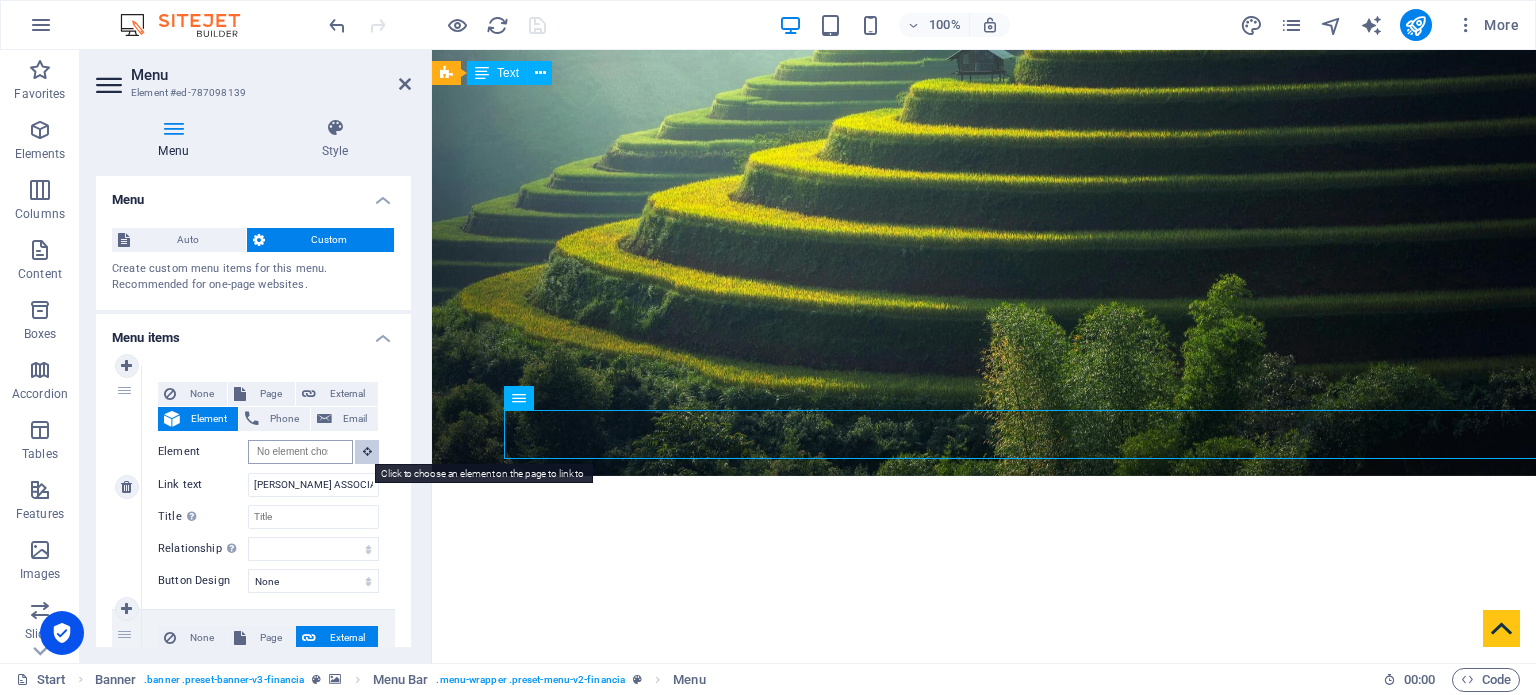 scroll, scrollTop: 0, scrollLeft: 0, axis: both 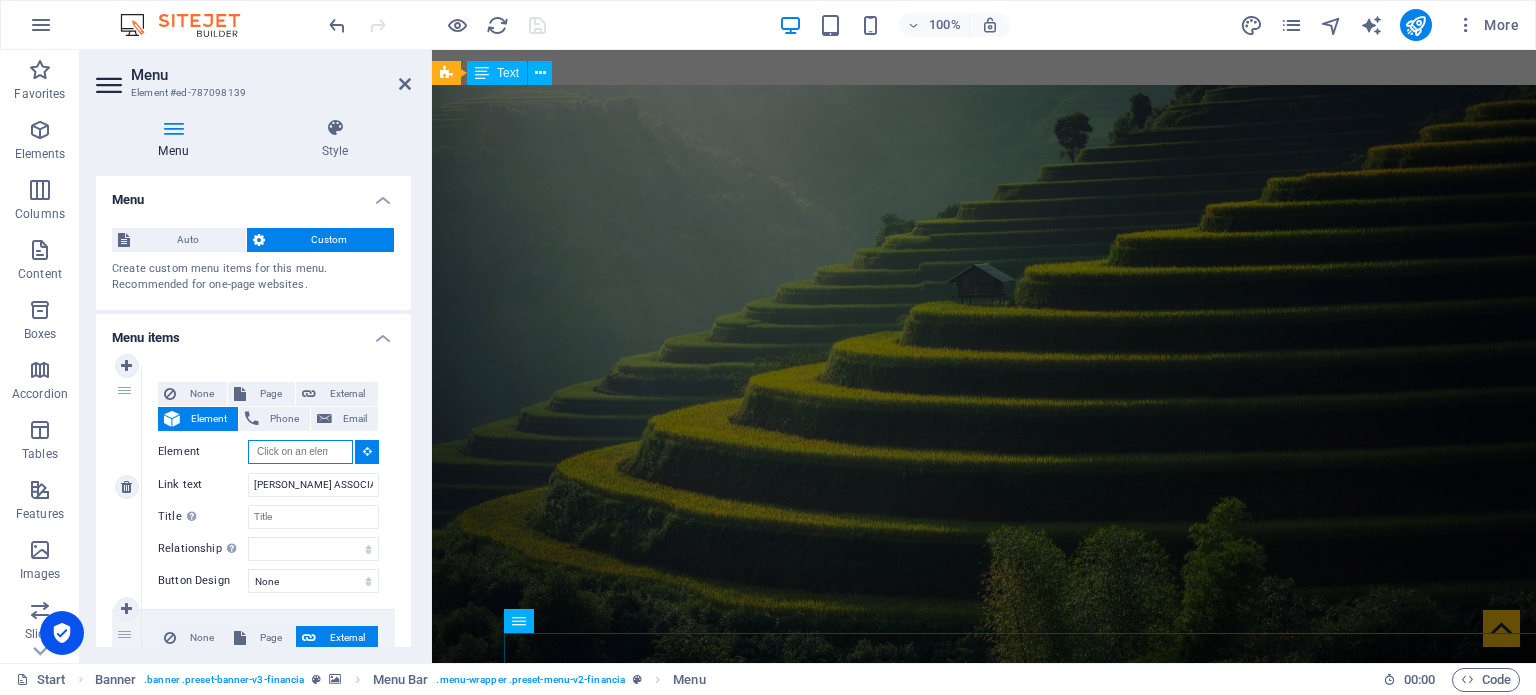 click on "Element" at bounding box center (300, 452) 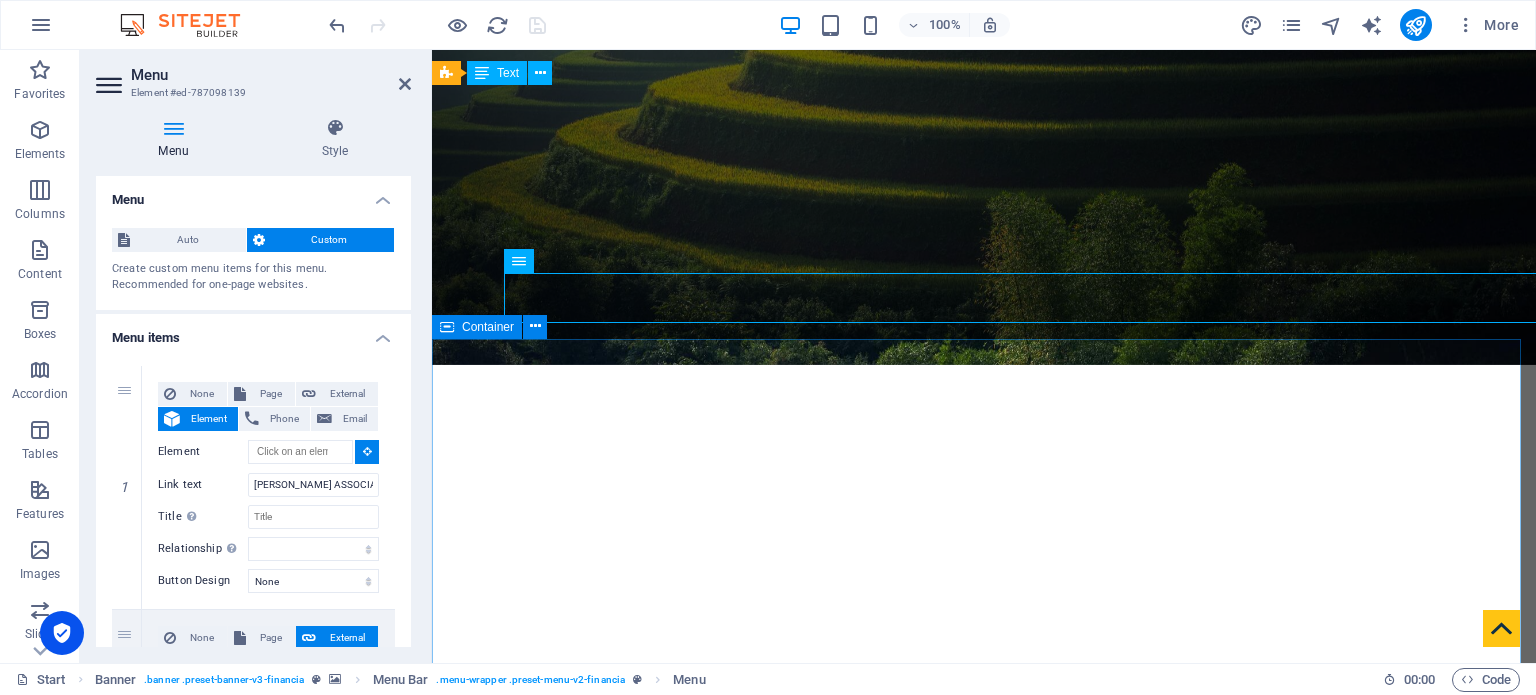 scroll, scrollTop: 362, scrollLeft: 0, axis: vertical 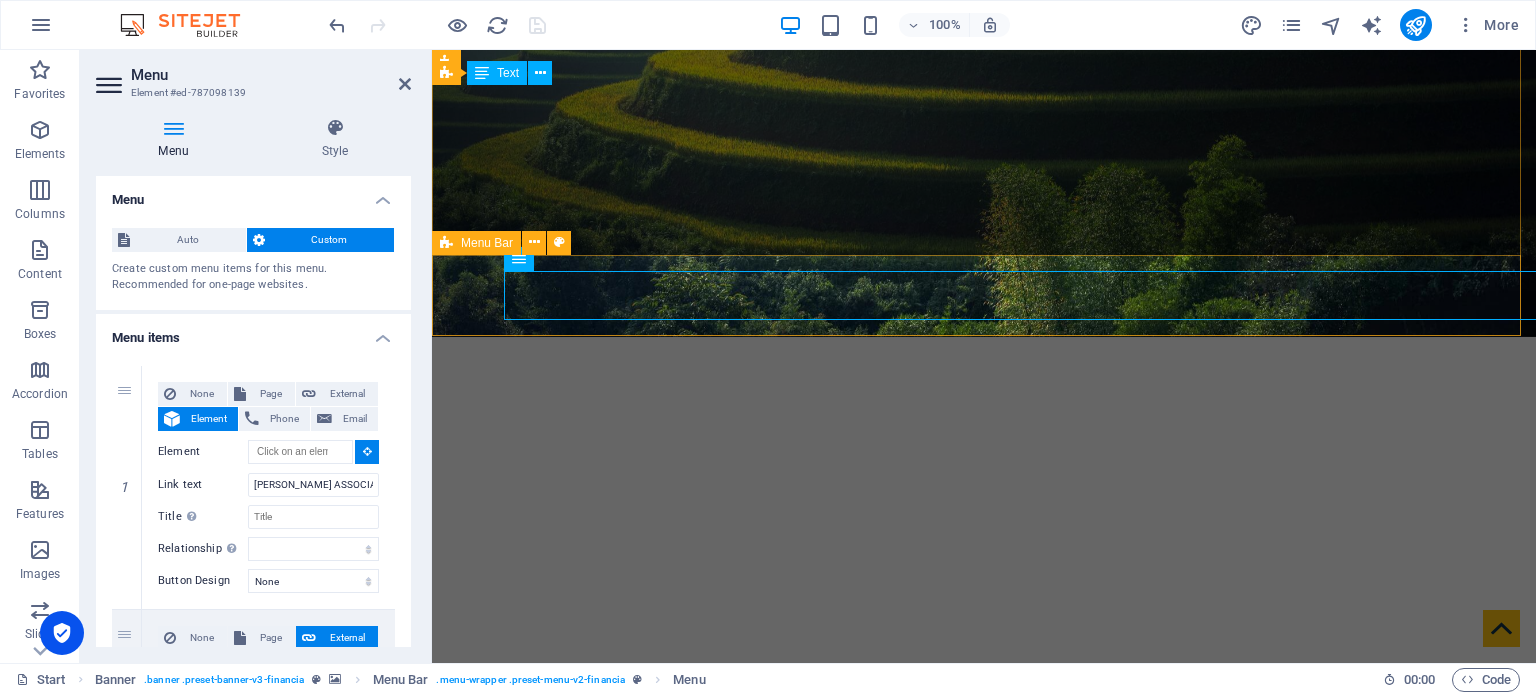 click on "[PERSON_NAME] ASSOCIATES Home About us Services Team Career Publications Contact" at bounding box center (984, 869) 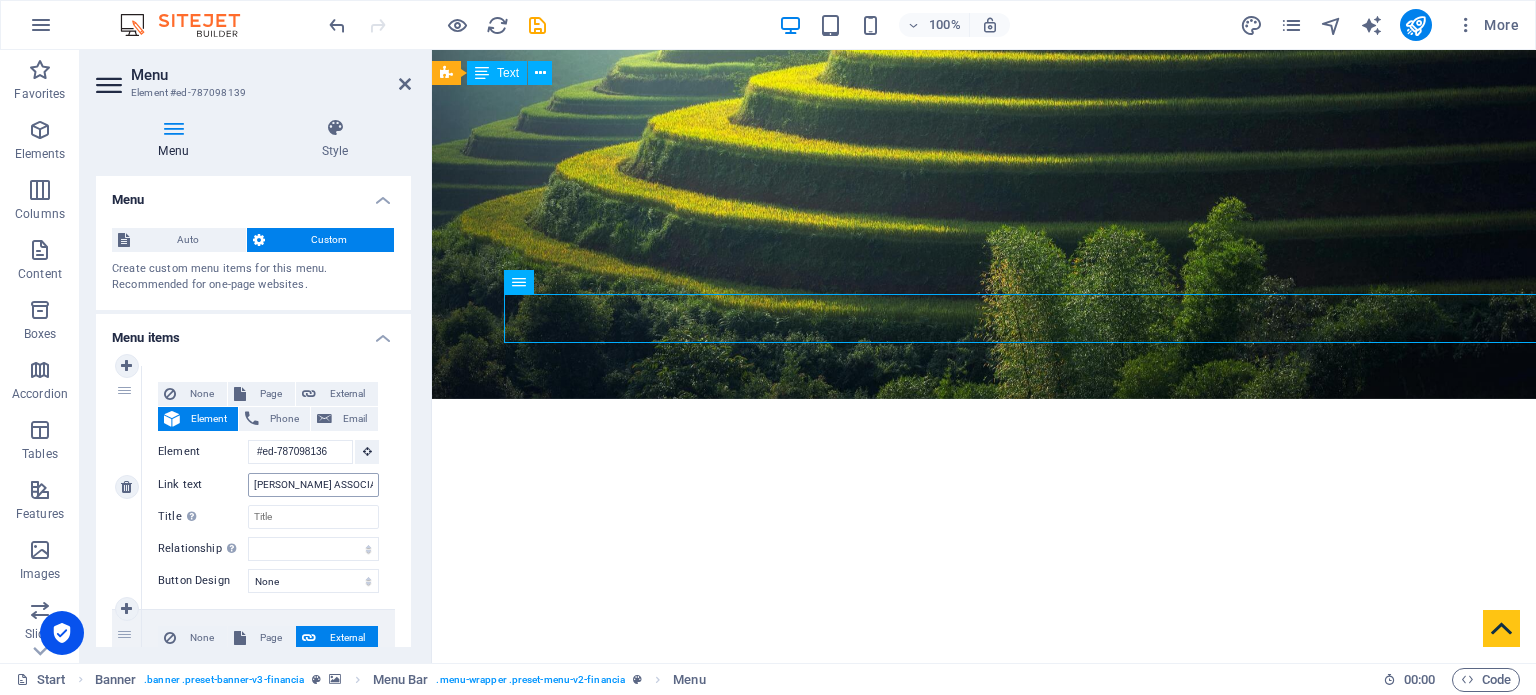 scroll, scrollTop: 362, scrollLeft: 0, axis: vertical 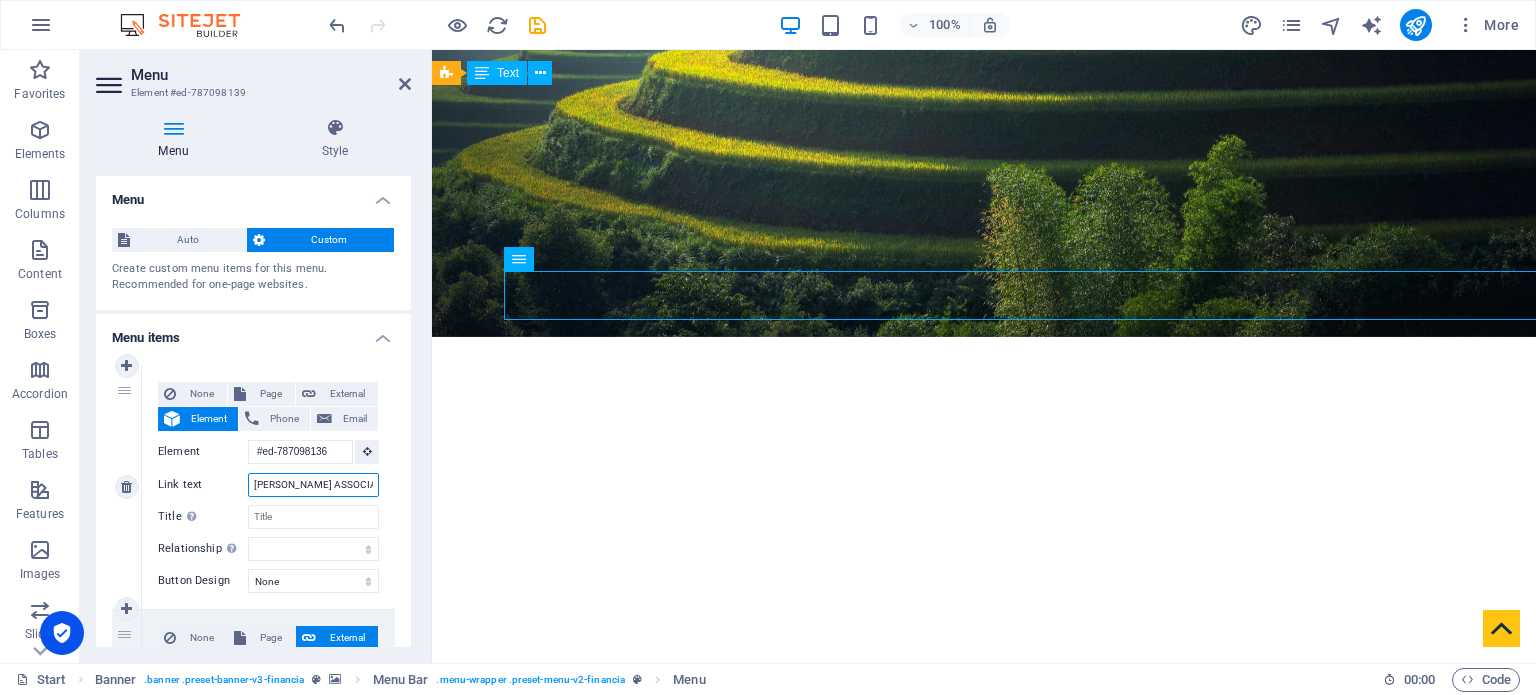 click on "[PERSON_NAME] ASSOCIATES" at bounding box center [313, 485] 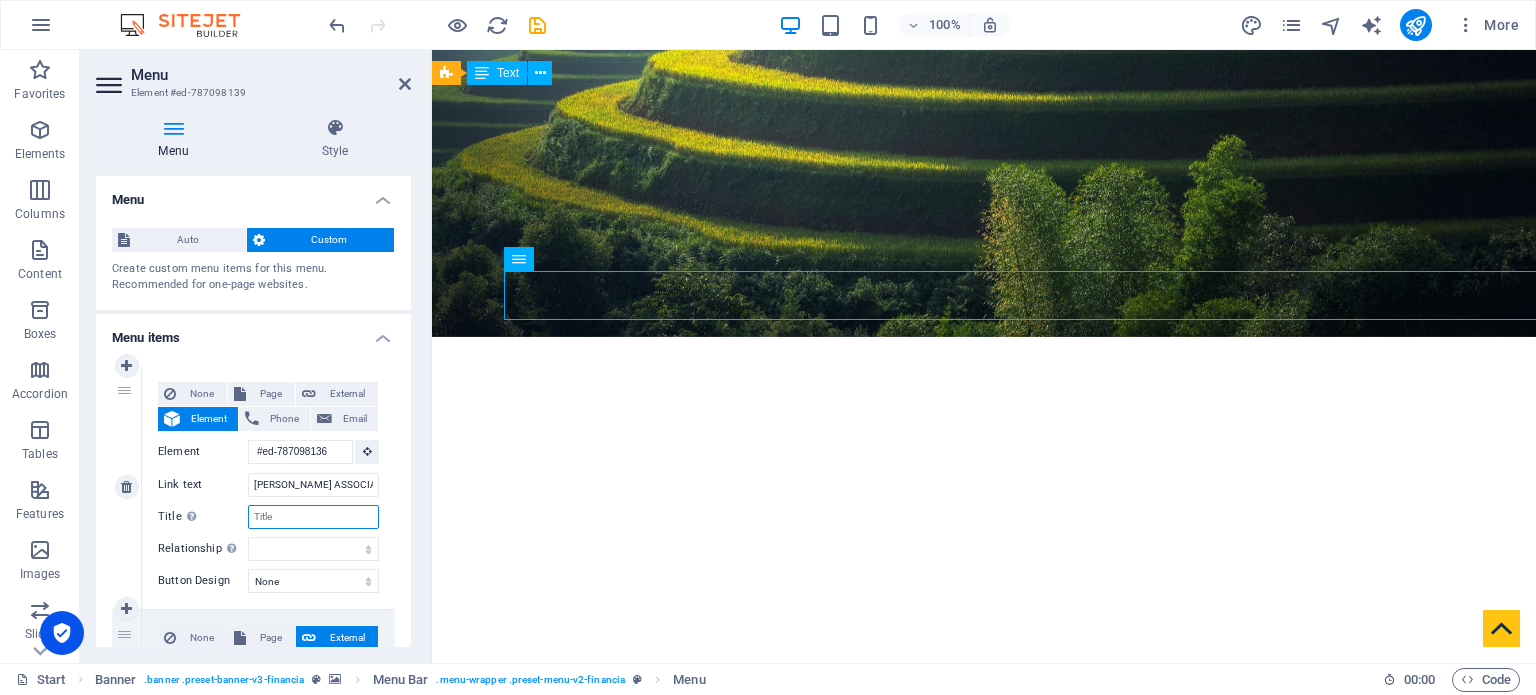 click on "Title Additional link description, should not be the same as the link text. The title is most often shown as a tooltip text when the mouse moves over the element. Leave empty if uncertain." at bounding box center [313, 517] 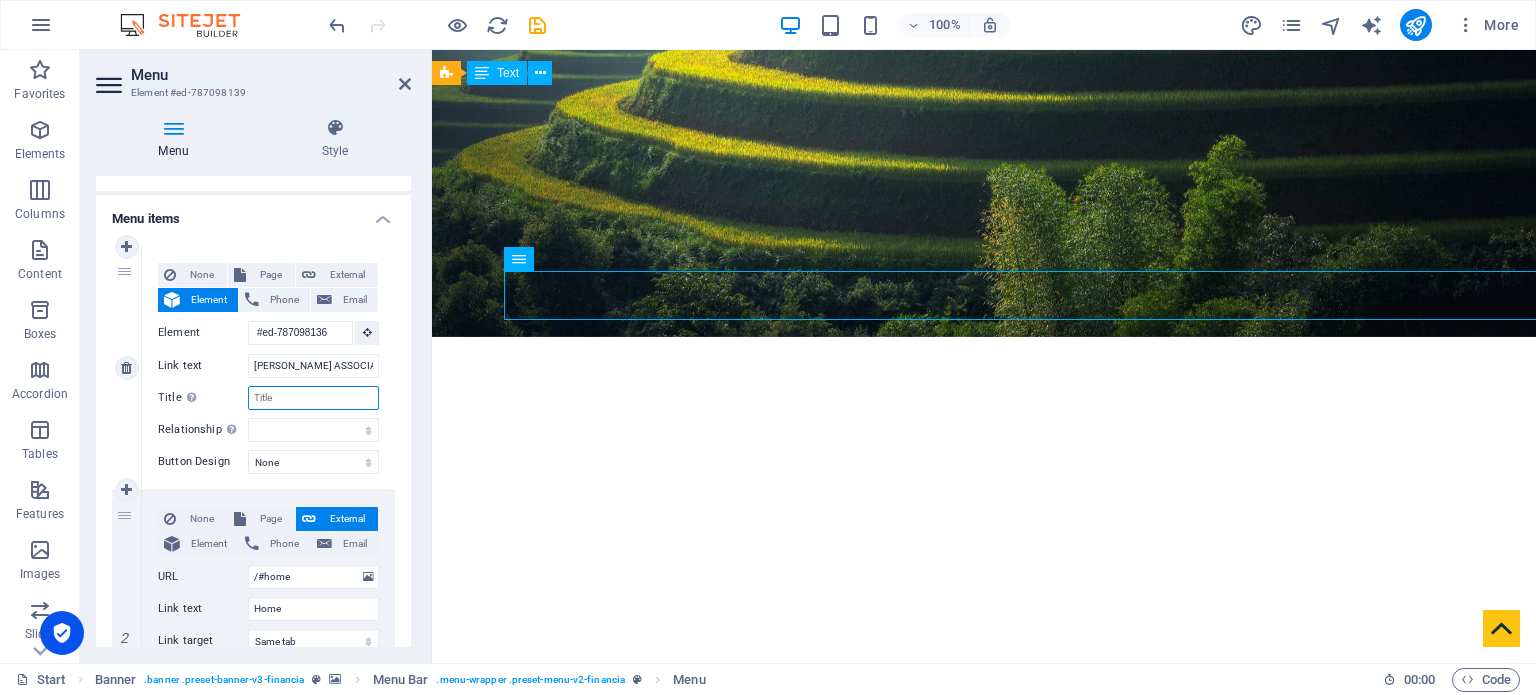 scroll, scrollTop: 120, scrollLeft: 0, axis: vertical 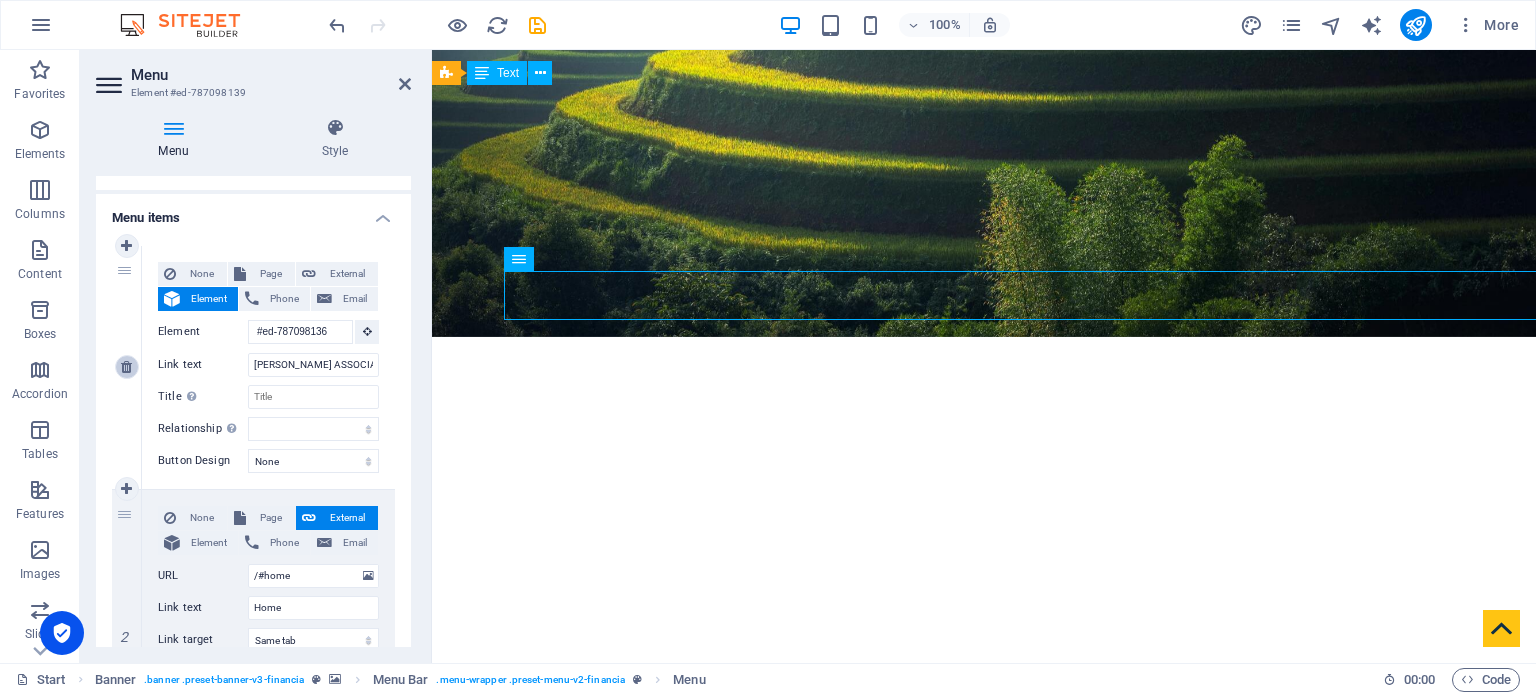 click at bounding box center (126, 367) 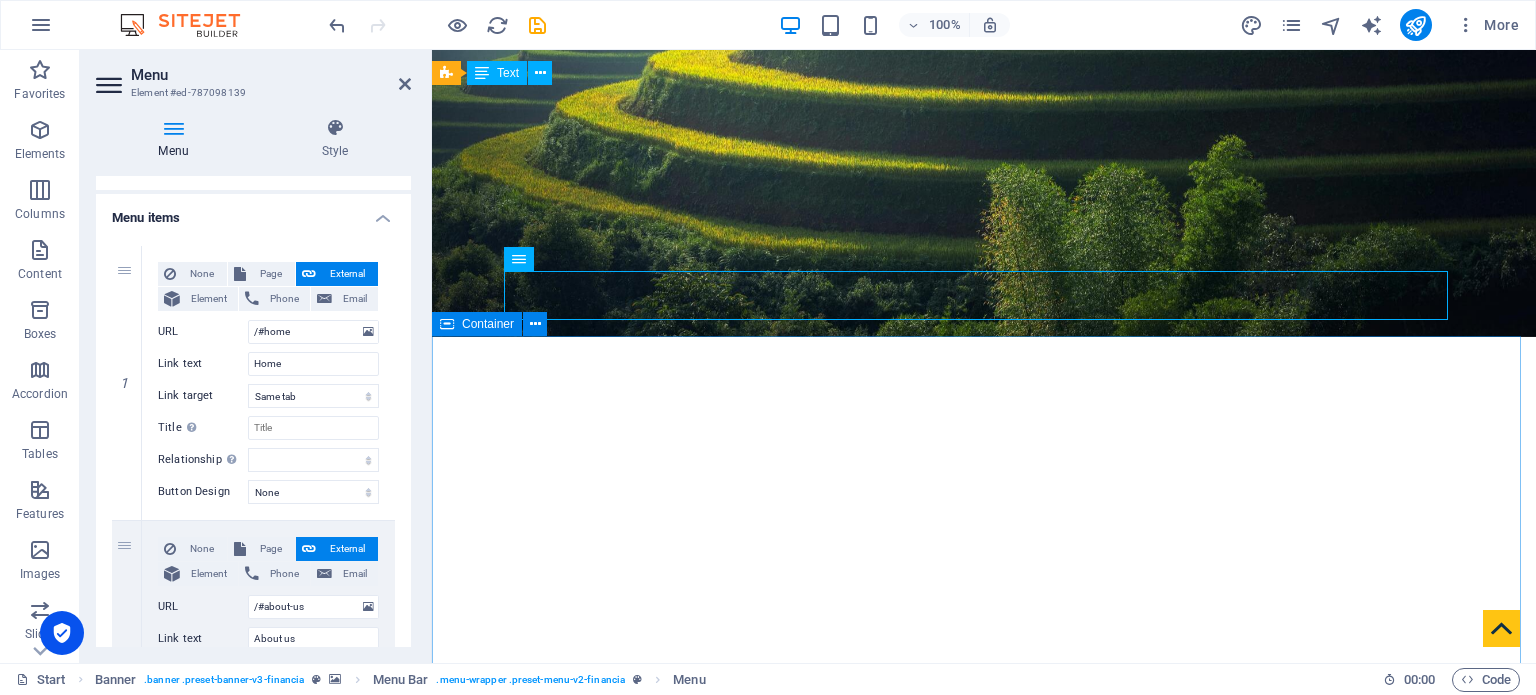 click on "About [PERSON_NAME] Associates, Chartered Accountants is a professional services firm with a clear mission to provide high-quality, reliable, and value-driven financial, audit, and advisory services that empower businesses to thrive. With a foundation built on professionalism, integrity, and insight, we have established ourselves as a trusted advisor for businesses, entrepreneurs, and institutions seeking expert guidance in [DATE] complex regulatory and economic environment. Our firm is led by experienced Chartered Accountants who combine technical excellence with practical experience. We aim to go beyond compliance by providing strategic advice that contributes to sustainable growth and operational efficiency. Whether you are a startup navigating early challenges, a growing company preparing for scale, or an established organization looking for innovative financial solutions, [PERSON_NAME] Associates offers personalized support to help you make informed decisions and stay ahead of change. Get in touch" at bounding box center (984, 1221) 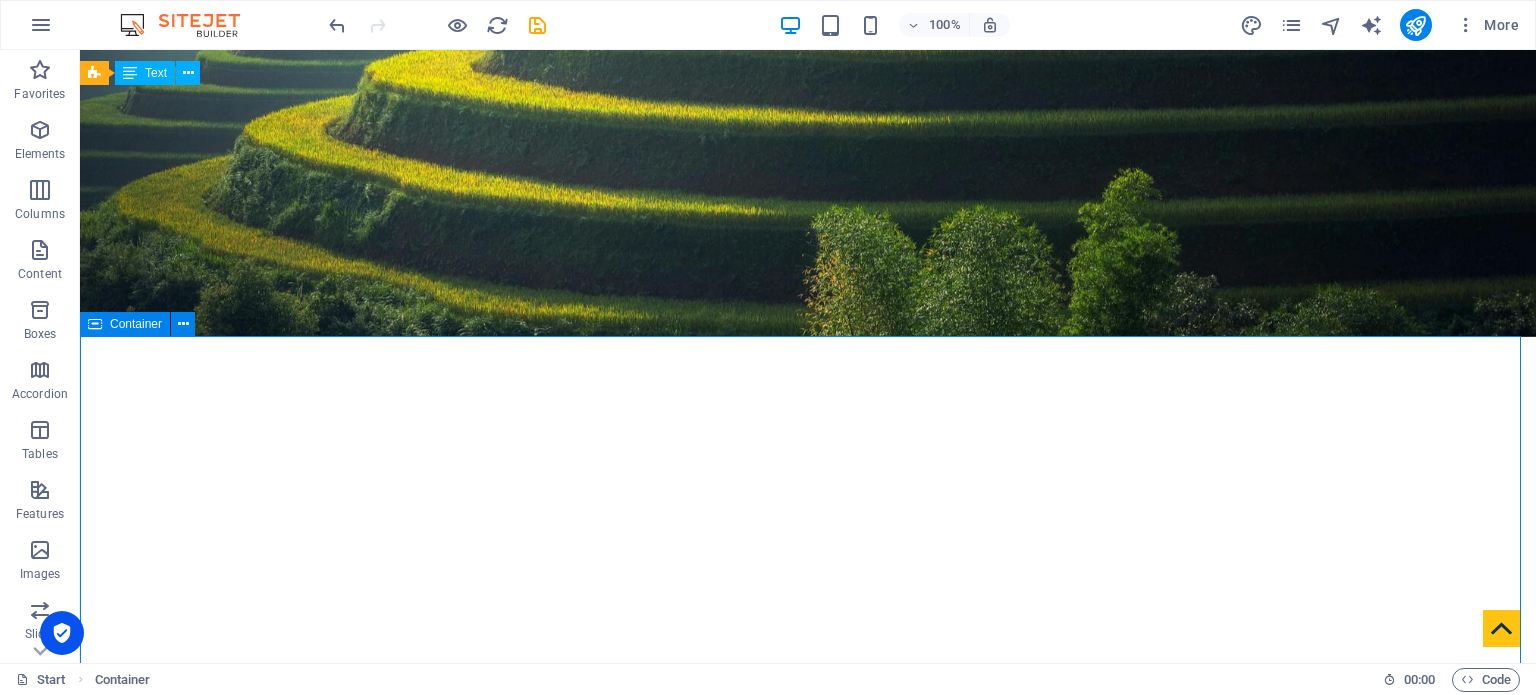 click on "About [PERSON_NAME] Associates, Chartered Accountants is a professional services firm with a clear mission to provide high-quality, reliable, and value-driven financial, audit, and advisory services that empower businesses to thrive. With a foundation built on professionalism, integrity, and insight, we have established ourselves as a trusted advisor for businesses, entrepreneurs, and institutions seeking expert guidance in [DATE] complex regulatory and economic environment. Our firm is led by experienced Chartered Accountants who combine technical excellence with practical experience. We aim to go beyond compliance by providing strategic advice that contributes to sustainable growth and operational efficiency. Whether you are a startup navigating early challenges, a growing company preparing for scale, or an established organization looking for innovative financial solutions, [PERSON_NAME] Associates offers personalized support to help you make informed decisions and stay ahead of change. Get in touch" at bounding box center (808, 1221) 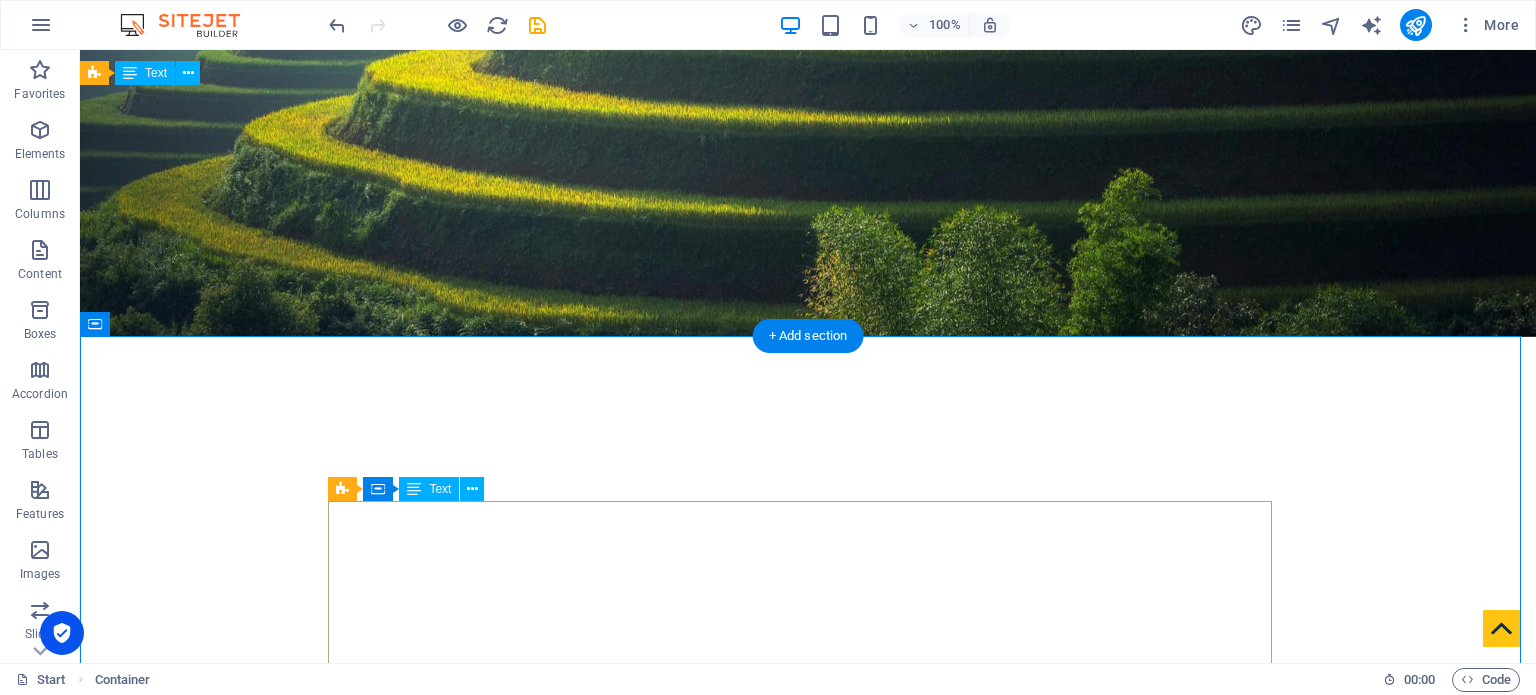 click on "[PERSON_NAME] Associates, Chartered Accountants is a professional services firm with a clear mission to provide high-quality, reliable, and value-driven financial, audit, and advisory services that empower businesses to thrive. With a foundation built on professionalism, integrity, and insight, we have established ourselves as a trusted advisor for businesses, entrepreneurs, and institutions seeking expert guidance in [DATE] complex regulatory and economic environment. Our firm is led by experienced Chartered Accountants who combine technical excellence with practical experience. We aim to go beyond compliance by providing strategic advice that contributes to sustainable growth and operational efficiency. Whether you are a startup navigating early challenges, a growing company preparing for scale, or an established organization looking for innovative financial solutions, [PERSON_NAME] Associates offers personalized support to help you make informed decisions and stay ahead of change." at bounding box center (808, 1230) 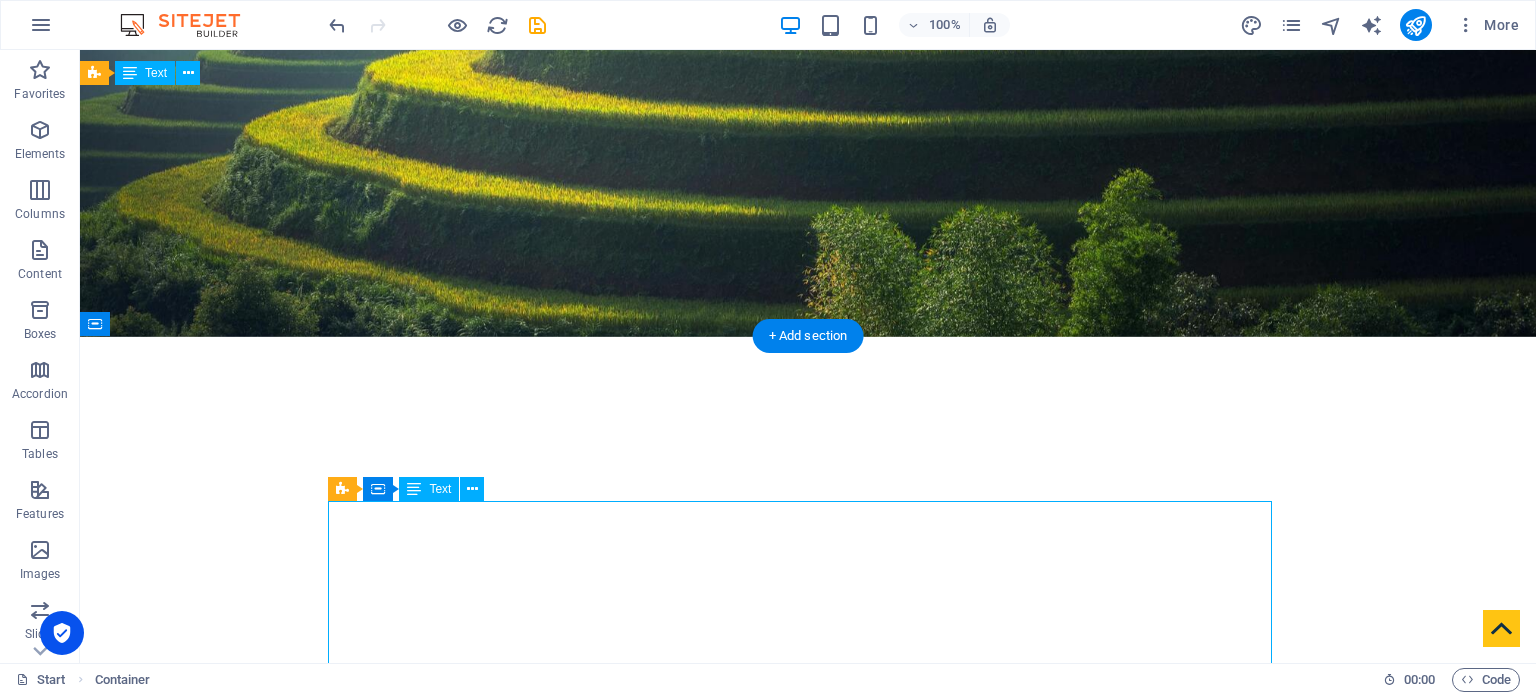 click on "[PERSON_NAME] Associates, Chartered Accountants is a professional services firm with a clear mission to provide high-quality, reliable, and value-driven financial, audit, and advisory services that empower businesses to thrive. With a foundation built on professionalism, integrity, and insight, we have established ourselves as a trusted advisor for businesses, entrepreneurs, and institutions seeking expert guidance in [DATE] complex regulatory and economic environment. Our firm is led by experienced Chartered Accountants who combine technical excellence with practical experience. We aim to go beyond compliance by providing strategic advice that contributes to sustainable growth and operational efficiency. Whether you are a startup navigating early challenges, a growing company preparing for scale, or an established organization looking for innovative financial solutions, [PERSON_NAME] Associates offers personalized support to help you make informed decisions and stay ahead of change." at bounding box center (808, 1230) 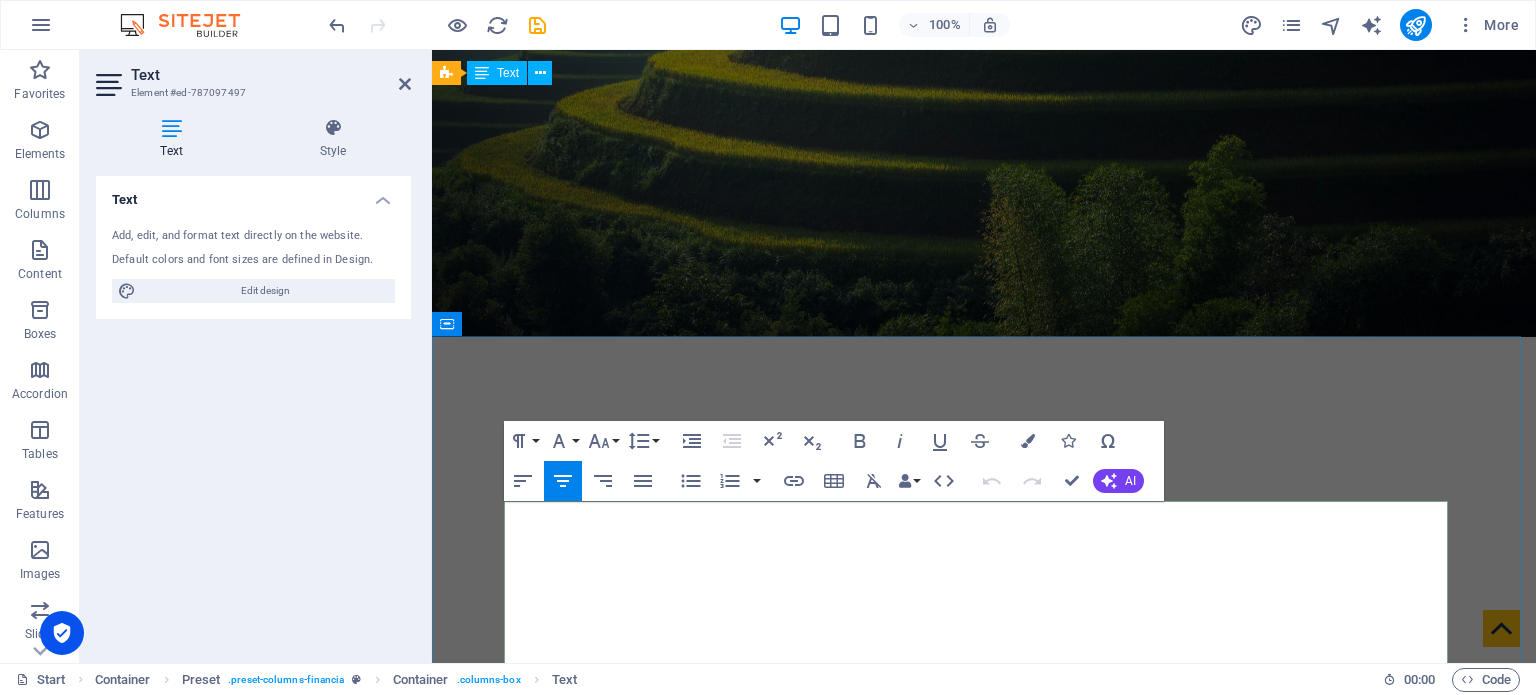 click on "[PERSON_NAME] Associates, Chartered Accountants is a professional services firm with a clear mission to provide high-quality, reliable, and value-driven financial, audit, and advisory services that empower businesses to thrive. With a foundation built on professionalism, integrity, and insight, we have established ourselves as a trusted advisor for businesses, entrepreneurs, and institutions seeking expert guidance in [DATE] complex regulatory and economic environment." at bounding box center [984, 1141] 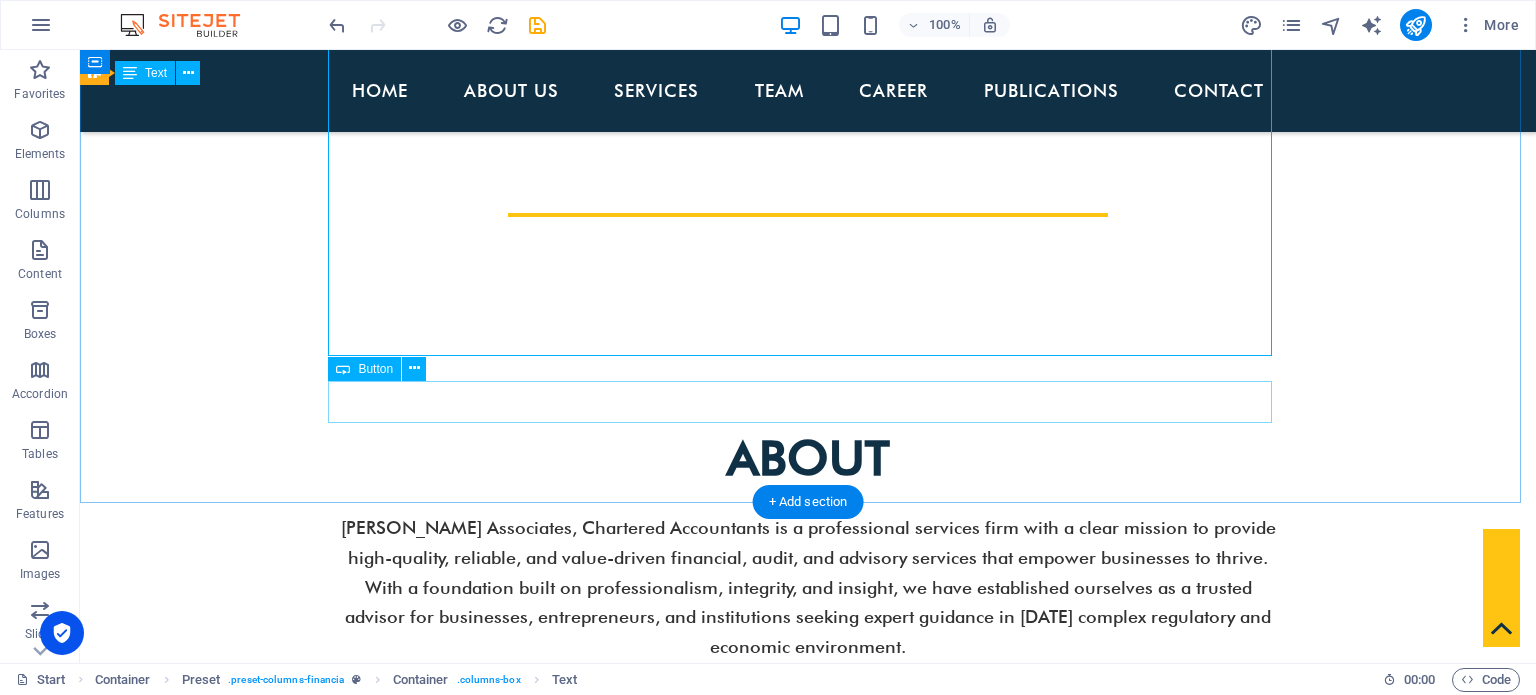 scroll, scrollTop: 708, scrollLeft: 0, axis: vertical 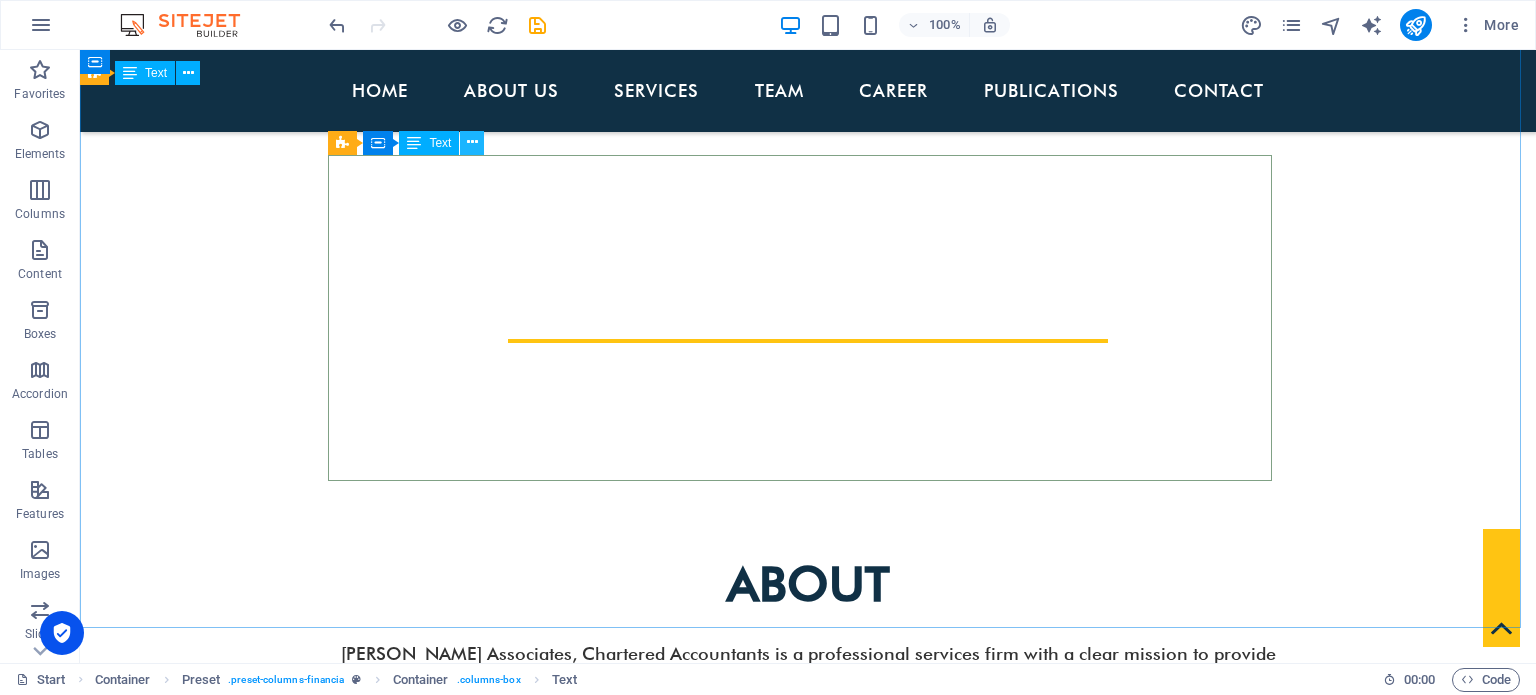 click at bounding box center (472, 142) 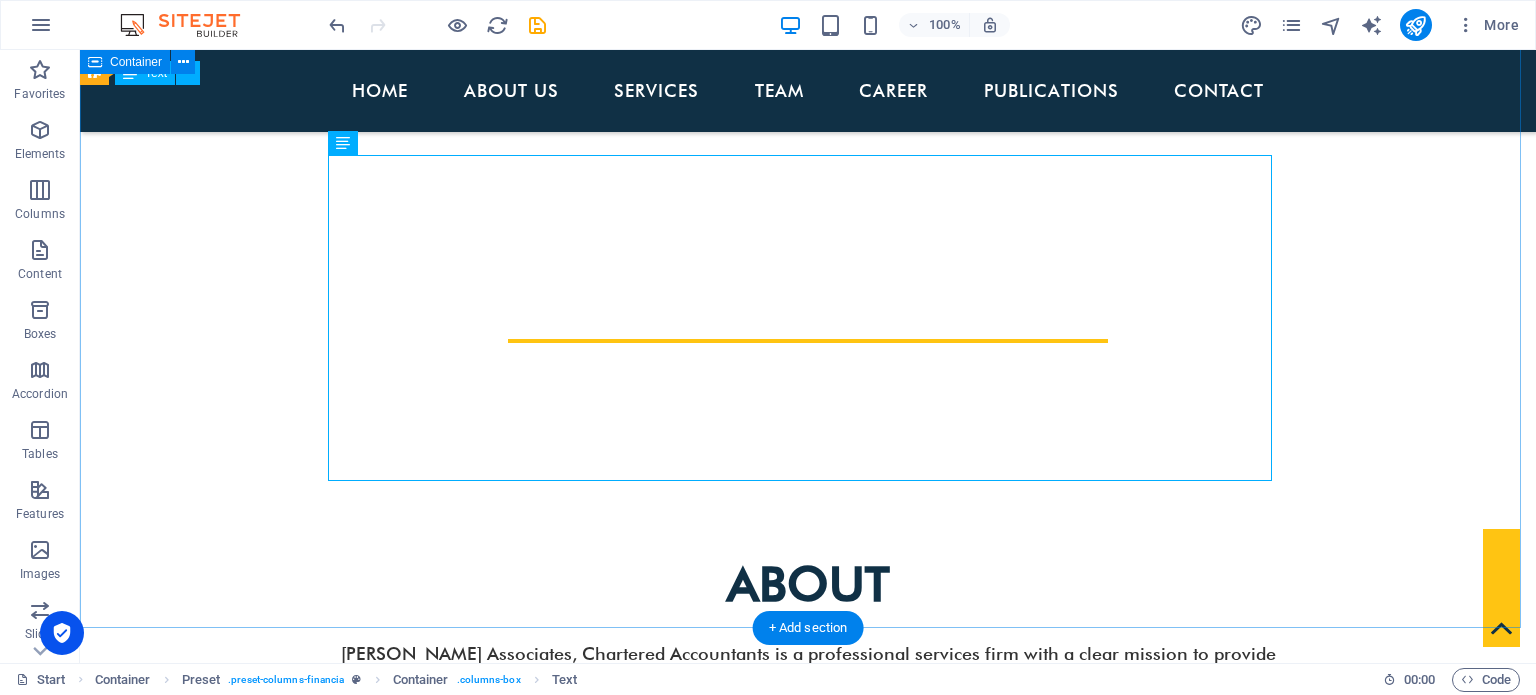 click on "About [PERSON_NAME] Associates, Chartered Accountants is a professional services firm with a clear mission to provide high-quality, reliable, and value-driven financial, audit, and advisory services that empower businesses to thrive. With a foundation built on professionalism, integrity, and insight, we have established ourselves as a trusted advisor for businesses, entrepreneurs, and institutions seeking expert guidance in [DATE] complex regulatory and economic environment. Our firm is led by experienced Chartered Accountants who combine technical excellence with practical experience. We aim to go beyond compliance by providing strategic advice that contributes to sustainable growth and operational efficiency. Whether you are a startup navigating early challenges, a growing company preparing for scale, or an established organization looking for innovative financial solutions, [PERSON_NAME] Associates offers personalized support to help you make informed decisions and stay ahead of change. Get in touch" at bounding box center (808, 793) 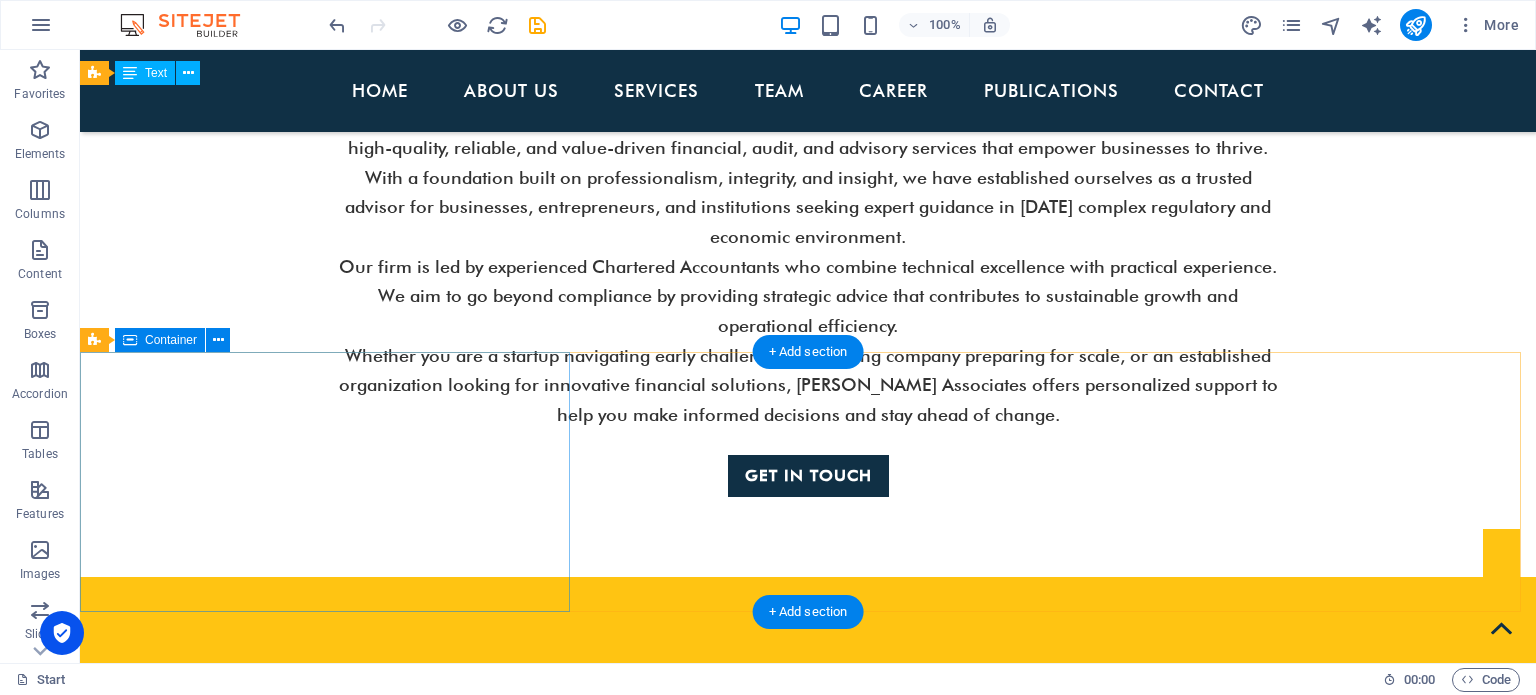scroll, scrollTop: 1324, scrollLeft: 0, axis: vertical 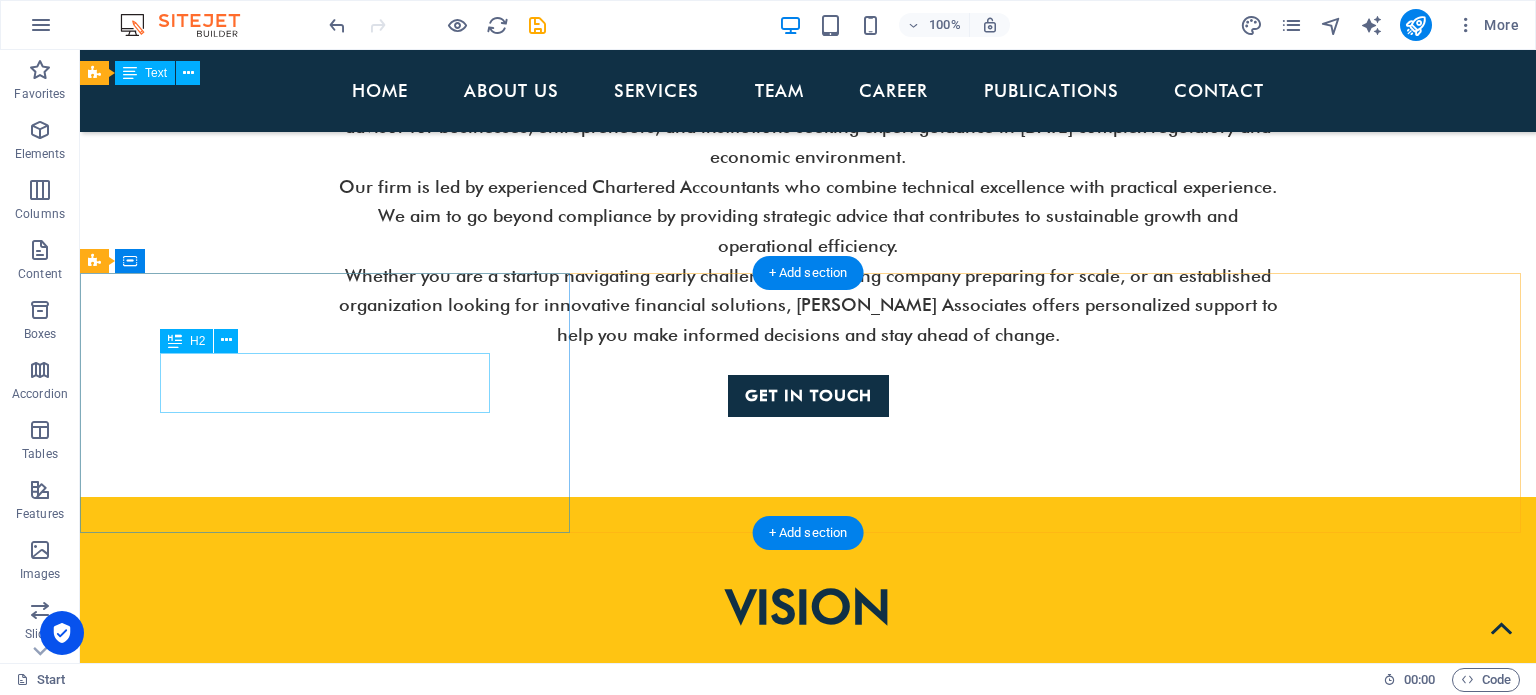 click on "MISSION" at bounding box center [808, 1525] 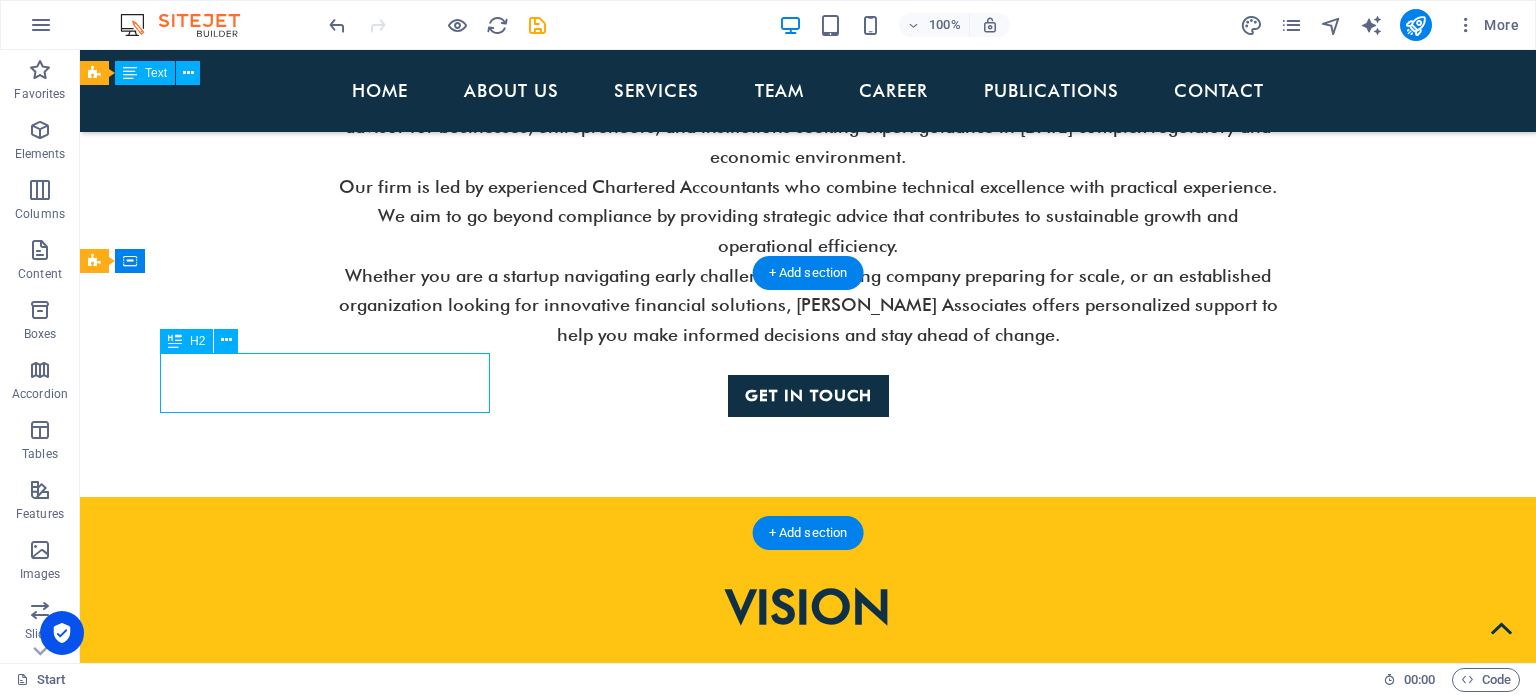 click on "MISSION" at bounding box center [808, 1525] 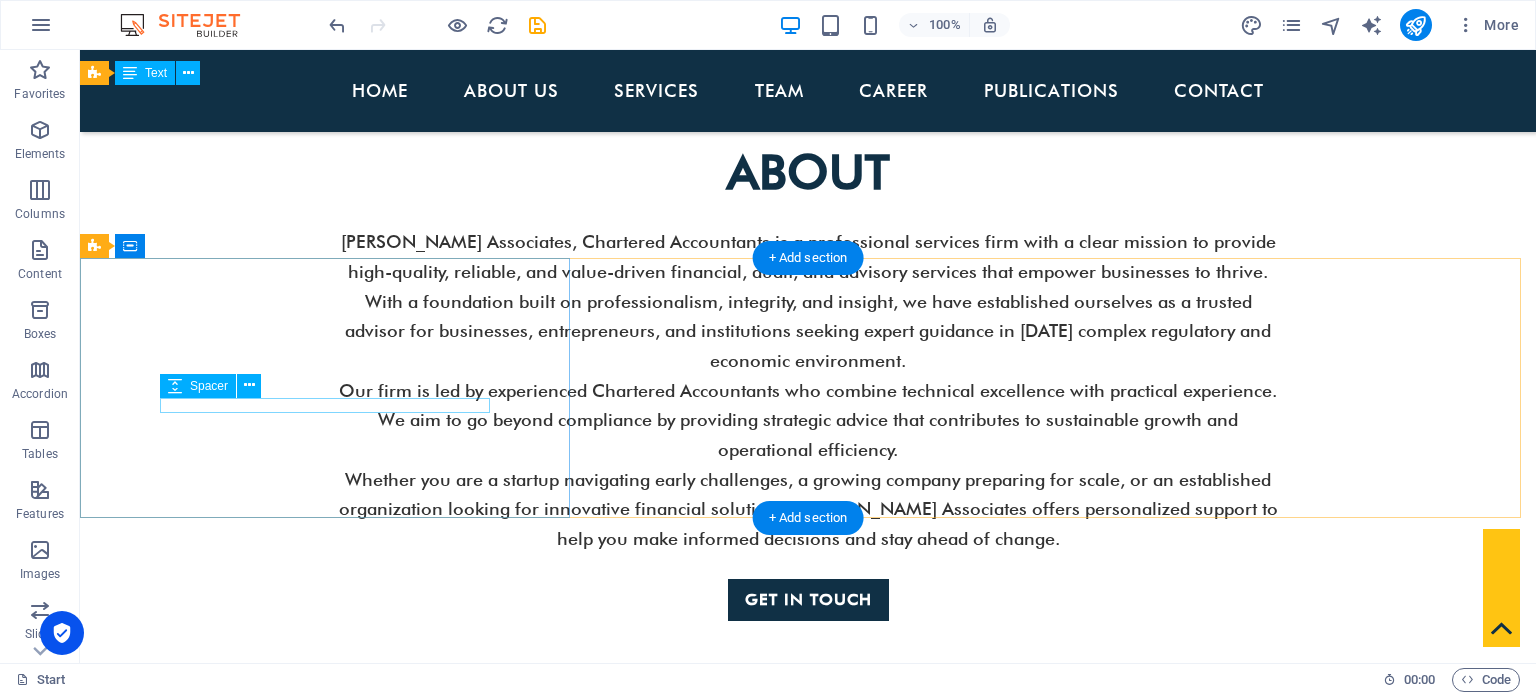 scroll, scrollTop: 1072, scrollLeft: 0, axis: vertical 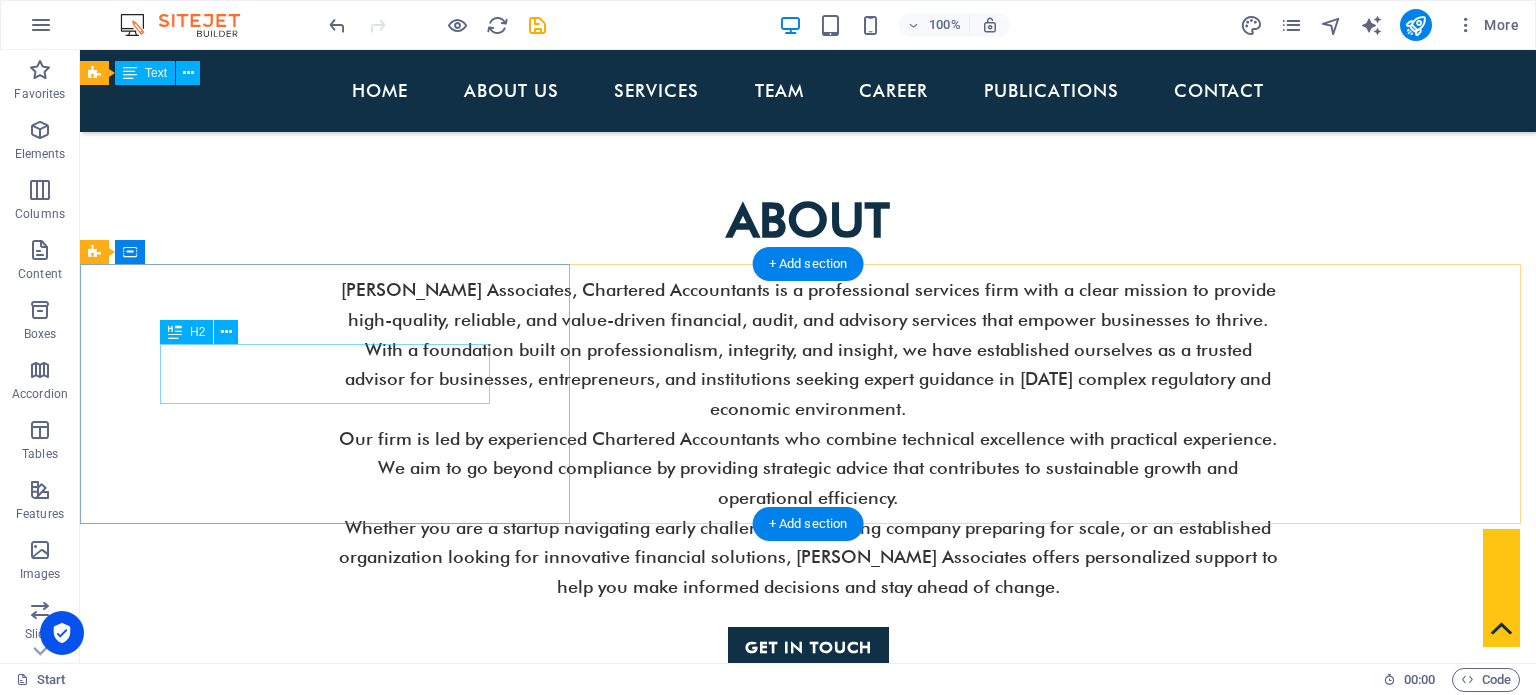 click on "vision" at bounding box center [808, 859] 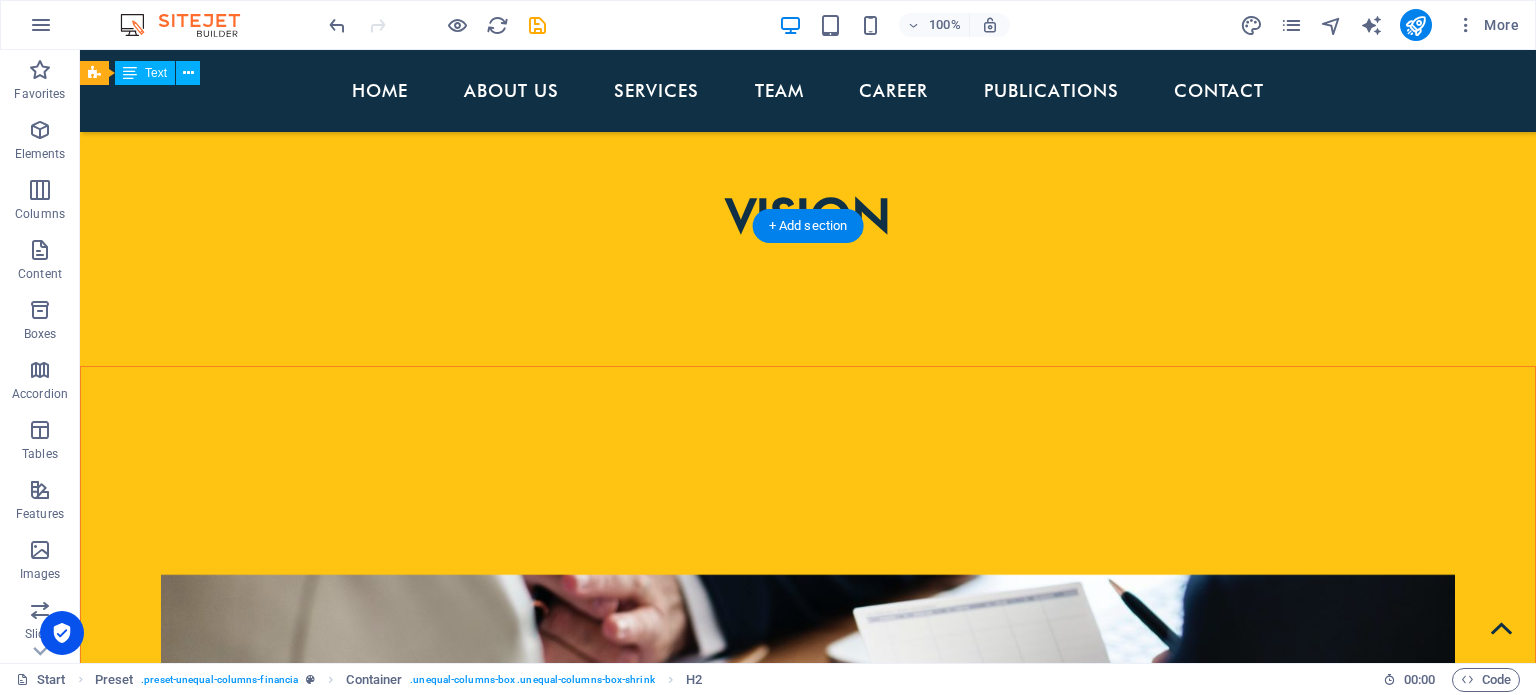 scroll, scrollTop: 1716, scrollLeft: 0, axis: vertical 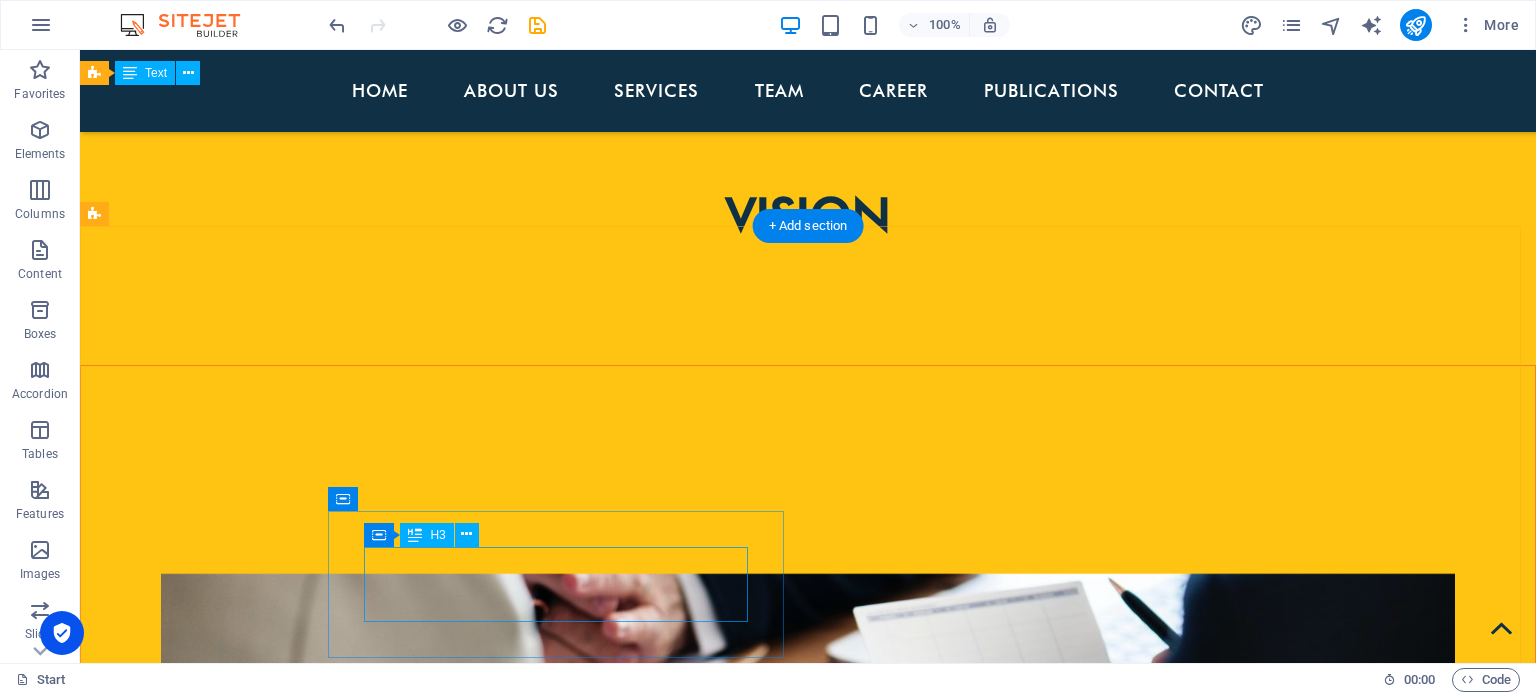 click on "ACCOUNTING & OUTSOURCING SERVICES" at bounding box center [568, 3094] 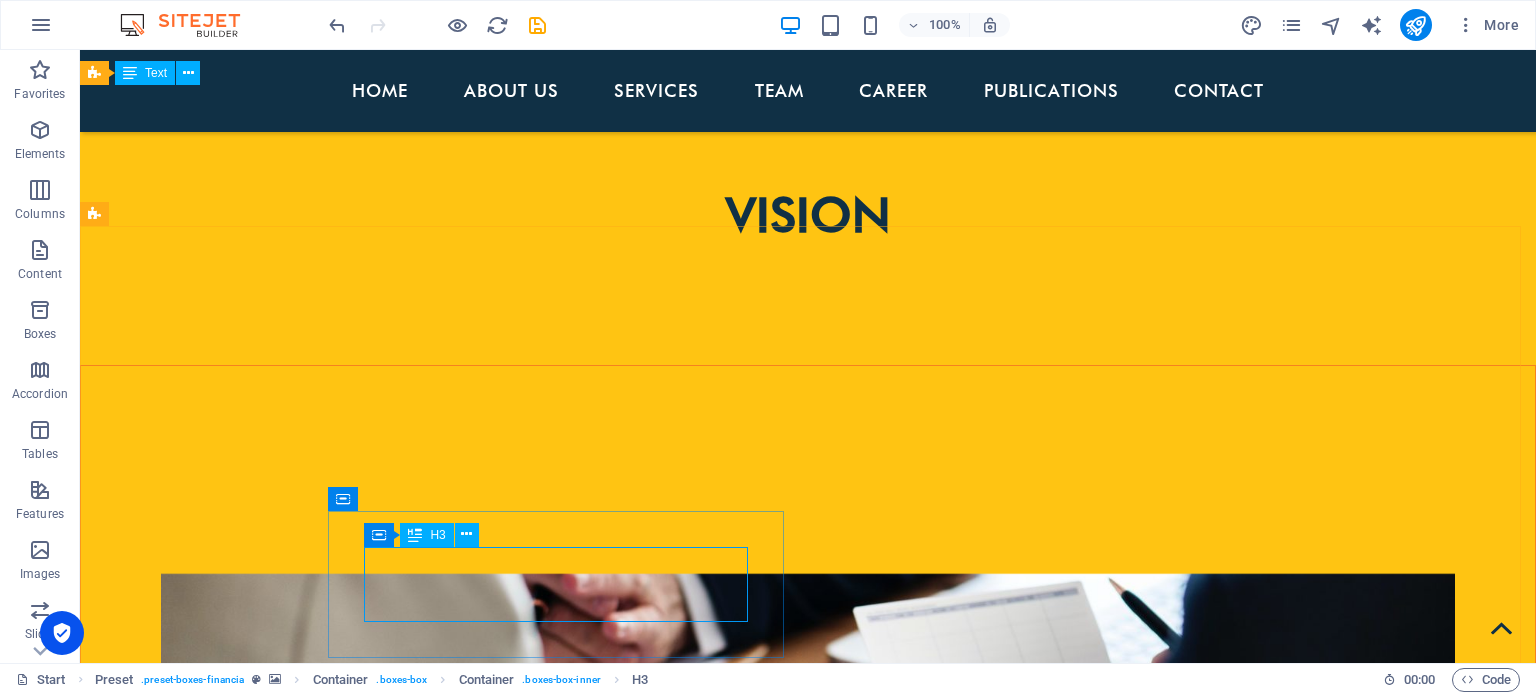 click on "H3" at bounding box center [437, 535] 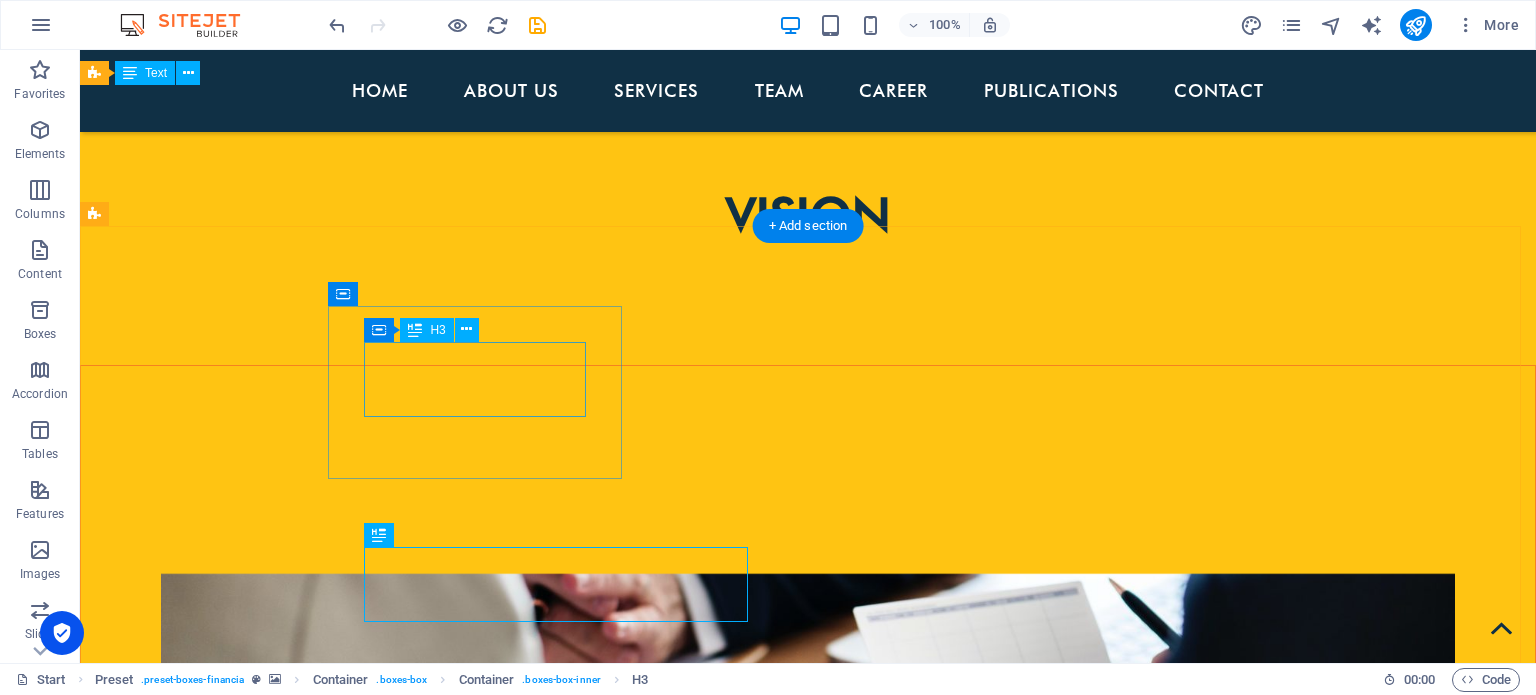 click on "AUDIT AND ASSURANCE" at bounding box center [568, 2683] 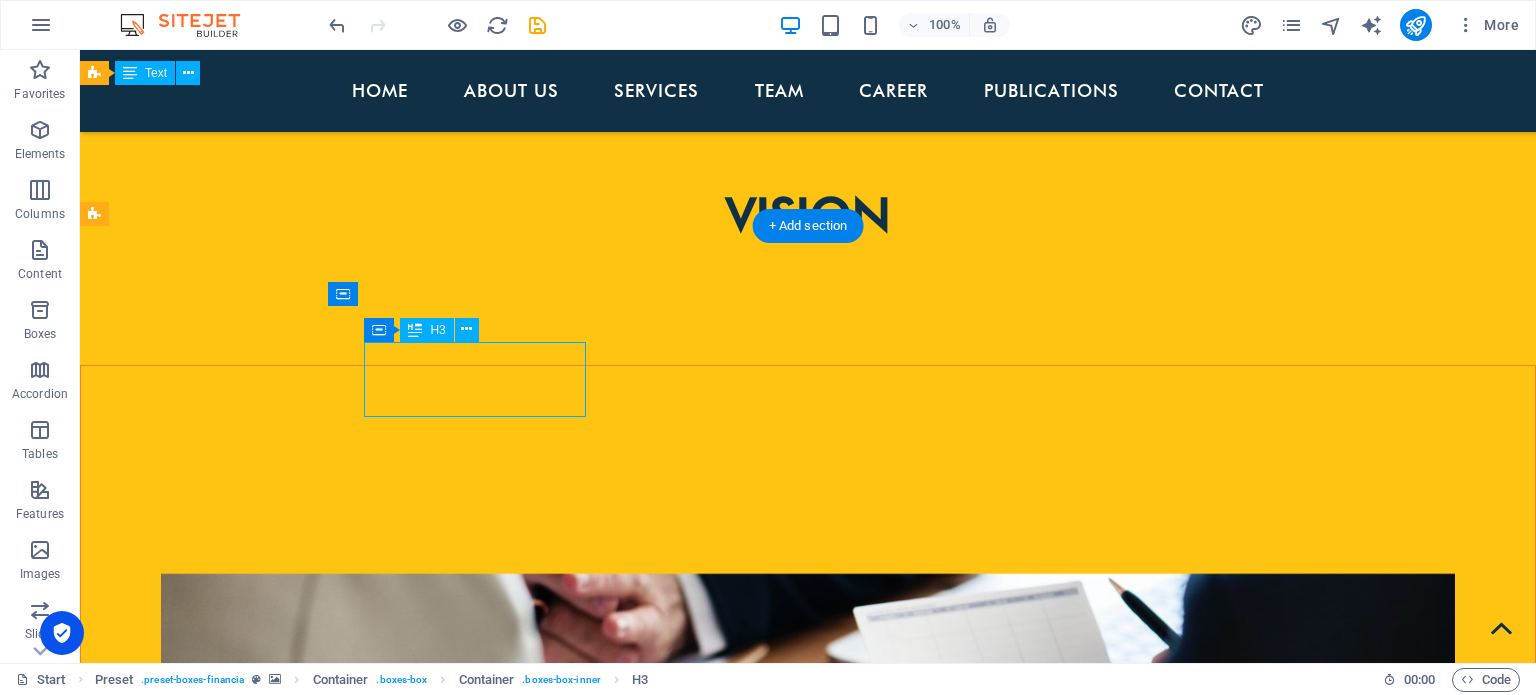 click on "AUDIT AND ASSURANCE" at bounding box center [568, 2683] 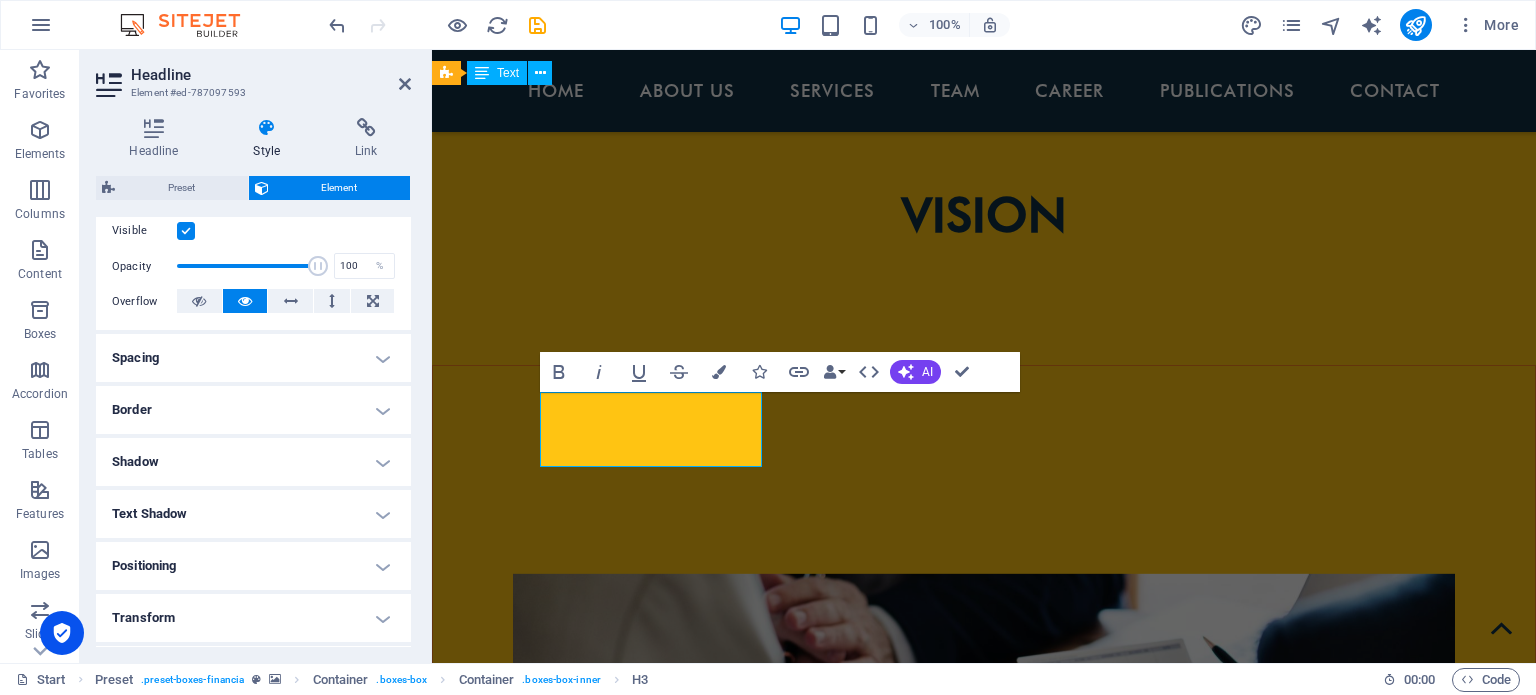 scroll, scrollTop: 266, scrollLeft: 0, axis: vertical 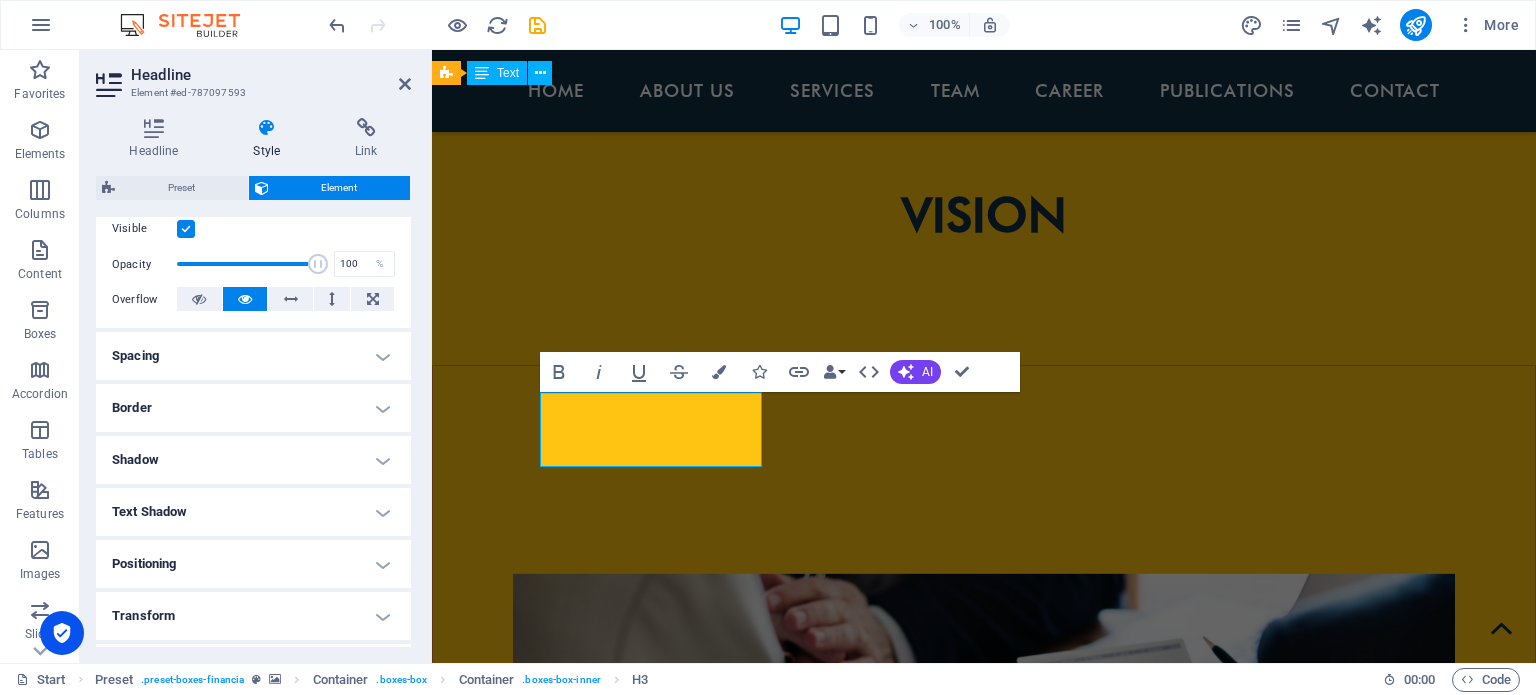 click at bounding box center [267, 128] 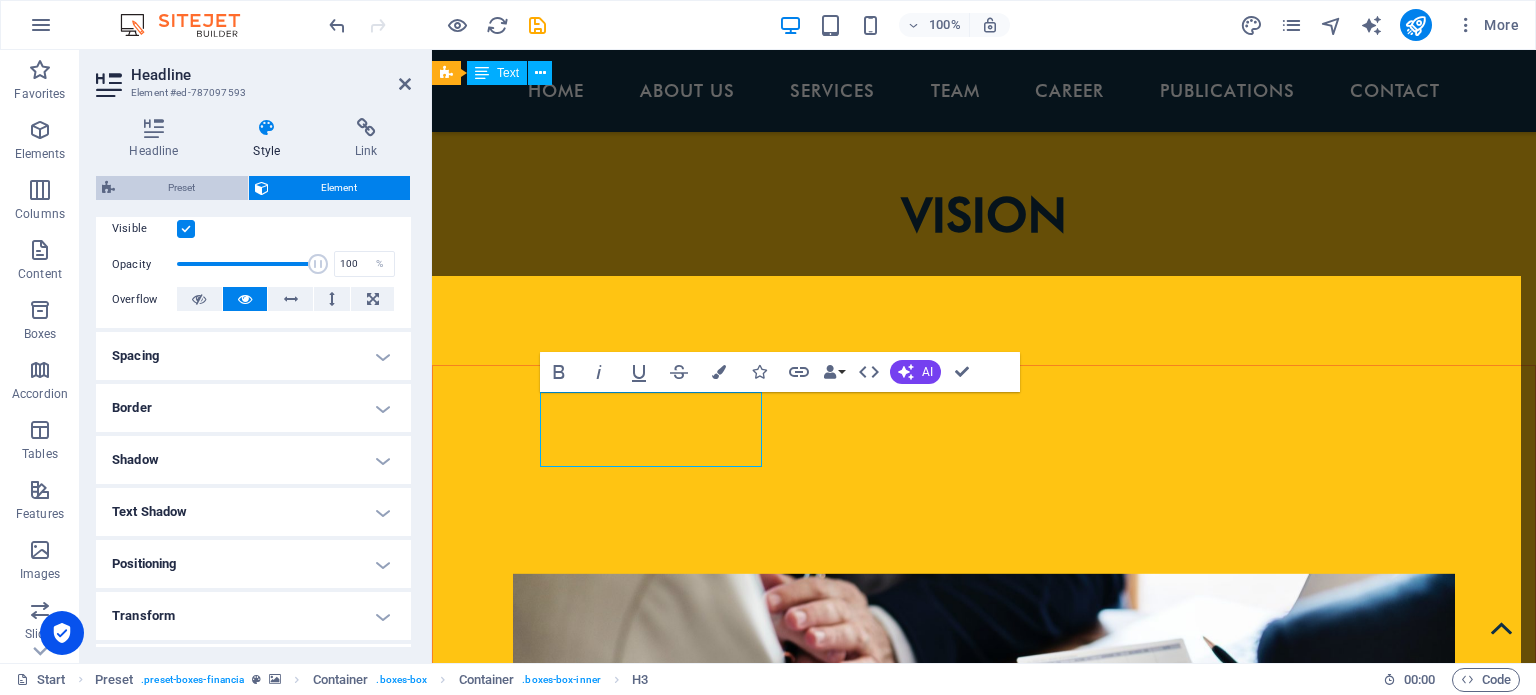 click on "Preset" at bounding box center [181, 188] 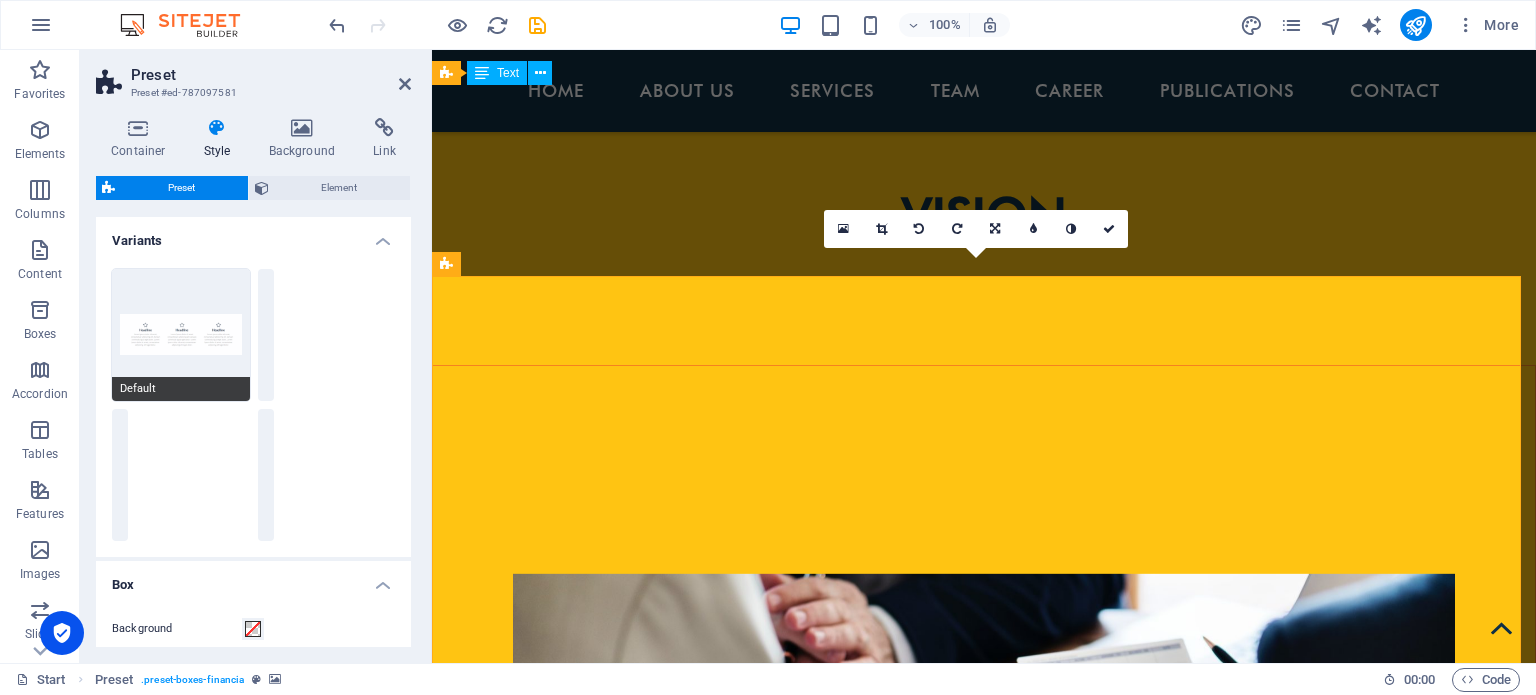 scroll, scrollTop: 380, scrollLeft: 0, axis: vertical 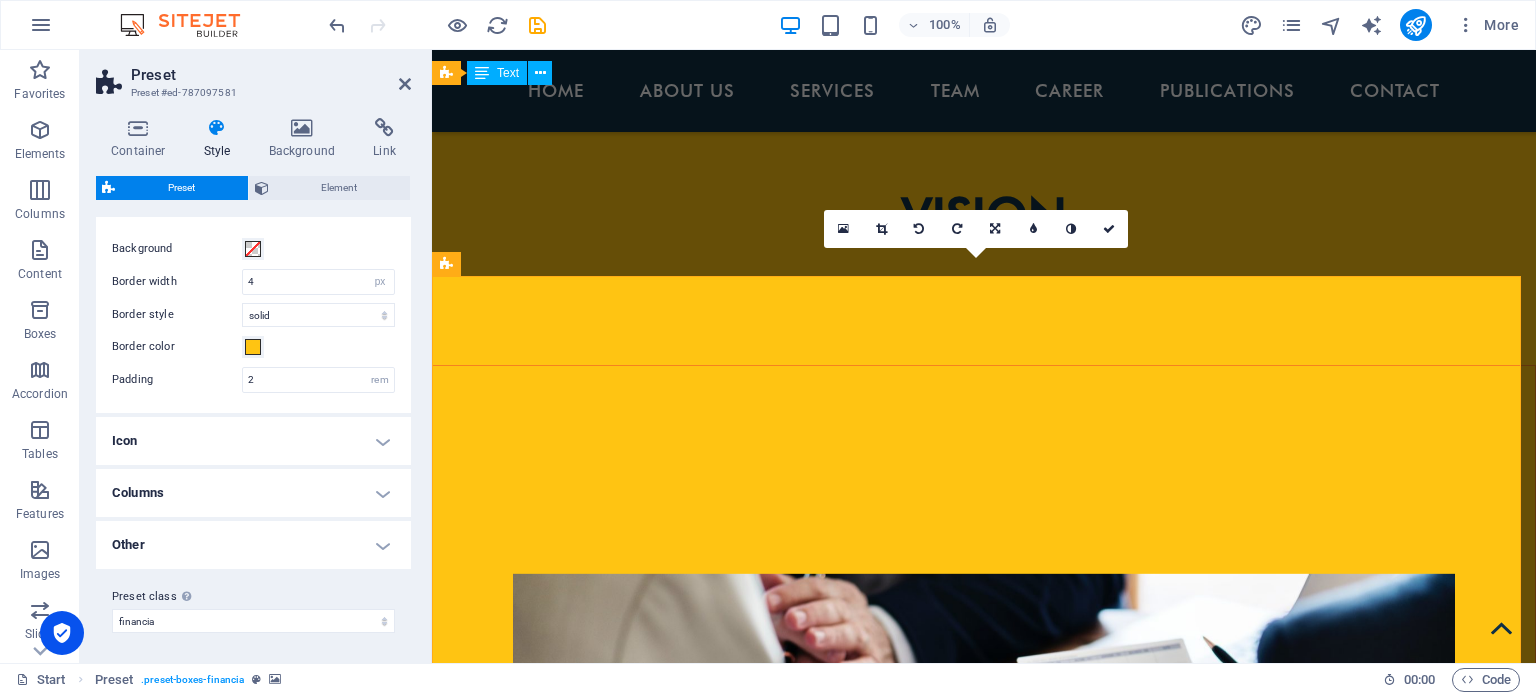 click on "Icon" at bounding box center (253, 441) 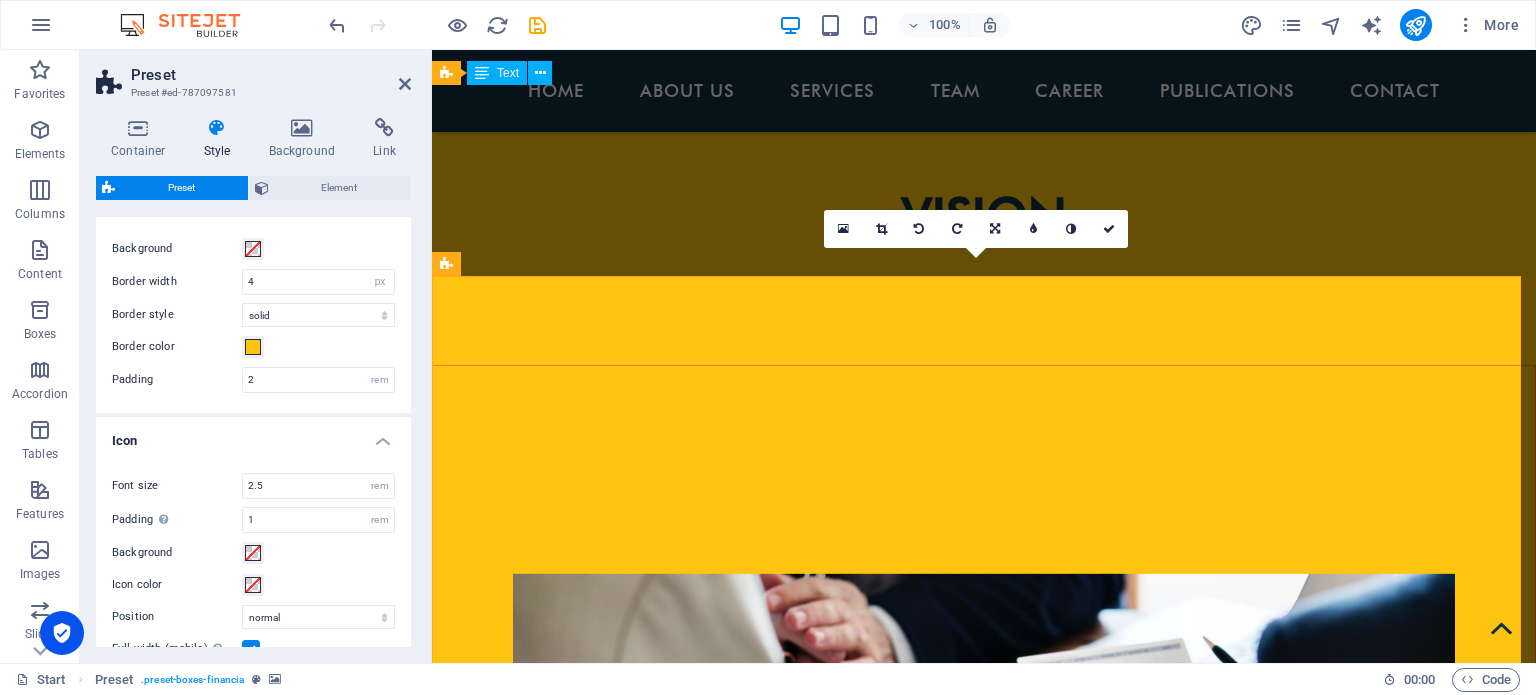click on "Icon" at bounding box center (253, 435) 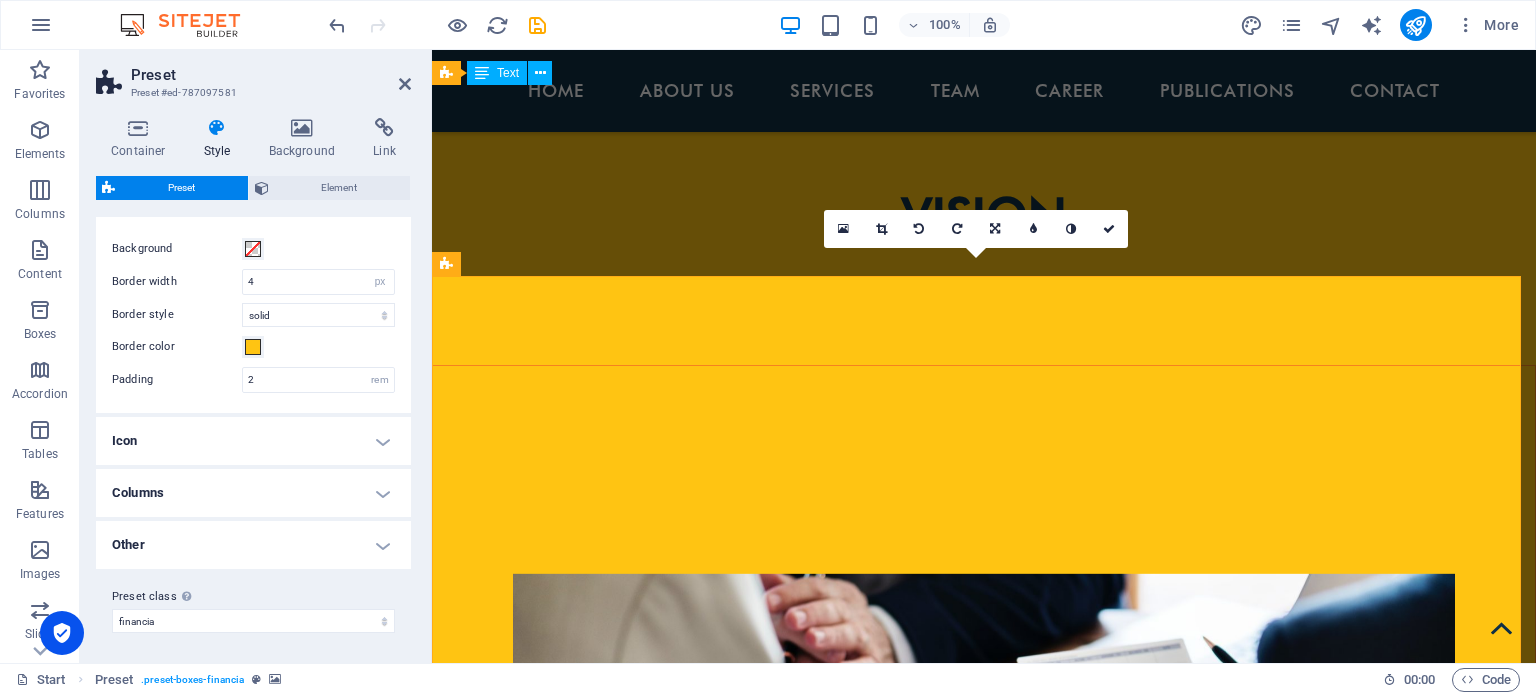 click on "Other" at bounding box center [253, 545] 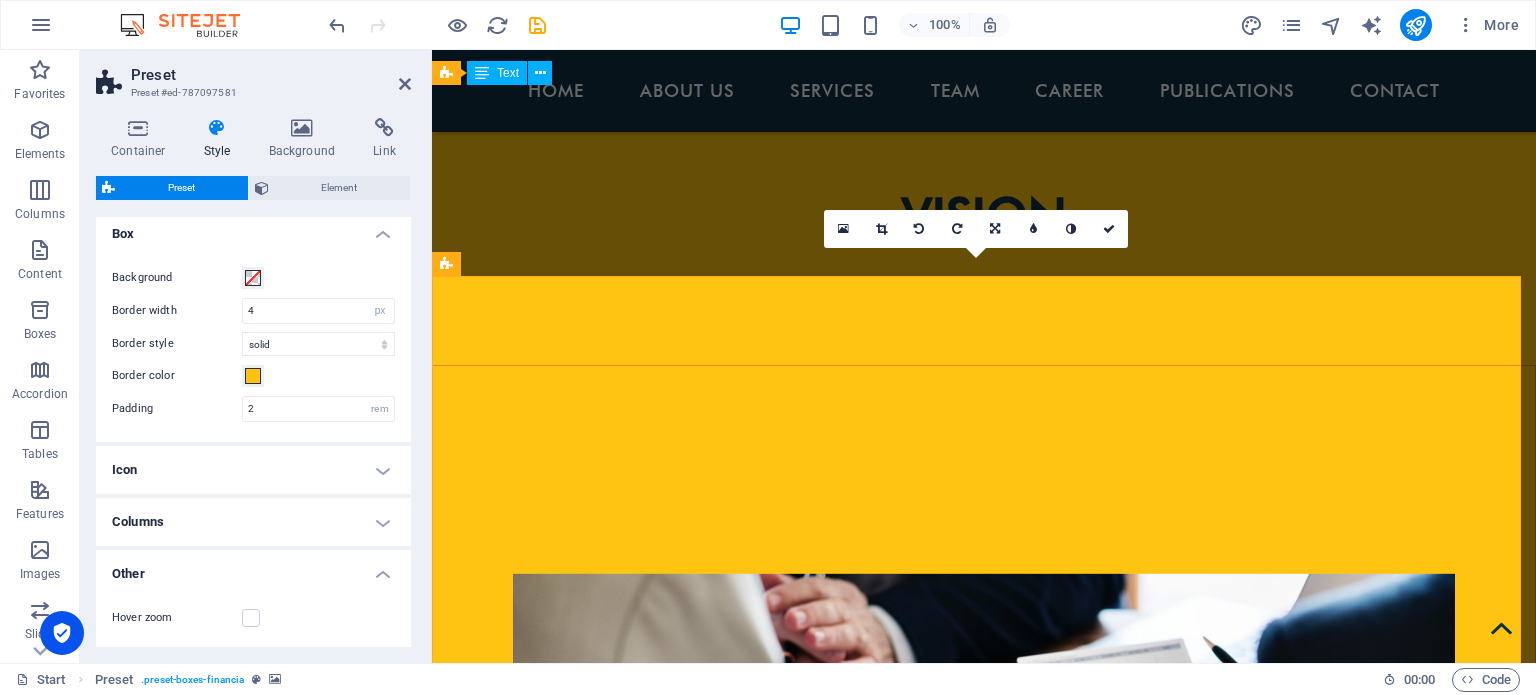 scroll, scrollTop: 432, scrollLeft: 0, axis: vertical 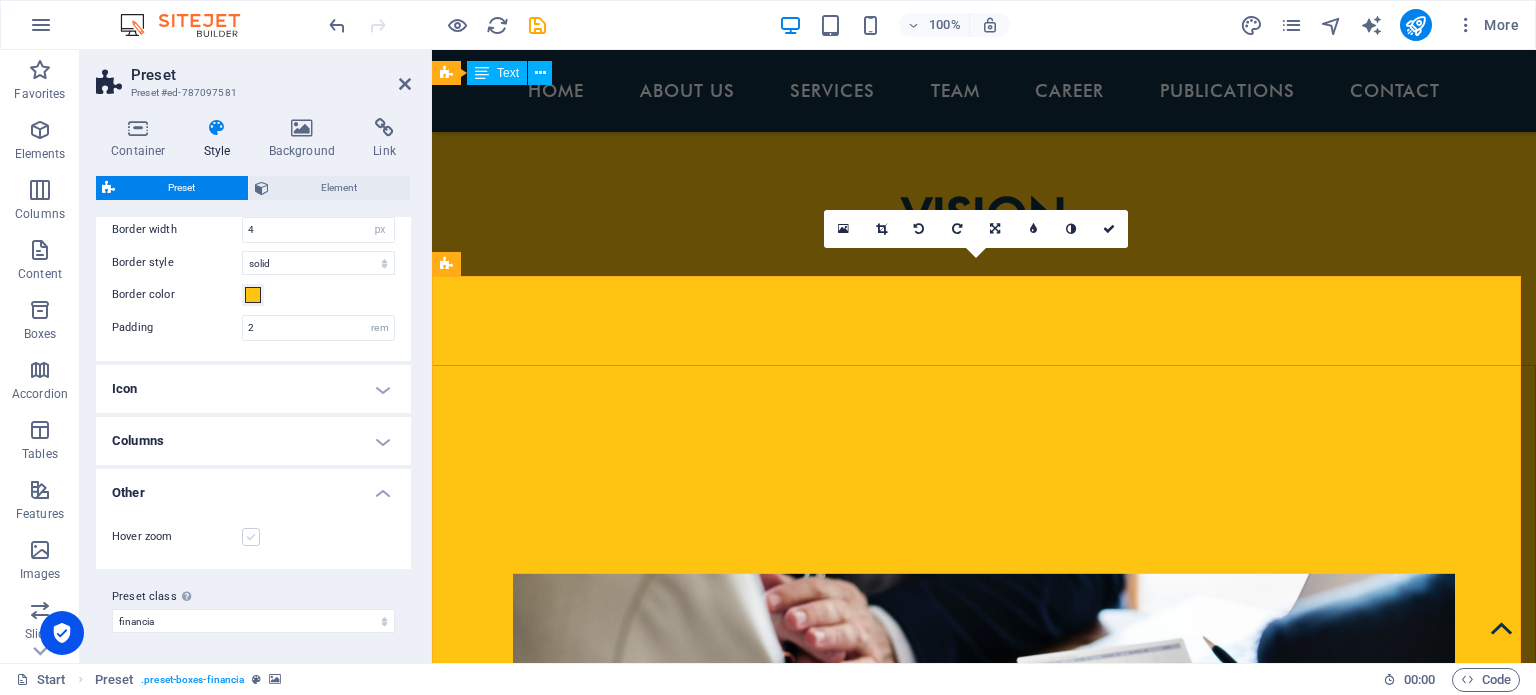 click at bounding box center (251, 537) 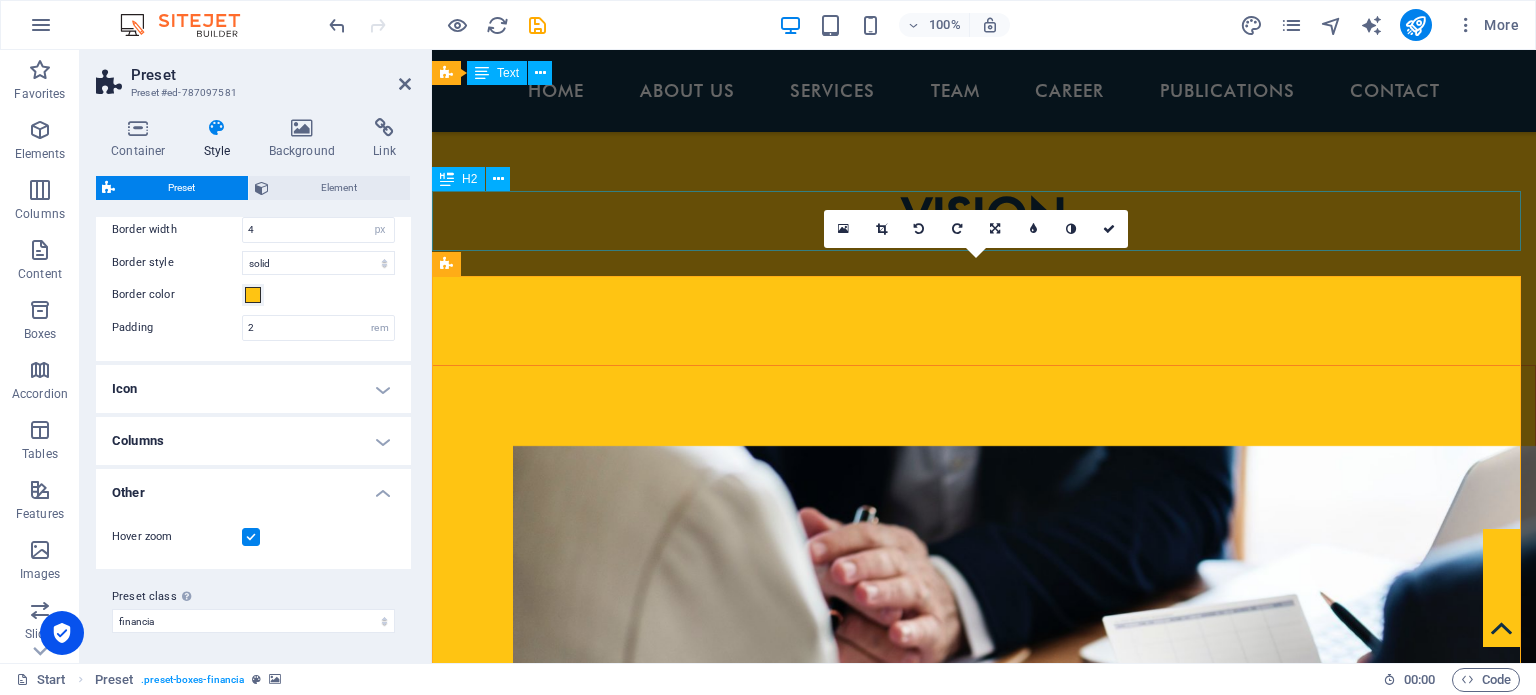click on "Services" at bounding box center [984, 2026] 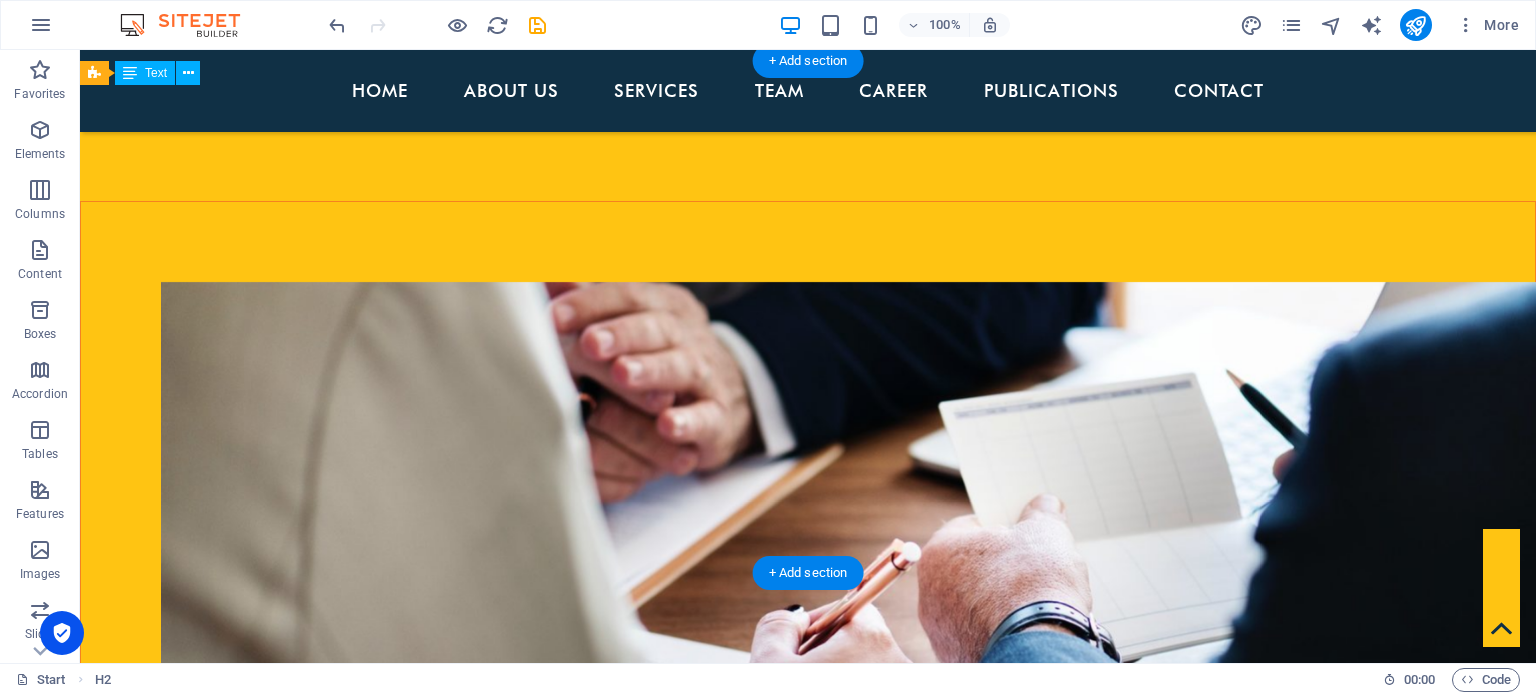 scroll, scrollTop: 1882, scrollLeft: 0, axis: vertical 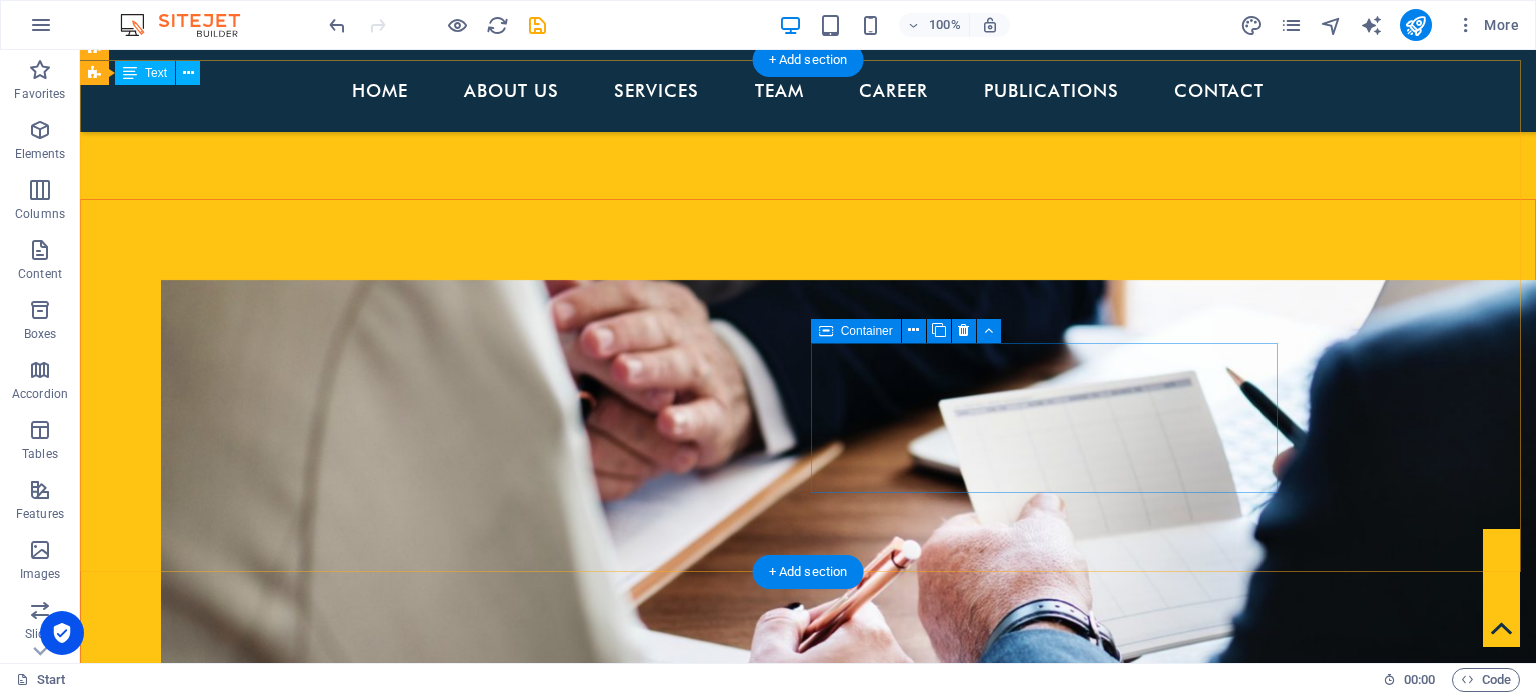 click on "Corporate Services" at bounding box center (568, 3061) 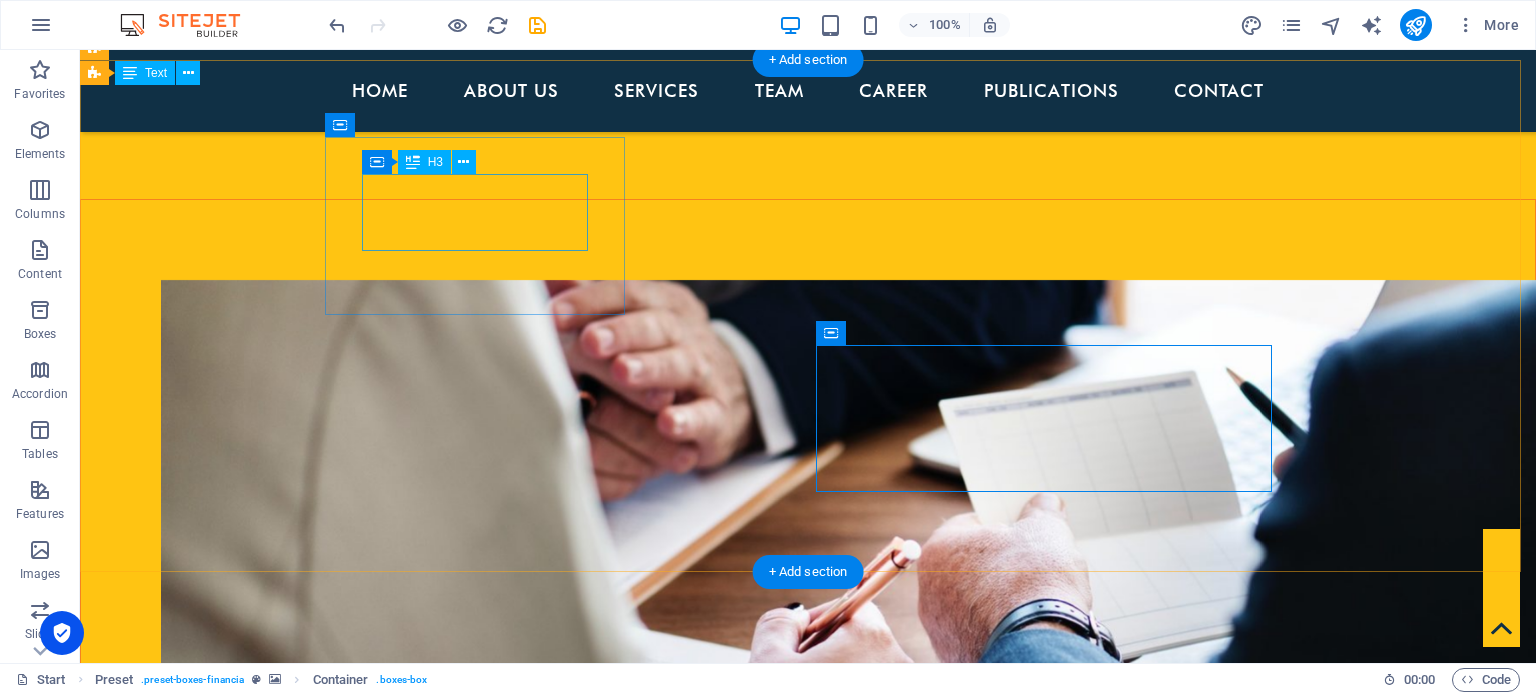 click on "AUDIT AND ASSURANCE" at bounding box center [568, 2517] 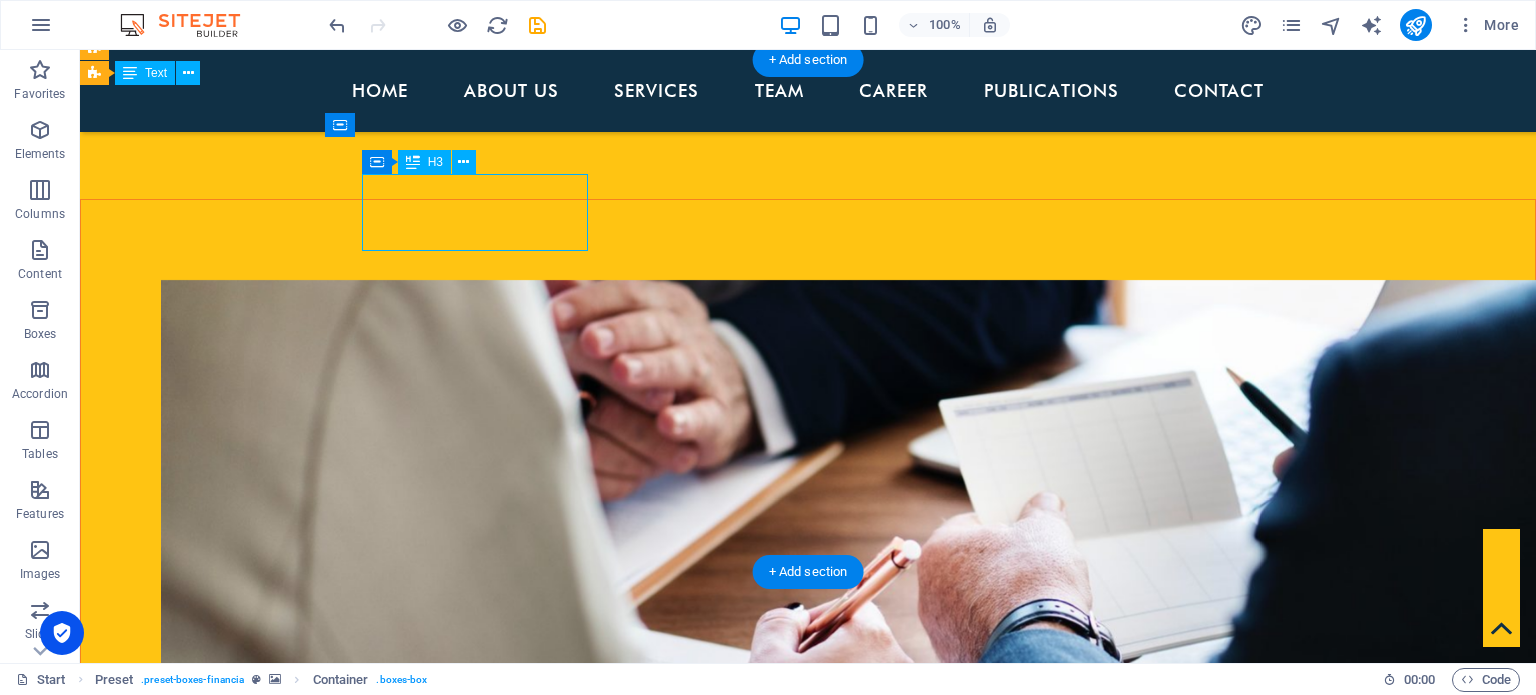 click on "AUDIT AND ASSURANCE" at bounding box center [568, 2517] 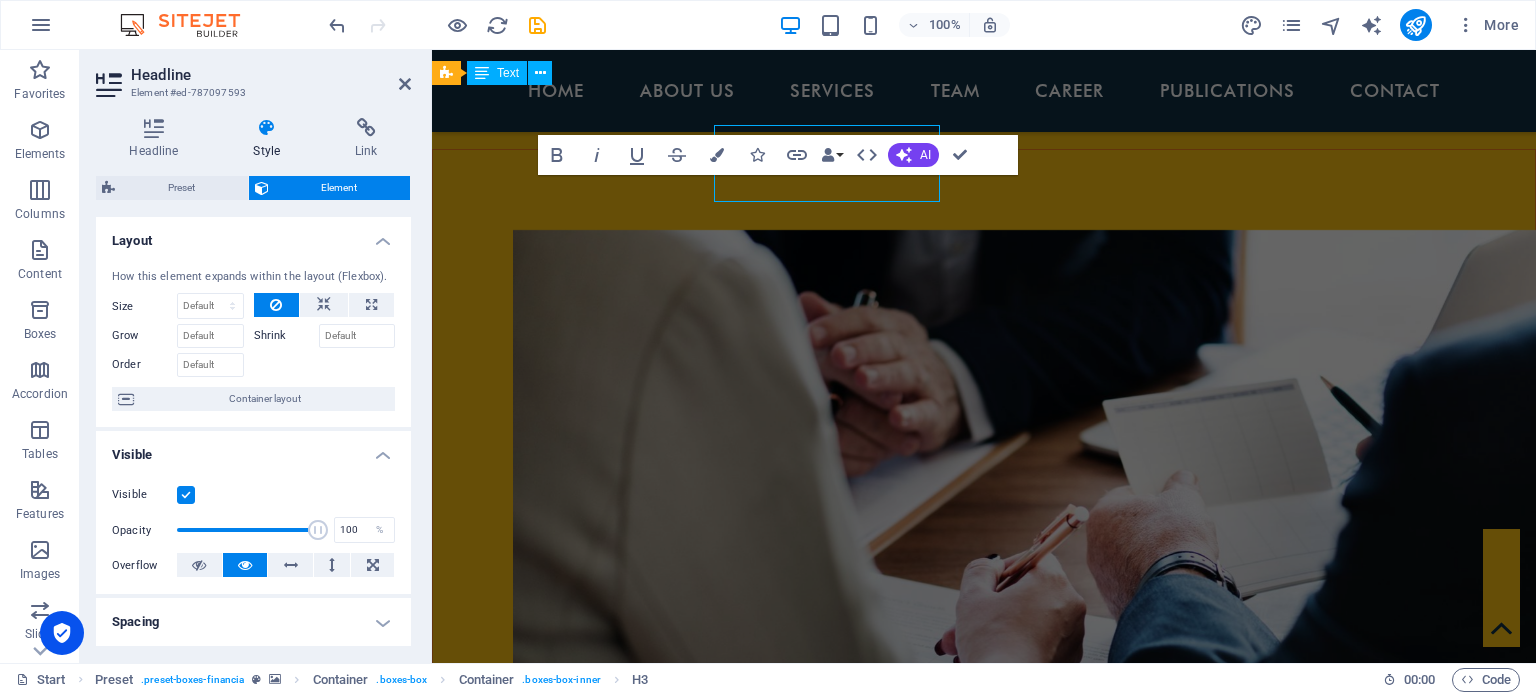 click at bounding box center (984, 2121) 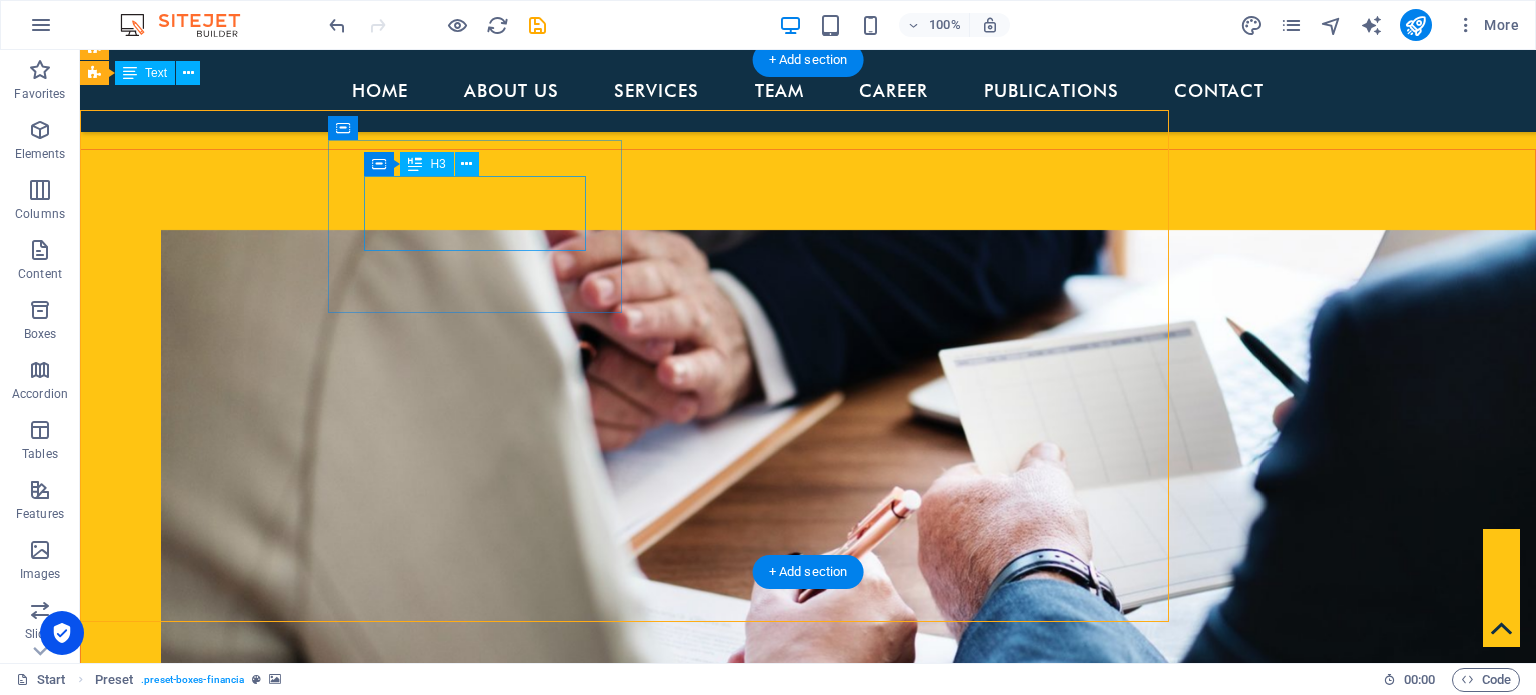 scroll, scrollTop: 1881, scrollLeft: 0, axis: vertical 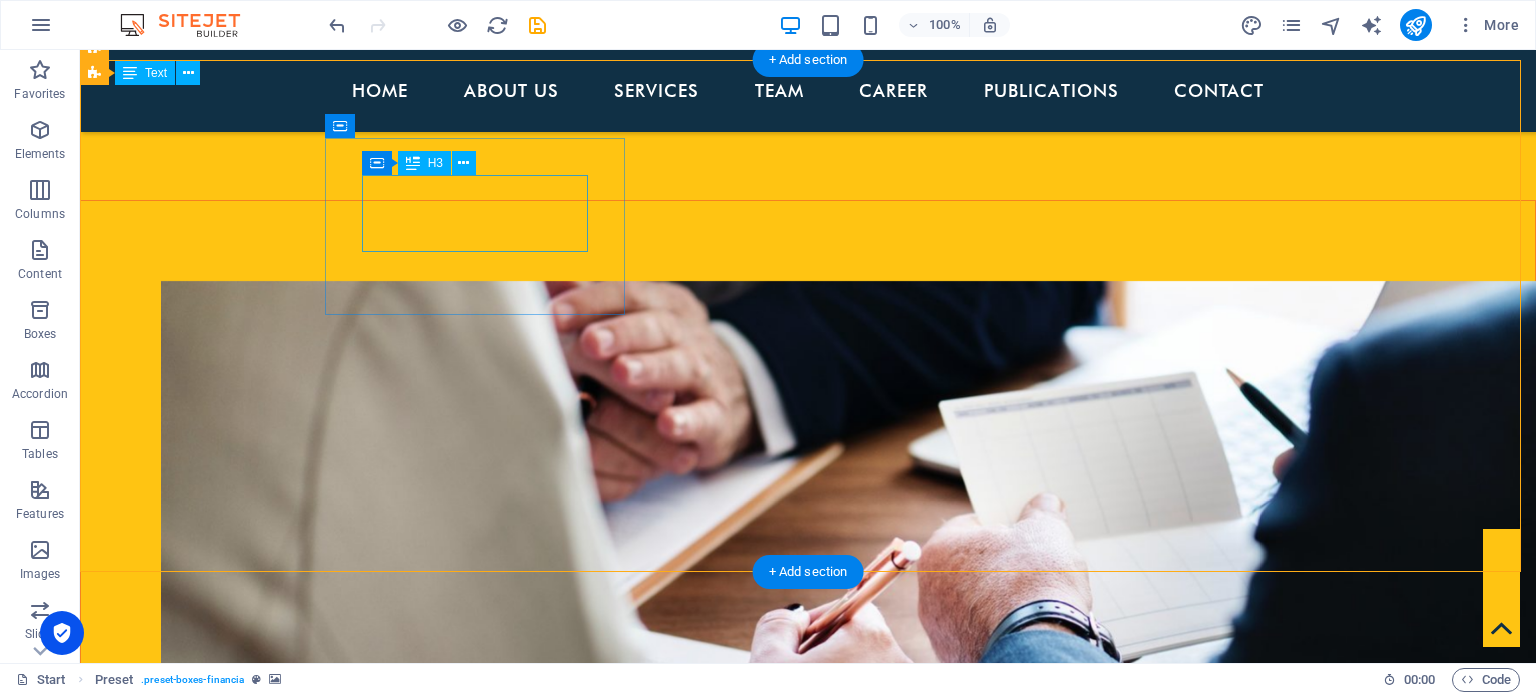 click on "AUDIT AND ASSURANCE" at bounding box center (568, 2543) 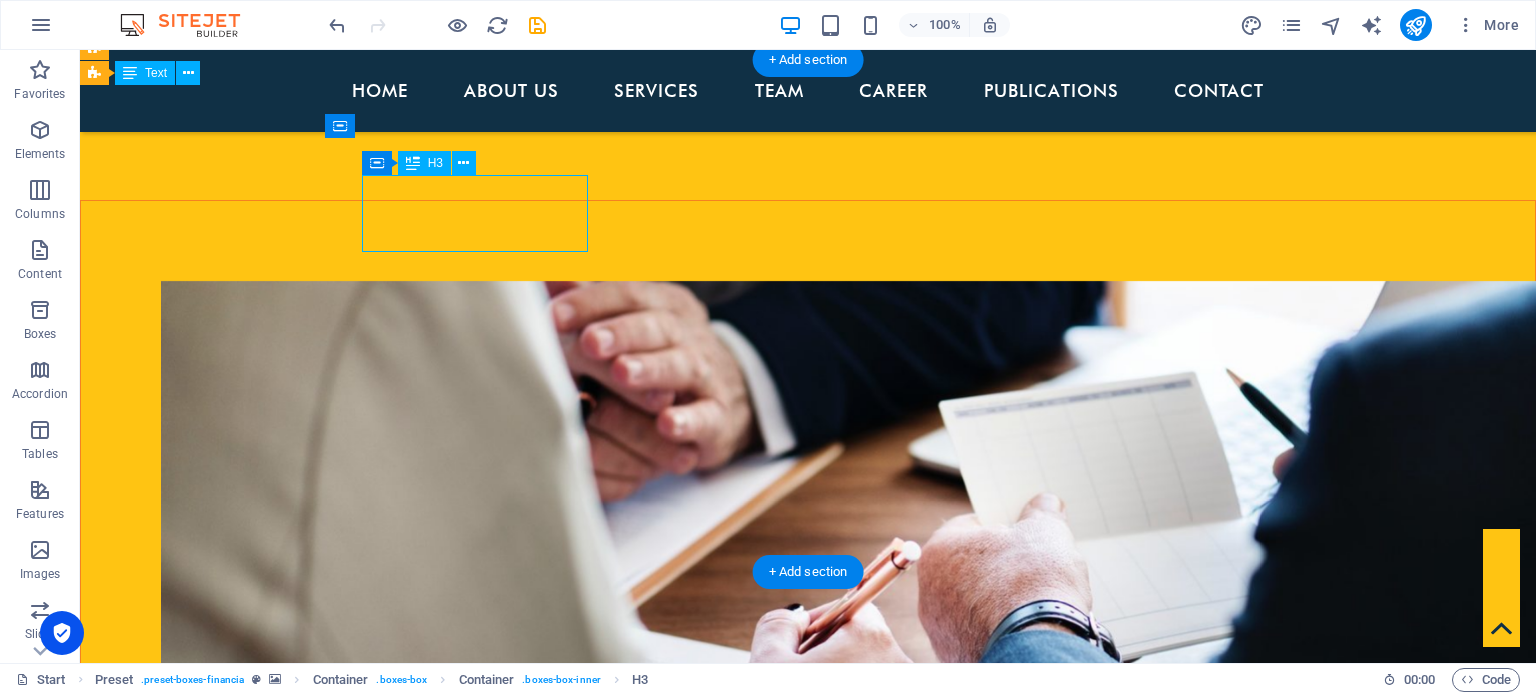 click on "AUDIT AND ASSURANCE" at bounding box center (568, 2543) 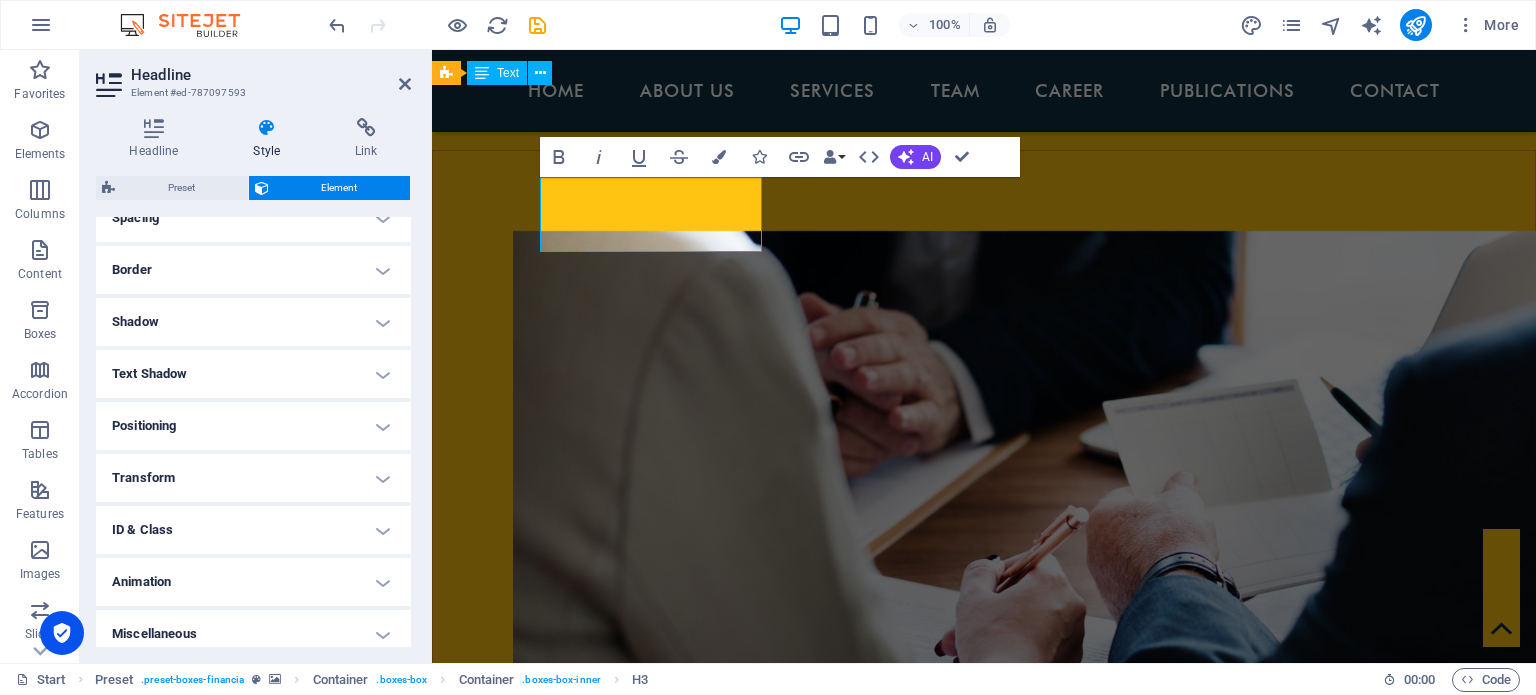 scroll, scrollTop: 414, scrollLeft: 0, axis: vertical 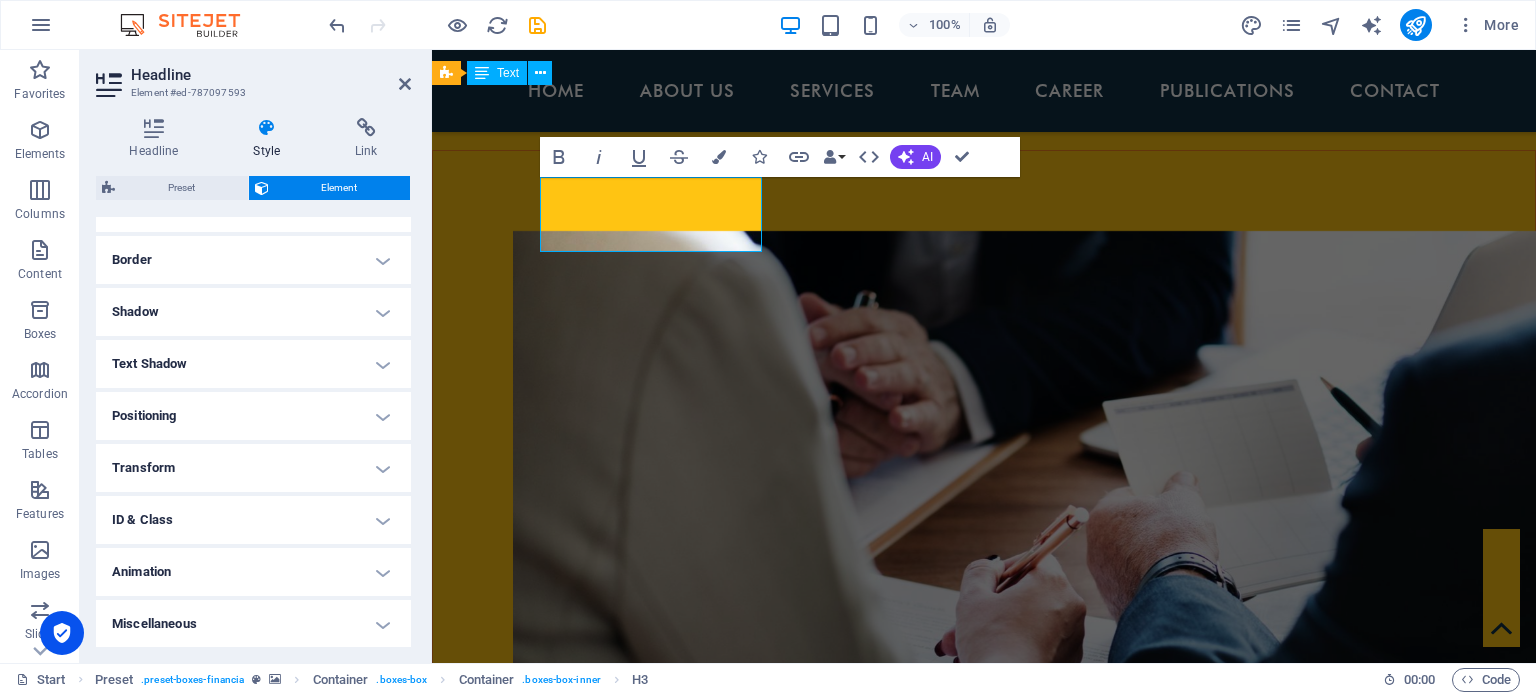 click on "Transform" at bounding box center [253, 468] 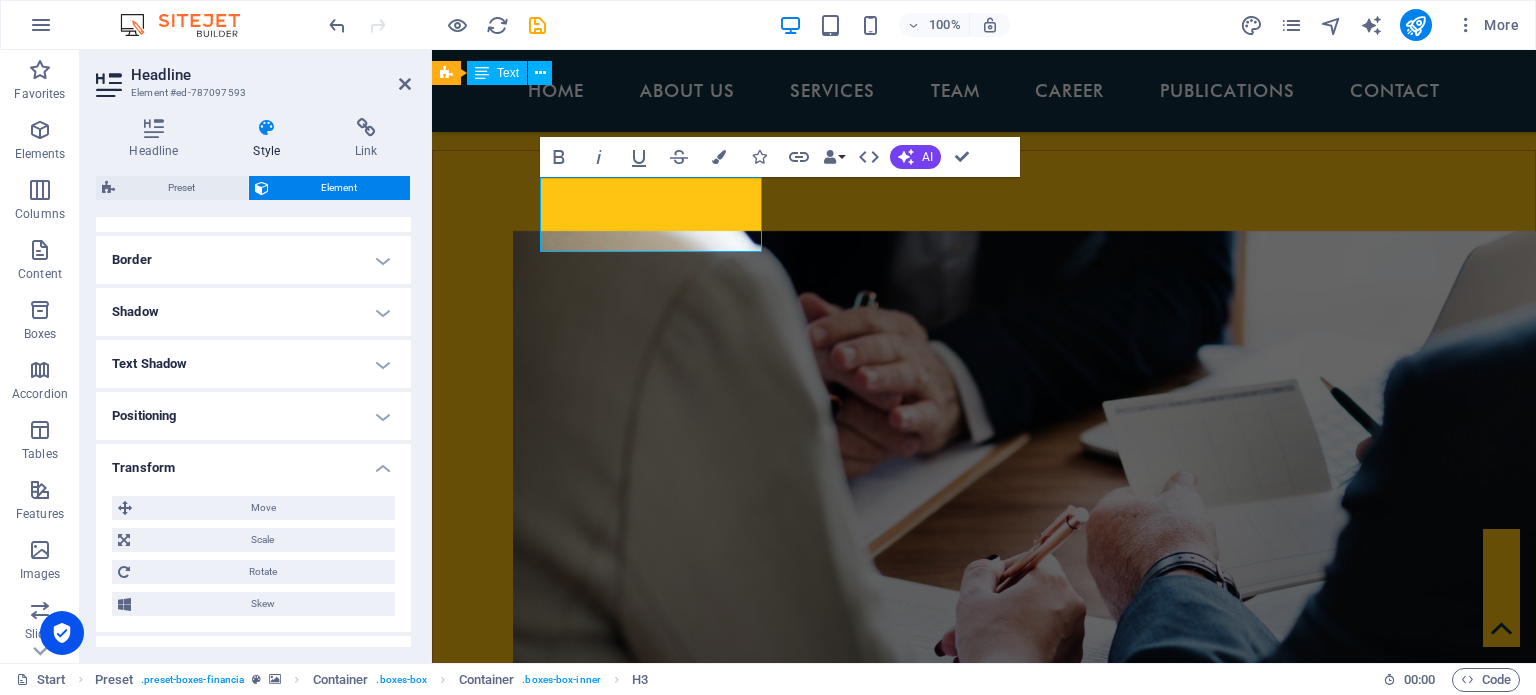 click on "Transform" at bounding box center [253, 462] 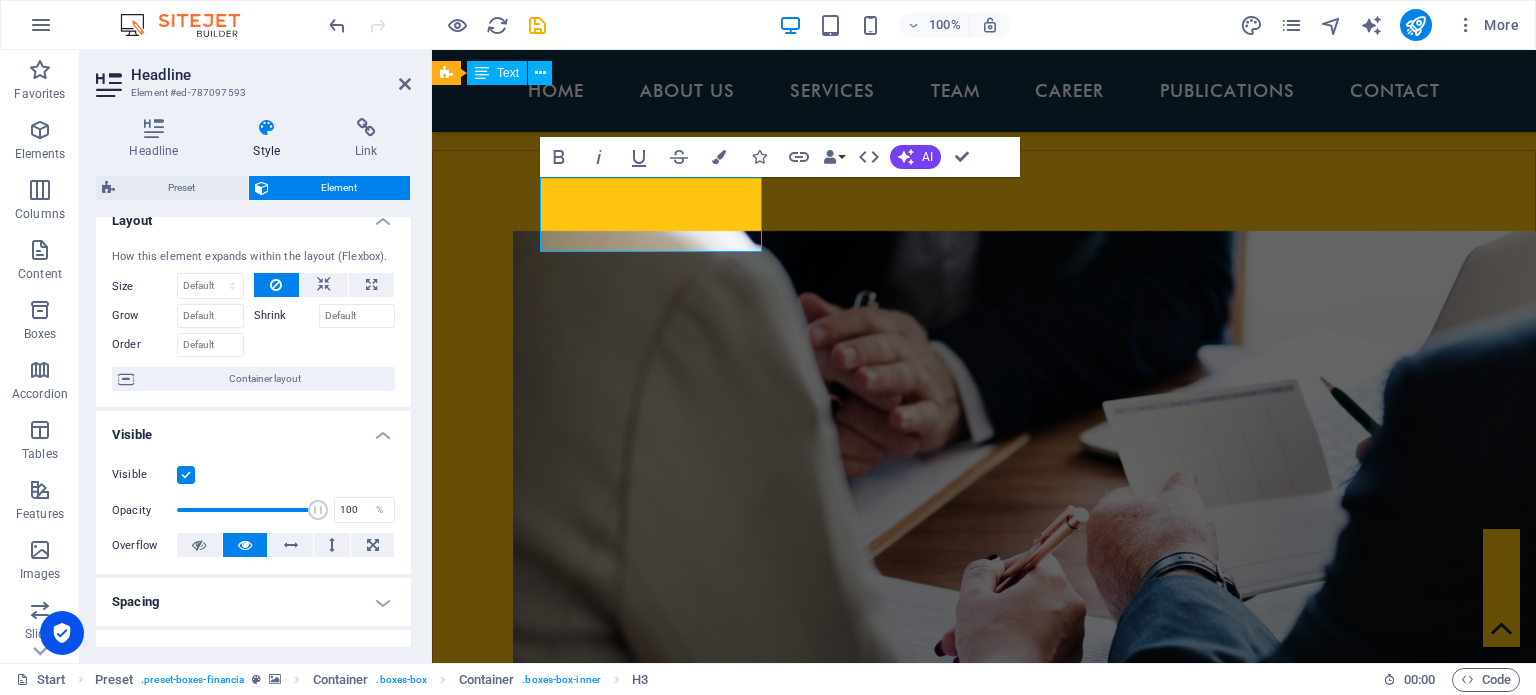 scroll, scrollTop: 0, scrollLeft: 0, axis: both 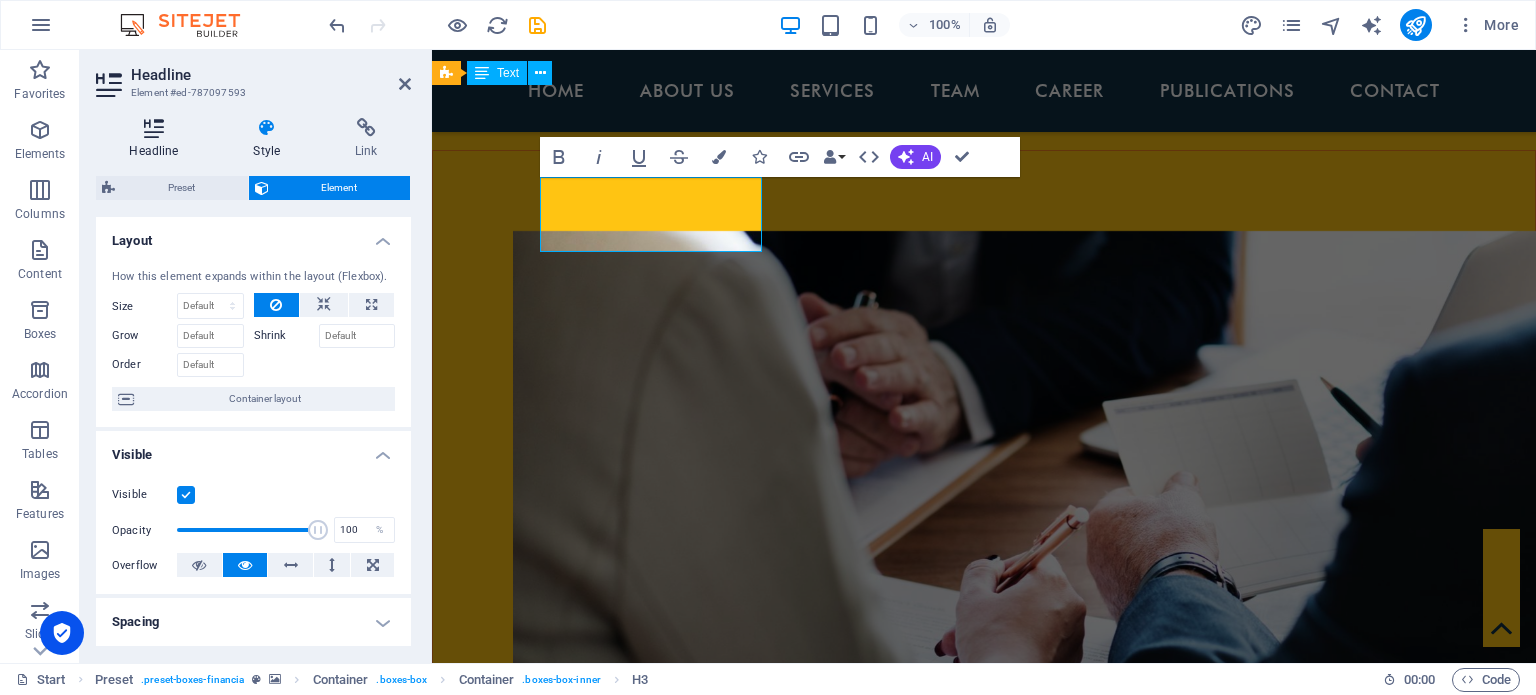 click on "Headline" at bounding box center (158, 139) 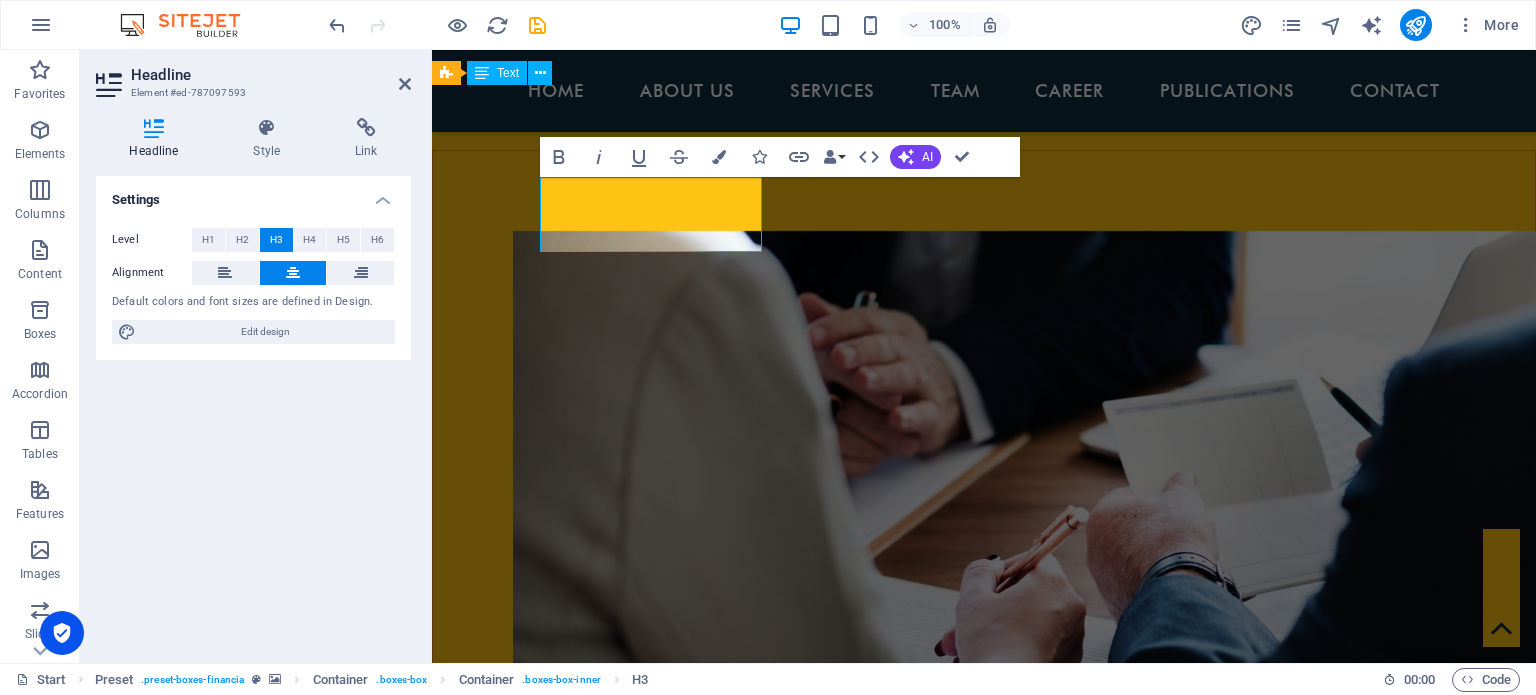 click on "H3" at bounding box center [276, 240] 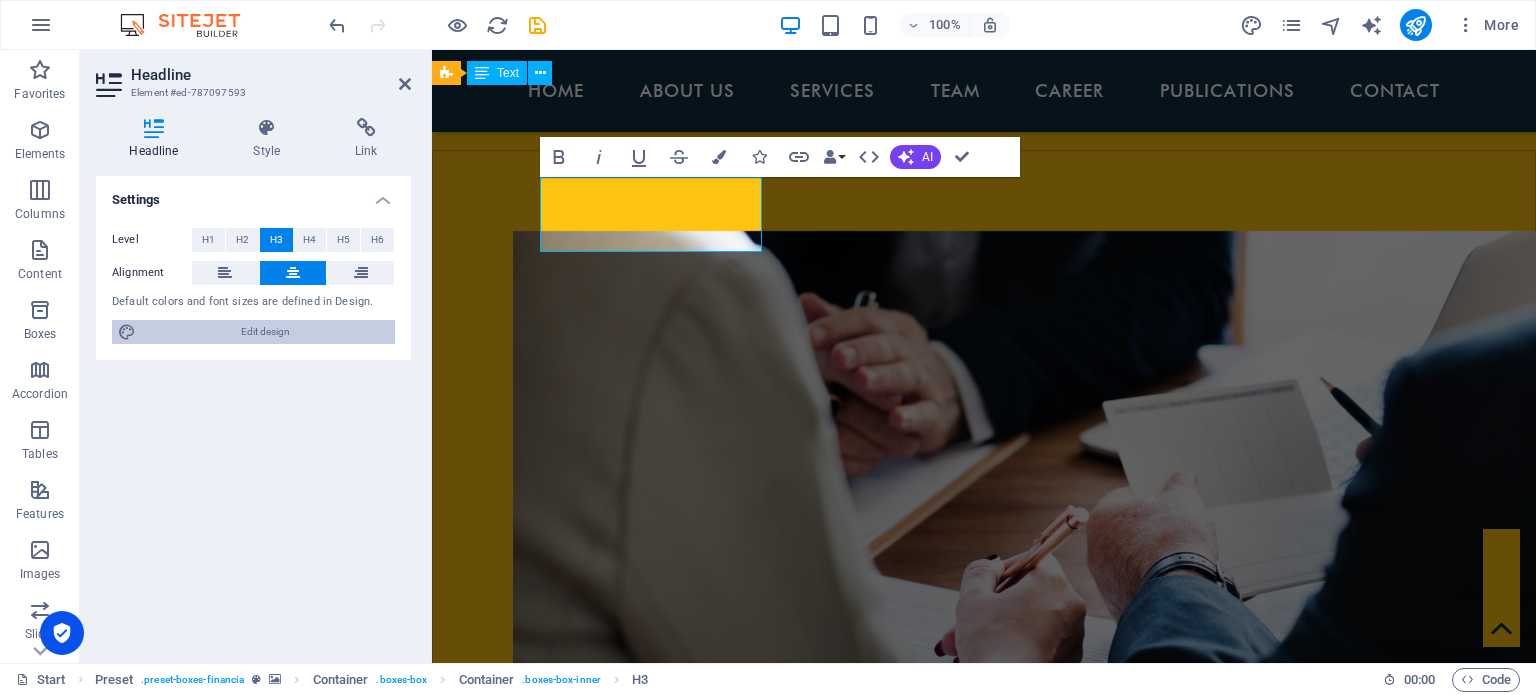 click on "Edit design" at bounding box center [265, 332] 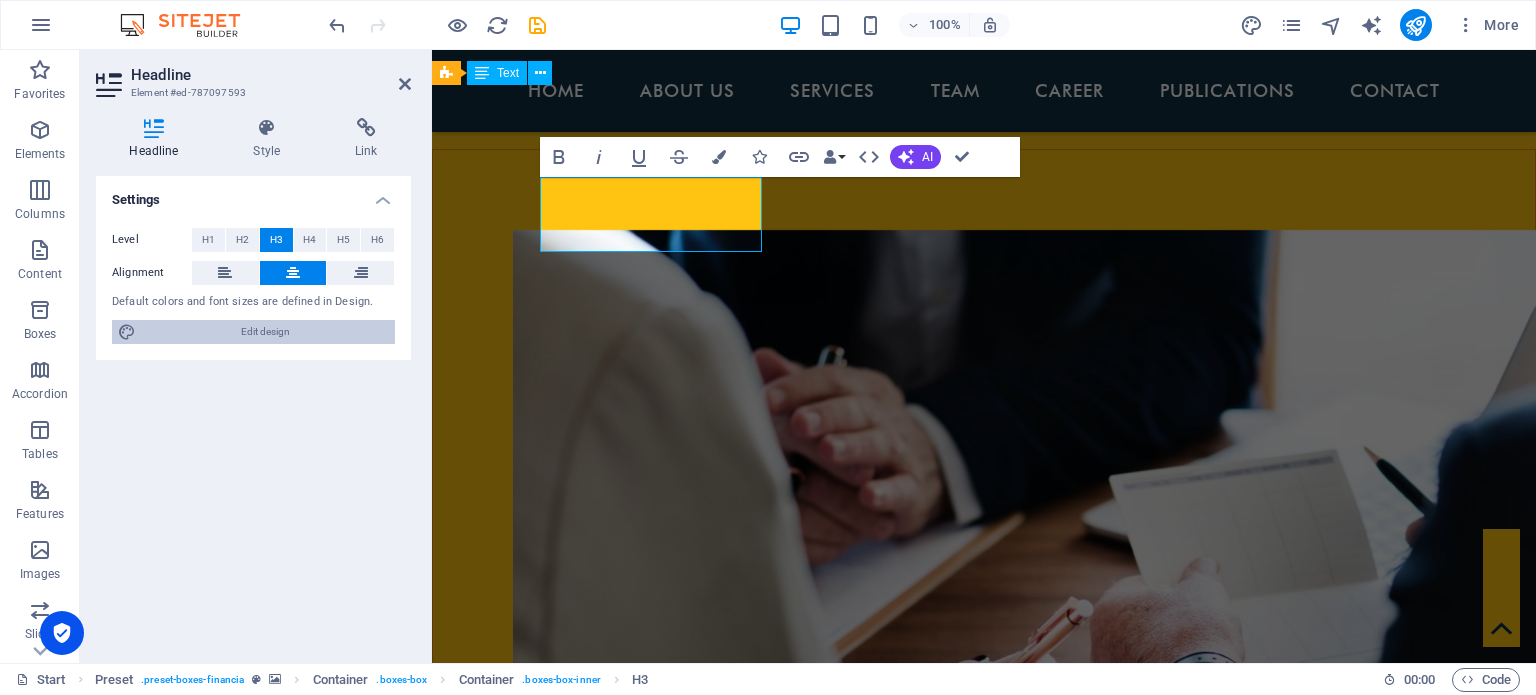select on "rem" 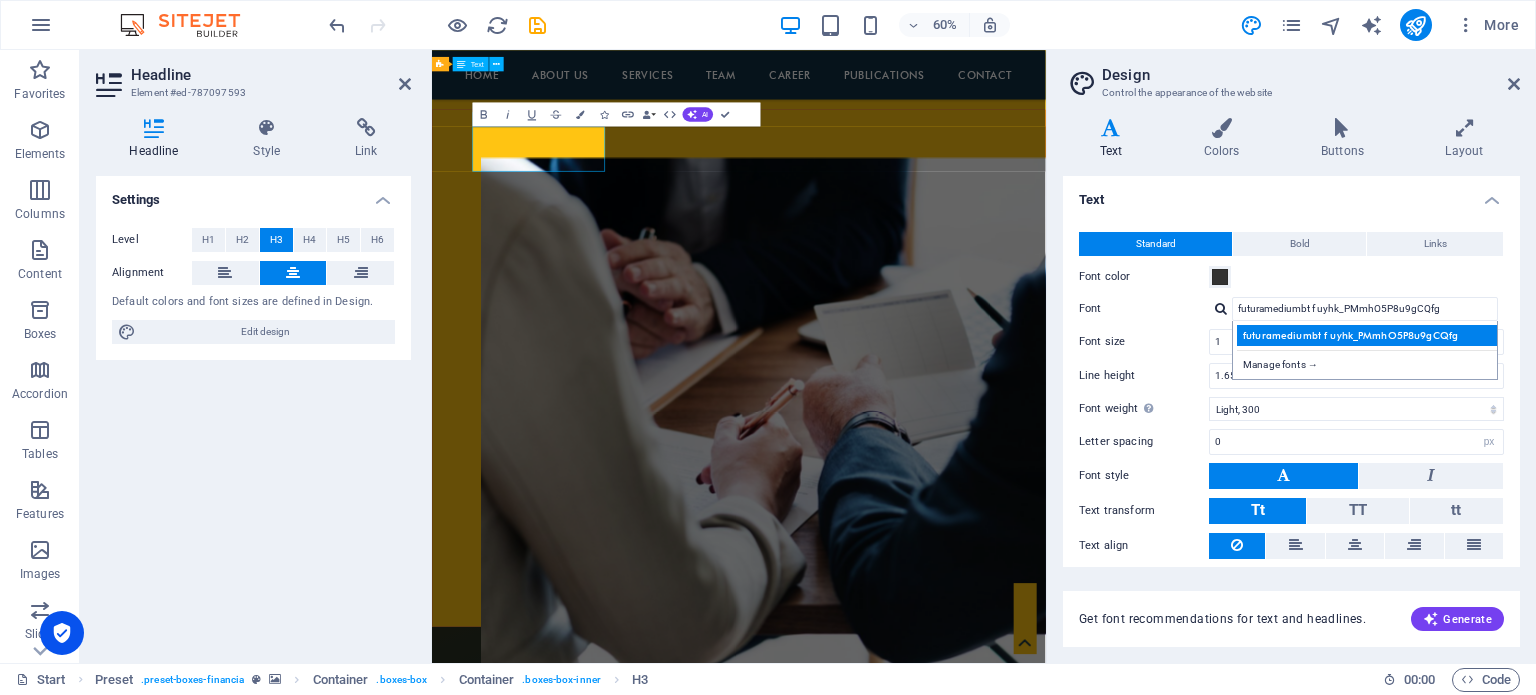 click on "futuramediumbt f uyhk_PMmhO5P8u9gCQfg" at bounding box center (1369, 335) 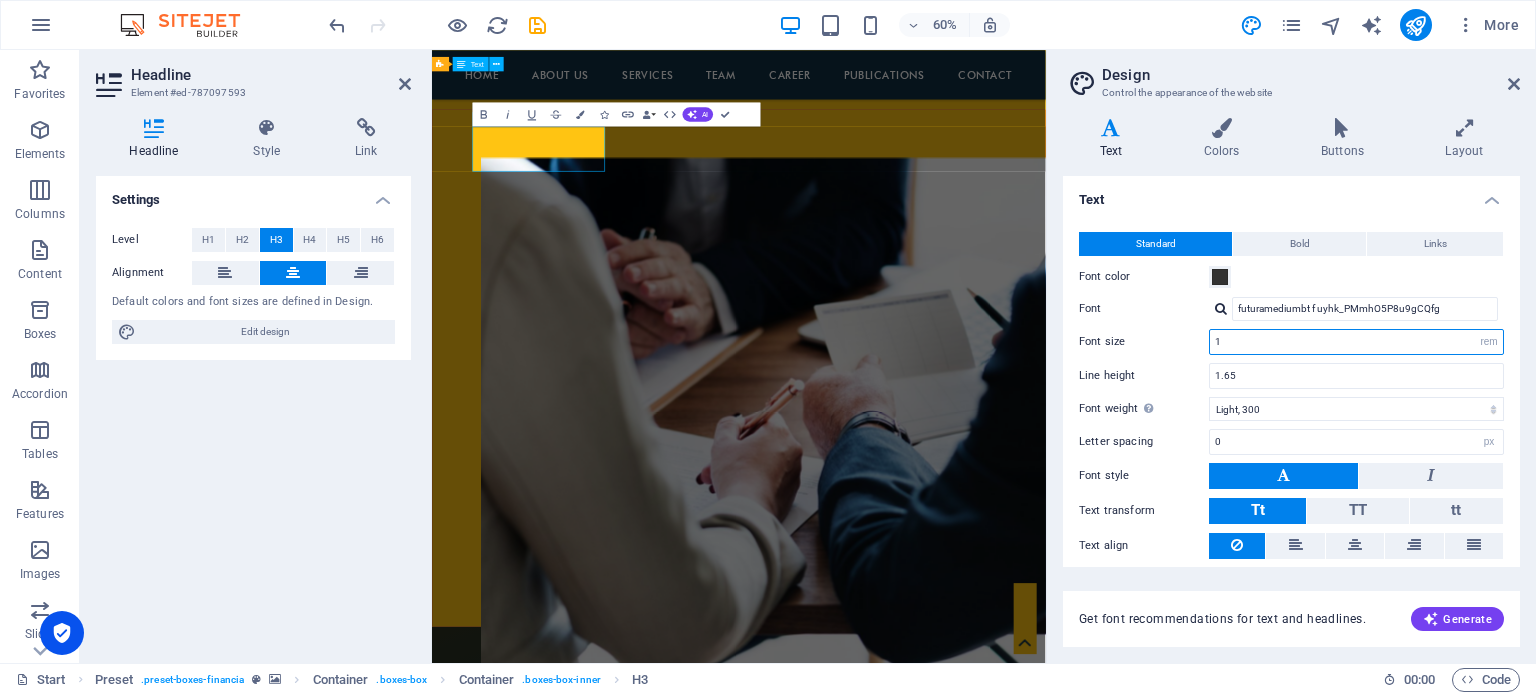 click on "1" at bounding box center (1356, 342) 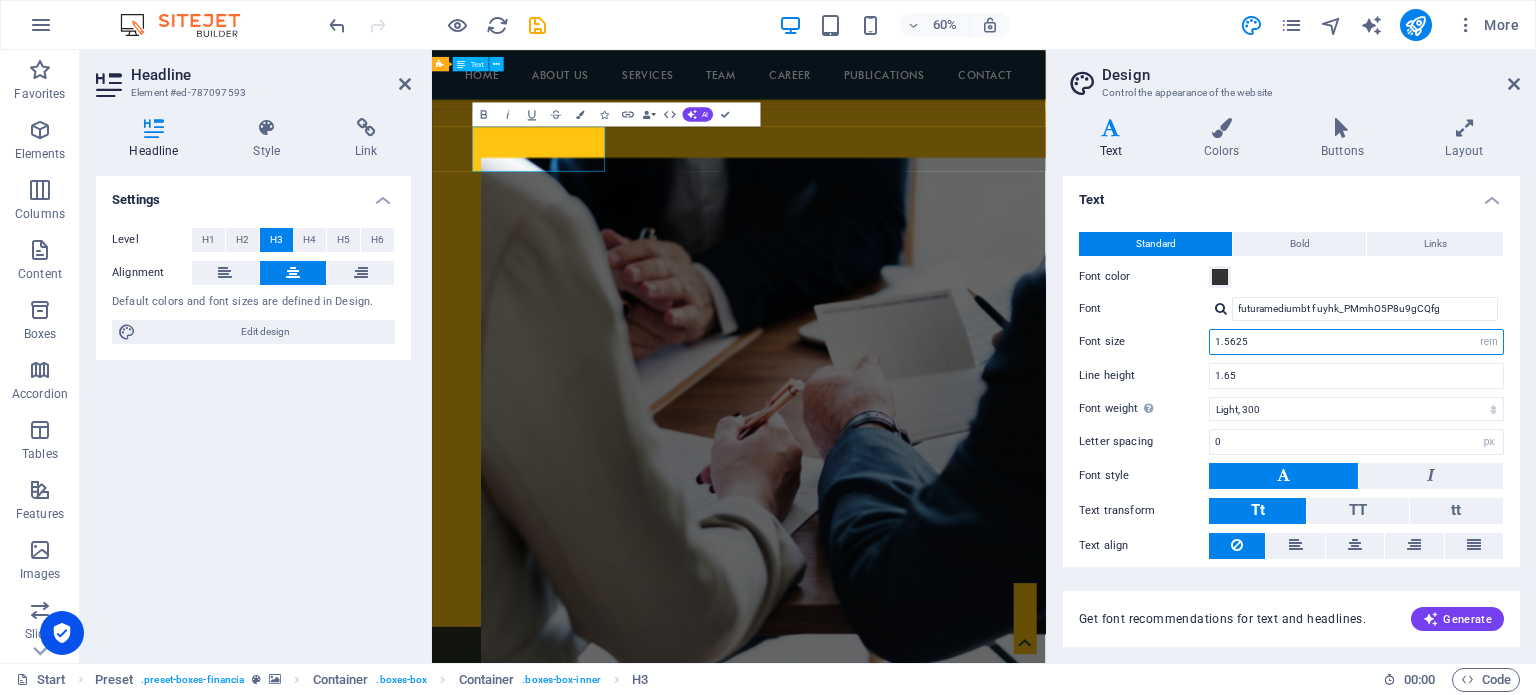type 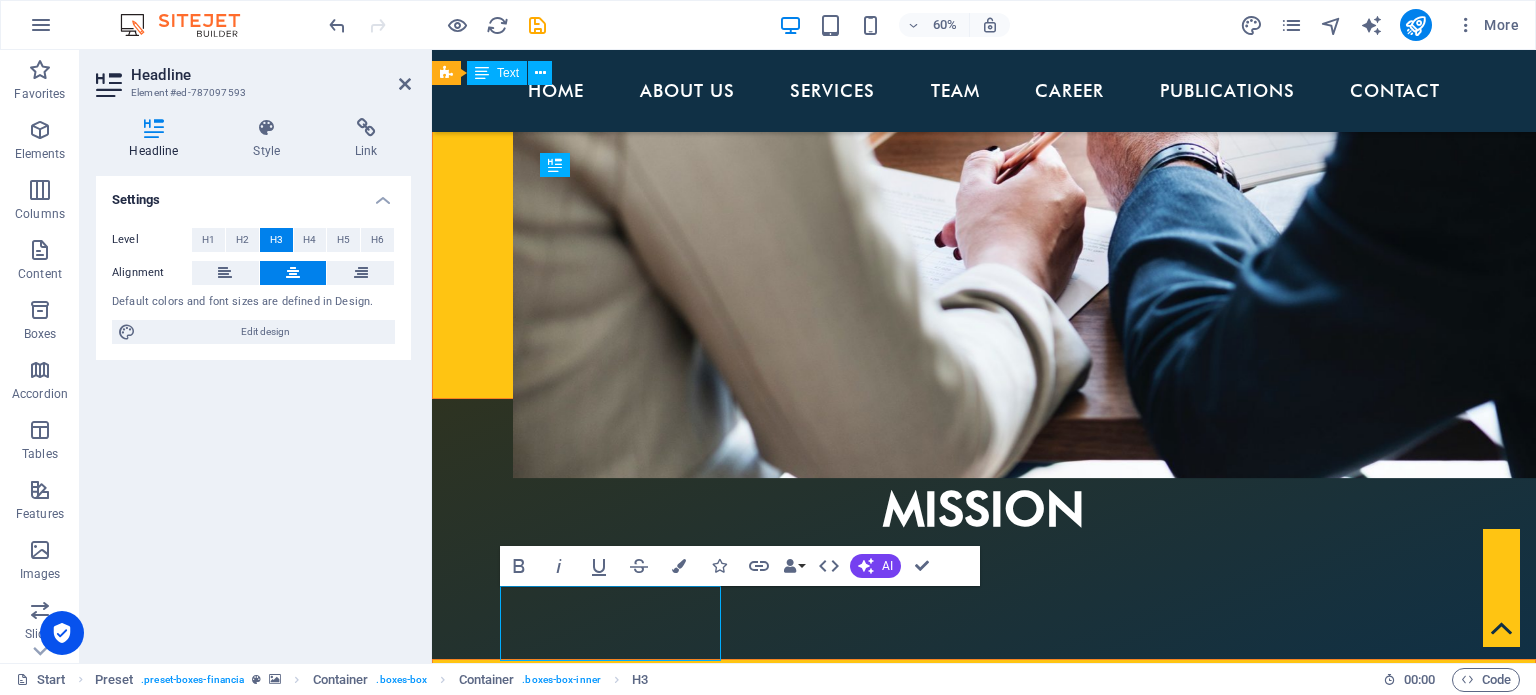 scroll, scrollTop: 1931, scrollLeft: 0, axis: vertical 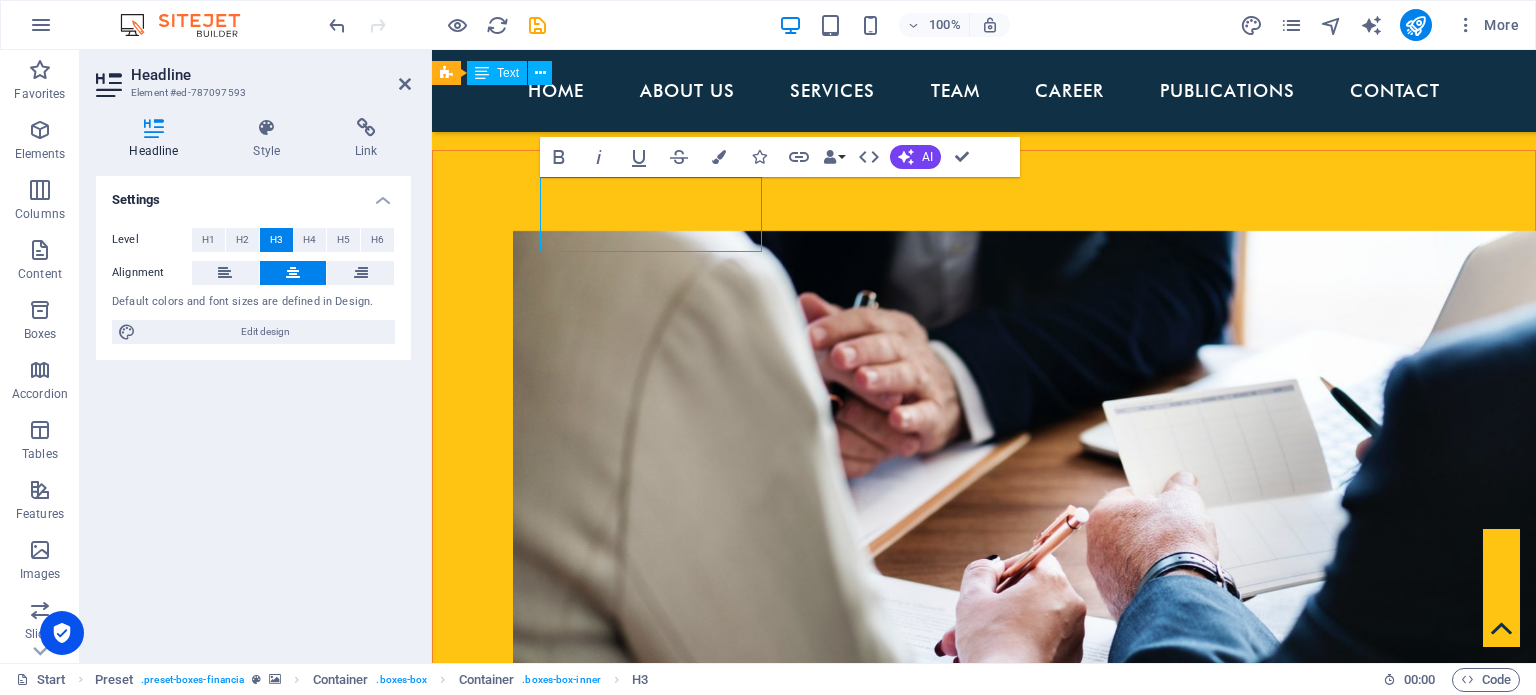 click on "Settings Level H1 H2 H3 H4 H5 H6 Alignment Default colors and font sizes are defined in Design. Edit design" at bounding box center [253, 411] 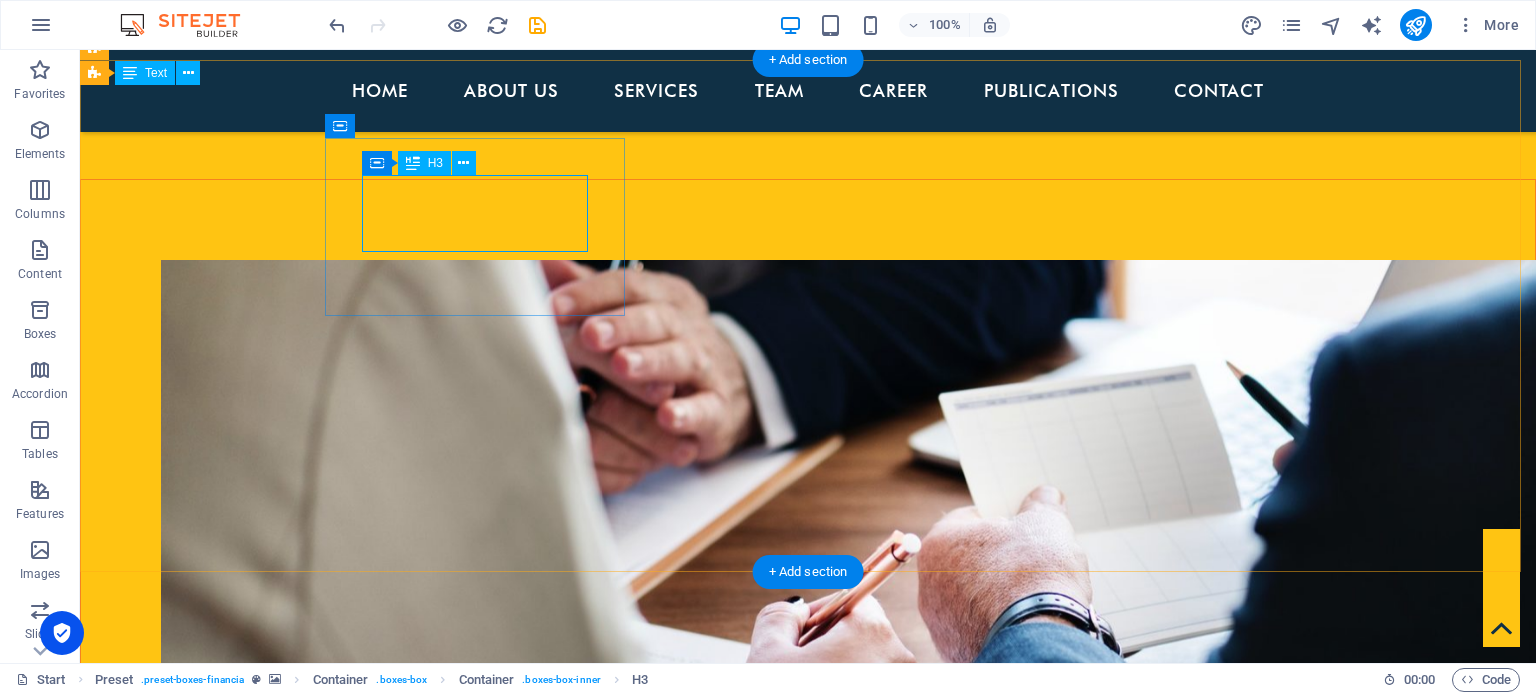 click on "AUDIT AND ASSURANCE" at bounding box center (568, 2565) 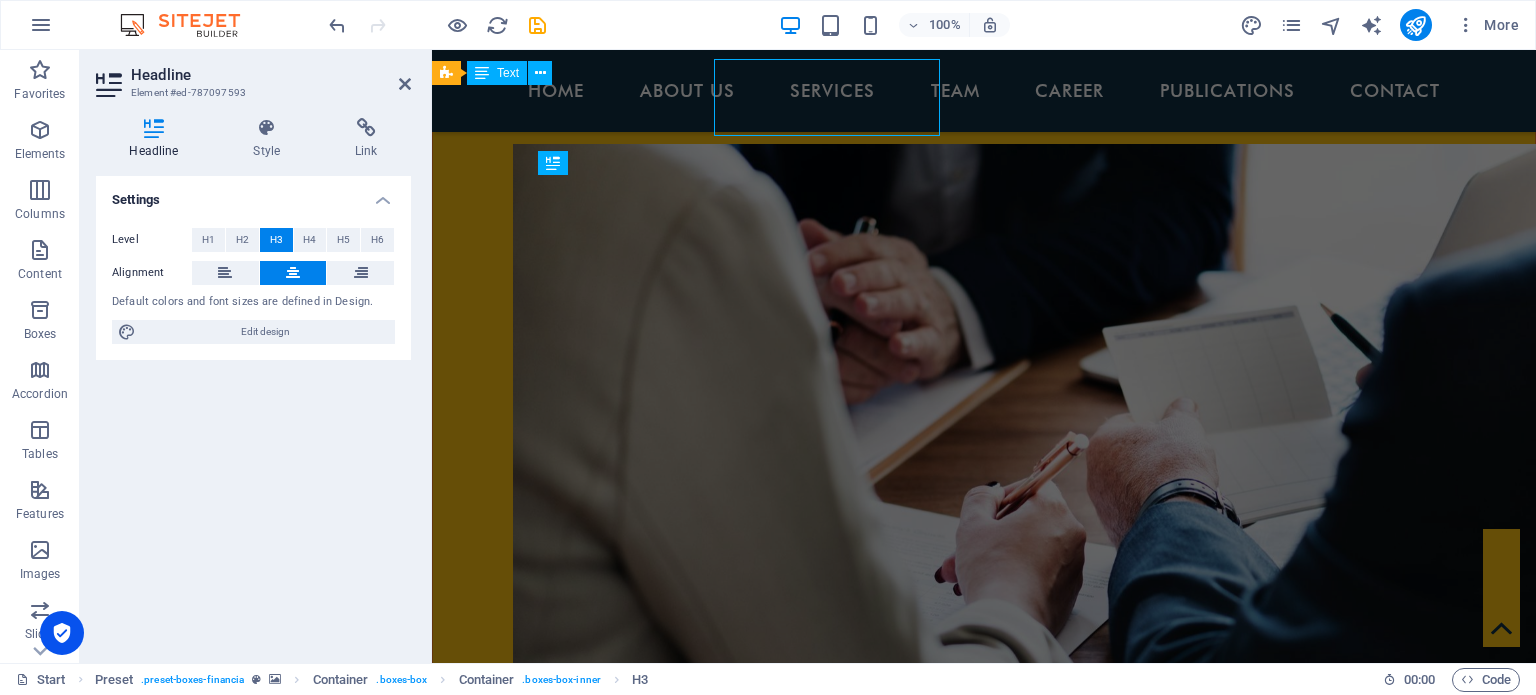 click at bounding box center [984, 2092] 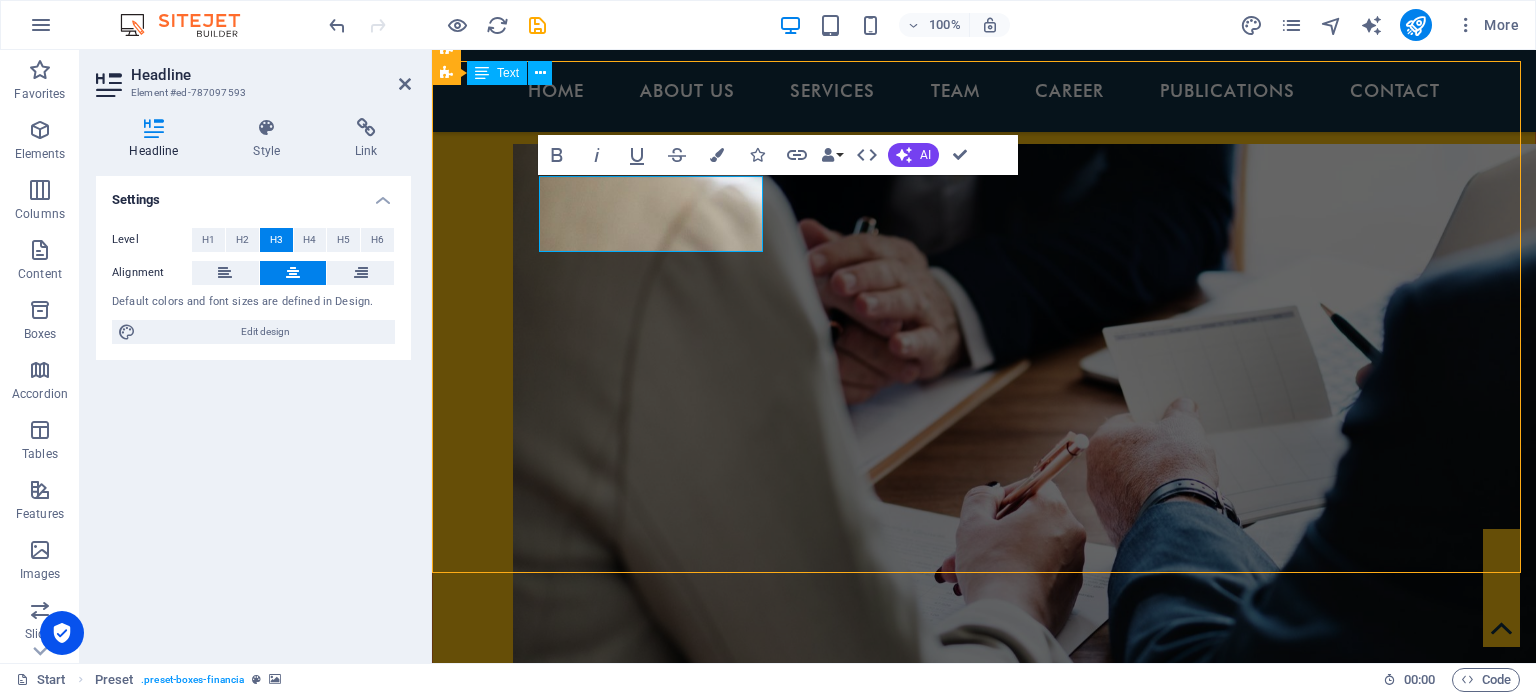 click at bounding box center (984, 2092) 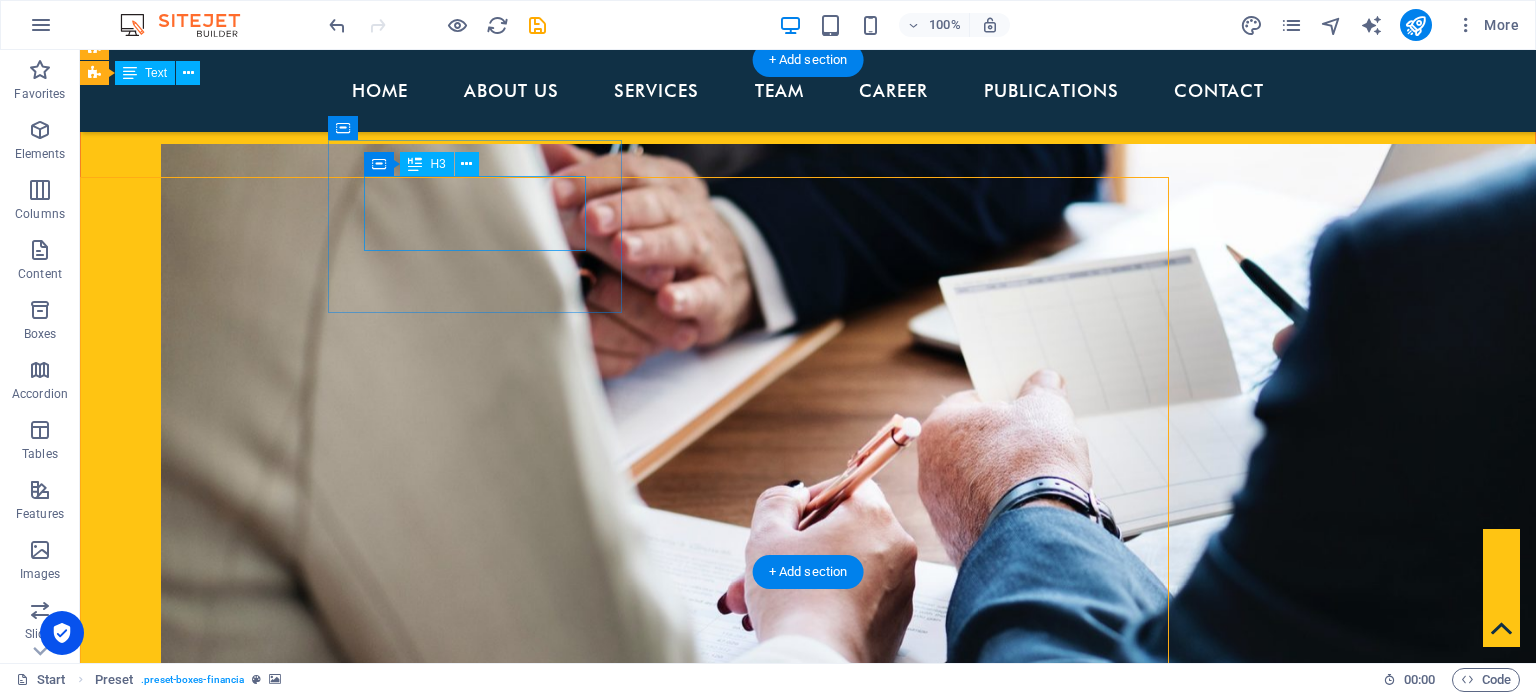 scroll, scrollTop: 2072, scrollLeft: 0, axis: vertical 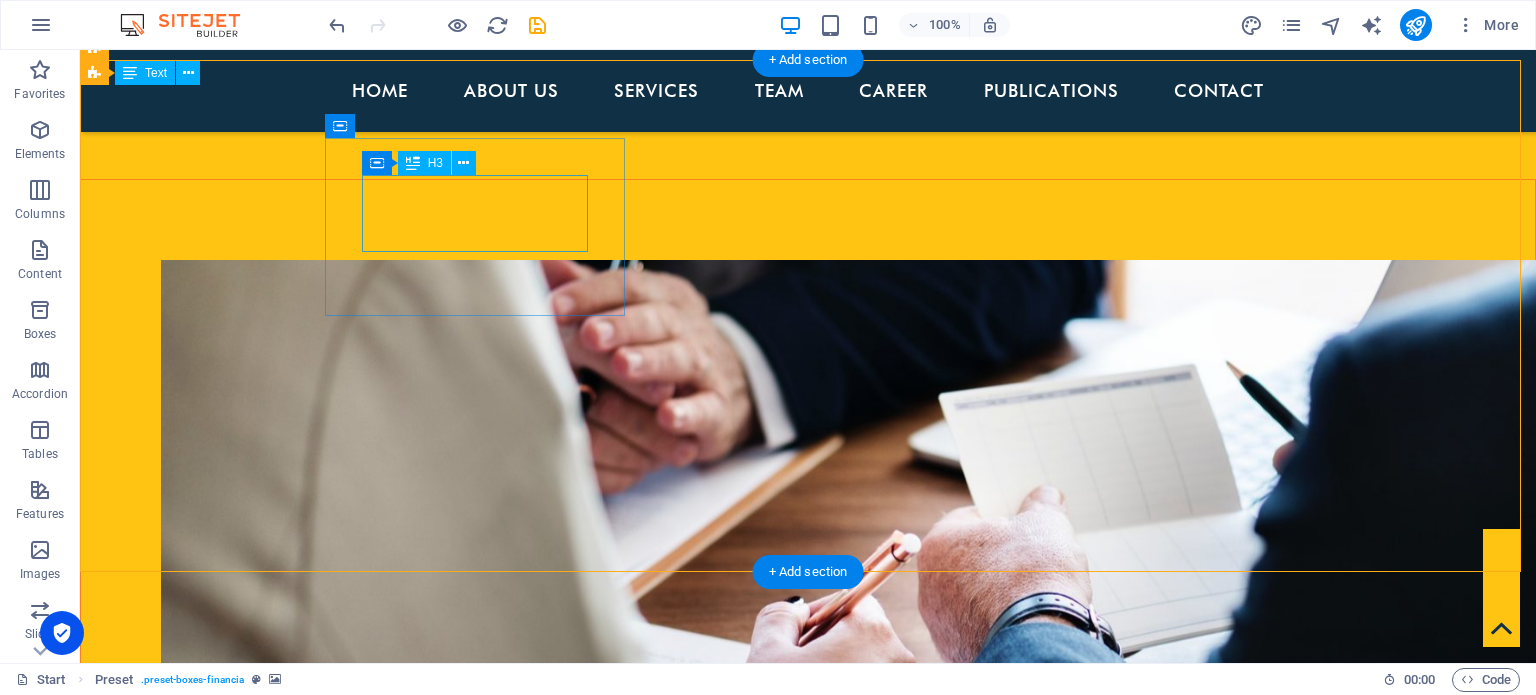 click on "AUDIT AND ASSURANCE" at bounding box center [568, 2565] 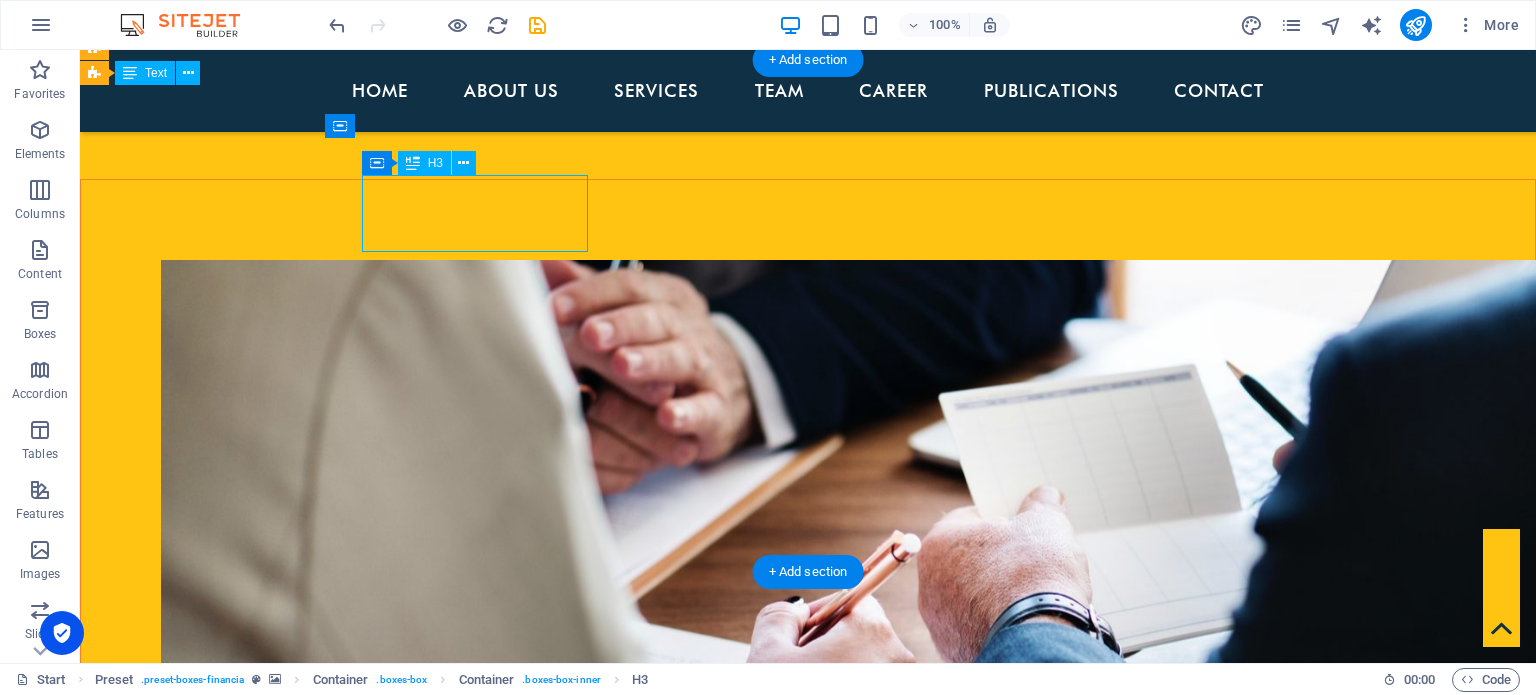 click on "AUDIT AND ASSURANCE" at bounding box center (568, 2565) 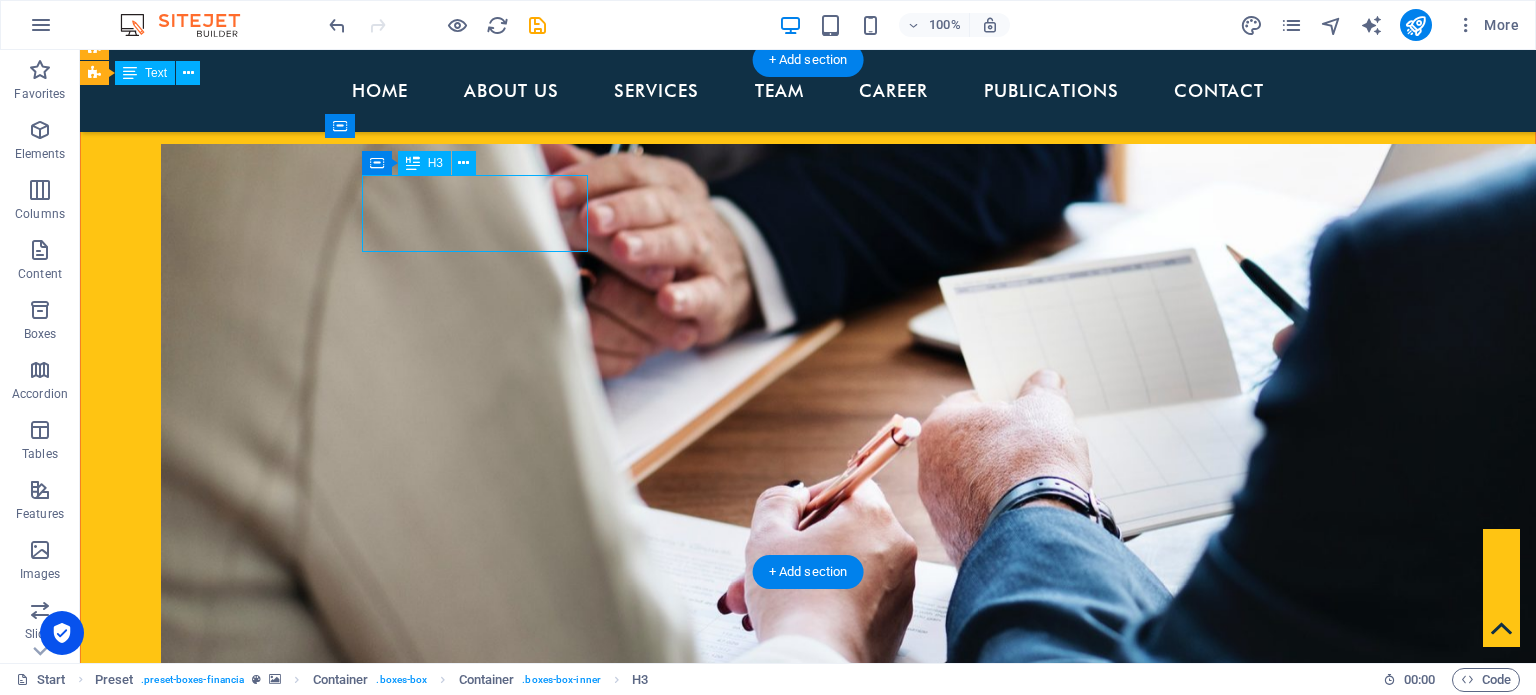 click at bounding box center [808, 2049] 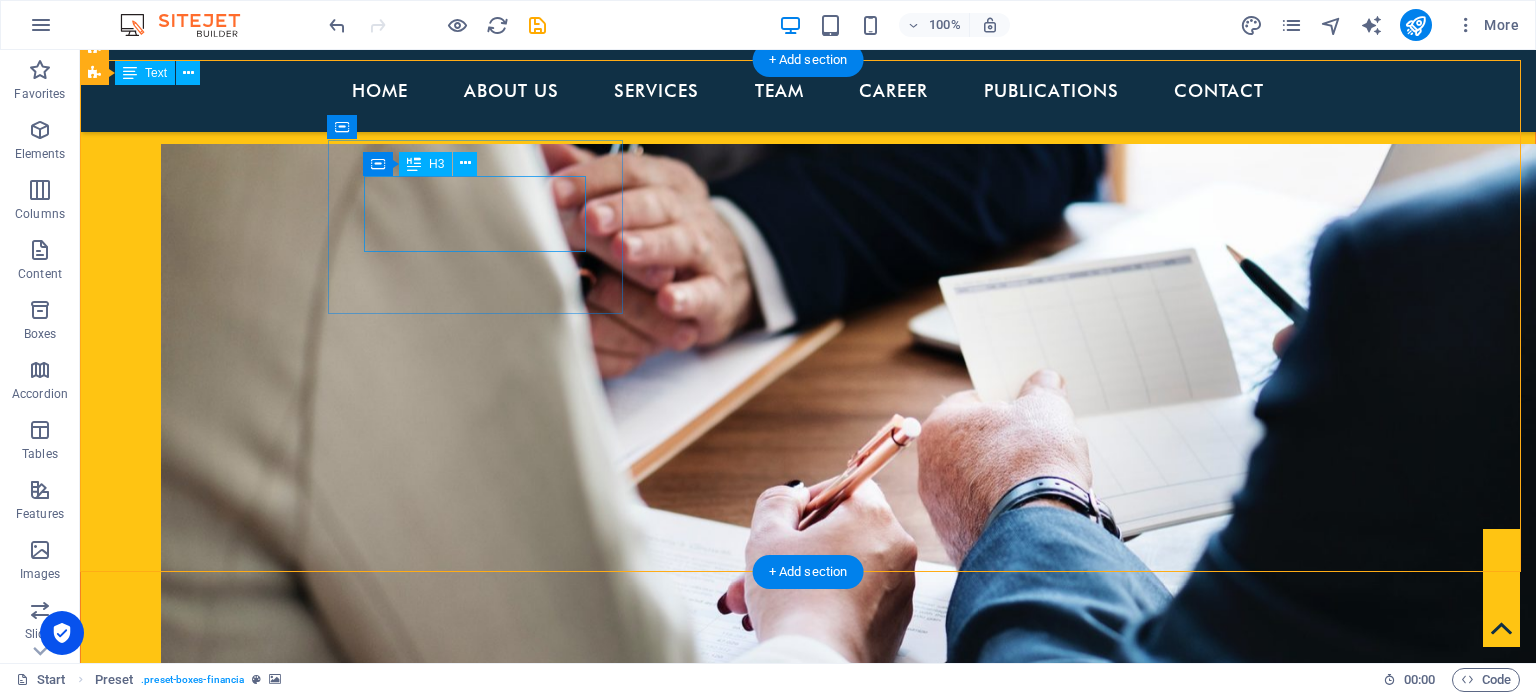 scroll, scrollTop: 2072, scrollLeft: 0, axis: vertical 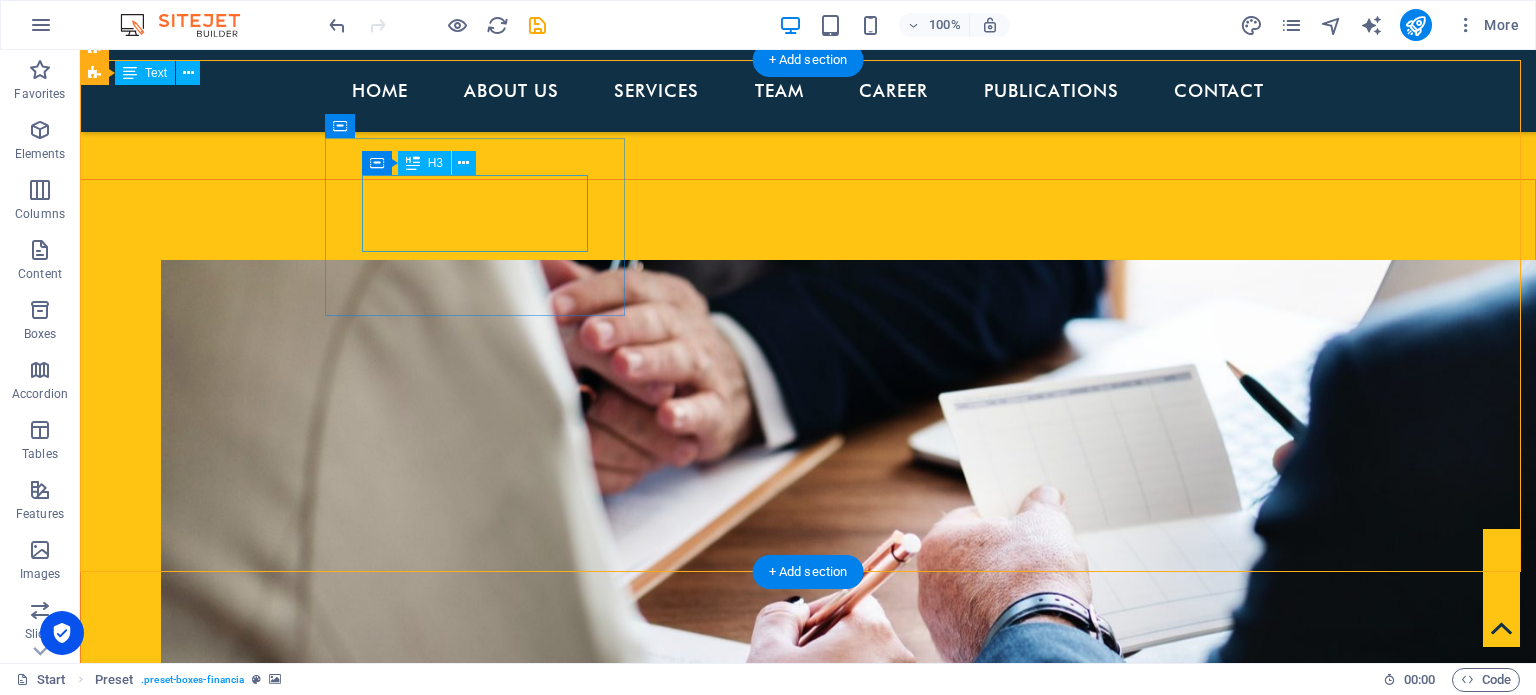 click on "AUDIT AND ASSURANCE" at bounding box center [568, 2565] 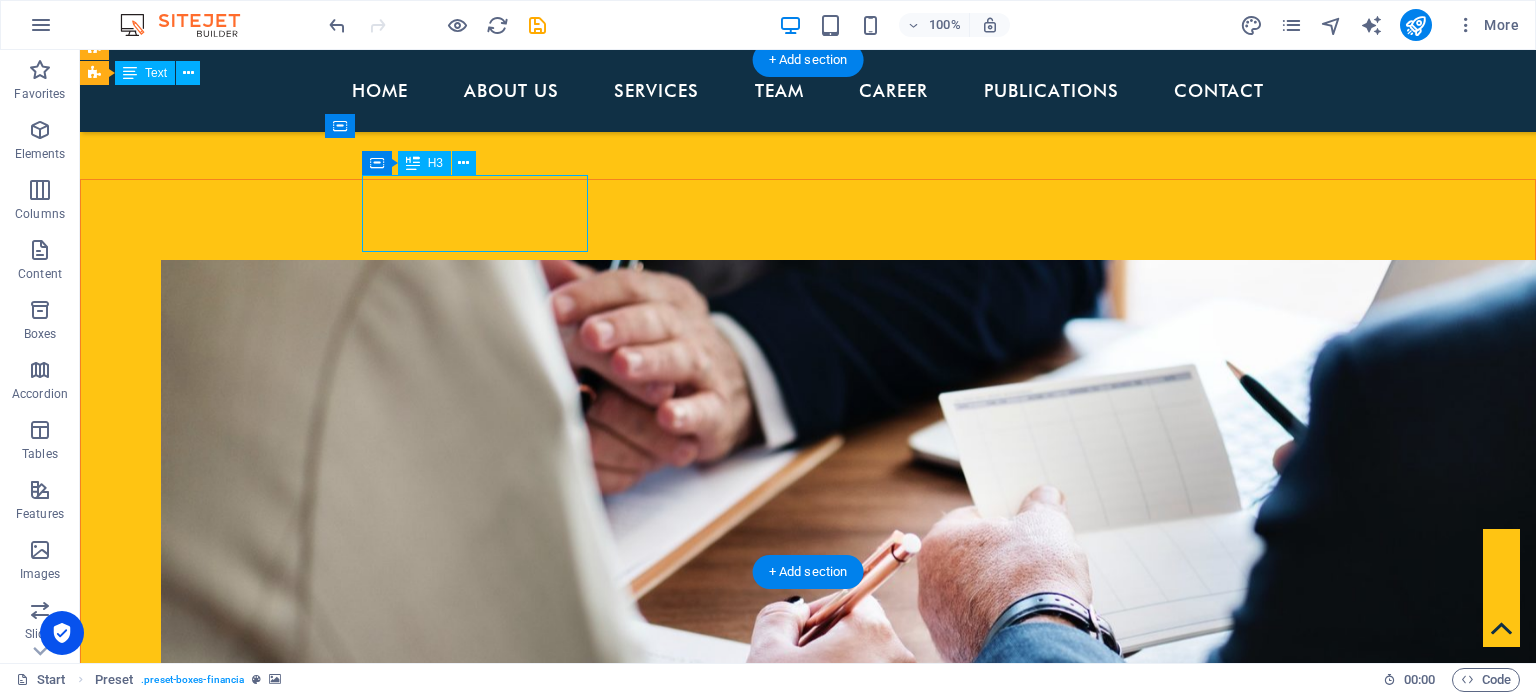 click on "AUDIT AND ASSURANCE" at bounding box center [568, 2565] 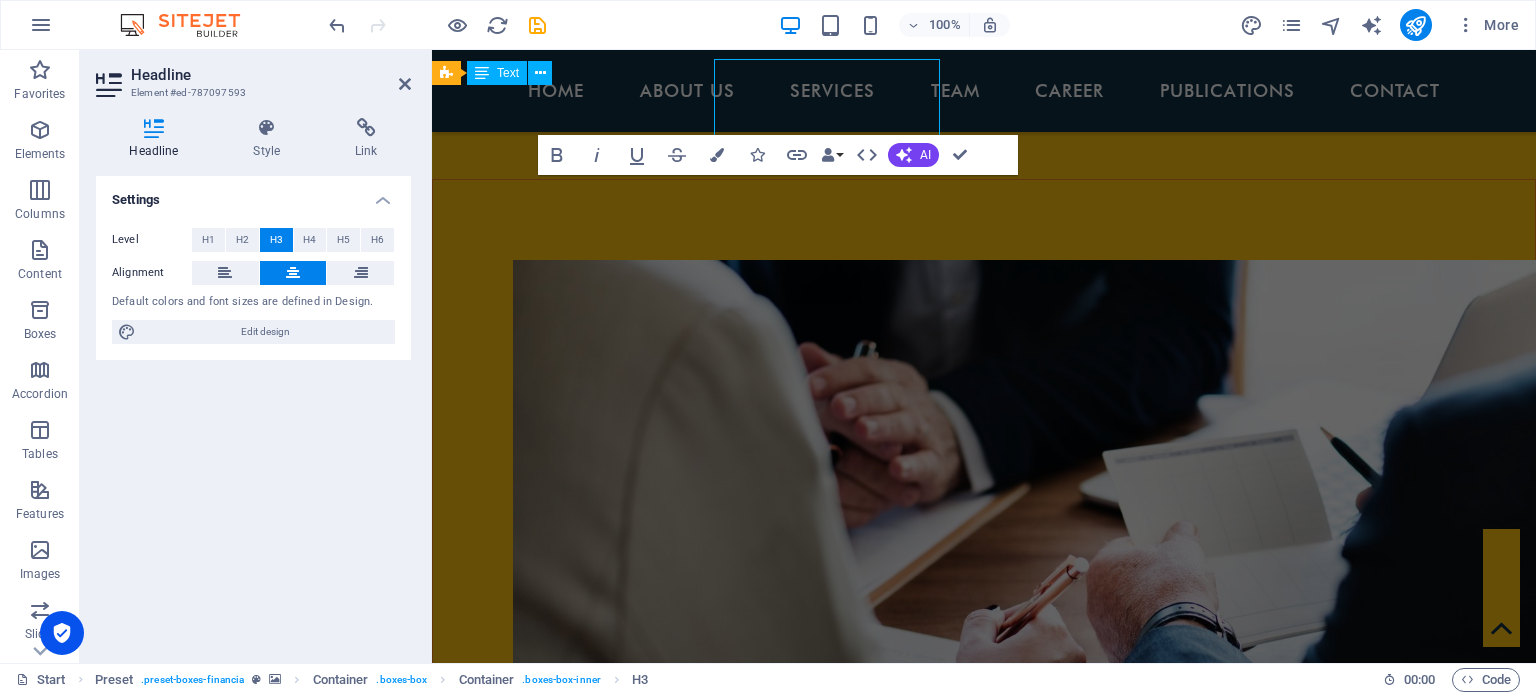 scroll, scrollTop: 2188, scrollLeft: 0, axis: vertical 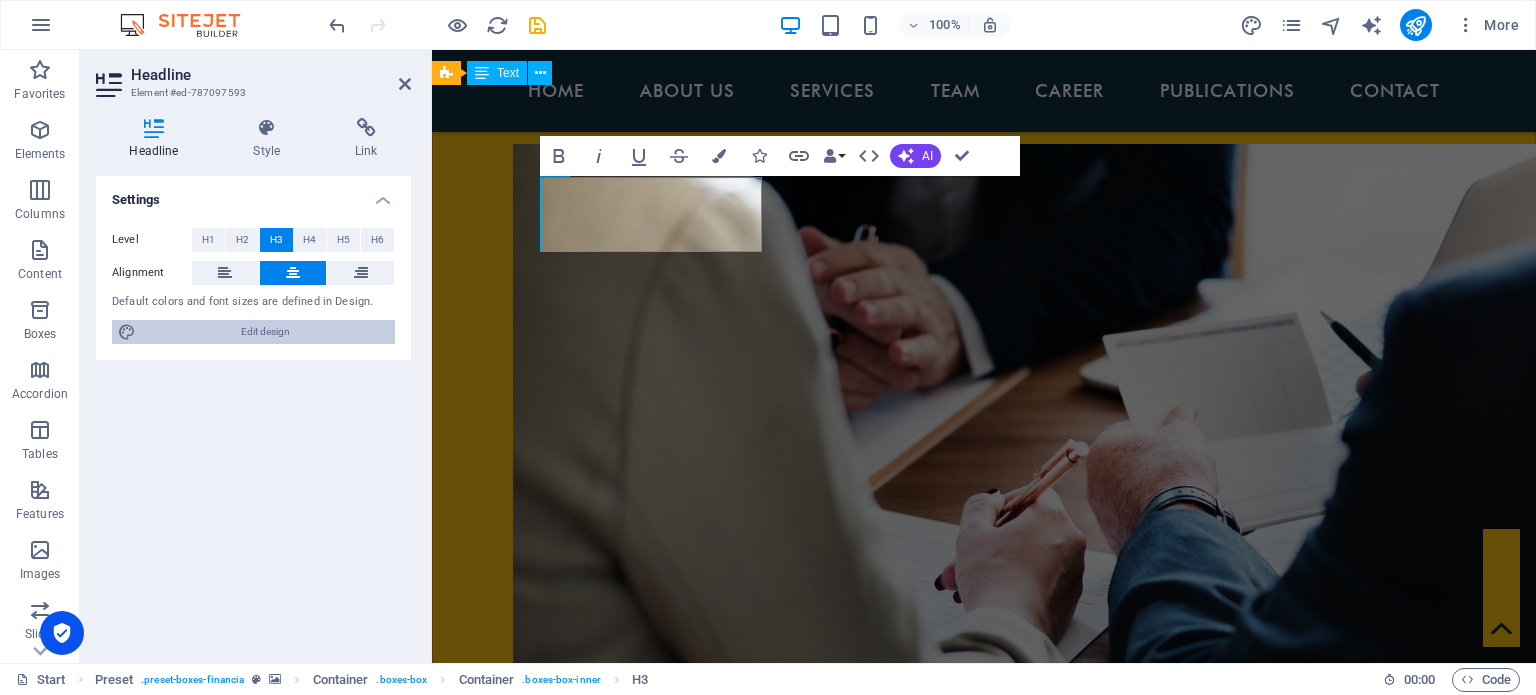 click on "Edit design" at bounding box center [265, 332] 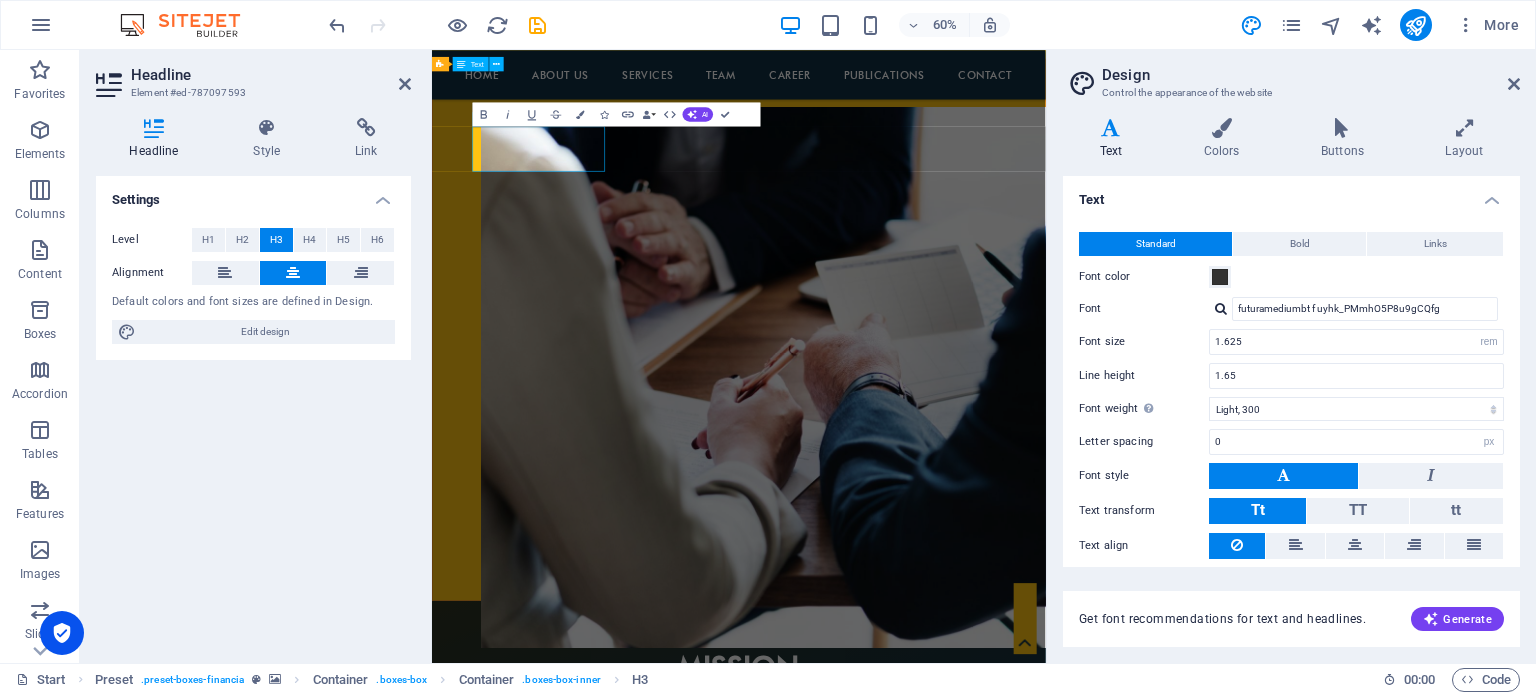click on "Tt" at bounding box center [1257, 511] 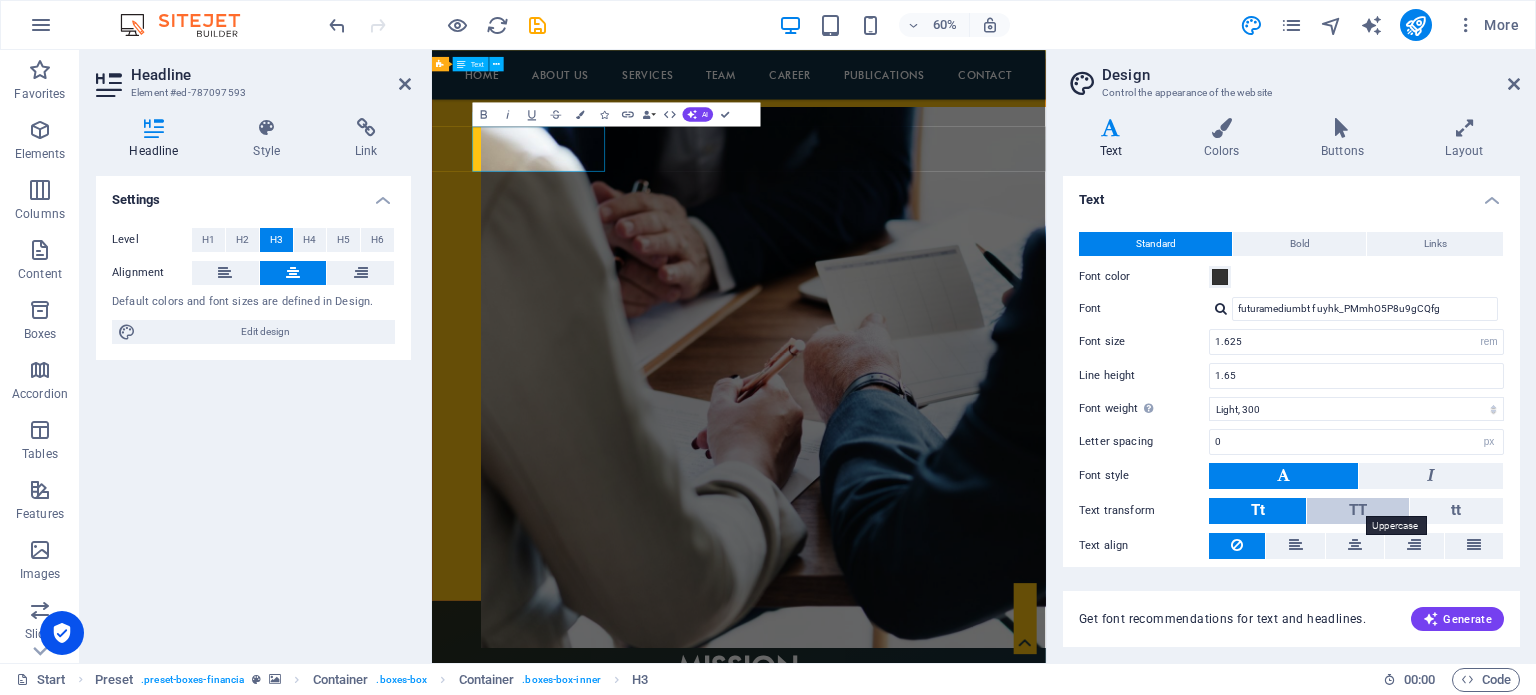 click on "TT" at bounding box center [1358, 510] 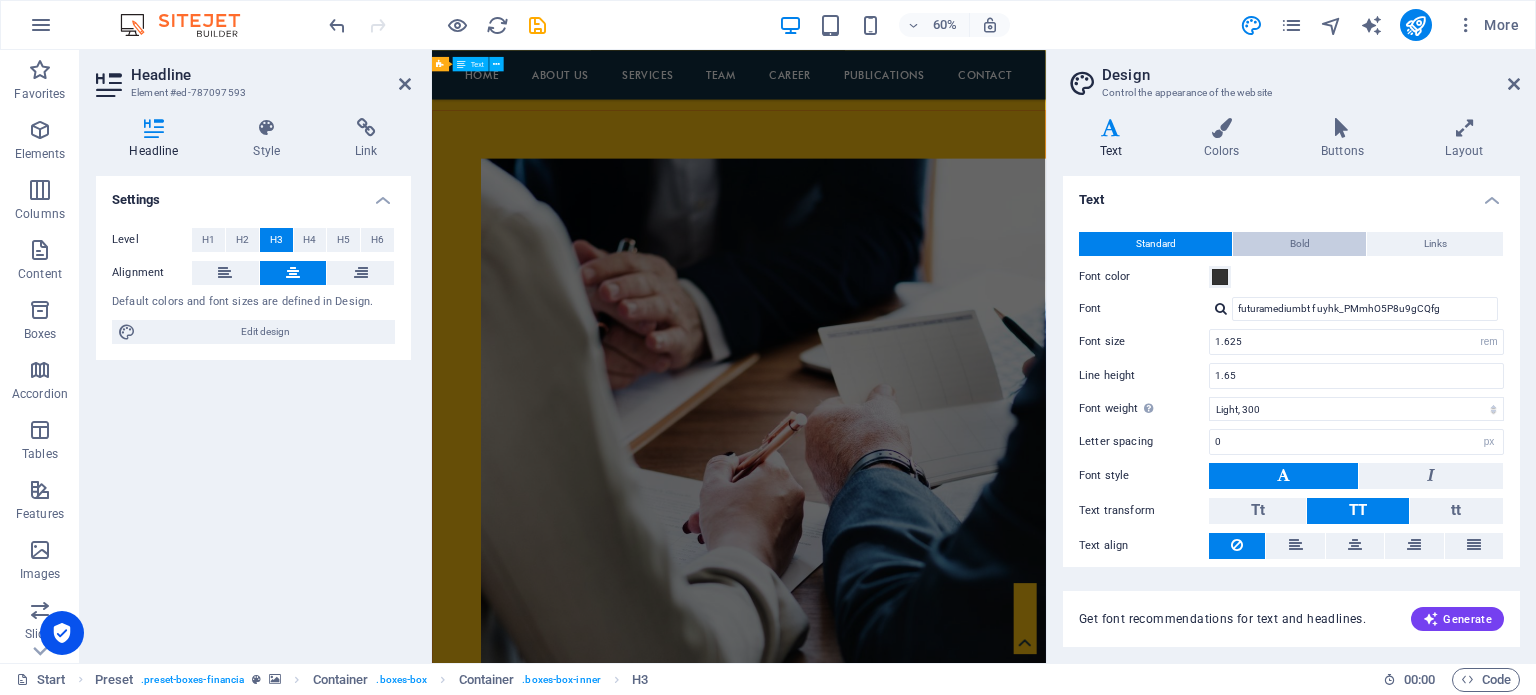 scroll, scrollTop: 2811, scrollLeft: 0, axis: vertical 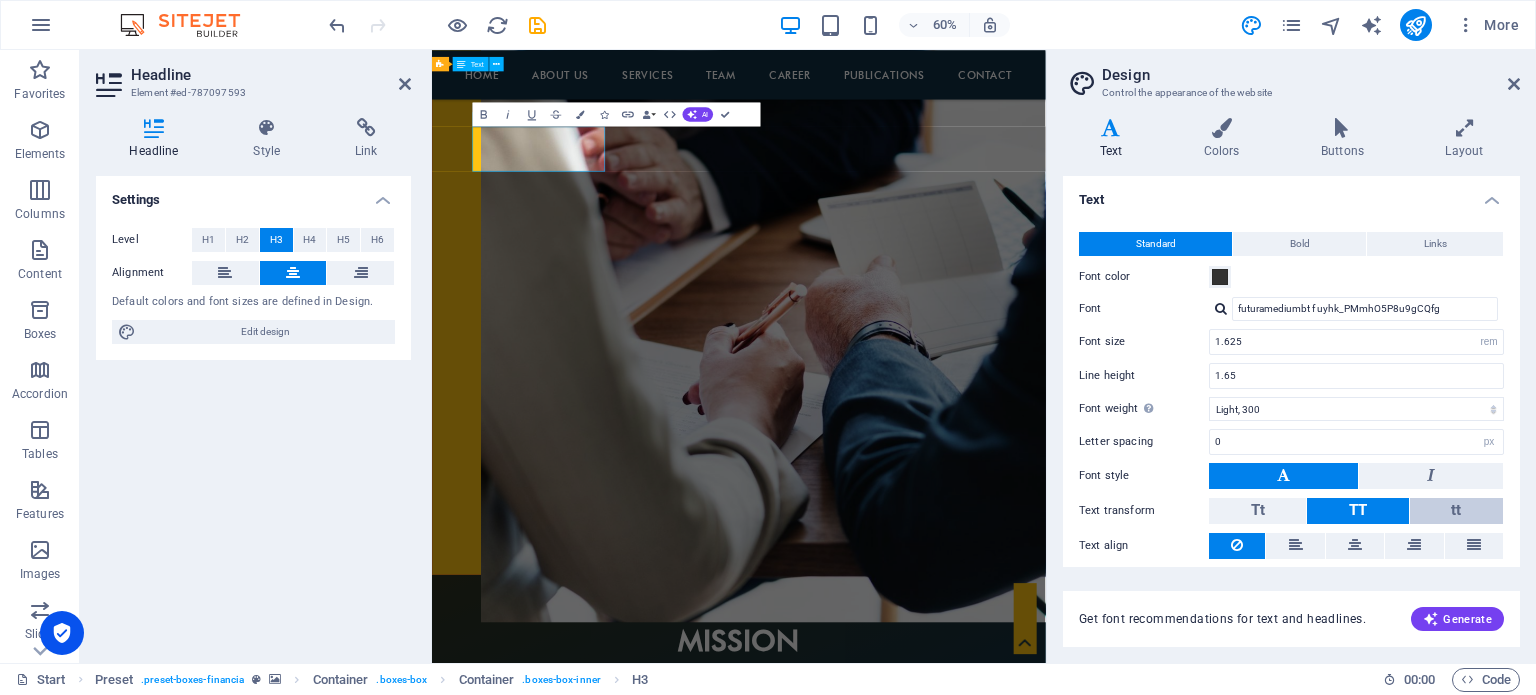 click on "tt" at bounding box center [1456, 511] 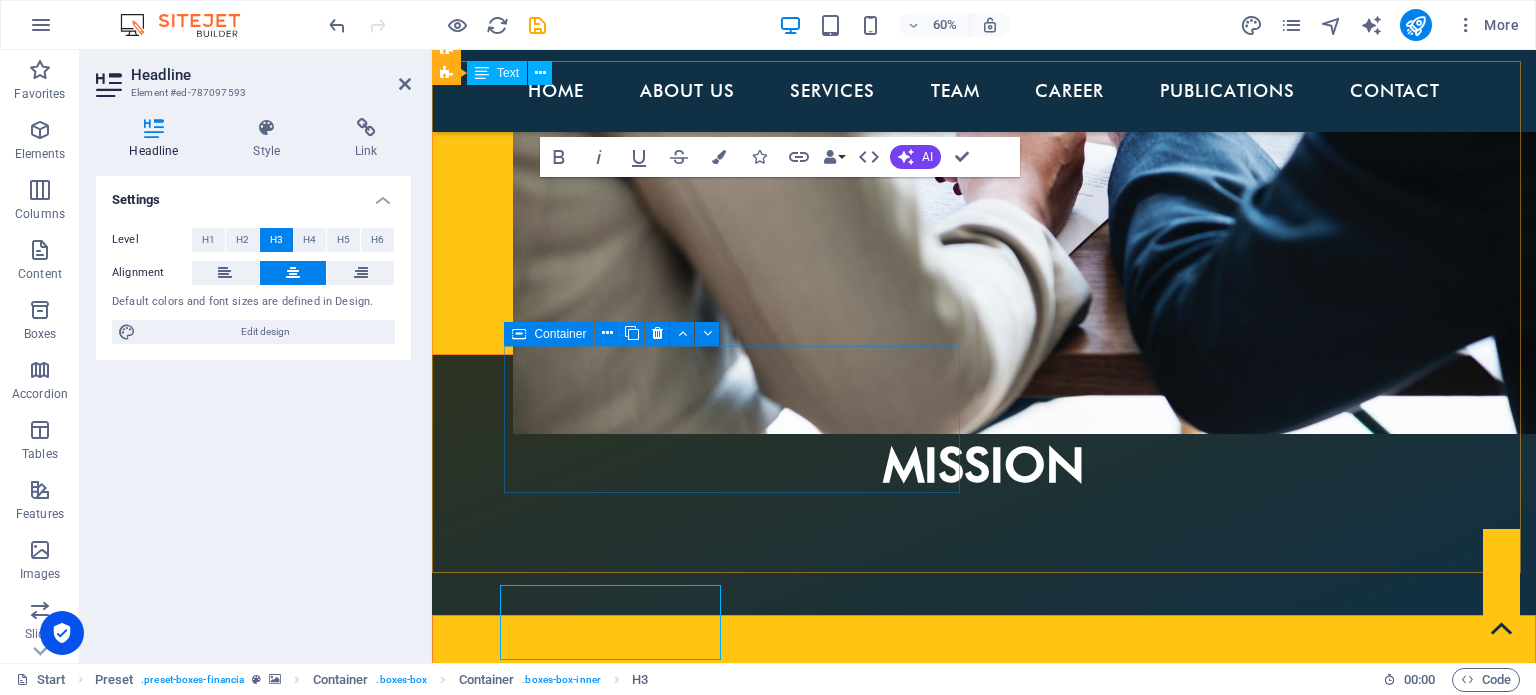 scroll, scrollTop: 2188, scrollLeft: 0, axis: vertical 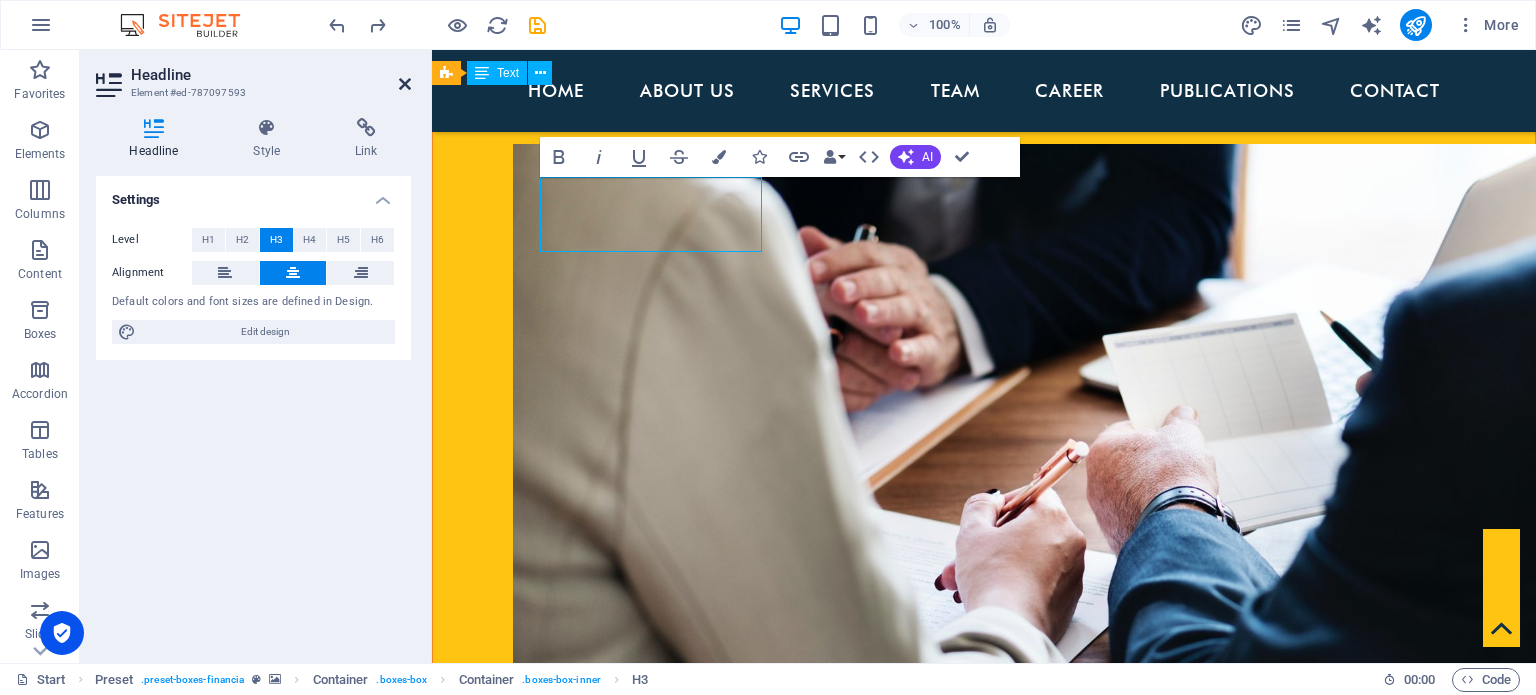 click at bounding box center (405, 84) 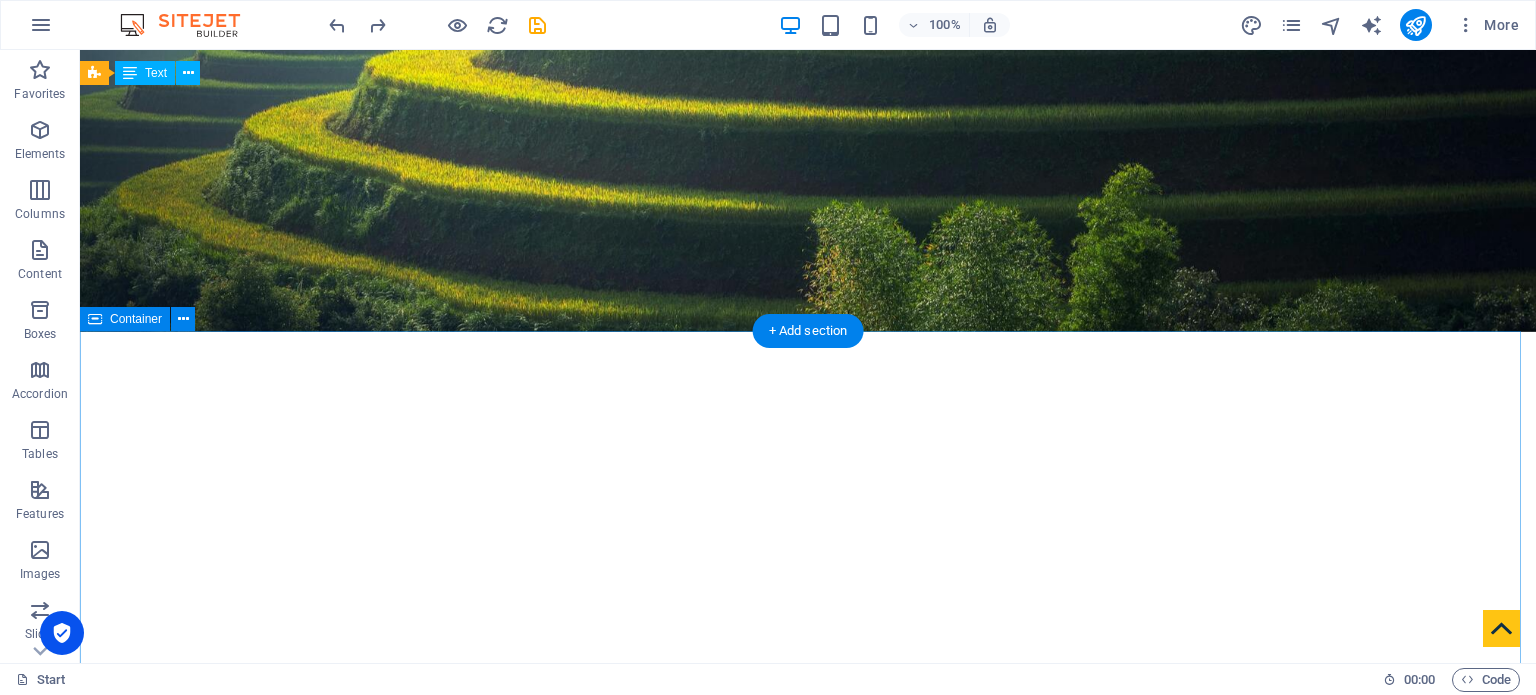 scroll, scrollTop: 368, scrollLeft: 0, axis: vertical 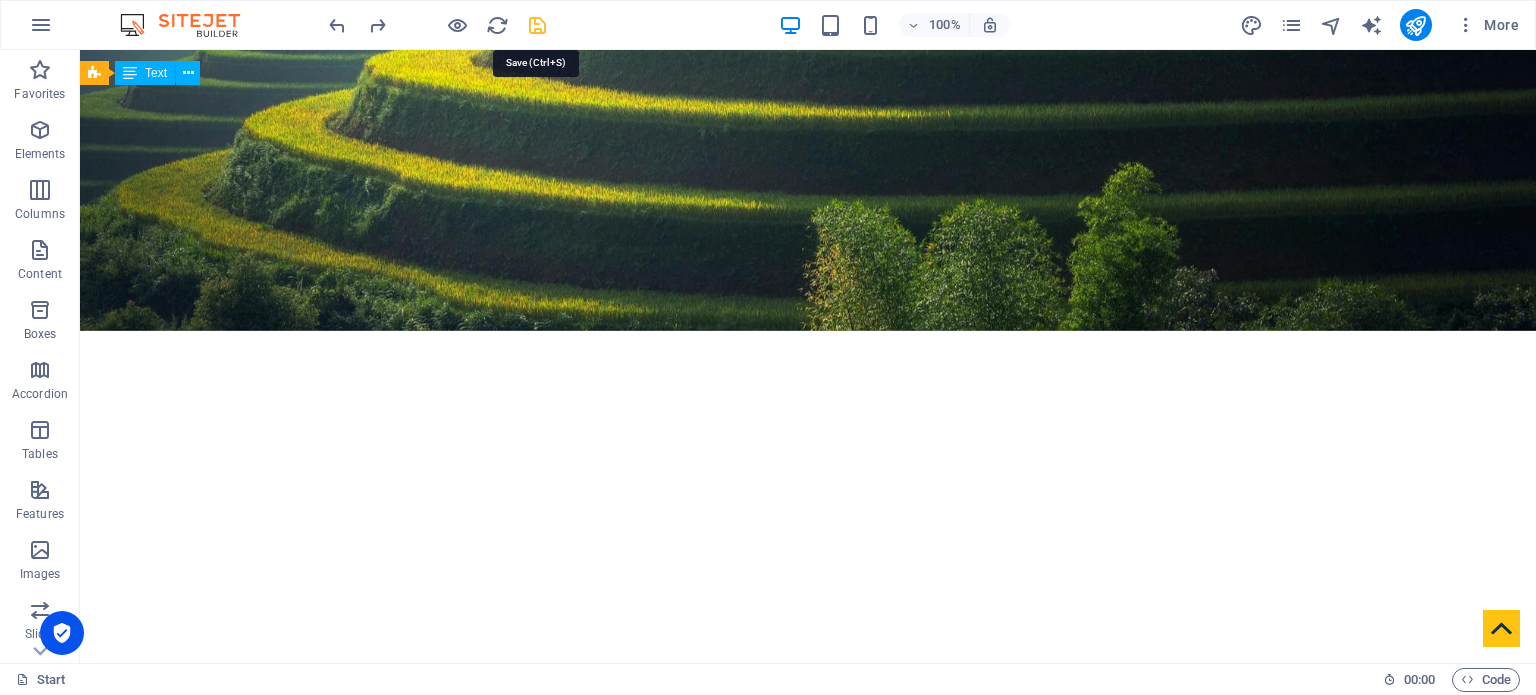 click at bounding box center (537, 25) 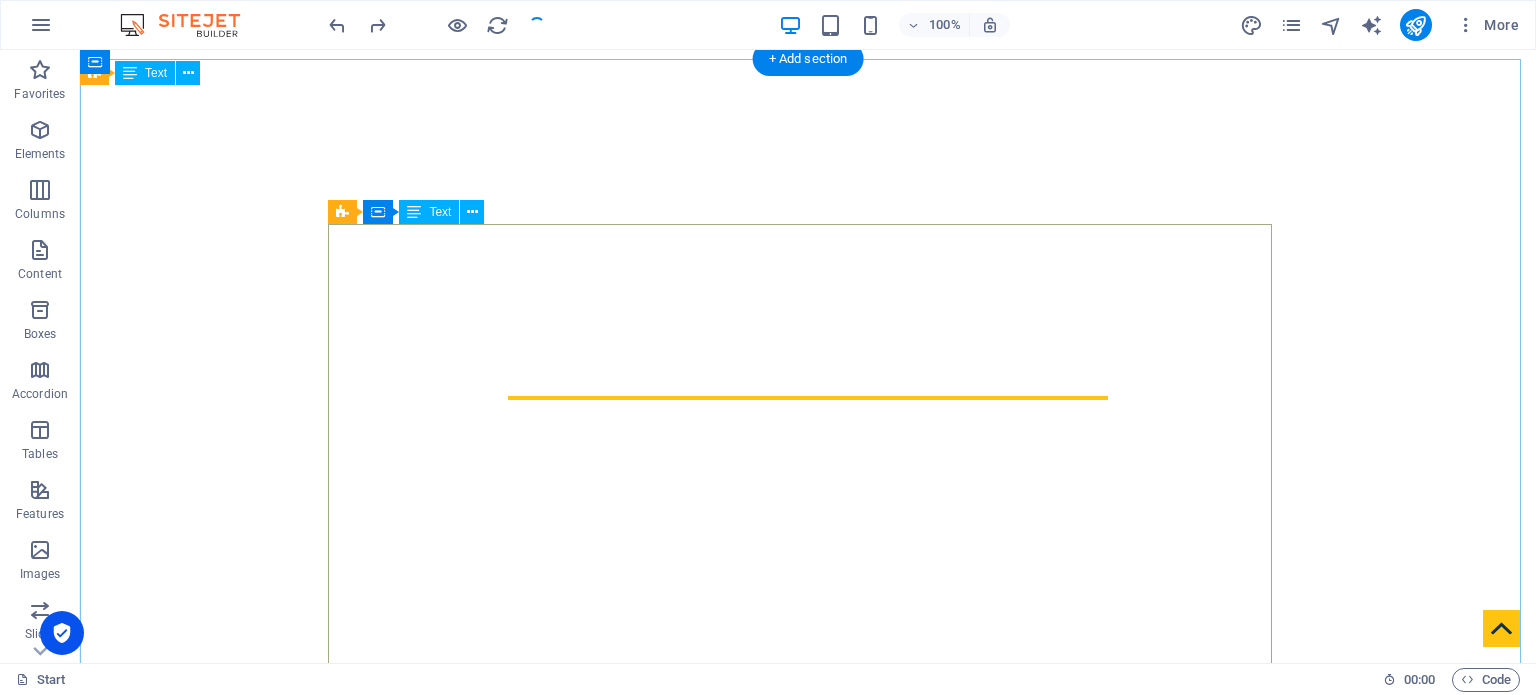scroll, scrollTop: 639, scrollLeft: 0, axis: vertical 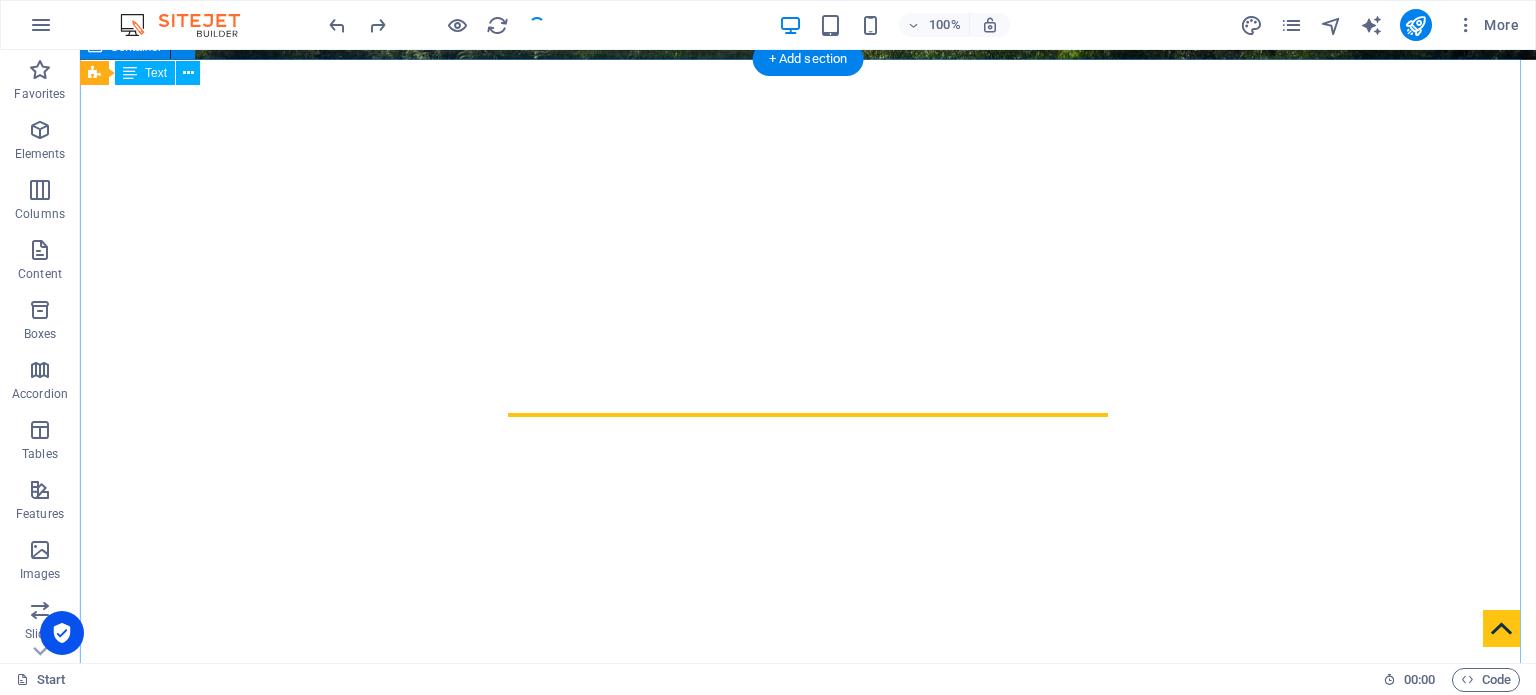 click on "About [PERSON_NAME] Associates, Chartered Accountants is a professional services firm with a clear mission to provide high-quality, reliable, and value-driven financial, audit, and advisory services that empower businesses to thrive. With a foundation built on professionalism, integrity, and insight, we have established ourselves as a trusted advisor for businesses, entrepreneurs, and institutions seeking expert guidance in [DATE] complex regulatory and economic environment. Our firm is led by experienced Chartered Accountants who combine technical excellence with practical experience. We aim to go beyond compliance by providing strategic advice that contributes to sustainable growth and operational efficiency. Whether you are a startup navigating early challenges, a growing company preparing for scale, or an established organization looking for innovative financial solutions, [PERSON_NAME] Associates offers personalized support to help you make informed decisions and stay ahead of change. Get in touch" at bounding box center [808, 1077] 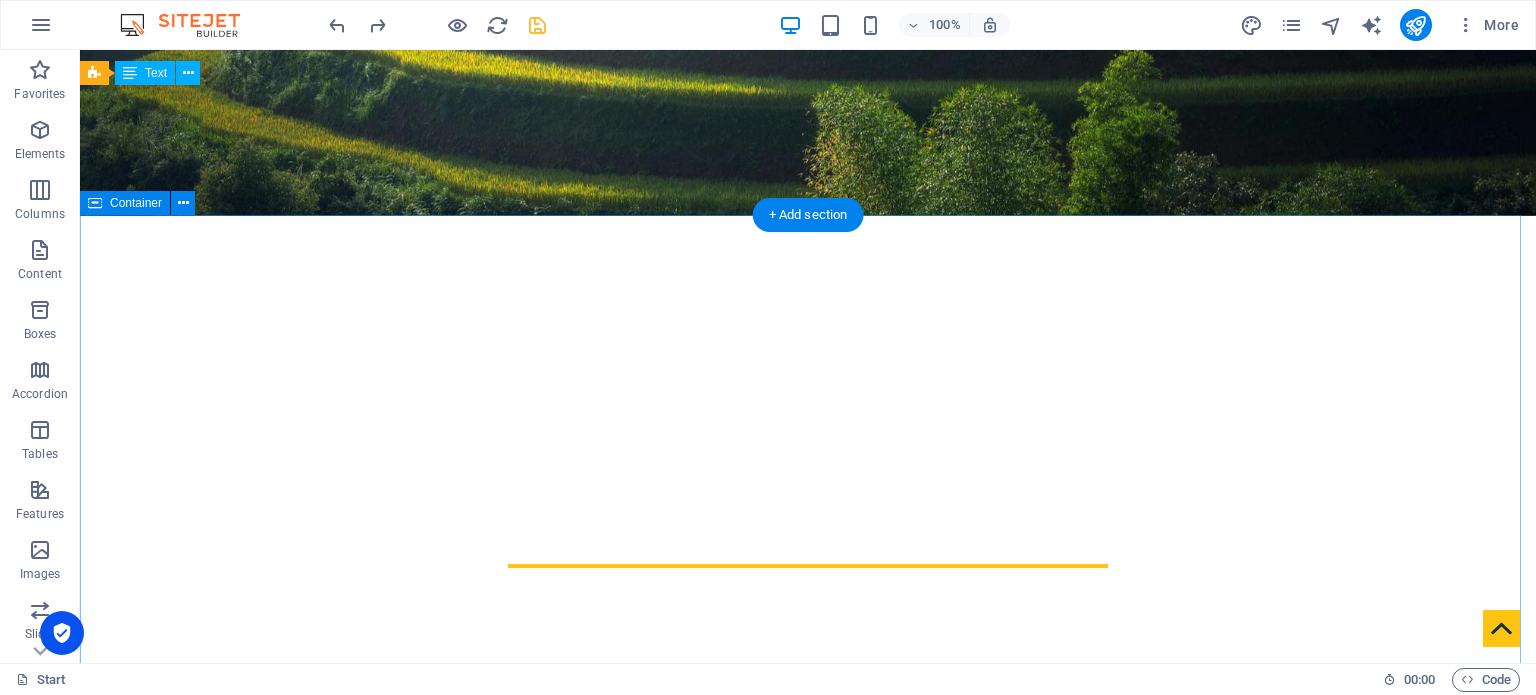 scroll, scrollTop: 484, scrollLeft: 0, axis: vertical 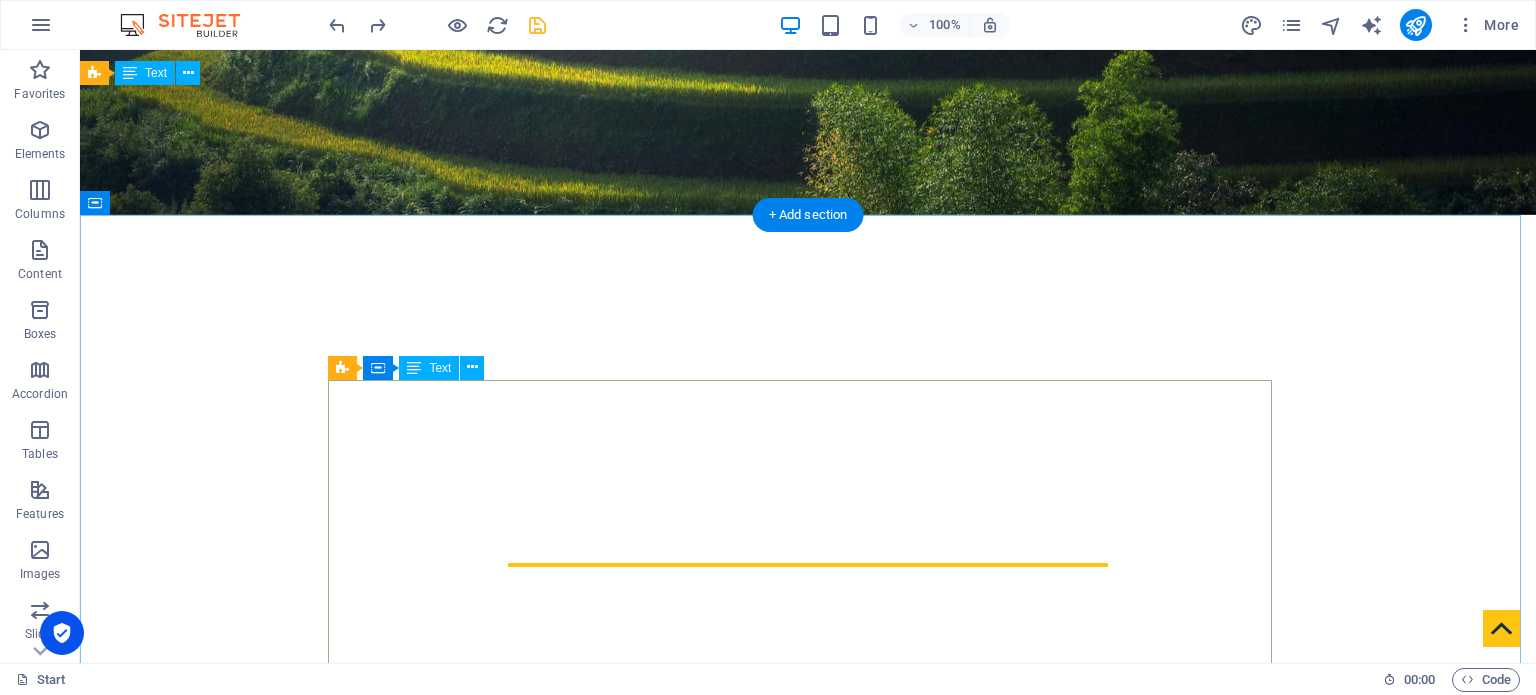 click on "[PERSON_NAME] Associates, Chartered Accountants is a professional services firm with a clear mission to provide high-quality, reliable, and value-driven financial, audit, and advisory services that empower businesses to thrive. With a foundation built on professionalism, integrity, and insight, we have established ourselves as a trusted advisor for businesses, entrepreneurs, and institutions seeking expert guidance in [DATE] complex regulatory and economic environment. Our firm is led by experienced Chartered Accountants who combine technical excellence with practical experience. We aim to go beyond compliance by providing strategic advice that contributes to sustainable growth and operational efficiency. Whether you are a startup navigating early challenges, a growing company preparing for scale, or an established organization looking for innovative financial solutions, [PERSON_NAME] Associates offers personalized support to help you make informed decisions and stay ahead of change." at bounding box center (808, 1155) 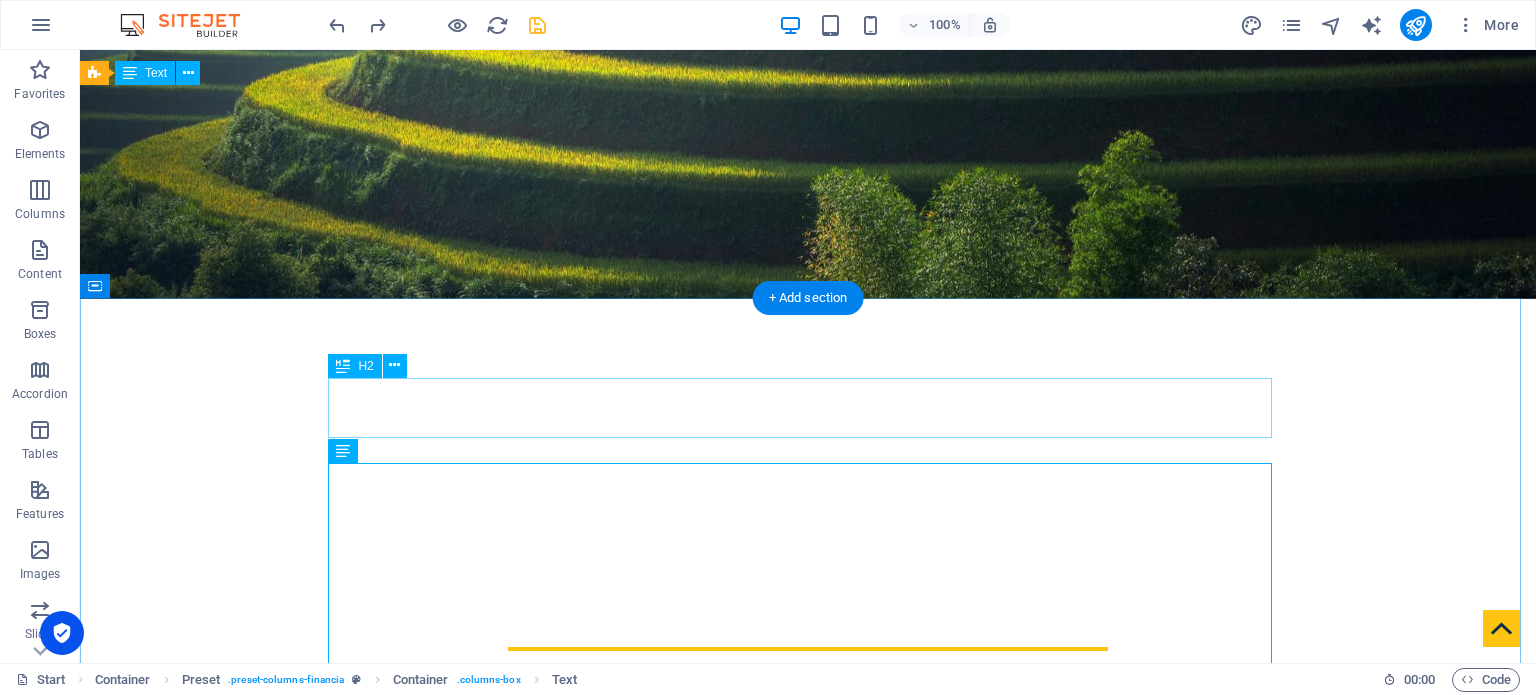 scroll, scrollTop: 400, scrollLeft: 0, axis: vertical 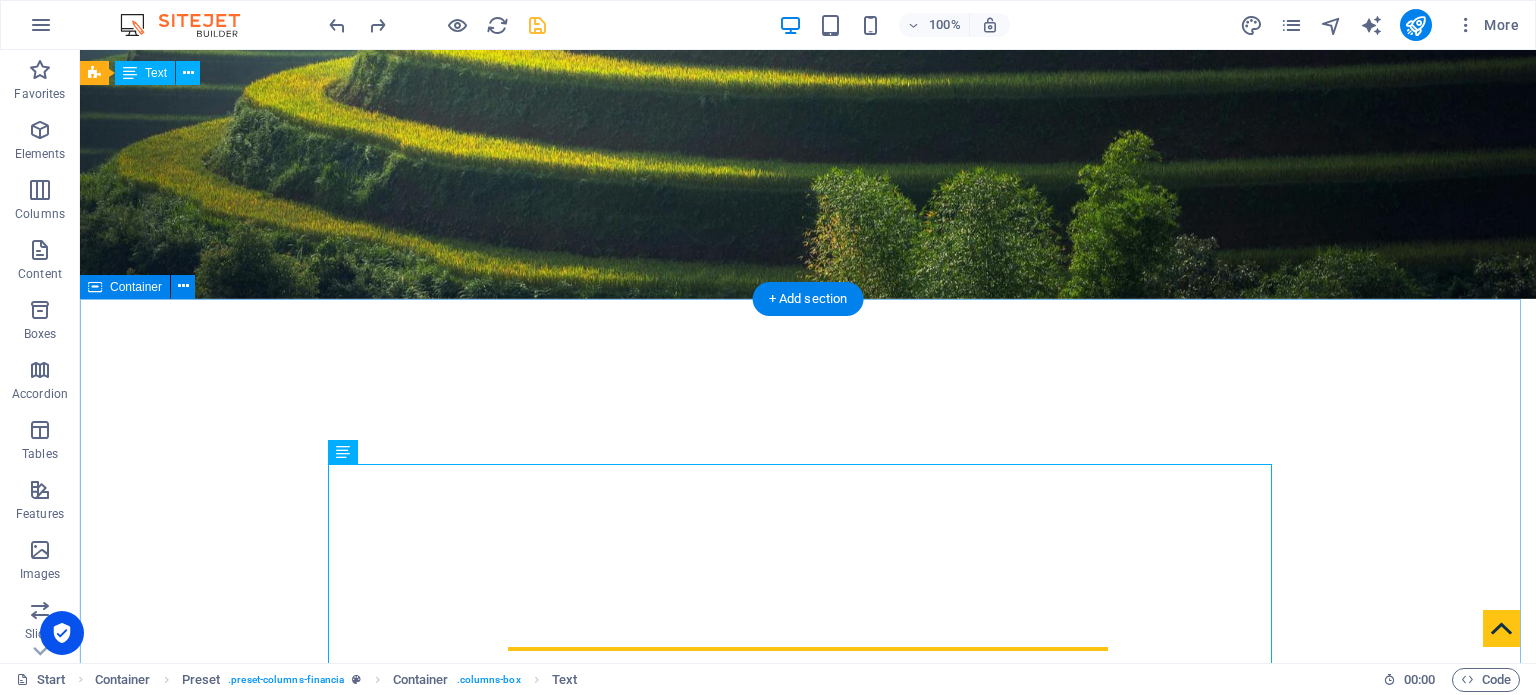 click on "About [PERSON_NAME] Associates, Chartered Accountants is a professional services firm with a clear mission to provide high-quality, reliable, and value-driven financial, audit, and advisory services that empower businesses to thrive. With a foundation built on professionalism, integrity, and insight, we have established ourselves as a trusted advisor for businesses, entrepreneurs, and institutions seeking expert guidance in [DATE] complex regulatory and economic environment. Our firm is led by experienced Chartered Accountants who combine technical excellence with practical experience. We aim to go beyond compliance by providing strategic advice that contributes to sustainable growth and operational efficiency. Whether you are a startup navigating early challenges, a growing company preparing for scale, or an established organization looking for innovative financial solutions, [PERSON_NAME] Associates offers personalized support to help you make informed decisions and stay ahead of change. Get in touch" at bounding box center [808, 1230] 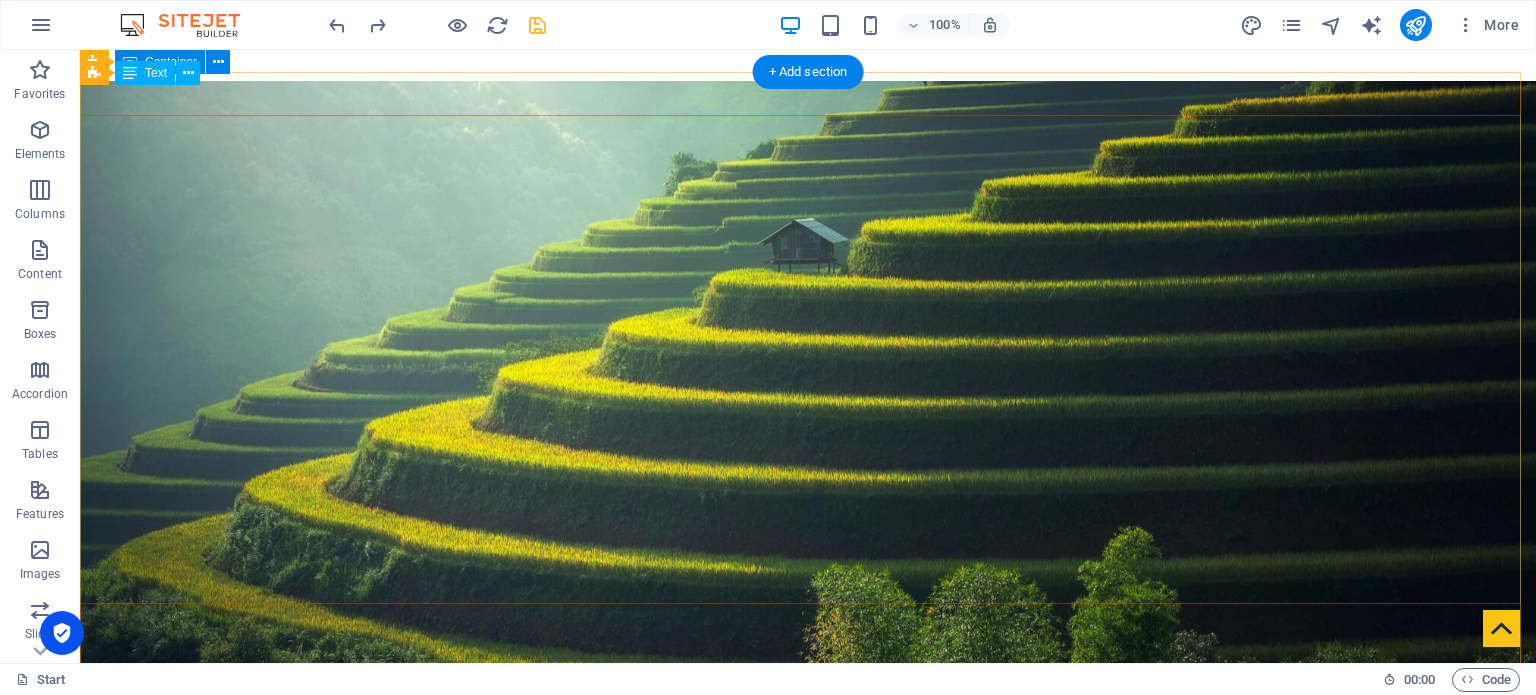 scroll, scrollTop: 0, scrollLeft: 0, axis: both 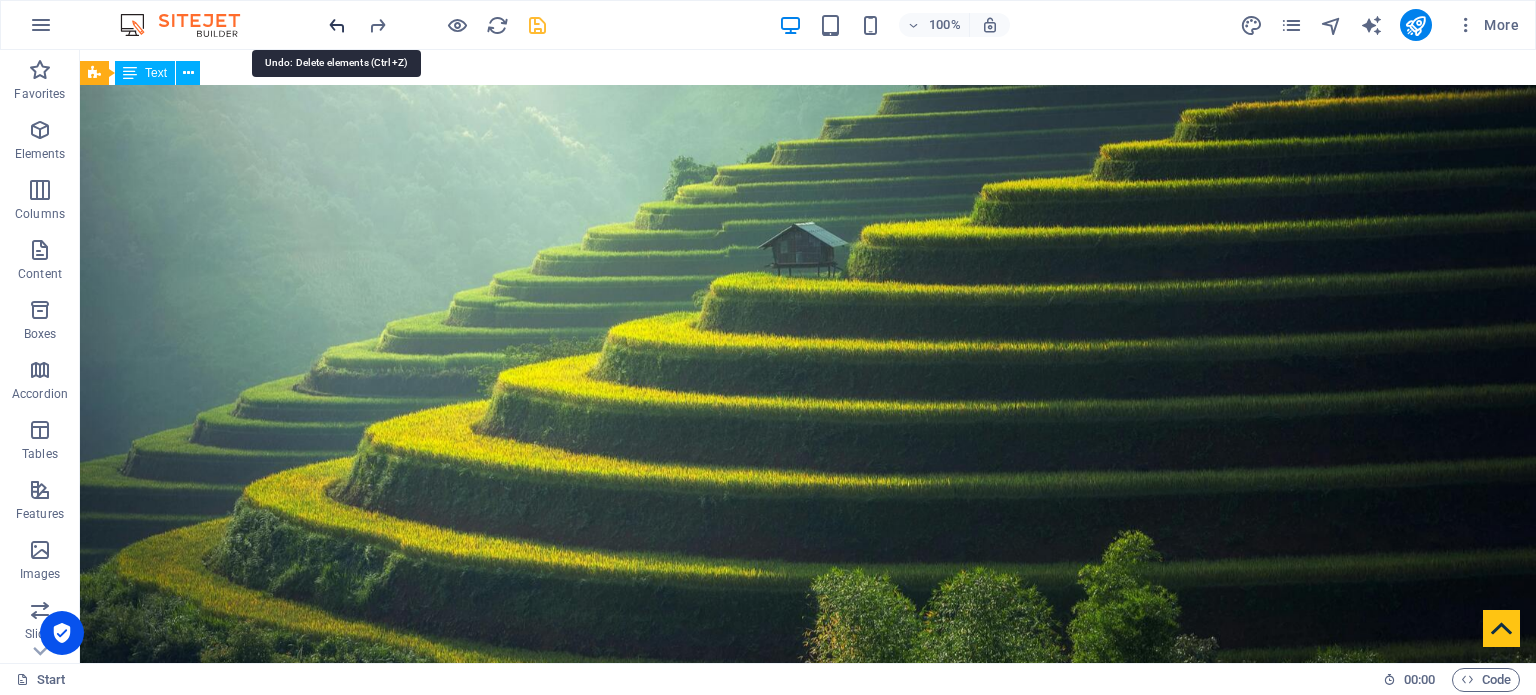 click at bounding box center (337, 25) 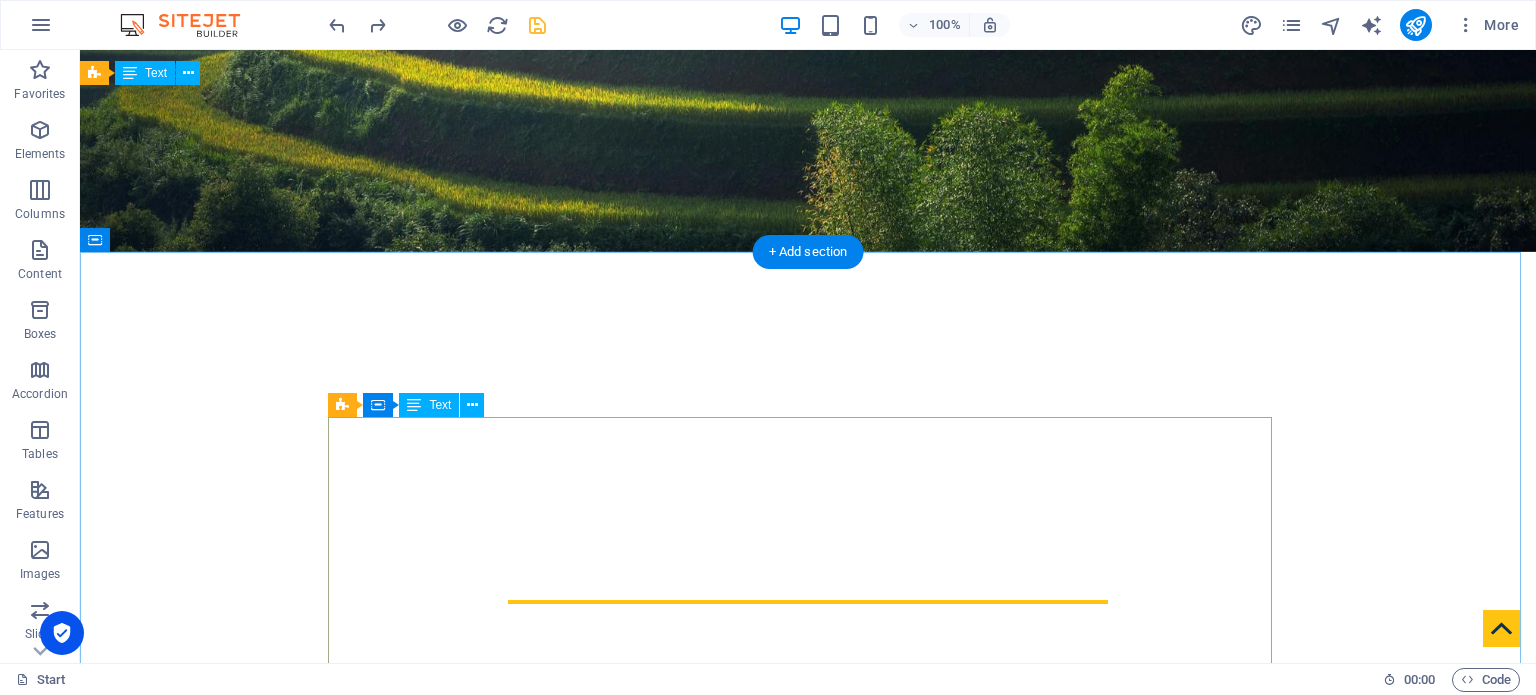 scroll, scrollTop: 488, scrollLeft: 0, axis: vertical 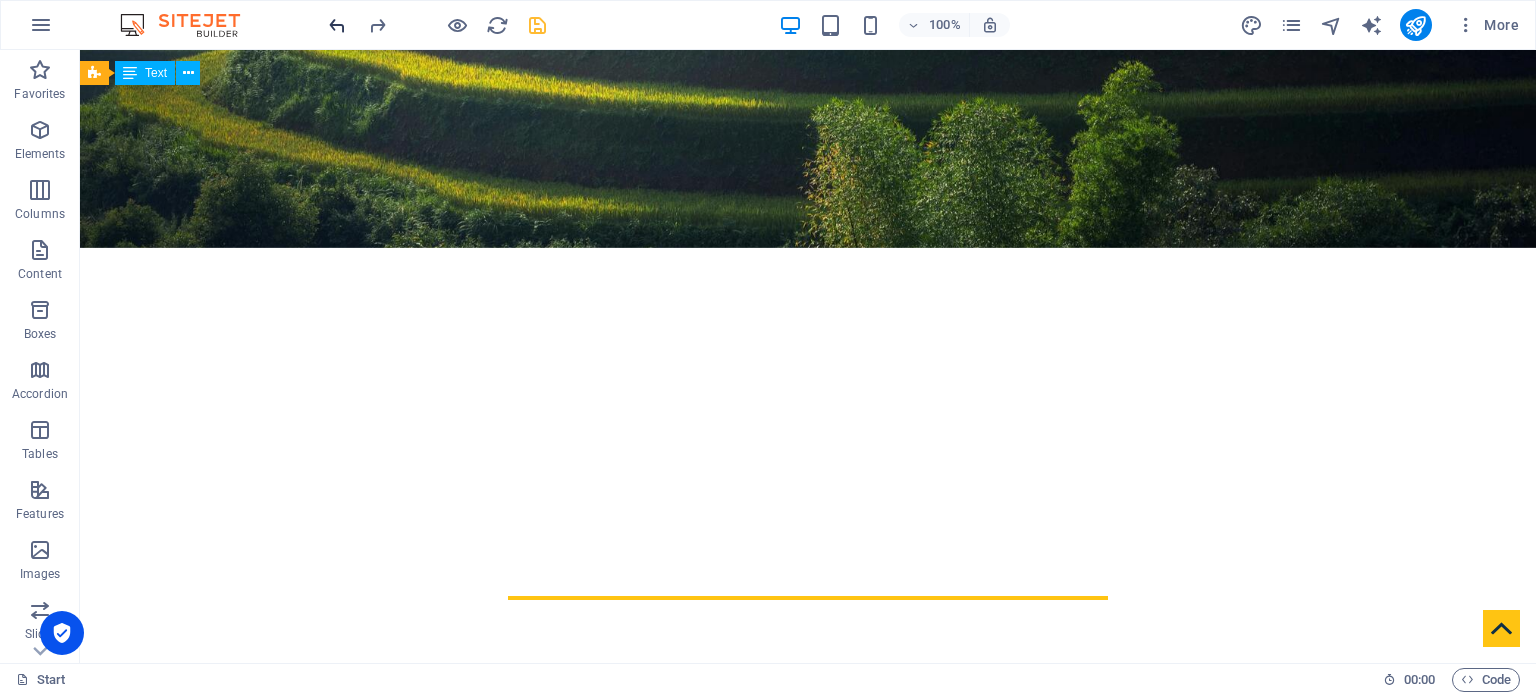 drag, startPoint x: 342, startPoint y: 48, endPoint x: 338, endPoint y: 23, distance: 25.317978 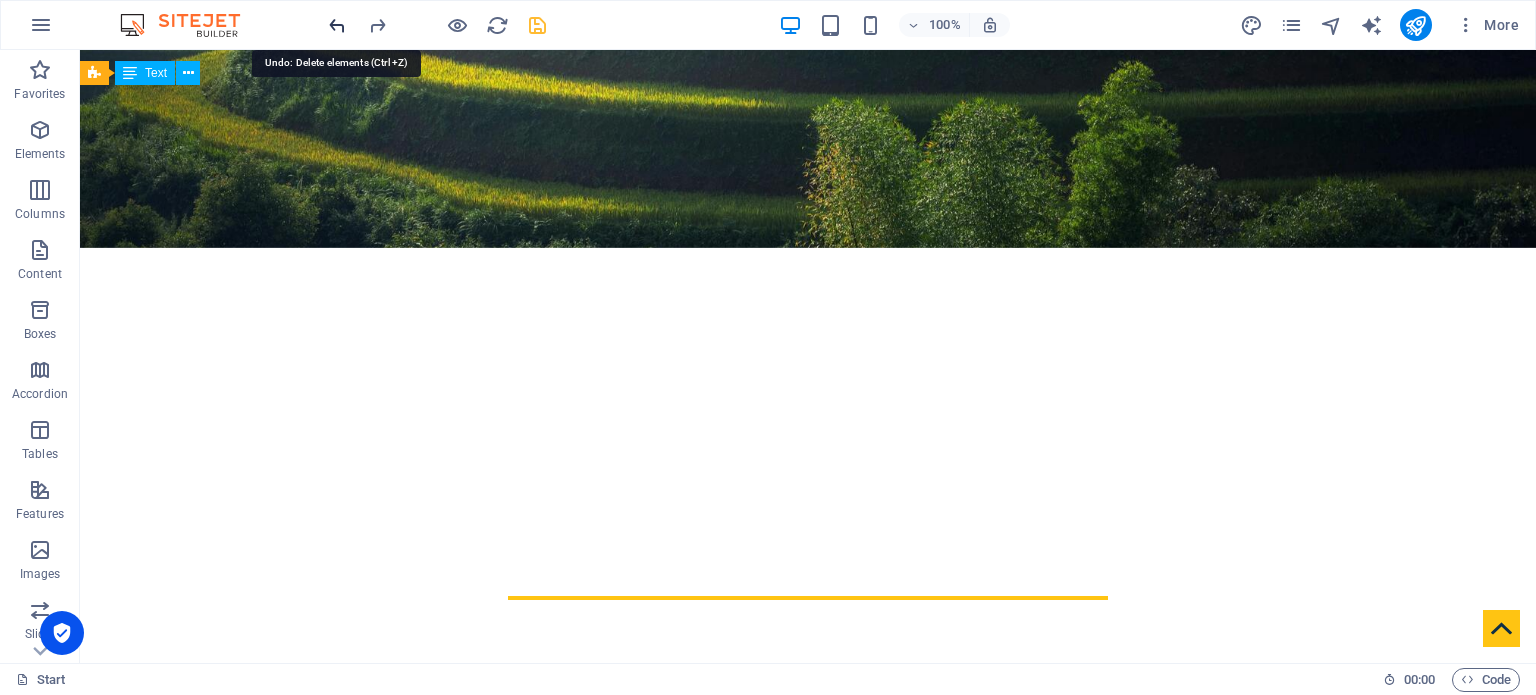 click at bounding box center [337, 25] 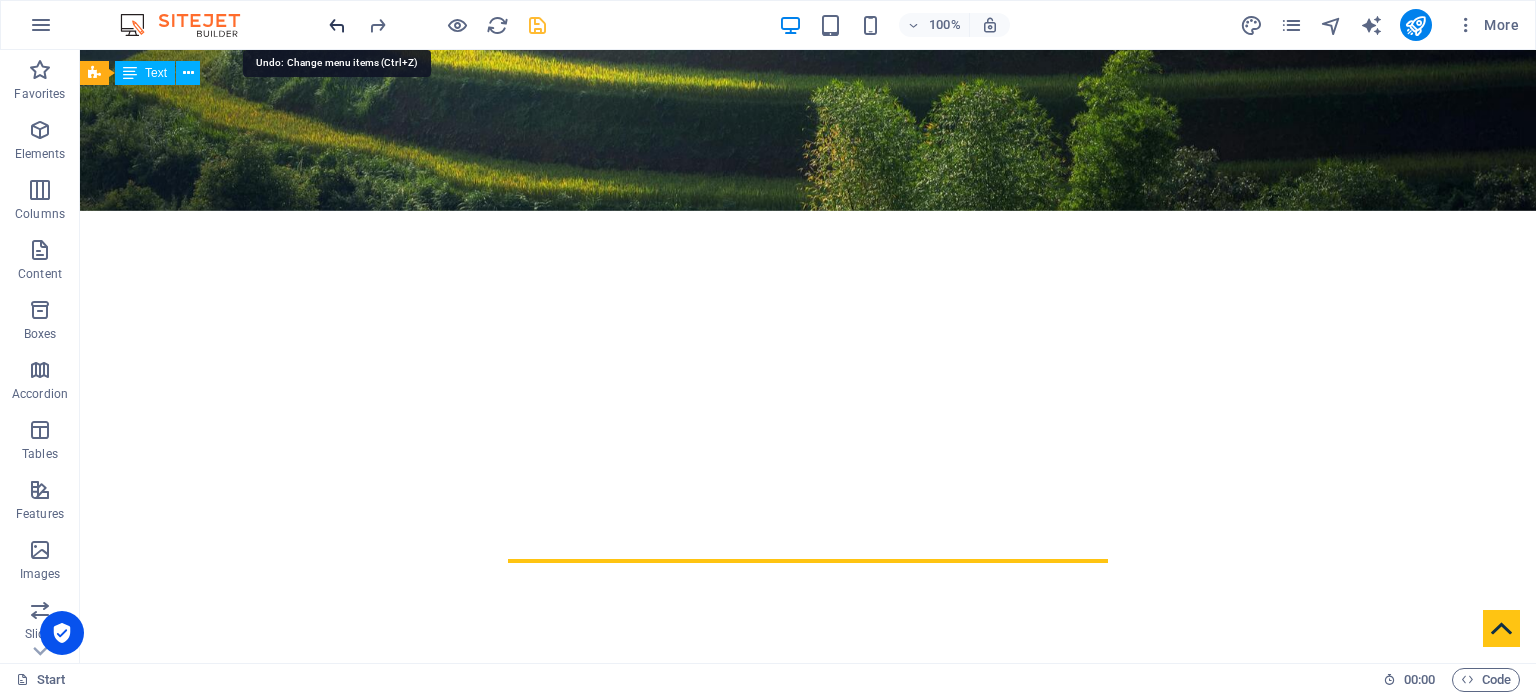 click at bounding box center (337, 25) 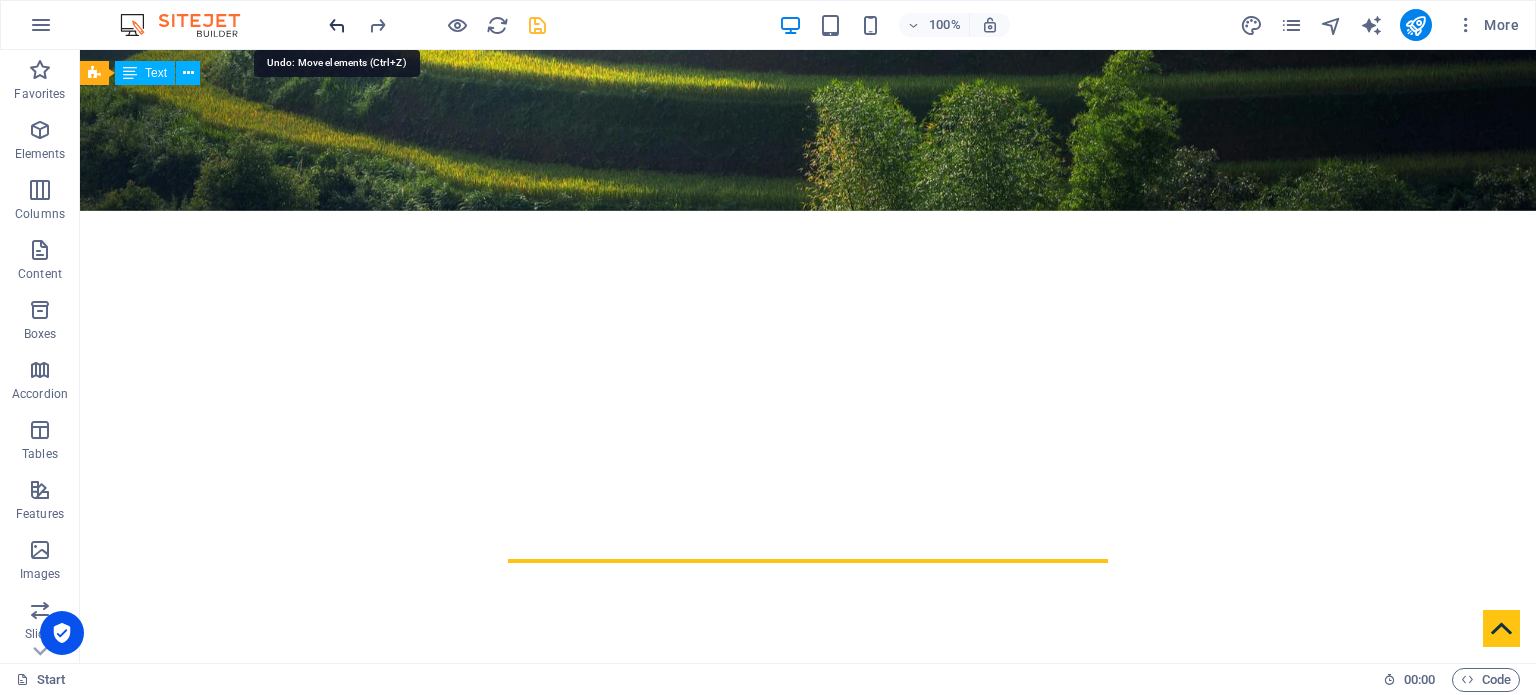 click at bounding box center (337, 25) 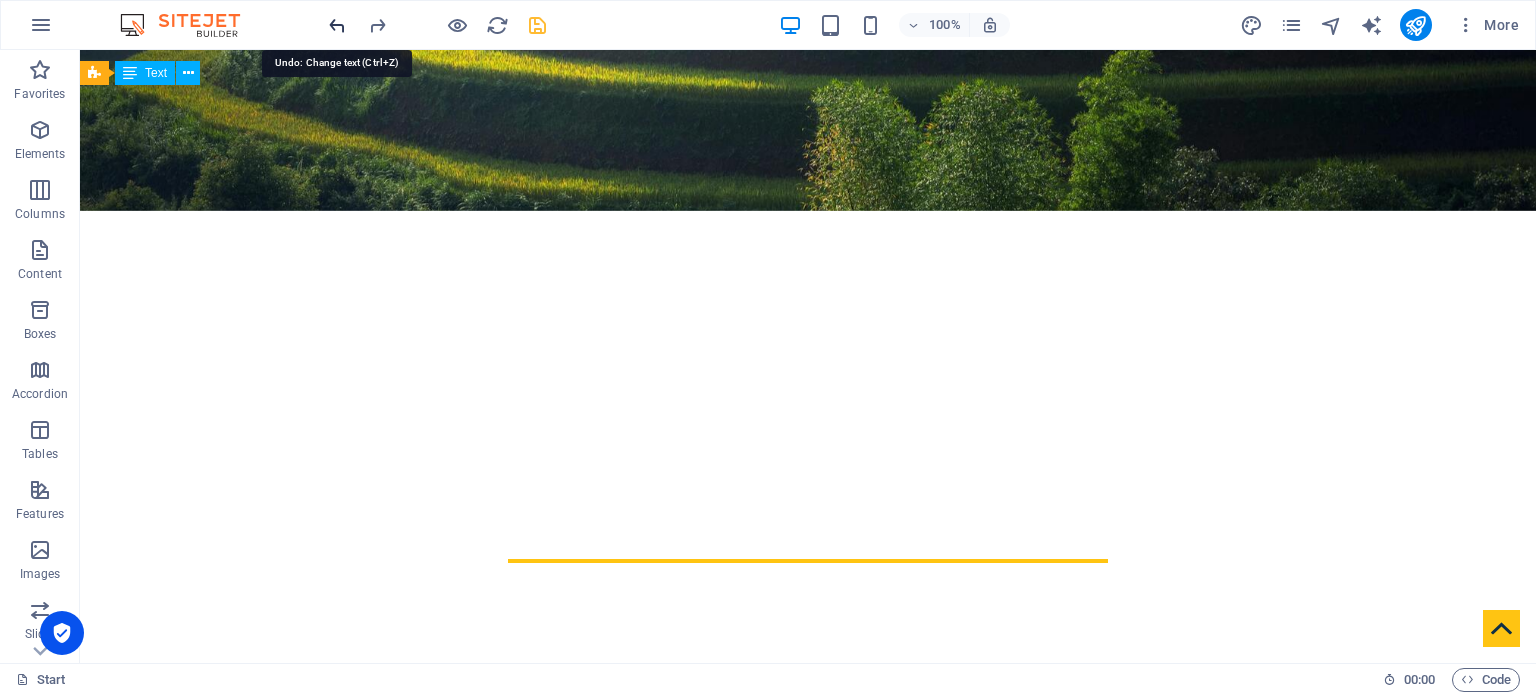 click at bounding box center (337, 25) 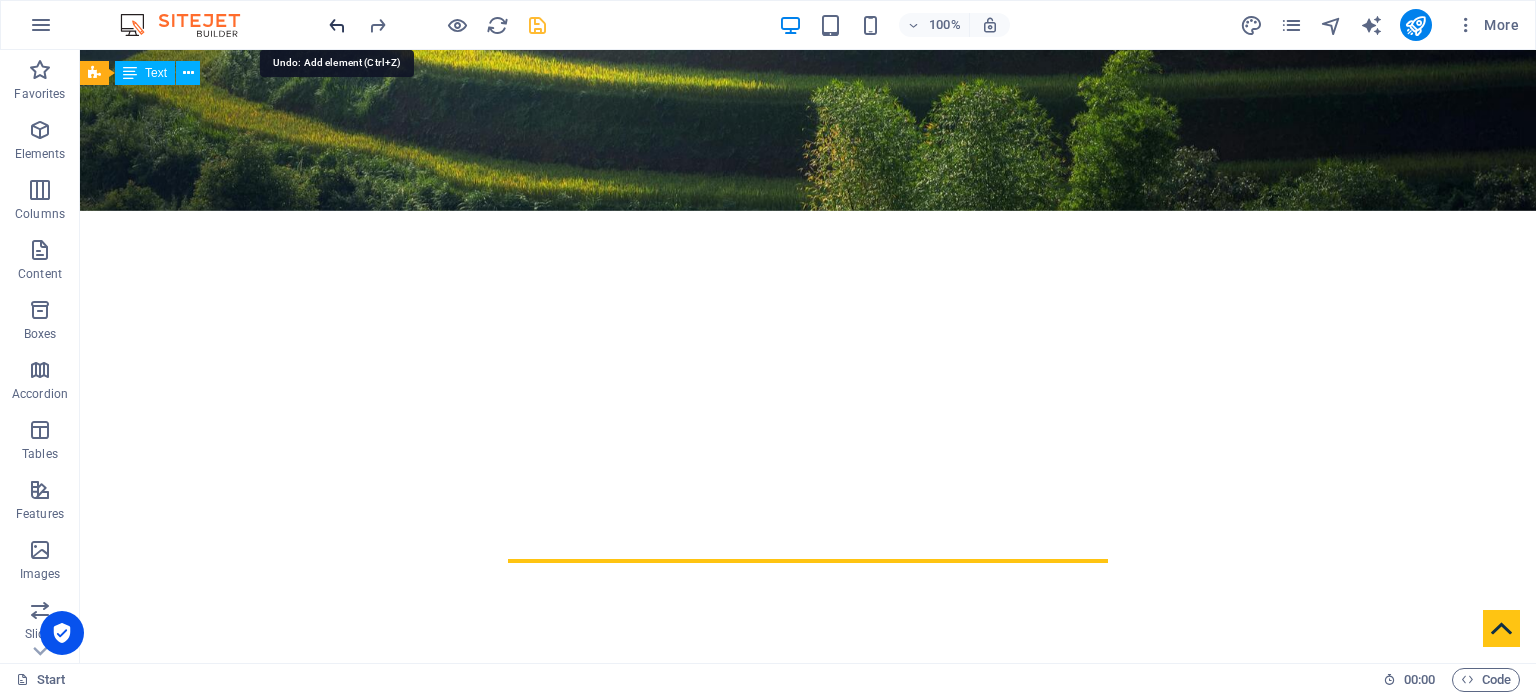 click at bounding box center [337, 25] 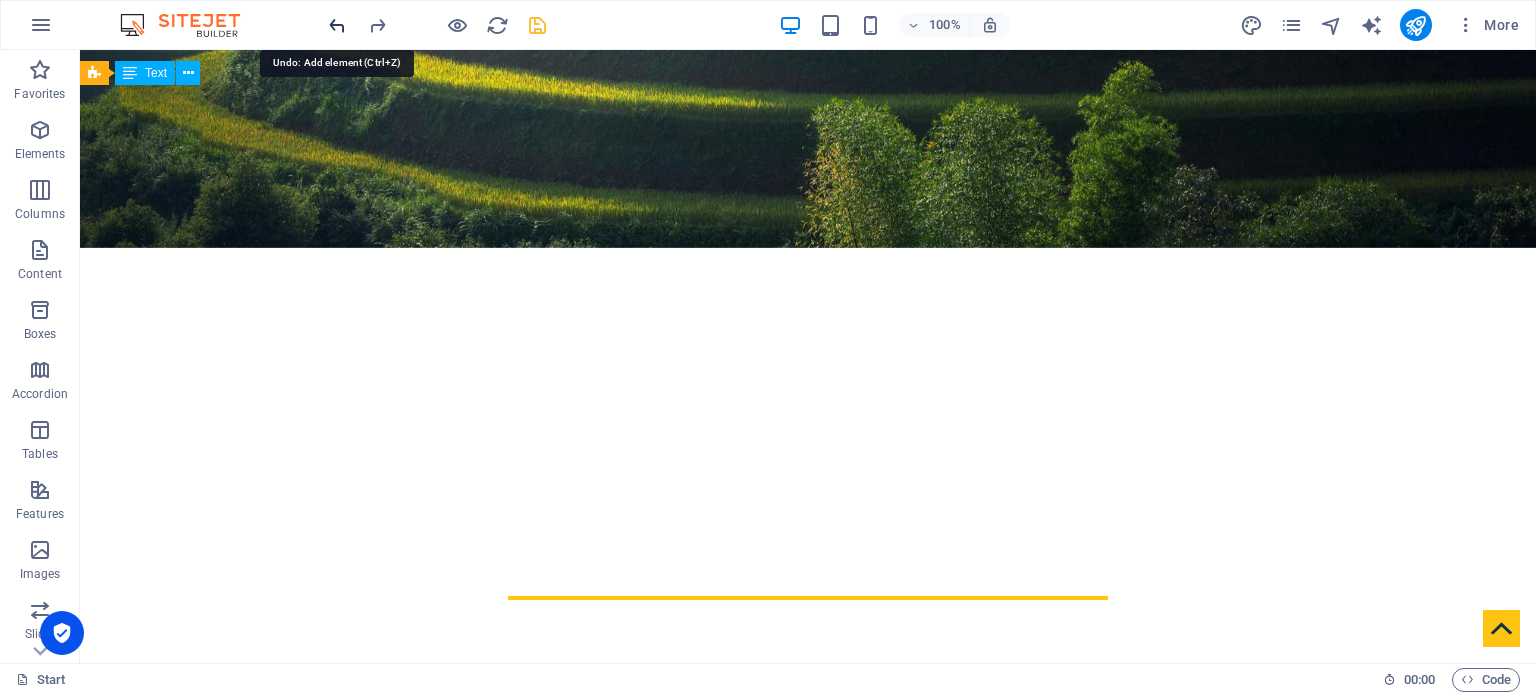 click at bounding box center [337, 25] 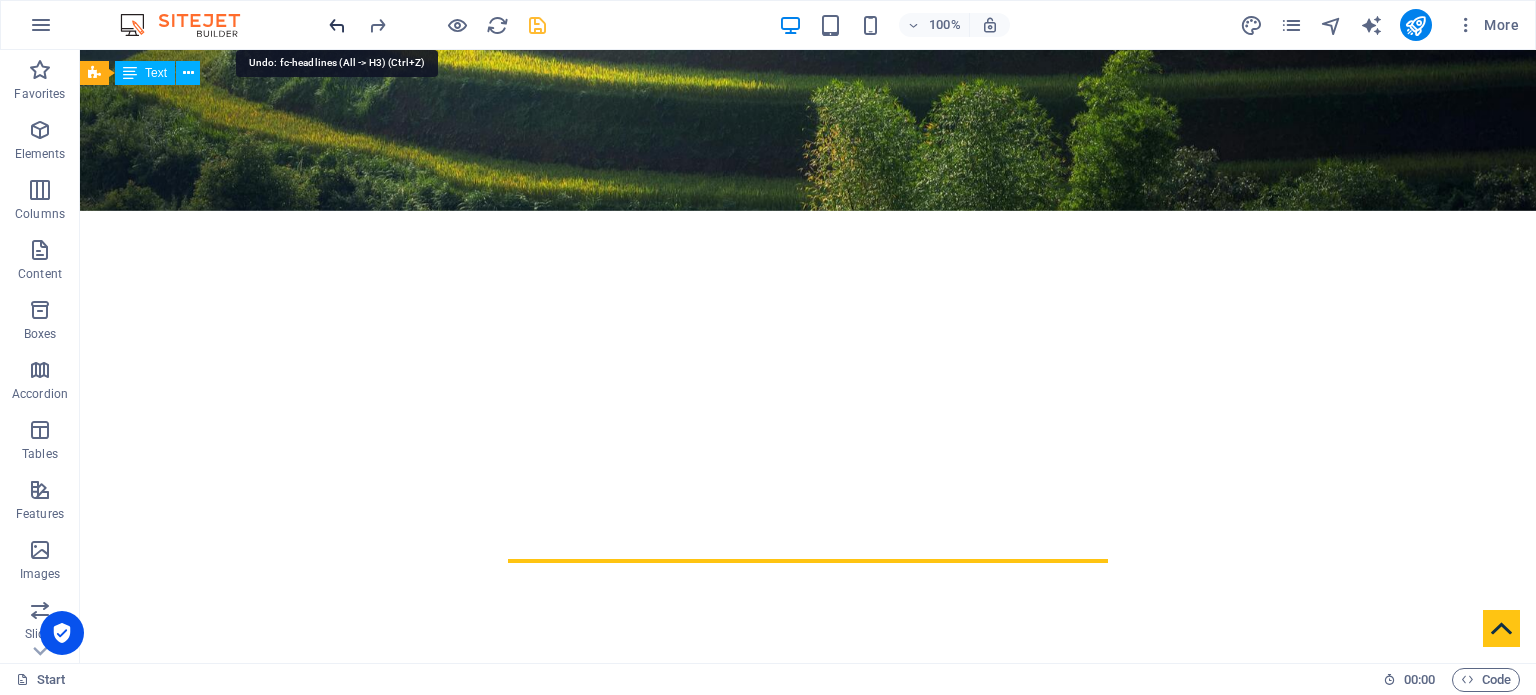 click at bounding box center (337, 25) 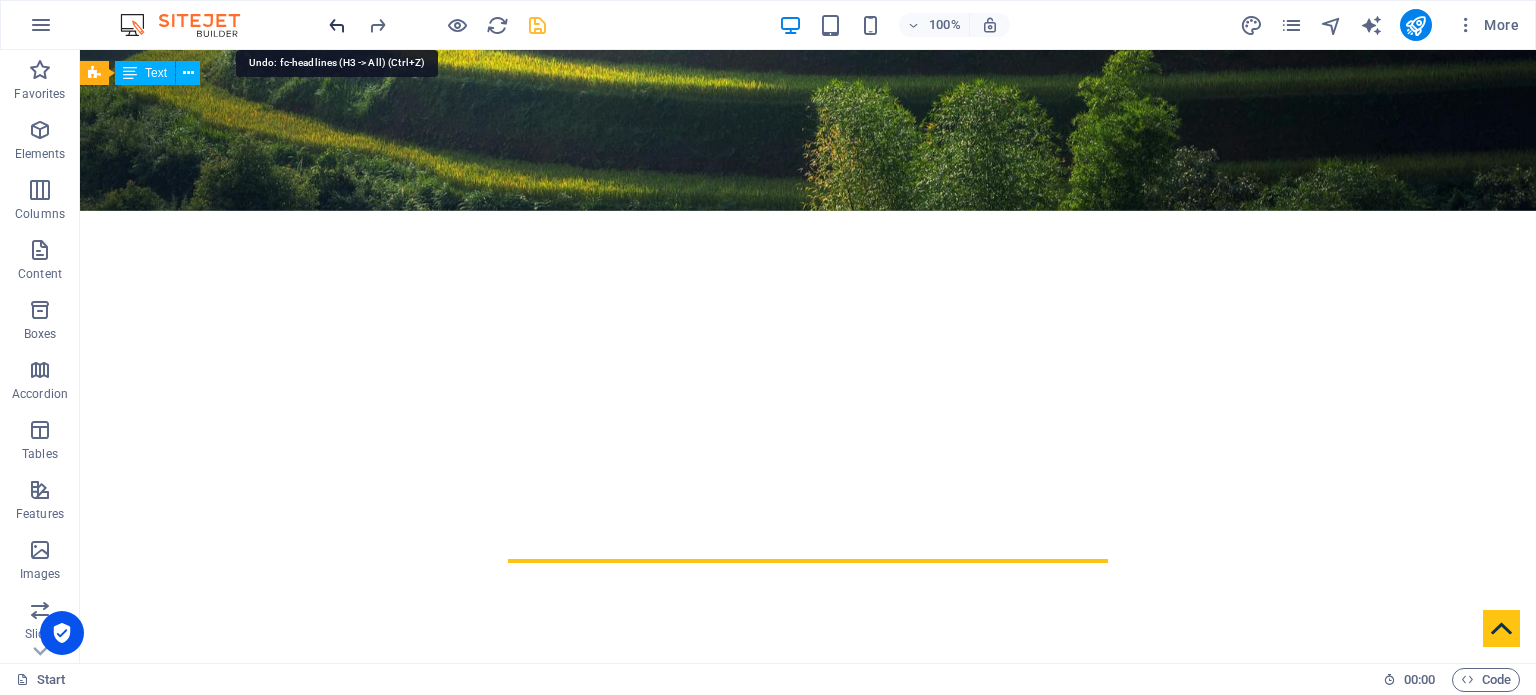 click at bounding box center [337, 25] 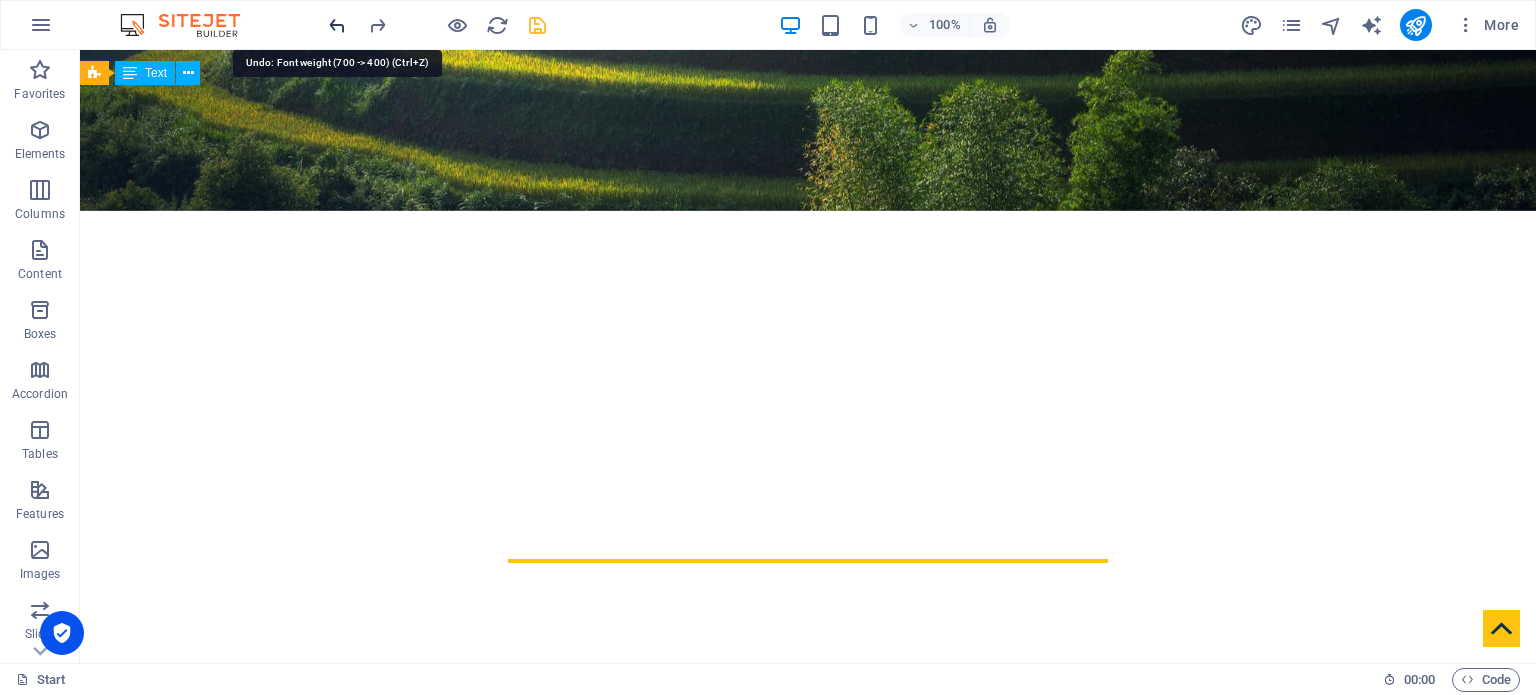 click at bounding box center [337, 25] 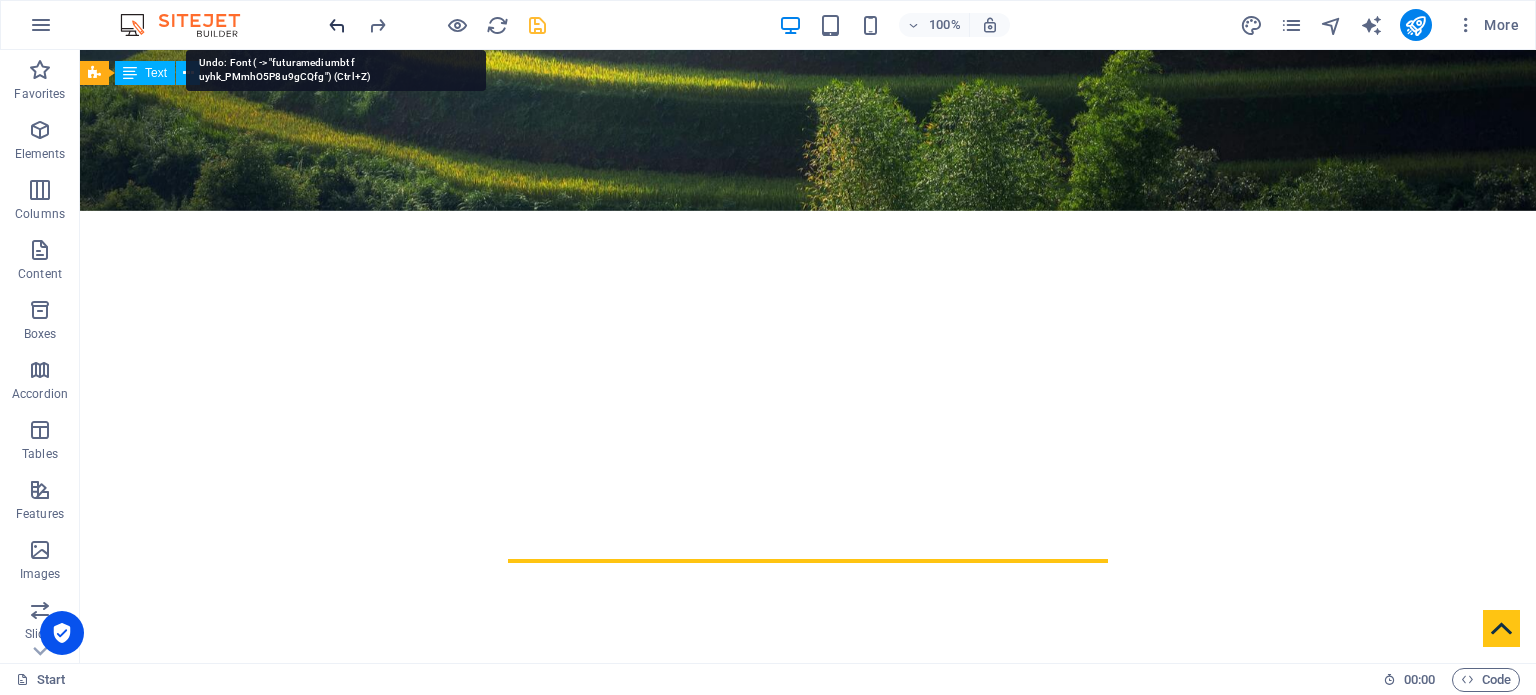 click at bounding box center [337, 25] 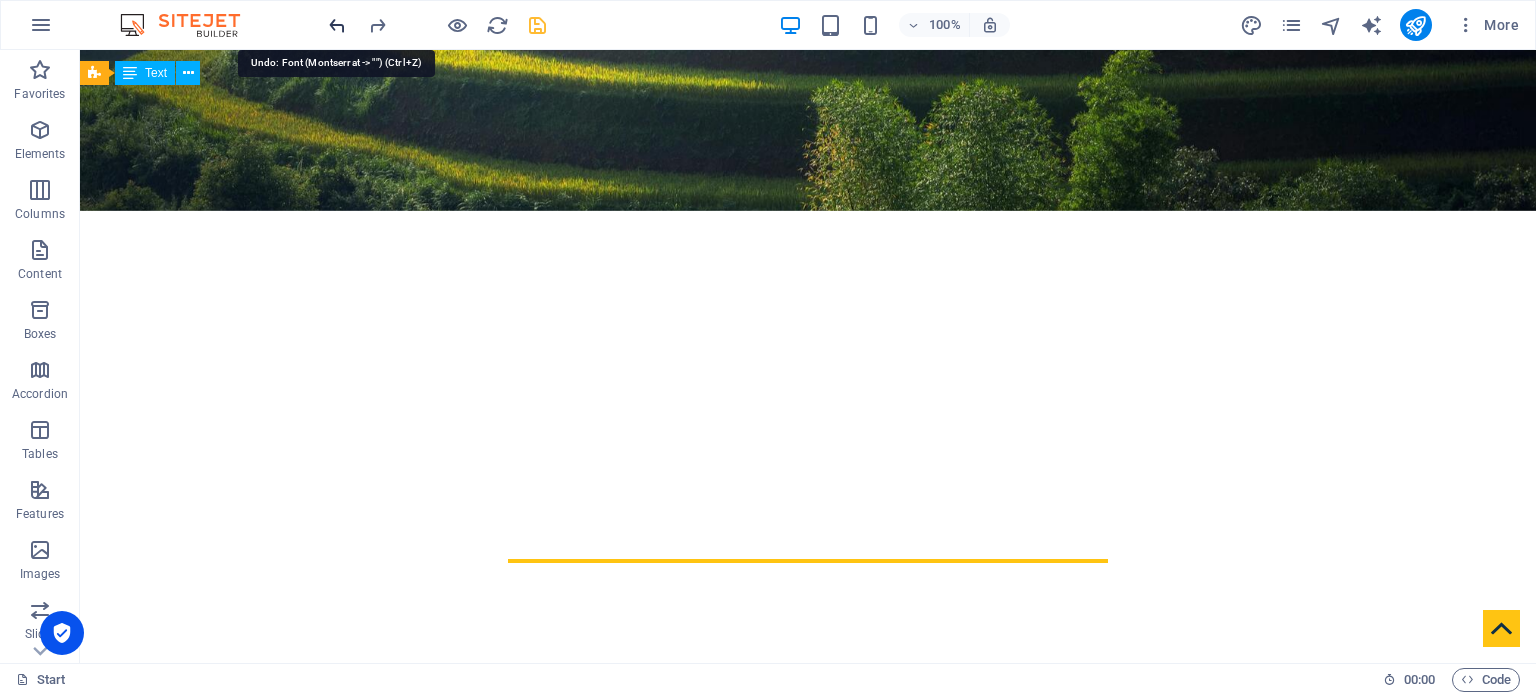 click at bounding box center (337, 25) 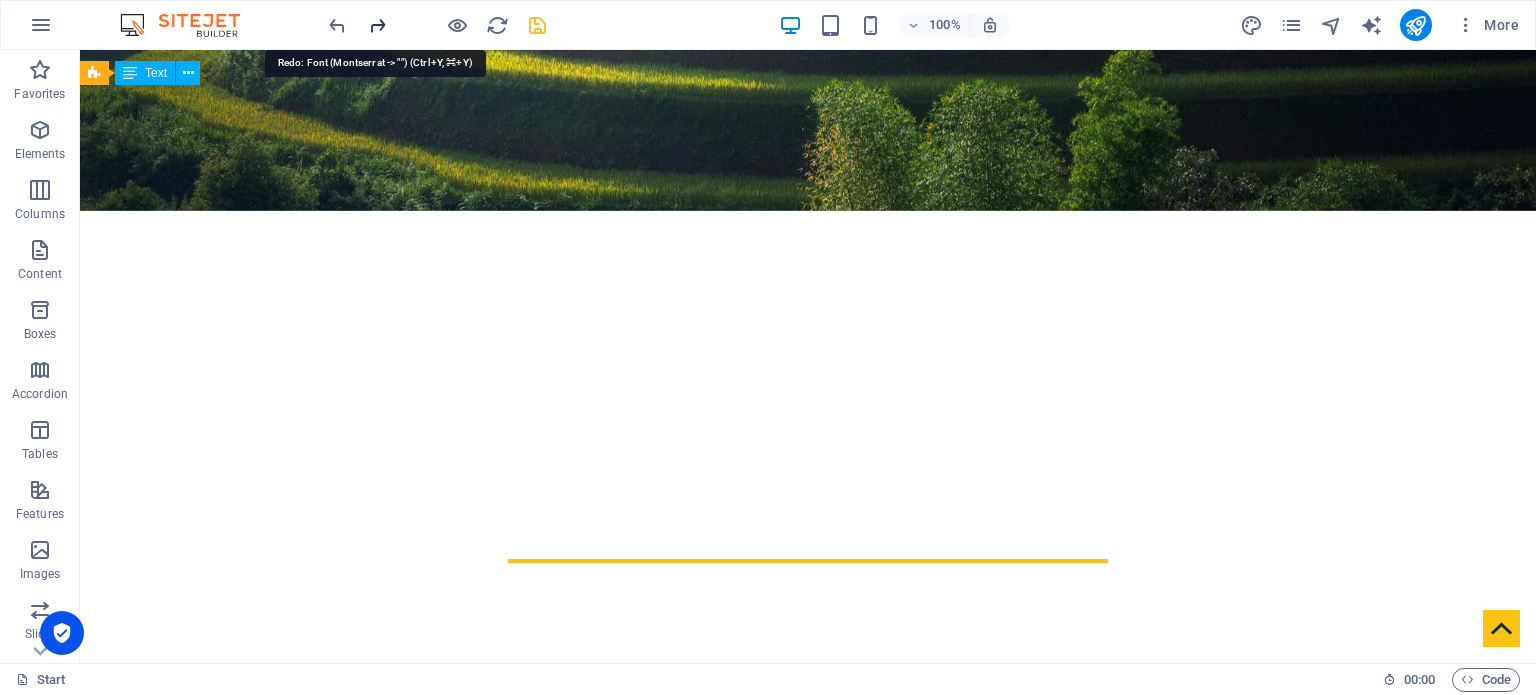click at bounding box center [377, 25] 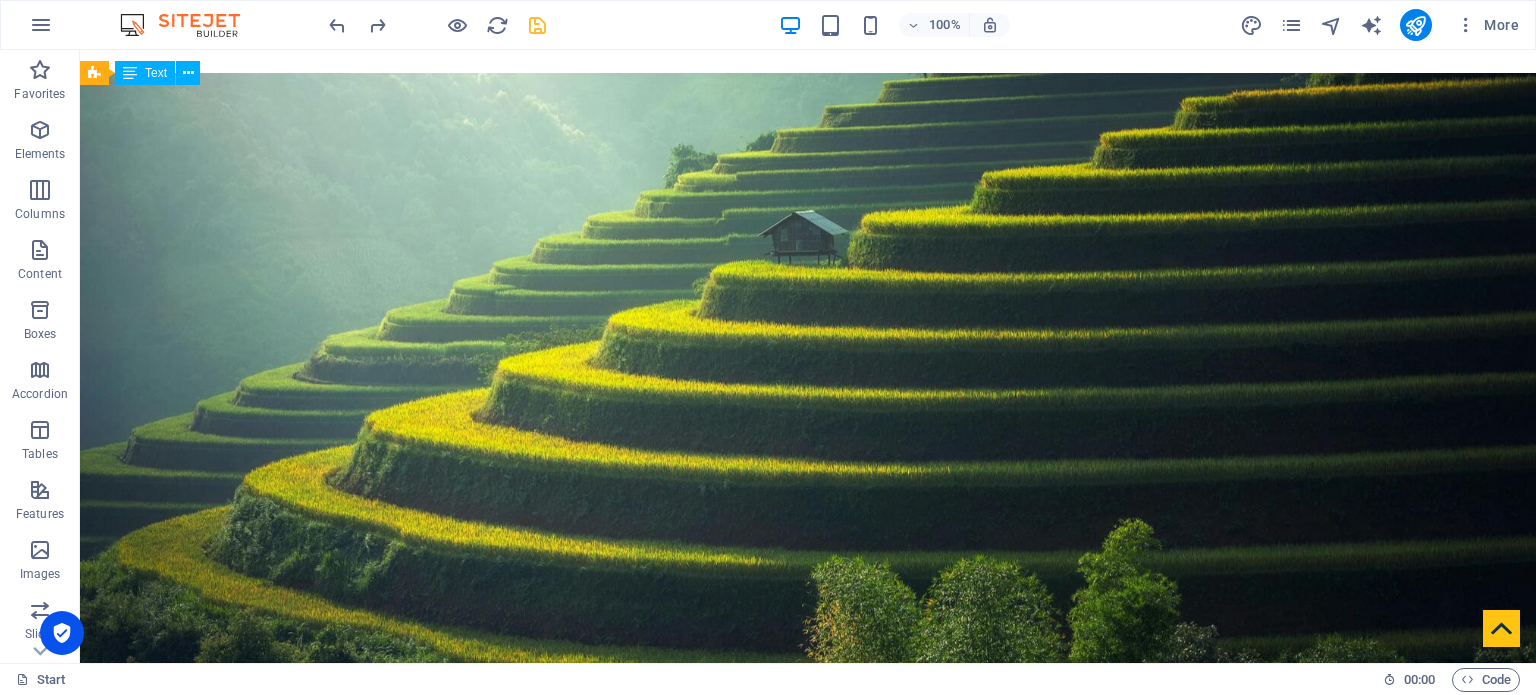 scroll, scrollTop: 14, scrollLeft: 0, axis: vertical 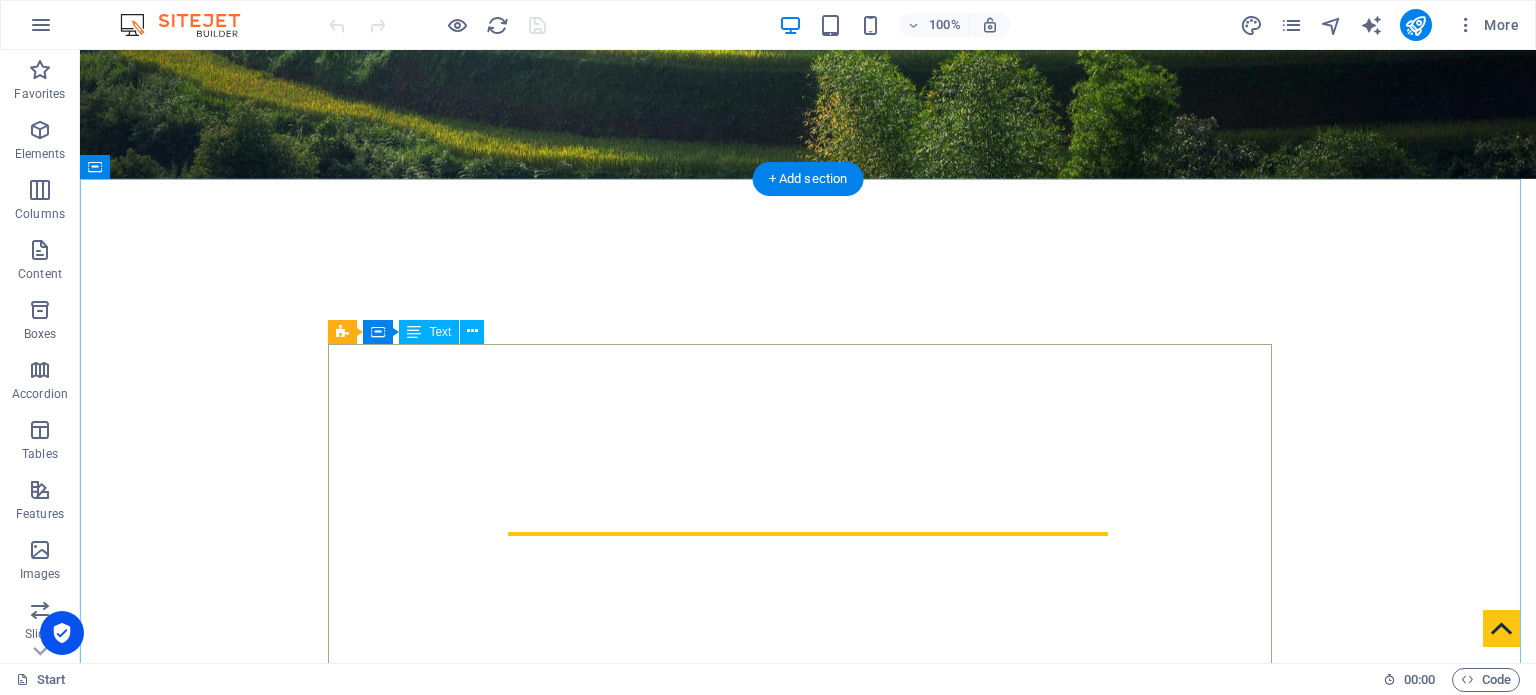 click on "[PERSON_NAME] Associates, Chartered Accountants is a professional services firm with a clear mission to provide high-quality, reliable, and value-driven financial, audit, and advisory services that empower businesses to thrive. With a foundation built on professionalism, integrity, and insight, we have established ourselves as a trusted advisor for businesses, entrepreneurs, and institutions seeking expert guidance in [DATE] complex regulatory and economic environment. Our firm is led by experienced Chartered Accountants who combine technical excellence with practical experience. We aim to go beyond compliance by providing strategic advice that contributes to sustainable growth and operational efficiency. Whether you are a startup navigating early challenges, a growing company preparing for scale, or an established organization looking for innovative financial solutions, [PERSON_NAME] Associates offers personalized support to help you make informed decisions and stay ahead of change." at bounding box center [808, 1198] 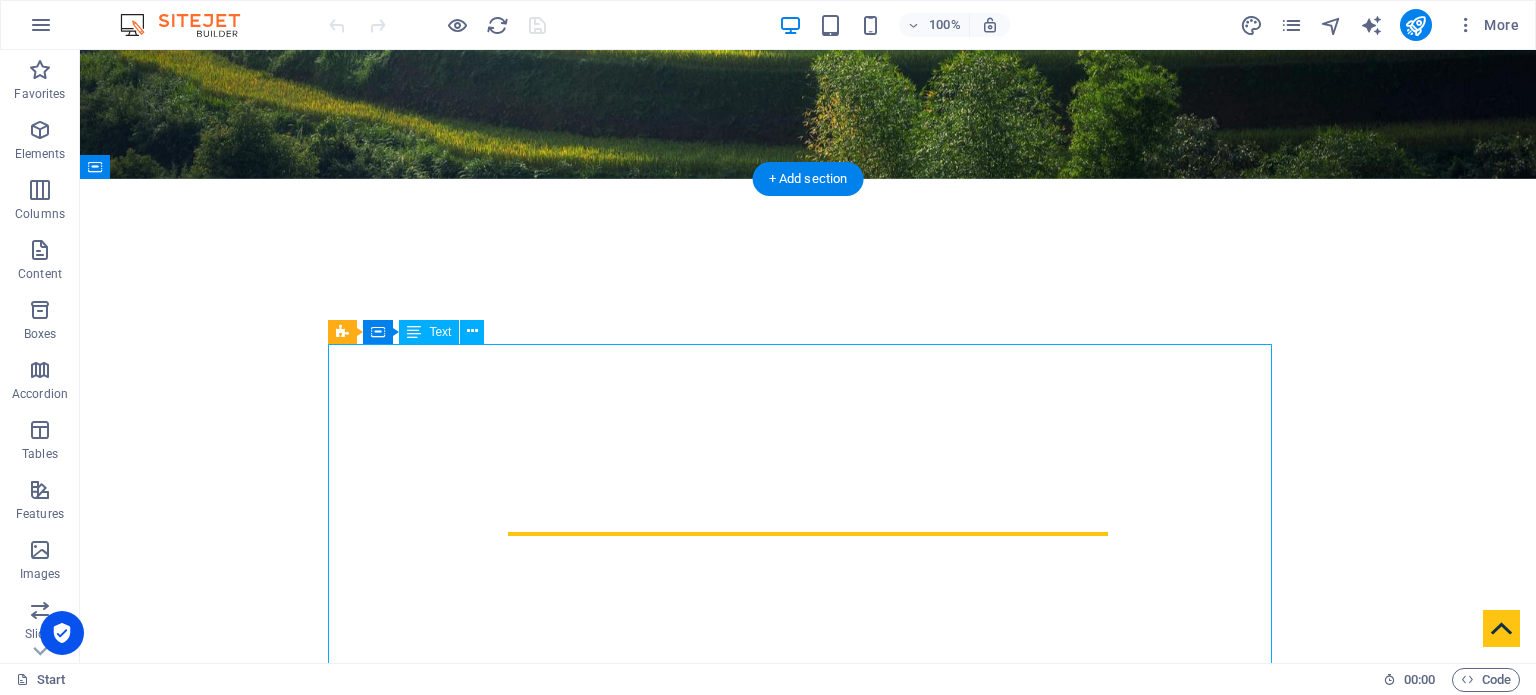 click on "[PERSON_NAME] Associates, Chartered Accountants is a professional services firm with a clear mission to provide high-quality, reliable, and value-driven financial, audit, and advisory services that empower businesses to thrive. With a foundation built on professionalism, integrity, and insight, we have established ourselves as a trusted advisor for businesses, entrepreneurs, and institutions seeking expert guidance in [DATE] complex regulatory and economic environment. Our firm is led by experienced Chartered Accountants who combine technical excellence with practical experience. We aim to go beyond compliance by providing strategic advice that contributes to sustainable growth and operational efficiency. Whether you are a startup navigating early challenges, a growing company preparing for scale, or an established organization looking for innovative financial solutions, [PERSON_NAME] Associates offers personalized support to help you make informed decisions and stay ahead of change." at bounding box center (808, 1198) 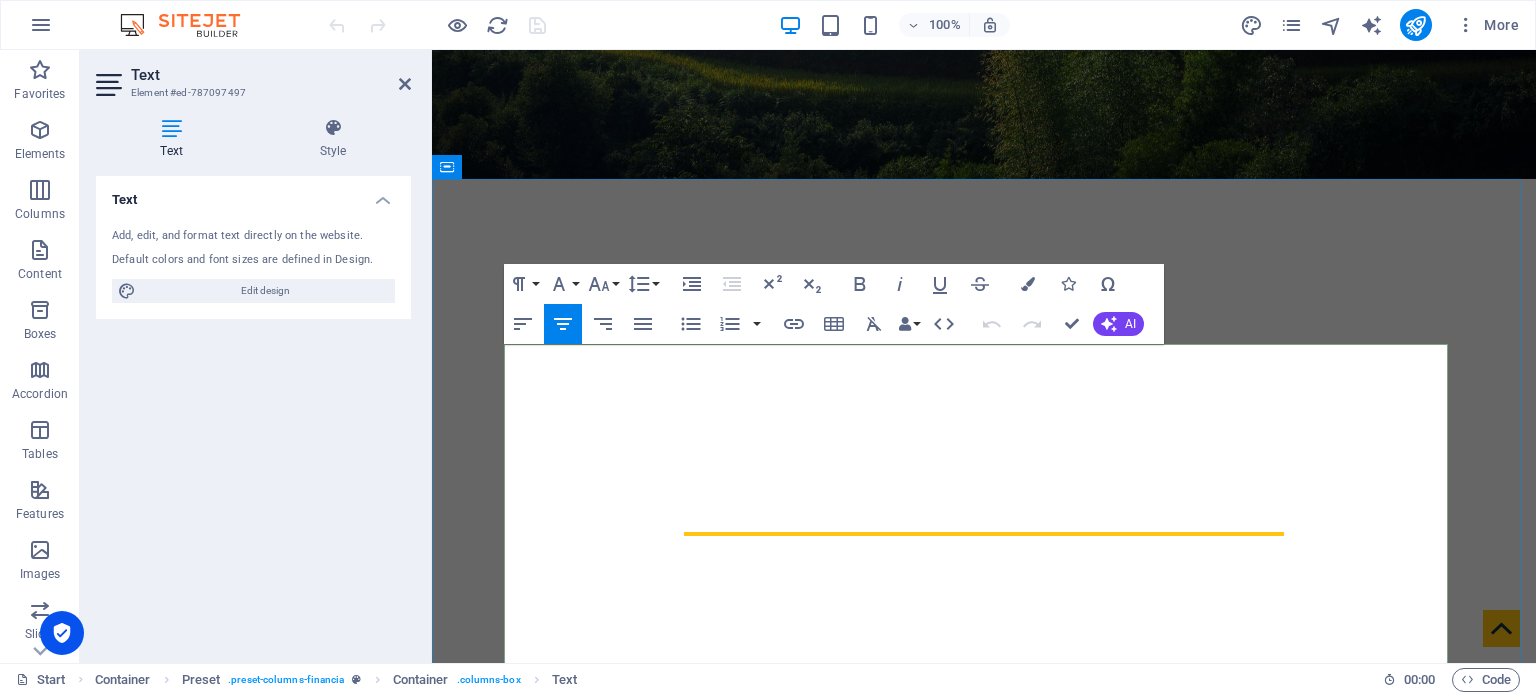 click on "[PERSON_NAME] Associates, Chartered Accountants is a professional services firm with a clear mission to provide high-quality, reliable, and value-driven financial, audit, and advisory services that empower businesses to thrive. With a foundation built on professionalism, integrity, and insight, we have established ourselves as a trusted advisor for businesses, entrepreneurs, and institutions seeking expert guidance in [DATE] complex regulatory and economic environment." at bounding box center (984, 1047) 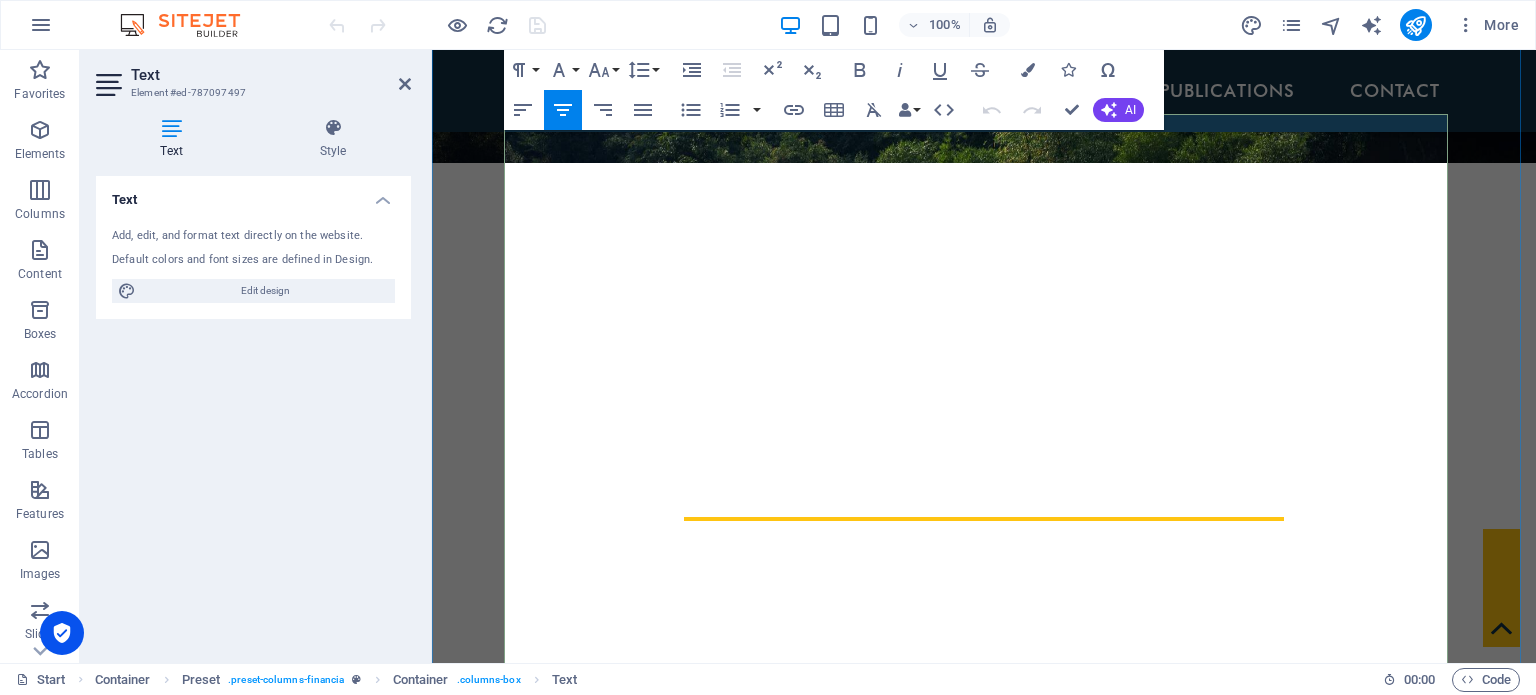scroll, scrollTop: 749, scrollLeft: 0, axis: vertical 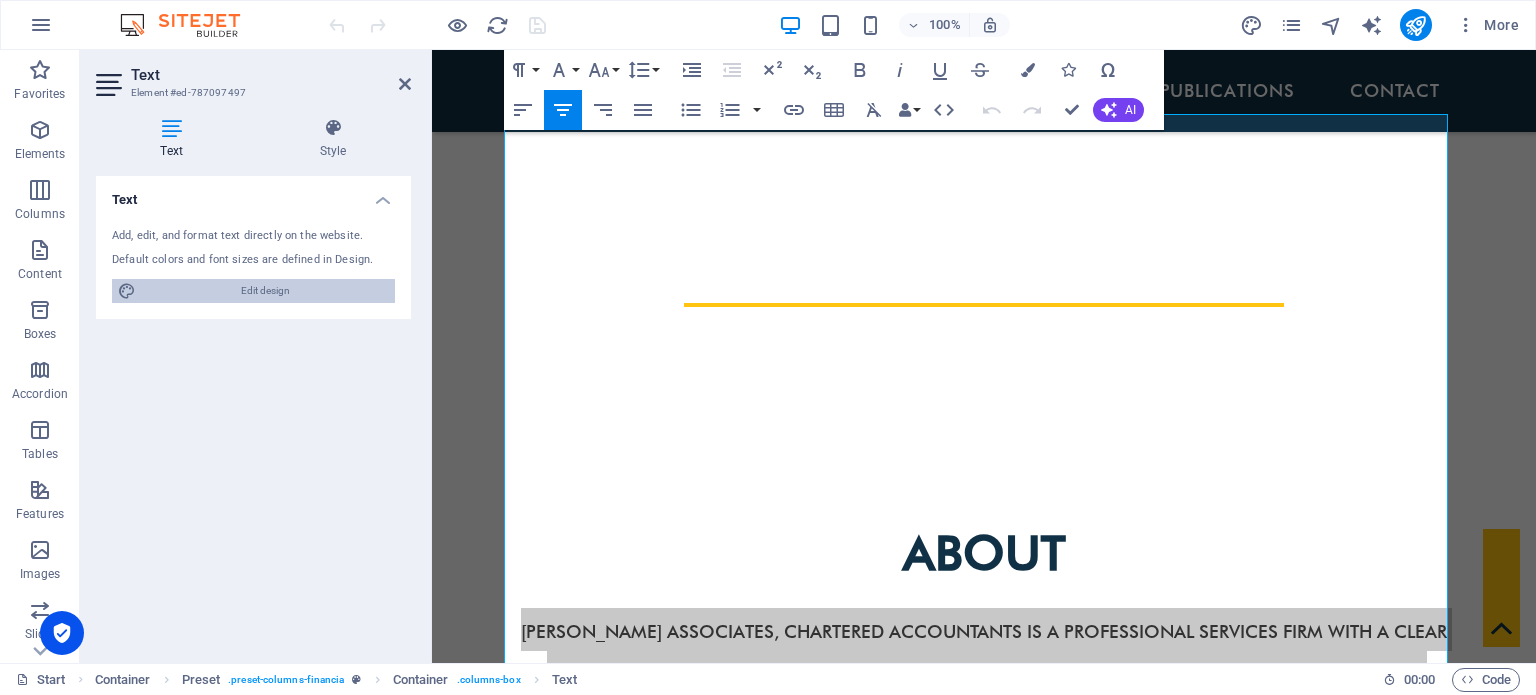 click on "Edit design" at bounding box center [265, 291] 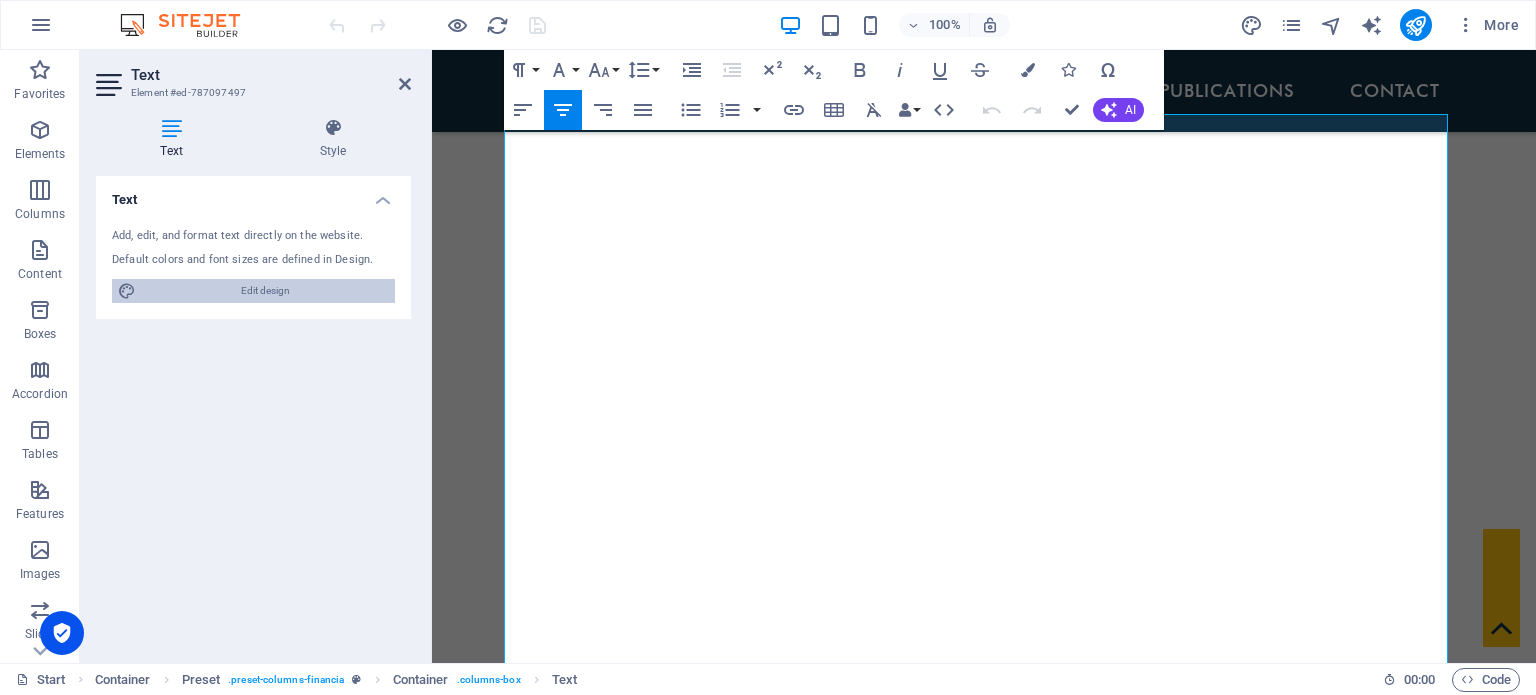 select on "rem" 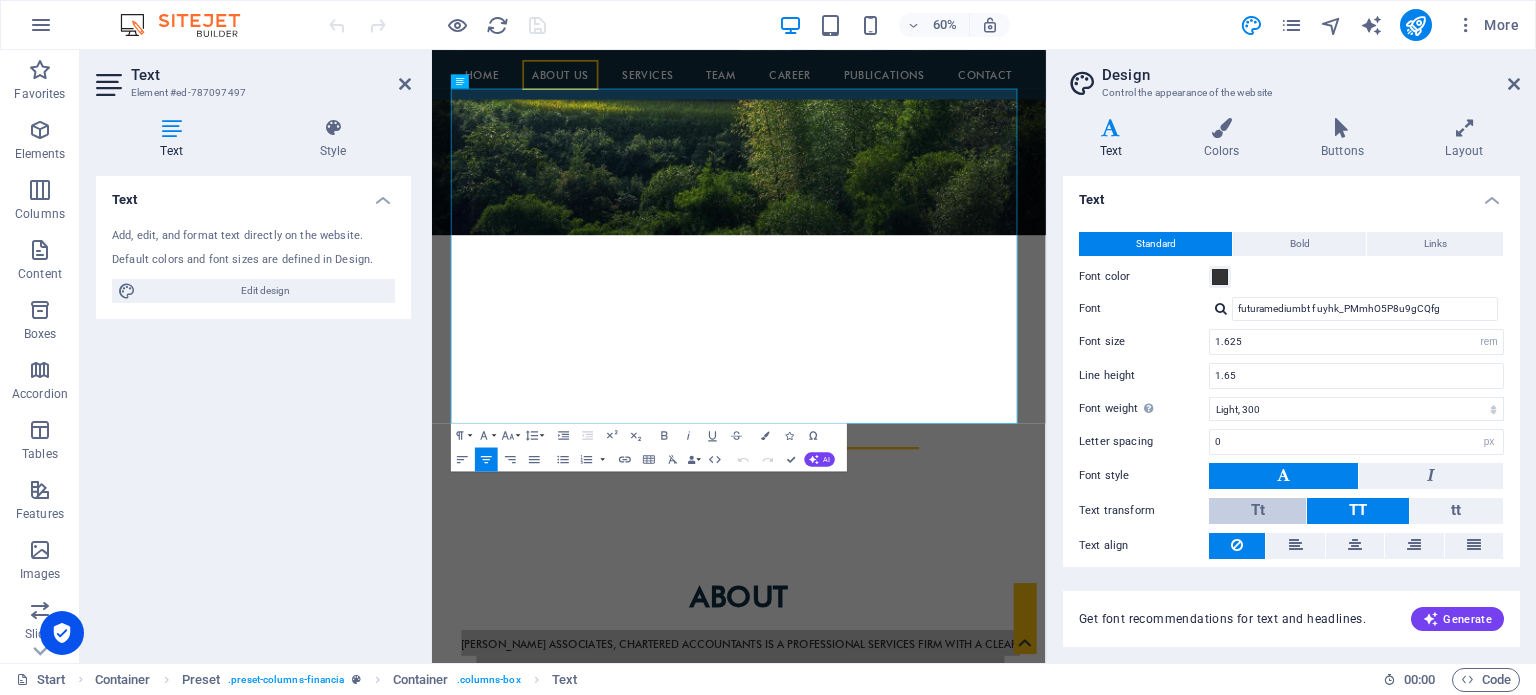 scroll, scrollTop: 1158, scrollLeft: 0, axis: vertical 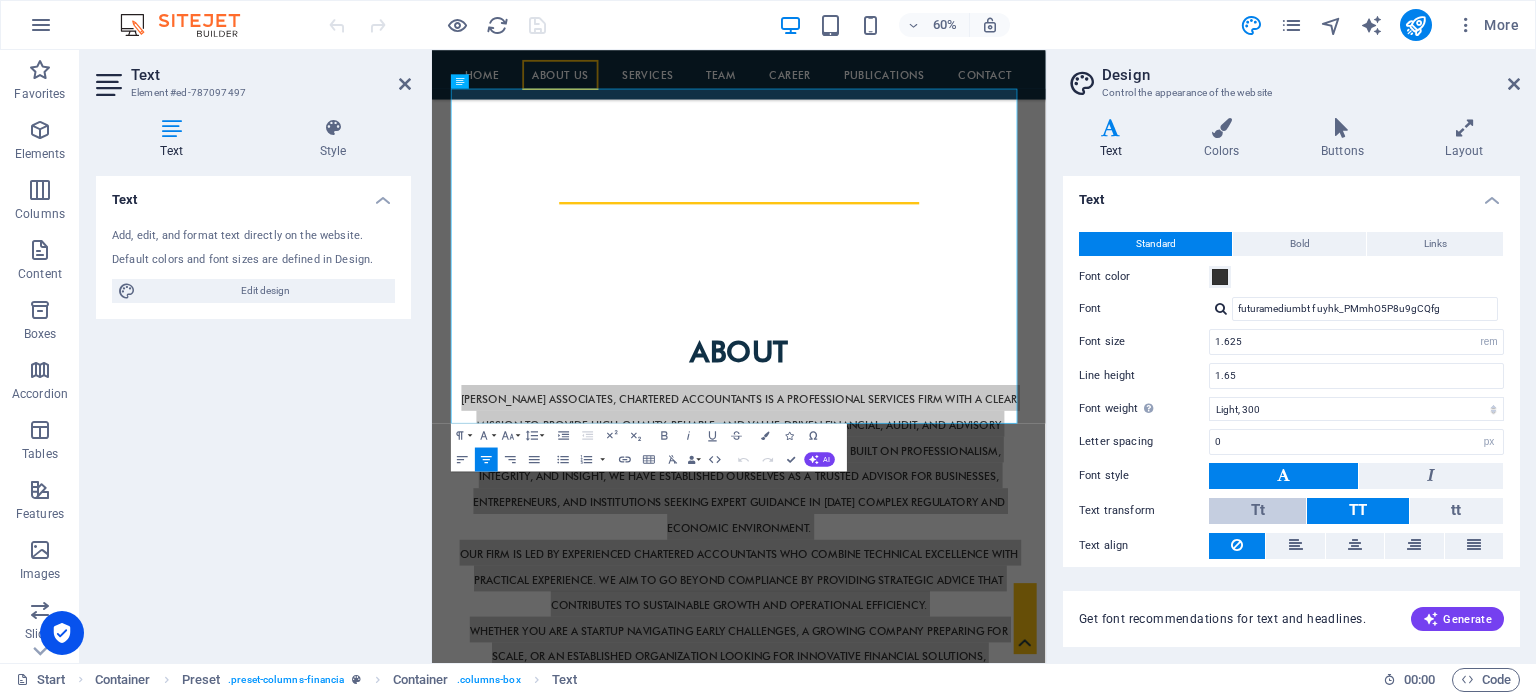 click on "Tt" at bounding box center (1257, 511) 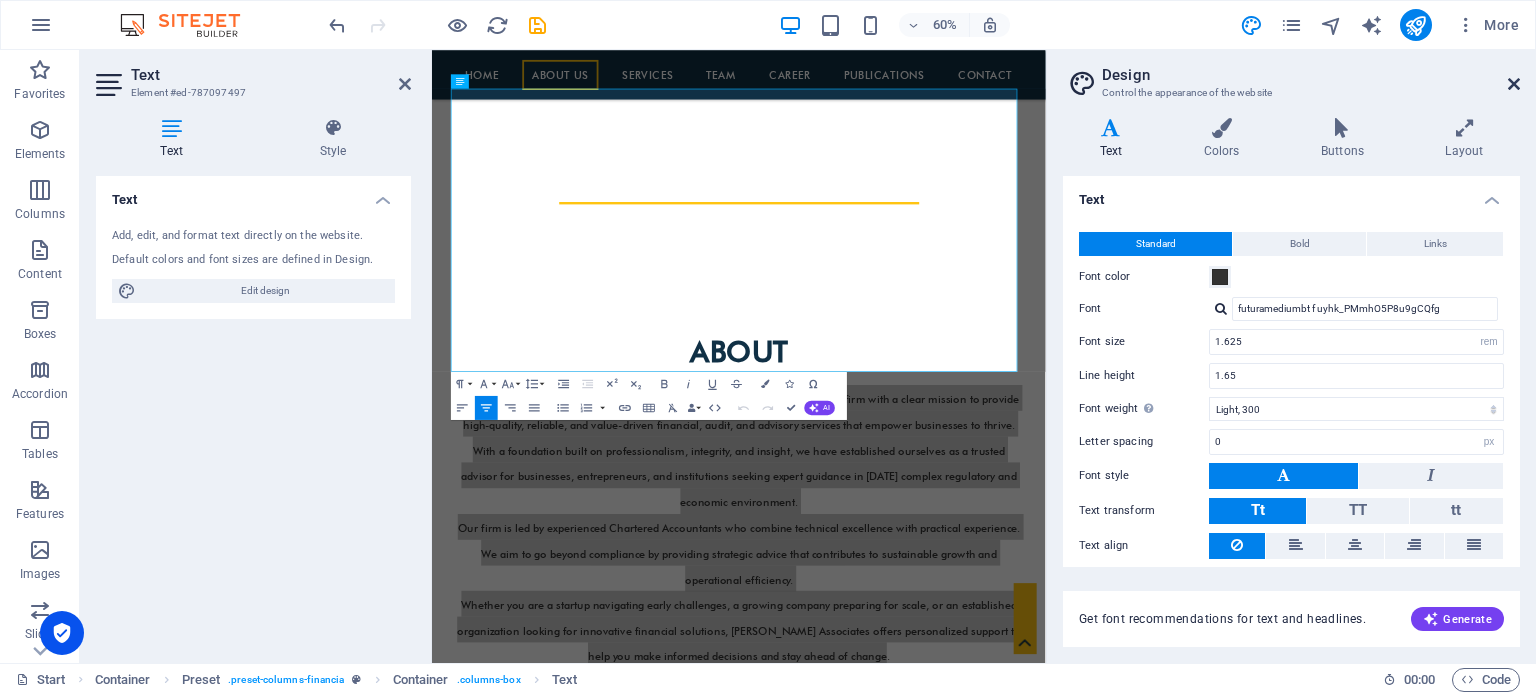 click at bounding box center [1514, 84] 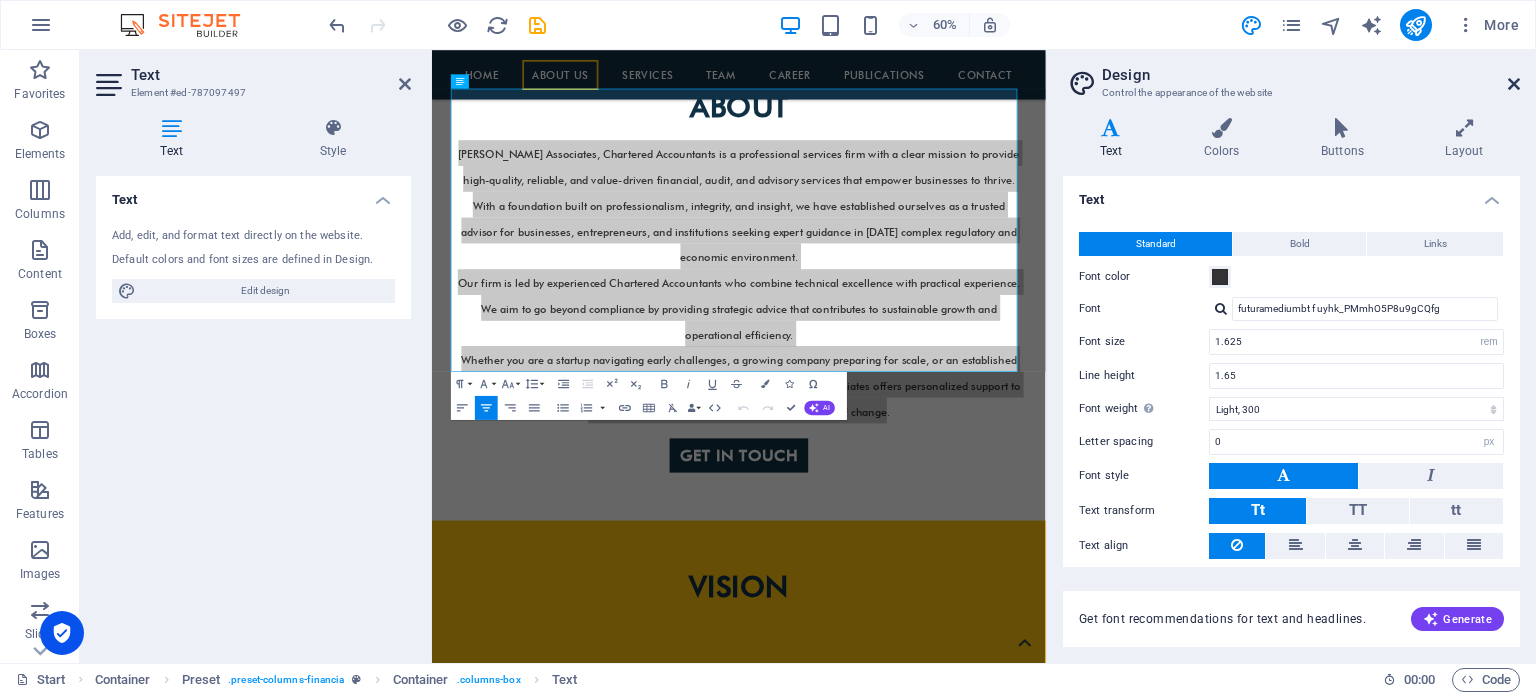 scroll, scrollTop: 749, scrollLeft: 0, axis: vertical 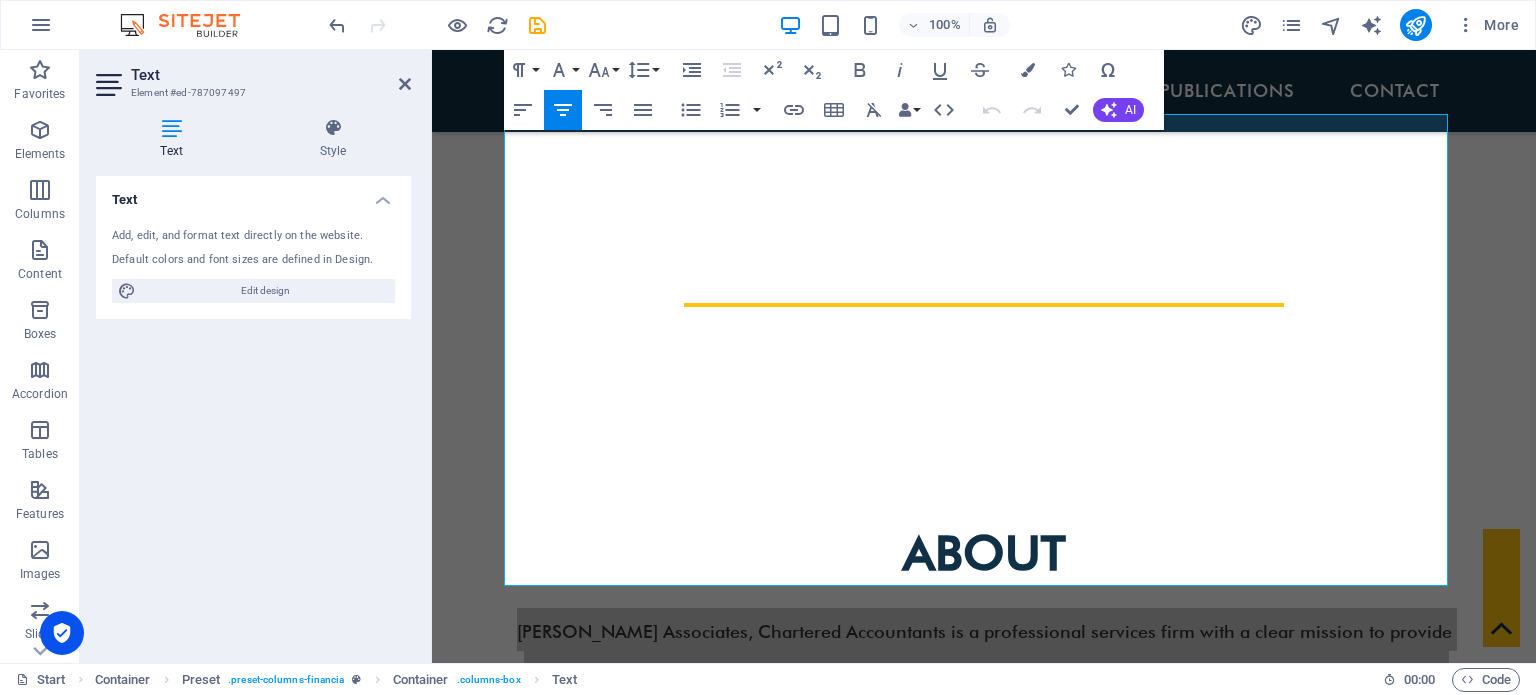 click on "Text Add, edit, and format text directly on the website. Default colors and font sizes are defined in Design. Edit design Alignment Left aligned Centered Right aligned" at bounding box center (253, 411) 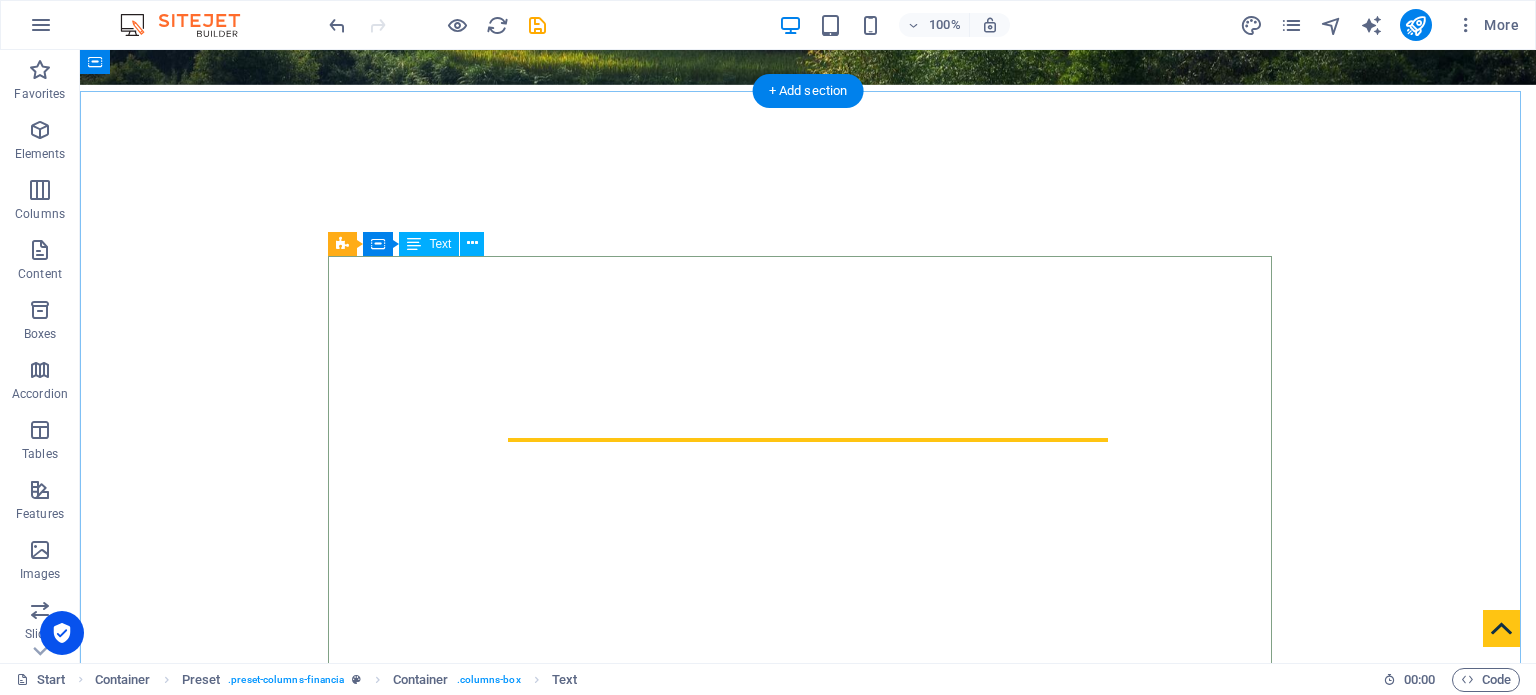 scroll, scrollTop: 608, scrollLeft: 0, axis: vertical 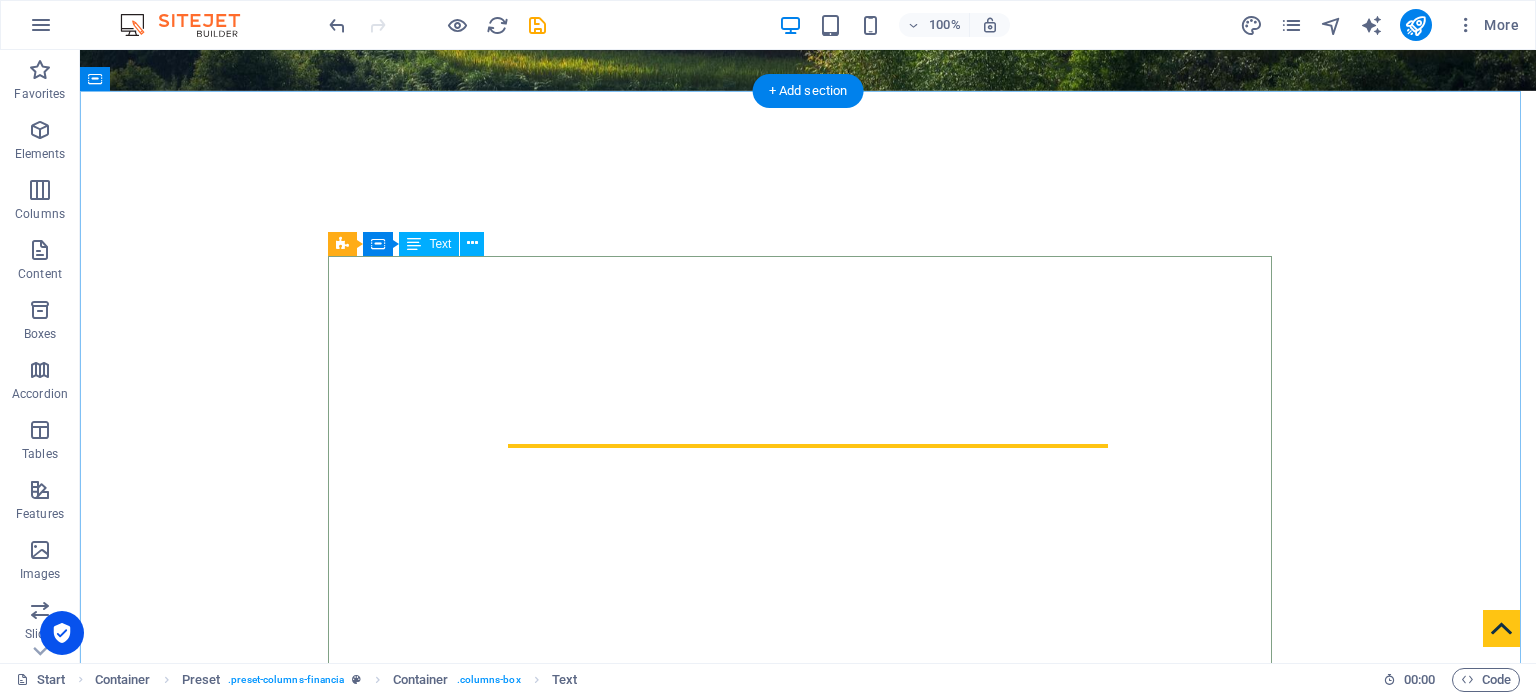 click on "[PERSON_NAME] Associates, Chartered Accountants is a professional services firm with a clear mission to provide high-quality, reliable, and value-driven financial, audit, and advisory services that empower businesses to thrive. With a foundation built on professionalism, integrity, and insight, we have established ourselves as a trusted advisor for businesses, entrepreneurs, and institutions seeking expert guidance in [DATE] complex regulatory and economic environment. Our firm is led by experienced Chartered Accountants who combine technical excellence with practical experience. We aim to go beyond compliance by providing strategic advice that contributes to sustainable growth and operational efficiency. Whether you are a startup navigating early challenges, a growing company preparing for scale, or an established organization looking for innovative financial solutions, [PERSON_NAME] Associates offers personalized support to help you make informed decisions and stay ahead of change." at bounding box center [808, 1067] 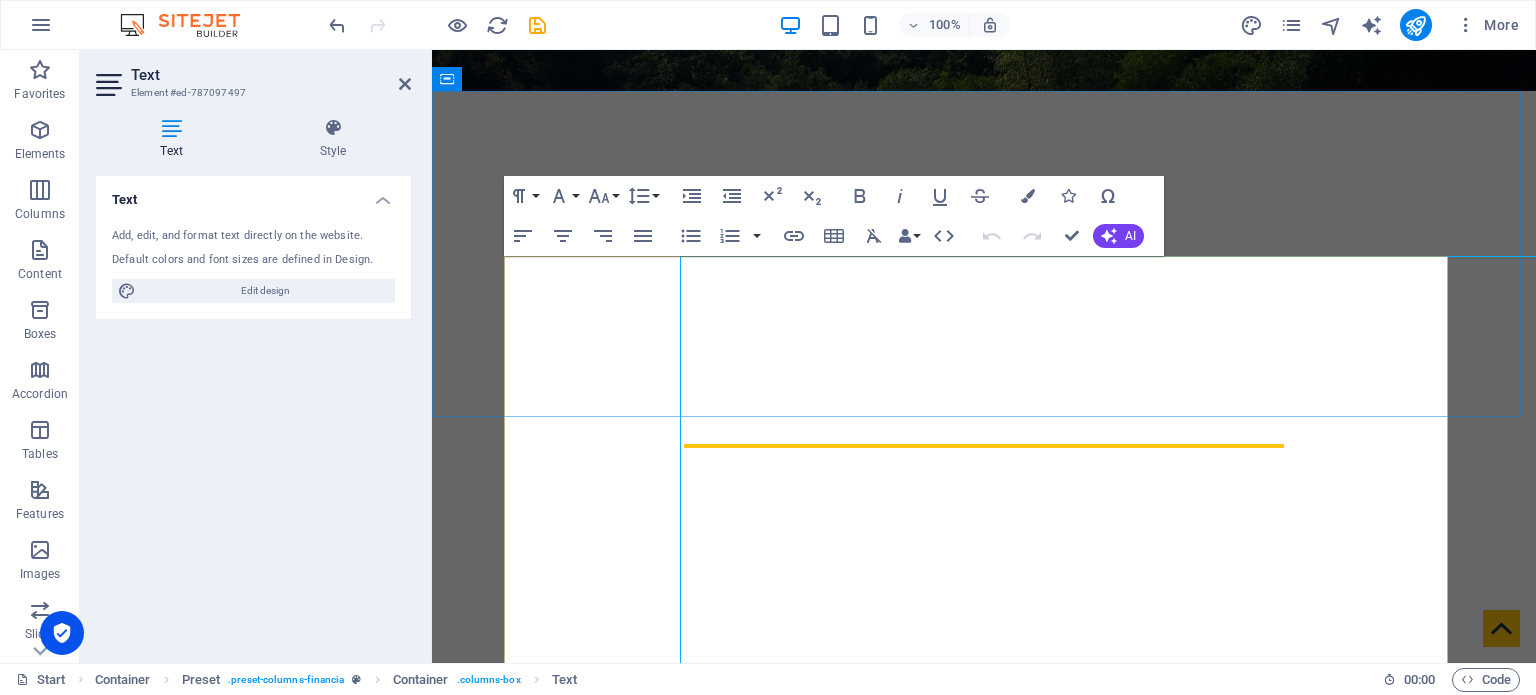 click on "About [PERSON_NAME] Associates, Chartered Accountants is a professional services firm with a clear mission to provide high-quality, reliable, and value-driven financial, audit, and advisory services that empower businesses to thrive. With a foundation built on professionalism, integrity, and insight, we have established ourselves as a trusted advisor for businesses, entrepreneurs, and institutions seeking expert guidance in [DATE] complex regulatory and economic environment. Our firm is led by experienced Chartered Accountants who combine technical excellence with practical experience. We aim to go beyond compliance by providing strategic advice that contributes to sustainable growth and operational efficiency. Whether you are a startup navigating early challenges, a growing company preparing for scale, or an established organization looking for innovative financial solutions, [PERSON_NAME] Associates offers personalized support to help you make informed decisions and stay ahead of change. Get in touch" at bounding box center [984, 1065] 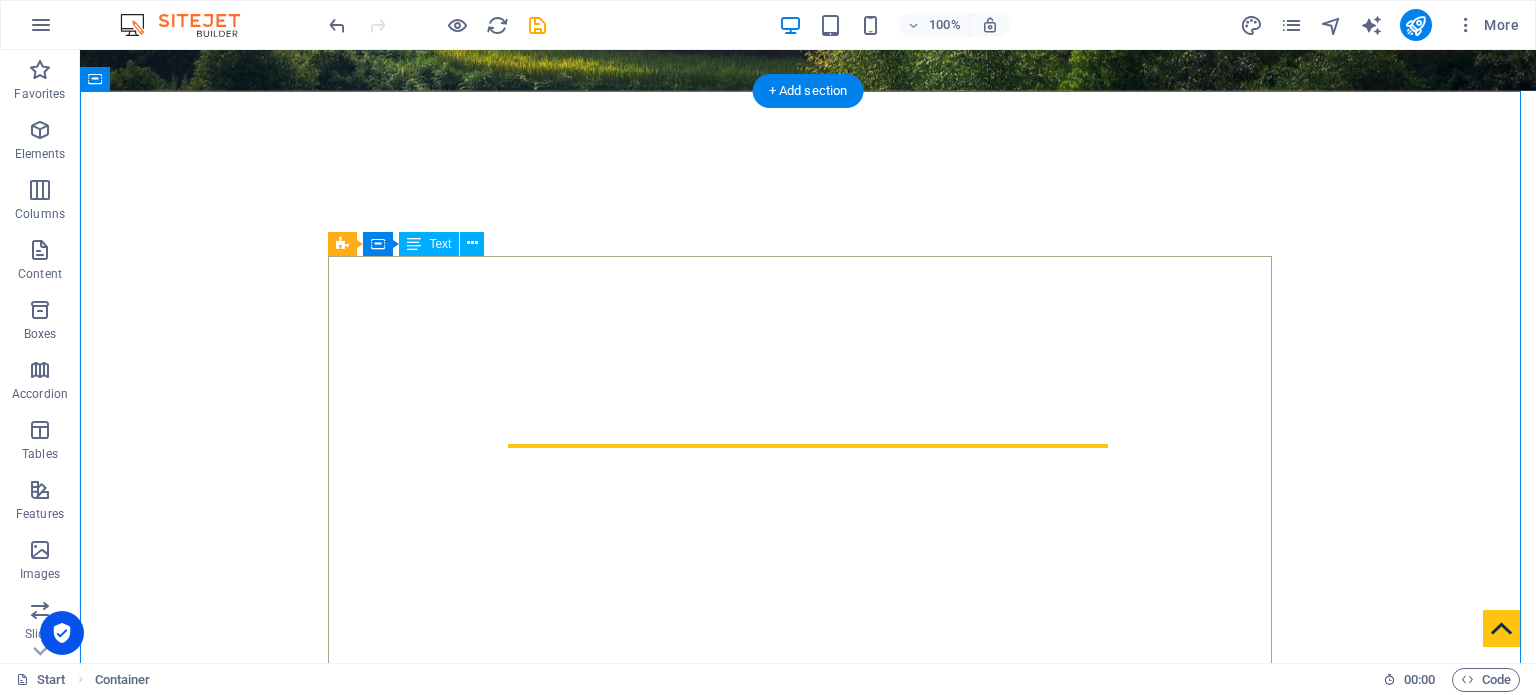 click on "[PERSON_NAME] Associates, Chartered Accountants is a professional services firm with a clear mission to provide high-quality, reliable, and value-driven financial, audit, and advisory services that empower businesses to thrive. With a foundation built on professionalism, integrity, and insight, we have established ourselves as a trusted advisor for businesses, entrepreneurs, and institutions seeking expert guidance in [DATE] complex regulatory and economic environment. Our firm is led by experienced Chartered Accountants who combine technical excellence with practical experience. We aim to go beyond compliance by providing strategic advice that contributes to sustainable growth and operational efficiency. Whether you are a startup navigating early challenges, a growing company preparing for scale, or an established organization looking for innovative financial solutions, [PERSON_NAME] Associates offers personalized support to help you make informed decisions and stay ahead of change." at bounding box center (808, 1067) 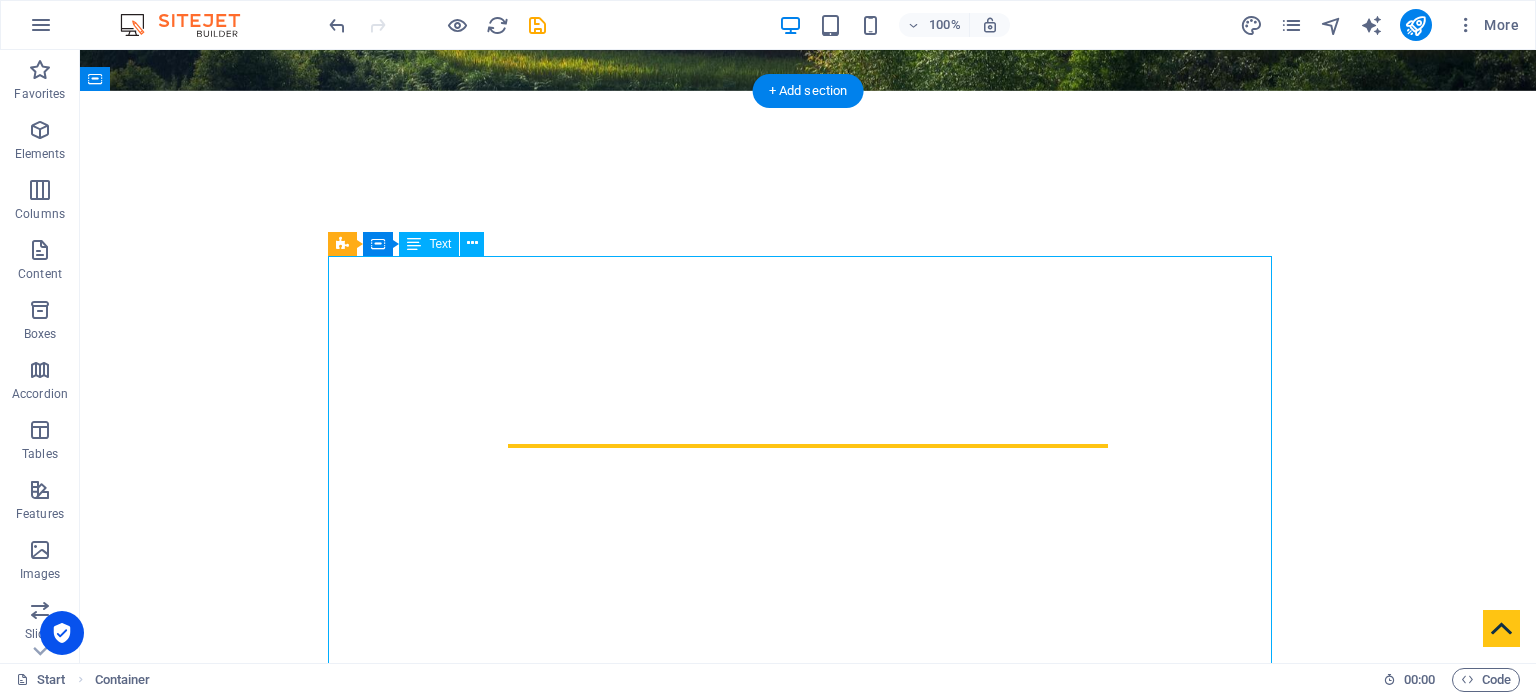 click on "[PERSON_NAME] Associates, Chartered Accountants is a professional services firm with a clear mission to provide high-quality, reliable, and value-driven financial, audit, and advisory services that empower businesses to thrive. With a foundation built on professionalism, integrity, and insight, we have established ourselves as a trusted advisor for businesses, entrepreneurs, and institutions seeking expert guidance in [DATE] complex regulatory and economic environment. Our firm is led by experienced Chartered Accountants who combine technical excellence with practical experience. We aim to go beyond compliance by providing strategic advice that contributes to sustainable growth and operational efficiency. Whether you are a startup navigating early challenges, a growing company preparing for scale, or an established organization looking for innovative financial solutions, [PERSON_NAME] Associates offers personalized support to help you make informed decisions and stay ahead of change." at bounding box center [808, 1067] 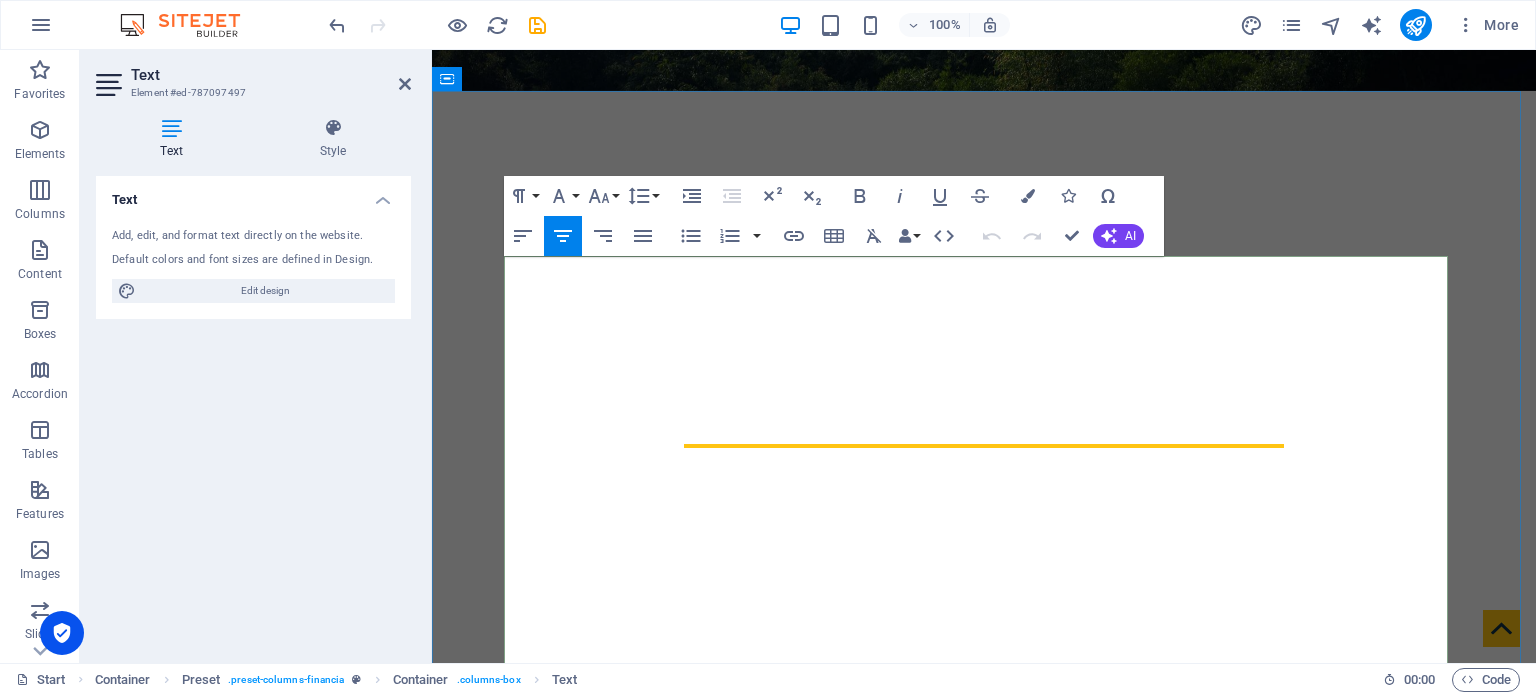 click on "[PERSON_NAME] Associates, Chartered Accountants is a professional services firm with a clear mission to provide high-quality, reliable, and value-driven financial, audit, and advisory services that empower businesses to thrive. With a foundation built on professionalism, integrity, and insight, we have established ourselves as a trusted advisor for businesses, entrepreneurs, and institutions seeking expert guidance in [DATE] complex regulatory and economic environment." at bounding box center [984, 940] 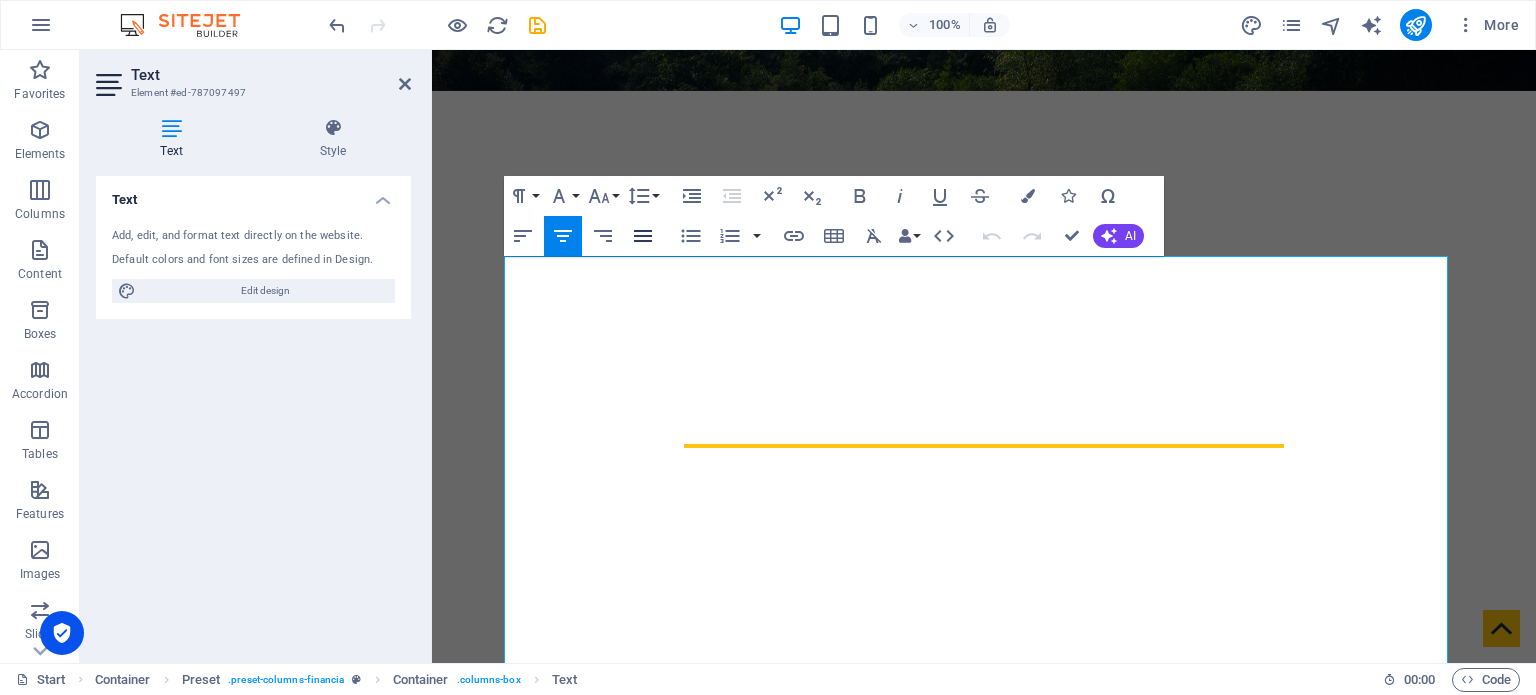 click 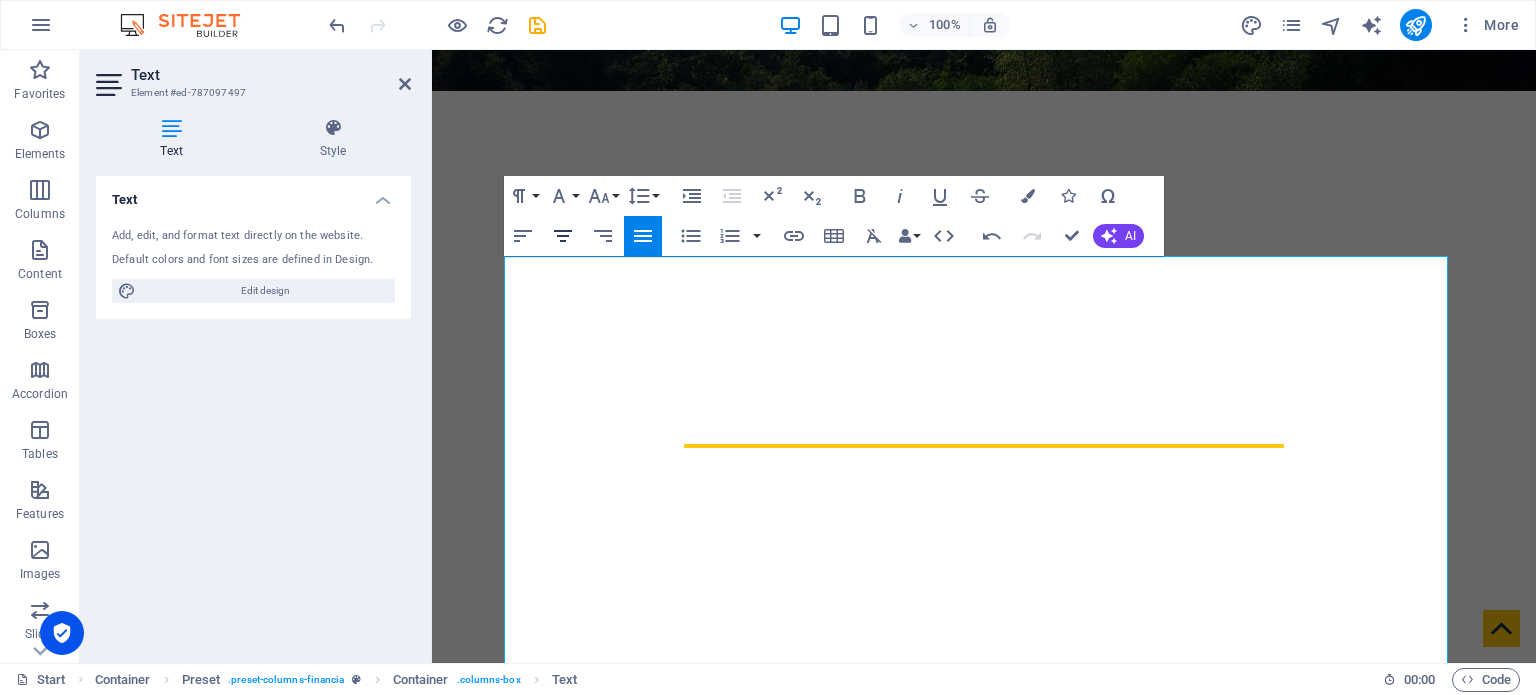 click 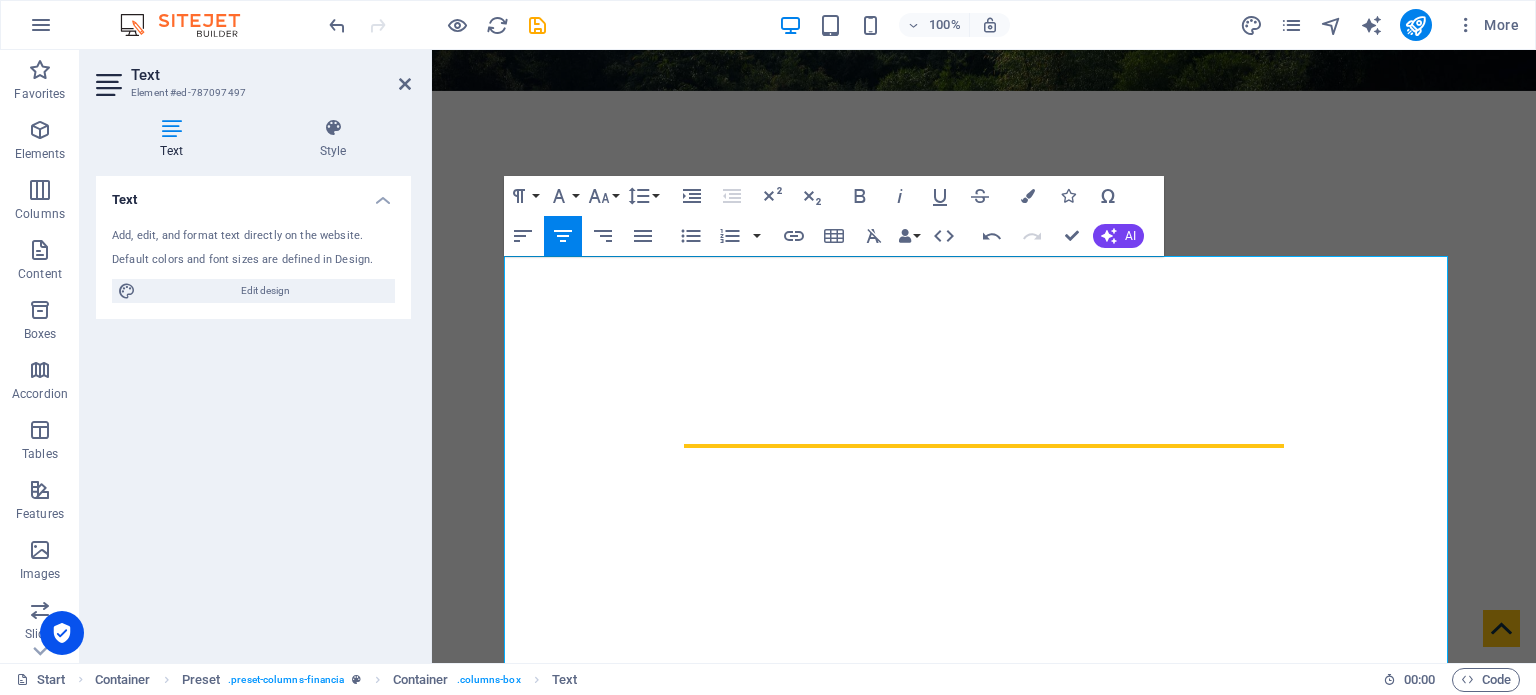 click on "Text Add, edit, and format text directly on the website. Default colors and font sizes are defined in Design. Edit design Alignment Left aligned Centered Right aligned" at bounding box center [253, 411] 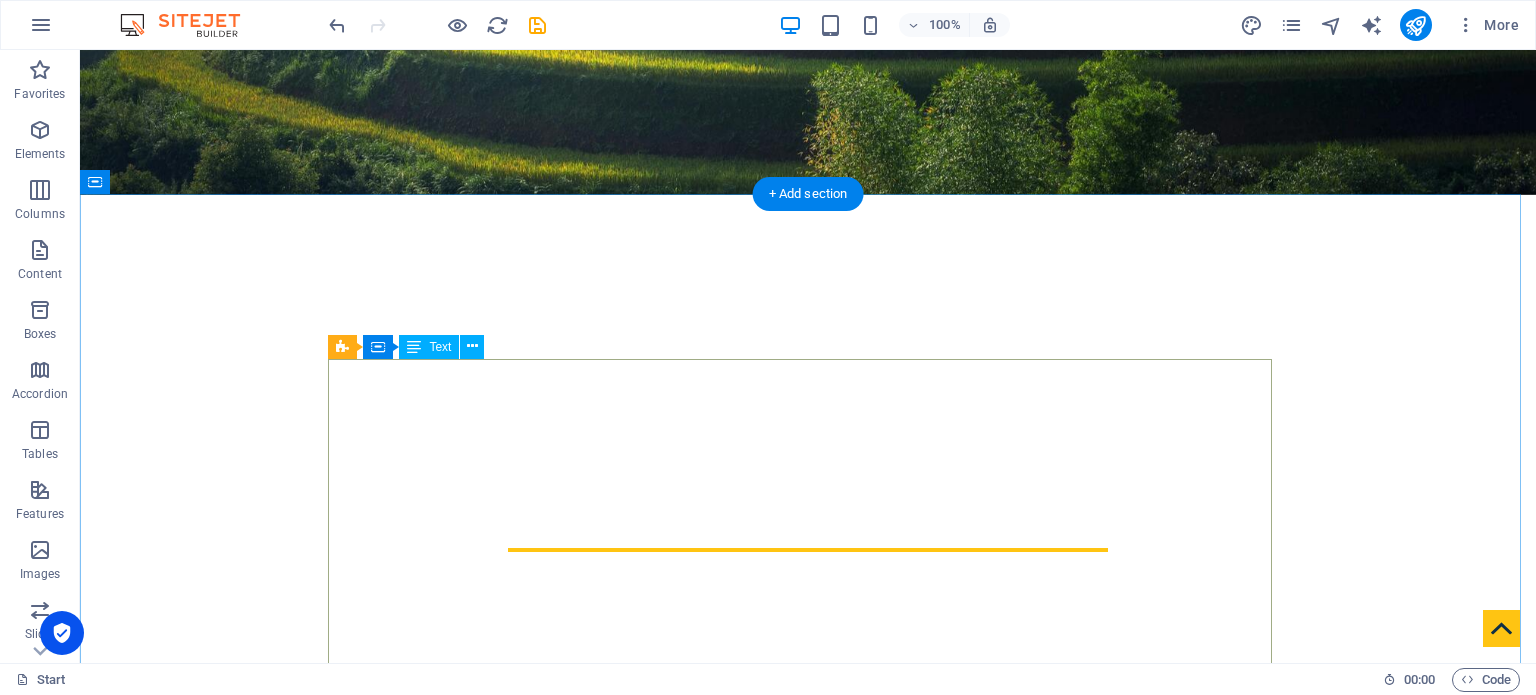 scroll, scrollTop: 565, scrollLeft: 0, axis: vertical 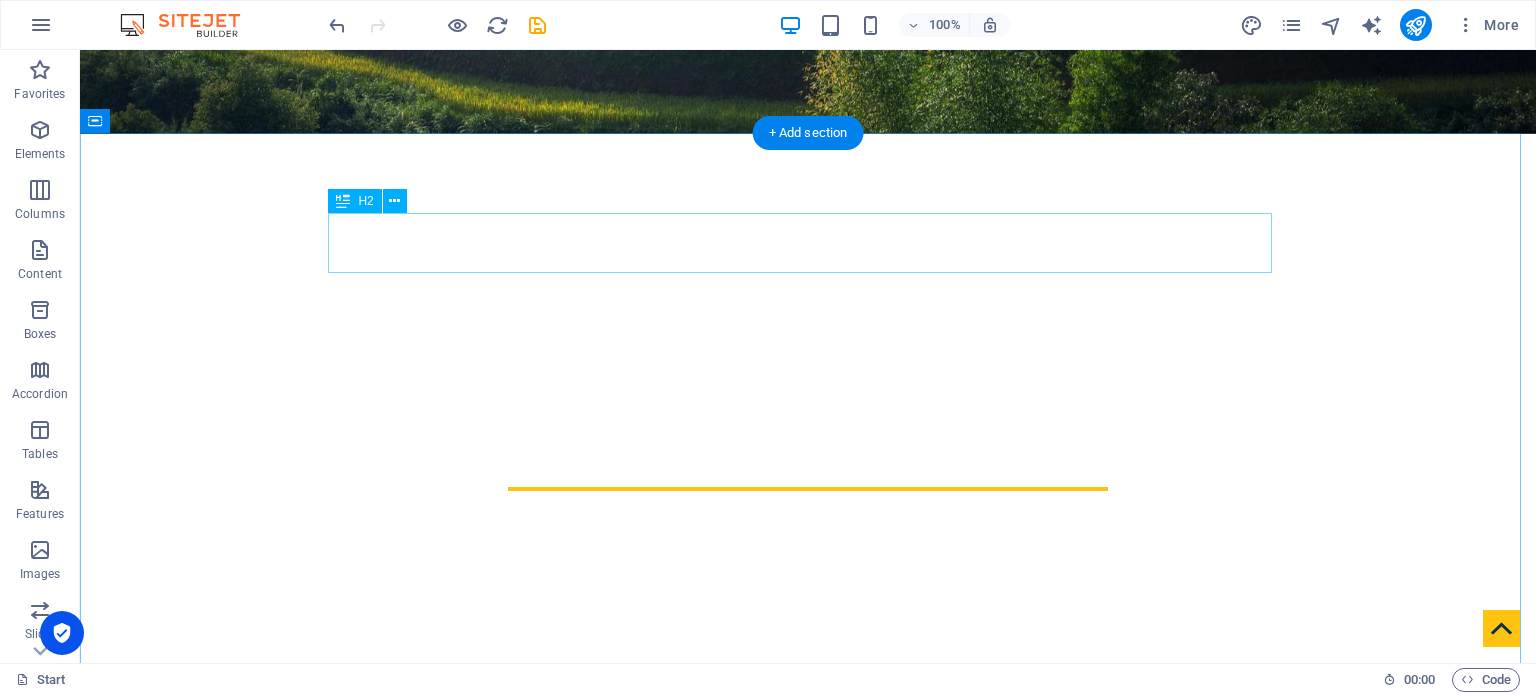 click on "About" at bounding box center (808, 819) 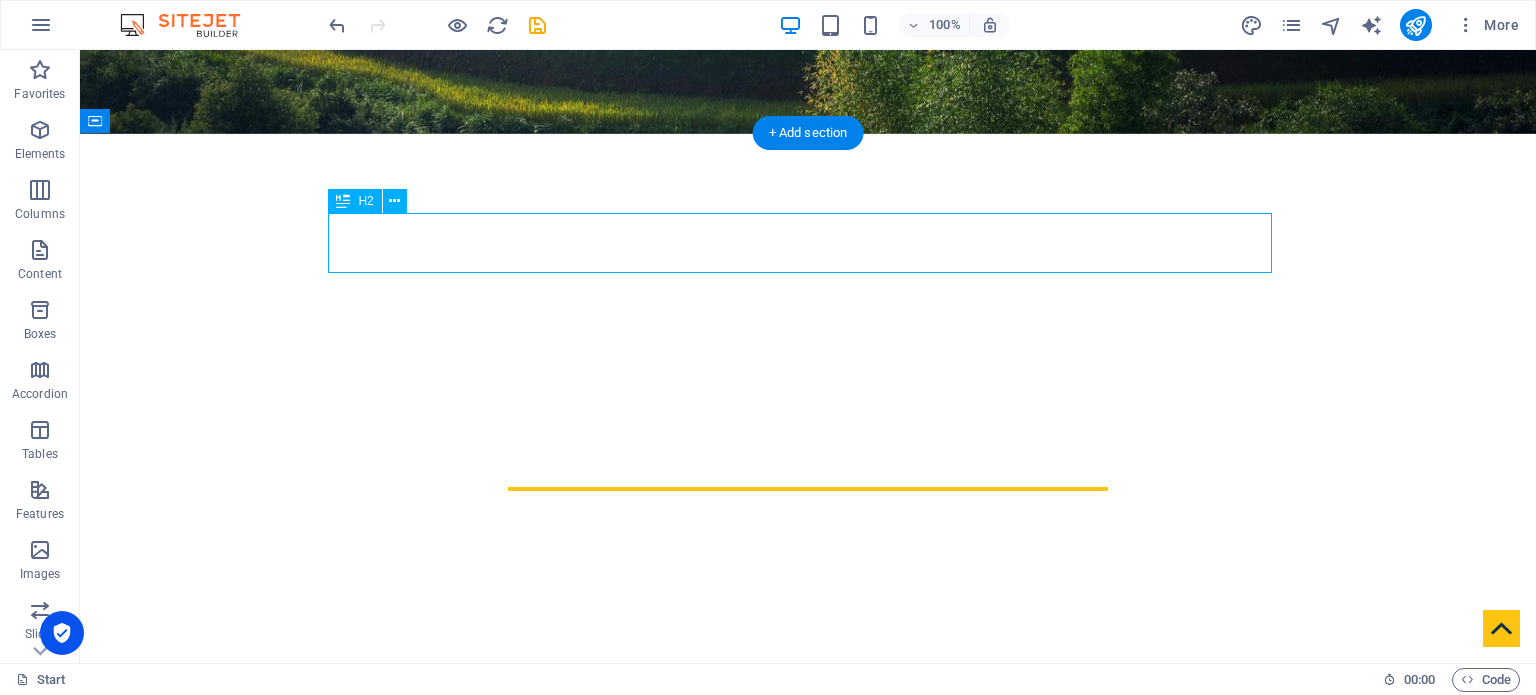 click on "About" at bounding box center [808, 819] 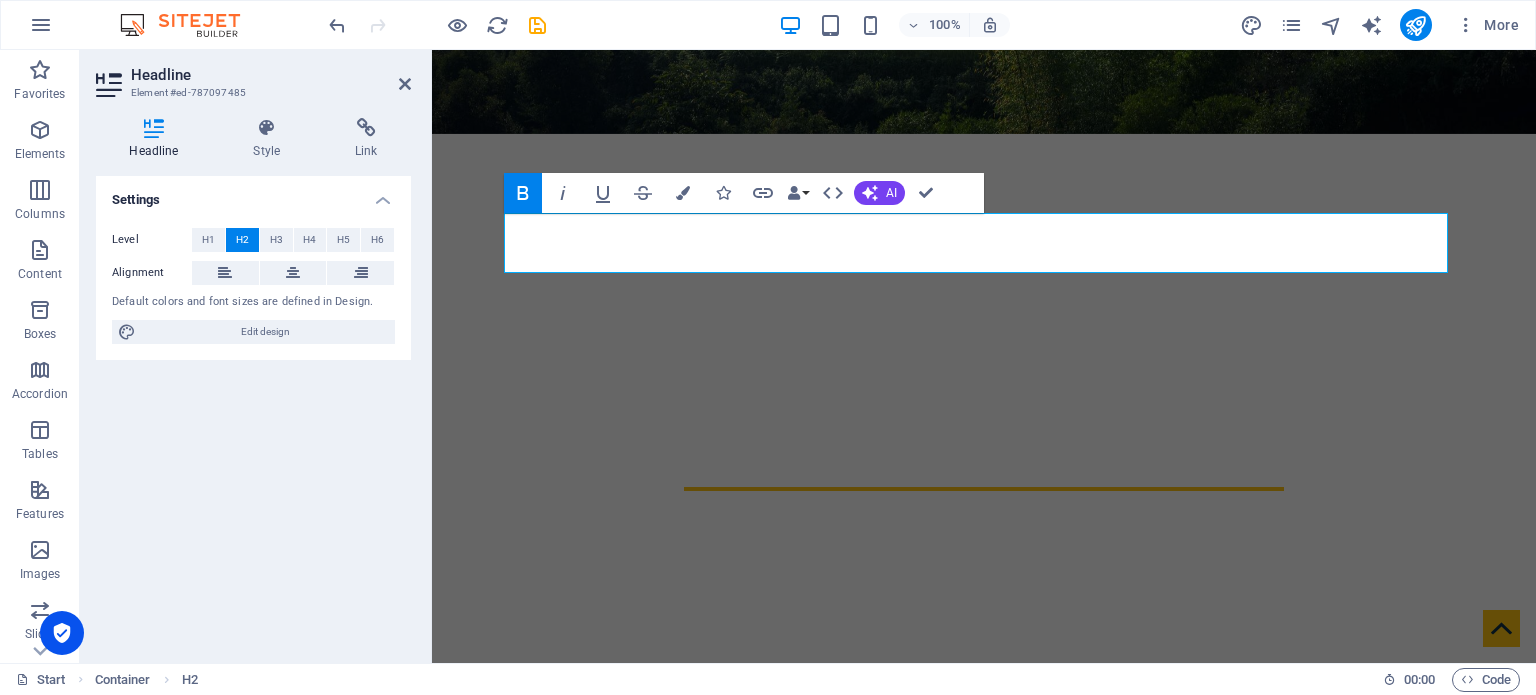click 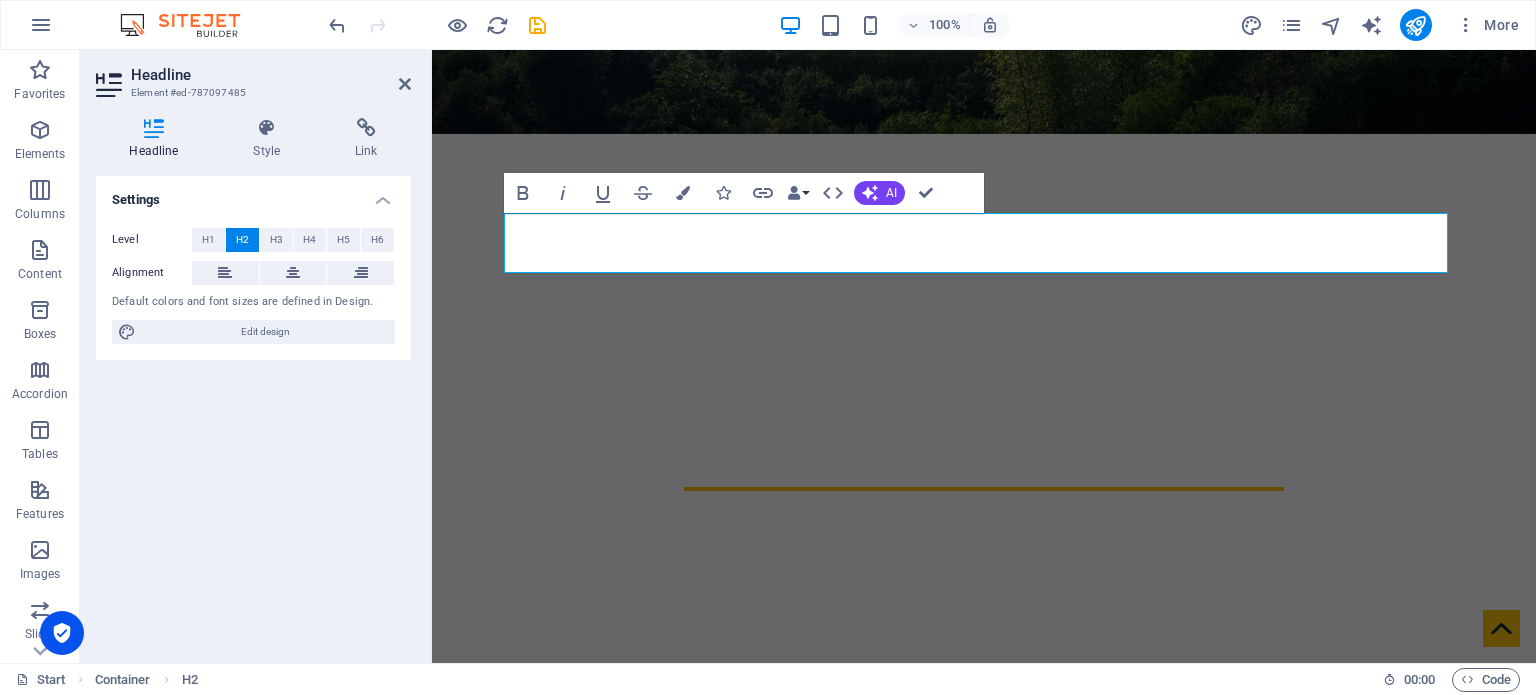 click on "Settings Level H1 H2 H3 H4 H5 H6 Alignment Default colors and font sizes are defined in Design. Edit design" at bounding box center (253, 411) 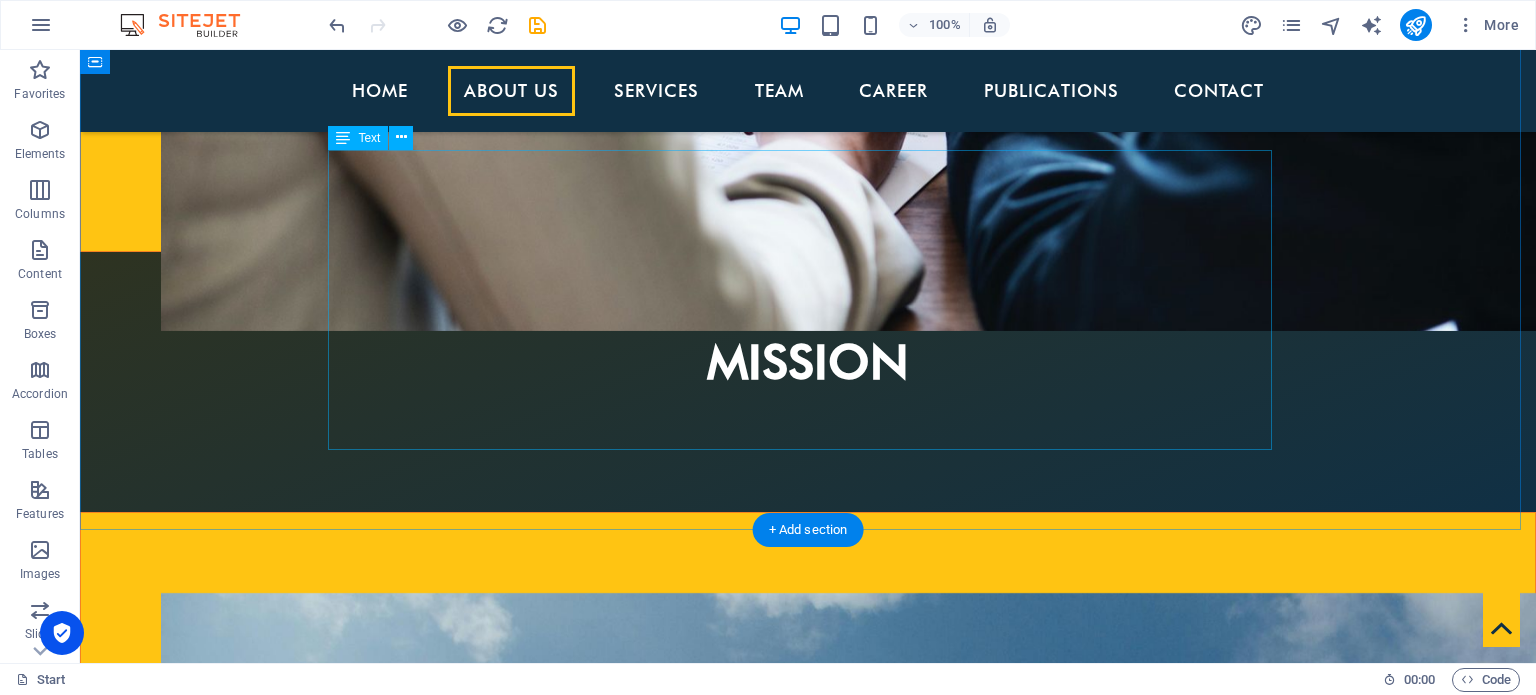 scroll, scrollTop: 3625, scrollLeft: 0, axis: vertical 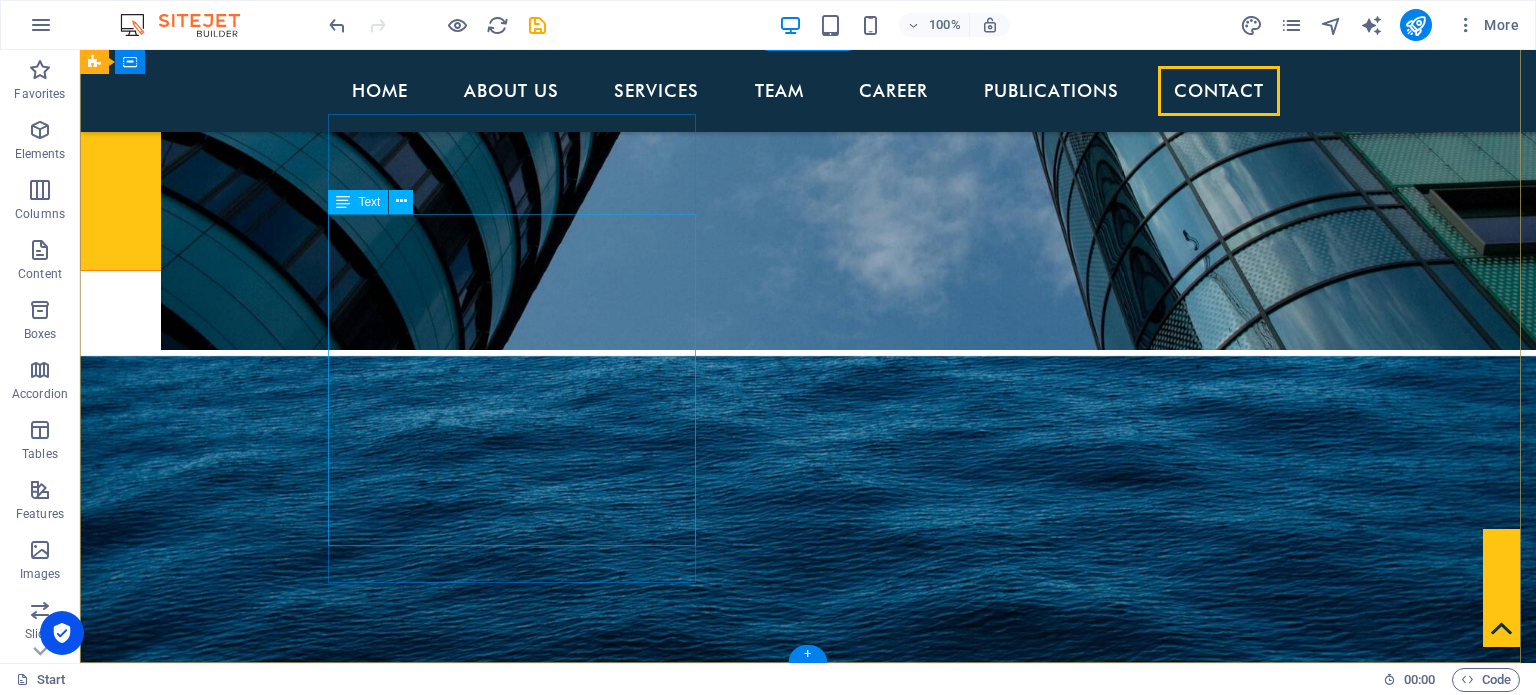 click on "ppa.com.np New-Baneshwor ,  Kathmandu, Nepal   44600   +977 9851167882 info@ppa.com.np Legal Notice  |  Privacy" at bounding box center (568, 4228) 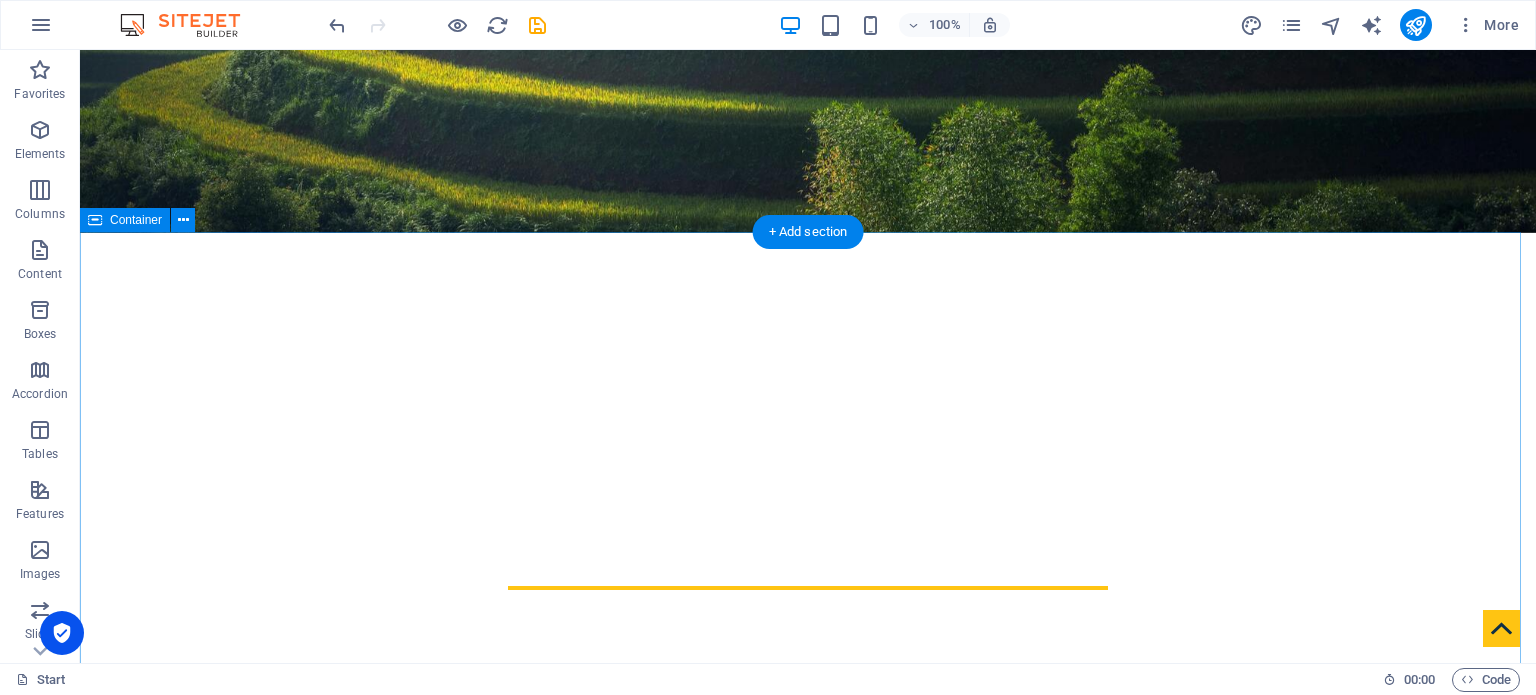 scroll, scrollTop: 467, scrollLeft: 0, axis: vertical 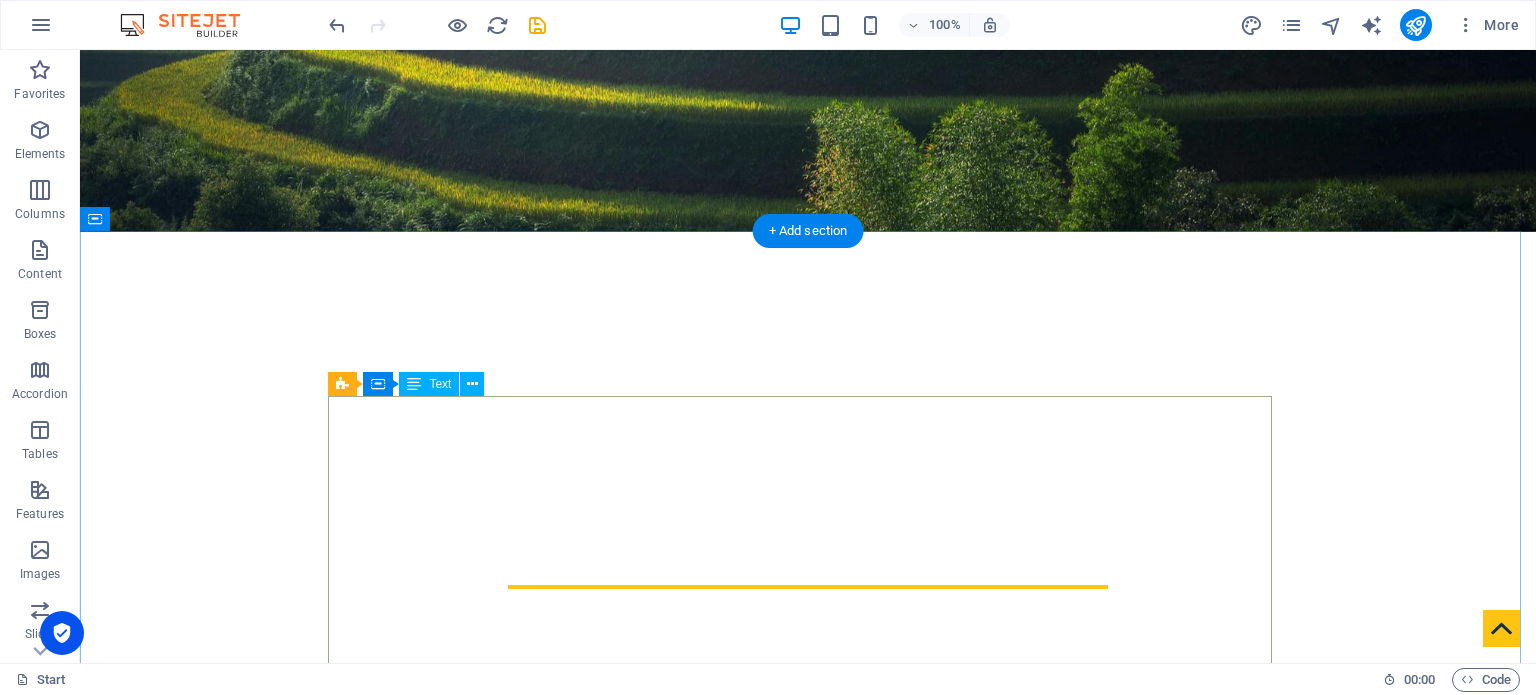 click on "[PERSON_NAME] Associates, Chartered Accountants is a professional services firm with a clear mission to provide high-quality, reliable, and value-driven financial, audit, and advisory services that empower businesses to thrive. With a foundation built on professionalism, integrity, and insight, we have established ourselves as a trusted advisor for businesses, entrepreneurs, and institutions seeking expert guidance in [DATE] complex regulatory and economic environment. Our firm is led by experienced Chartered Accountants who combine technical excellence with practical experience. We aim to go beyond compliance by providing strategic advice that contributes to sustainable growth and operational efficiency. Whether you are a startup navigating early challenges, a growing company preparing for scale, or an established organization looking for innovative financial solutions, [PERSON_NAME] Associates offers personalized support to help you make informed decisions and stay ahead of change." at bounding box center [808, 1208] 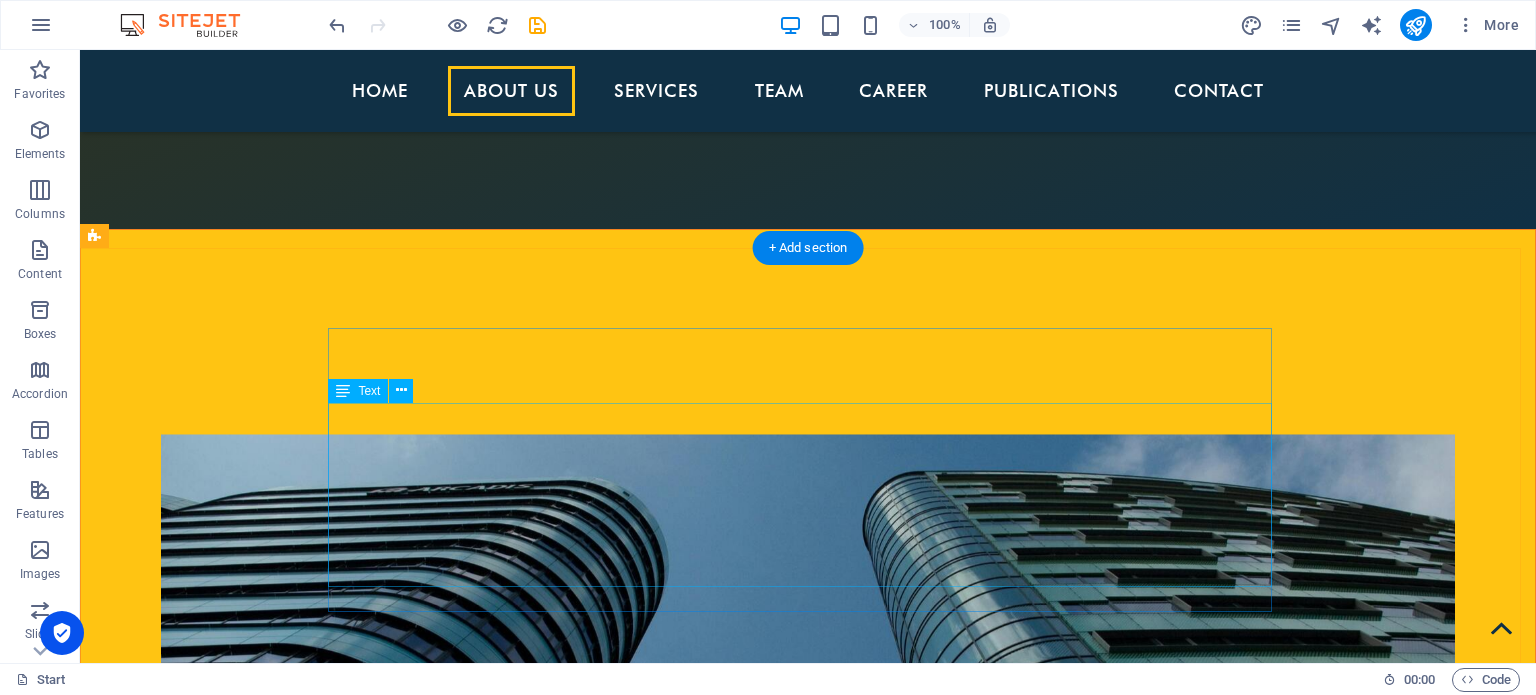 scroll, scrollTop: 2968, scrollLeft: 0, axis: vertical 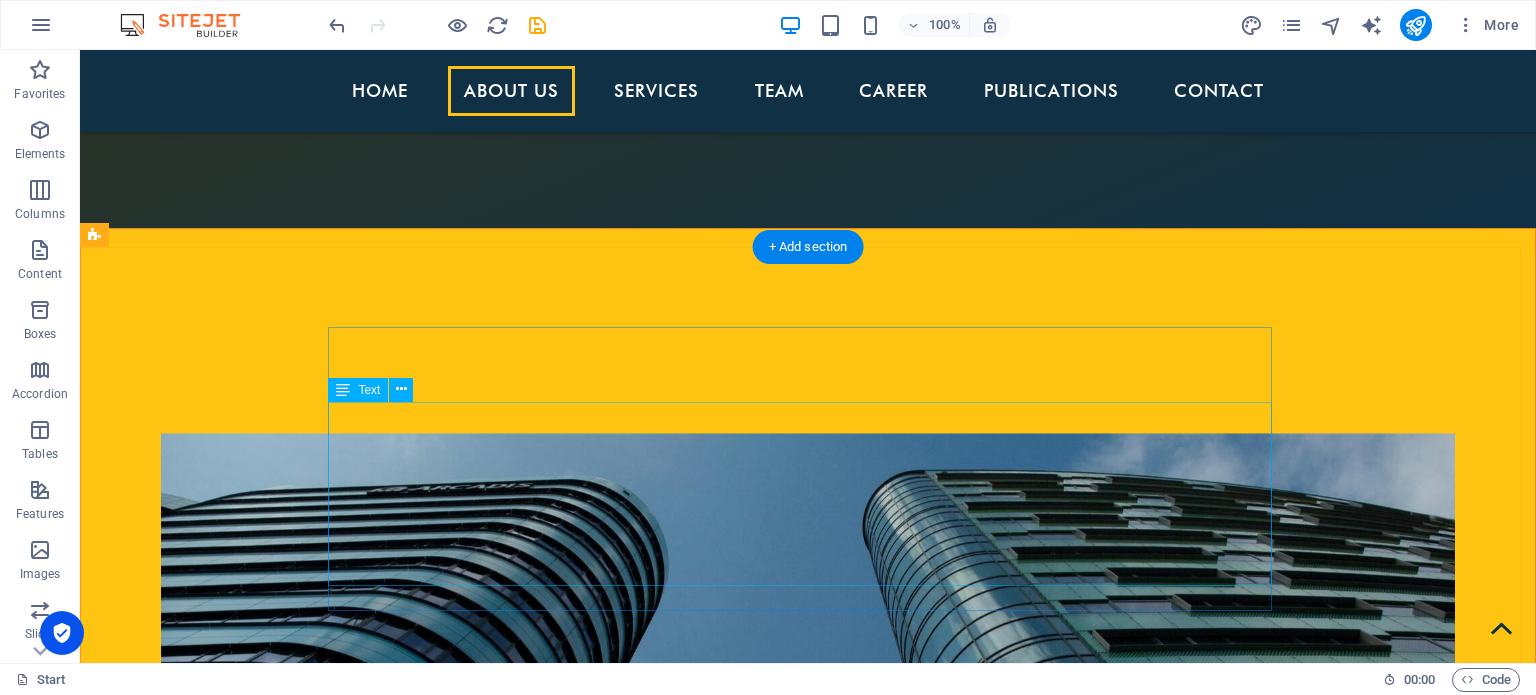 click on "Be part of a diverse team of professionals and trainees dedicated to excellence in audit, taxation, and advisory. Gain hands-on experience, mentorship, and opportunities to grow your expertise in a collaborative environment. Email us  to explore opportunities." at bounding box center [808, 3757] 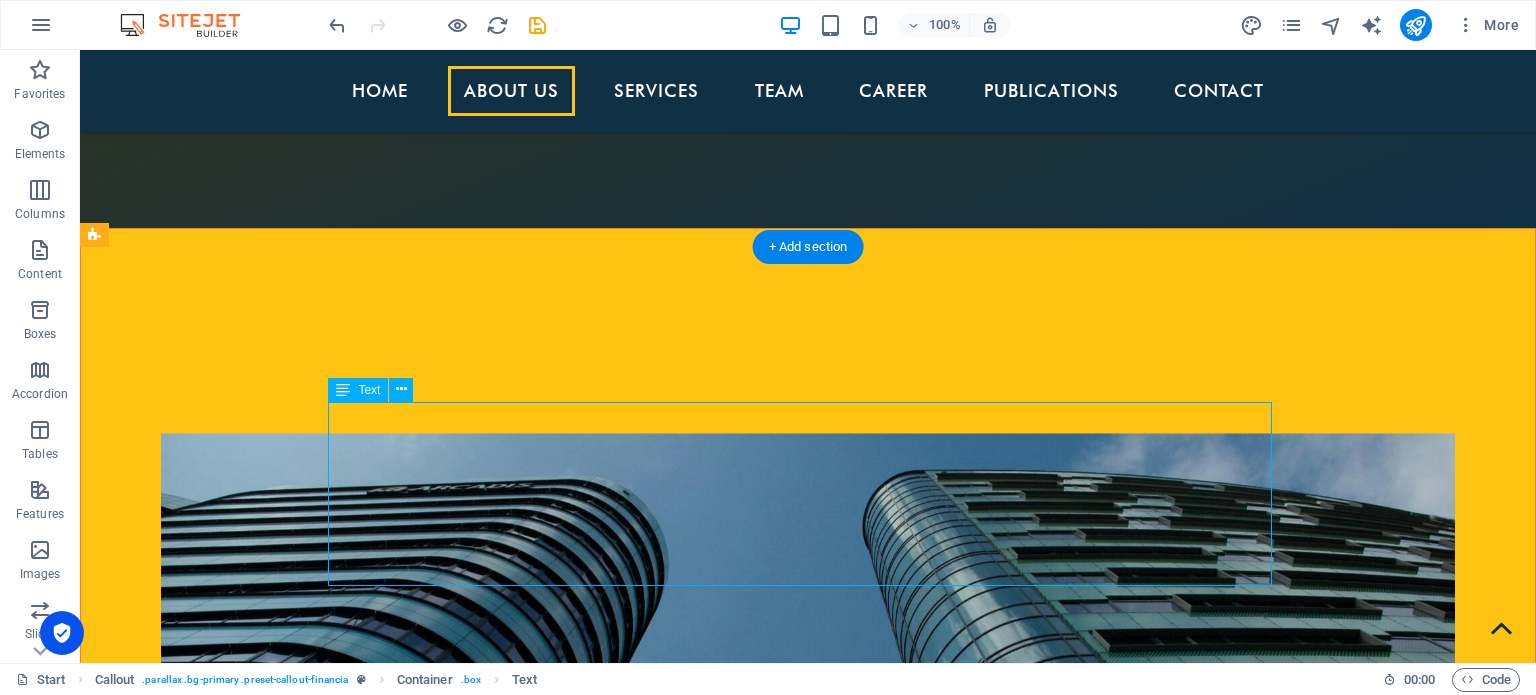click on "Be part of a diverse team of professionals and trainees dedicated to excellence in audit, taxation, and advisory. Gain hands-on experience, mentorship, and opportunities to grow your expertise in a collaborative environment. Email us  to explore opportunities." at bounding box center (808, 3757) 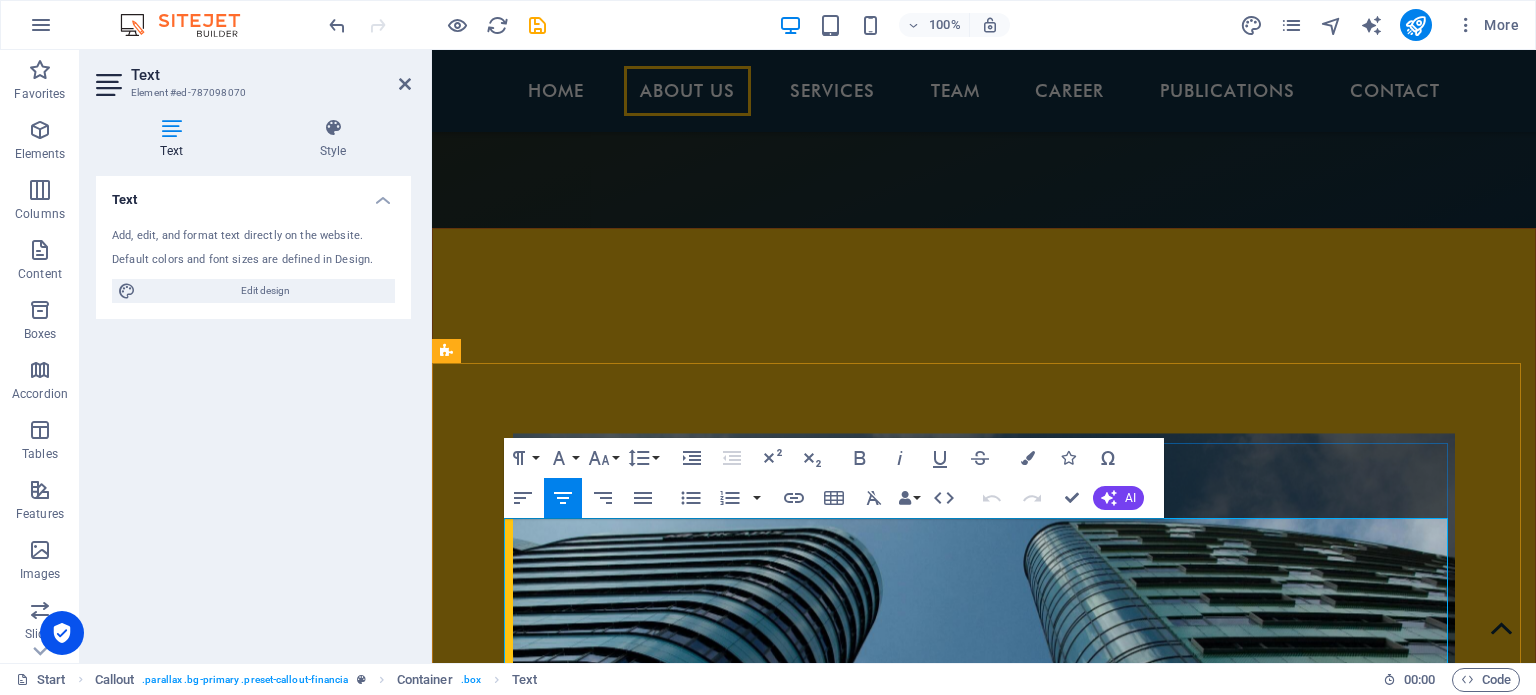 click on "Be part of a diverse team of professionals and trainees dedicated to excellence in audit, taxation, and advisory. Gain hands-on experience, mentorship, and opportunities to grow your expertise in a collaborative environment. Email us  to explore opportunities." at bounding box center (984, 3800) 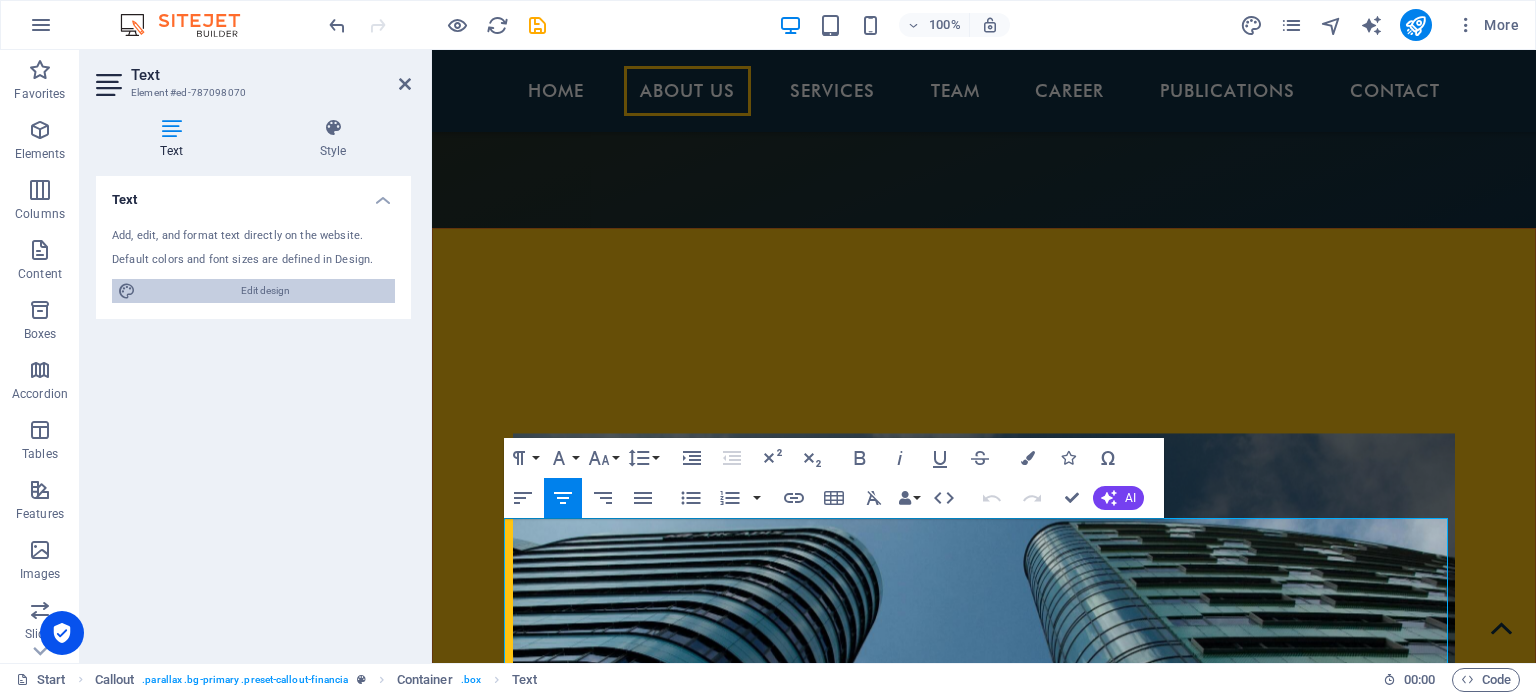 click on "Edit design" at bounding box center [265, 291] 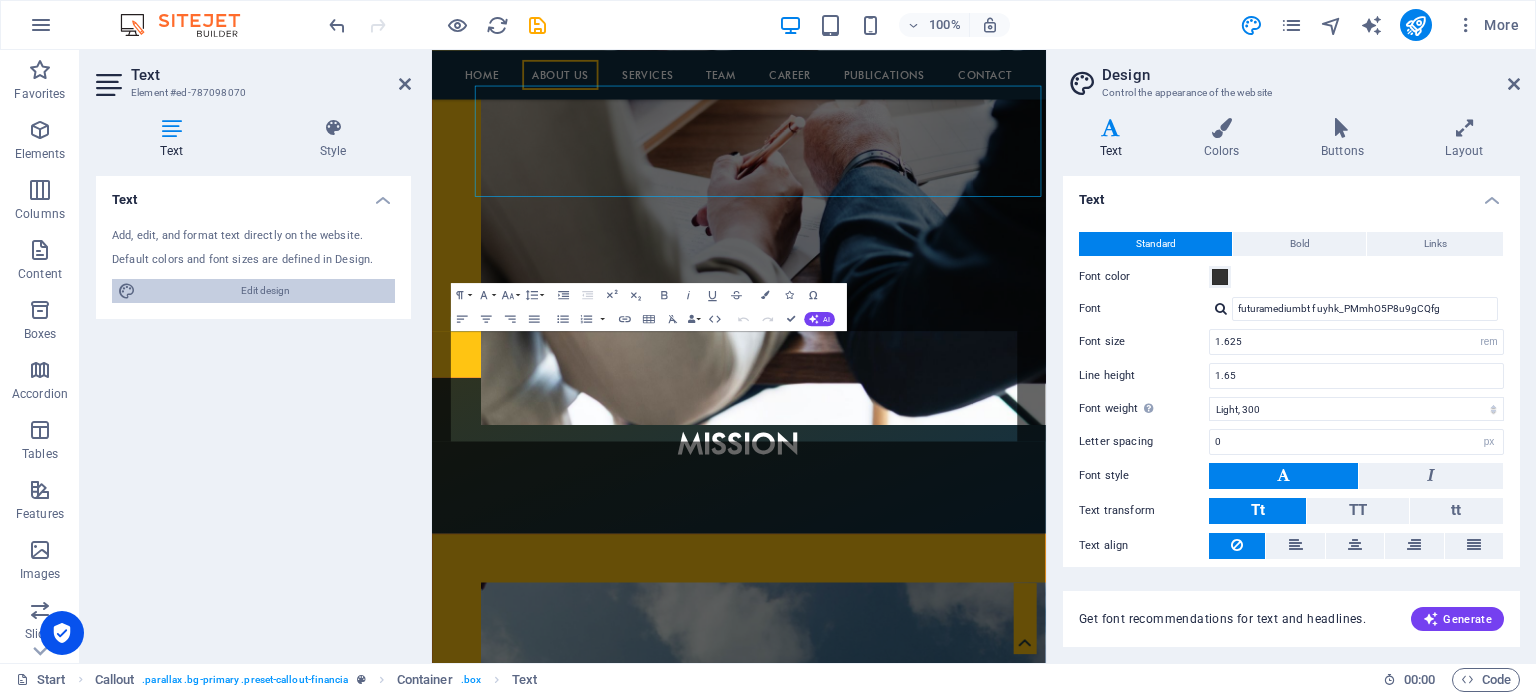 scroll, scrollTop: 3376, scrollLeft: 0, axis: vertical 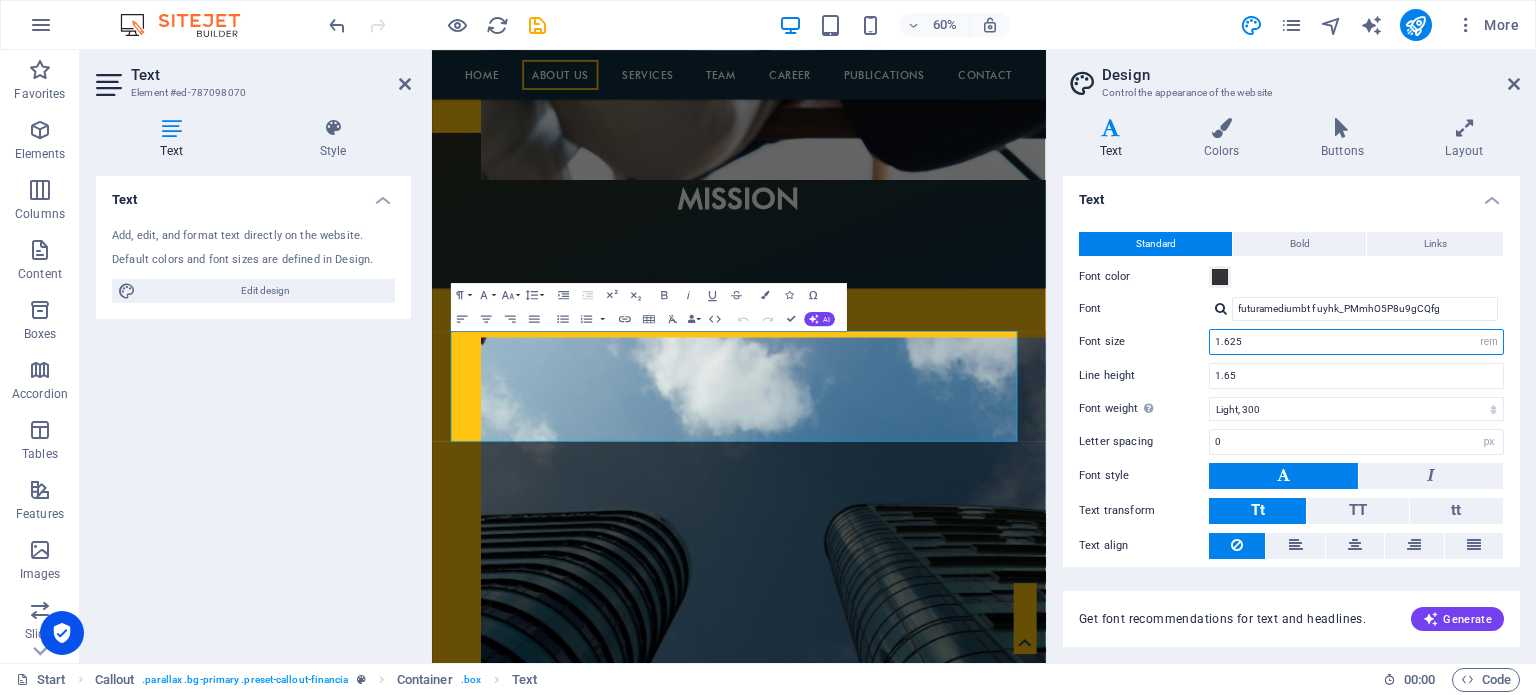 click on "1.625" at bounding box center [1356, 342] 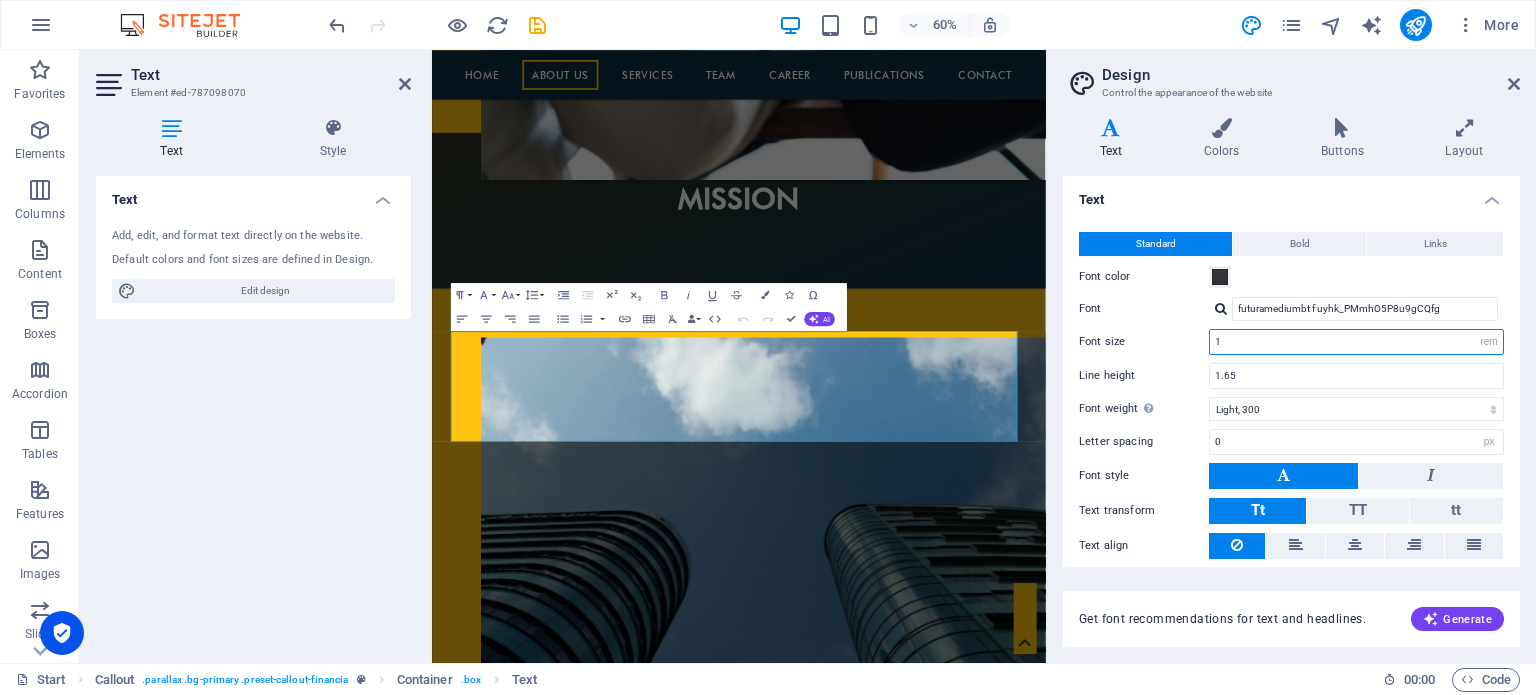 type on "1" 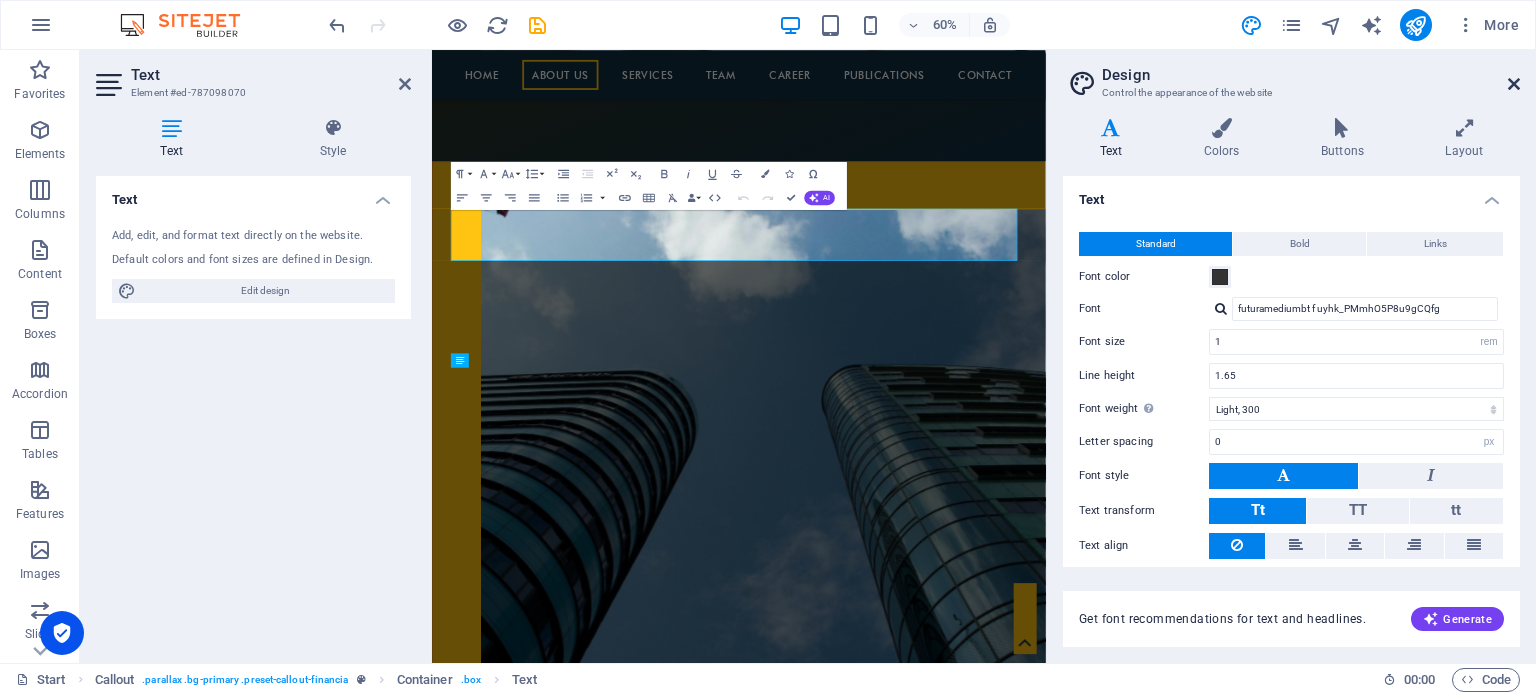 click at bounding box center (1514, 84) 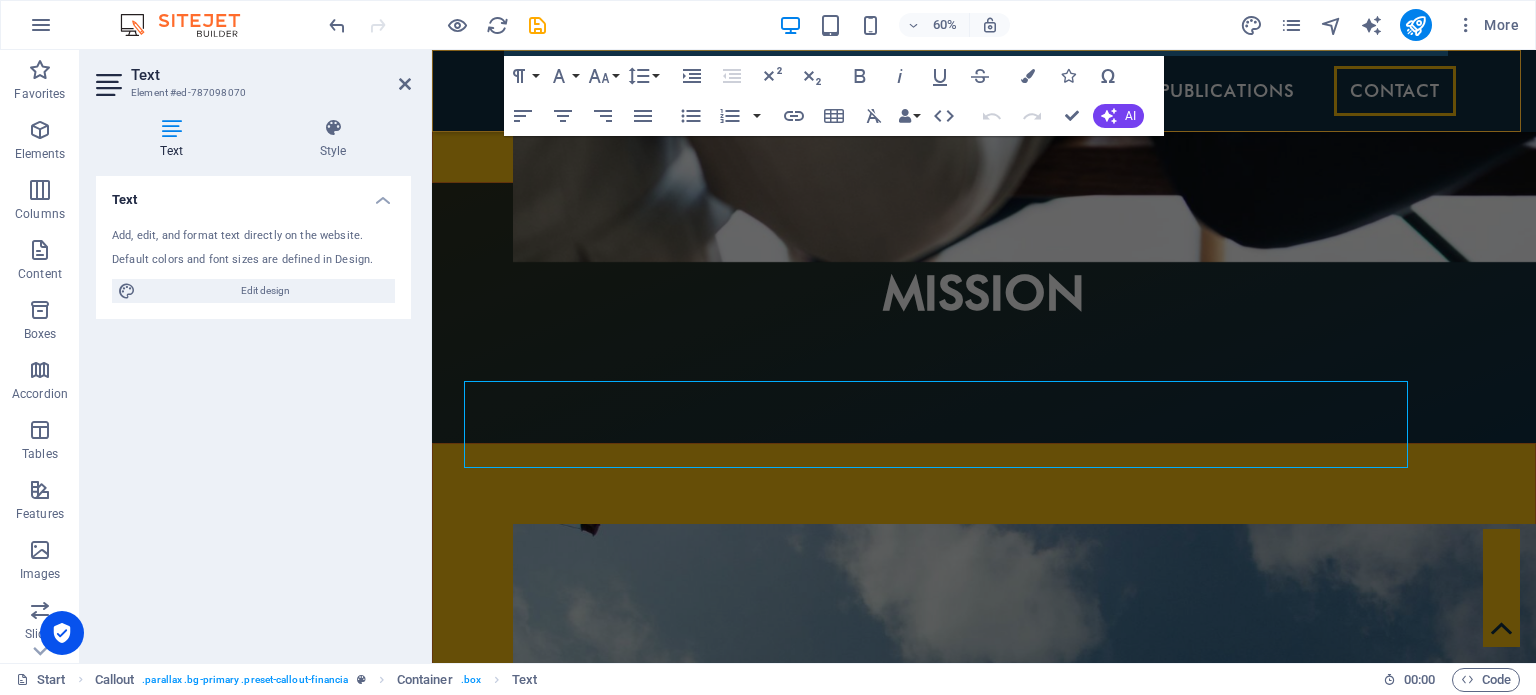 scroll, scrollTop: 3165, scrollLeft: 0, axis: vertical 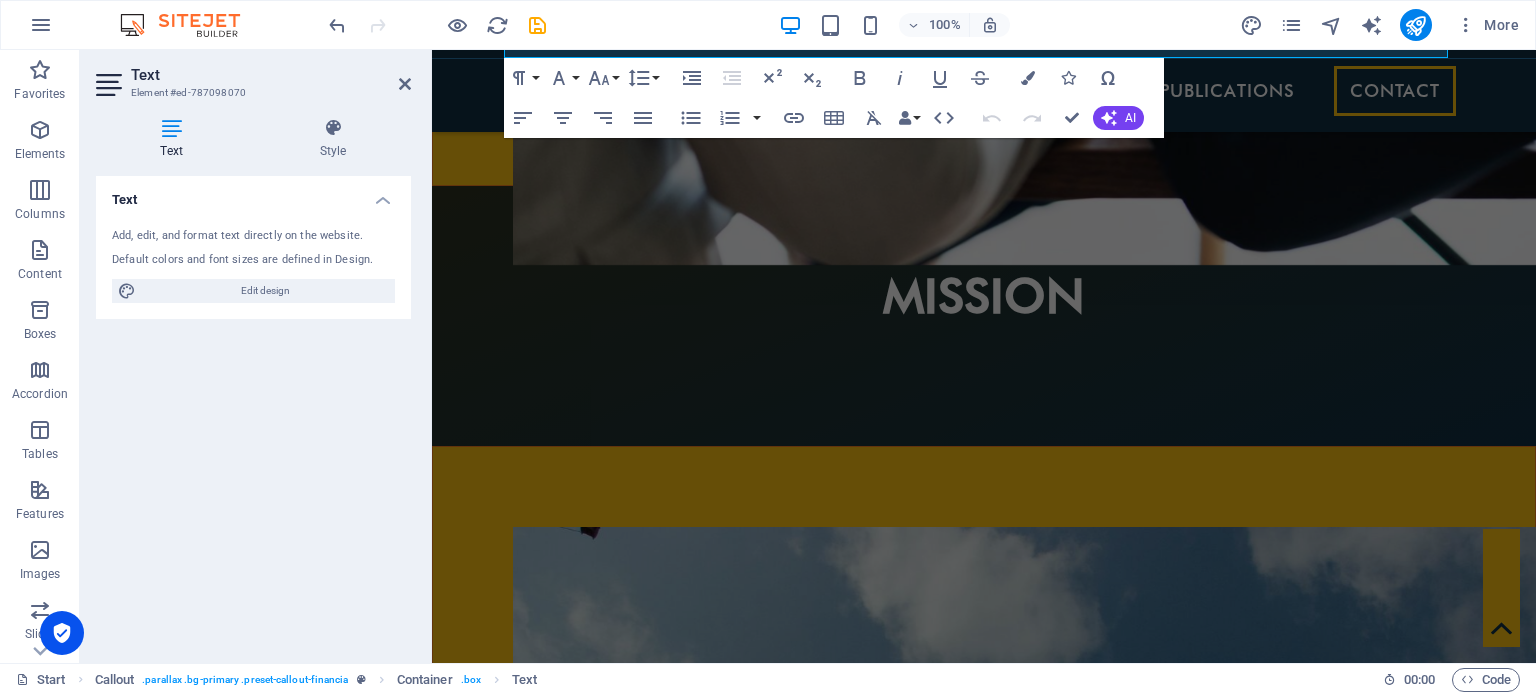click on "Text Add, edit, and format text directly on the website. Default colors and font sizes are defined in Design. Edit design Alignment Left aligned Centered Right aligned" at bounding box center (253, 411) 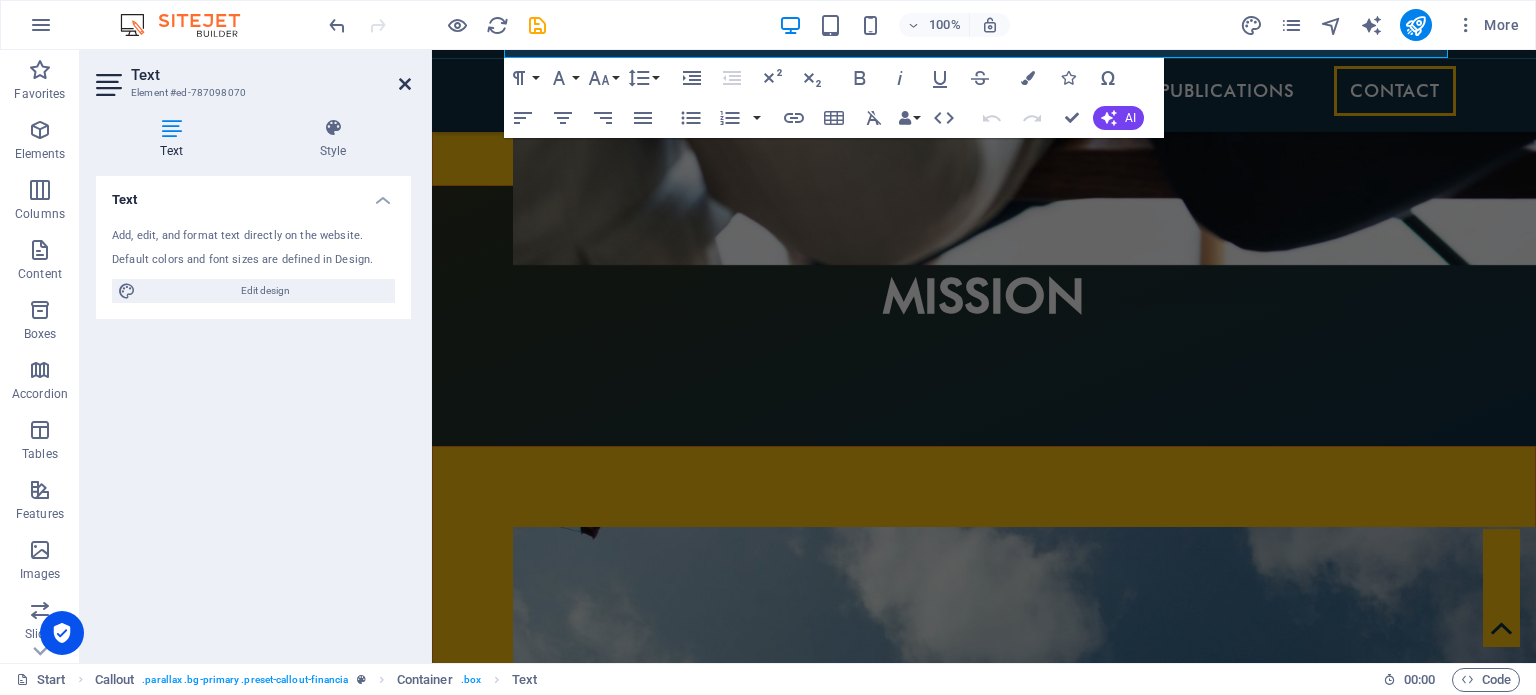 click at bounding box center (405, 84) 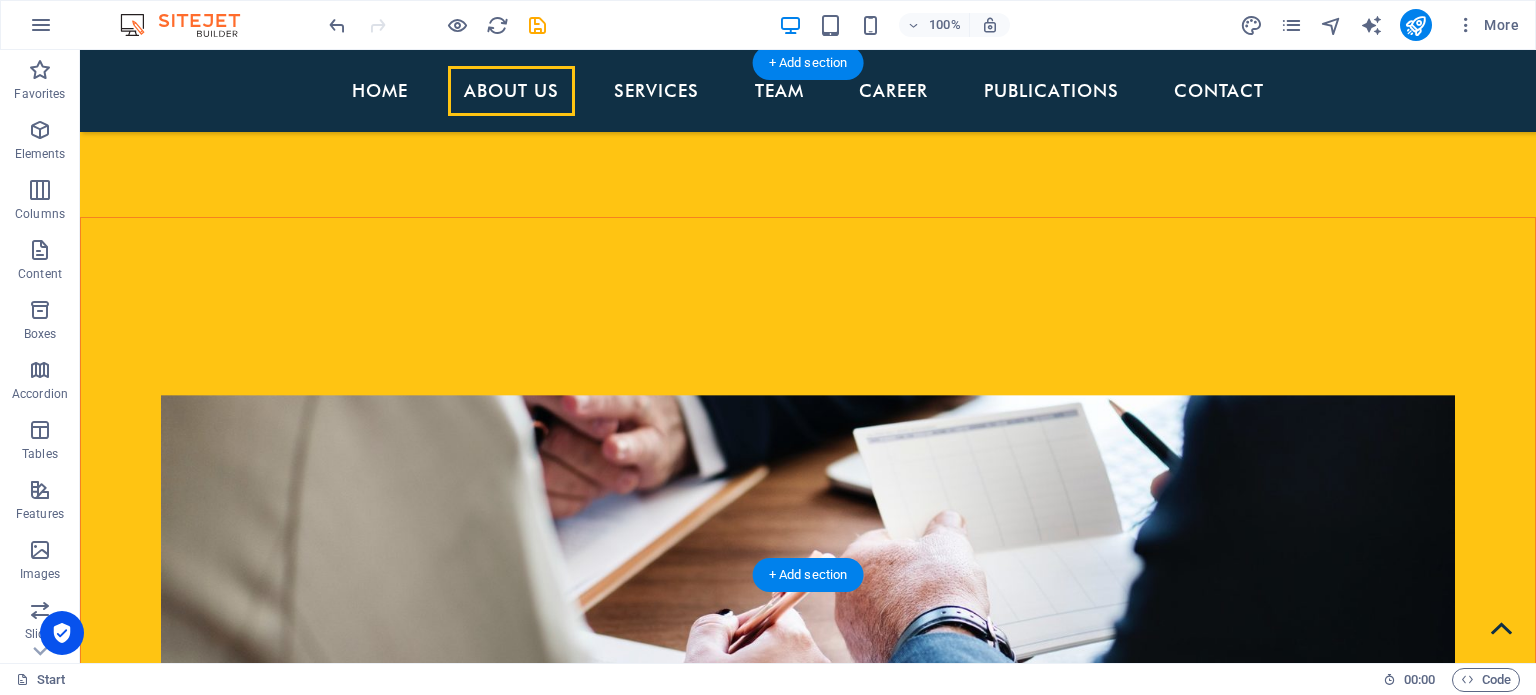scroll, scrollTop: 1879, scrollLeft: 0, axis: vertical 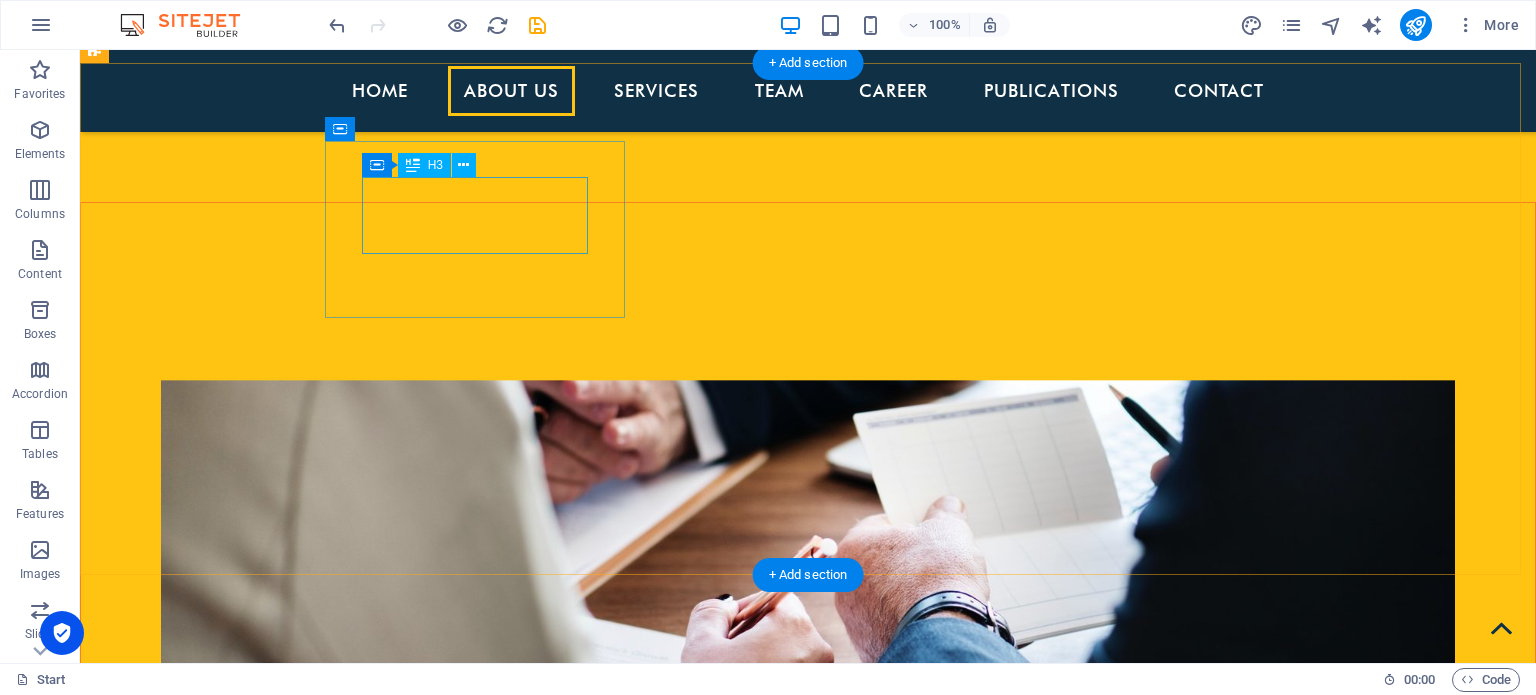 click on "AUDIT AND ASSURANCE" at bounding box center [568, 2520] 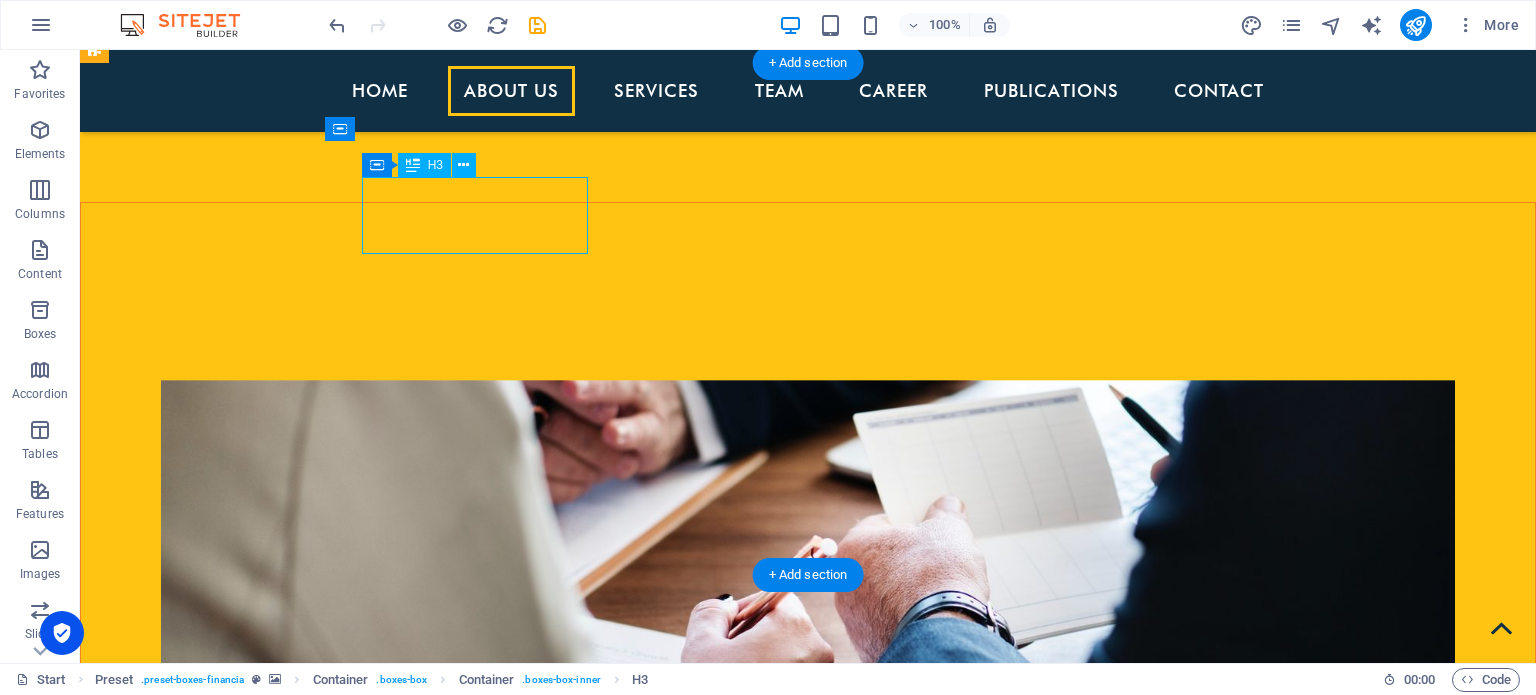 click on "AUDIT AND ASSURANCE" at bounding box center (568, 2520) 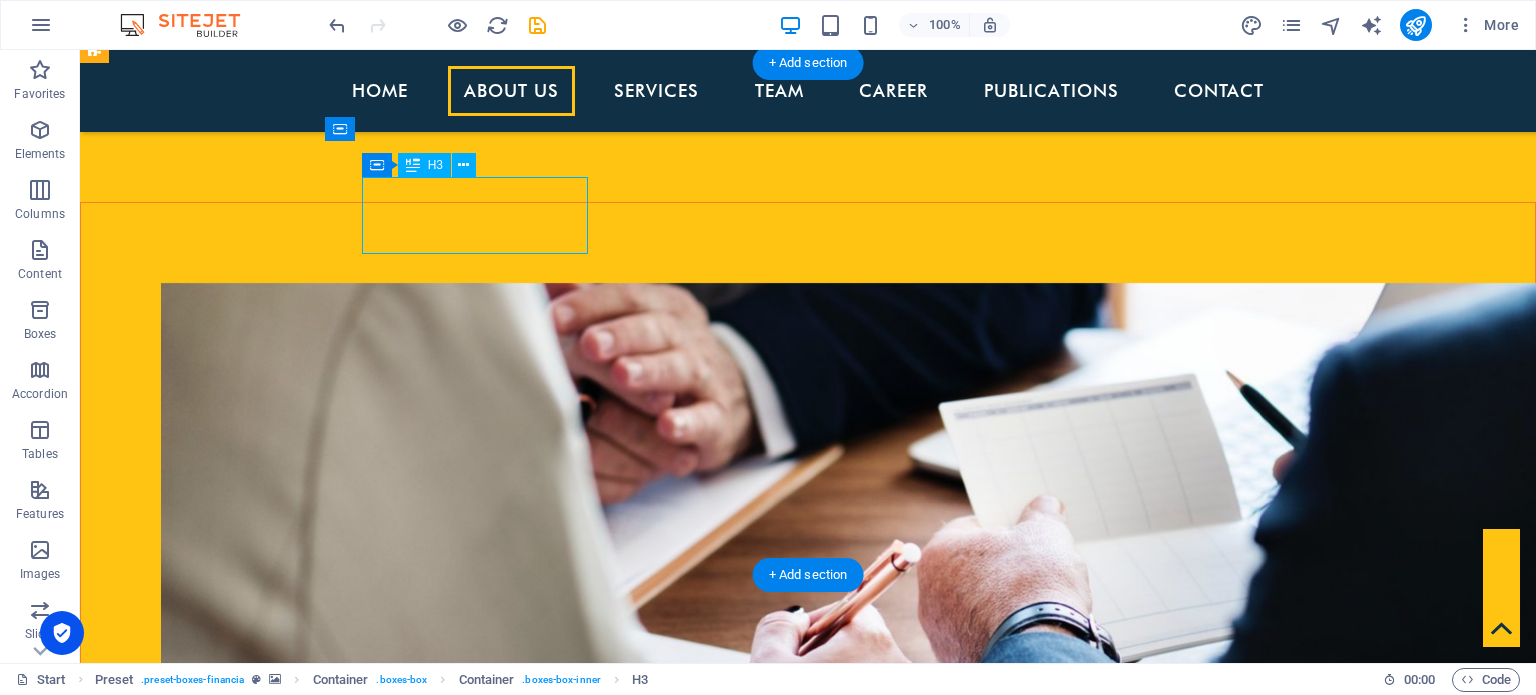 scroll, scrollTop: 1928, scrollLeft: 0, axis: vertical 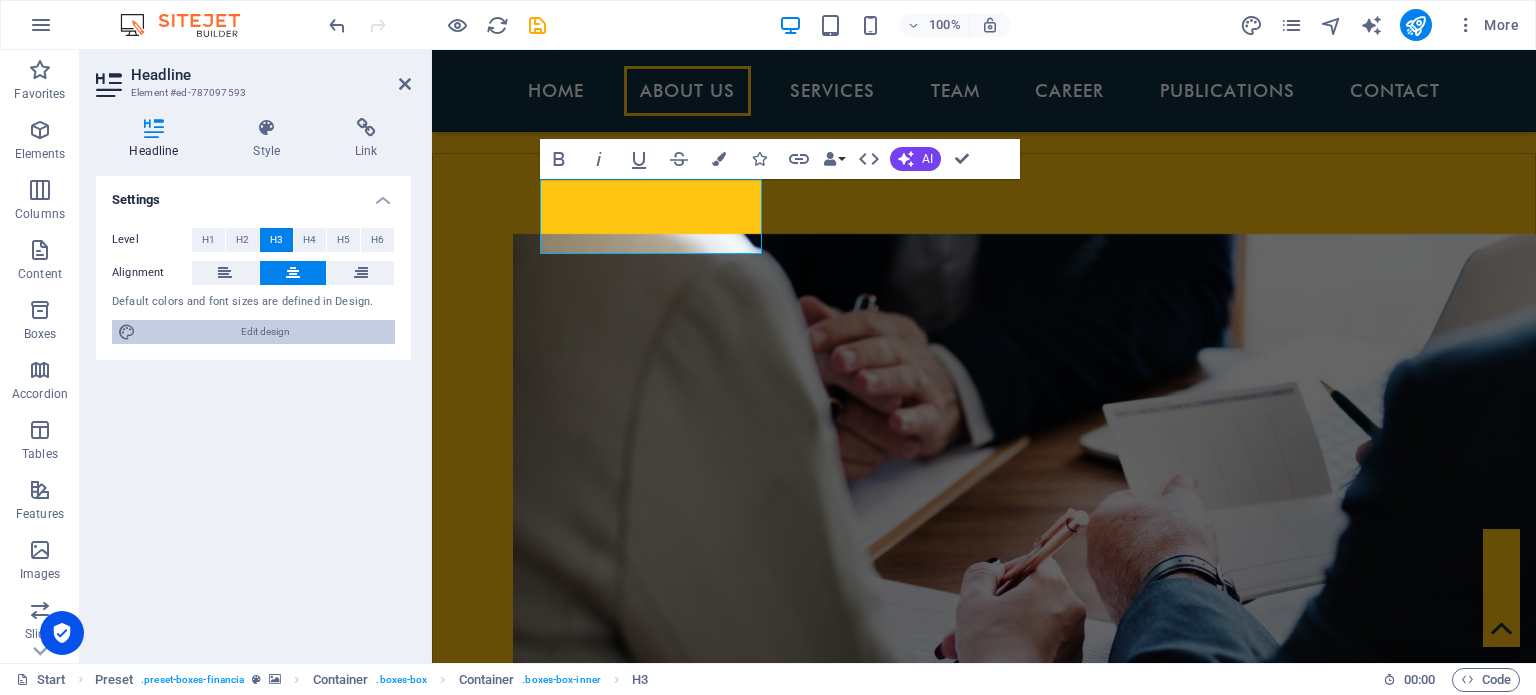 click on "Edit design" at bounding box center [265, 332] 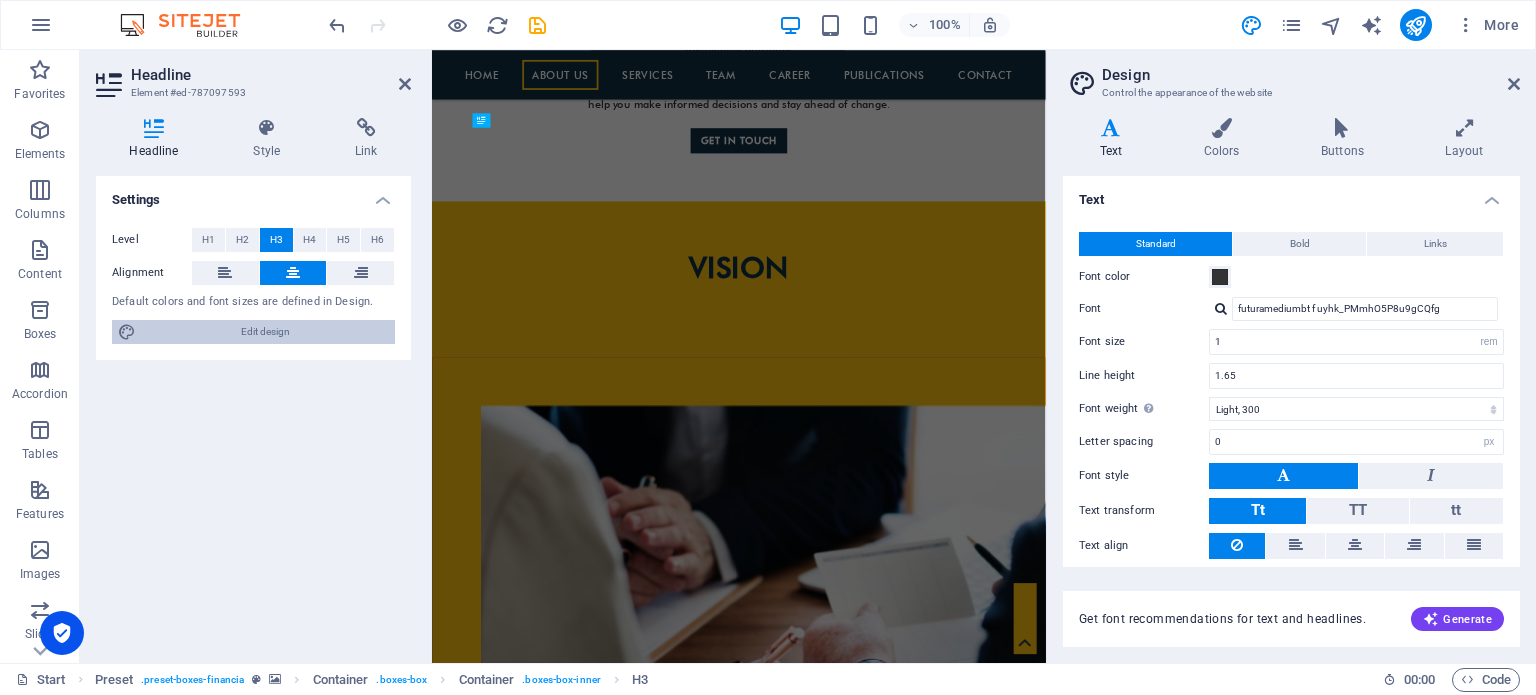 scroll, scrollTop: 2337, scrollLeft: 0, axis: vertical 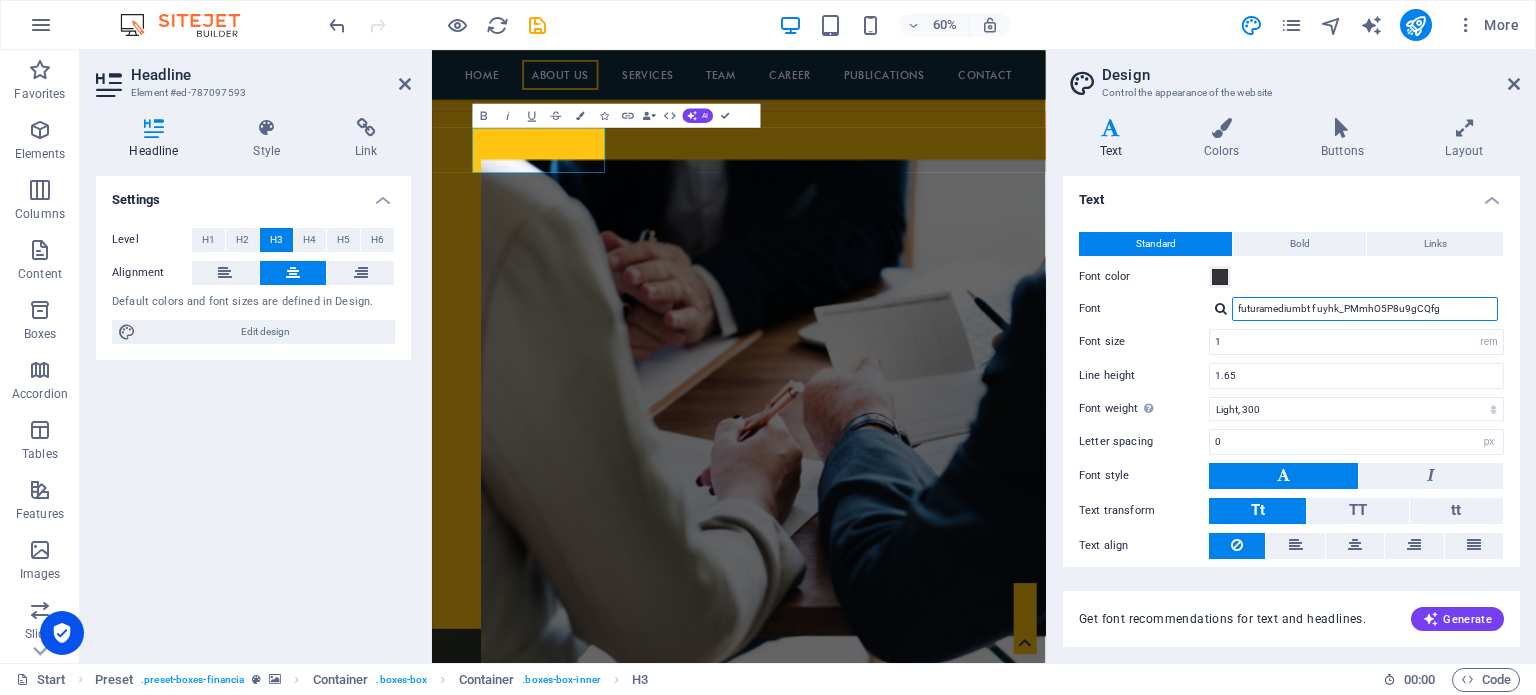 click on "futuramediumbt f uyhk_PMmhO5P8u9gCQfg" at bounding box center [1365, 309] 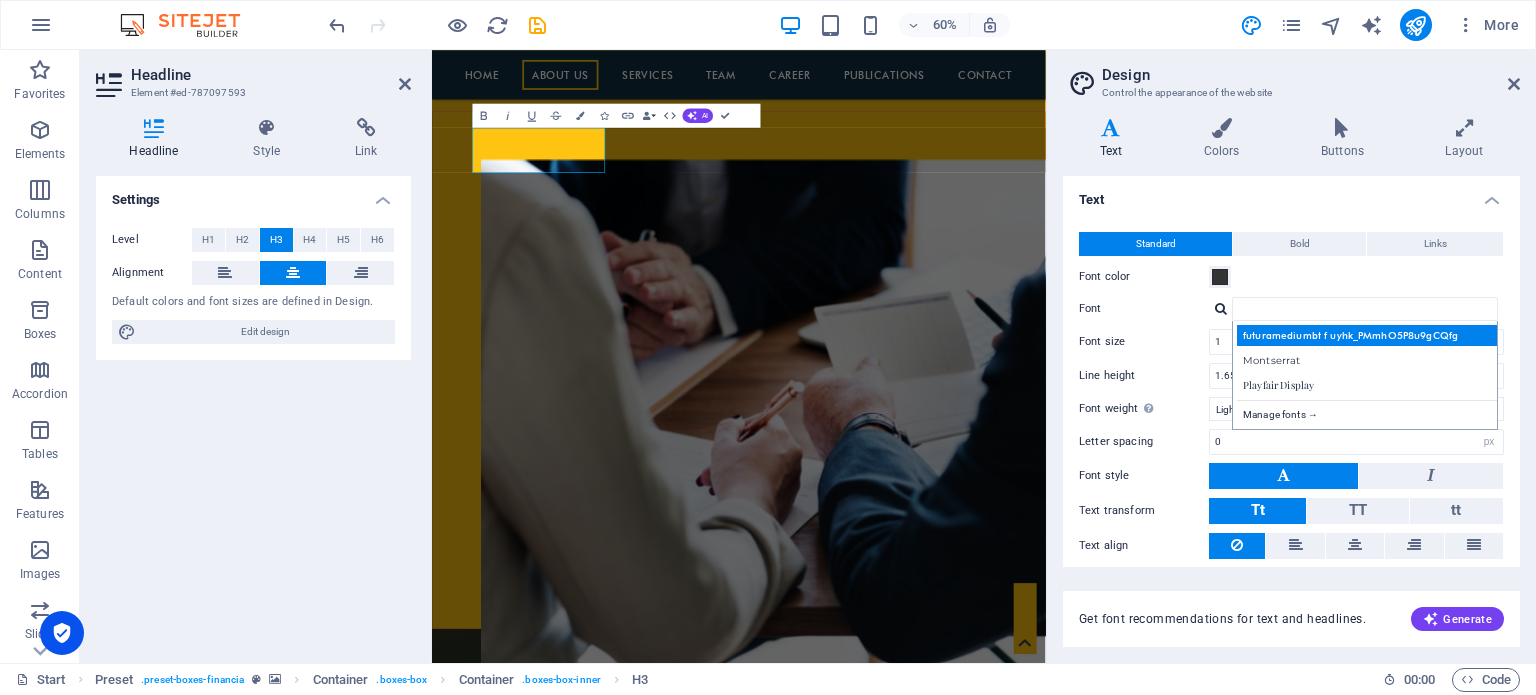 click on "futuramediumbt f uyhk_PMmhO5P8u9gCQfg" at bounding box center (1369, 335) 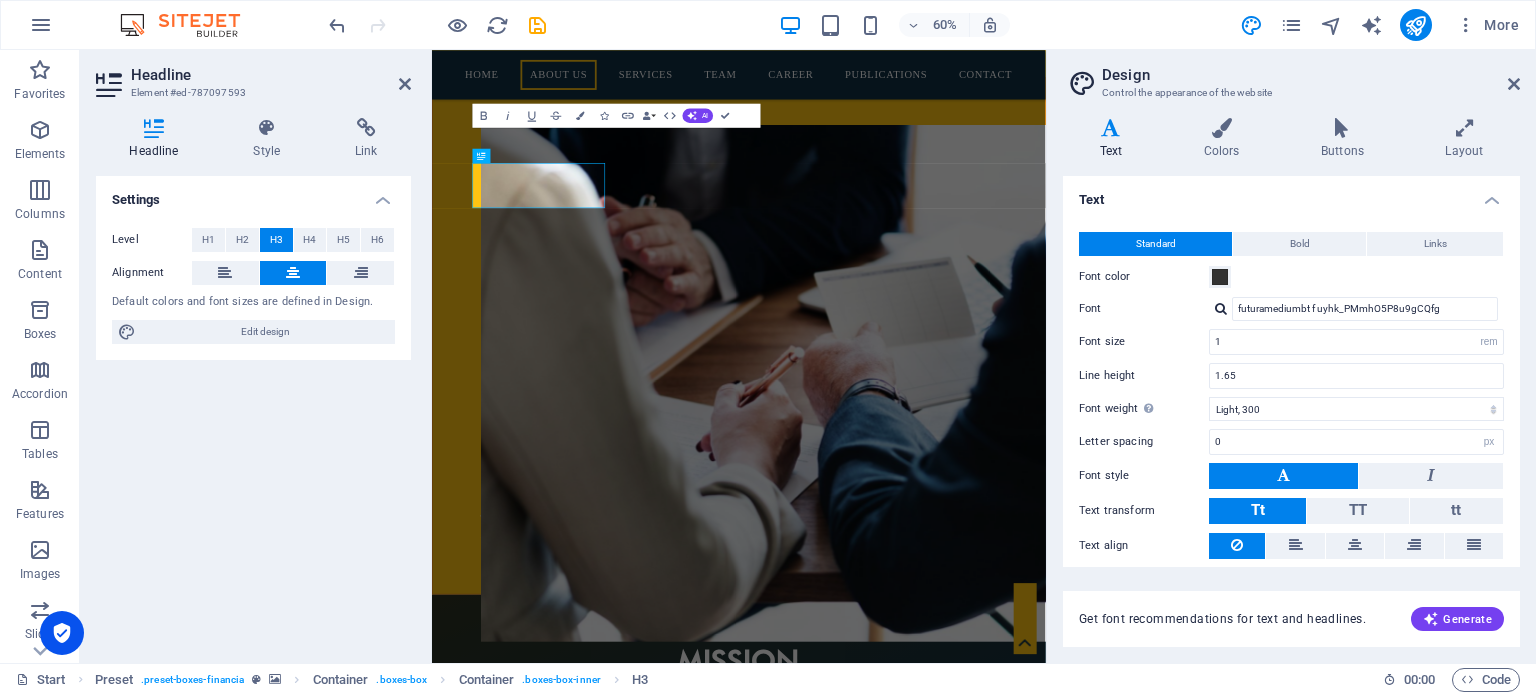 scroll, scrollTop: 2278, scrollLeft: 0, axis: vertical 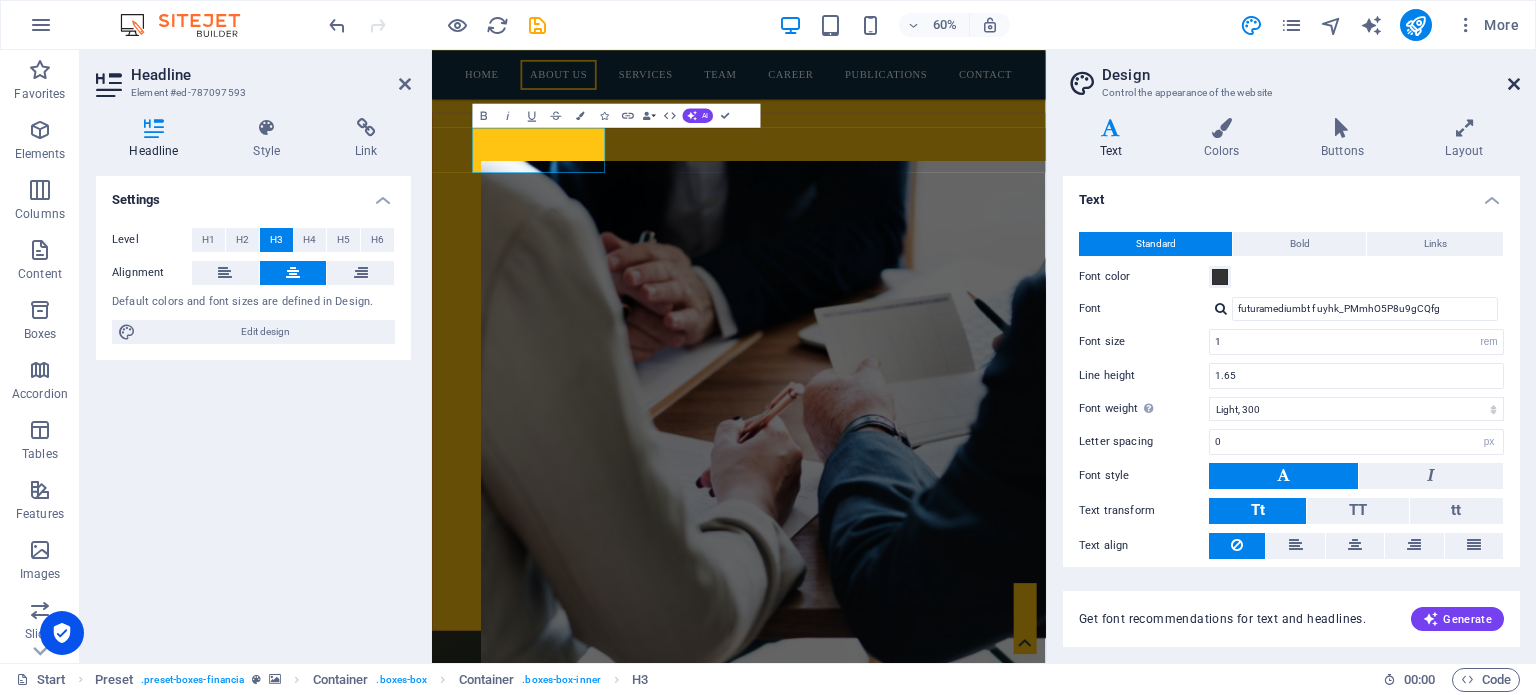 click at bounding box center [1514, 84] 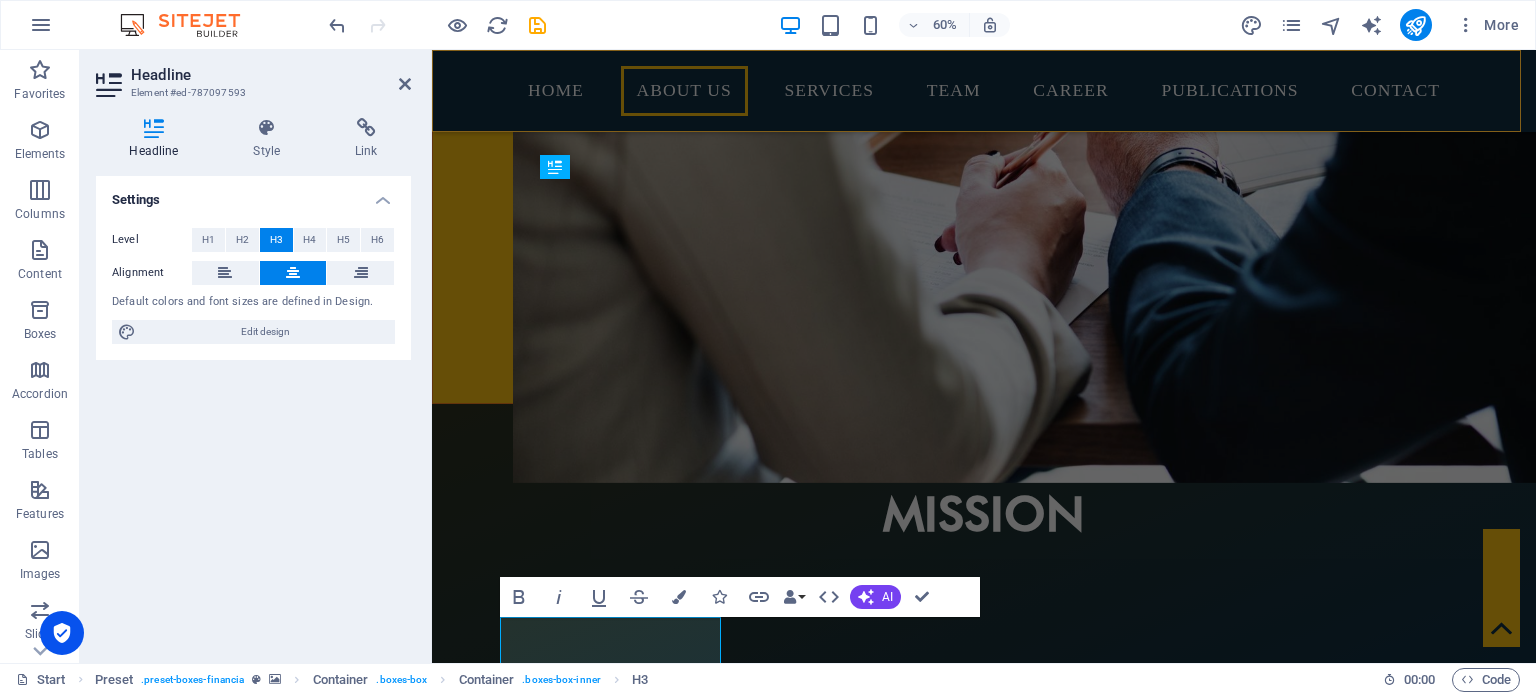 scroll, scrollTop: 1840, scrollLeft: 0, axis: vertical 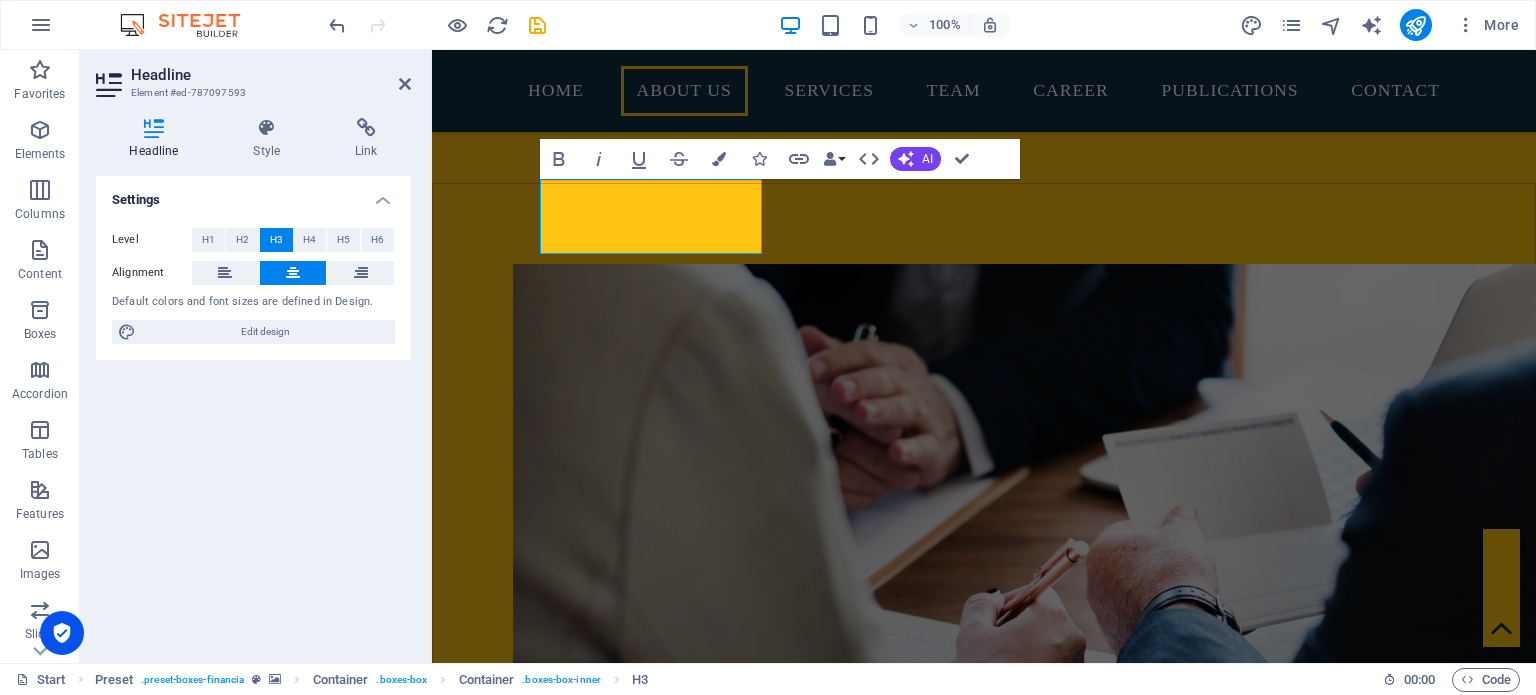 click on "Settings Level H1 H2 H3 H4 H5 H6 Alignment Default colors and font sizes are defined in Design. Edit design" at bounding box center (253, 411) 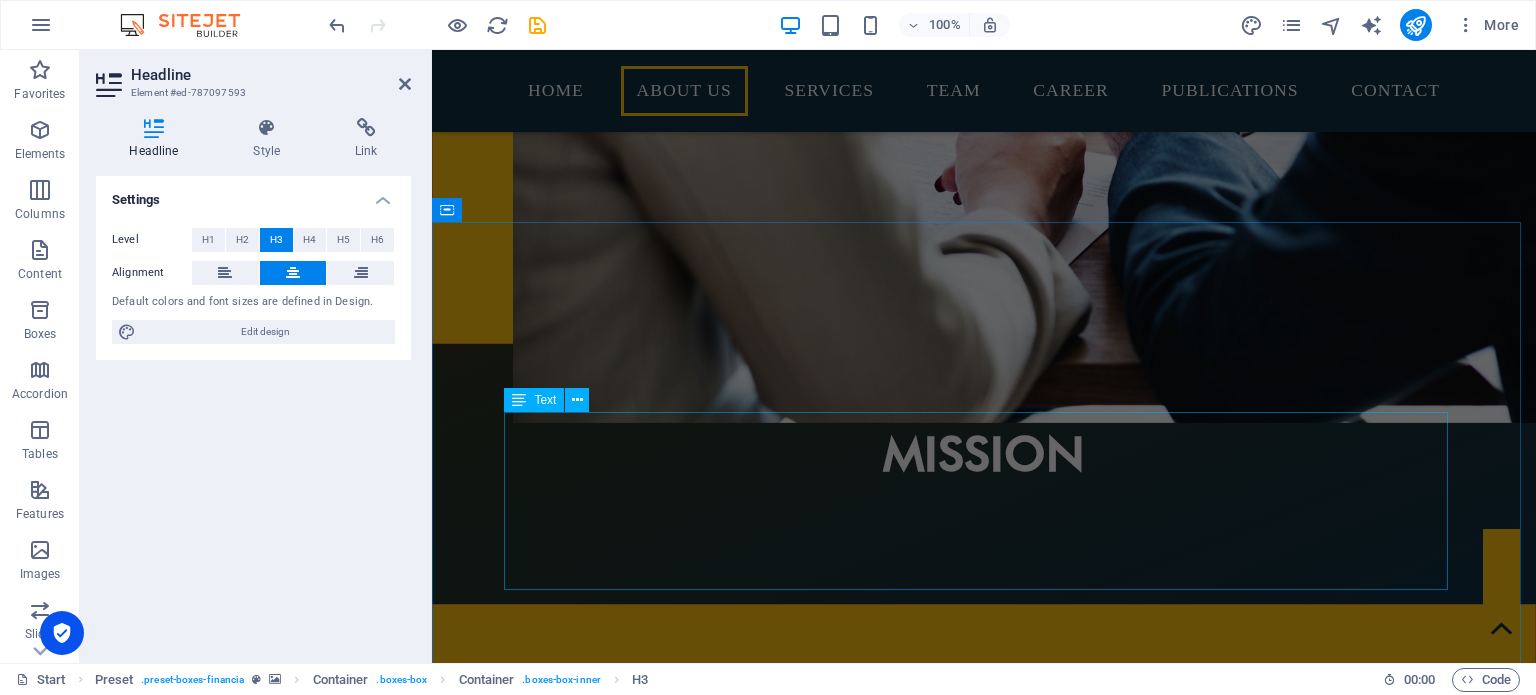 scroll, scrollTop: 2364, scrollLeft: 0, axis: vertical 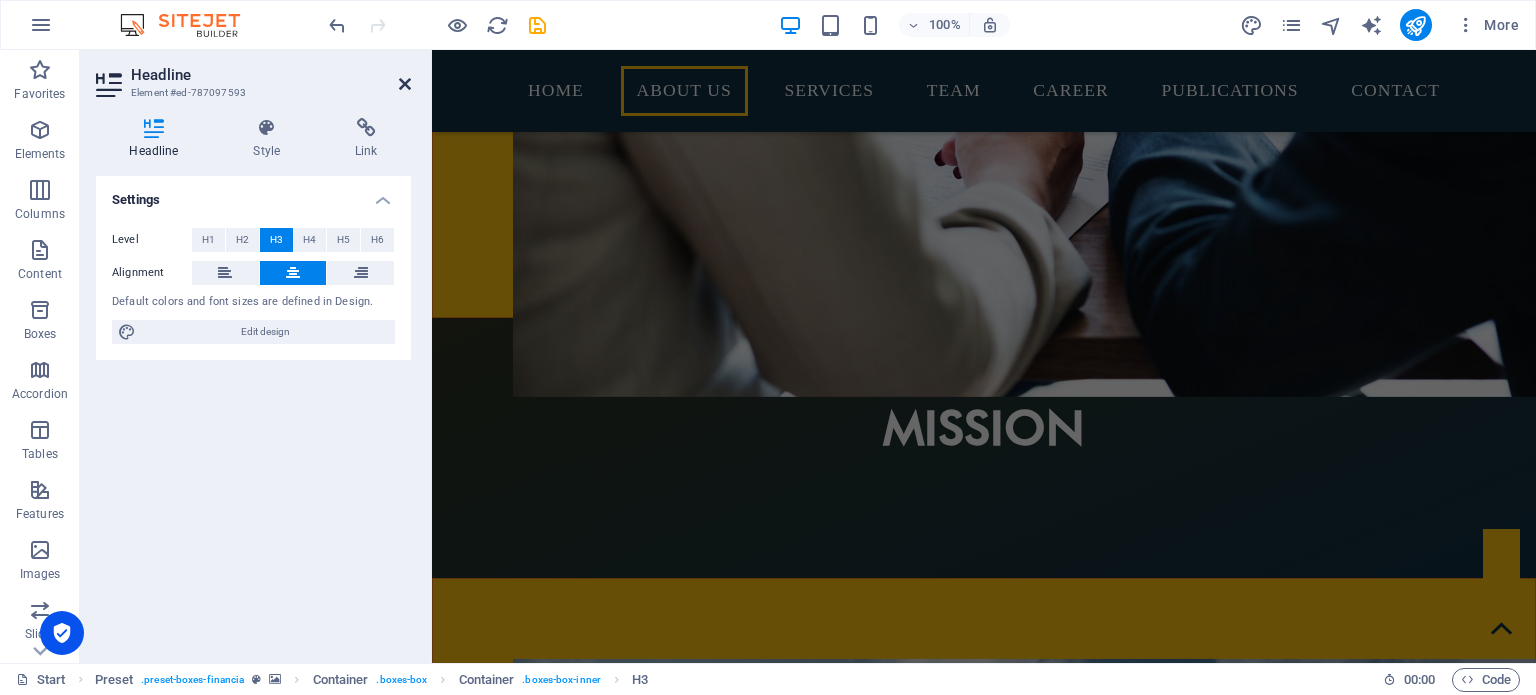 click on "Headline Element #ed-787097593 Headline Style Link Settings Level H1 H2 H3 H4 H5 H6 Alignment Default colors and font sizes are defined in Design. Edit design Preset Element Layout How this element expands within the layout (Flexbox). Size Default auto px % 1/1 1/2 1/3 1/4 1/5 1/6 1/7 1/8 1/9 1/10 Grow Shrink Order Container layout Visible Visible Opacity 100 % Overflow Spacing Margin Default auto px % rem vw vh Custom Custom auto px % rem vw vh auto px % rem vw vh auto px % rem vw vh auto px % rem vw vh Padding Default px rem % vh vw Custom Custom px rem % vh vw px rem % vh vw px rem % vh vw px rem % vh vw Border Style              - Width 1 auto px rem % vh vw Custom Custom 1 auto px rem % vh vw 1 auto px rem % vh vw 1 auto px rem % vh vw 1 auto px rem % vh vw  - Color Round corners Default px rem % vh vw Custom Custom px rem % vh vw px rem % vh vw px rem % vh vw px rem % vh vw Shadow Default None Outside Inside Color X offset 0 px rem vh vw Y offset 0 px rem vh vw Blur 0 px rem % vh vw Spread 0 0" at bounding box center (256, 356) 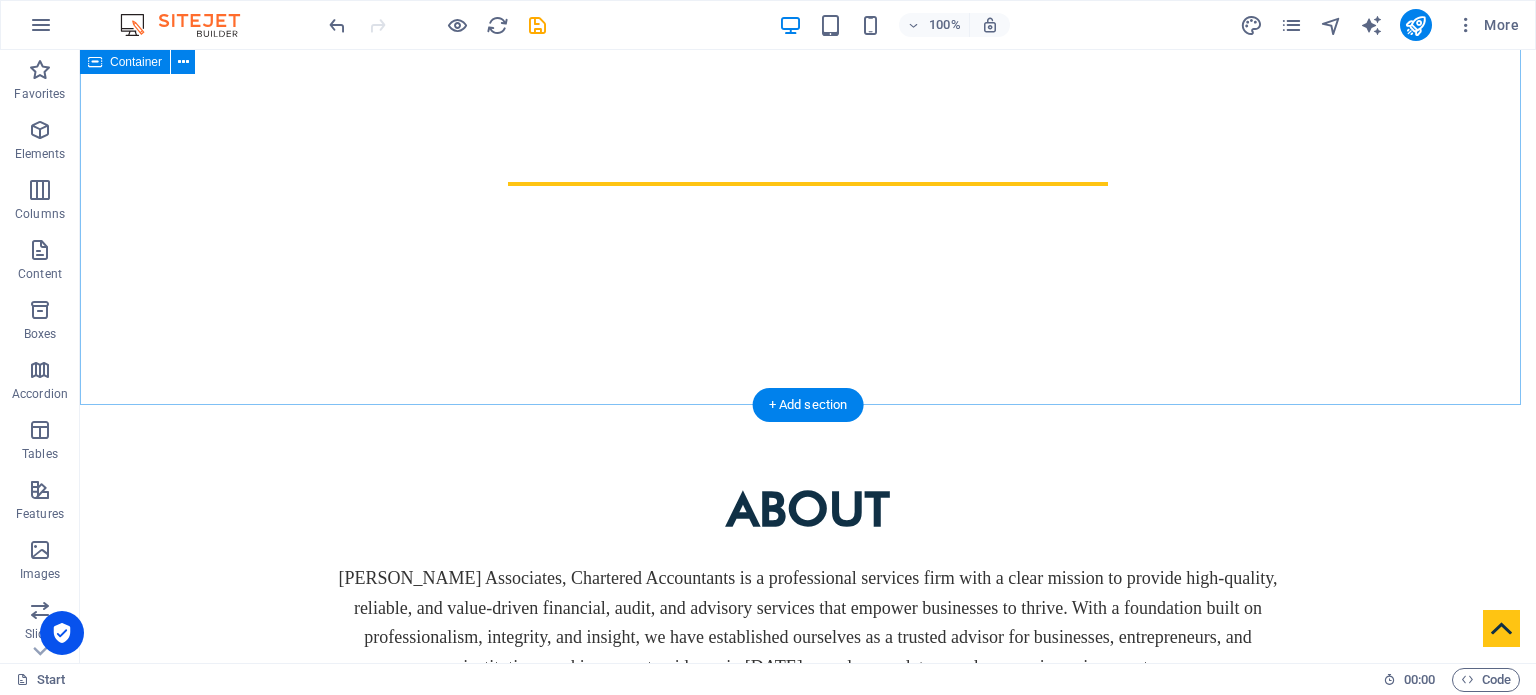scroll, scrollTop: 0, scrollLeft: 0, axis: both 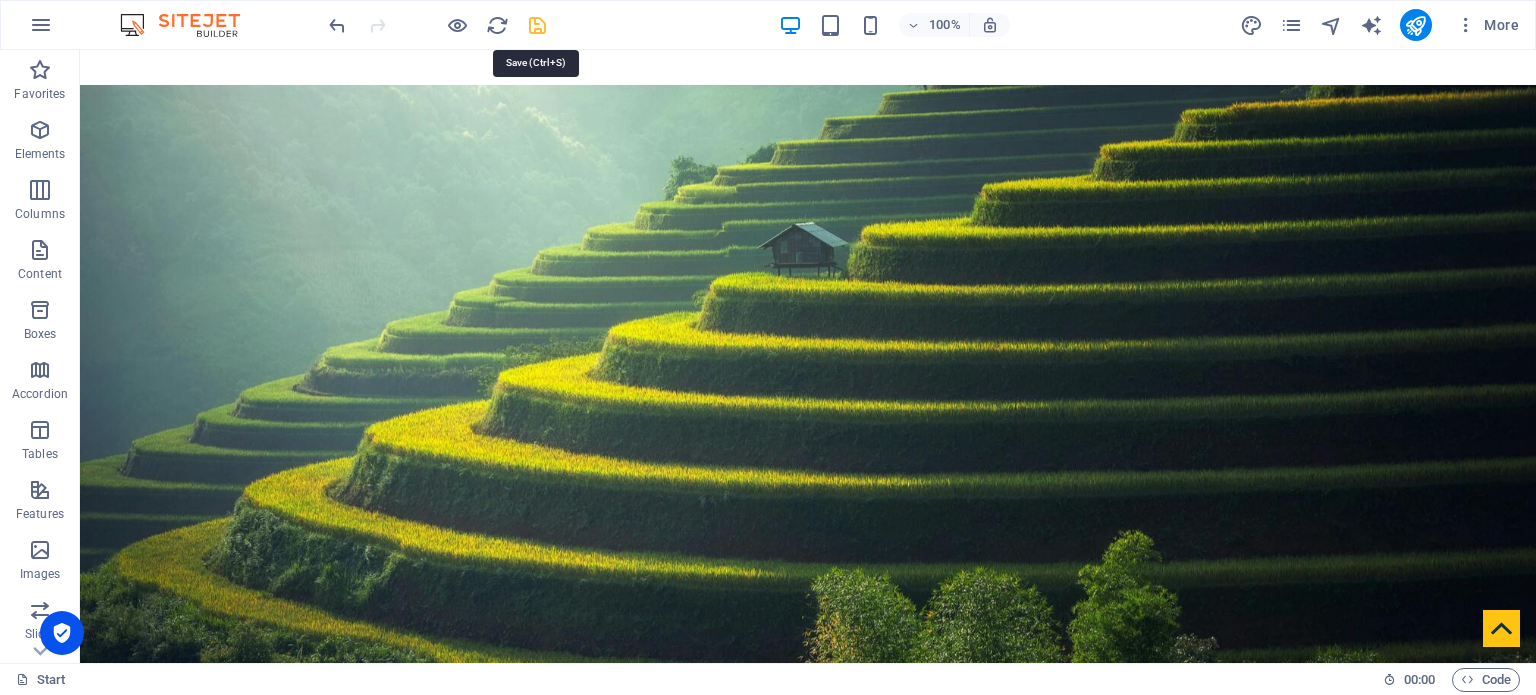 click at bounding box center (537, 25) 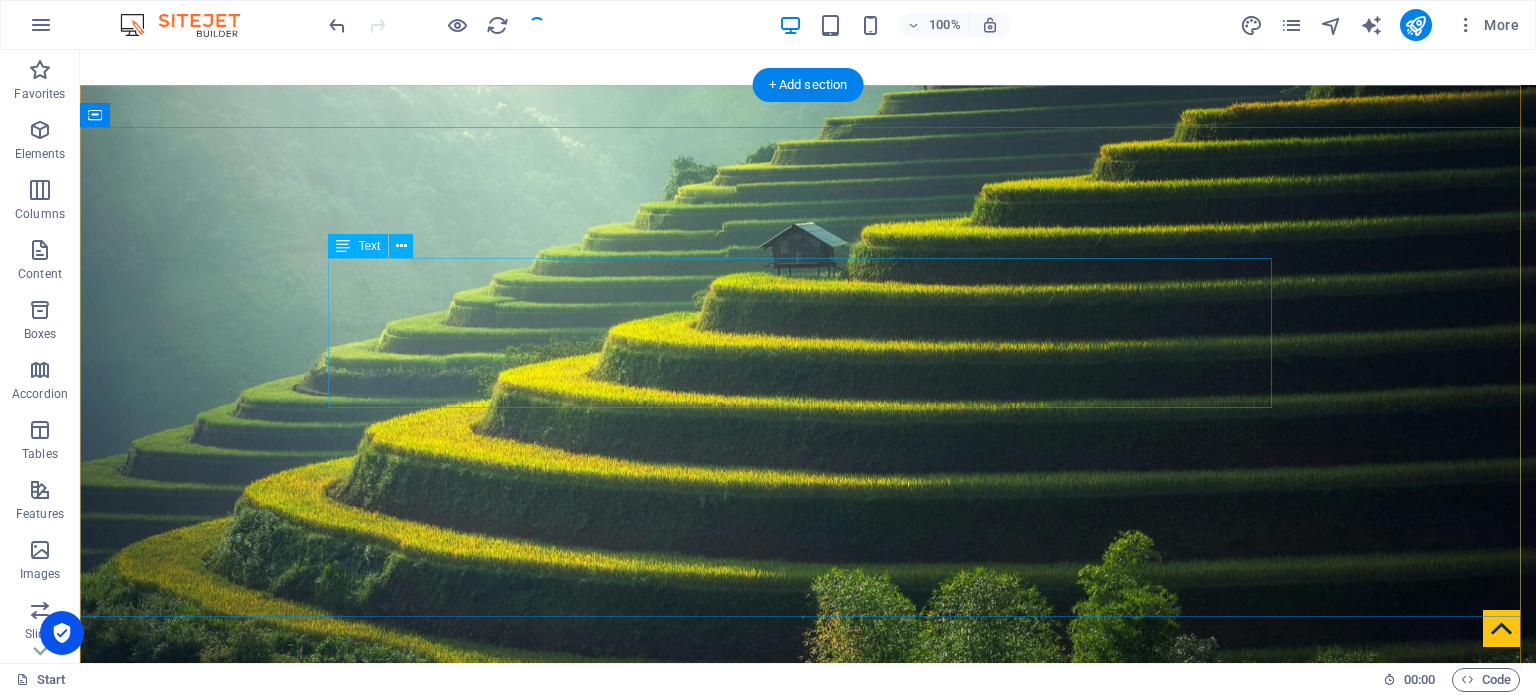 scroll, scrollTop: 64, scrollLeft: 0, axis: vertical 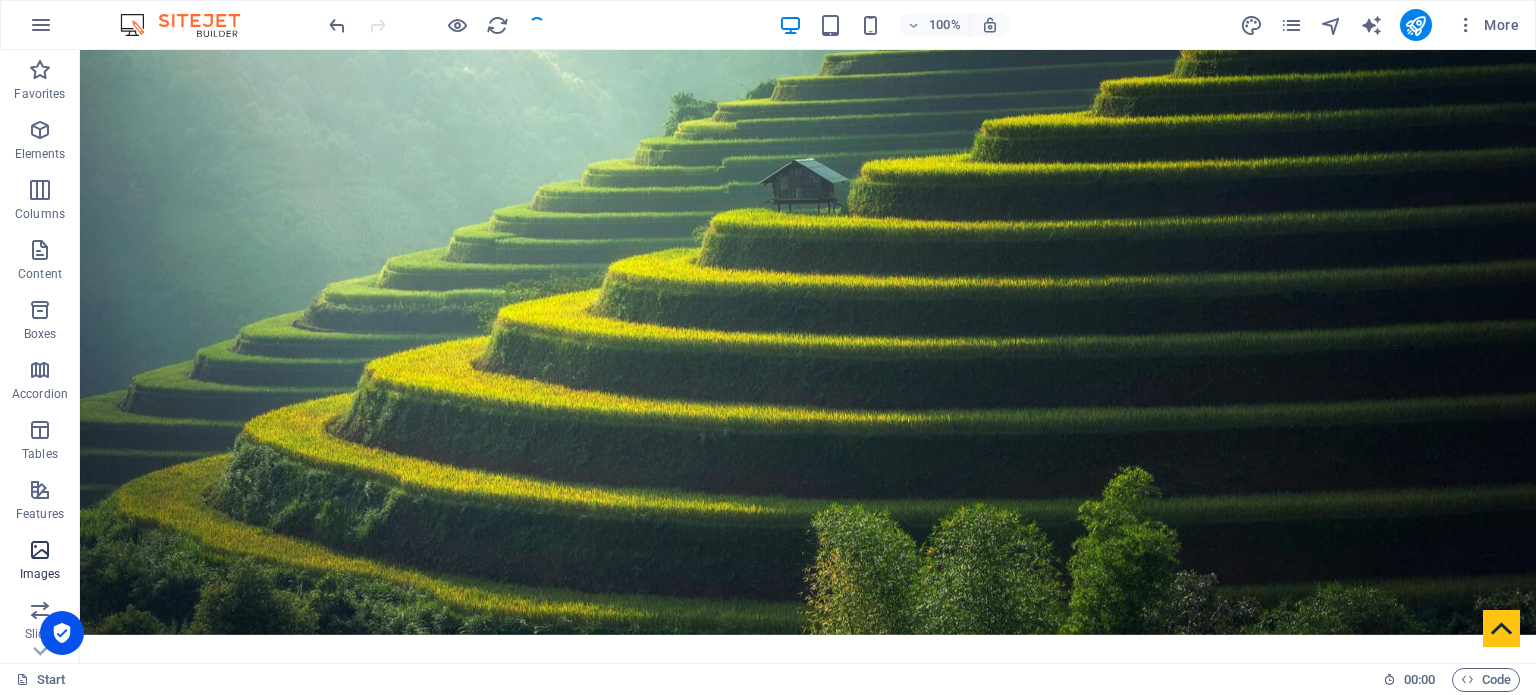 click at bounding box center (40, 550) 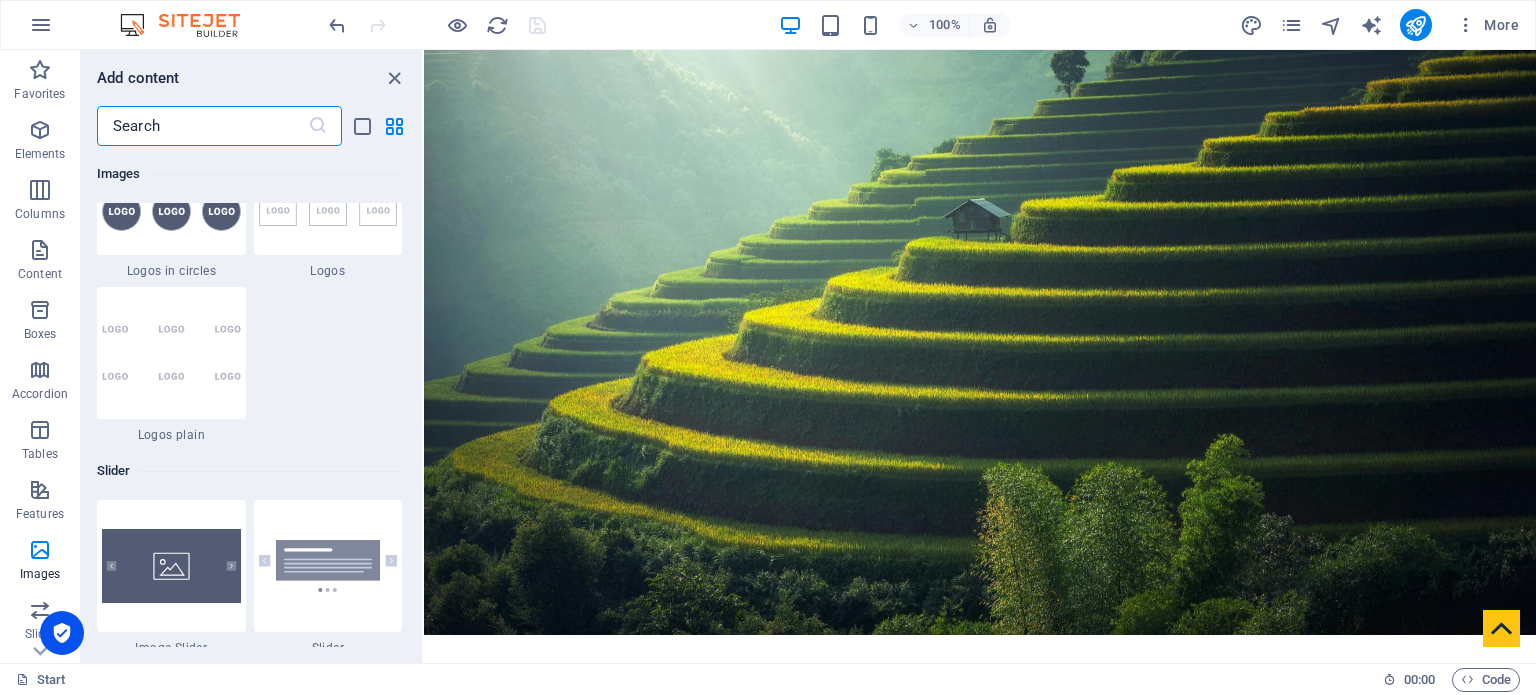scroll, scrollTop: 10879, scrollLeft: 0, axis: vertical 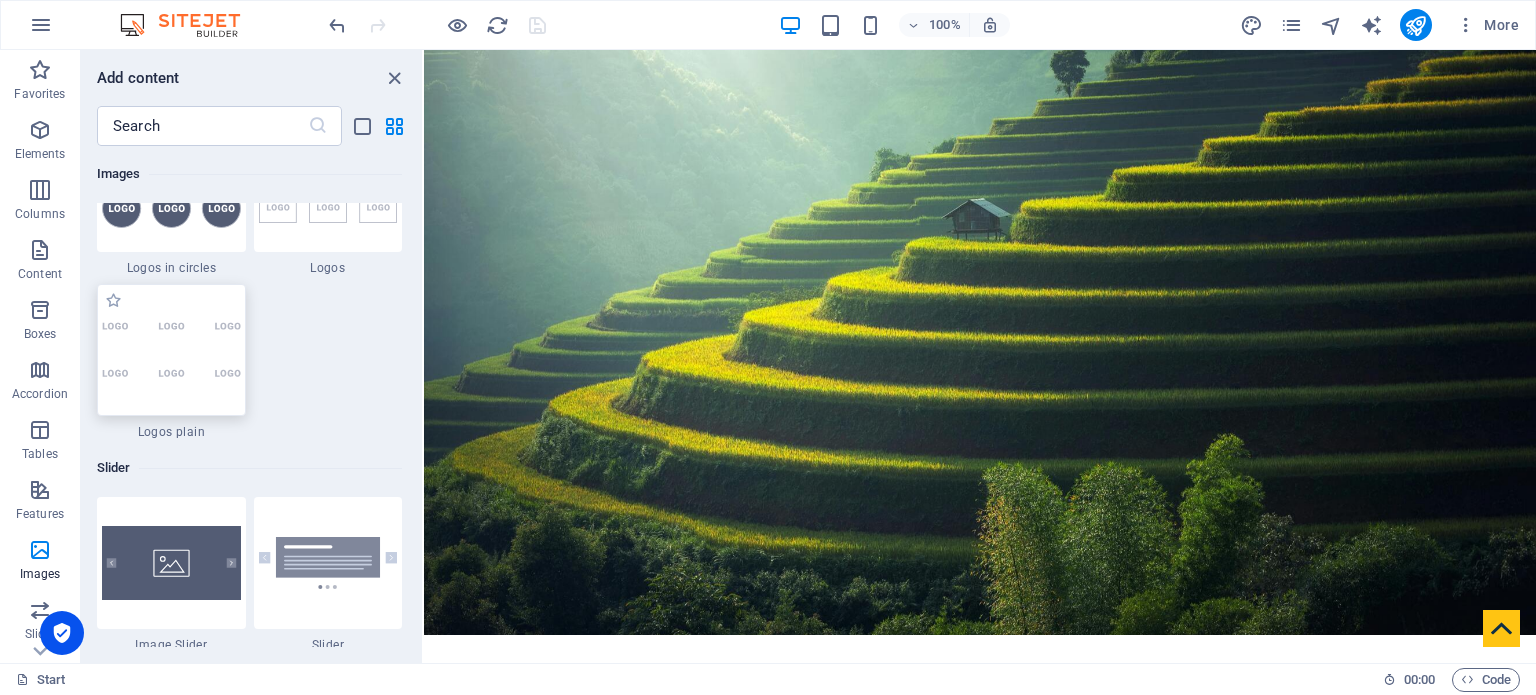 click at bounding box center (171, 350) 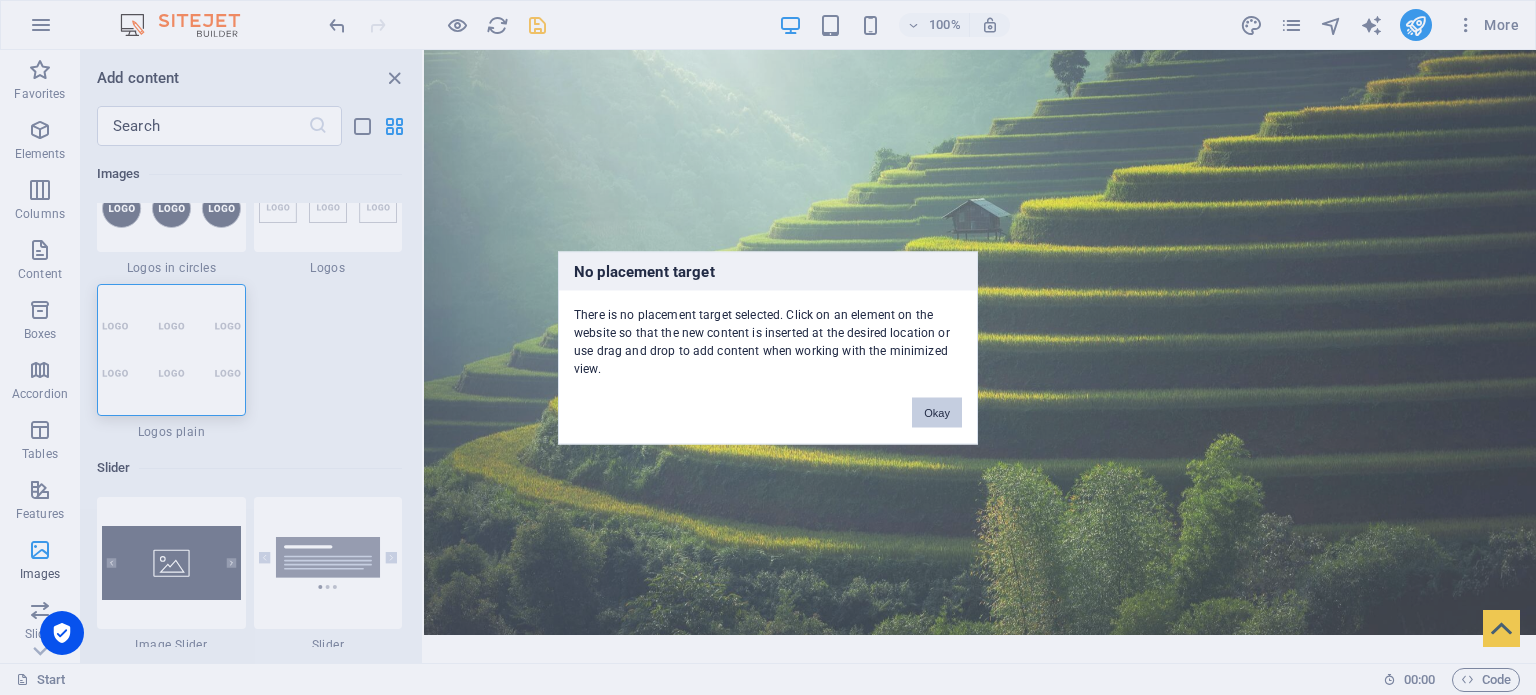 click on "Okay" at bounding box center (937, 412) 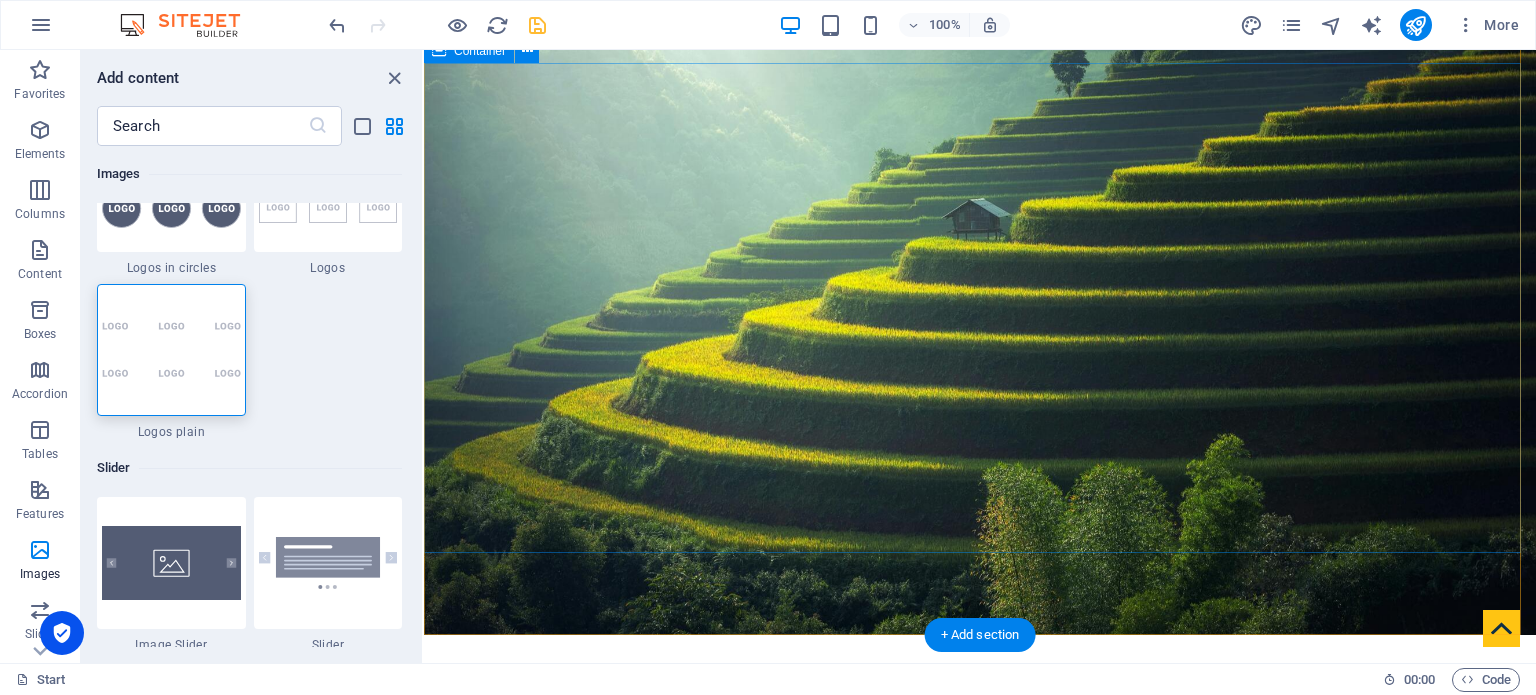 scroll, scrollTop: 230, scrollLeft: 0, axis: vertical 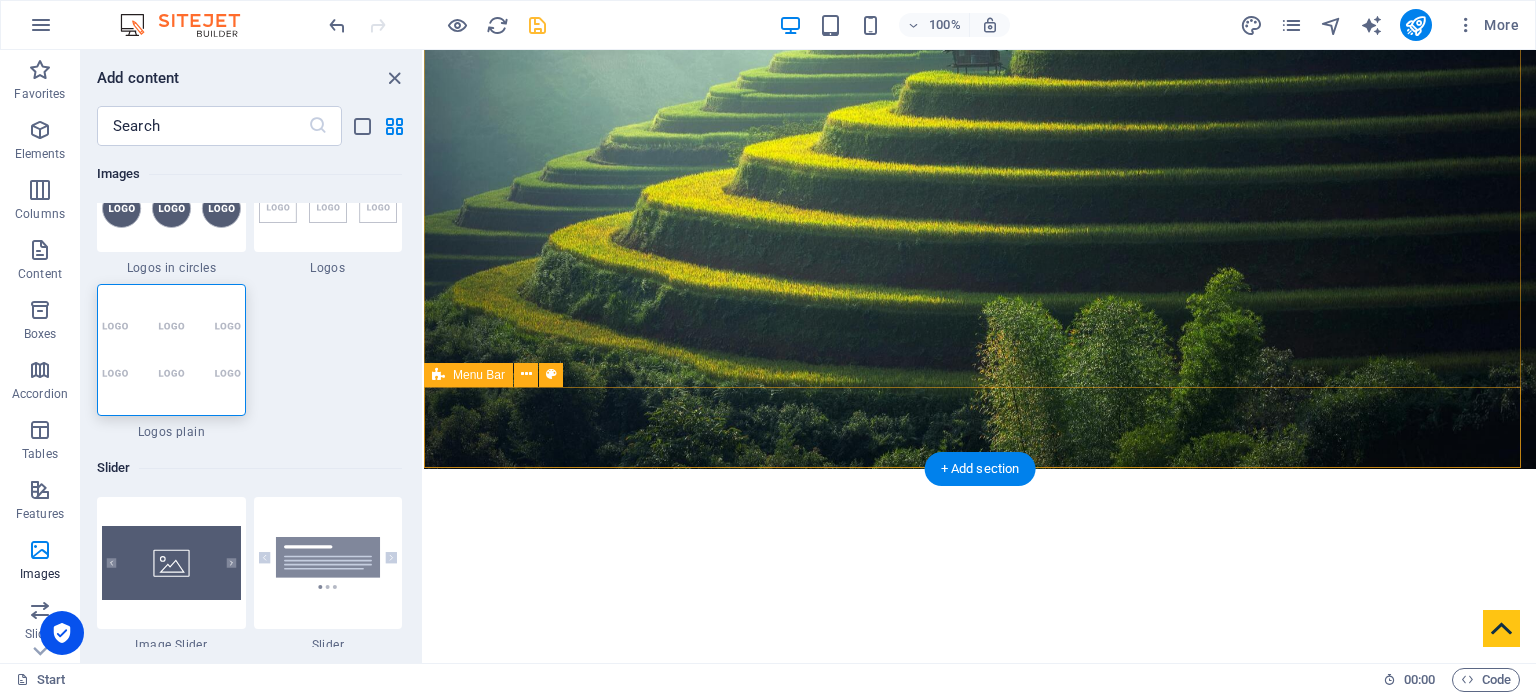 click on "Home About us Services Team Career Publications Contact" at bounding box center (980, 993) 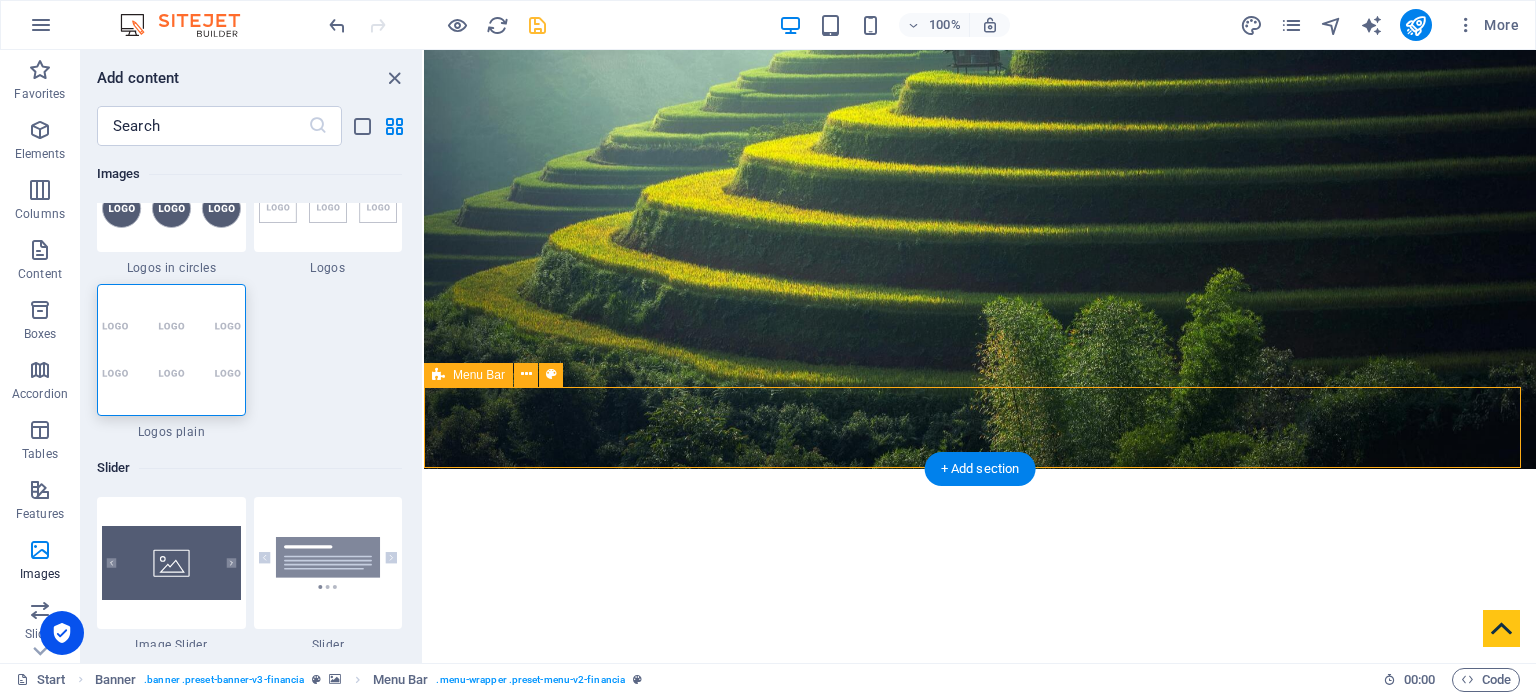 click on "Home About us Services Team Career Publications Contact" at bounding box center [980, 993] 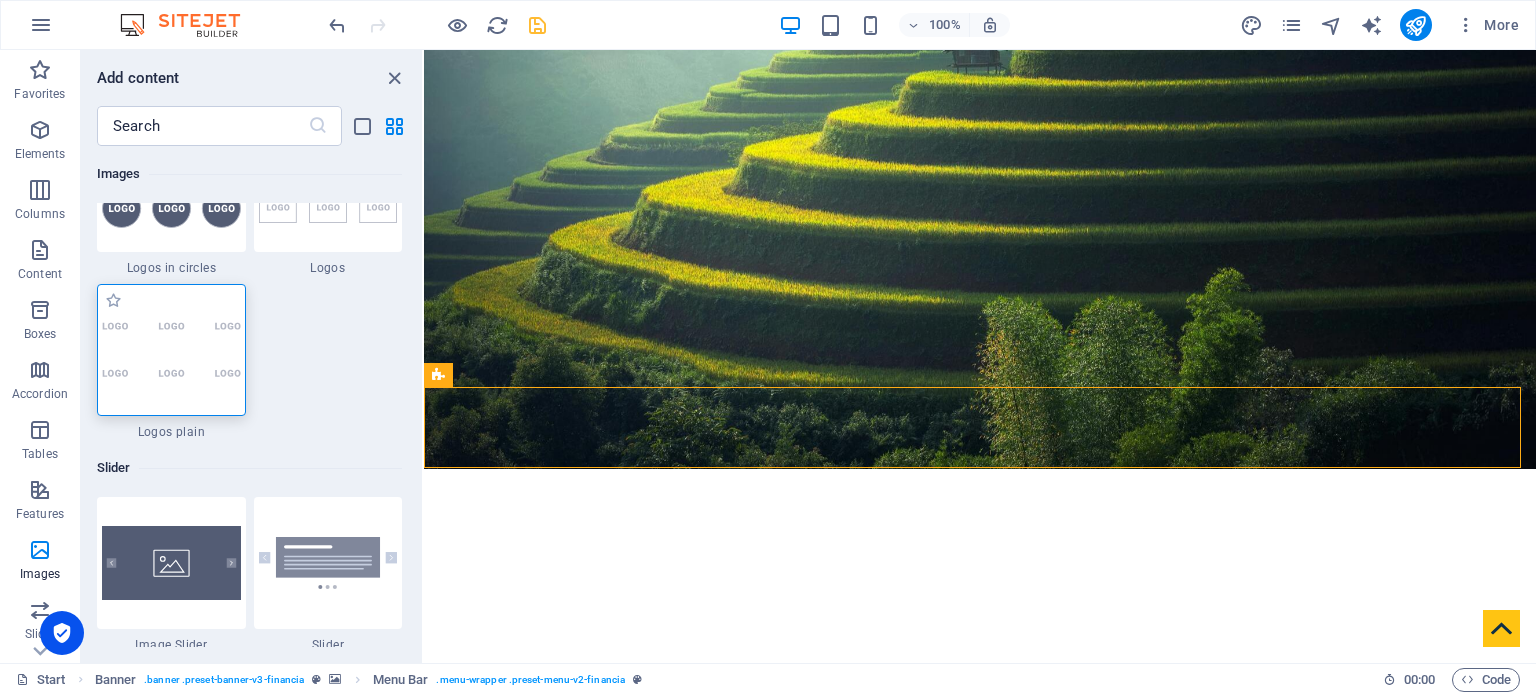 click at bounding box center (171, 350) 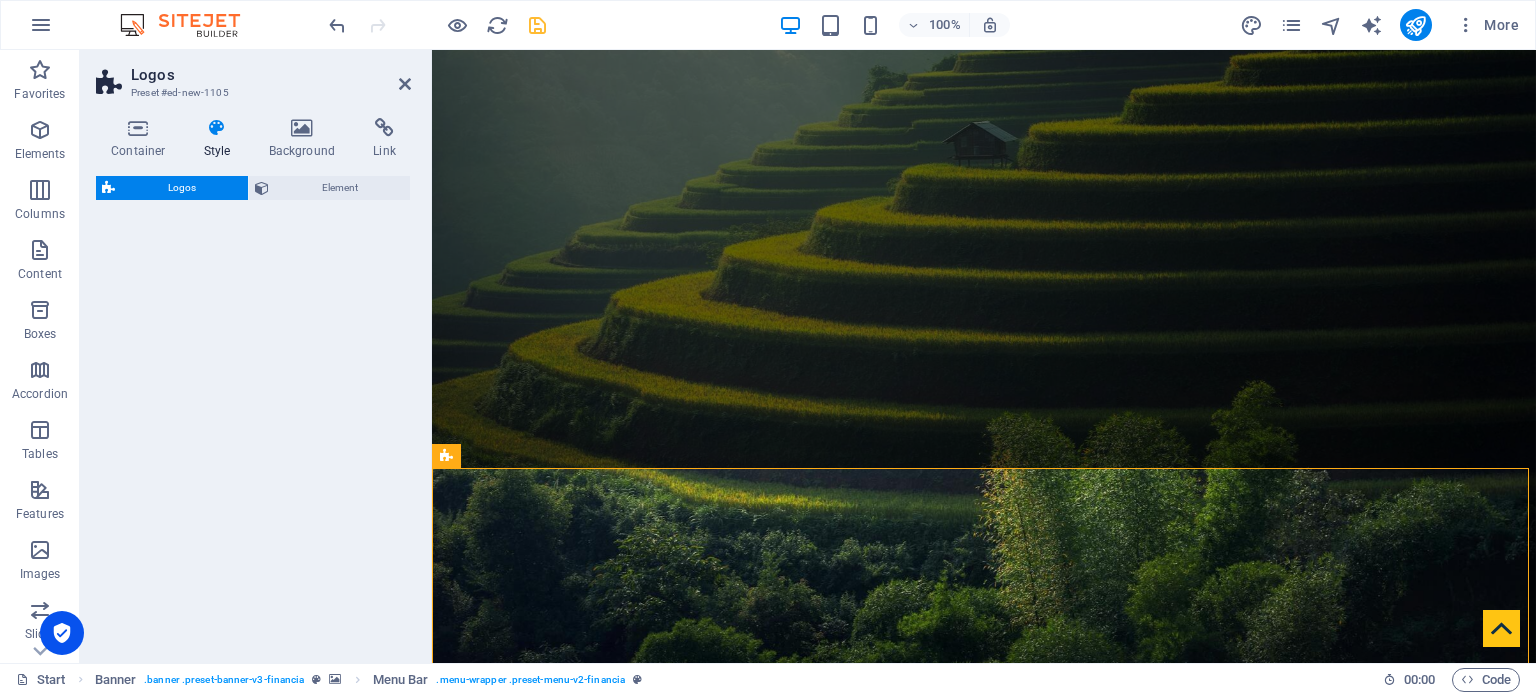 select on "rem" 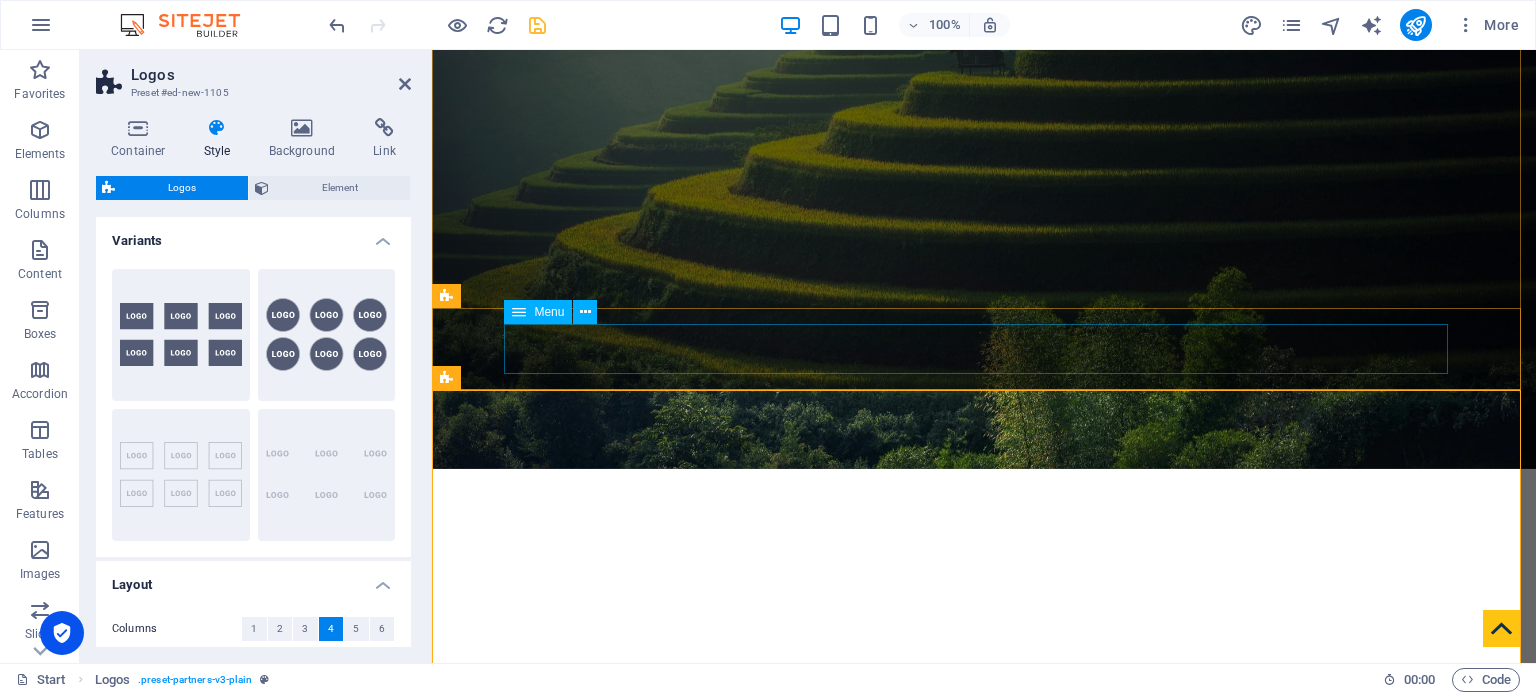 scroll, scrollTop: 458, scrollLeft: 0, axis: vertical 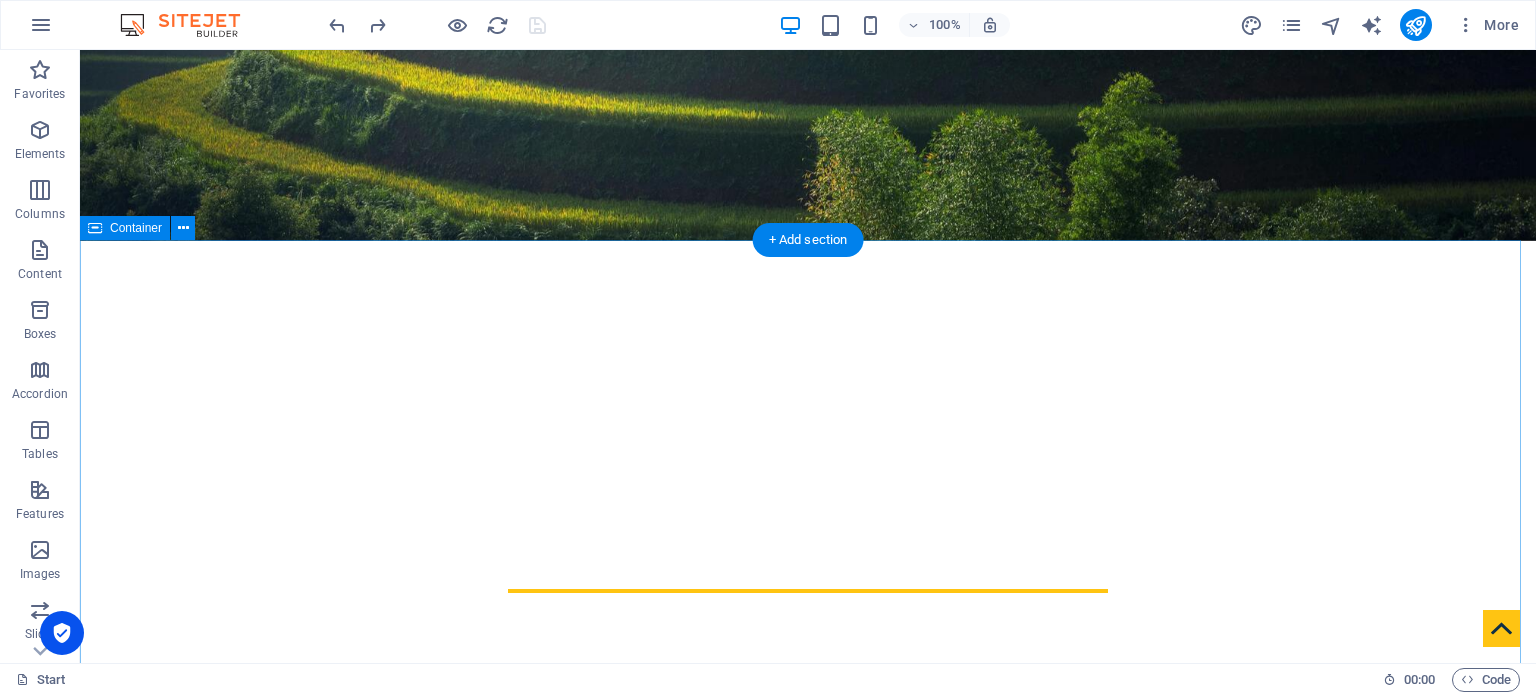 click on "About [PERSON_NAME] Associates, Chartered Accountants is a professional services firm with a clear mission to provide high-quality, reliable, and value-driven financial, audit, and advisory services that empower businesses to thrive. With a foundation built on professionalism, integrity, and insight, we have established ourselves as a trusted advisor for businesses, entrepreneurs, and institutions seeking expert guidance in [DATE] complex regulatory and economic environment. Our firm is led by experienced Chartered Accountants who combine technical excellence with practical experience. We aim to go beyond compliance by providing strategic advice that contributes to sustainable growth and operational efficiency. Whether you are a startup navigating early challenges, a growing company preparing for scale, or an established organization looking for innovative financial solutions, [PERSON_NAME] Associates offers personalized support to help you make informed decisions and stay ahead of change. Get in touch" at bounding box center [808, 1125] 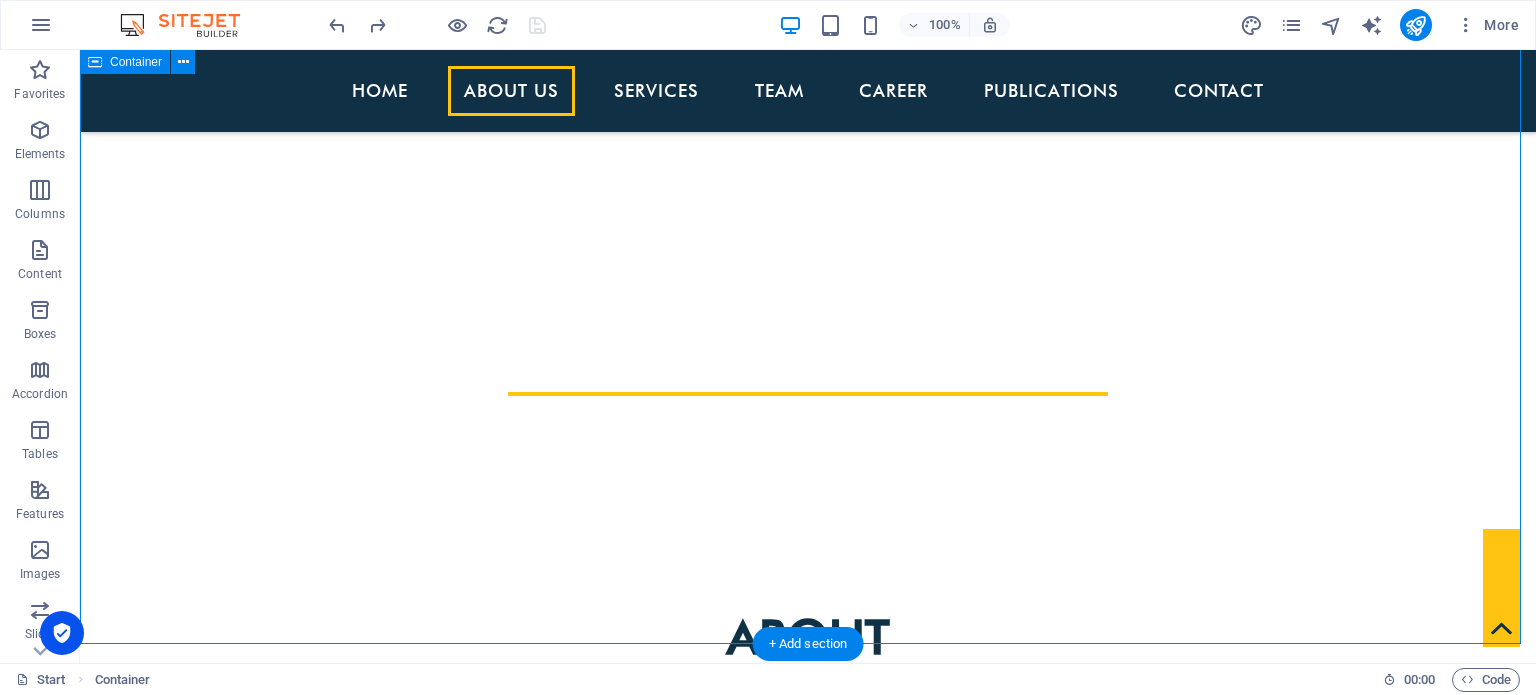 scroll, scrollTop: 652, scrollLeft: 0, axis: vertical 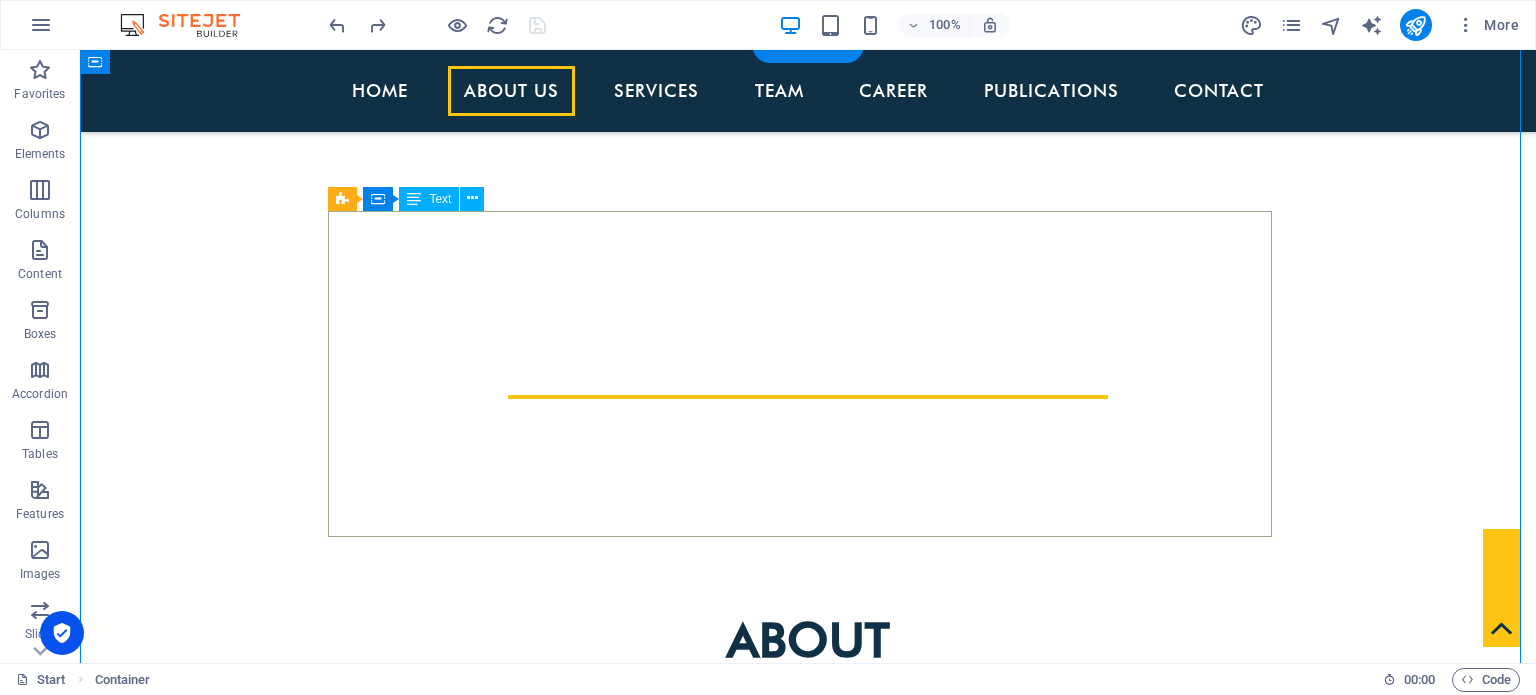 click on "[PERSON_NAME] Associates, Chartered Accountants is a professional services firm with a clear mission to provide high-quality, reliable, and value-driven financial, audit, and advisory services that empower businesses to thrive. With a foundation built on professionalism, integrity, and insight, we have established ourselves as a trusted advisor for businesses, entrepreneurs, and institutions seeking expert guidance in [DATE] complex regulatory and economic environment. Our firm is led by experienced Chartered Accountants who combine technical excellence with practical experience. We aim to go beyond compliance by providing strategic advice that contributes to sustainable growth and operational efficiency. Whether you are a startup navigating early challenges, a growing company preparing for scale, or an established organization looking for innovative financial solutions, [PERSON_NAME] Associates offers personalized support to help you make informed decisions and stay ahead of change." at bounding box center [808, 858] 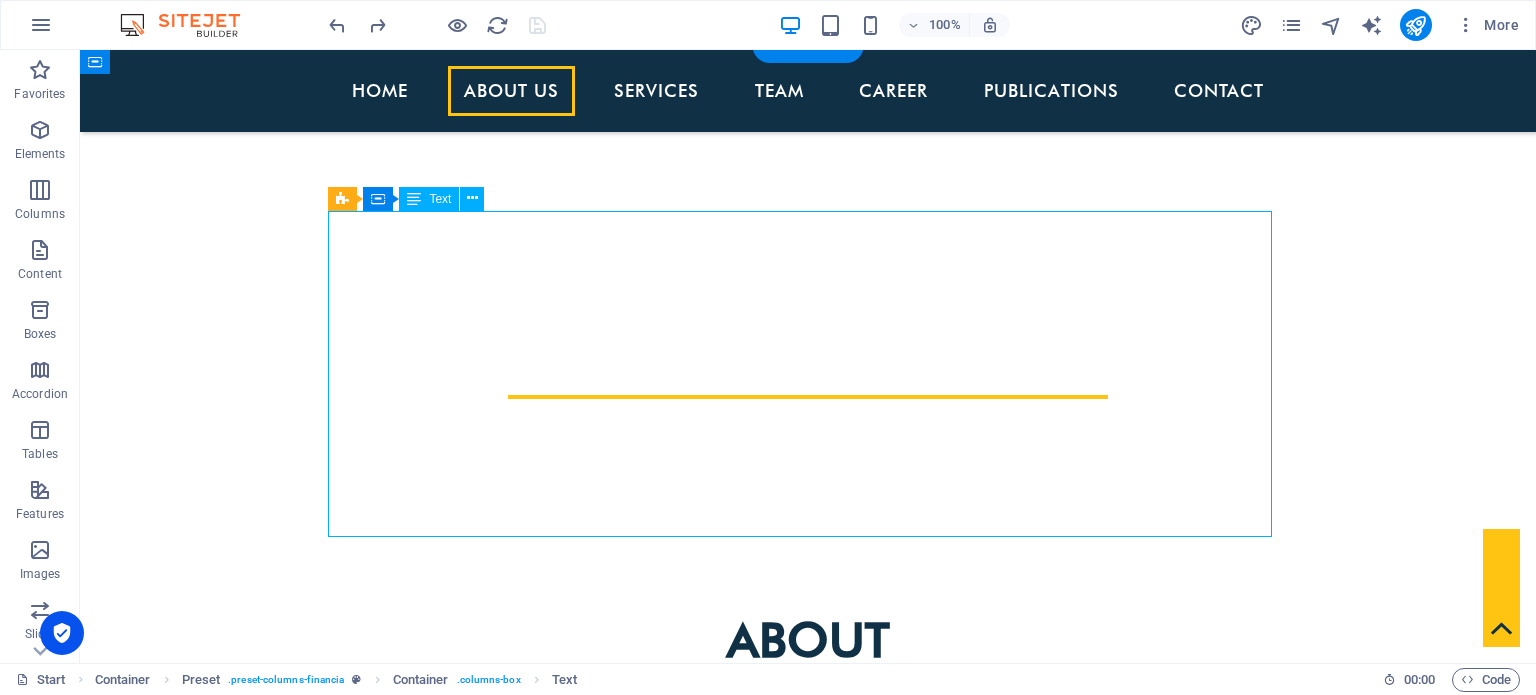 click on "[PERSON_NAME] Associates, Chartered Accountants is a professional services firm with a clear mission to provide high-quality, reliable, and value-driven financial, audit, and advisory services that empower businesses to thrive. With a foundation built on professionalism, integrity, and insight, we have established ourselves as a trusted advisor for businesses, entrepreneurs, and institutions seeking expert guidance in [DATE] complex regulatory and economic environment. Our firm is led by experienced Chartered Accountants who combine technical excellence with practical experience. We aim to go beyond compliance by providing strategic advice that contributes to sustainable growth and operational efficiency. Whether you are a startup navigating early challenges, a growing company preparing for scale, or an established organization looking for innovative financial solutions, [PERSON_NAME] Associates offers personalized support to help you make informed decisions and stay ahead of change." at bounding box center [808, 858] 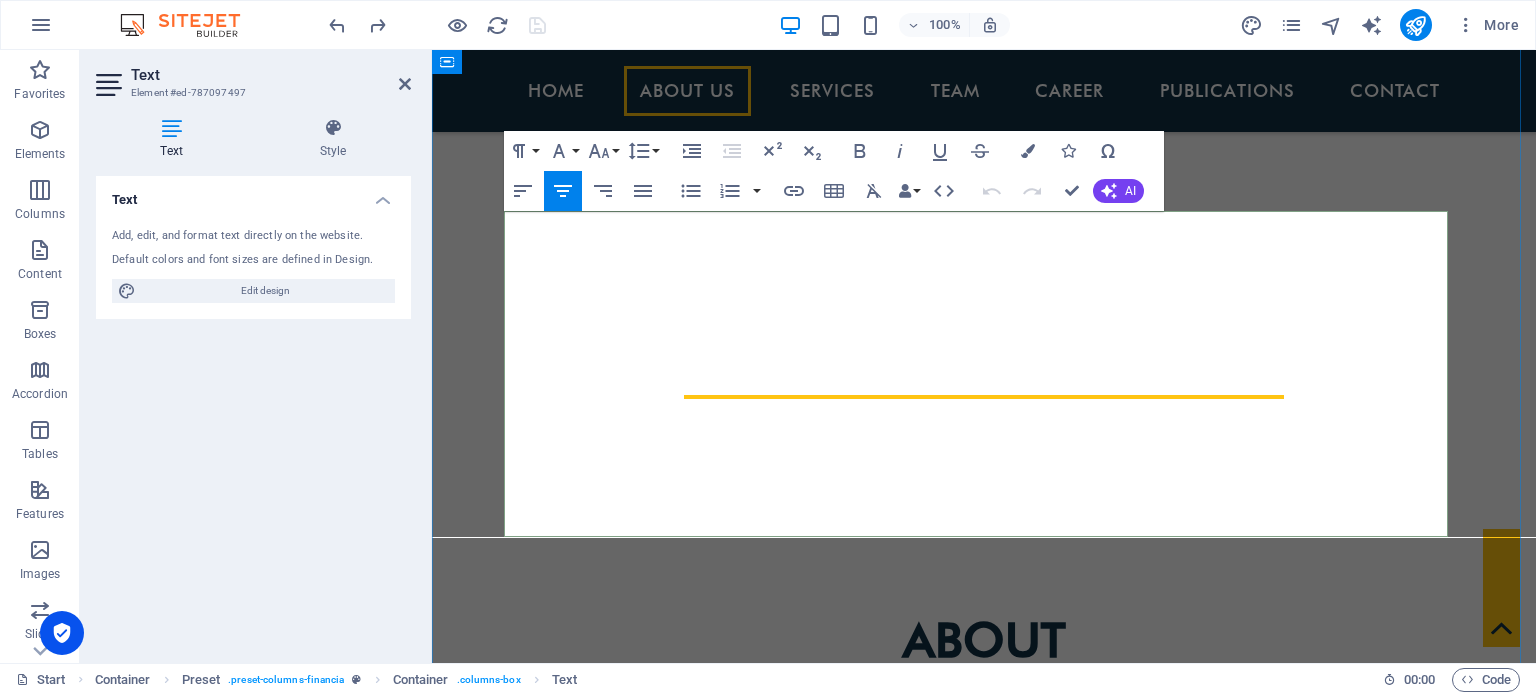 click on "[PERSON_NAME] Associates, Chartered Accountants is a professional services firm with a clear mission to provide high-quality, reliable, and value-driven financial, audit, and advisory services that empower businesses to thrive. With a foundation built on professionalism, integrity, and insight, we have established ourselves as a trusted advisor for businesses, entrepreneurs, and institutions seeking expert guidance in [DATE] complex regulatory and economic environment." at bounding box center [984, 769] 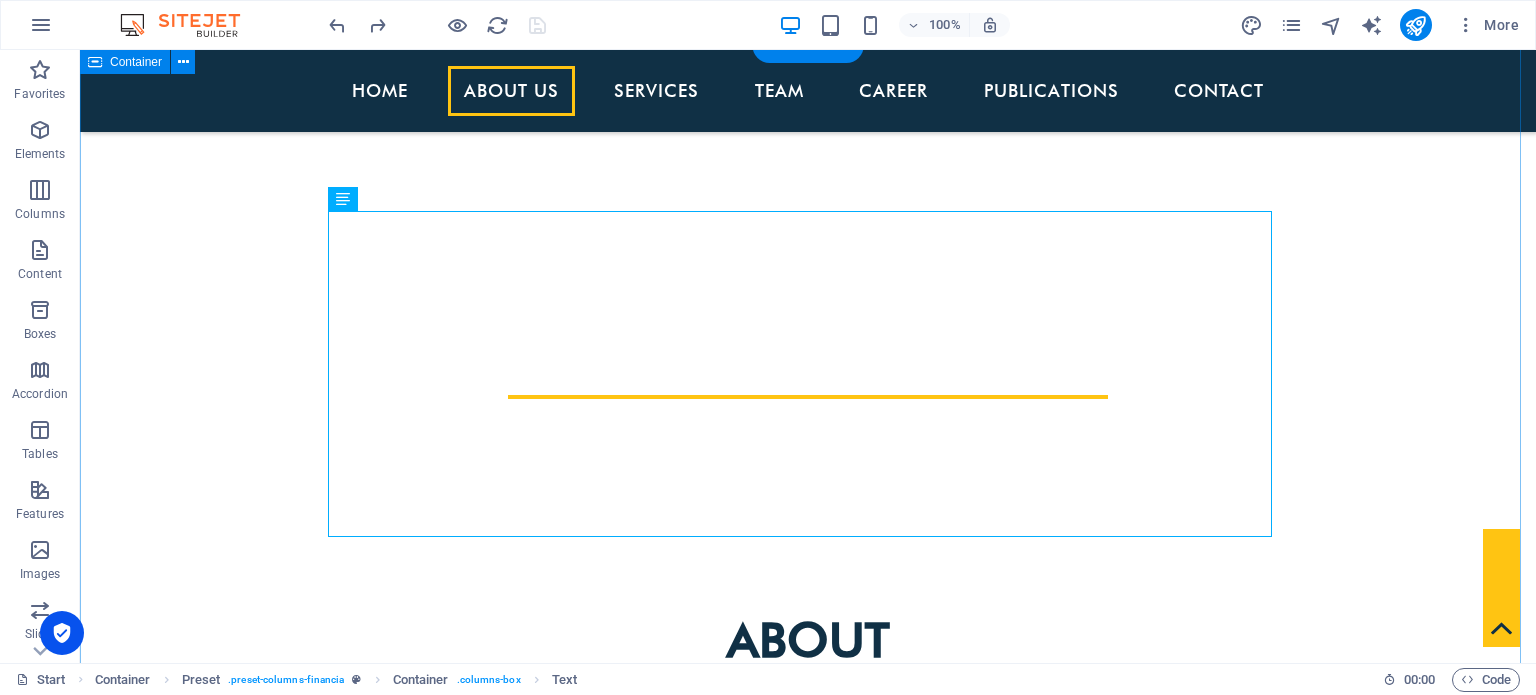 click on "About [PERSON_NAME] Associates, Chartered Accountants is a professional services firm with a clear mission to provide high-quality, reliable, and value-driven financial, audit, and advisory services that empower businesses to thrive. With a foundation built on professionalism, integrity, and insight, we have established ourselves as a trusted advisor for businesses, entrepreneurs, and institutions seeking expert guidance in [DATE] complex regulatory and economic environment. Our firm is led by experienced Chartered Accountants who combine technical excellence with practical experience. We aim to go beyond compliance by providing strategic advice that contributes to sustainable growth and operational efficiency. Whether you are a startup navigating early challenges, a growing company preparing for scale, or an established organization looking for innovative financial solutions, [PERSON_NAME] Associates offers personalized support to help you make informed decisions and stay ahead of change. Get in touch" at bounding box center (808, 849) 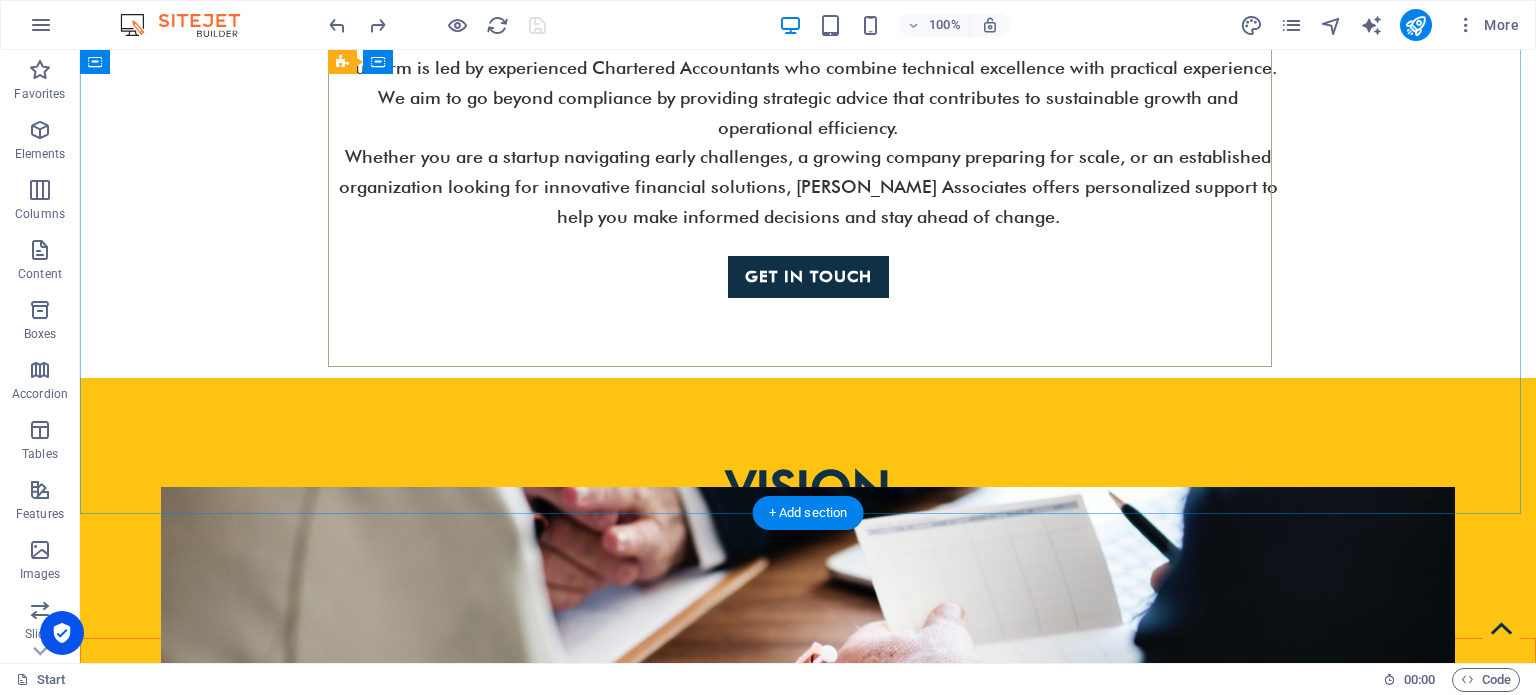 scroll, scrollTop: 0, scrollLeft: 0, axis: both 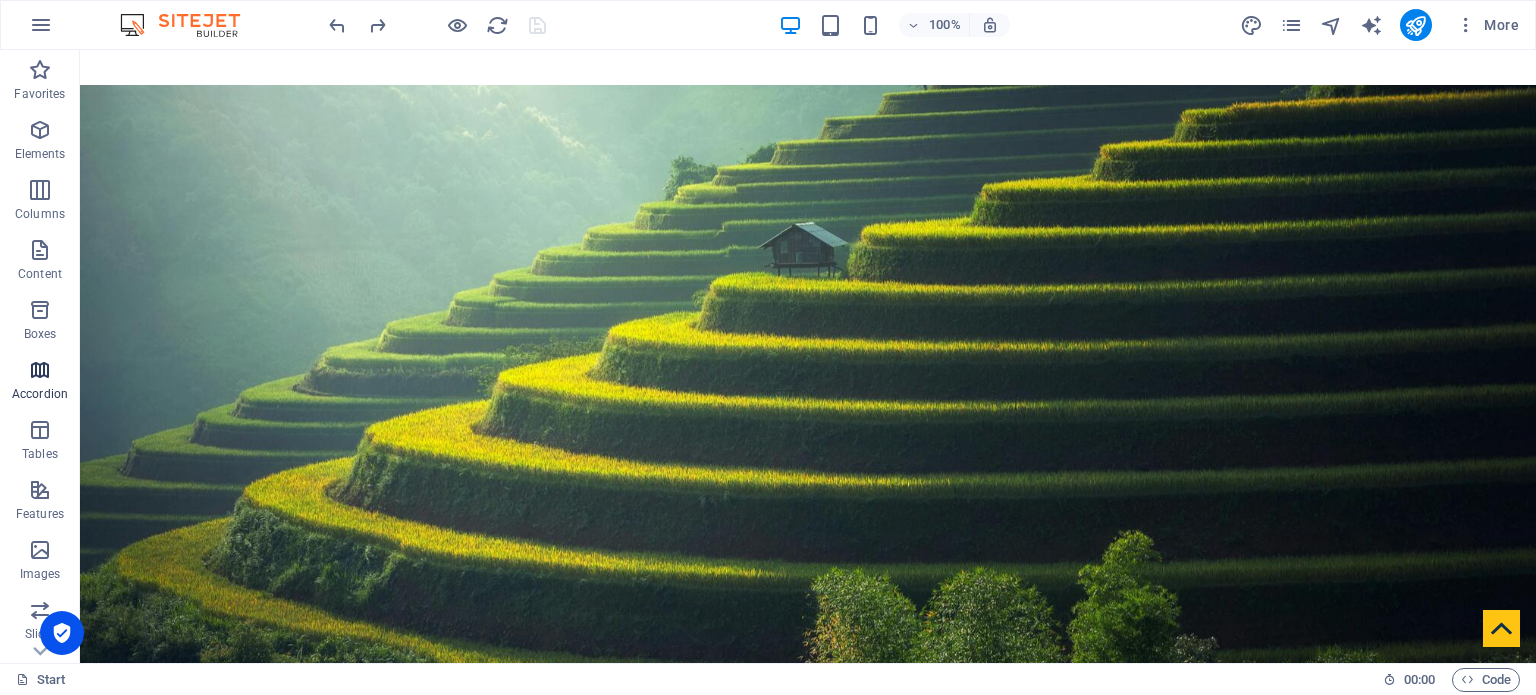 click at bounding box center (40, 370) 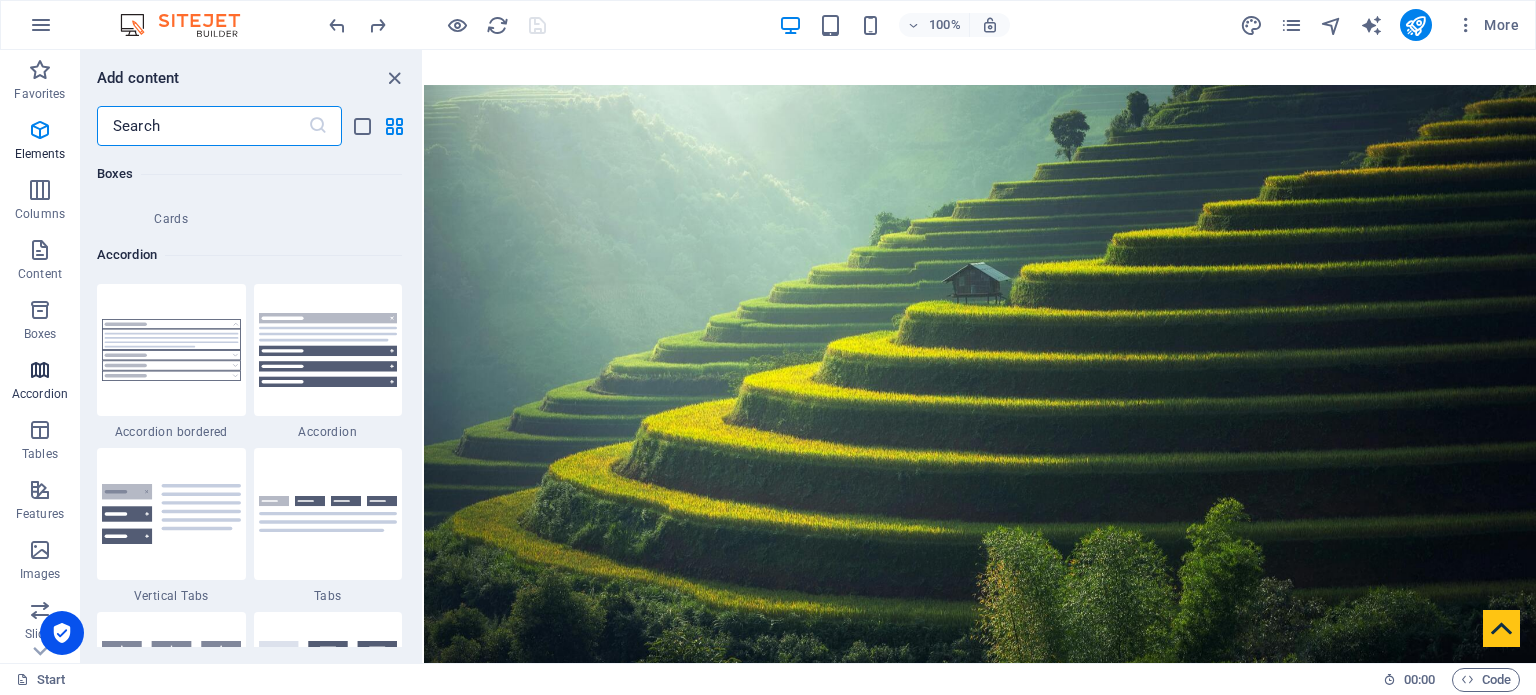 scroll, scrollTop: 6220, scrollLeft: 0, axis: vertical 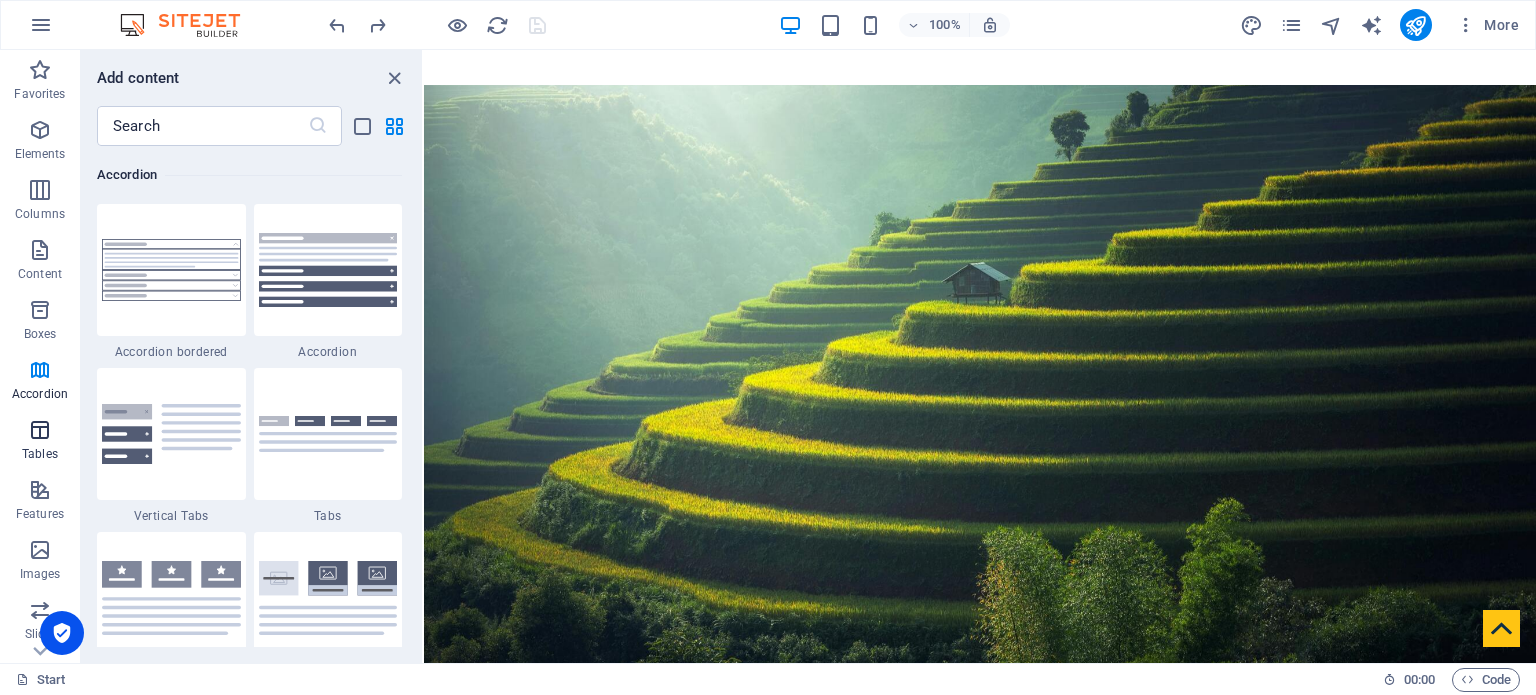 click on "Tables" at bounding box center (40, 442) 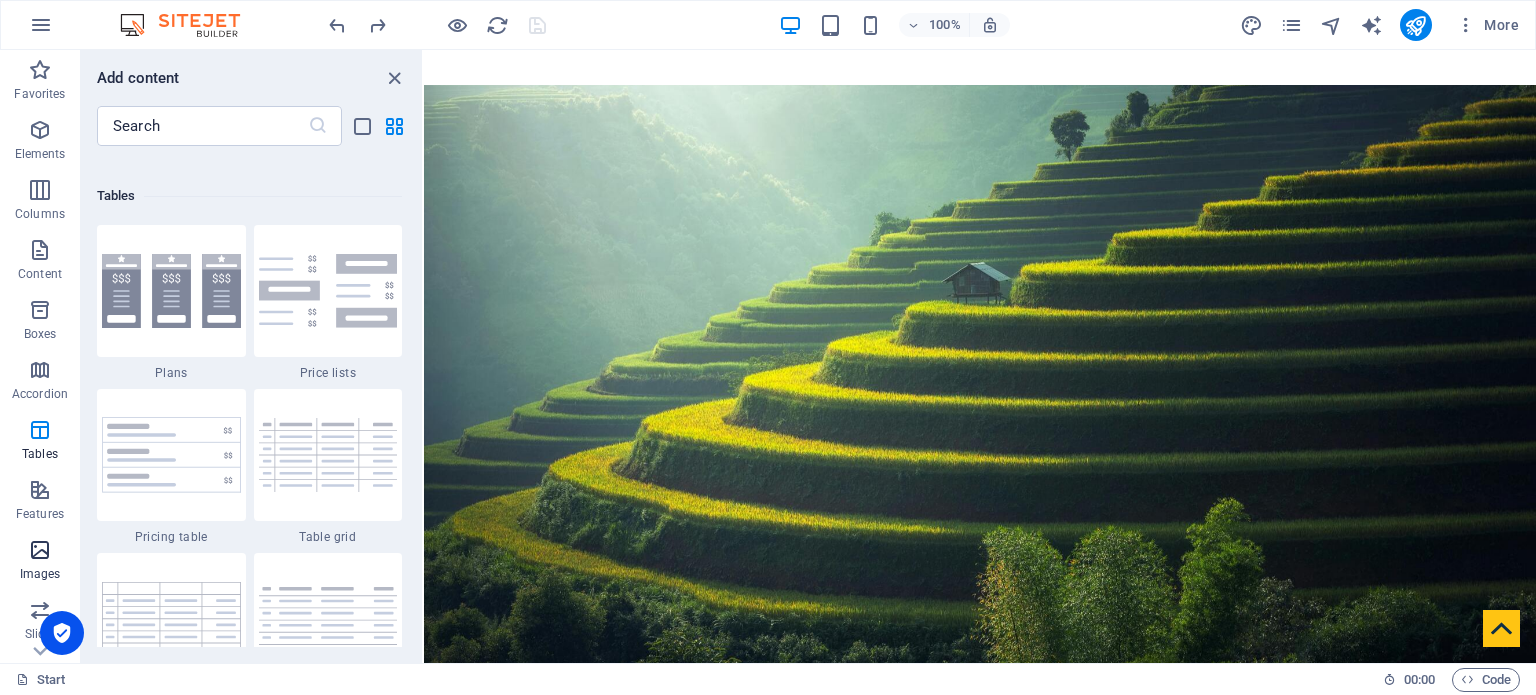 scroll, scrollTop: 6761, scrollLeft: 0, axis: vertical 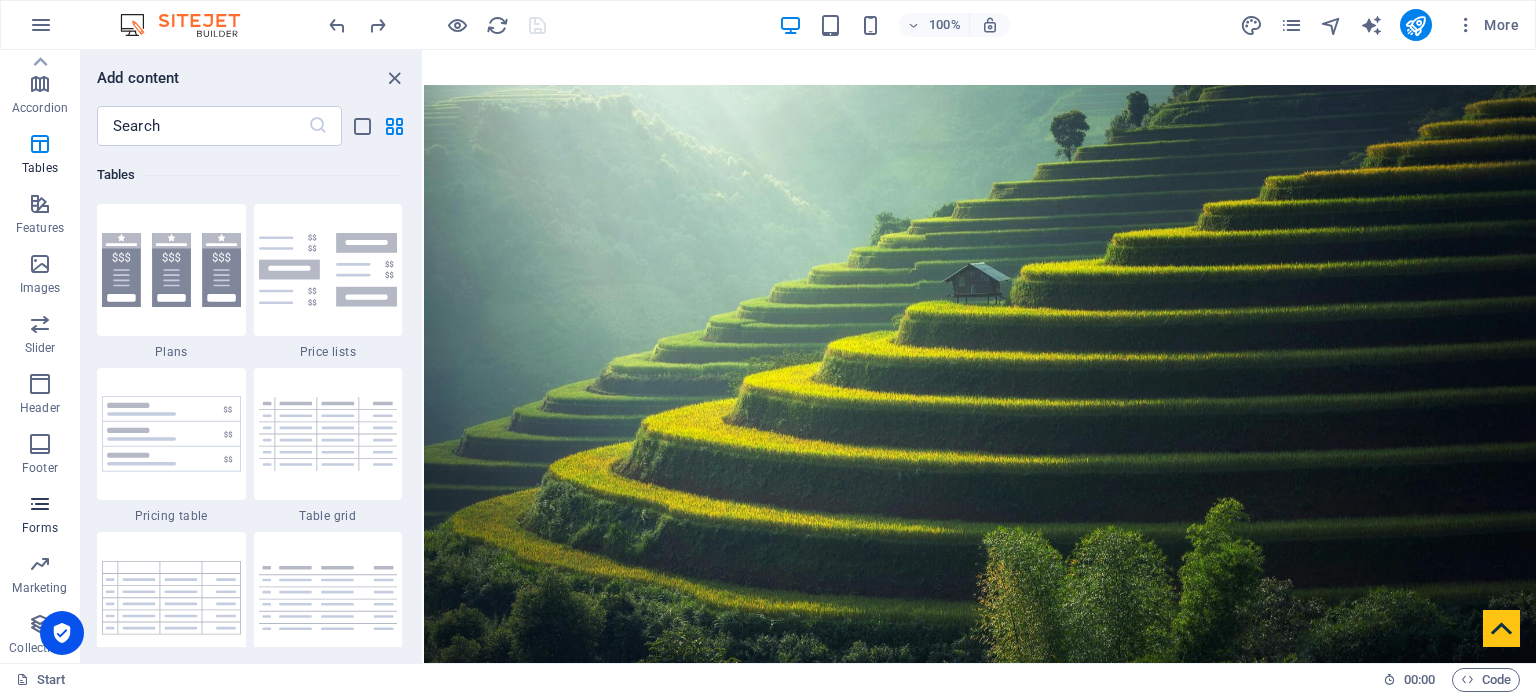click on "Forms" at bounding box center (40, 516) 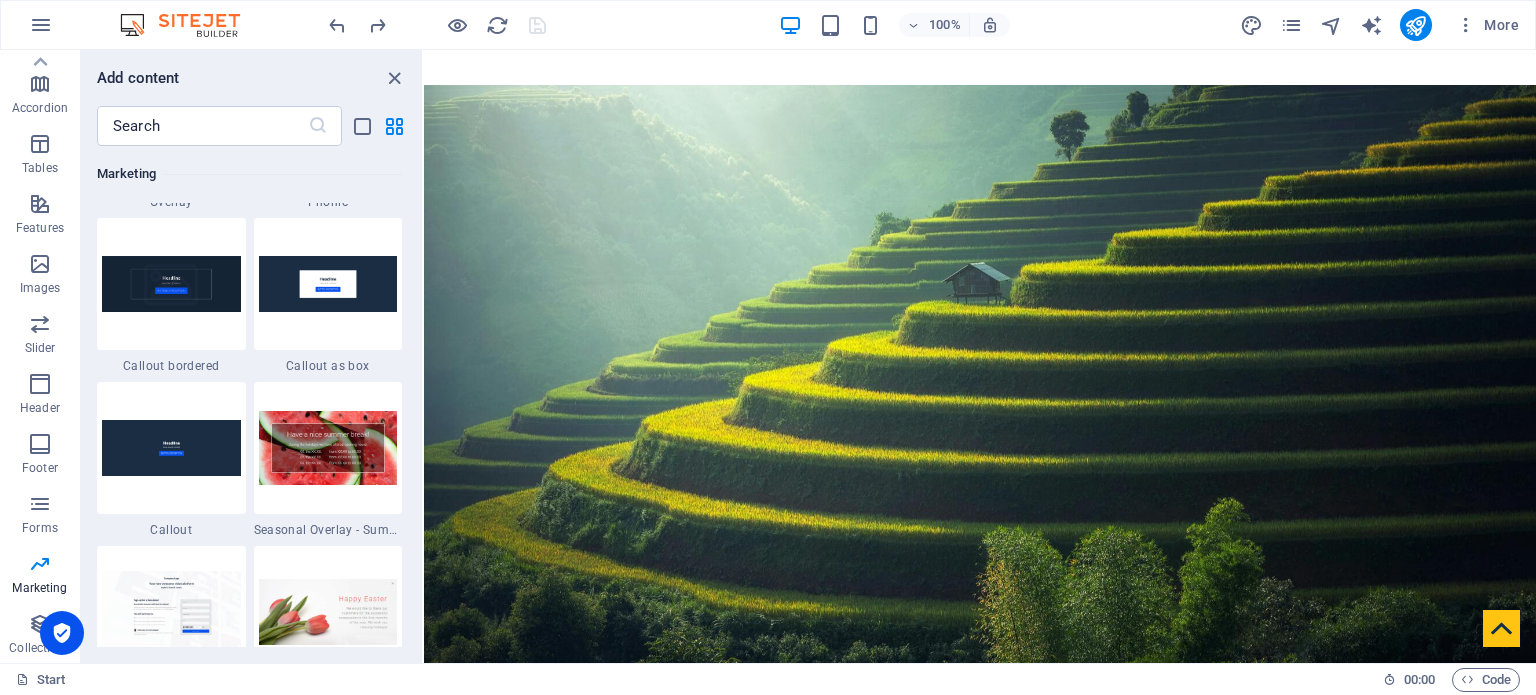 scroll, scrollTop: 16275, scrollLeft: 0, axis: vertical 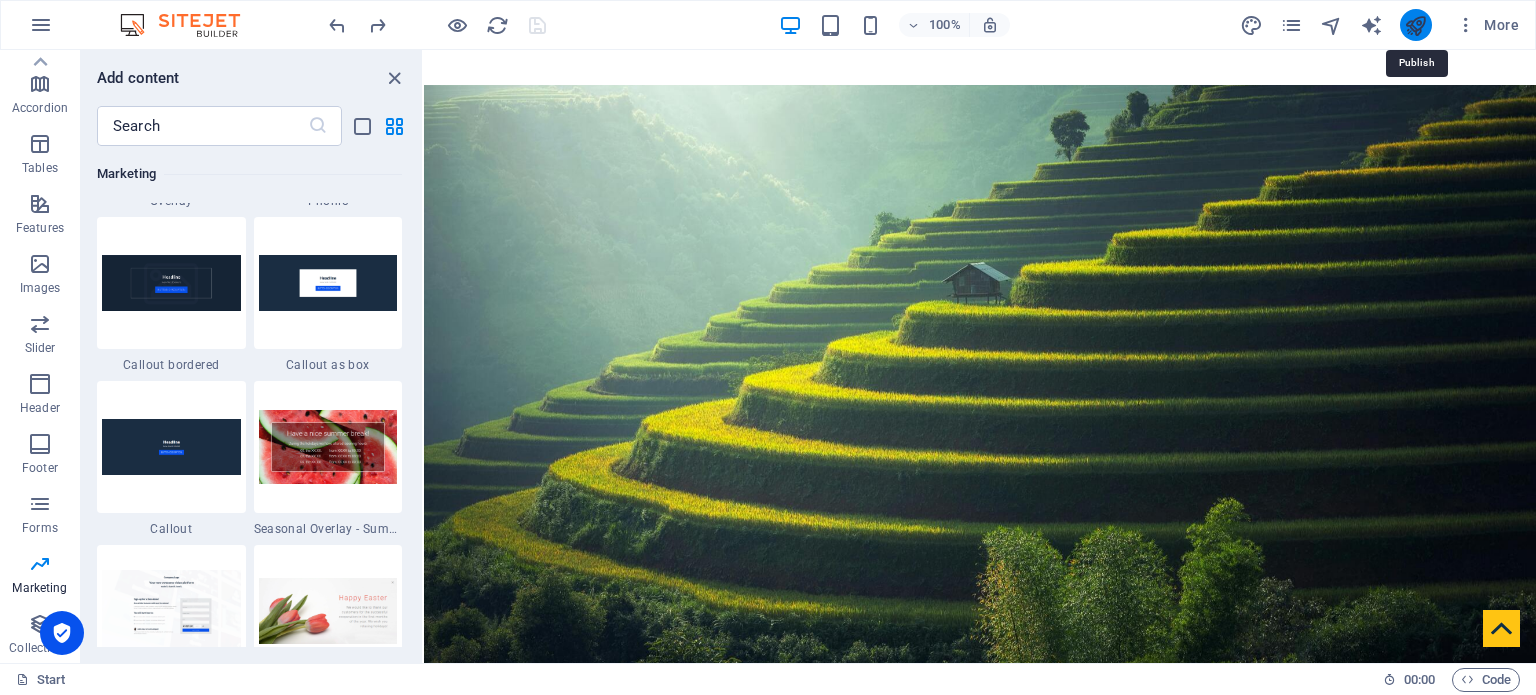 click at bounding box center (1415, 25) 